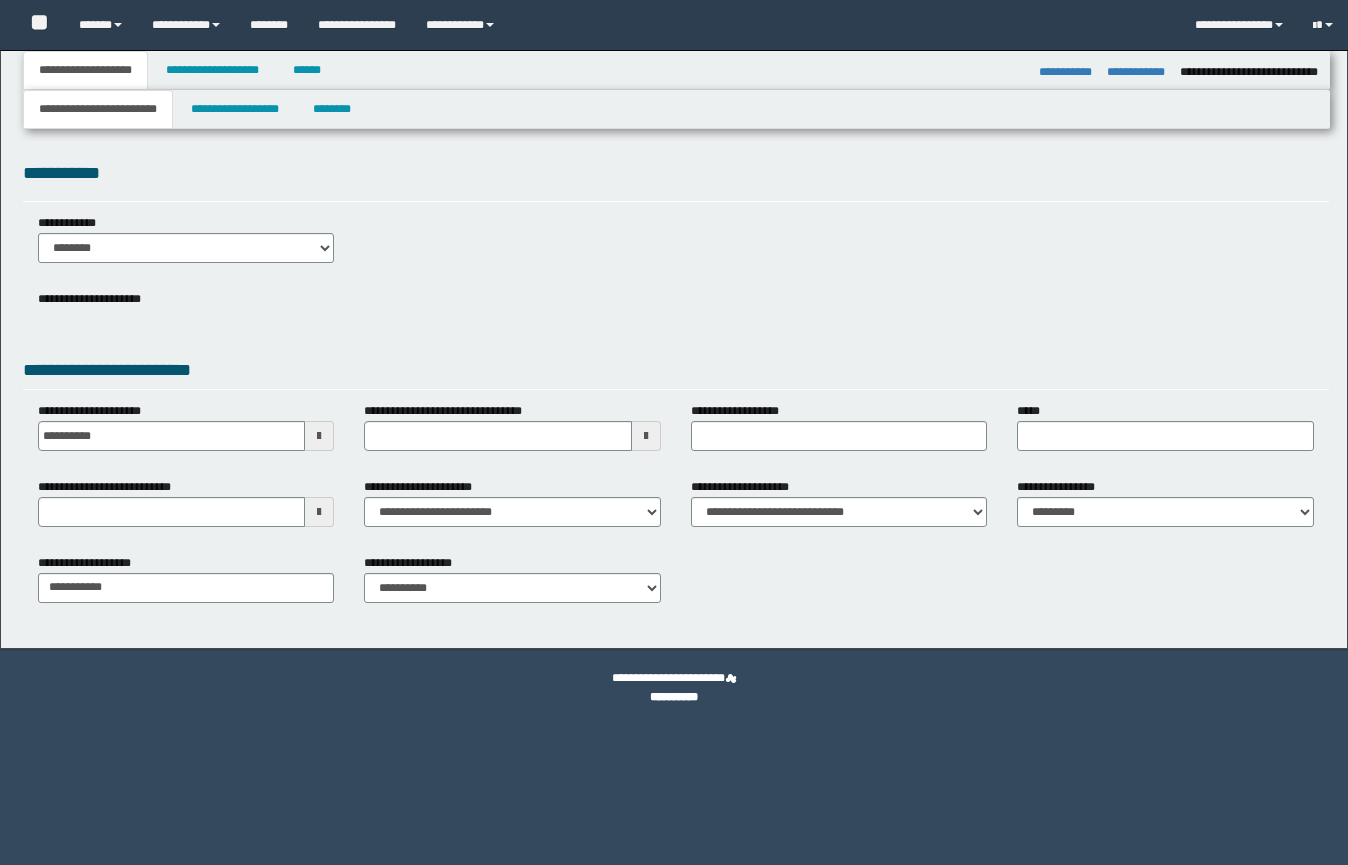select on "*" 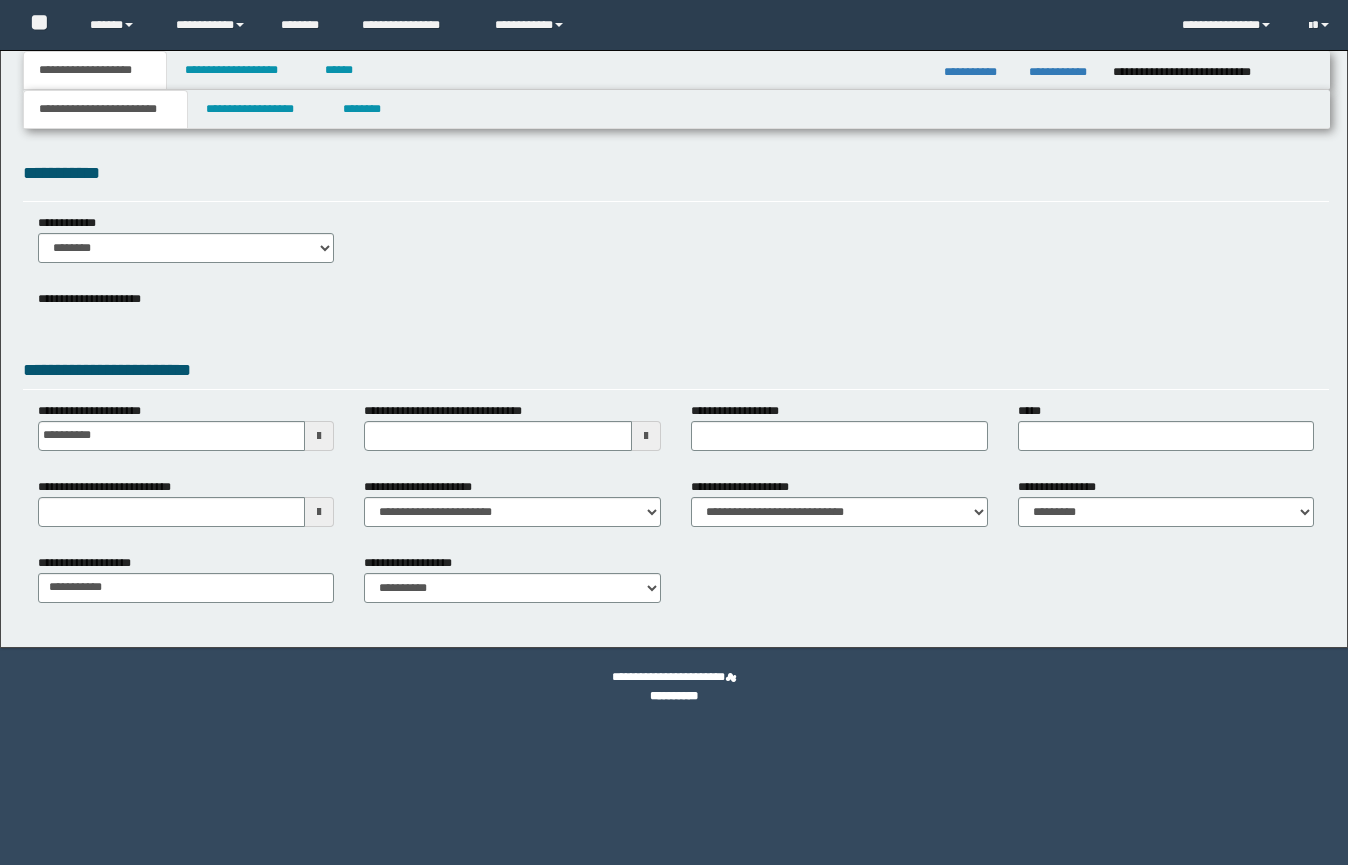 scroll, scrollTop: 0, scrollLeft: 0, axis: both 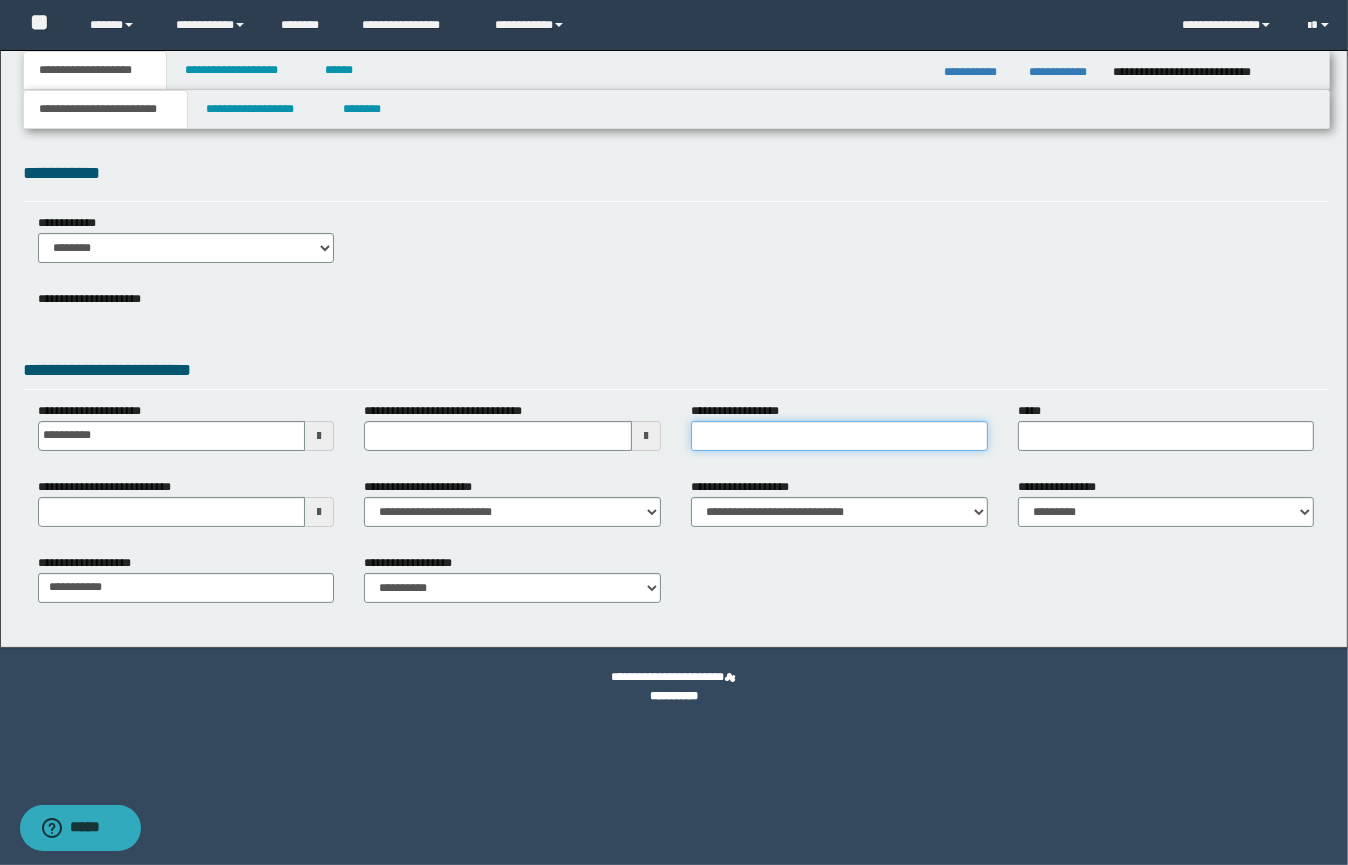 click on "**********" at bounding box center [839, 436] 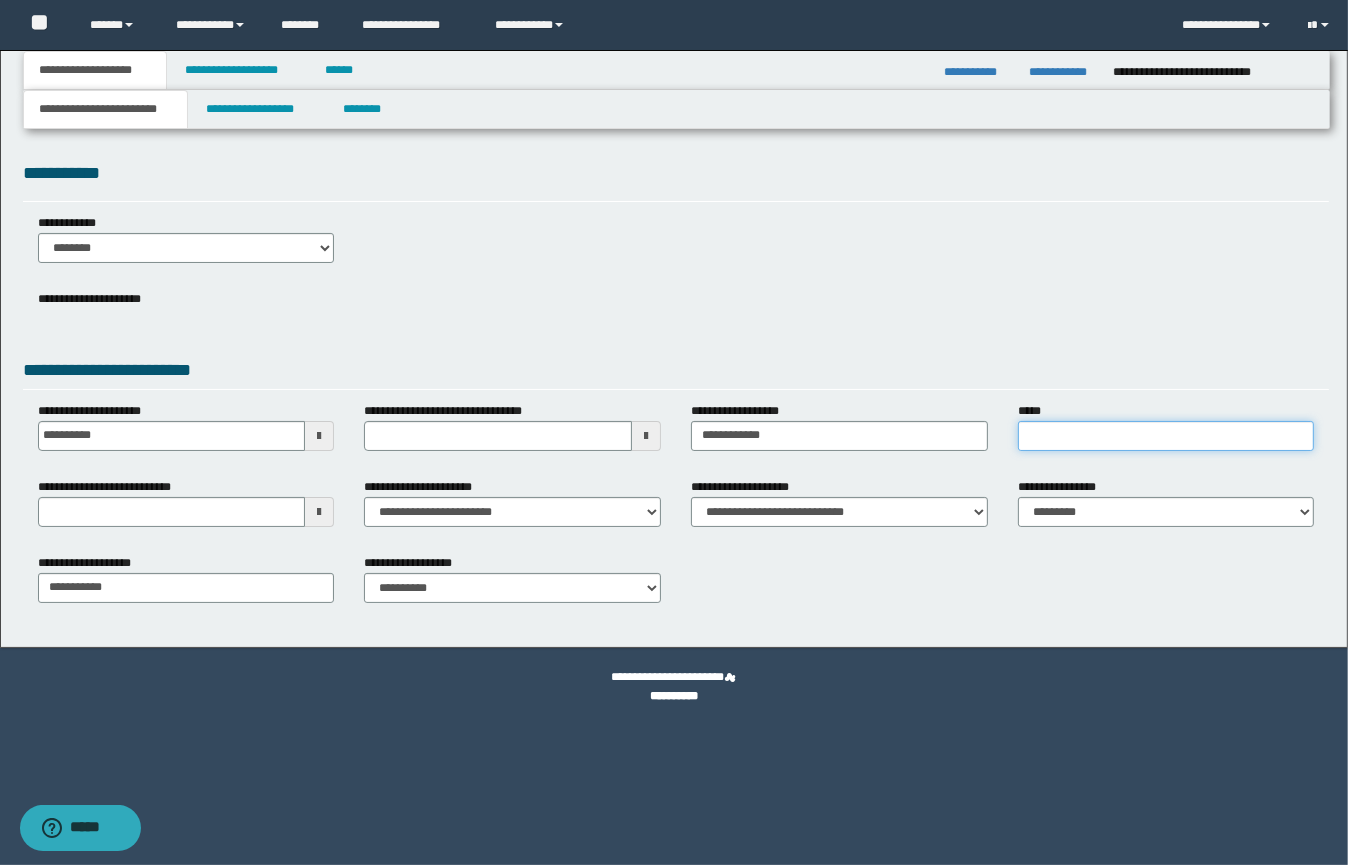 click on "*****" at bounding box center [1166, 436] 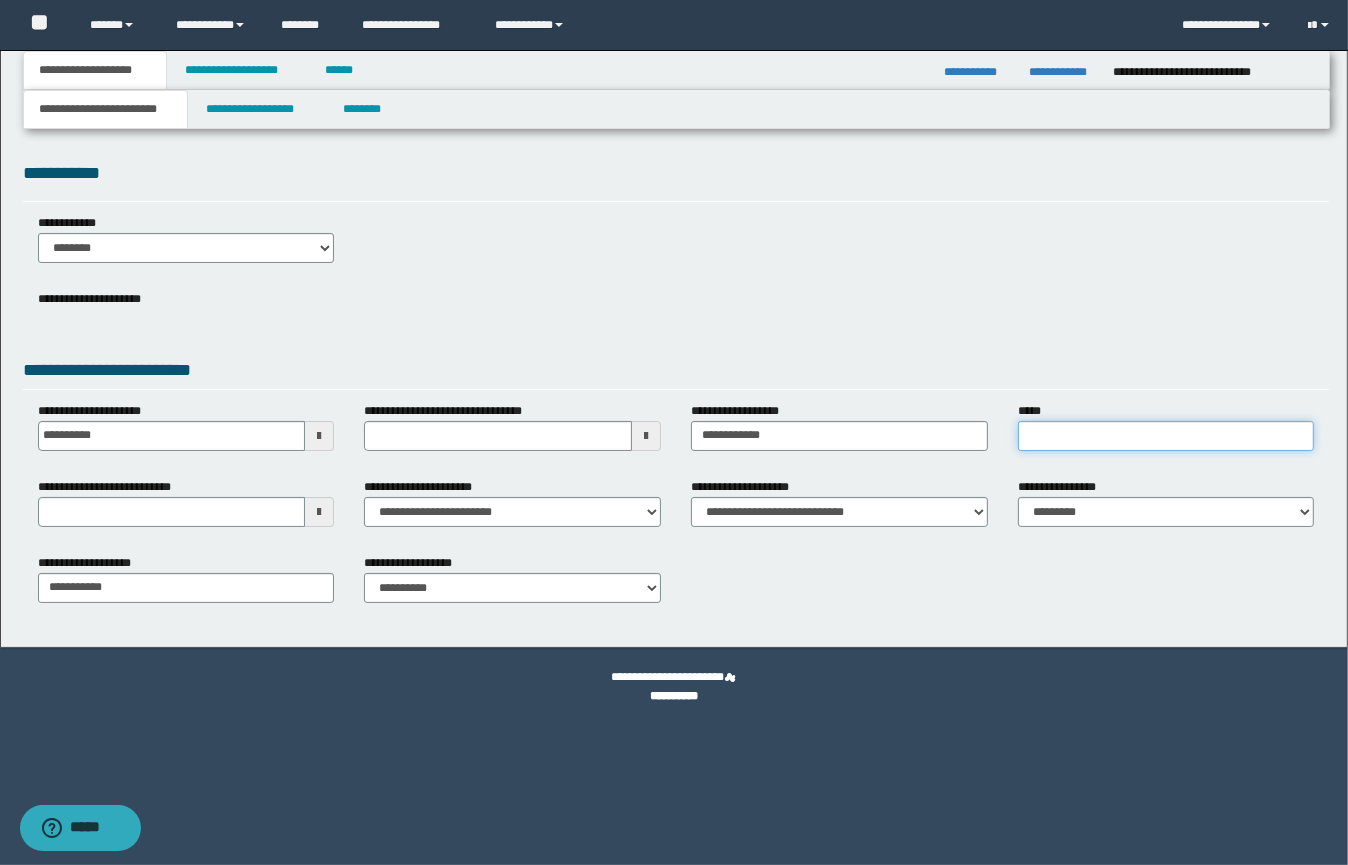 type on "**********" 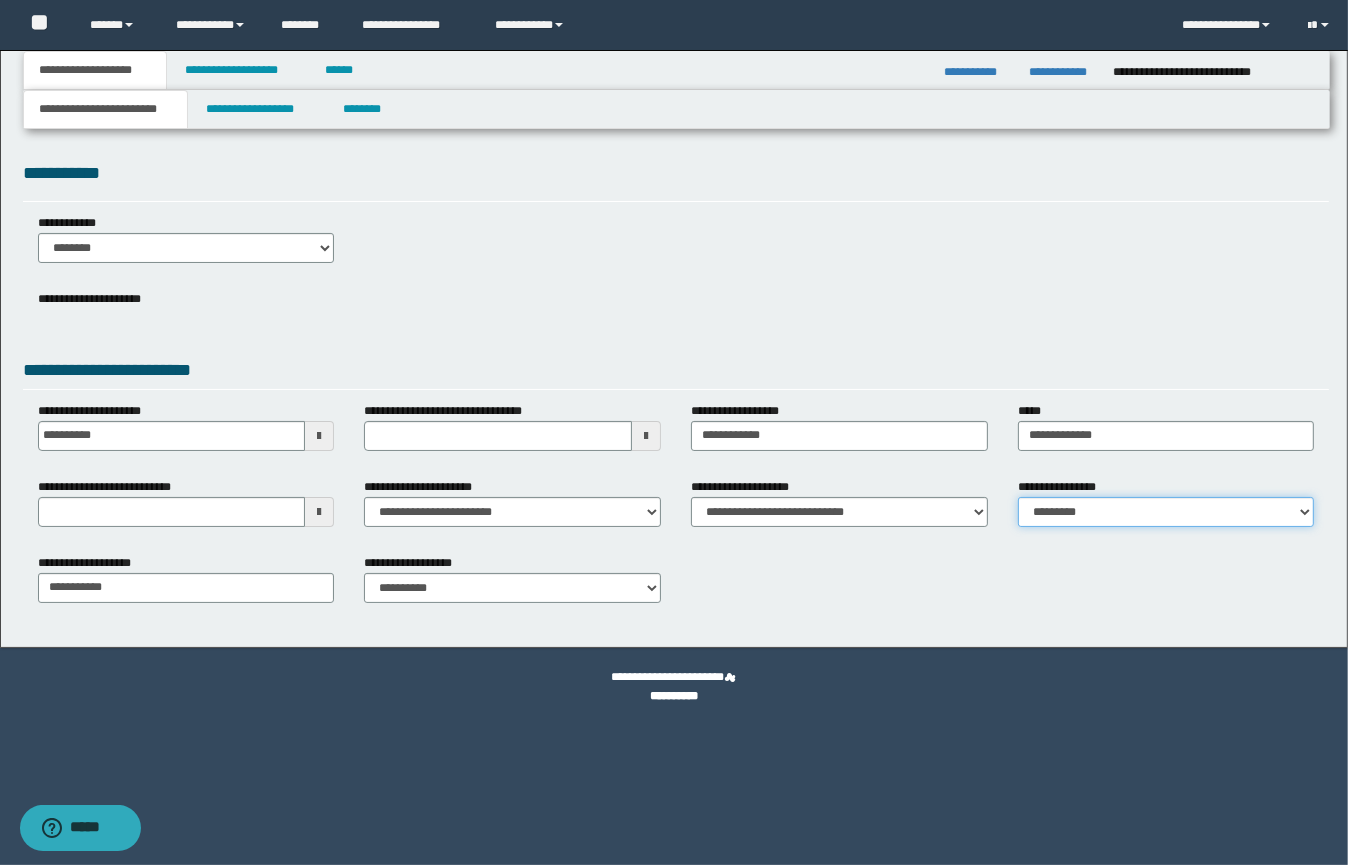 click on "**********" at bounding box center (1166, 512) 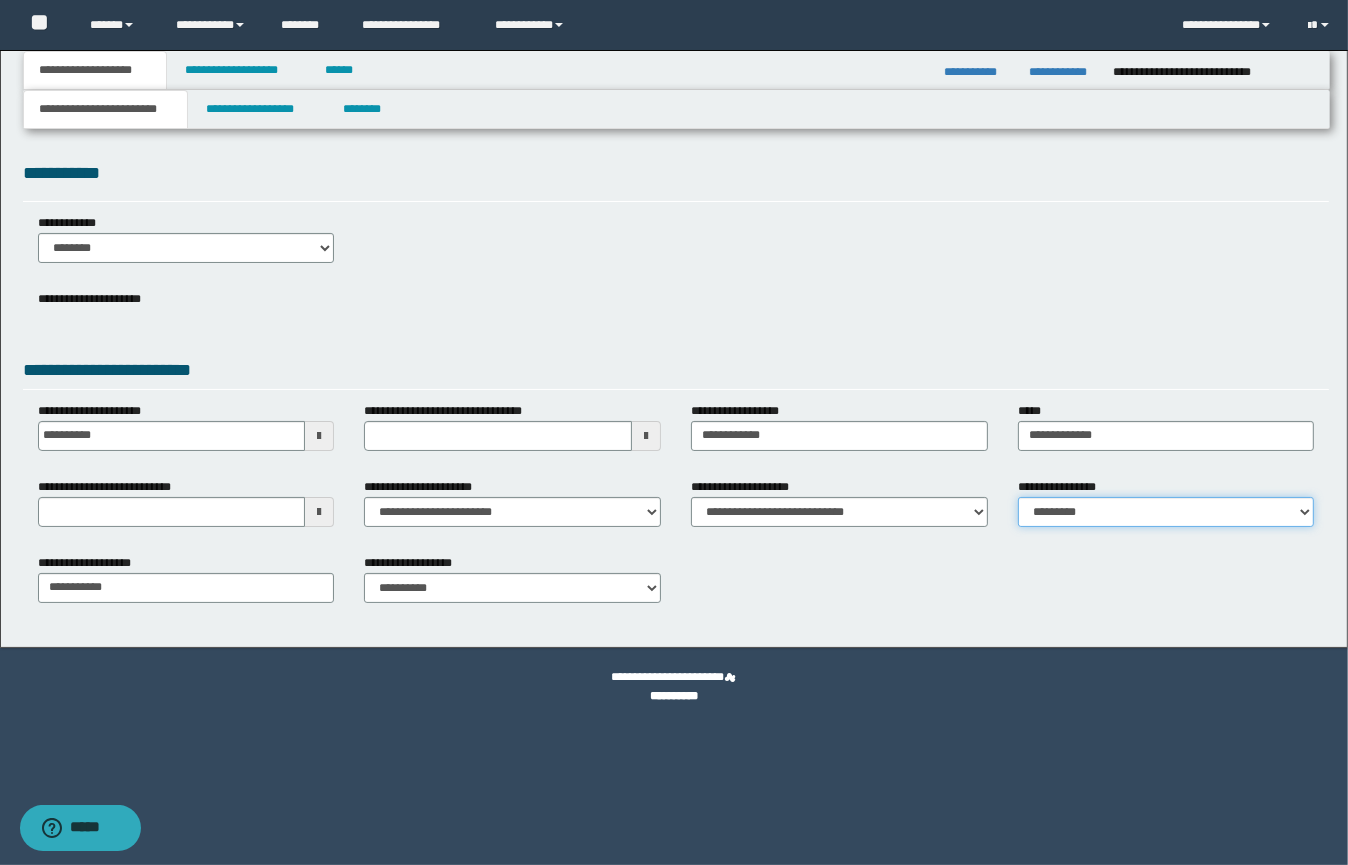 select on "*" 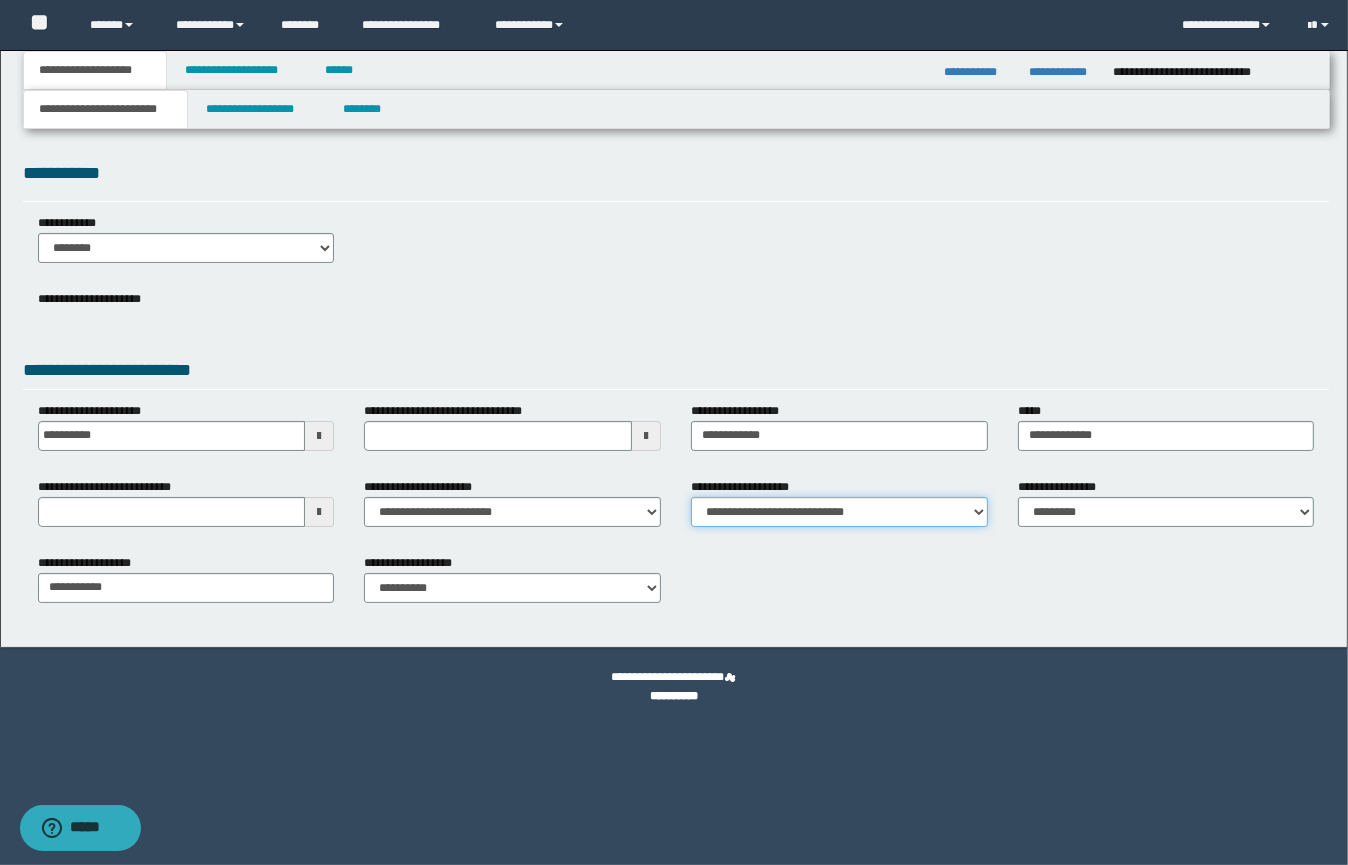 click on "**********" at bounding box center [839, 512] 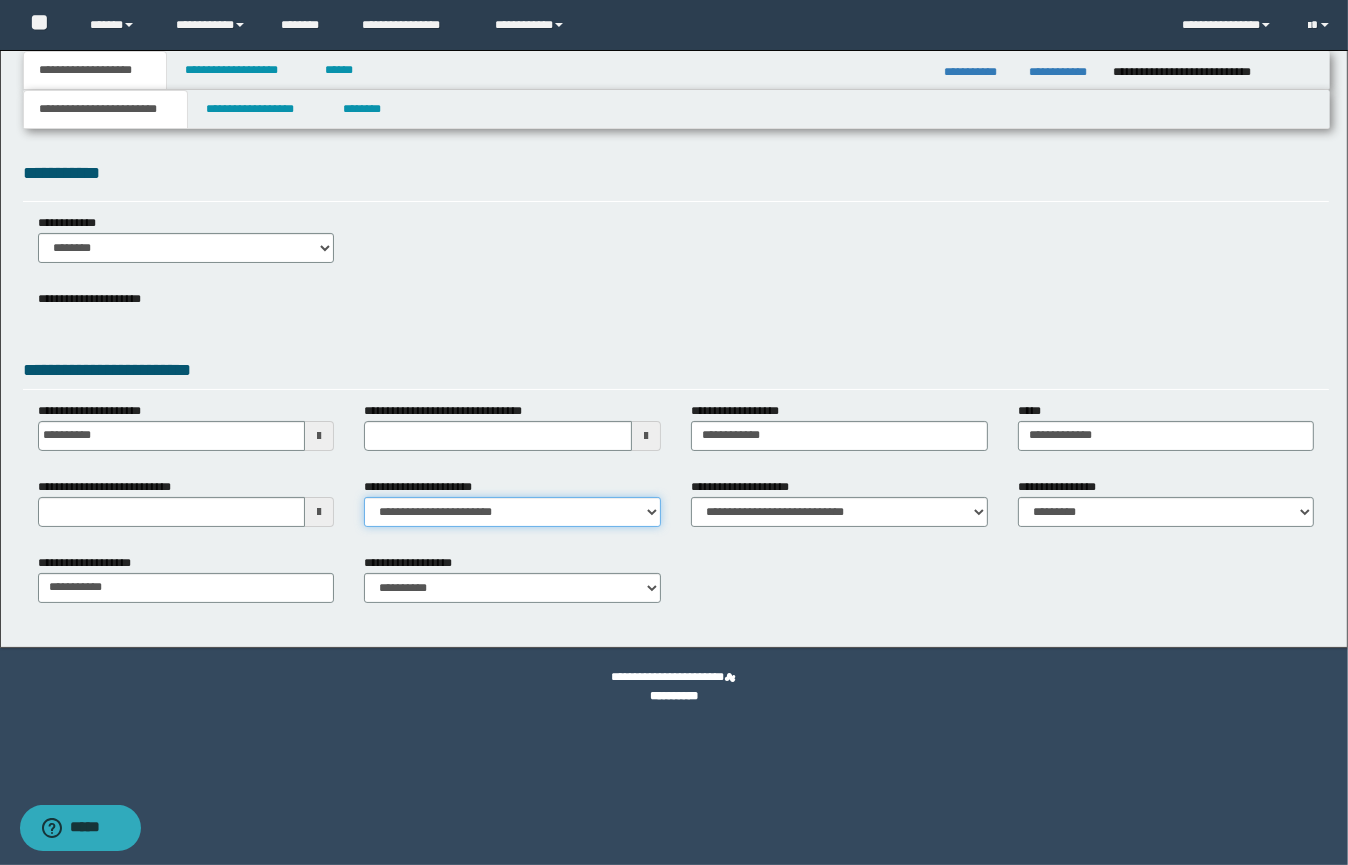 click on "**********" at bounding box center (512, 512) 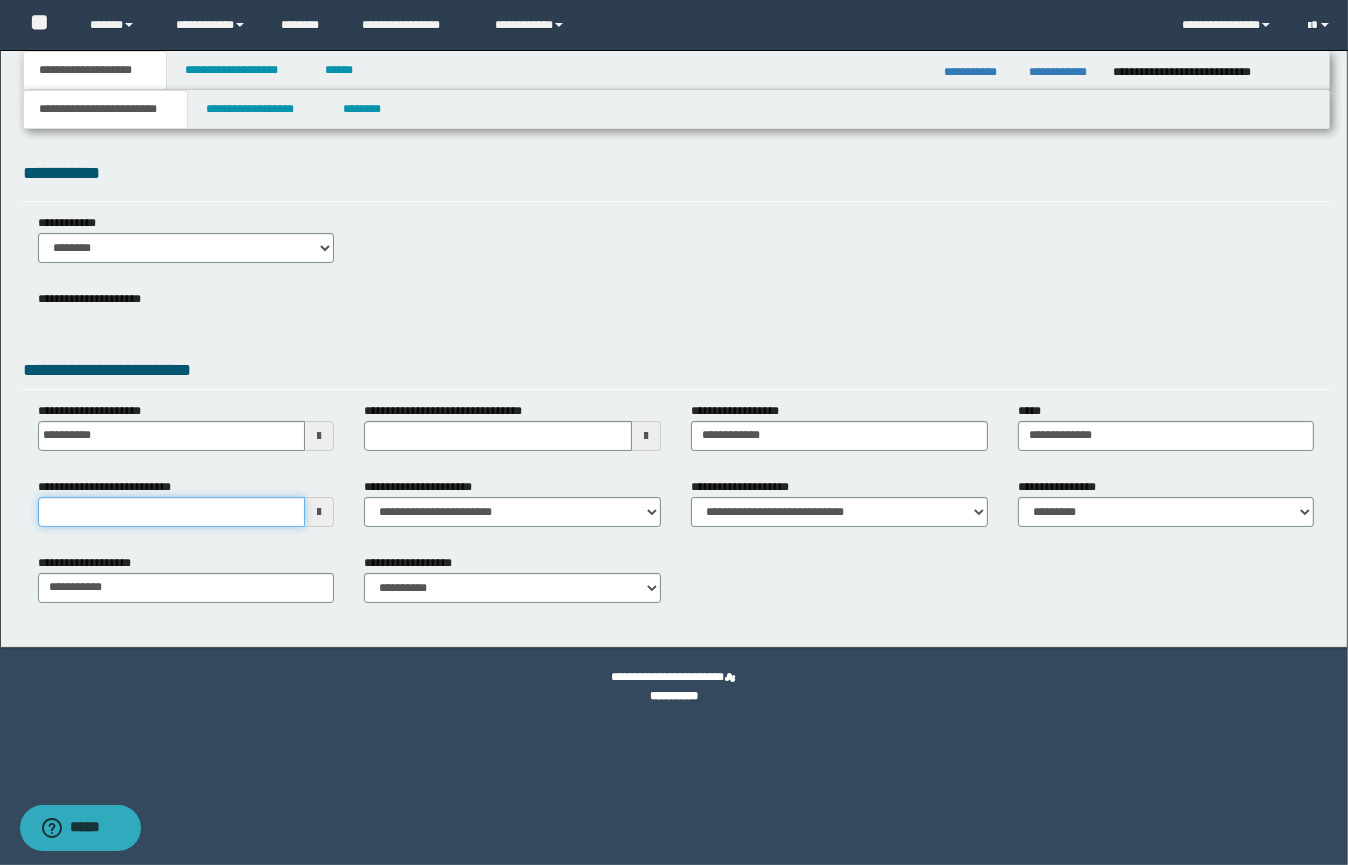 click on "**********" at bounding box center [172, 512] 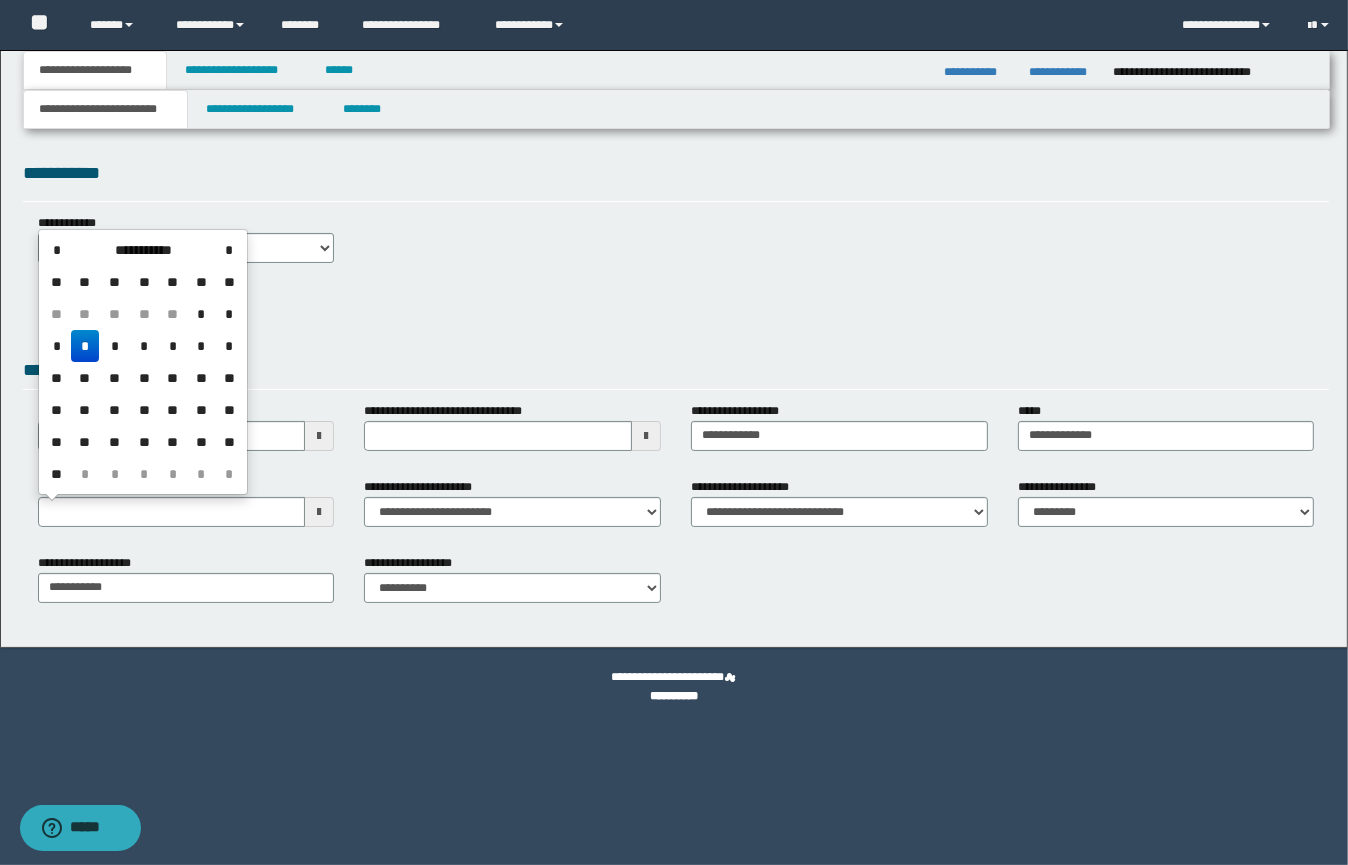 click on "*" at bounding box center (85, 346) 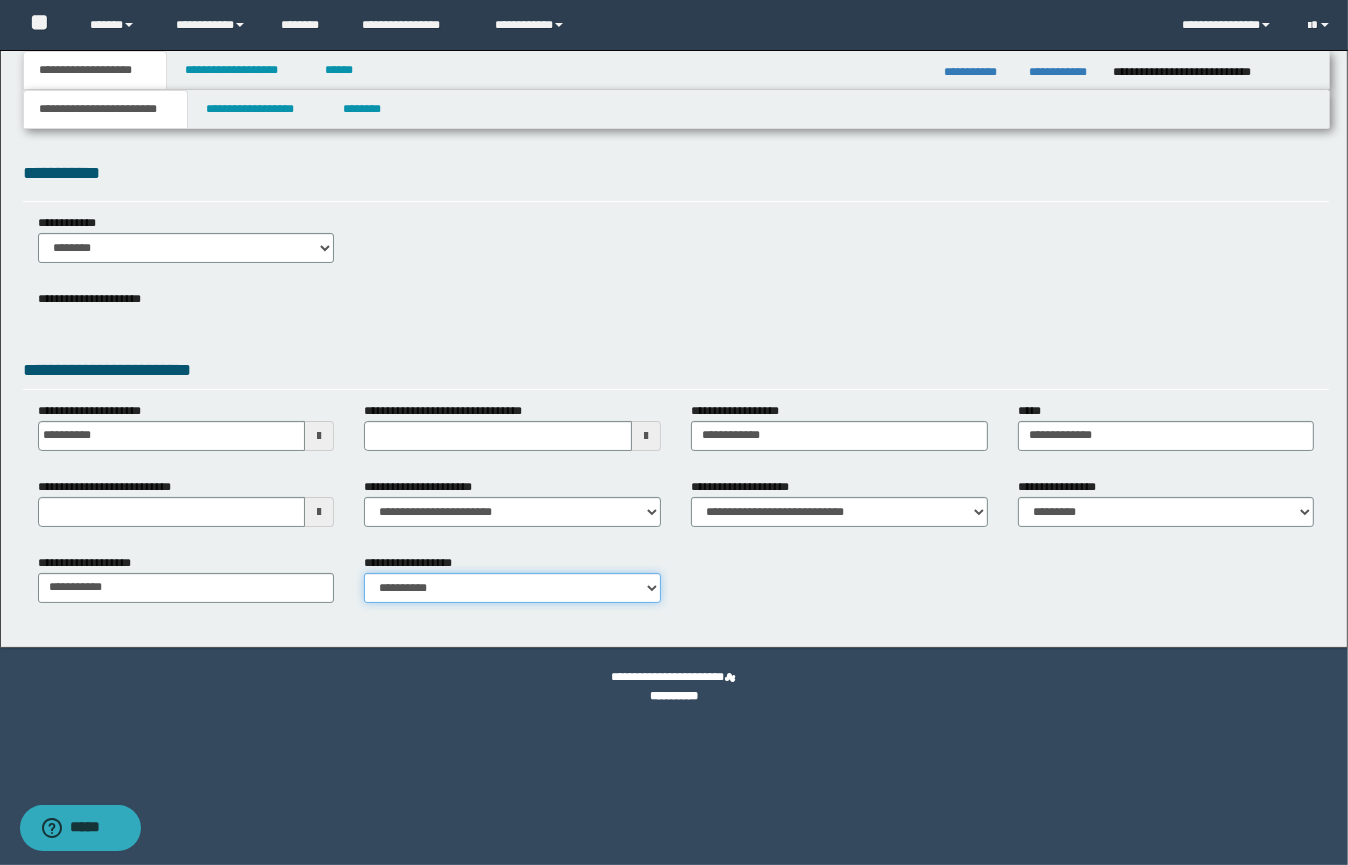 click on "**********" at bounding box center (512, 588) 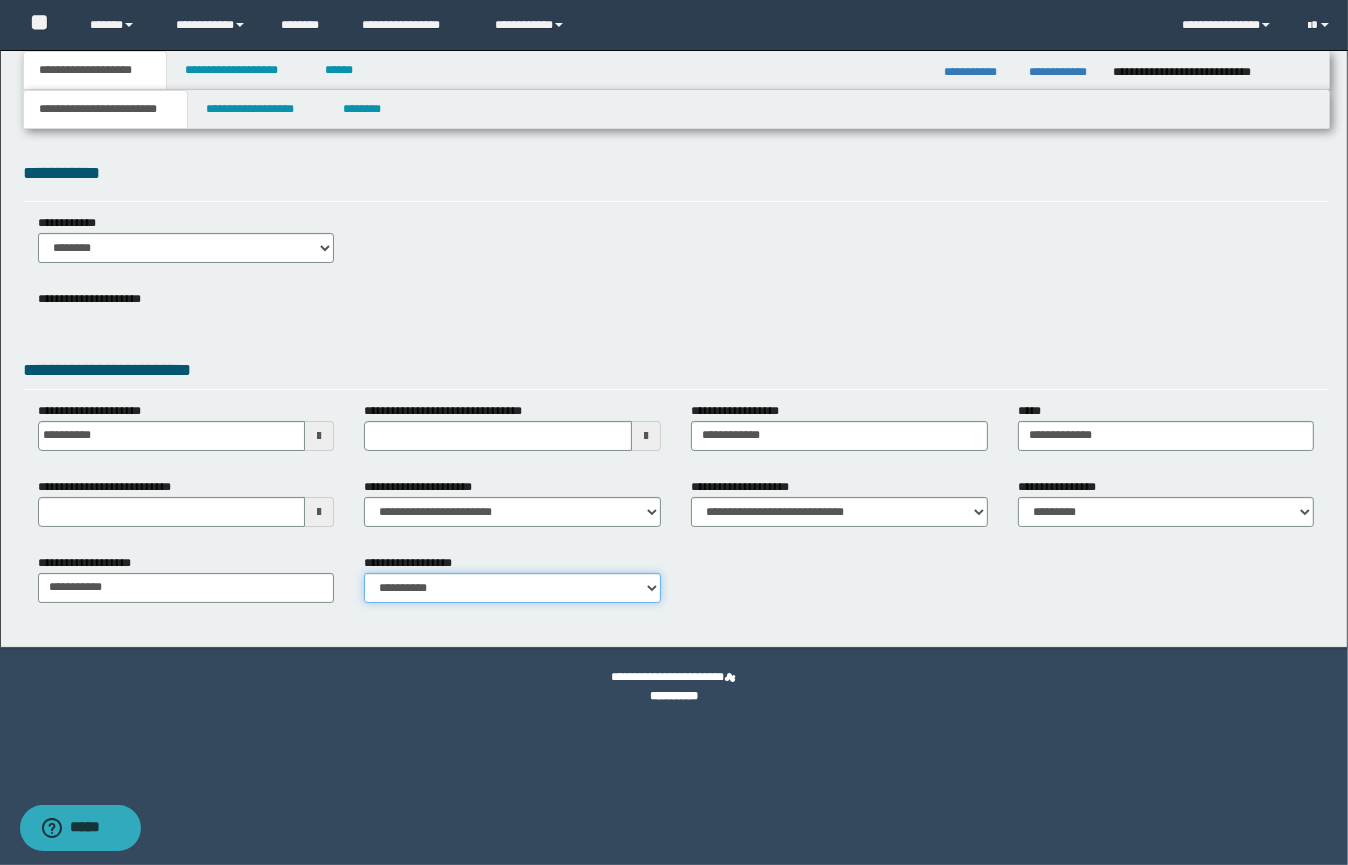 select on "*" 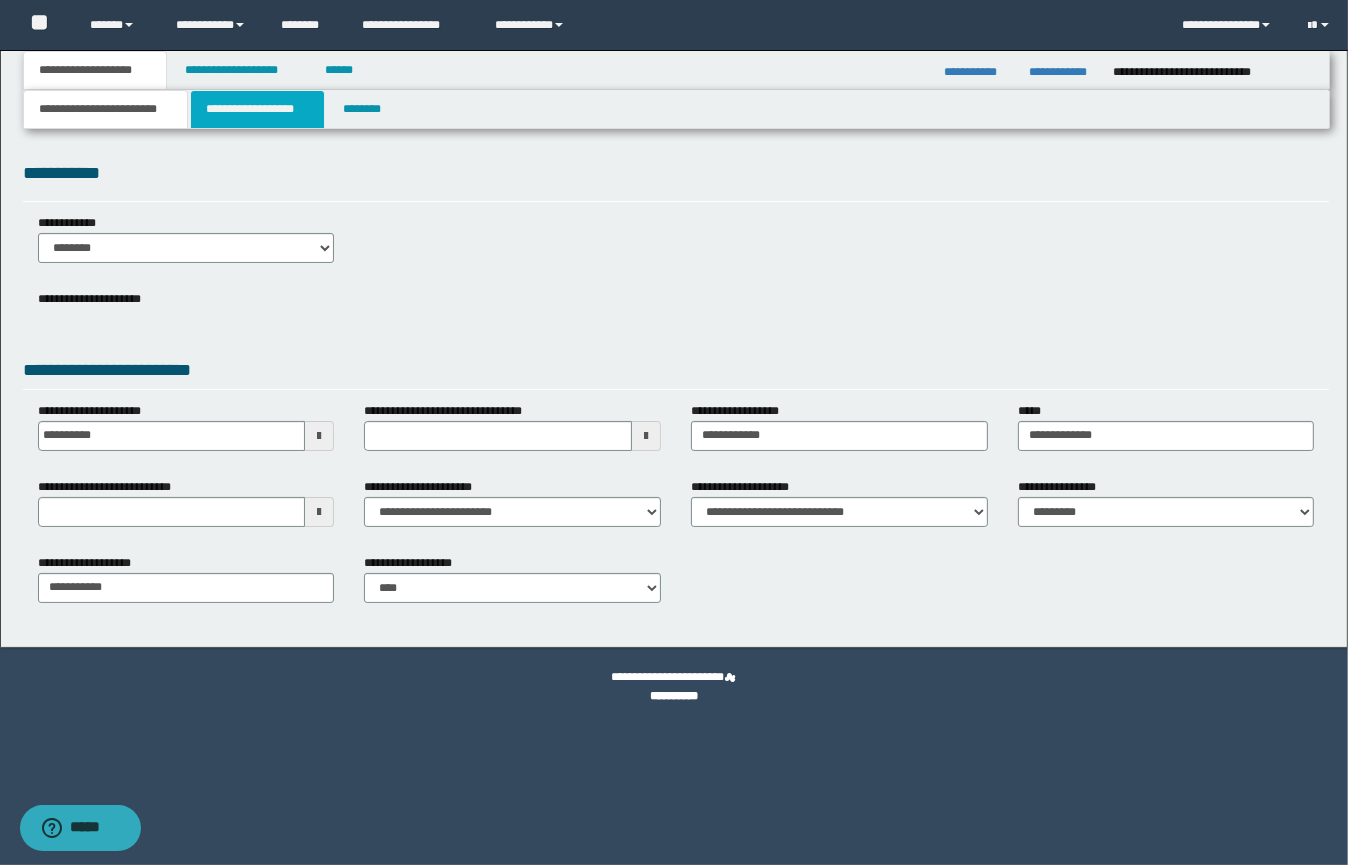 click on "**********" at bounding box center [257, 109] 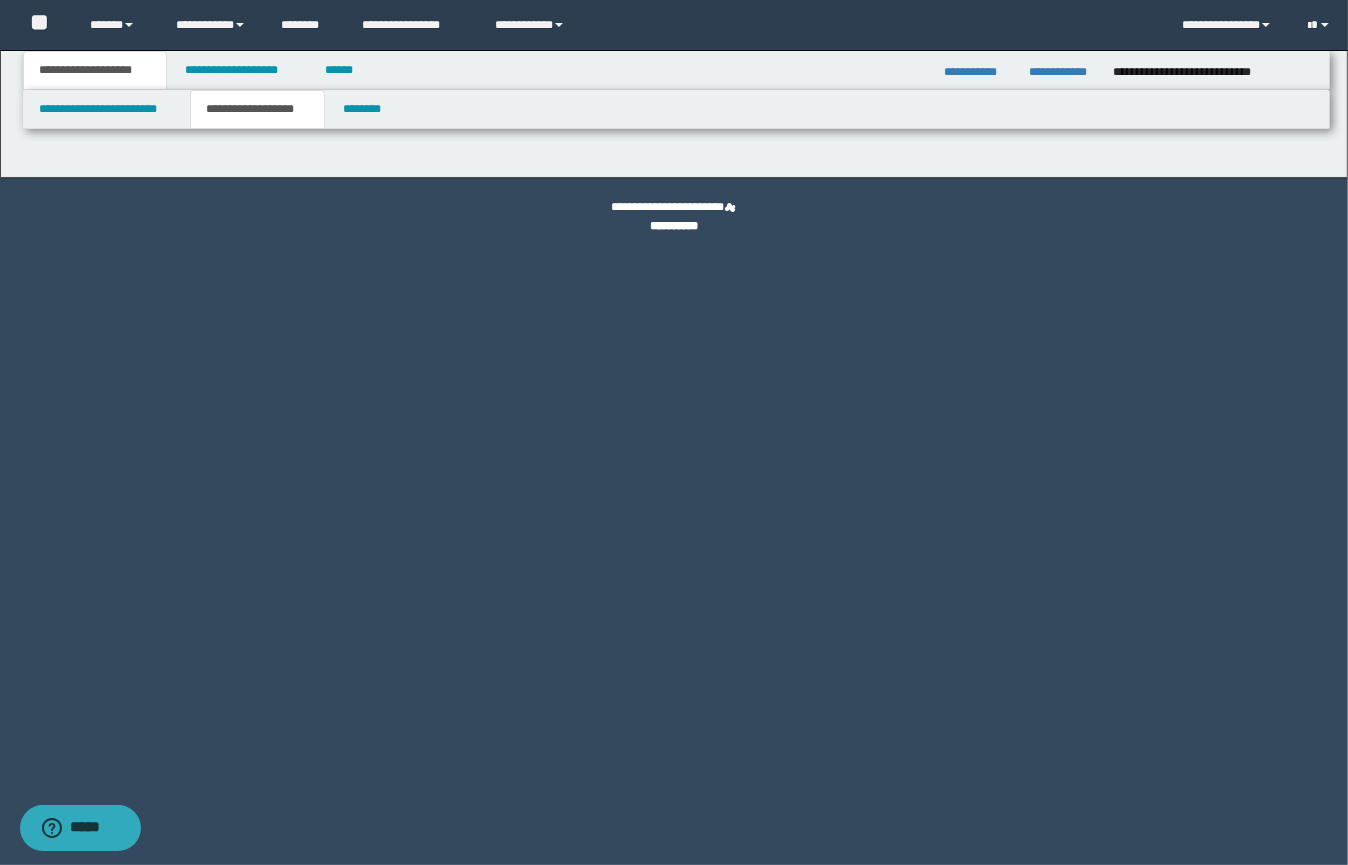 type on "********" 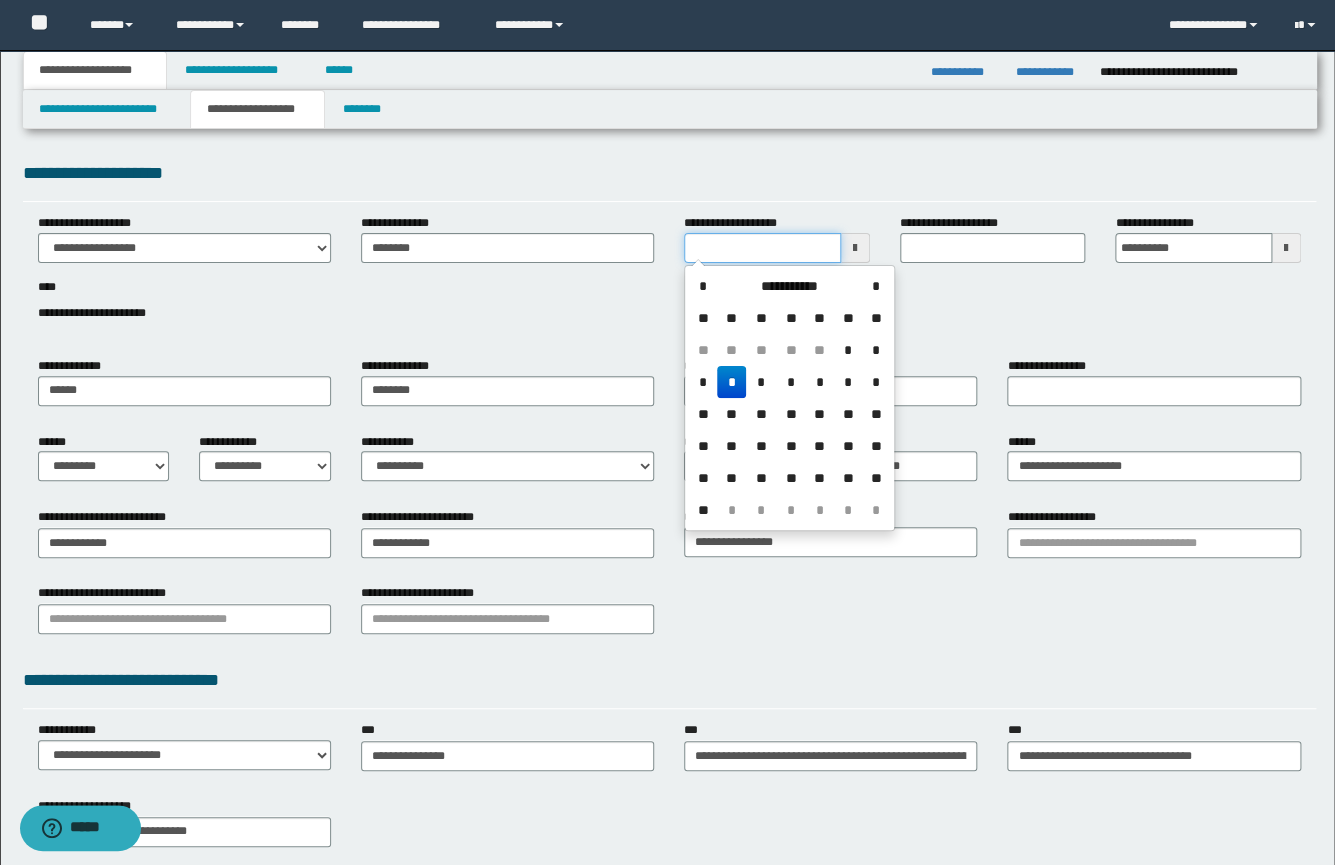 drag, startPoint x: 779, startPoint y: 254, endPoint x: 578, endPoint y: 253, distance: 201.00249 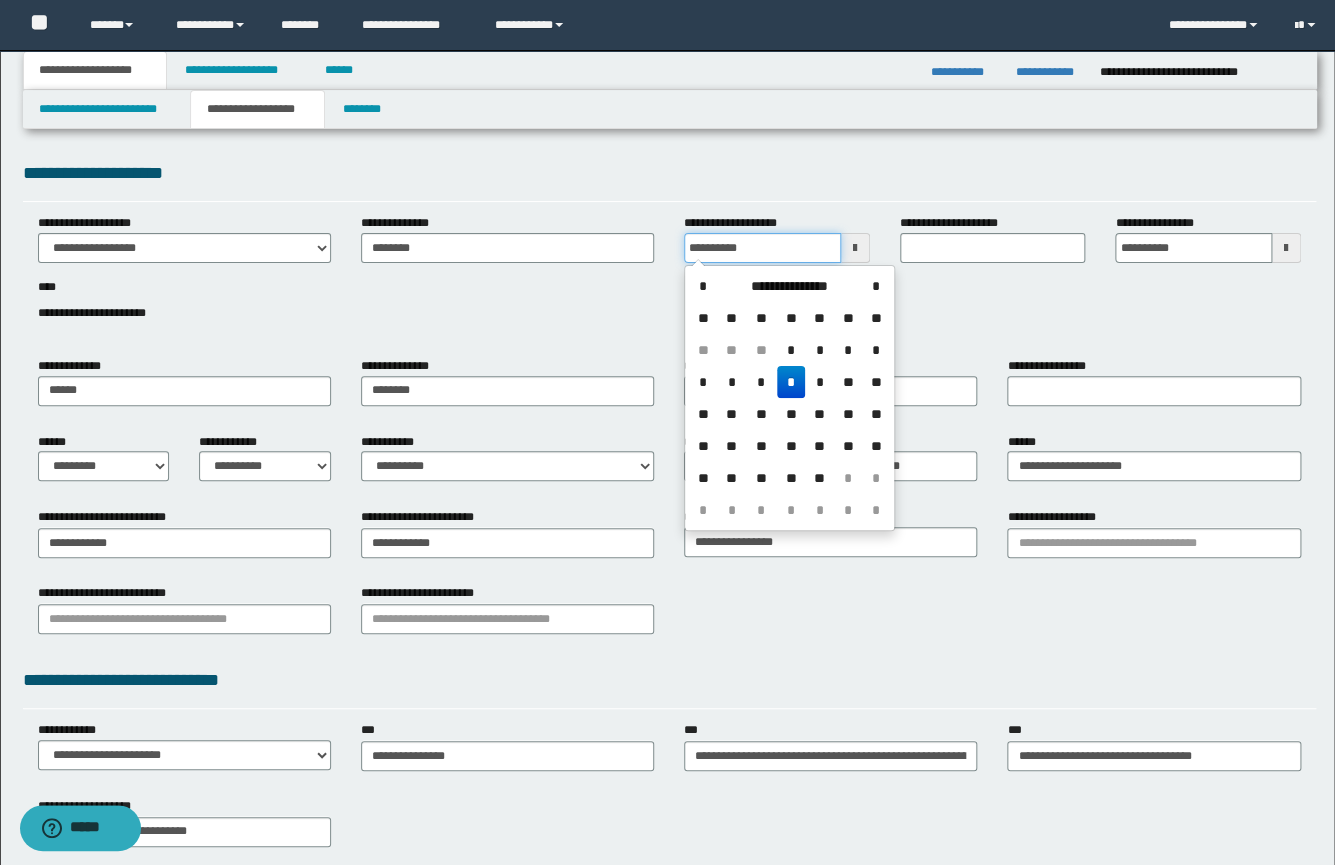 type on "**********" 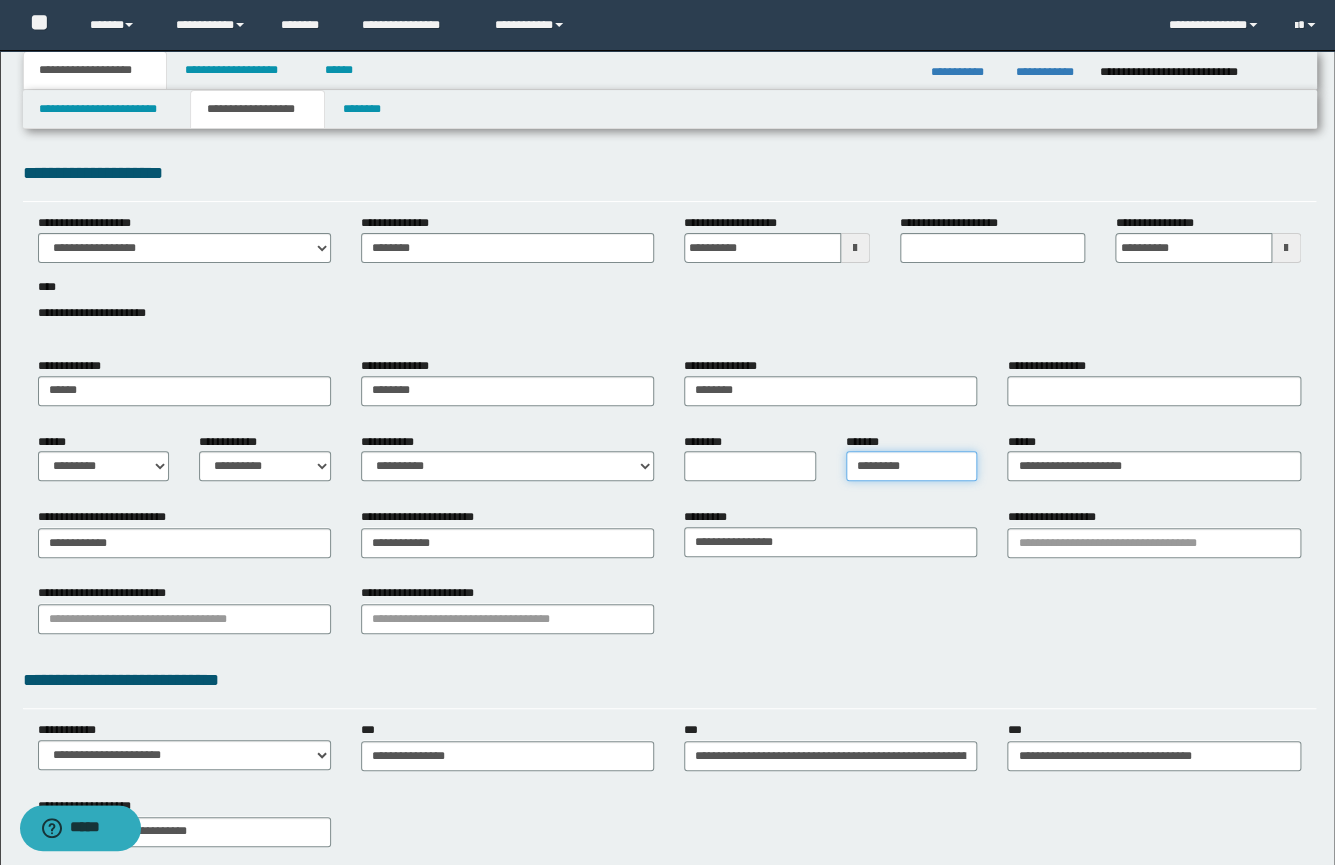 drag, startPoint x: 919, startPoint y: 465, endPoint x: 801, endPoint y: 460, distance: 118.10589 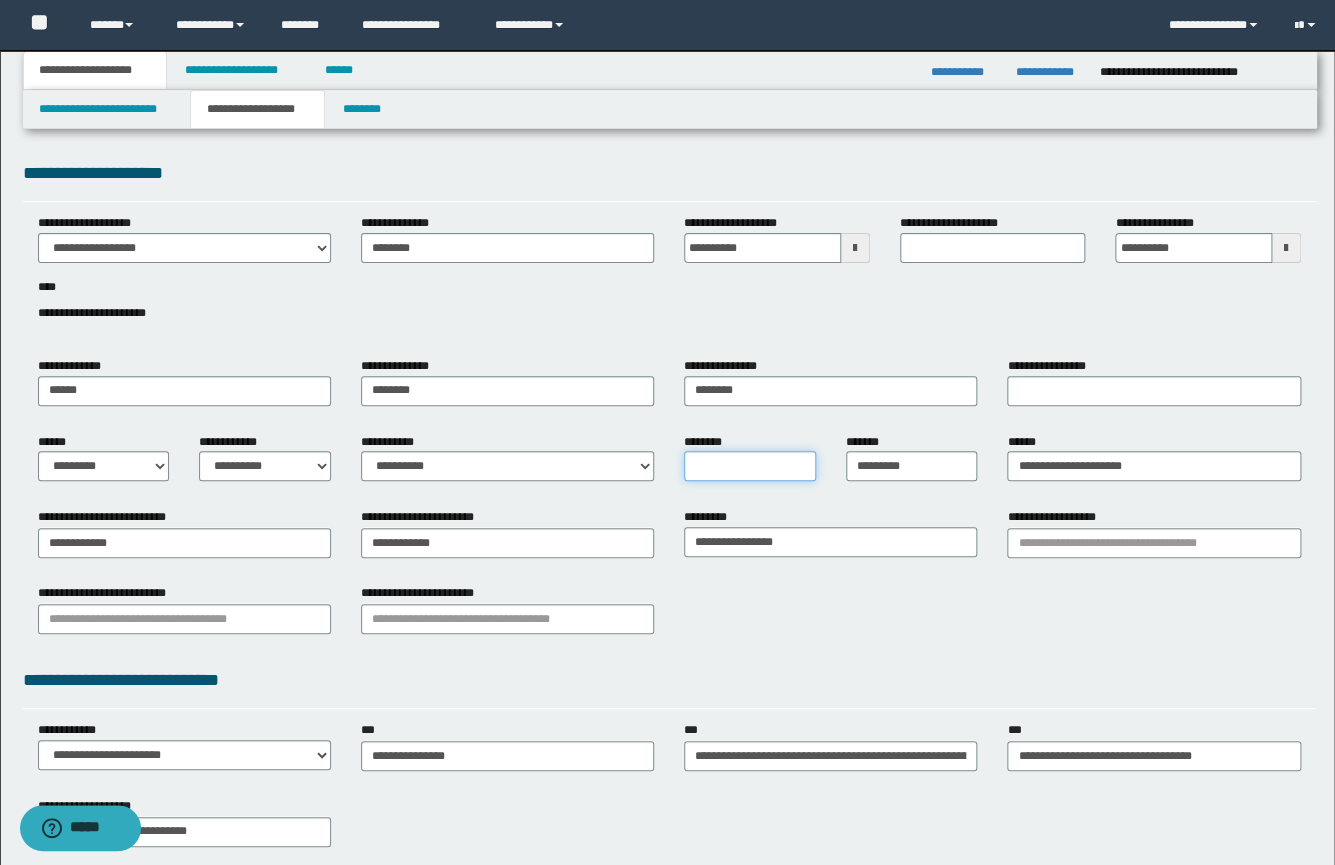 click on "********" at bounding box center (750, 466) 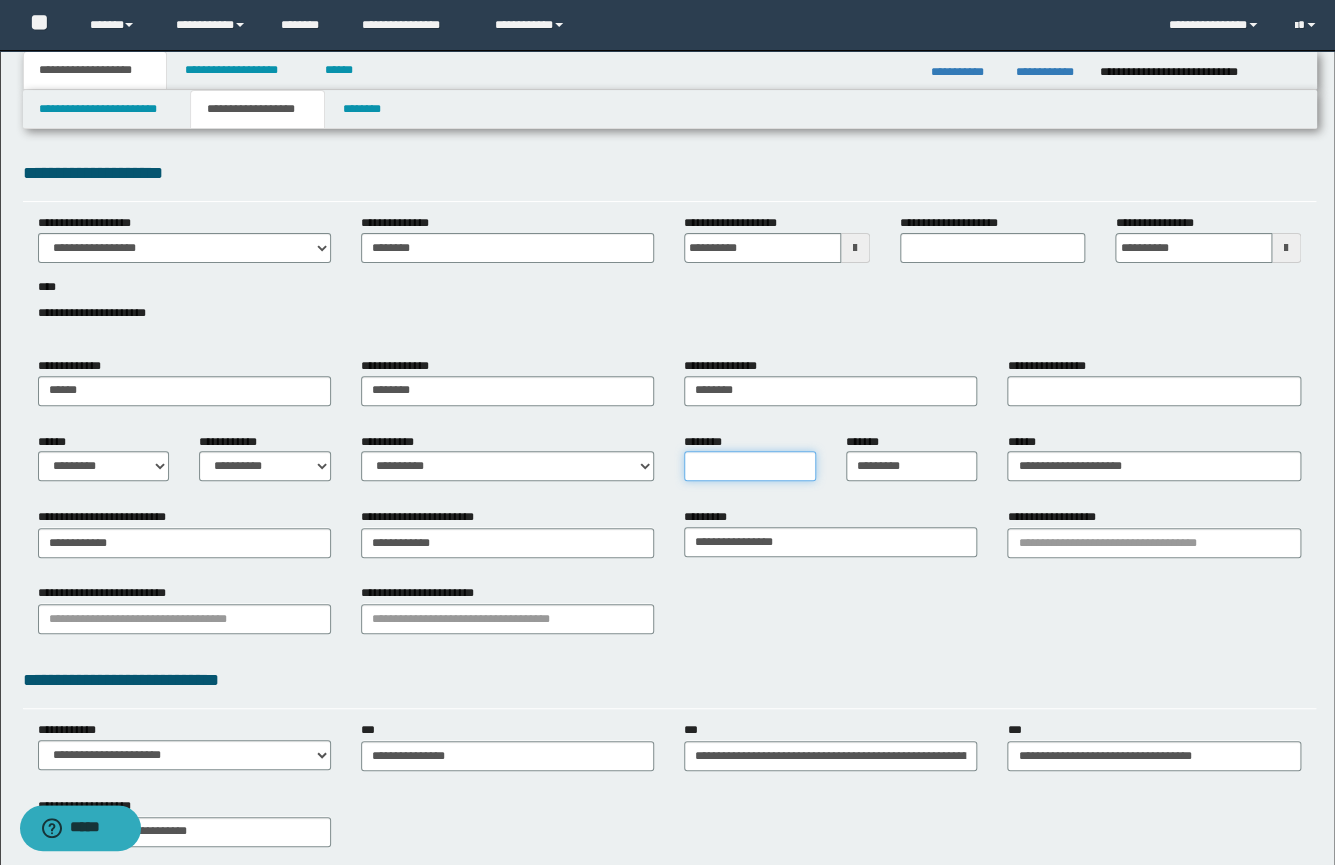 paste on "*********" 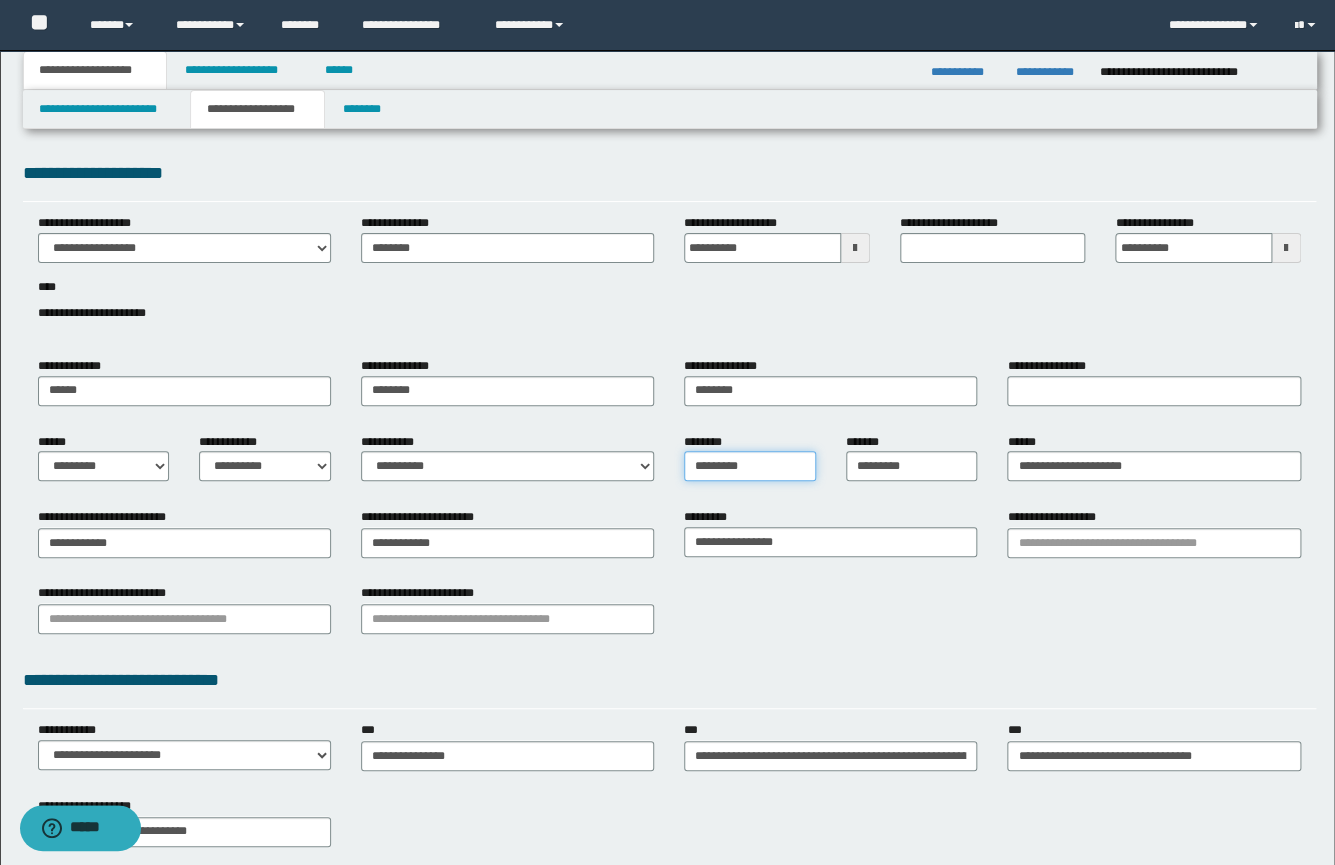 type on "*********" 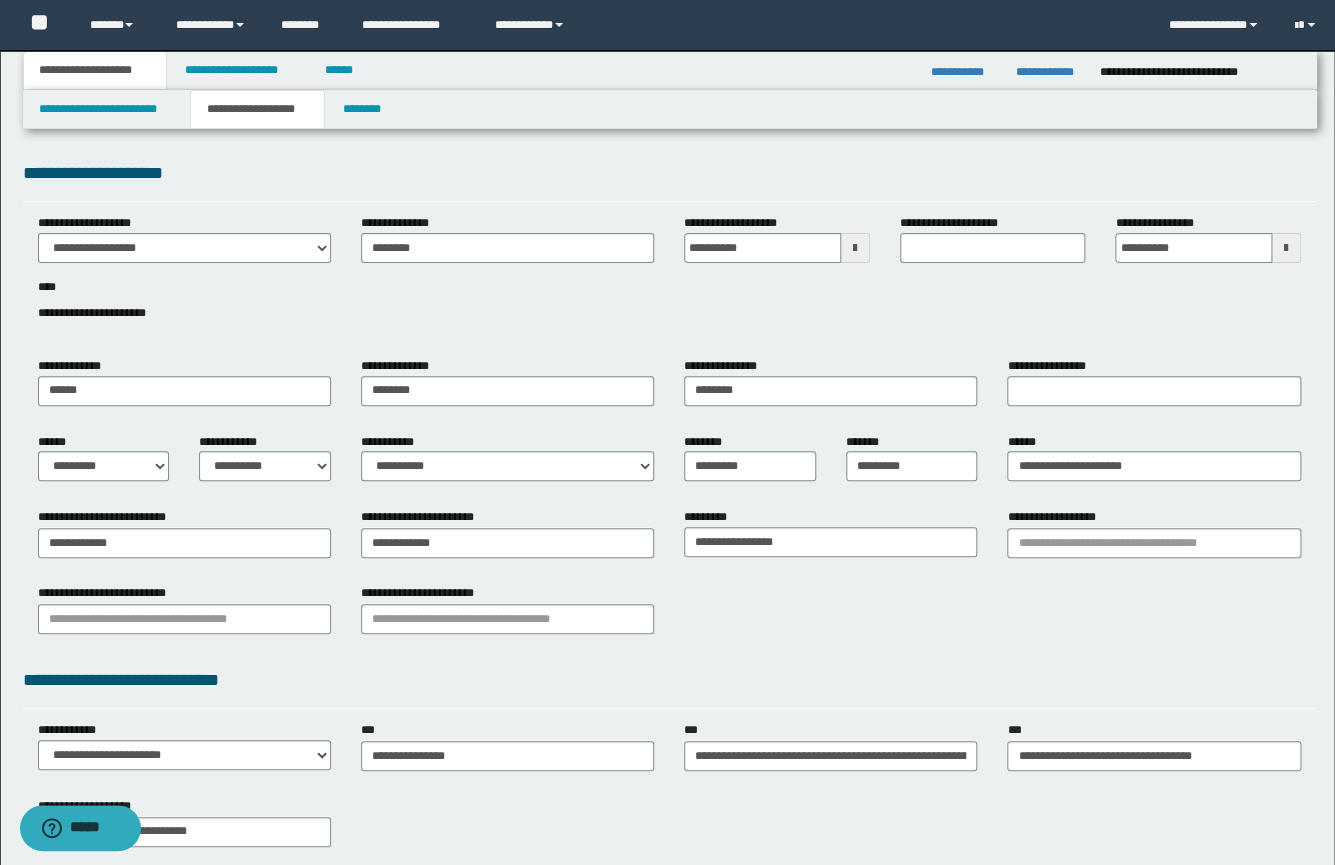 click on "**********" at bounding box center [394, 442] 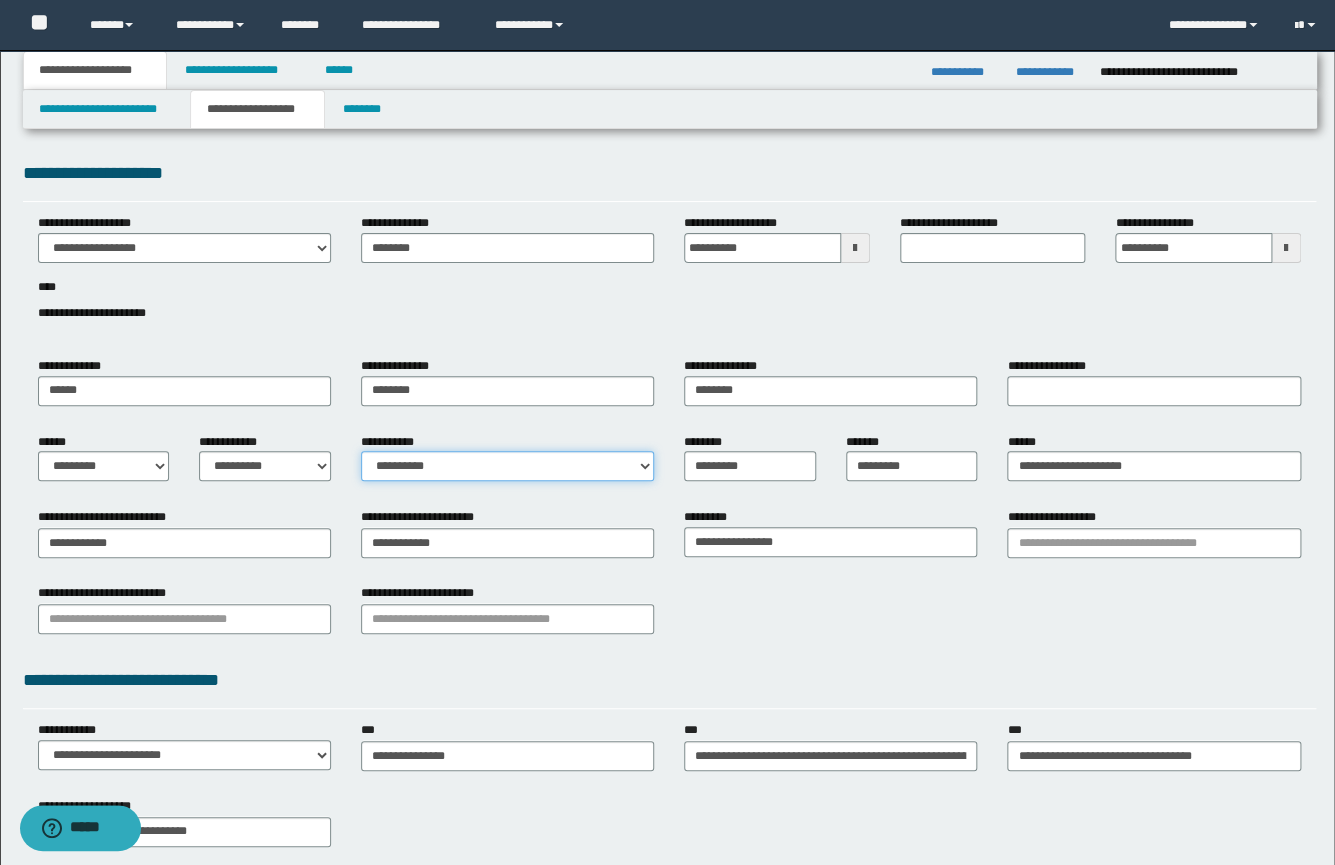 click on "**********" at bounding box center (507, 466) 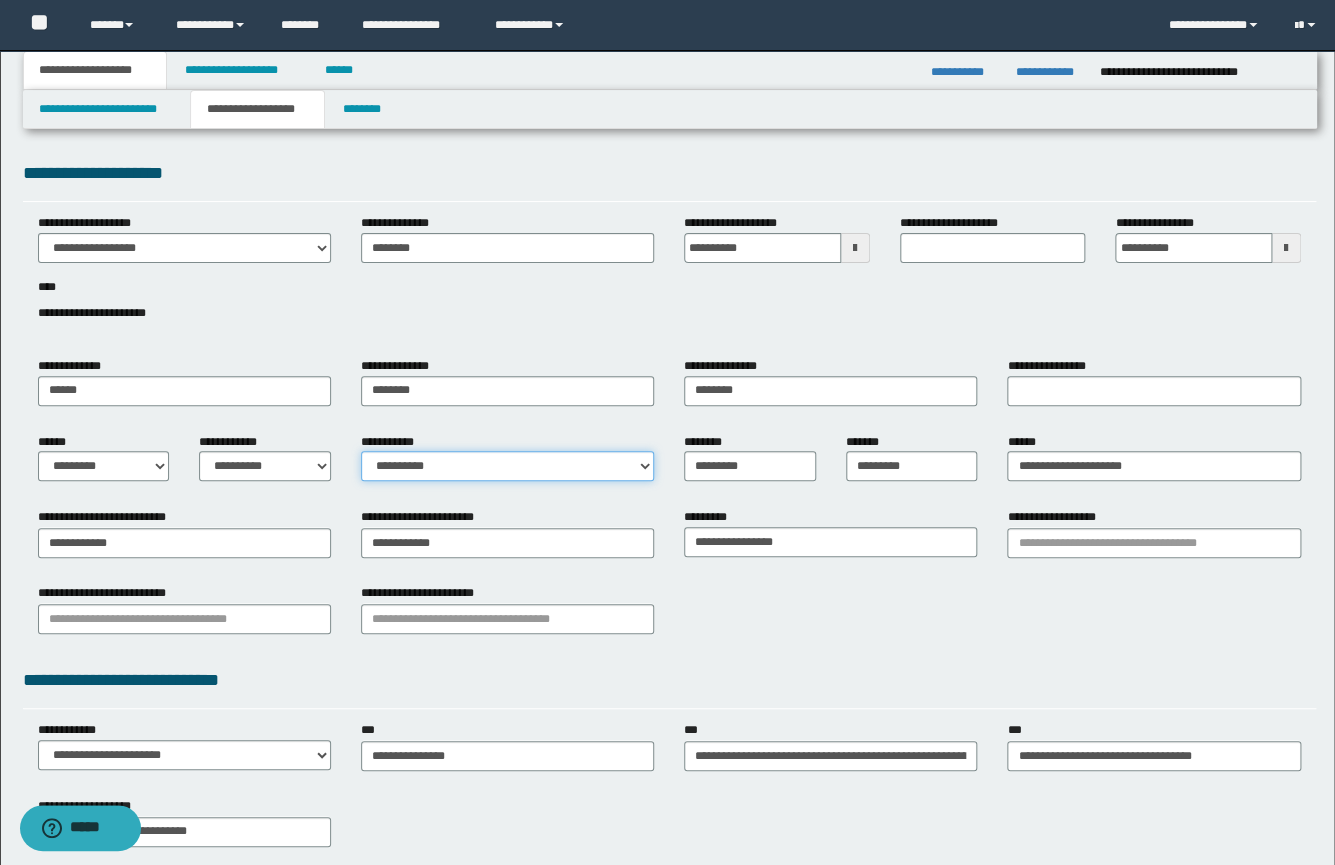 select on "*" 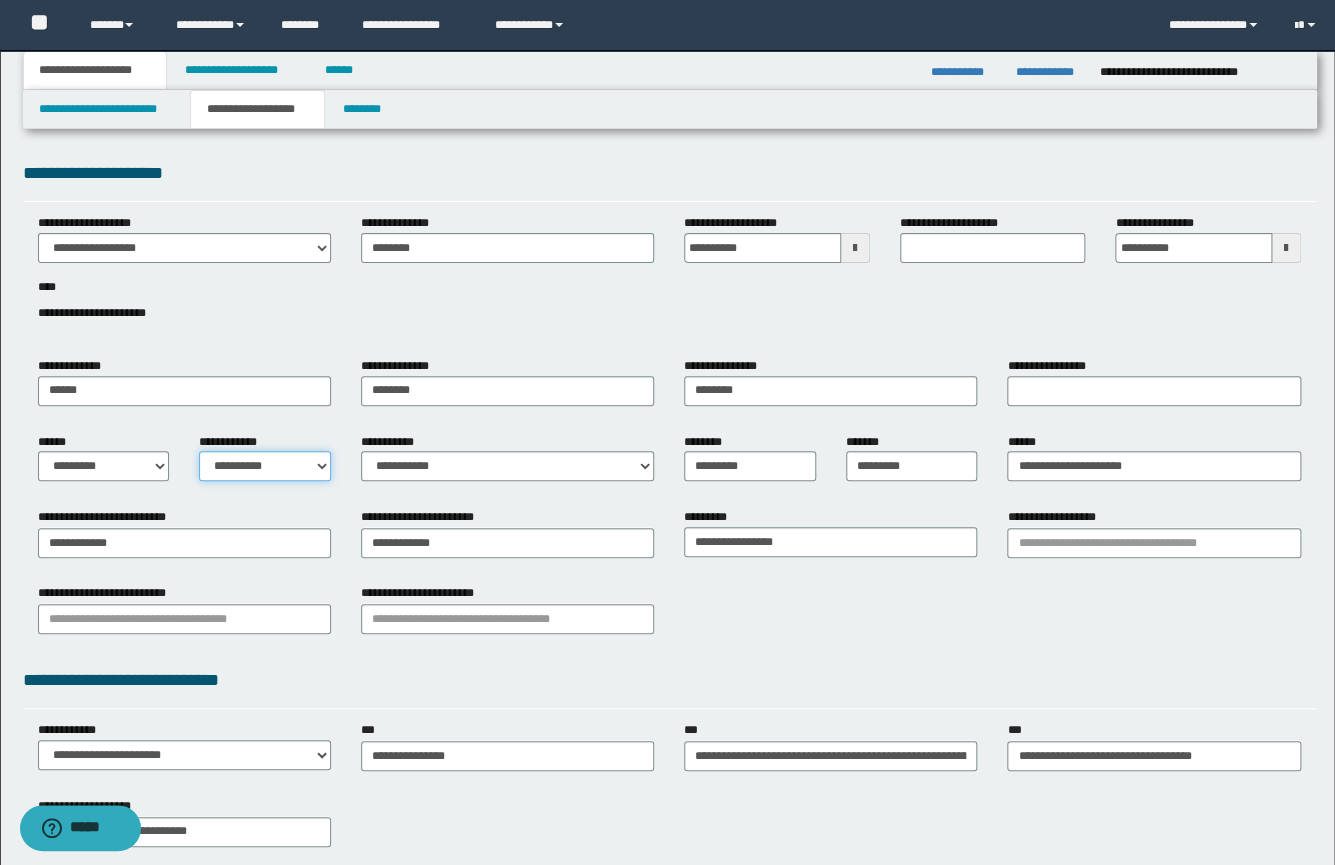 click on "**********" at bounding box center (265, 466) 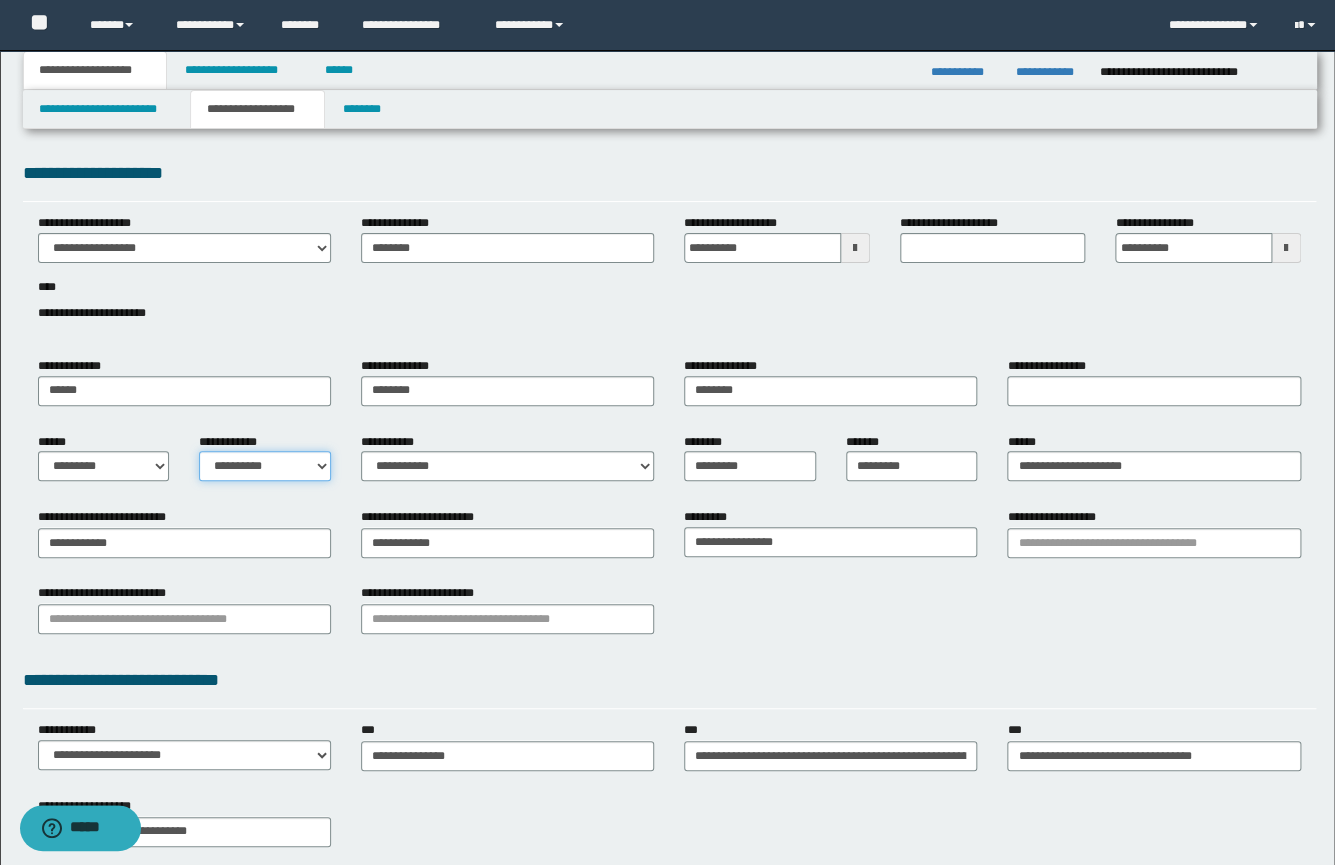 select on "*" 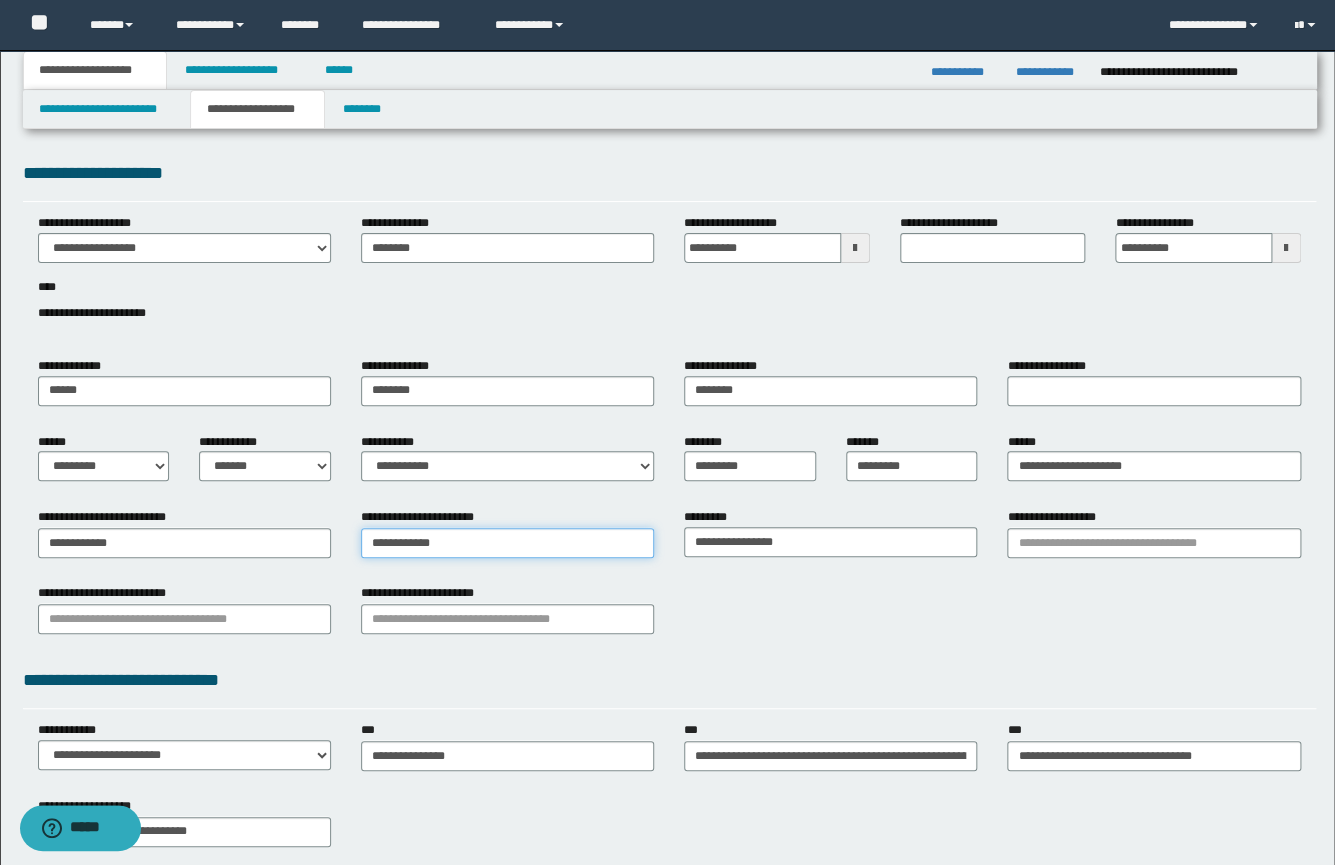 type on "**********" 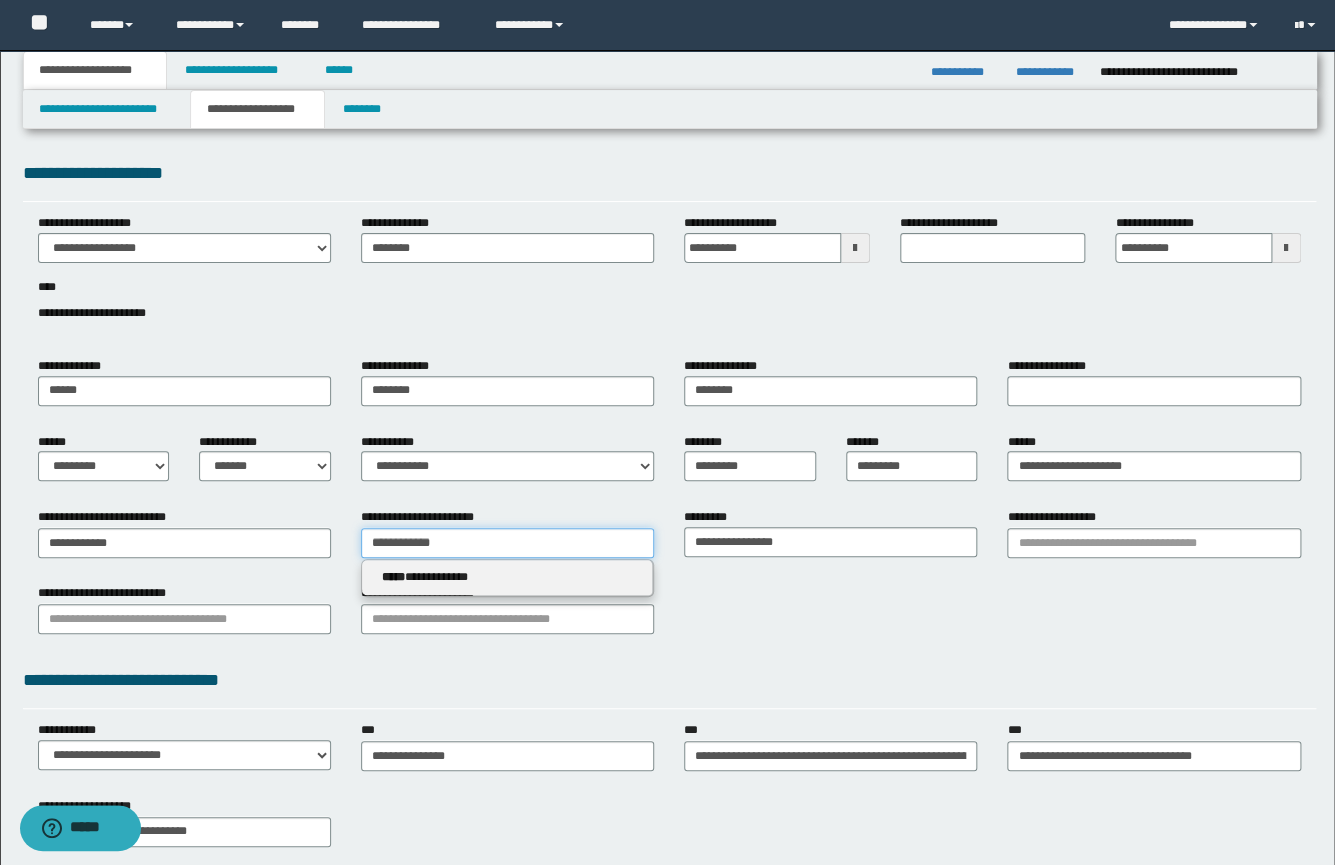 drag, startPoint x: 470, startPoint y: 538, endPoint x: 338, endPoint y: 534, distance: 132.0606 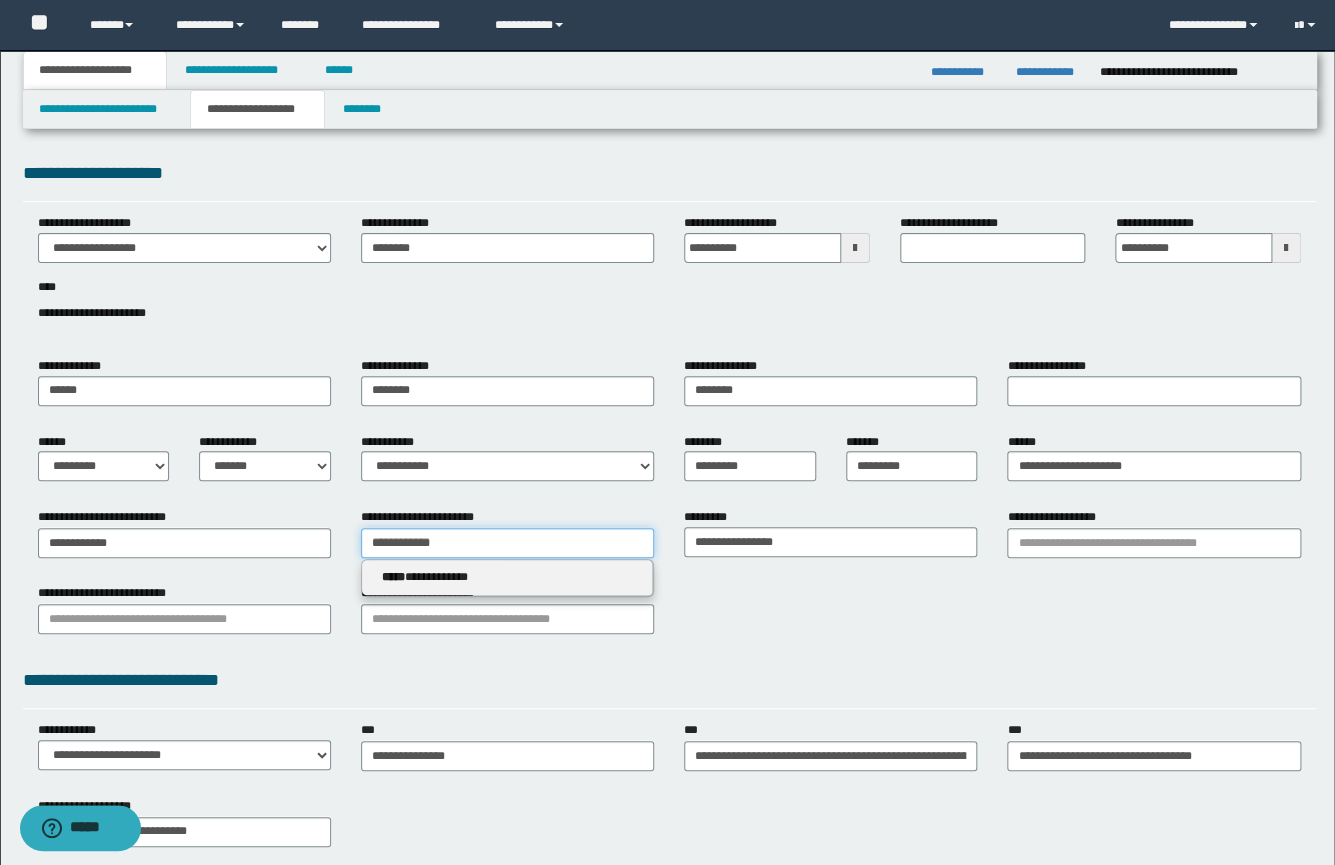 click on "**********" at bounding box center (669, 540) 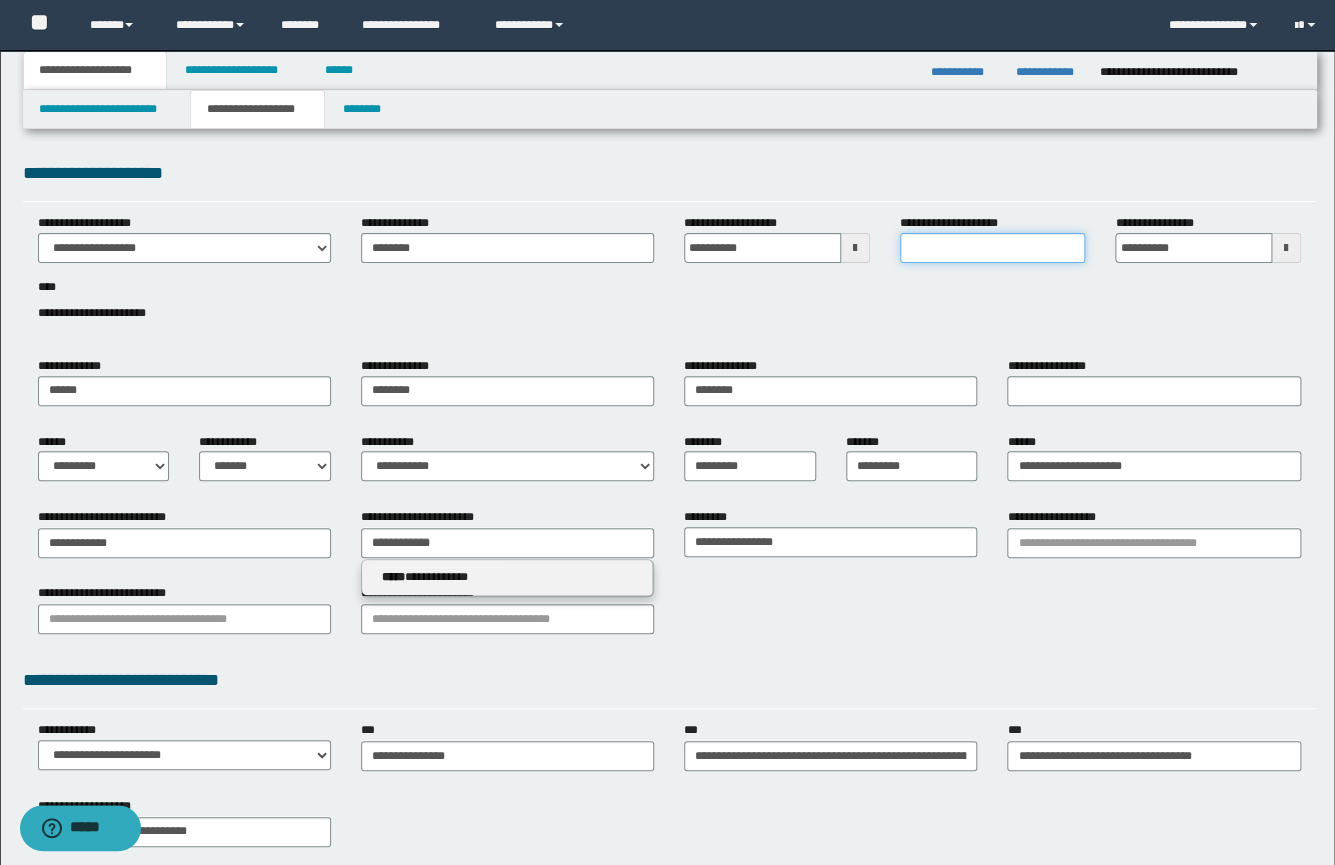 type 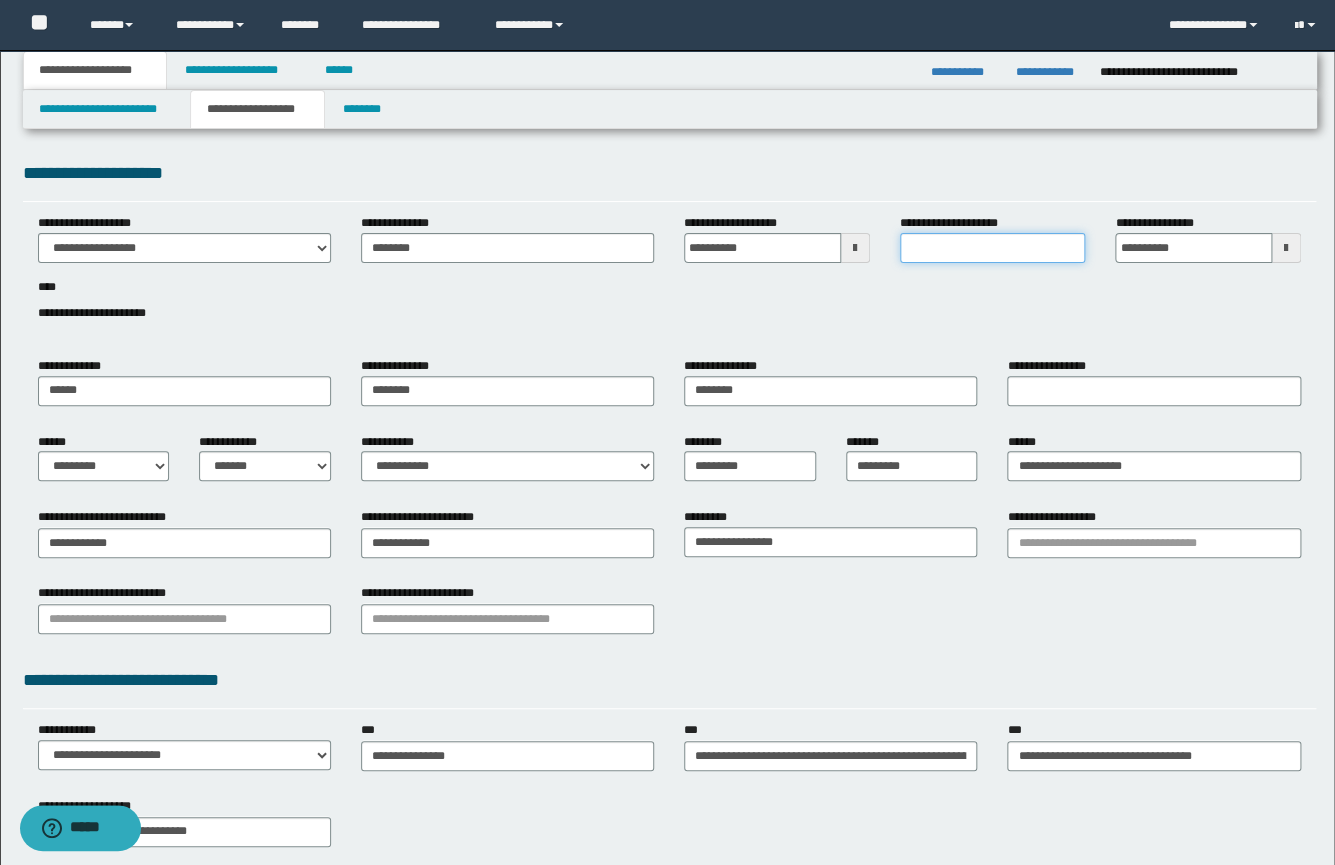 click on "**********" at bounding box center (993, 248) 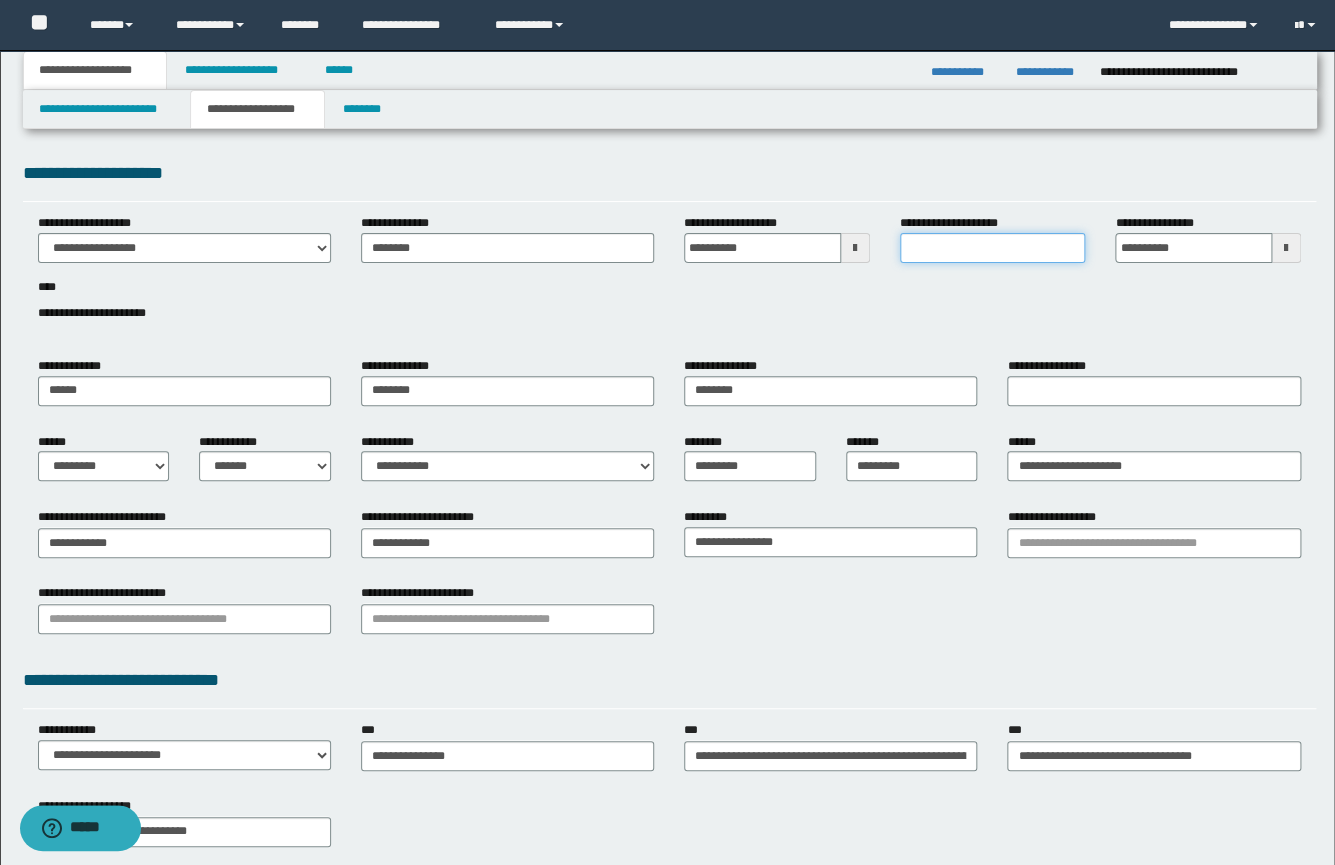 paste on "**********" 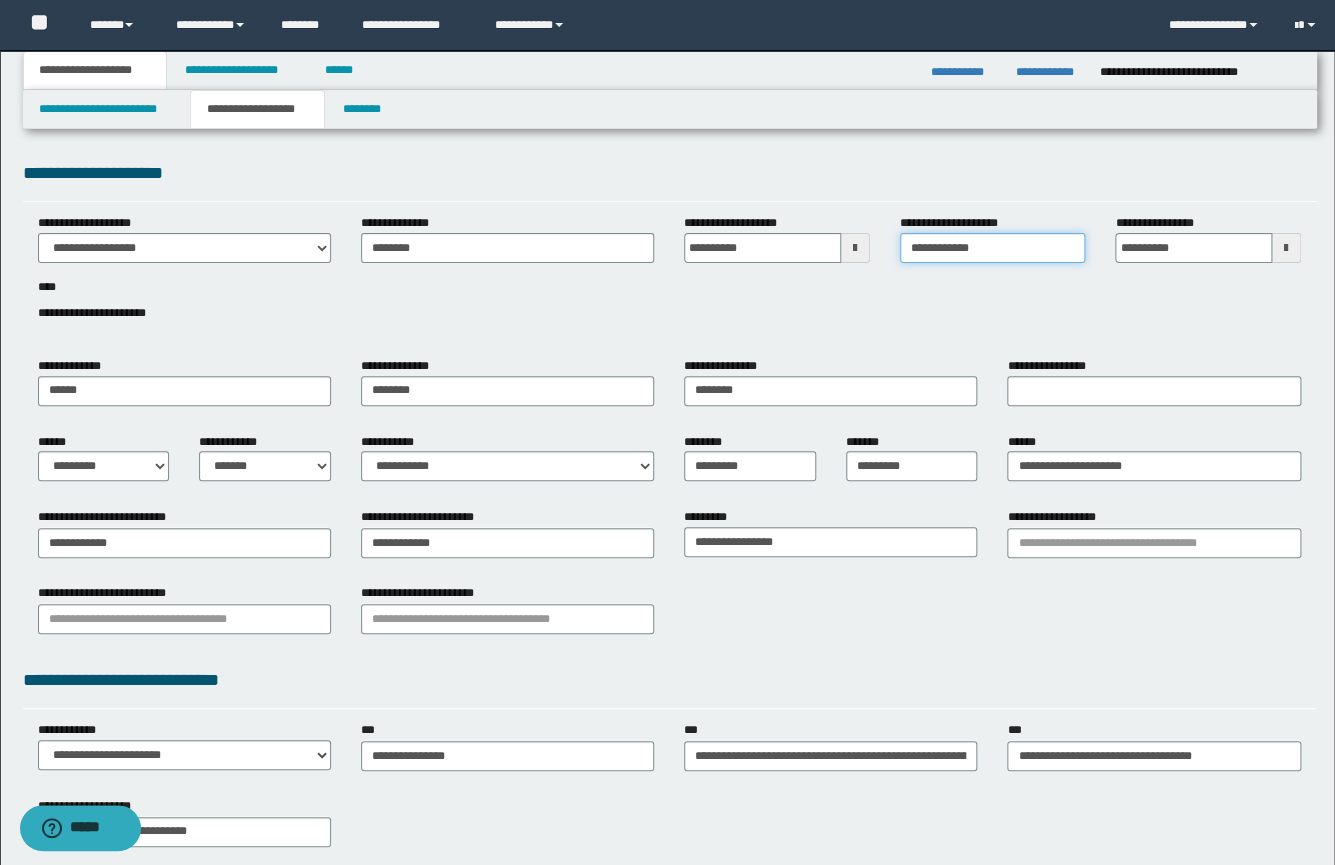 type on "**********" 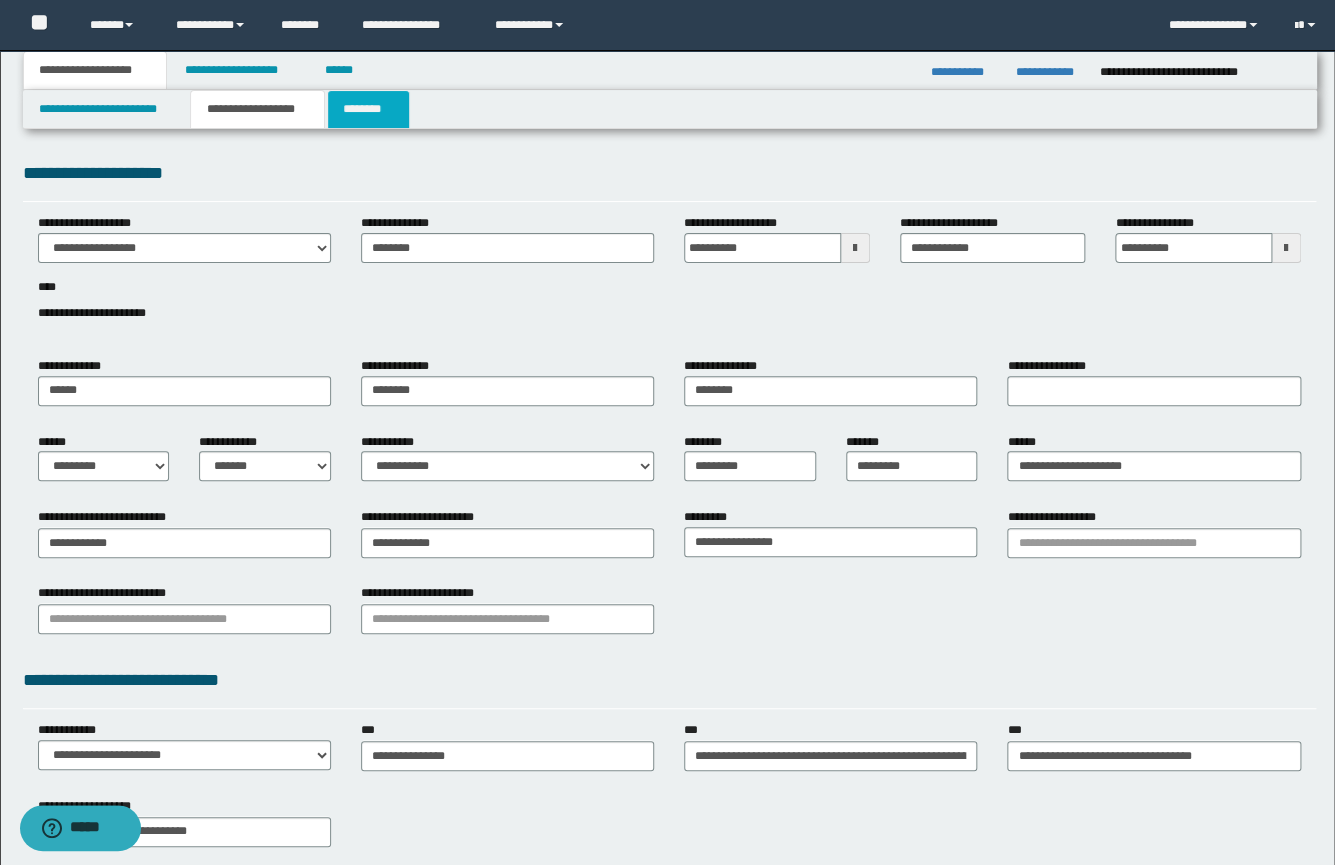 click on "********" at bounding box center (368, 109) 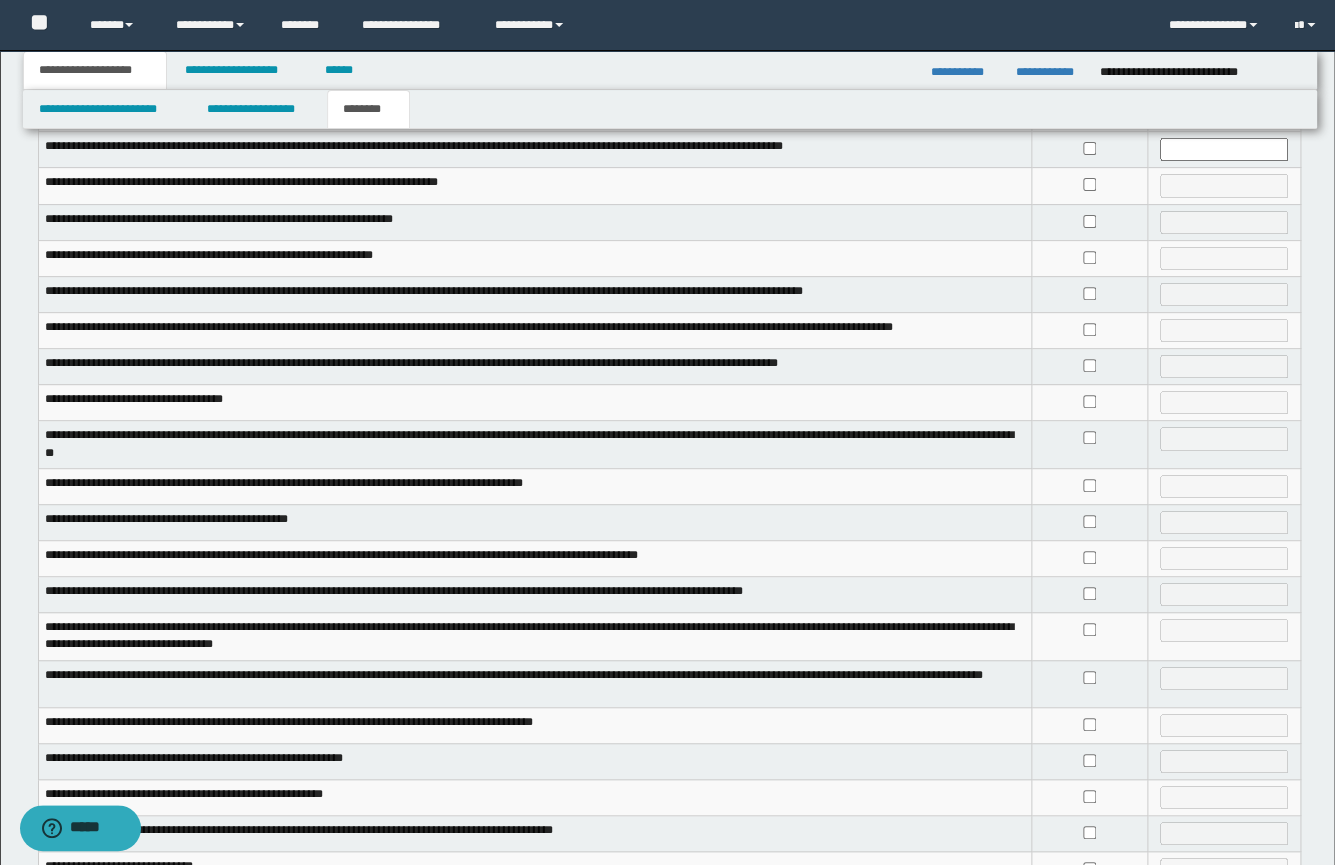 scroll, scrollTop: 278, scrollLeft: 0, axis: vertical 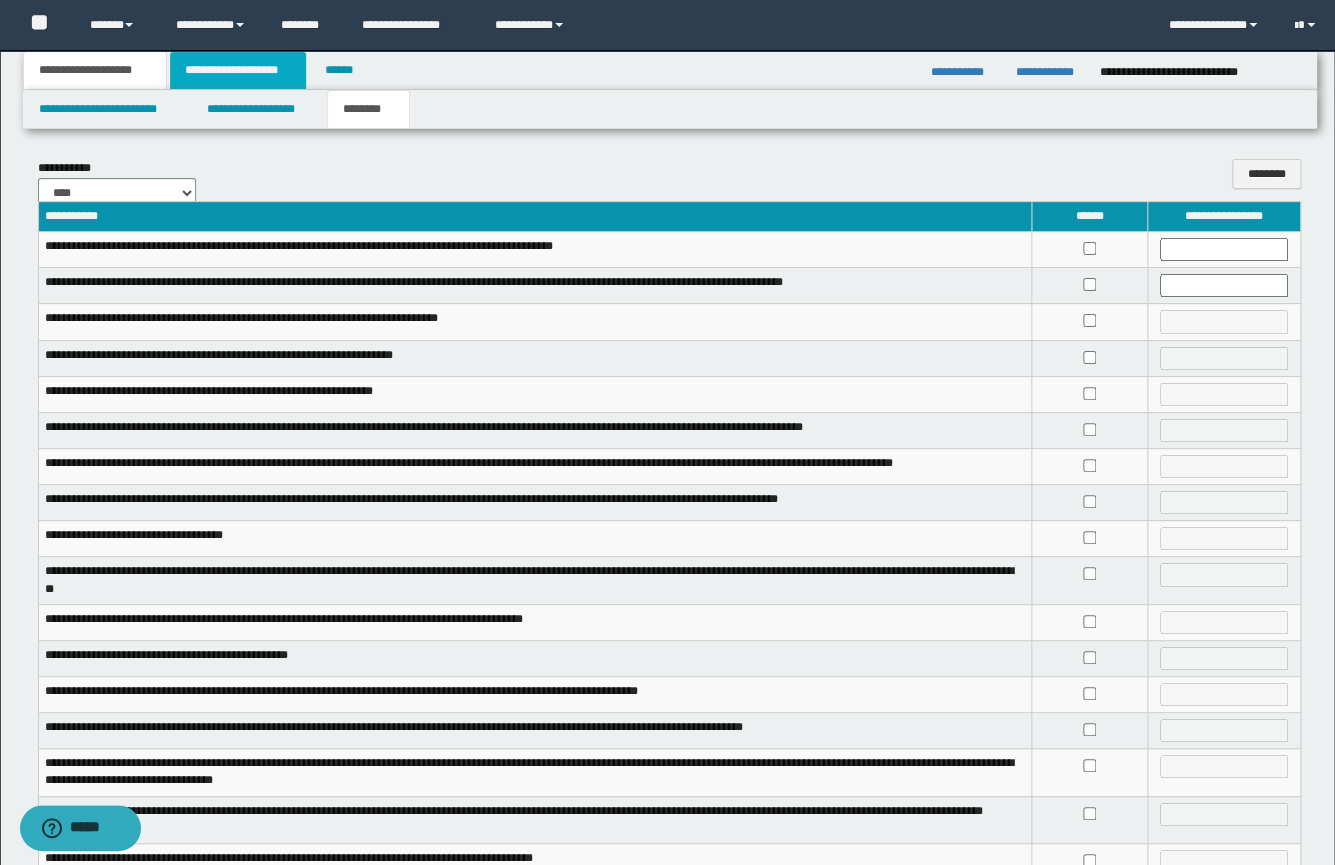 click on "**********" at bounding box center [238, 70] 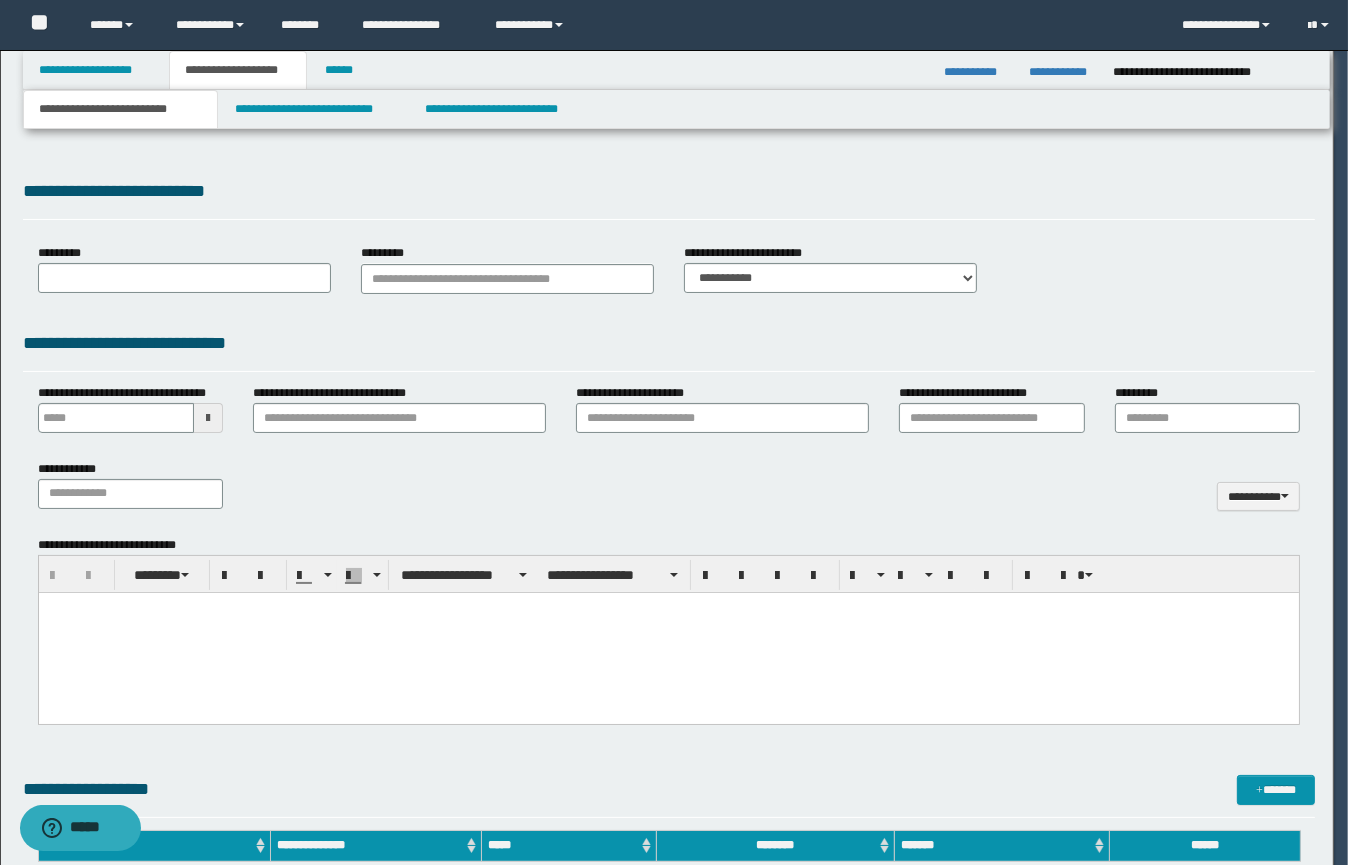 select on "*" 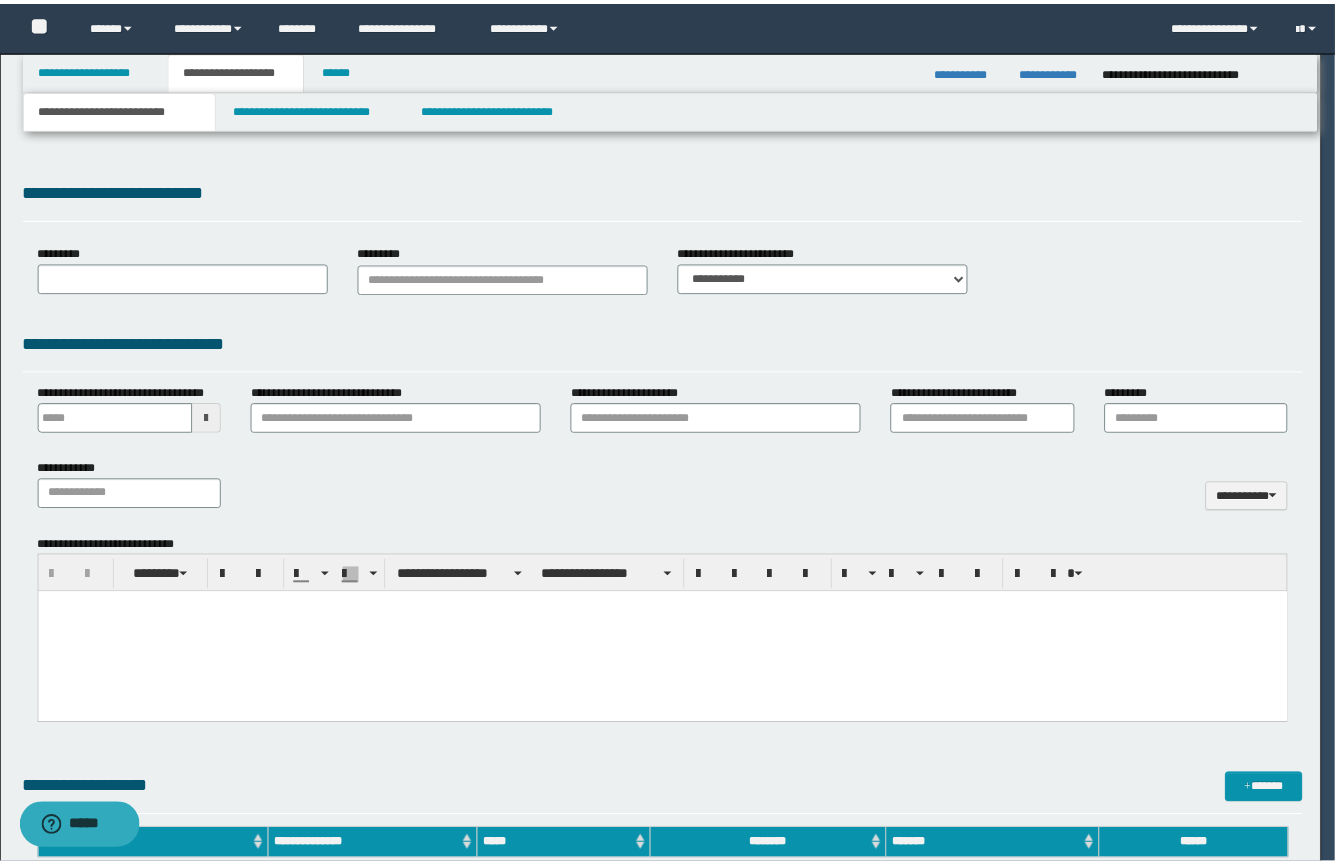 scroll, scrollTop: 0, scrollLeft: 0, axis: both 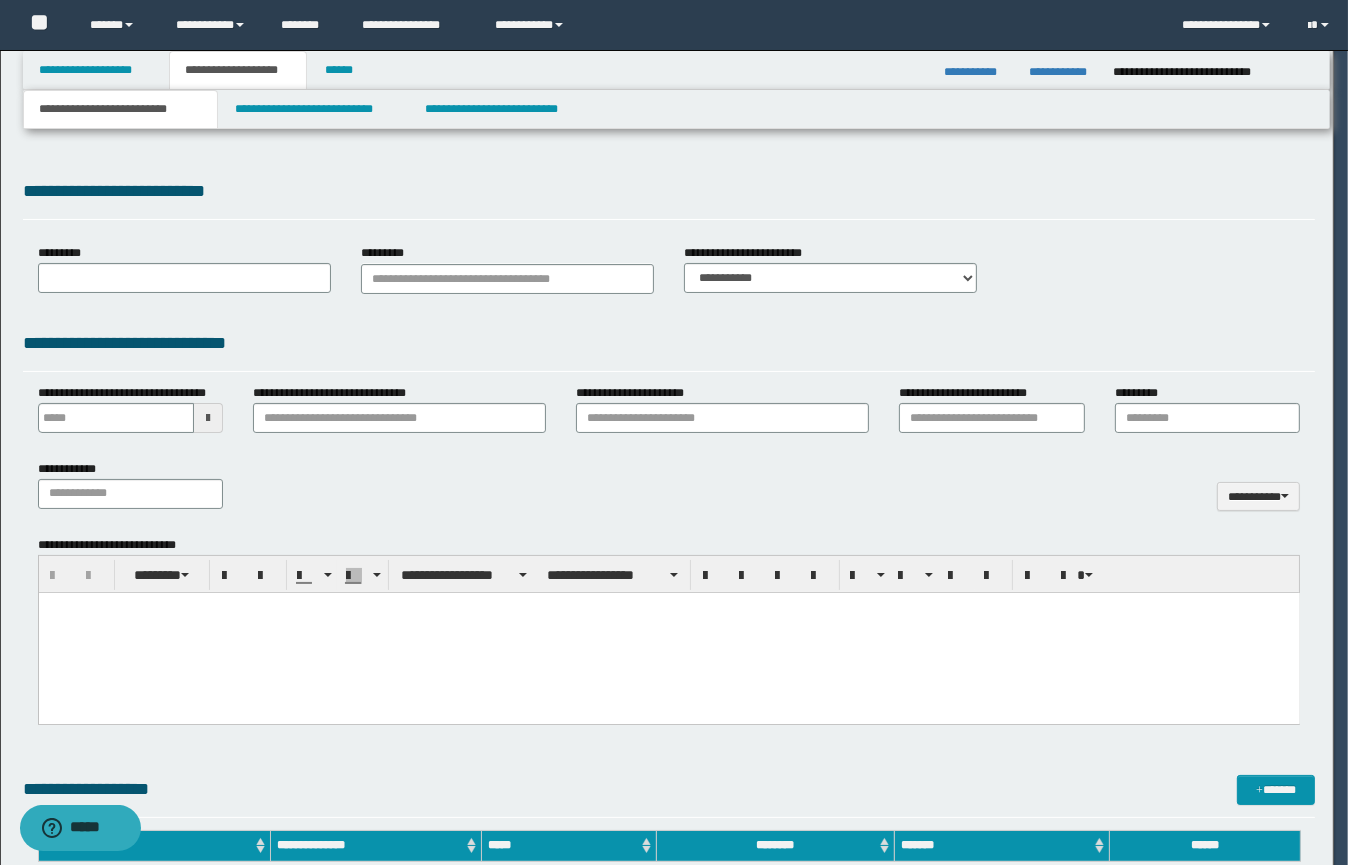 type 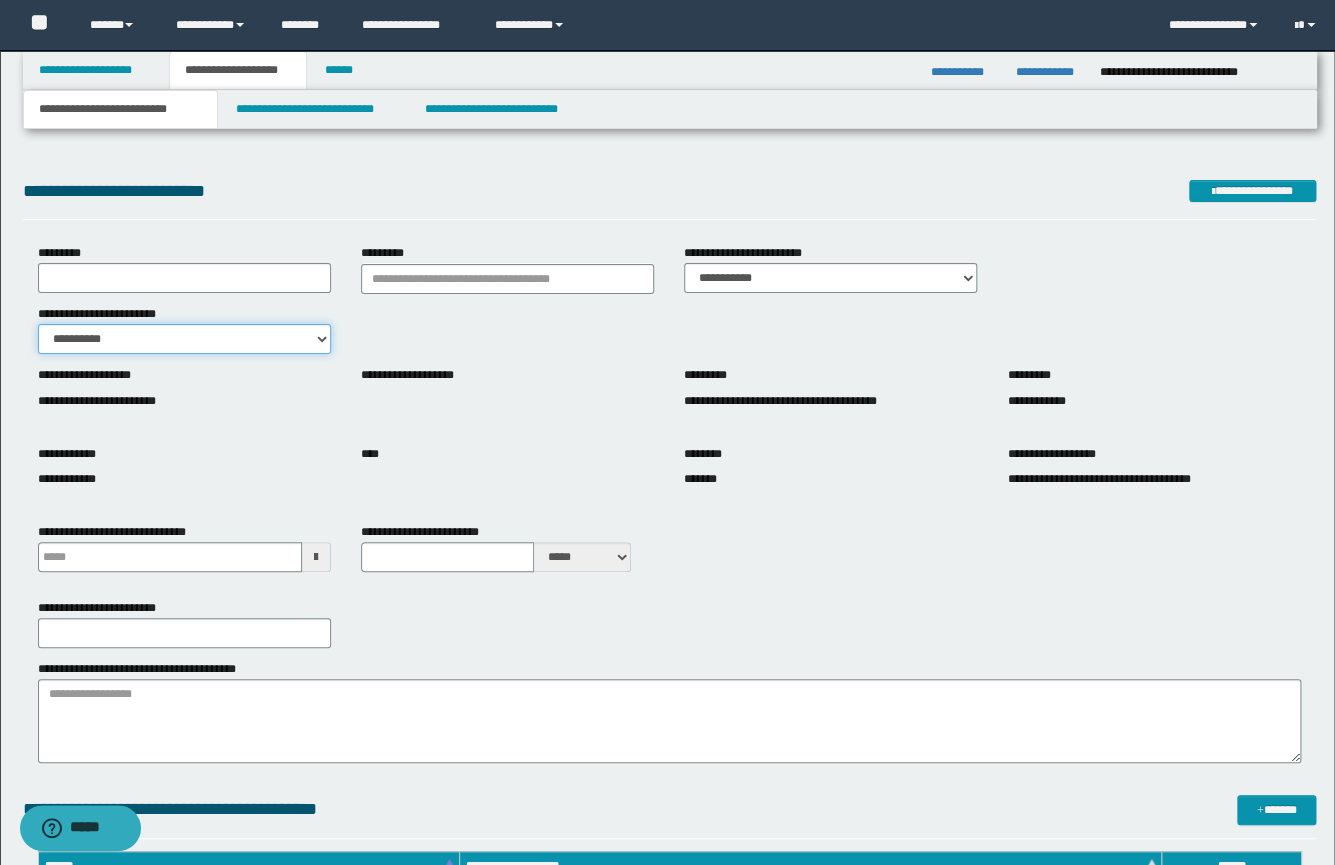 click on "**********" at bounding box center (184, 339) 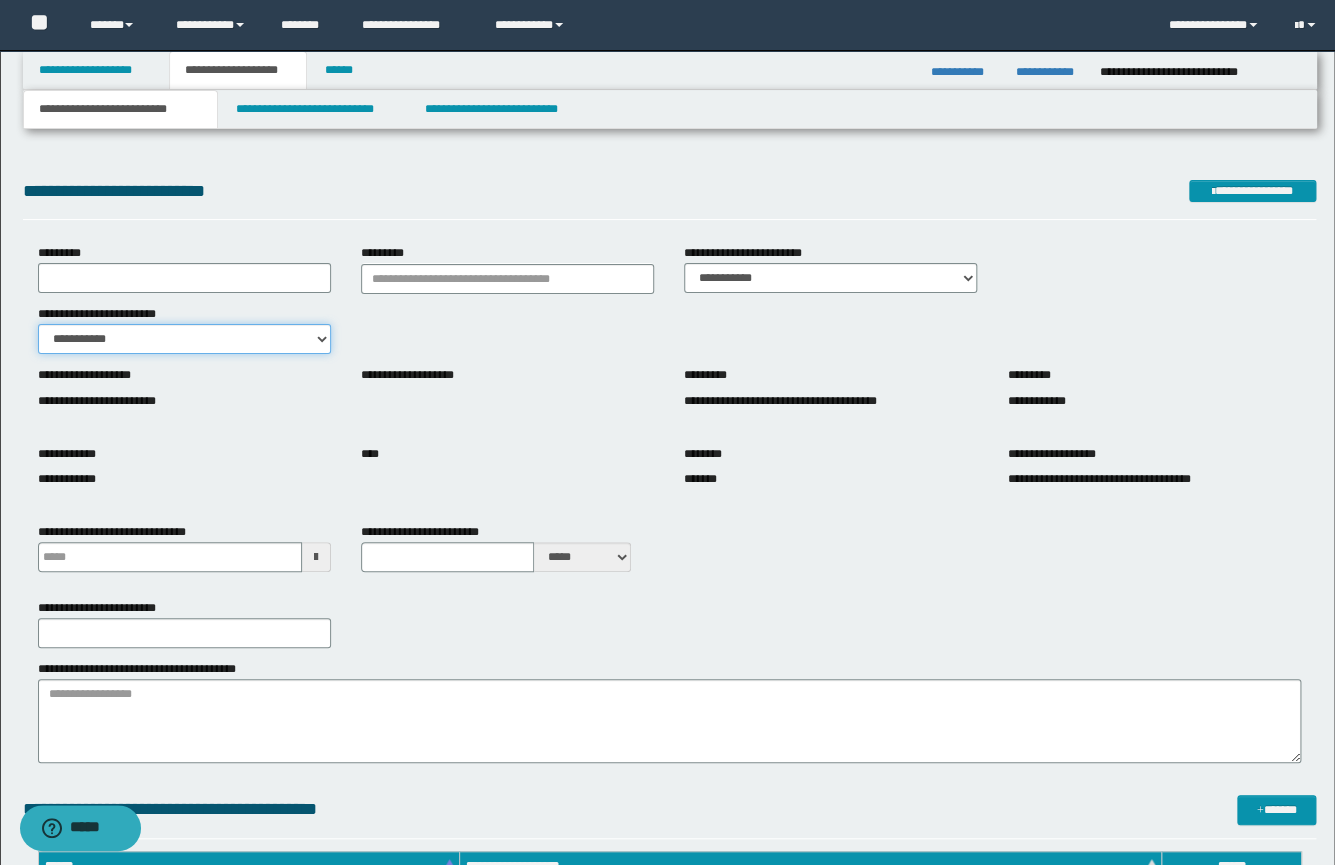 type 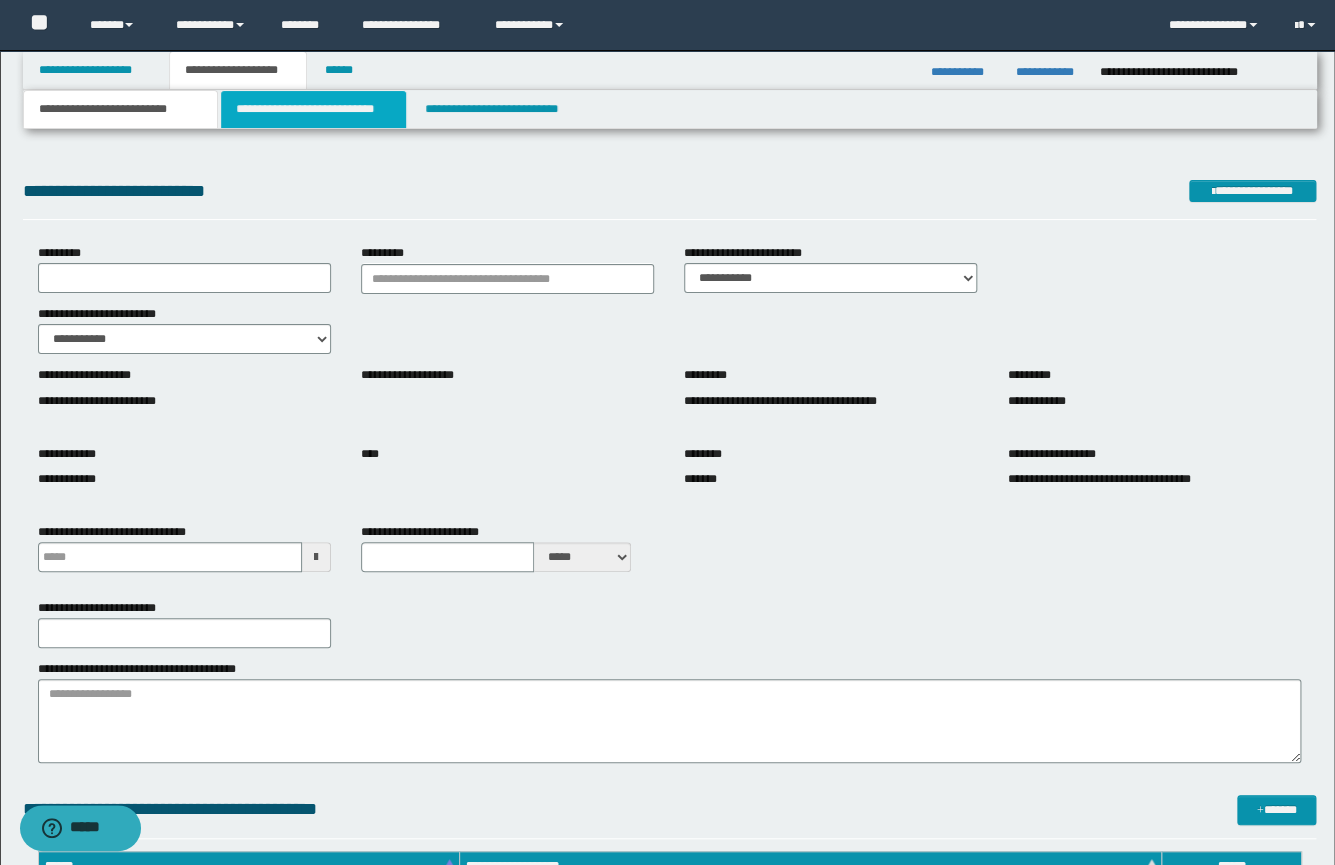 click on "**********" at bounding box center (313, 109) 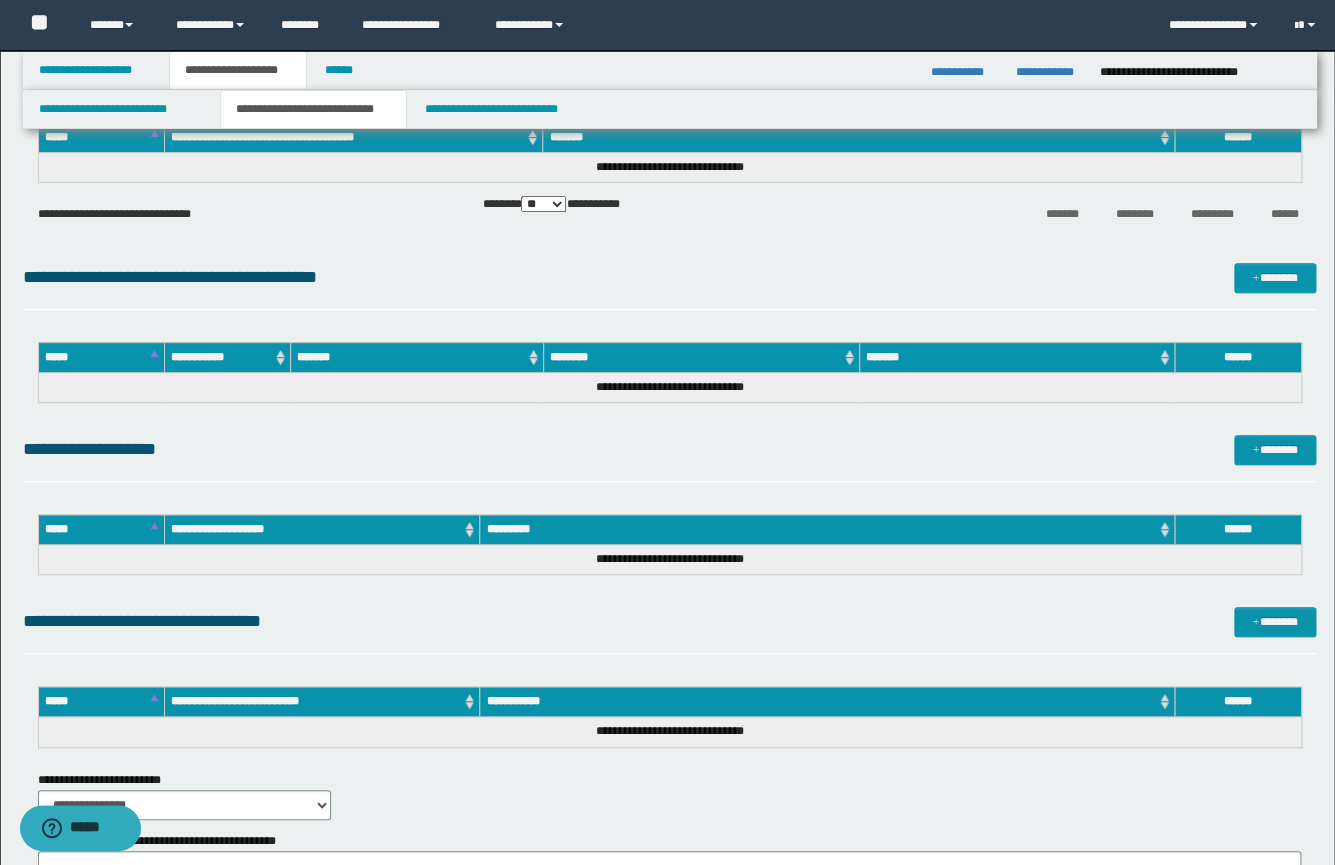 scroll, scrollTop: 117, scrollLeft: 0, axis: vertical 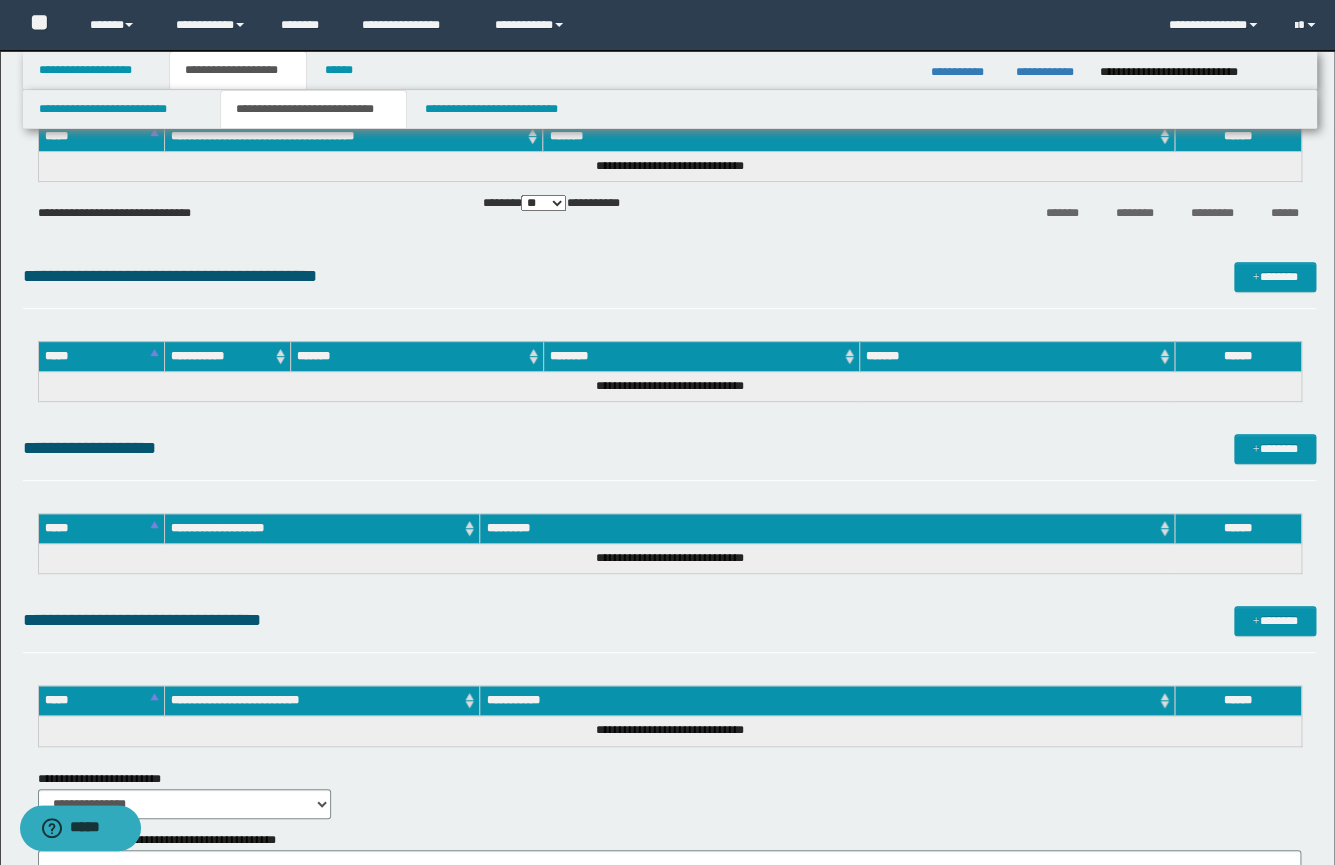 click on "**********" at bounding box center (238, 70) 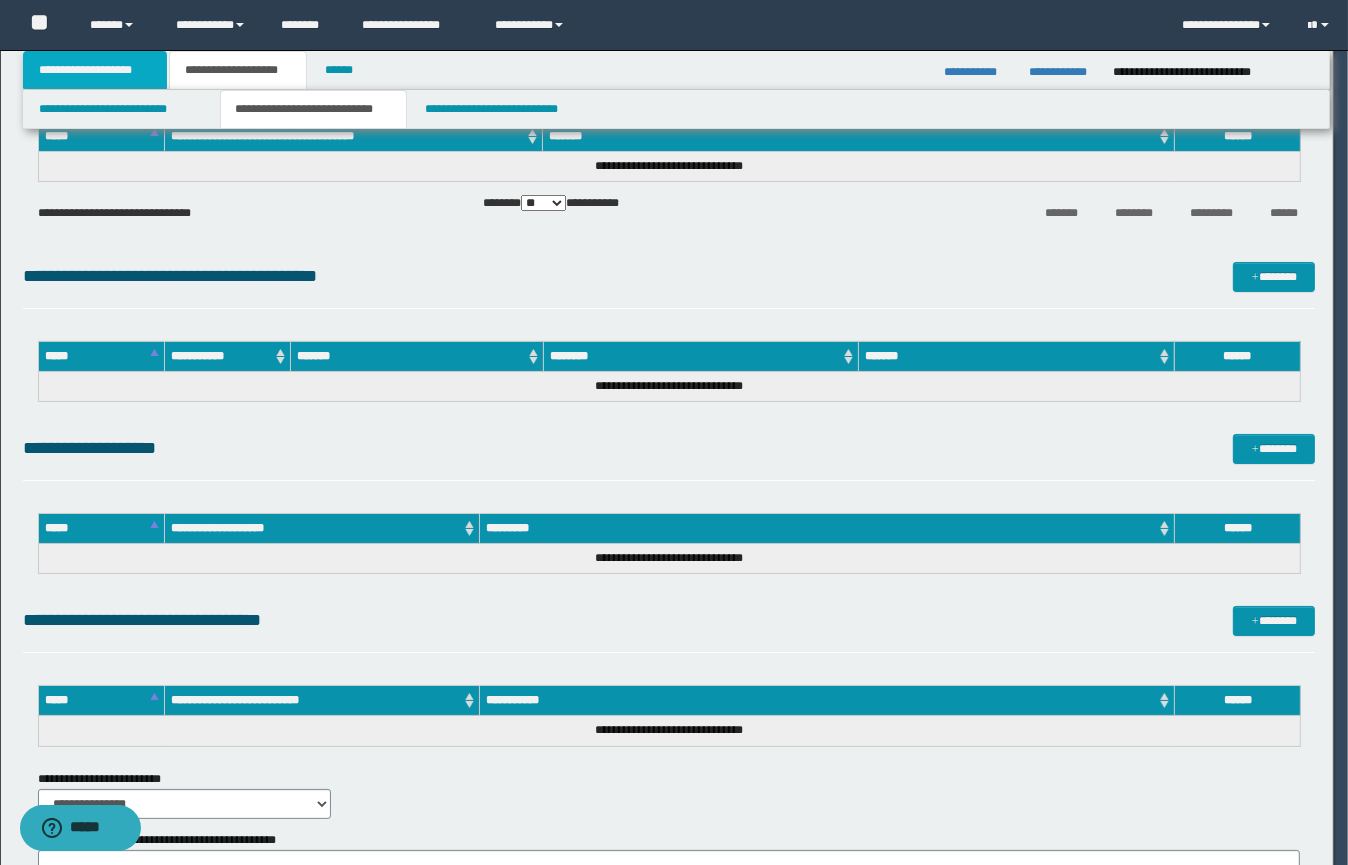 click on "**********" at bounding box center [95, 70] 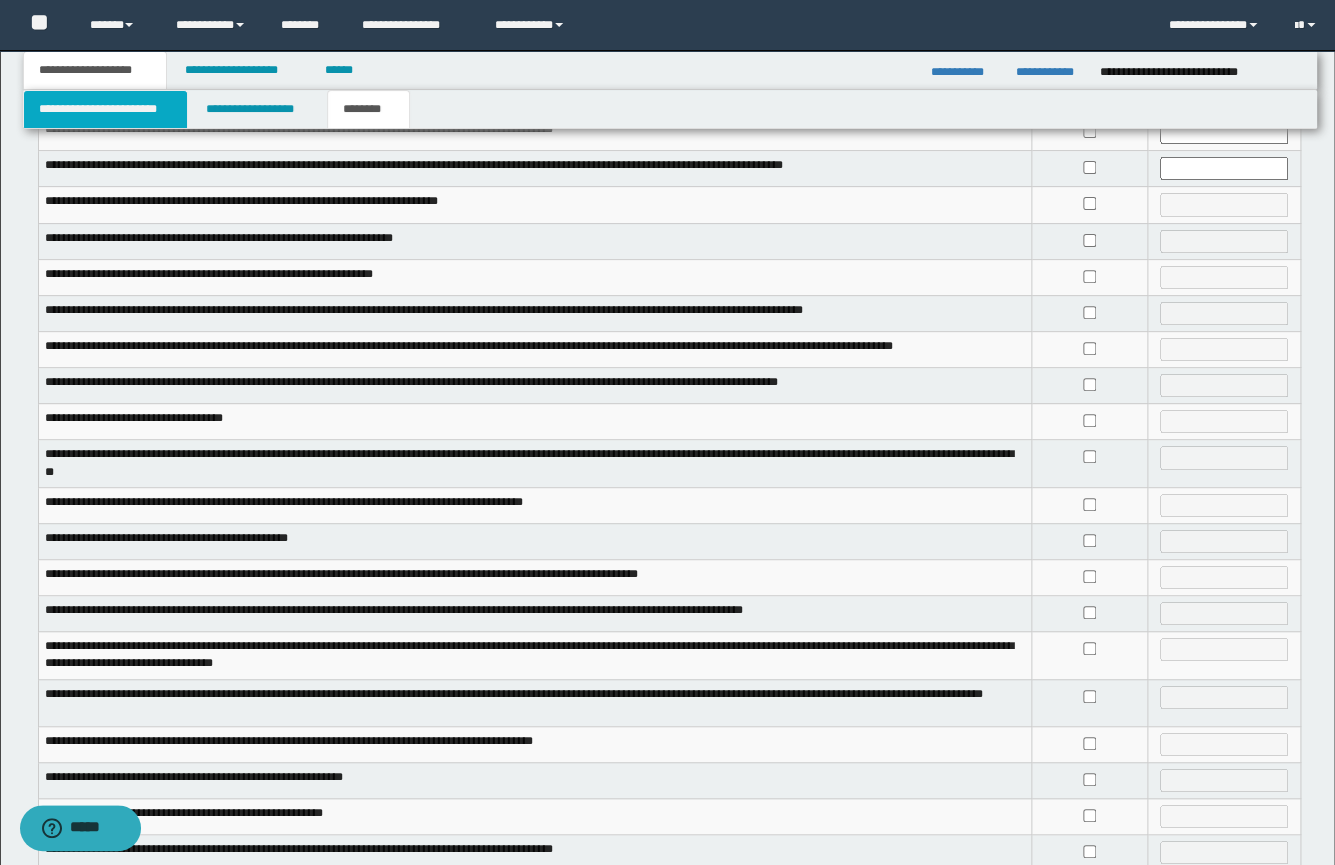 click on "**********" at bounding box center [106, 109] 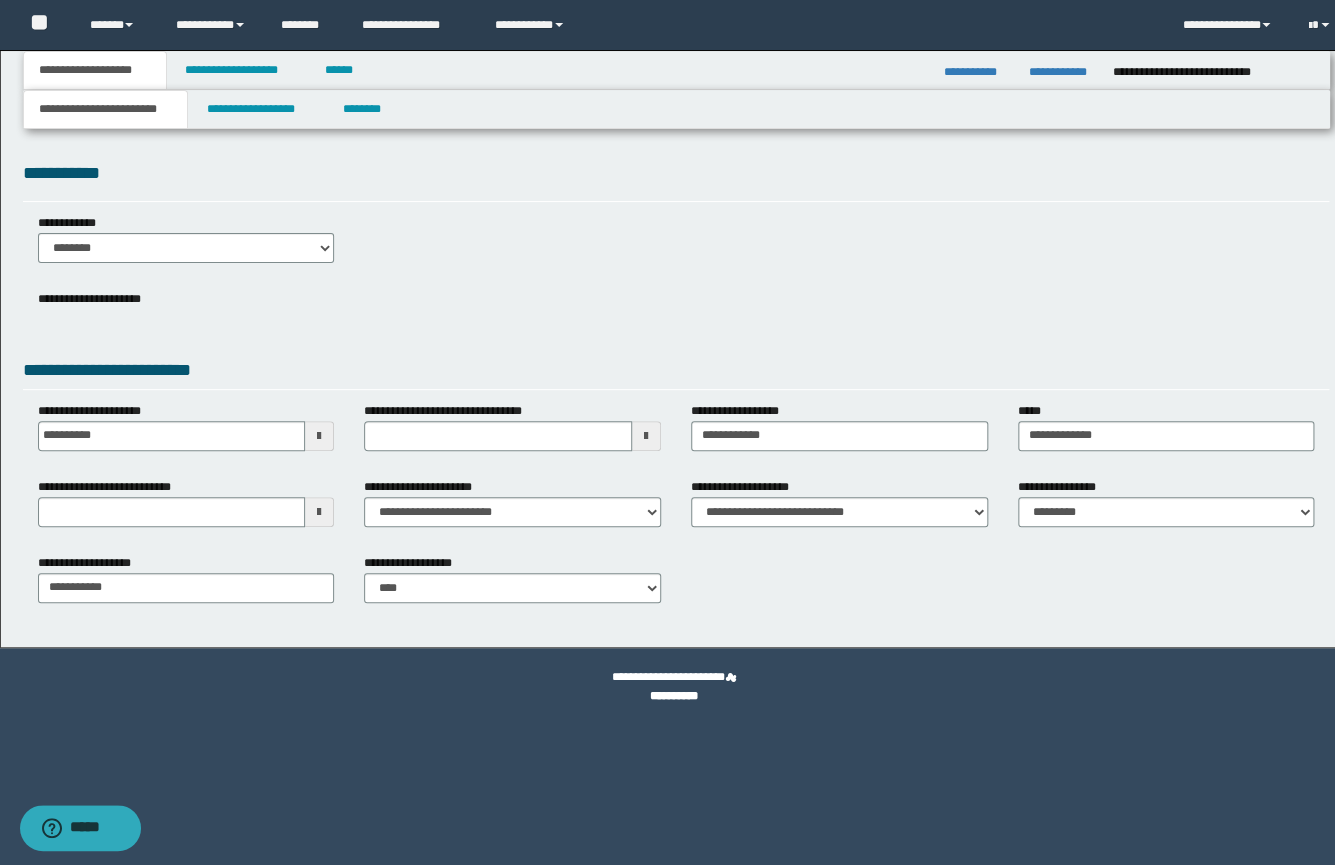 scroll, scrollTop: 0, scrollLeft: 0, axis: both 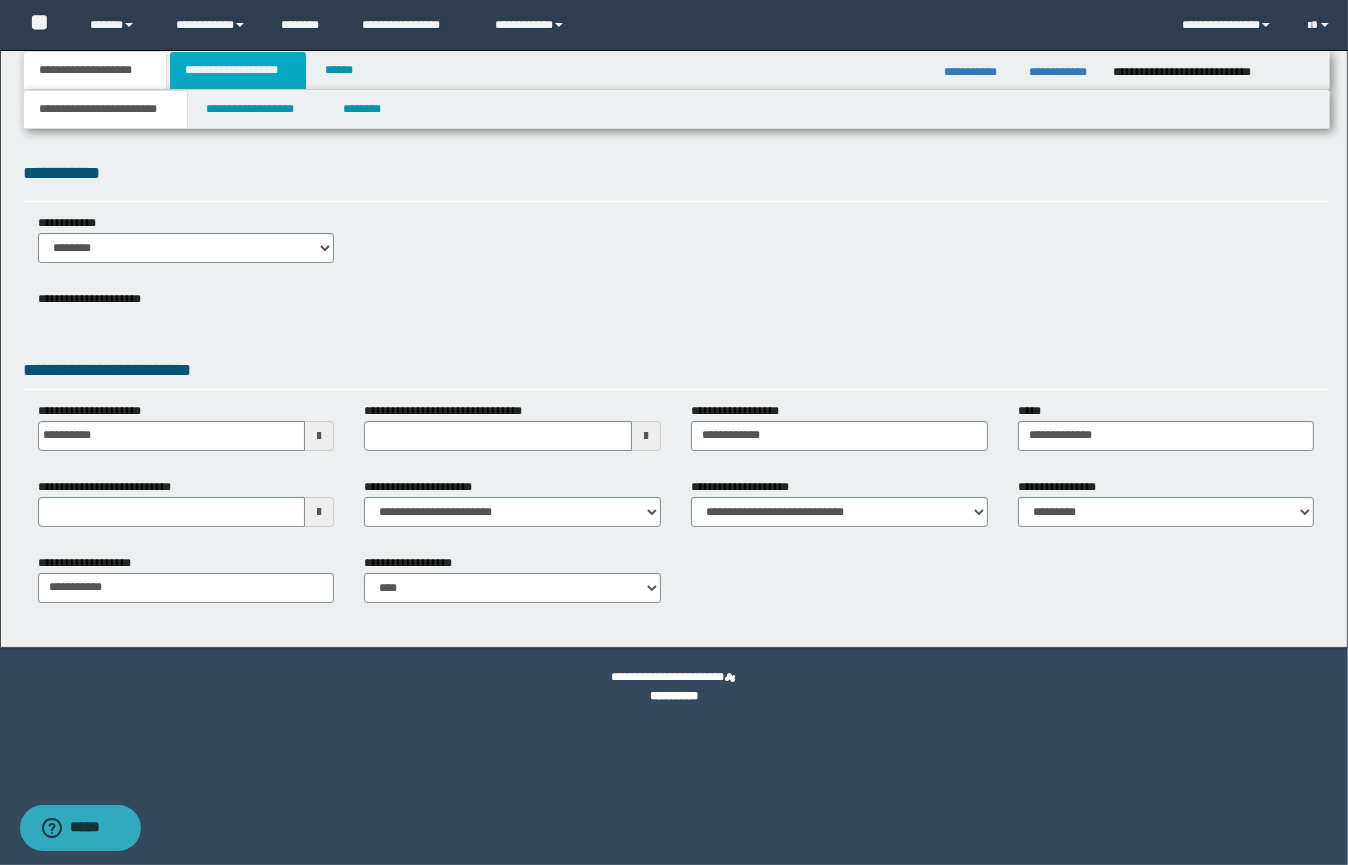 click on "**********" at bounding box center [238, 70] 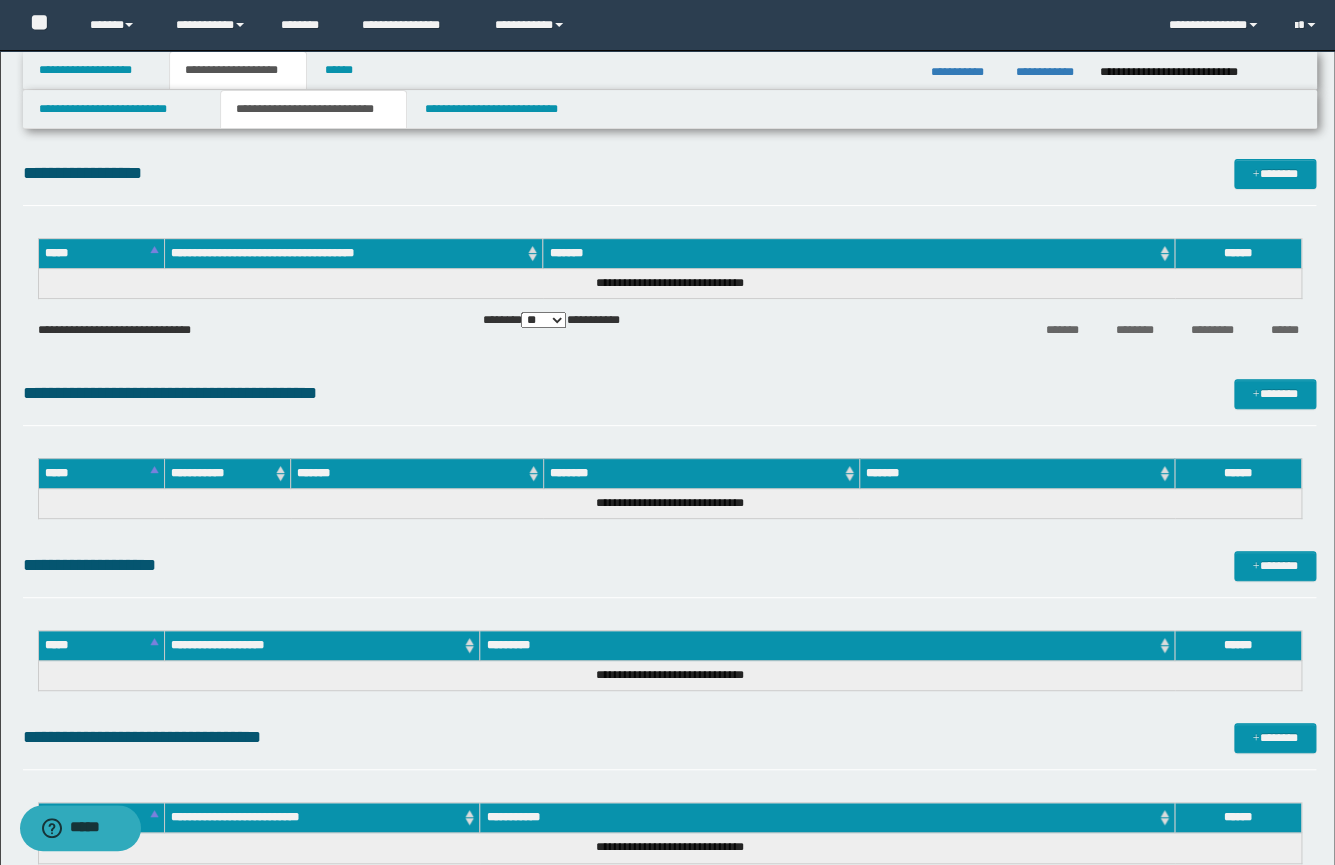 click on "**********" at bounding box center [313, 109] 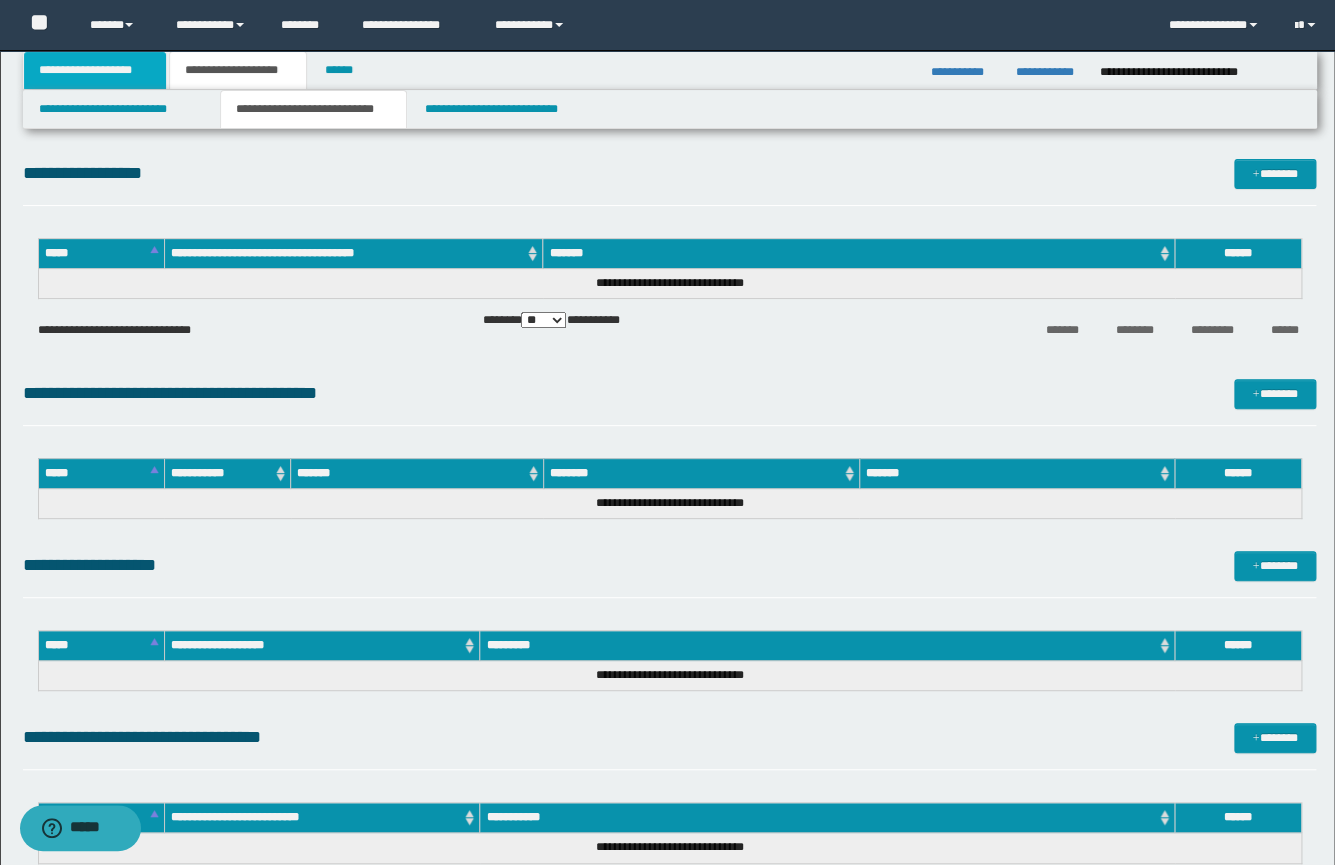 click on "**********" at bounding box center (95, 70) 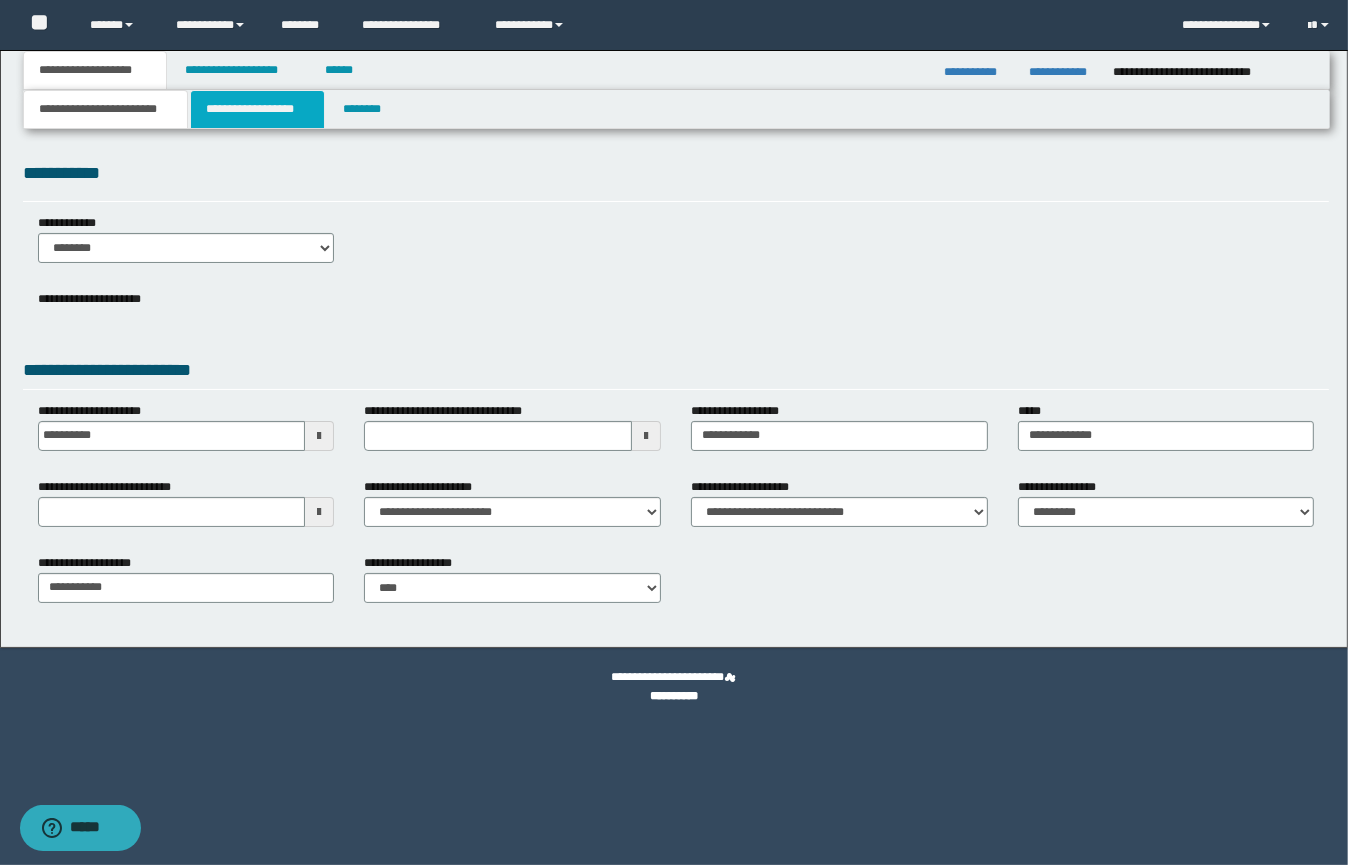 click on "**********" at bounding box center (257, 109) 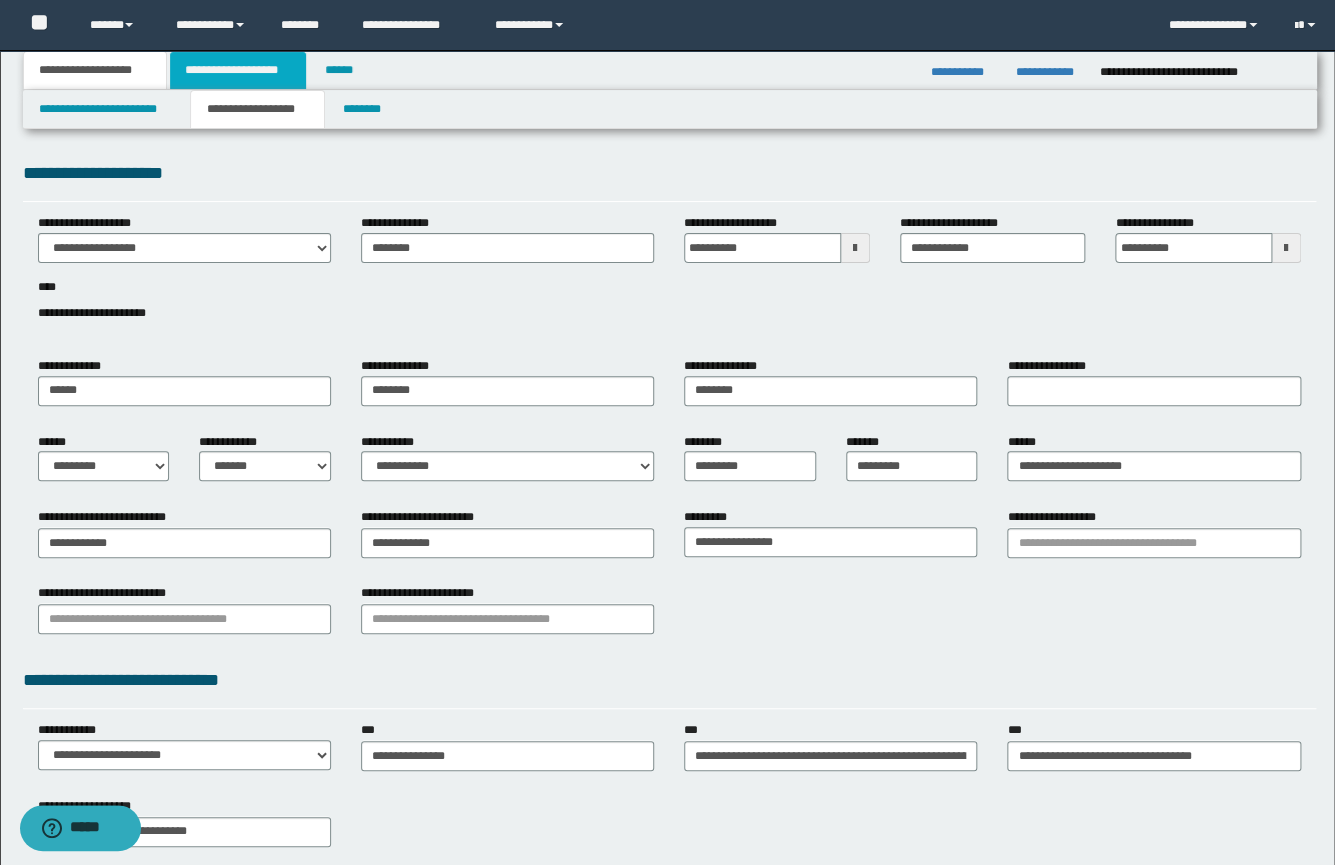 click on "**********" at bounding box center [238, 70] 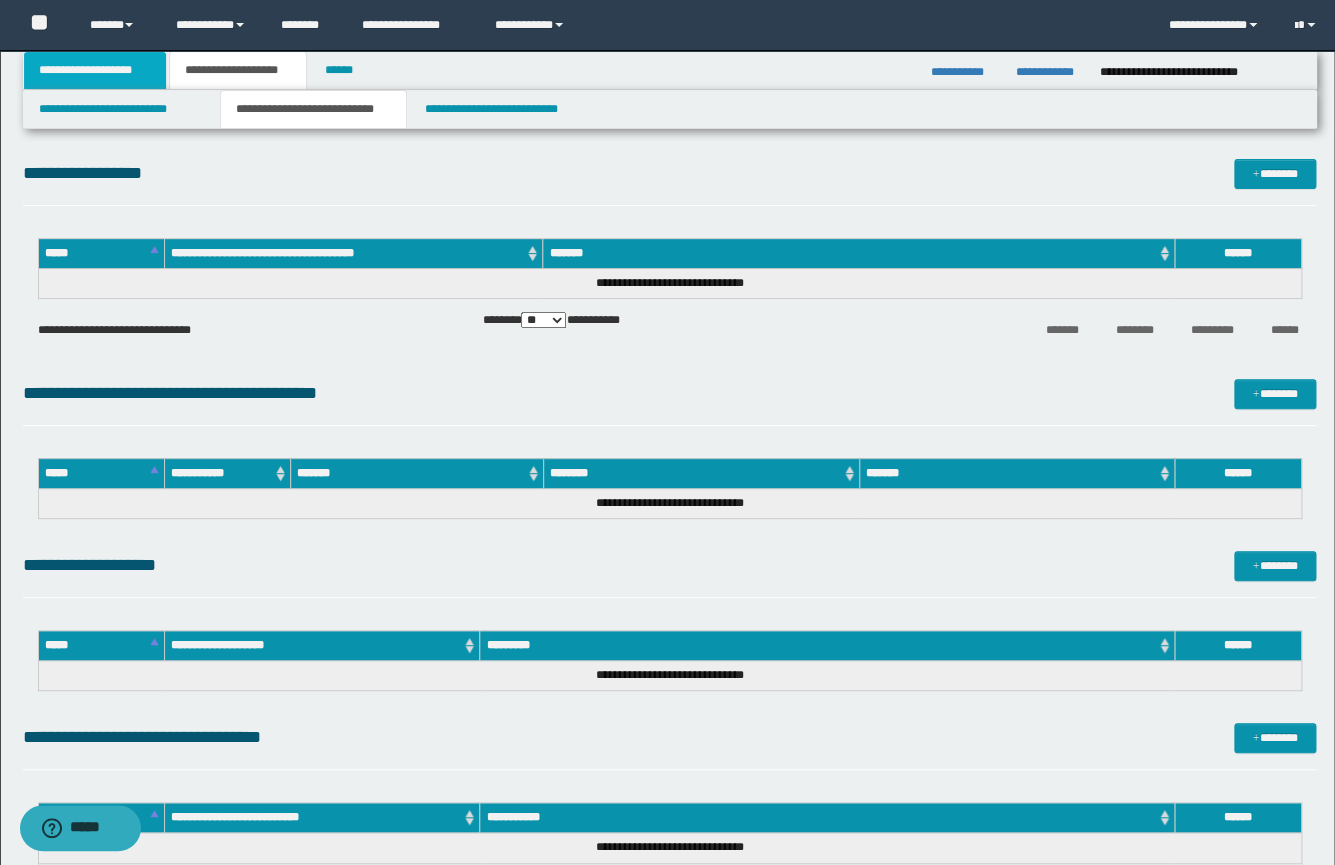 click on "**********" at bounding box center [95, 70] 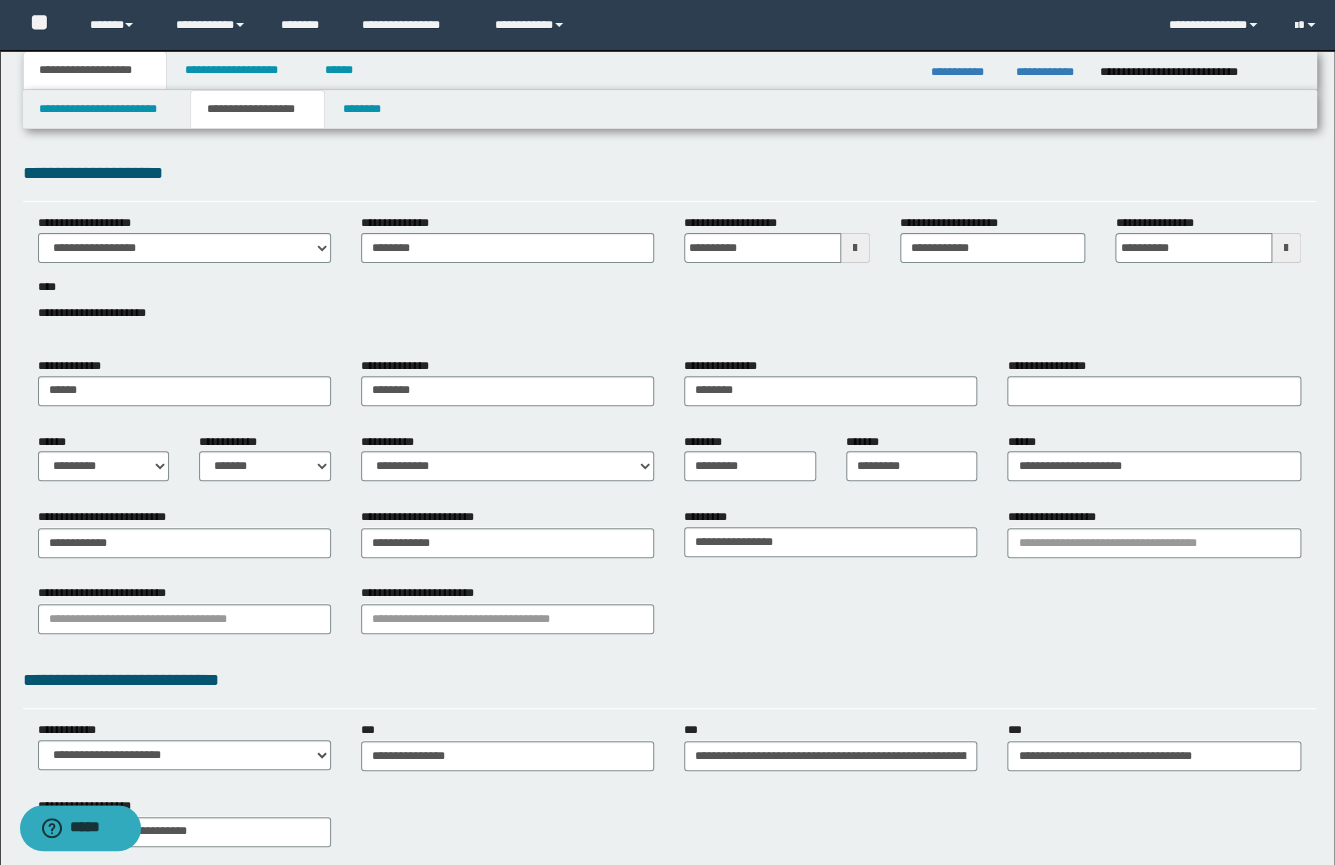 click on "**********" at bounding box center [257, 109] 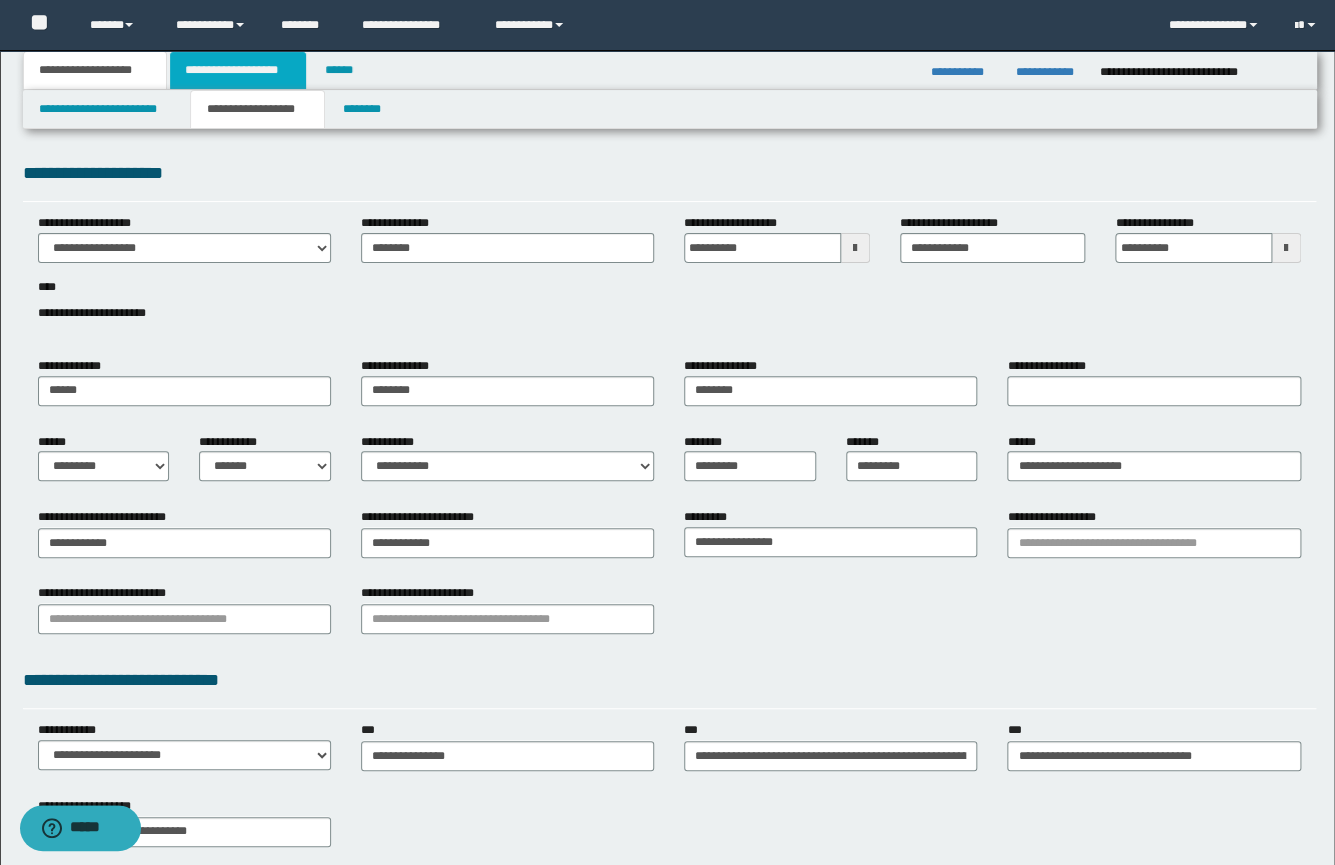click on "**********" at bounding box center (238, 70) 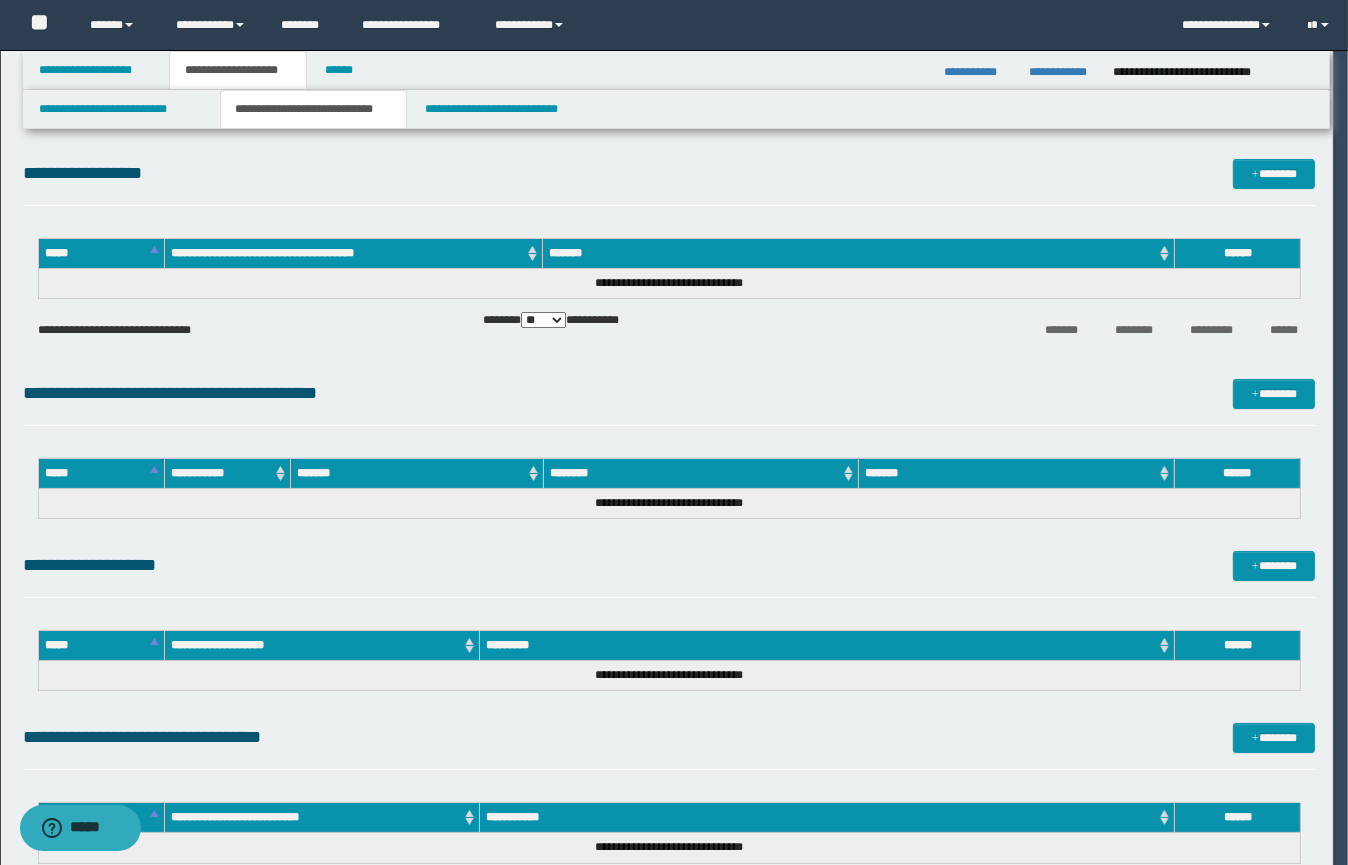 type 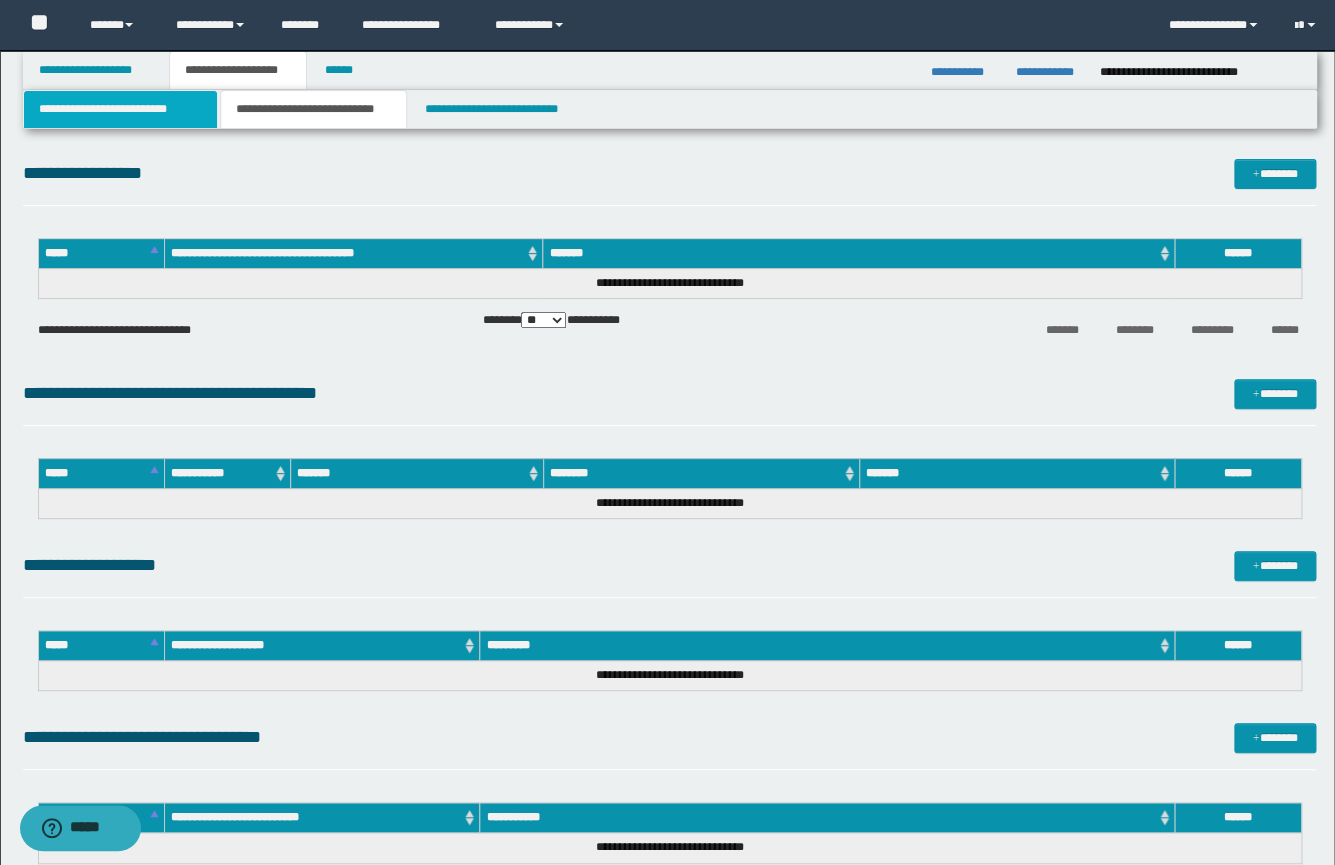 click on "**********" at bounding box center (120, 109) 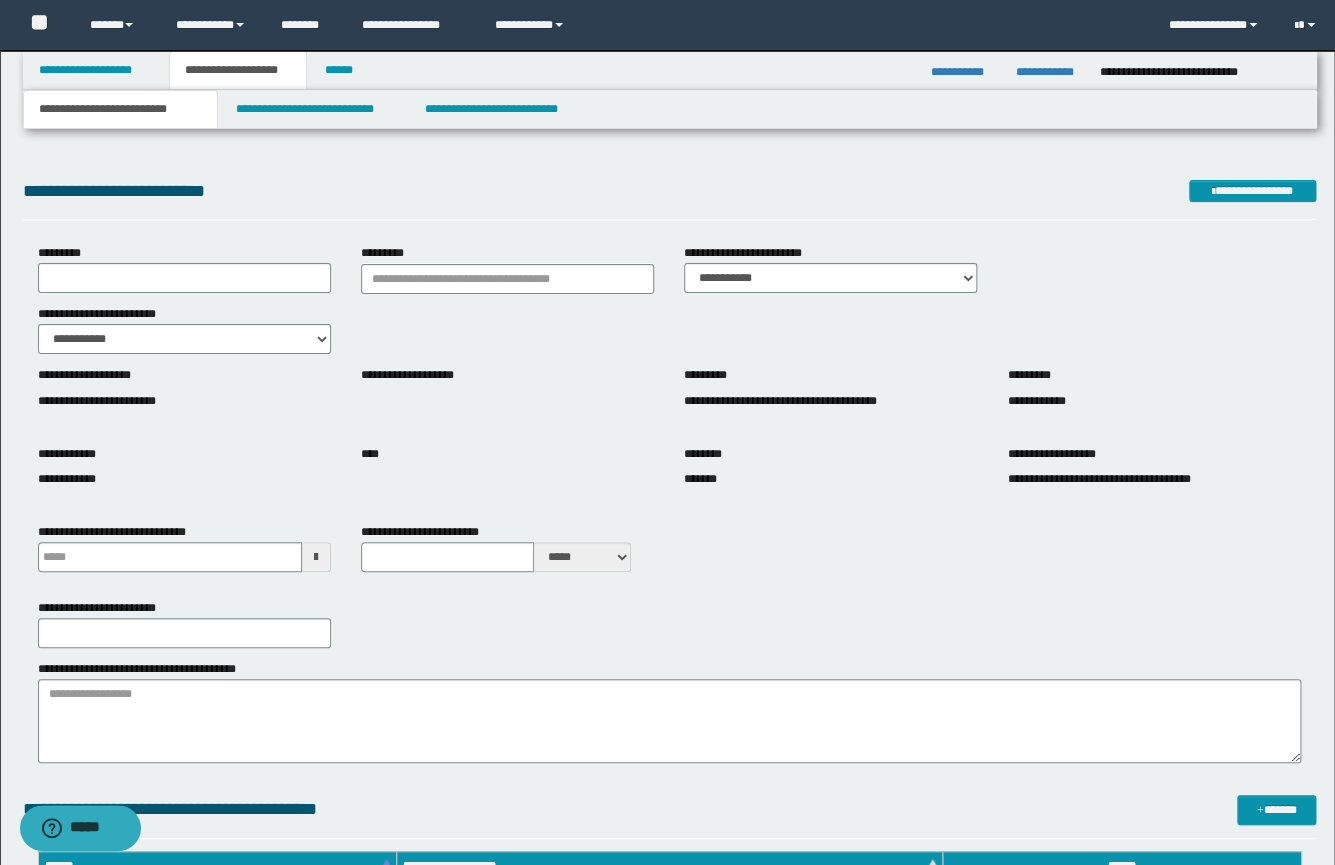 click on "**********" at bounding box center (238, 70) 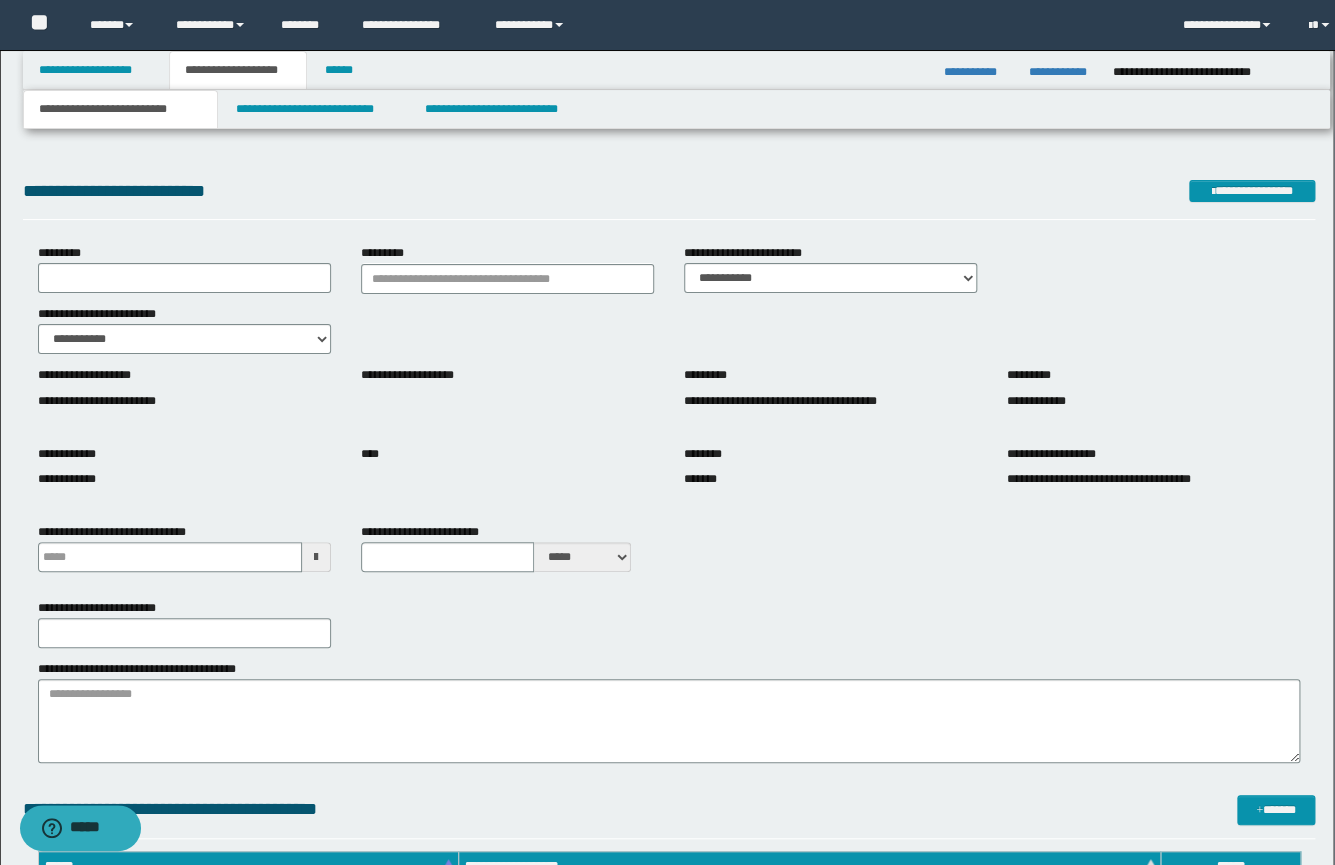 type 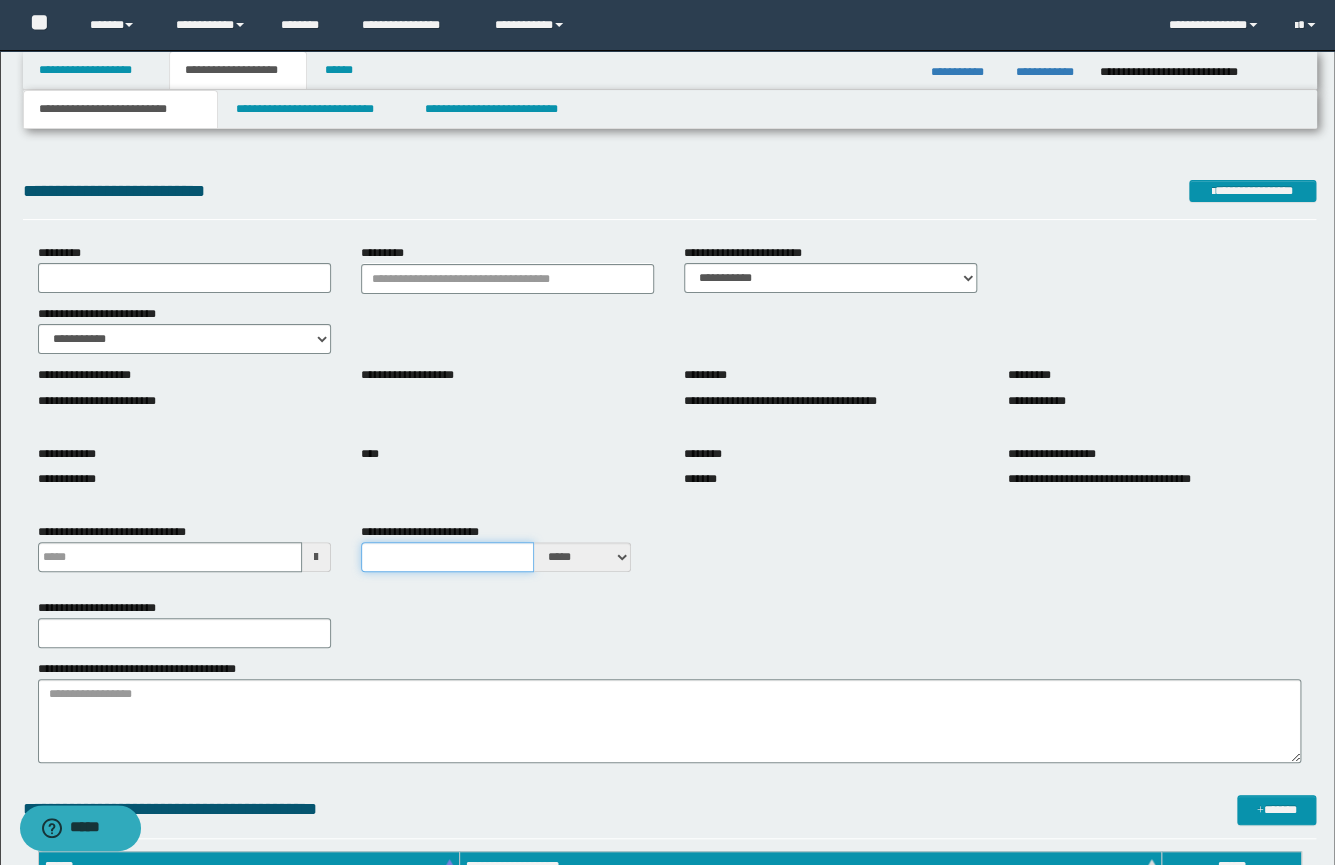 click on "**********" at bounding box center [447, 557] 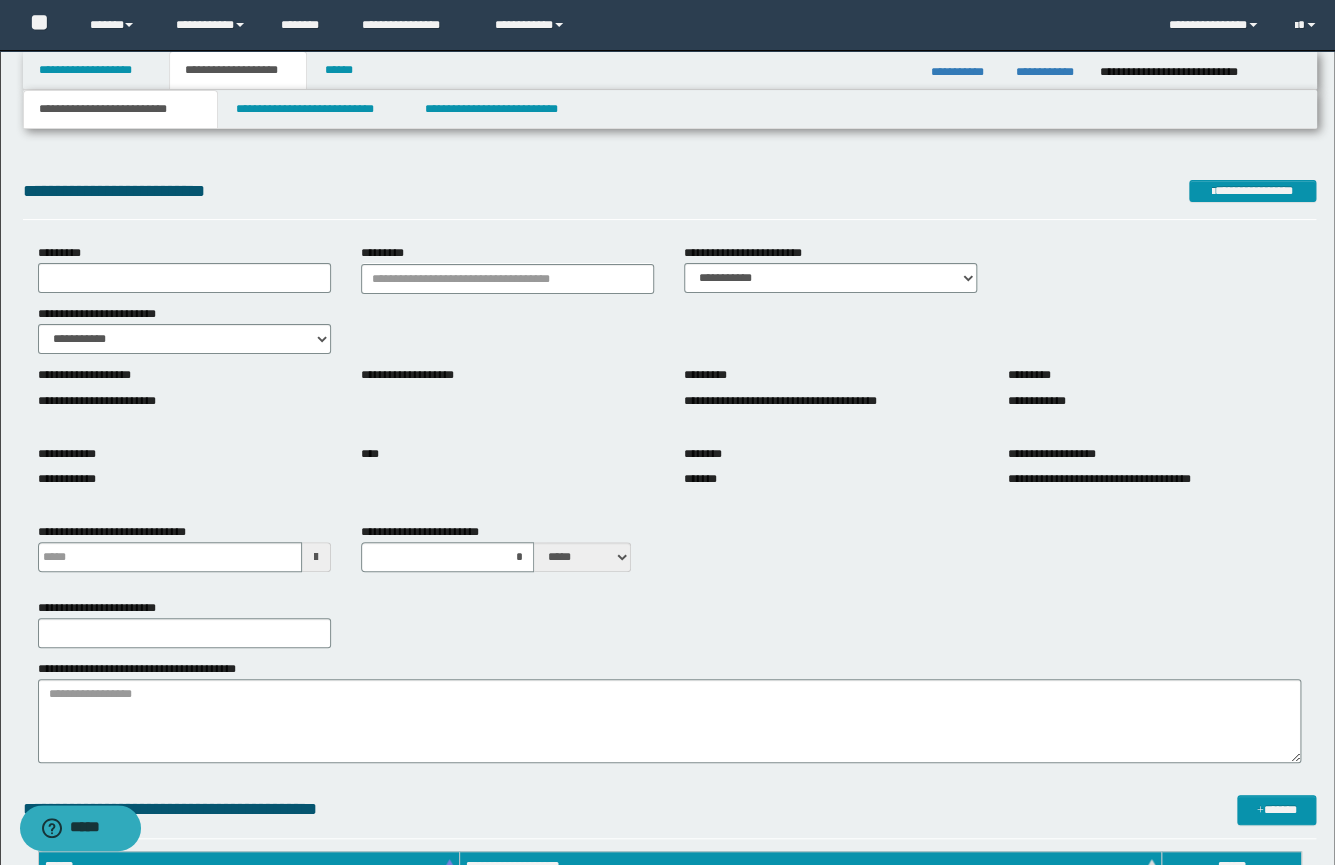 click at bounding box center [507, 470] 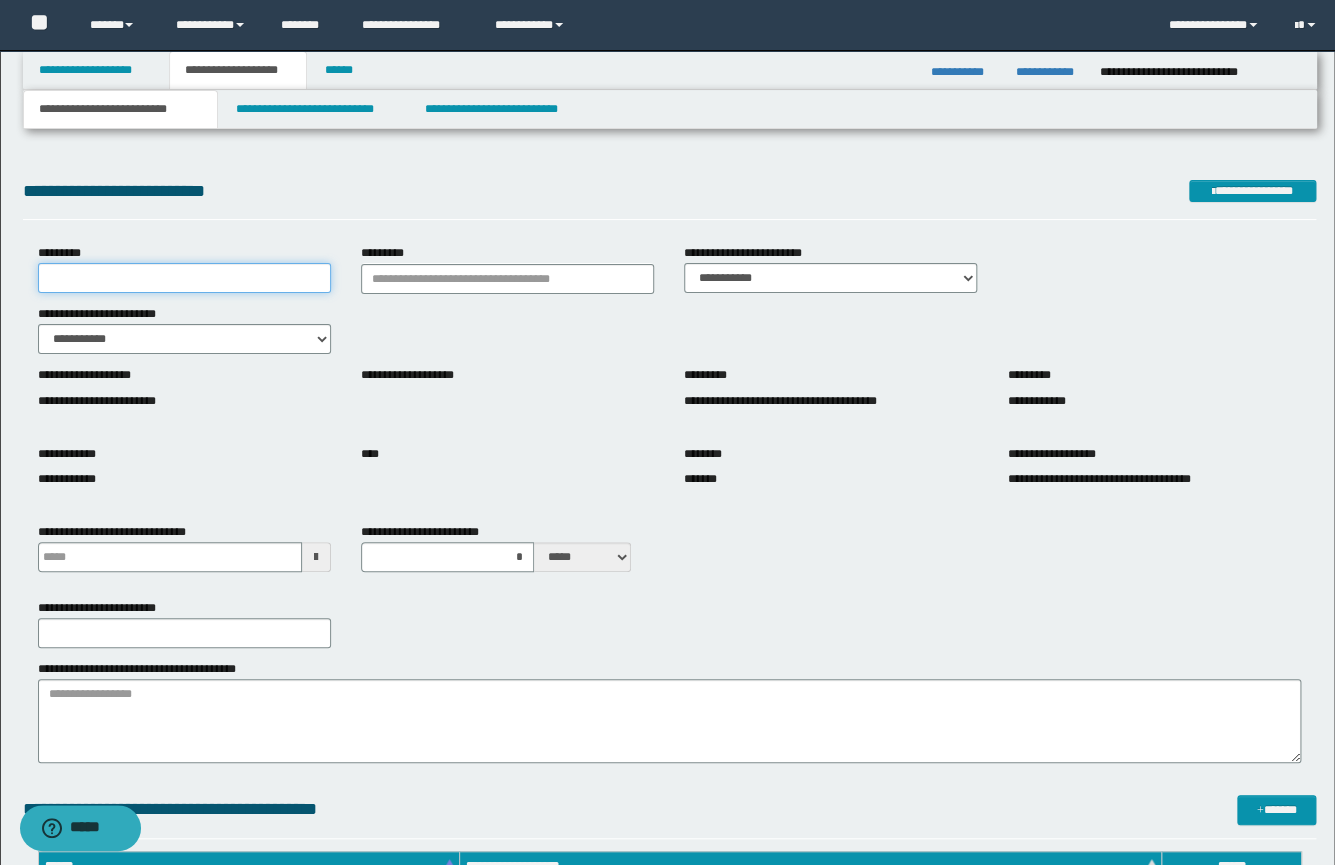 click on "*********" at bounding box center [184, 278] 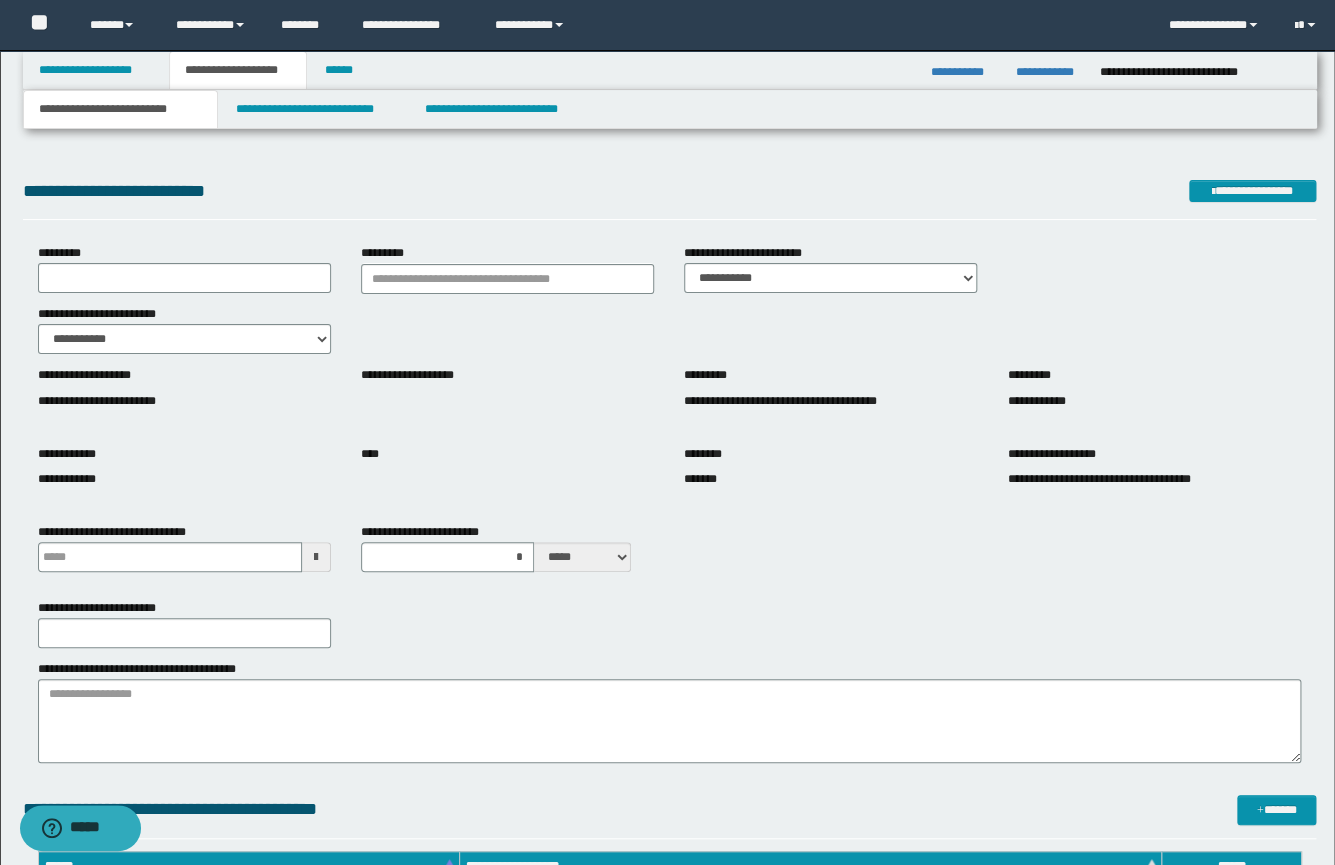 click on "**********" at bounding box center [669, 1010] 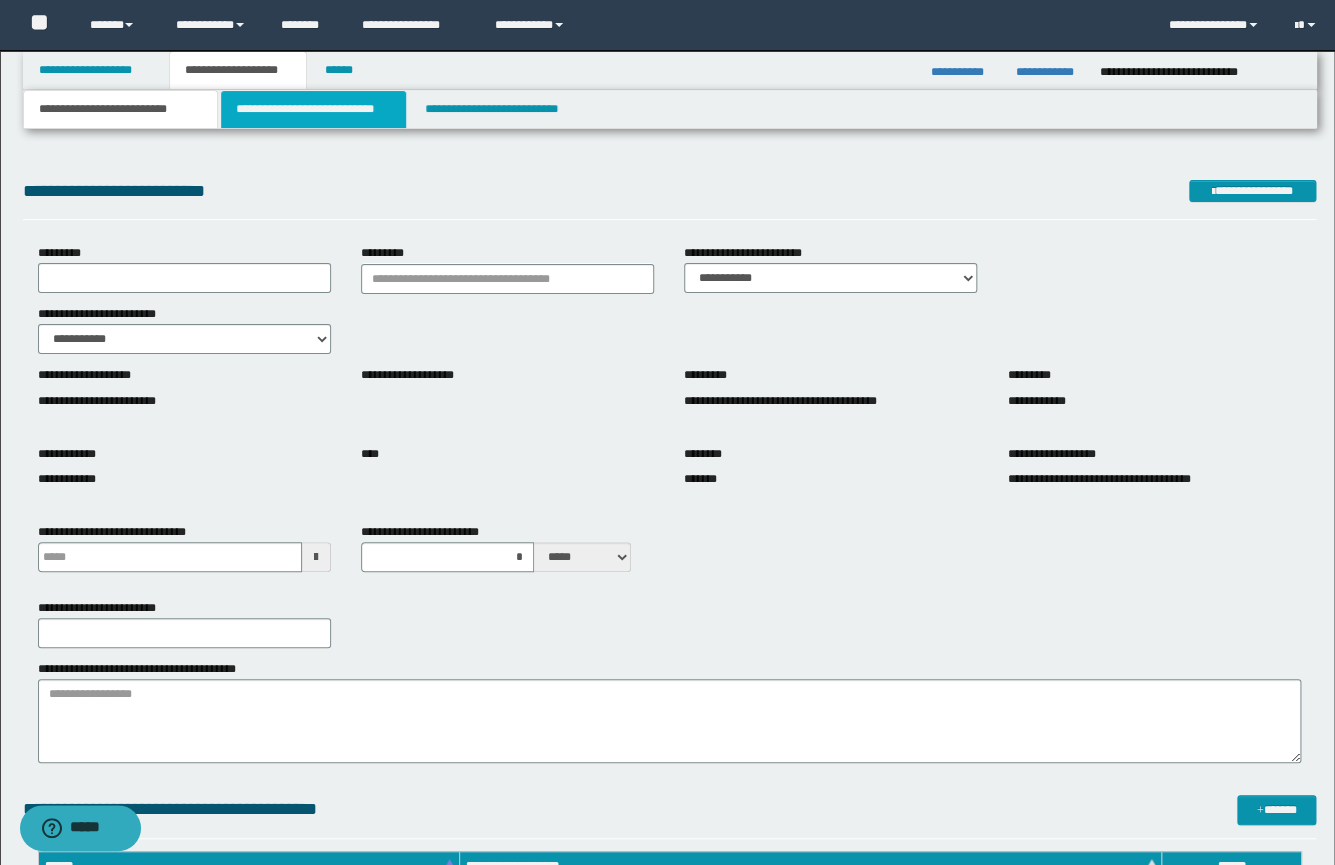 click on "**********" at bounding box center [313, 109] 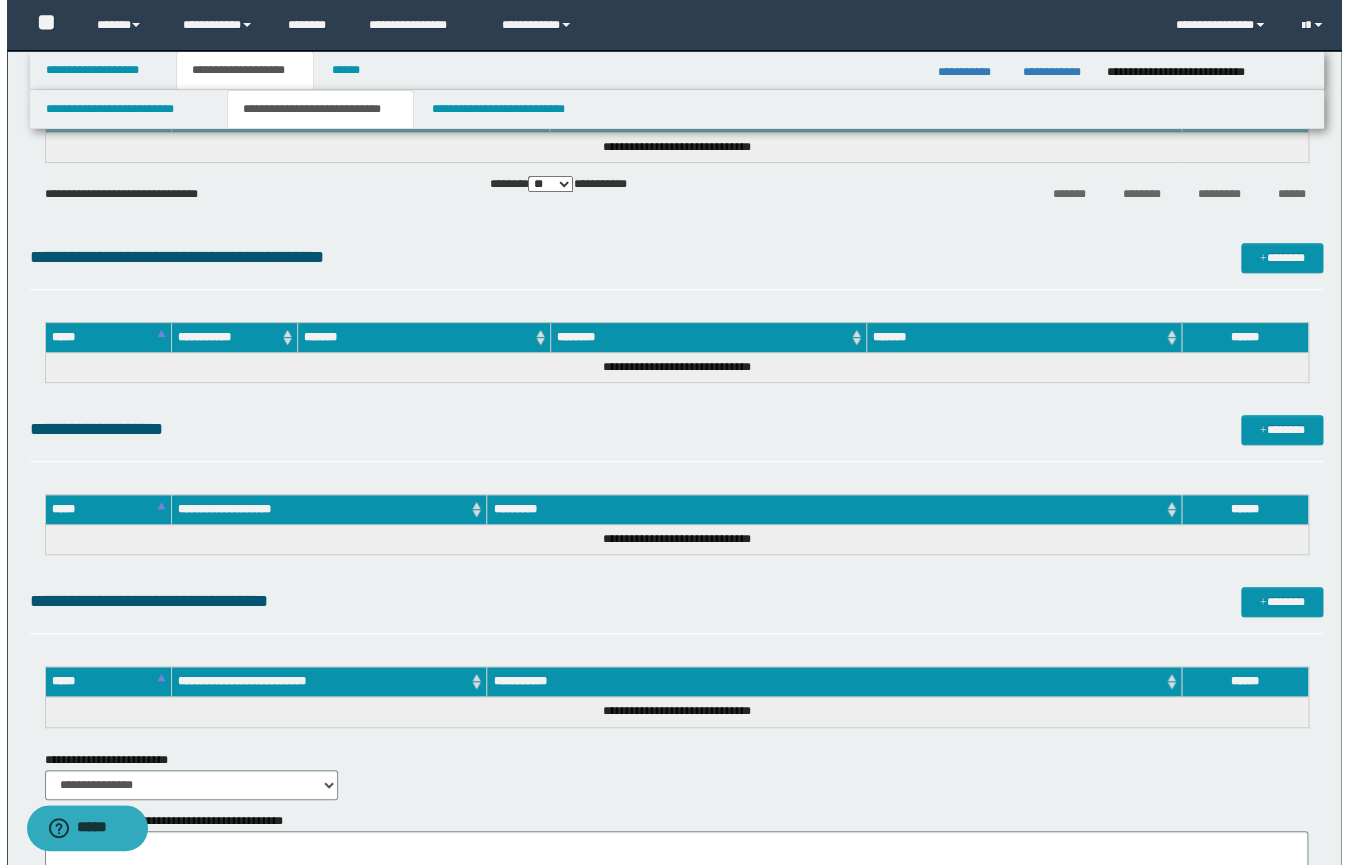 scroll, scrollTop: 142, scrollLeft: 0, axis: vertical 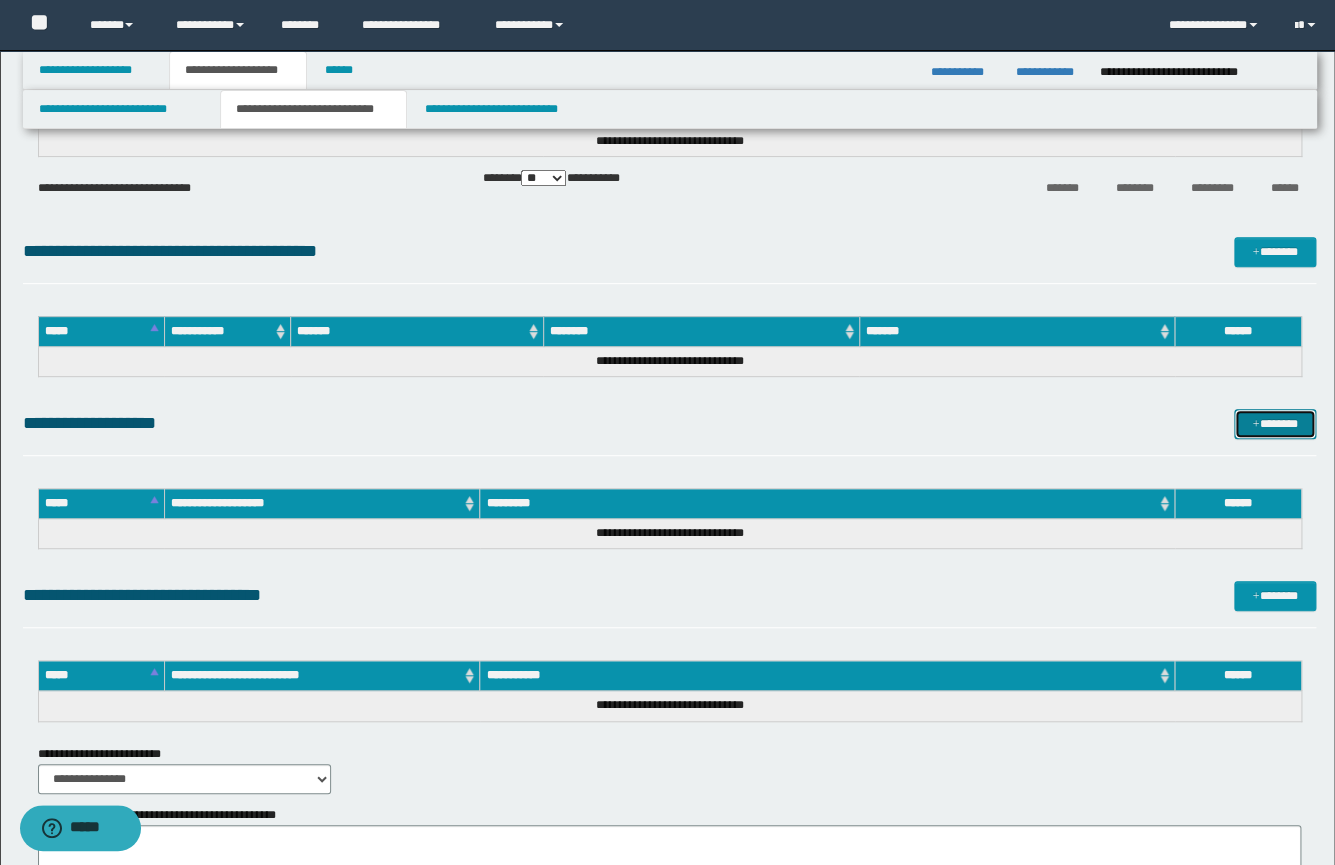 click on "*******" at bounding box center [1275, 424] 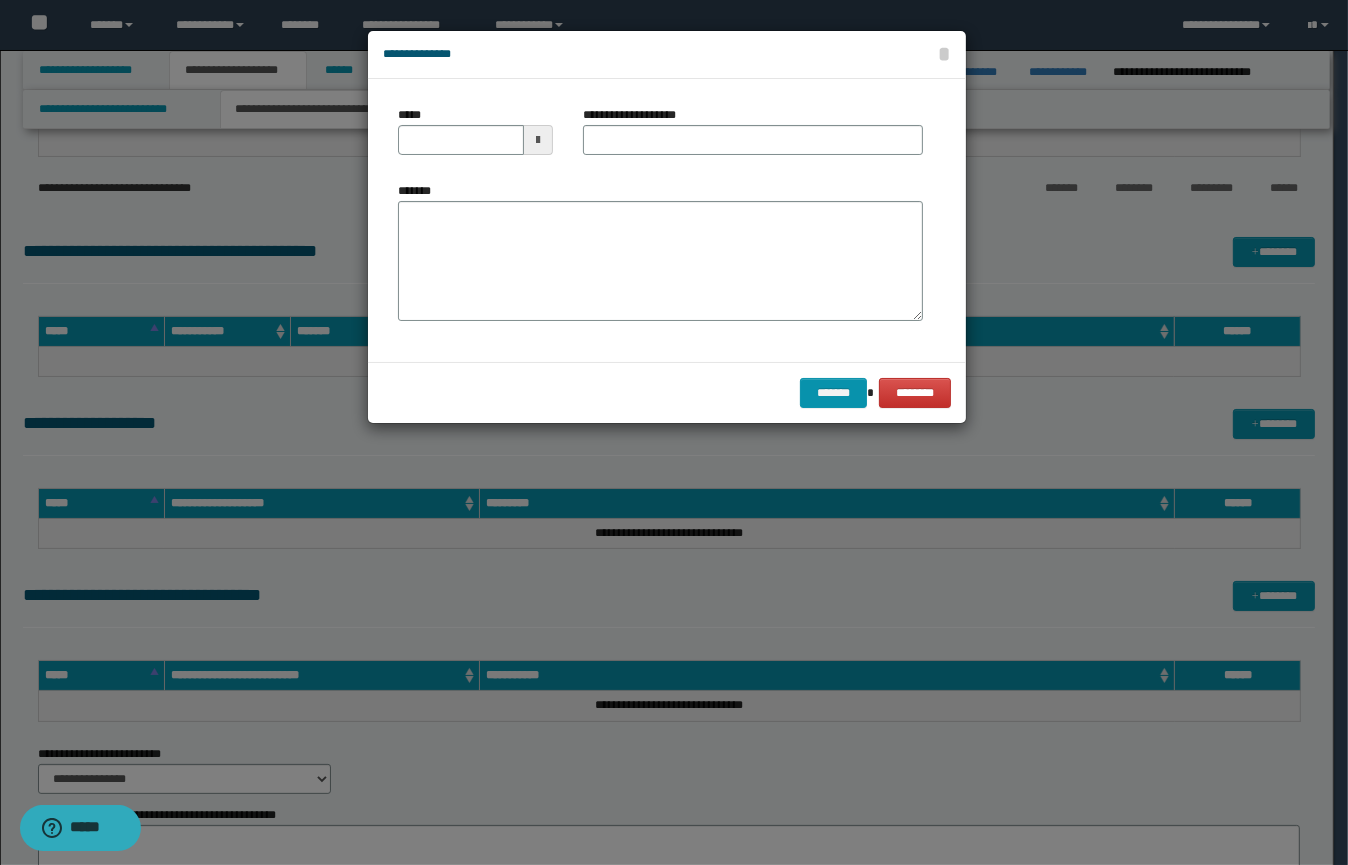 click at bounding box center (538, 140) 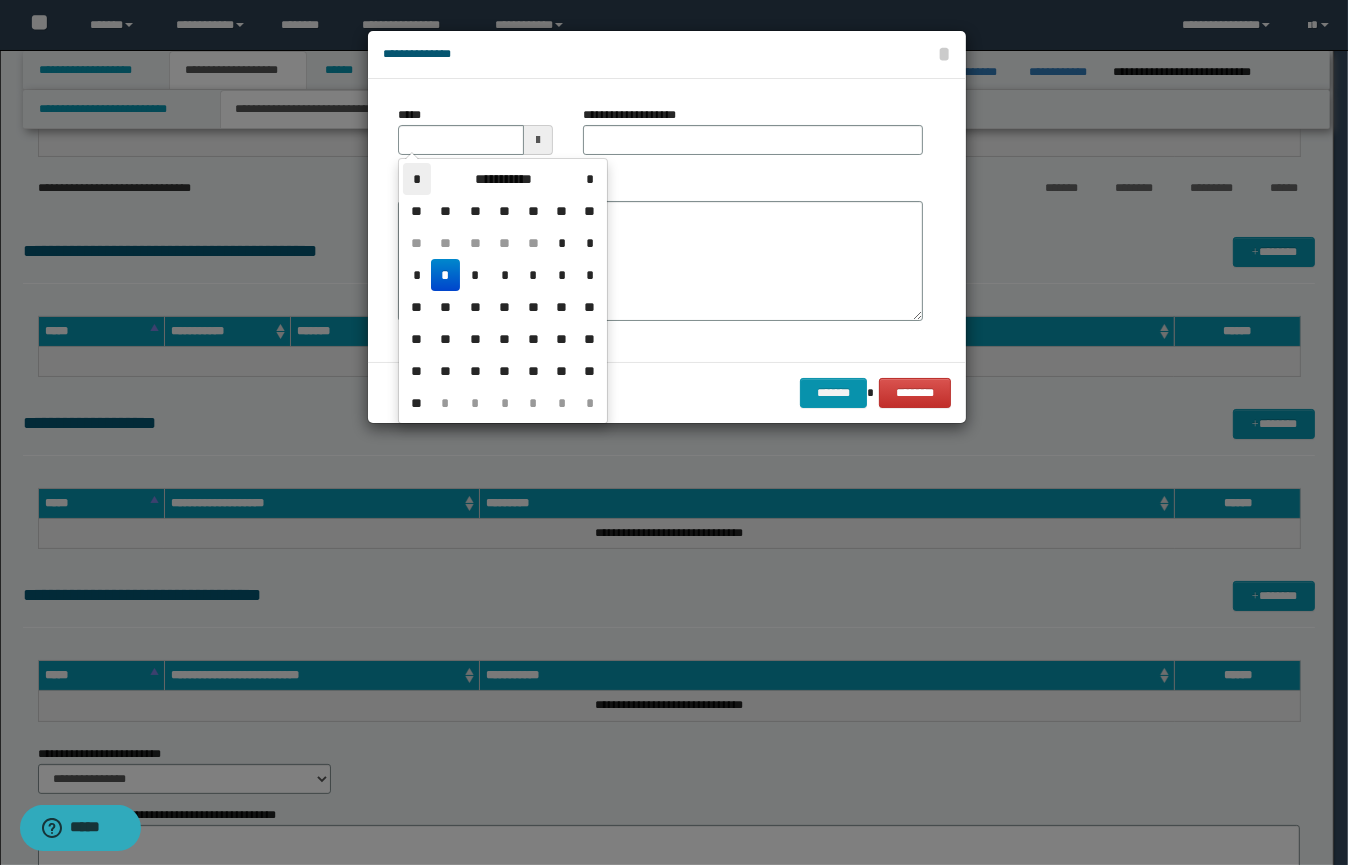 click on "*" at bounding box center (417, 179) 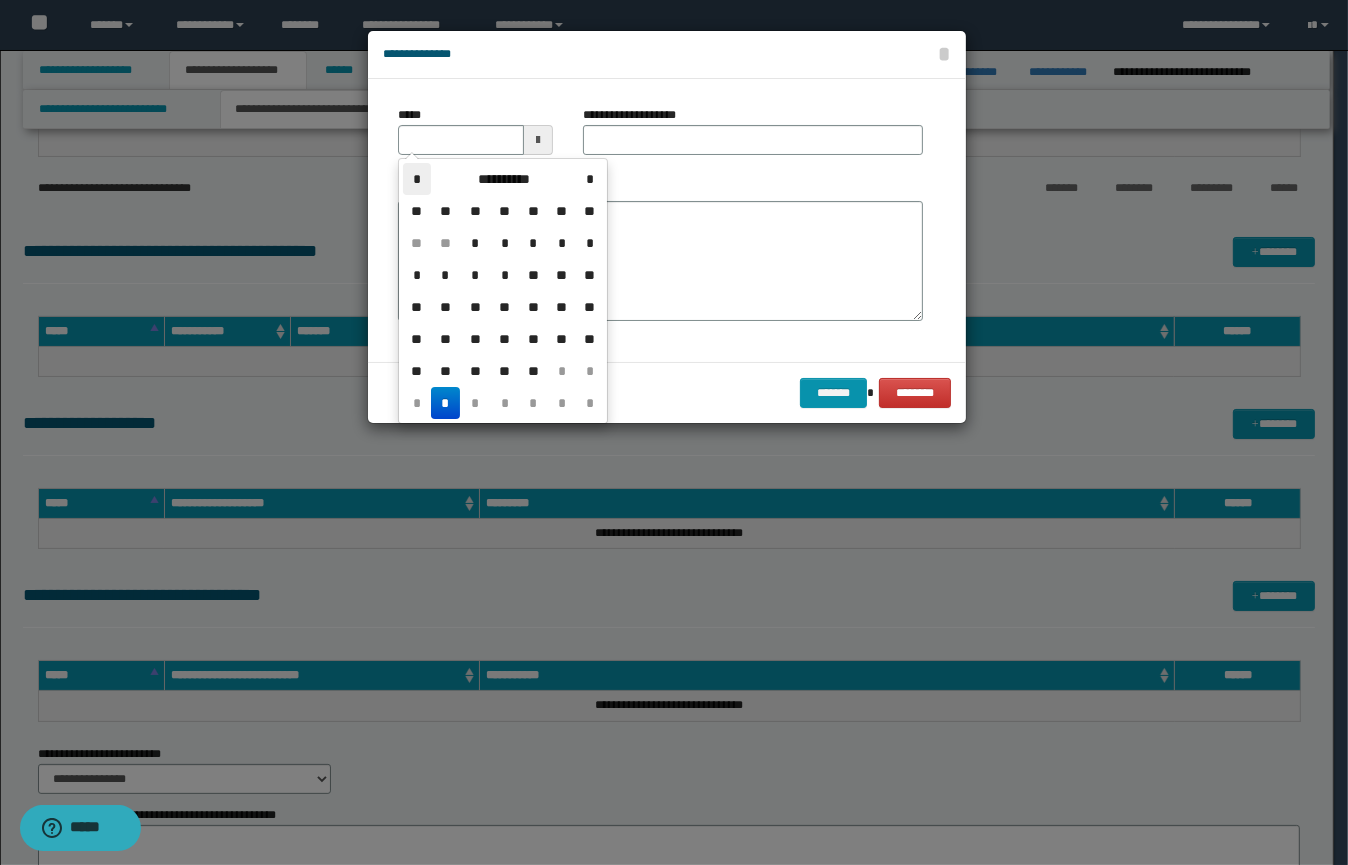 click on "*" at bounding box center [417, 179] 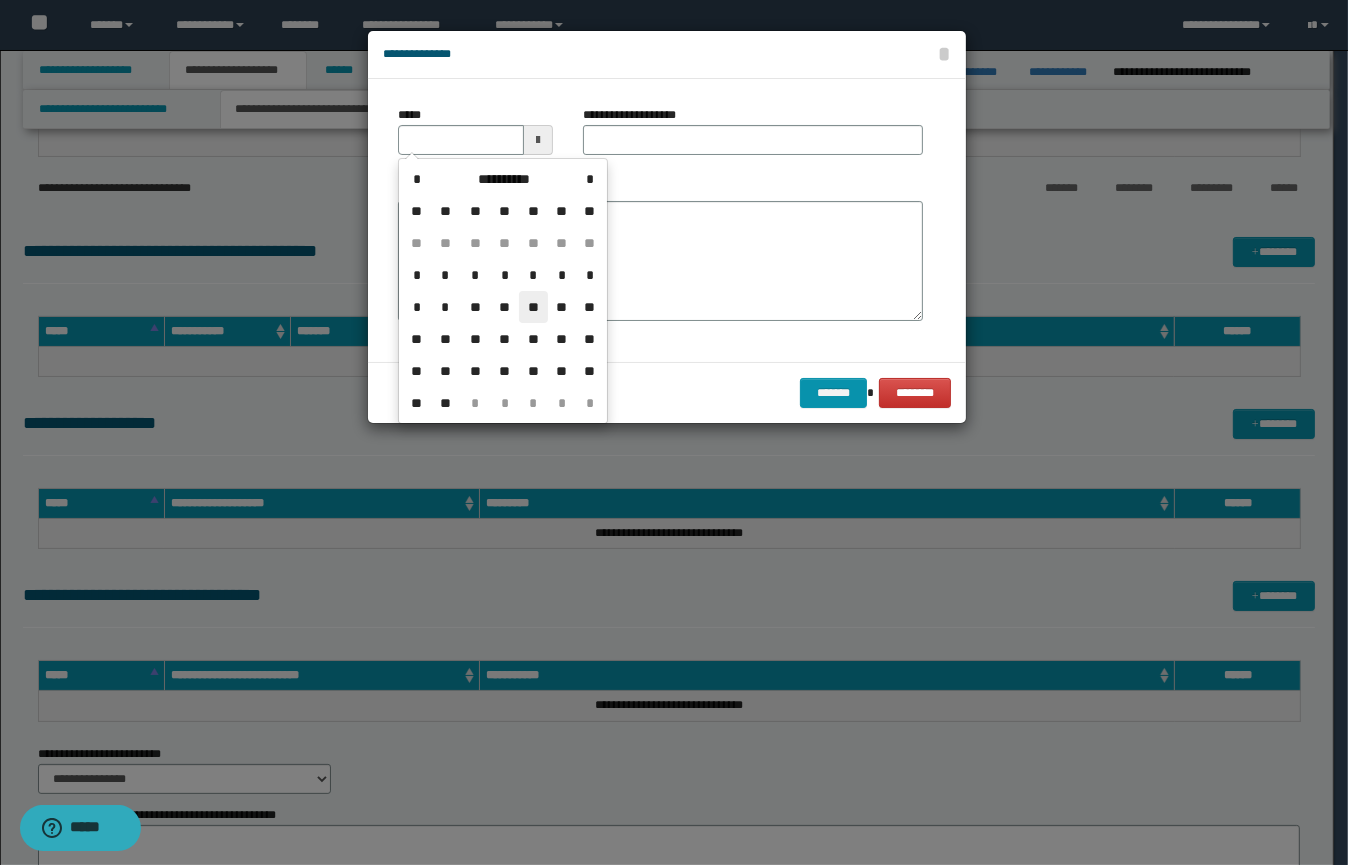 click on "**" at bounding box center [533, 307] 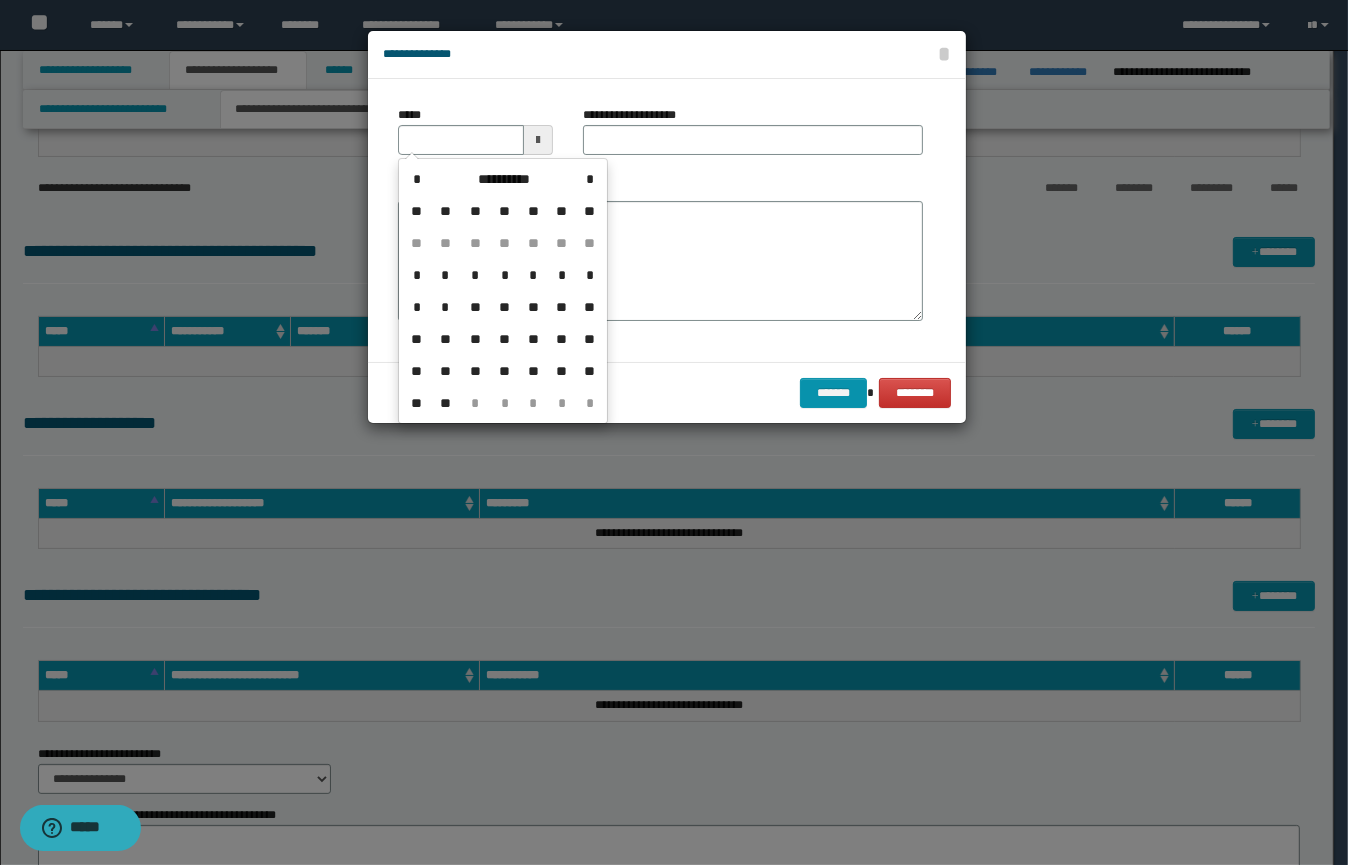 type on "**********" 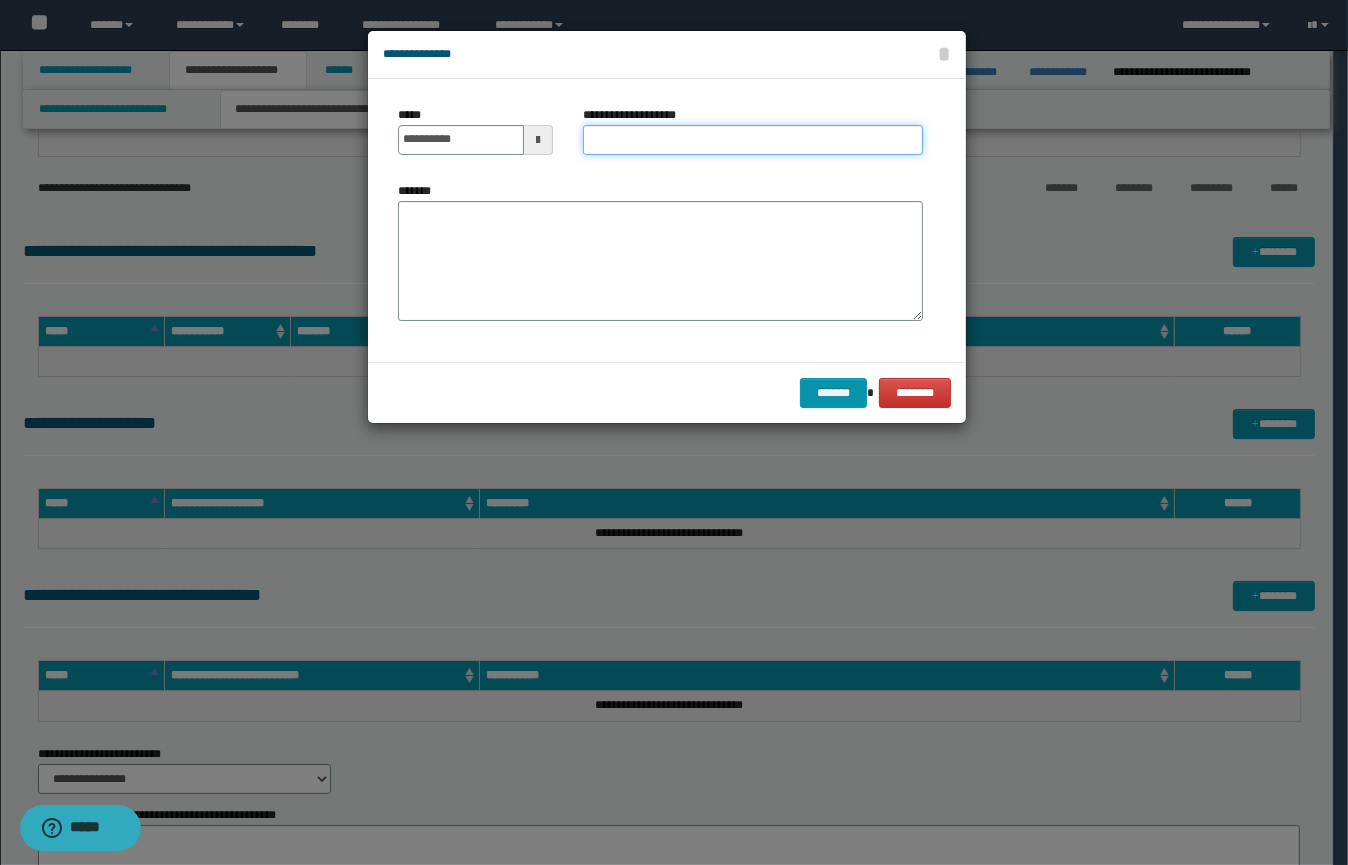 click on "**********" at bounding box center (753, 140) 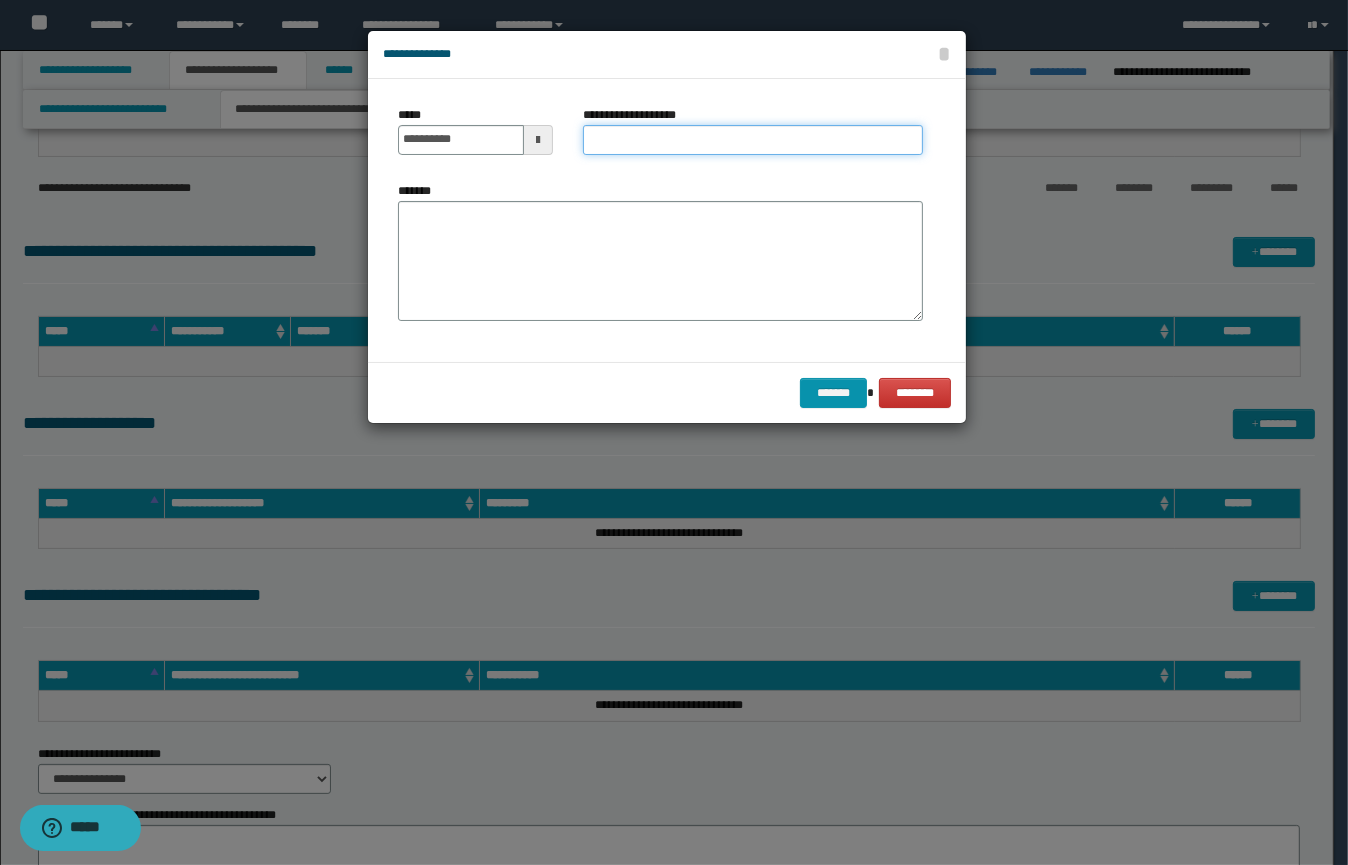 type on "*****" 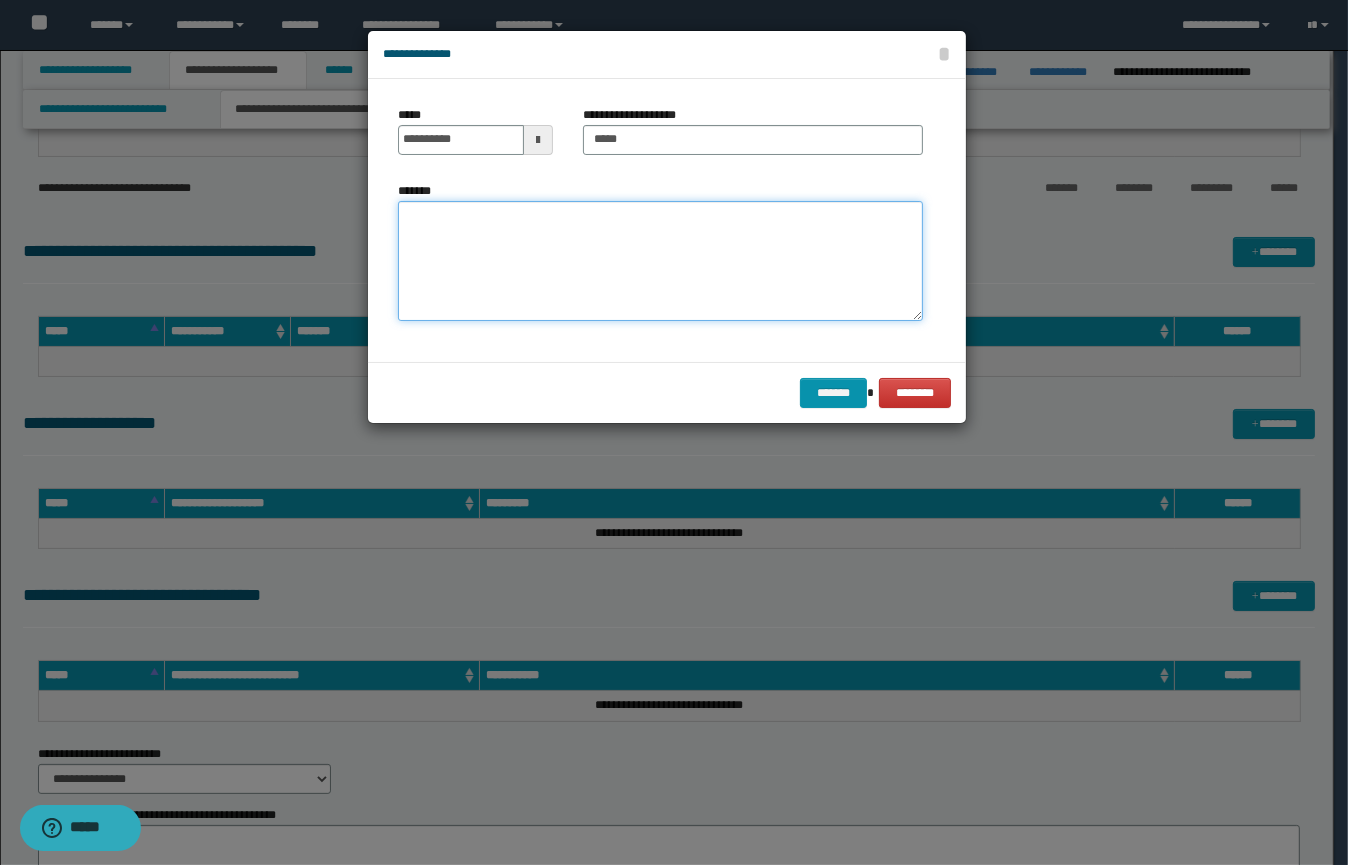 click on "*******" at bounding box center (660, 261) 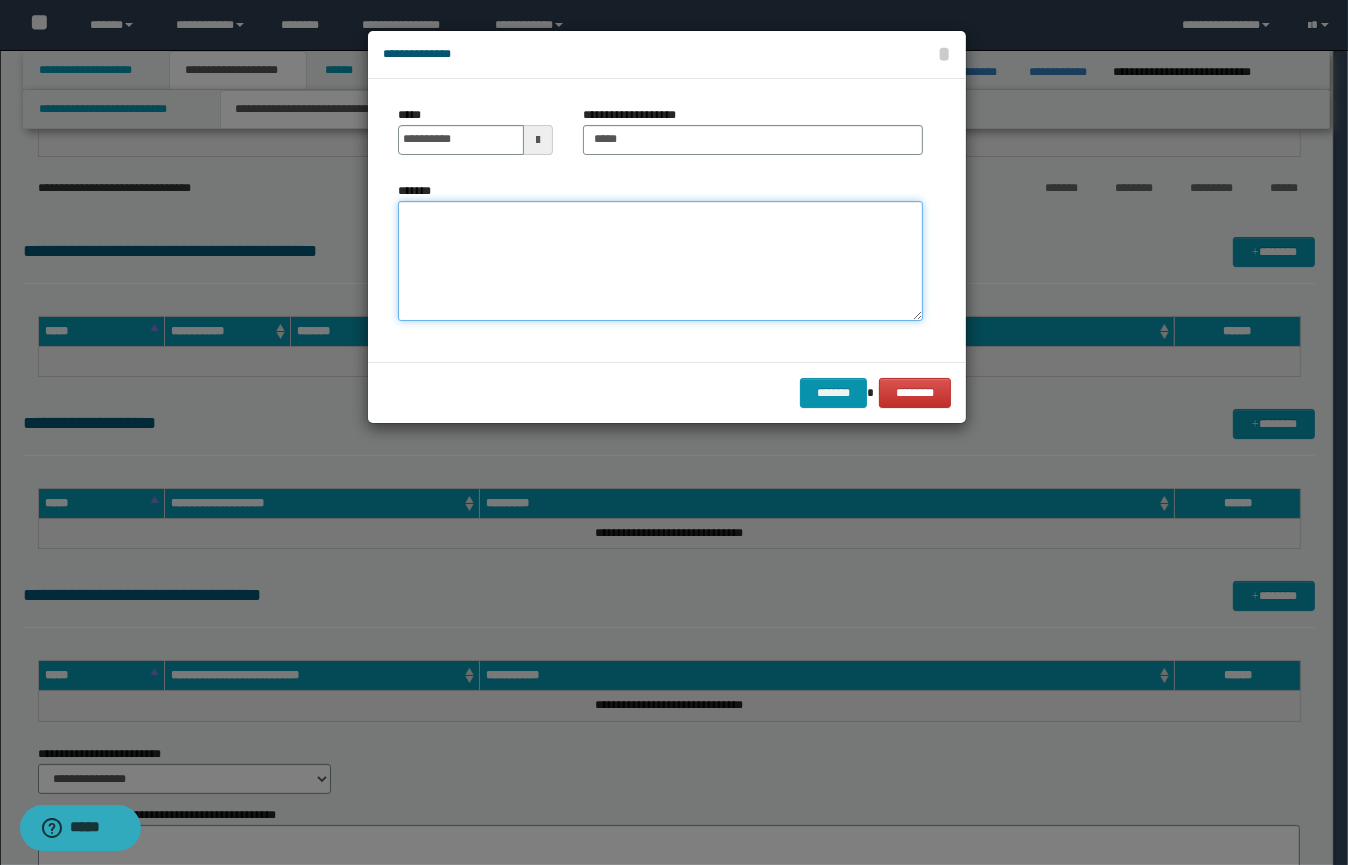 paste on "**********" 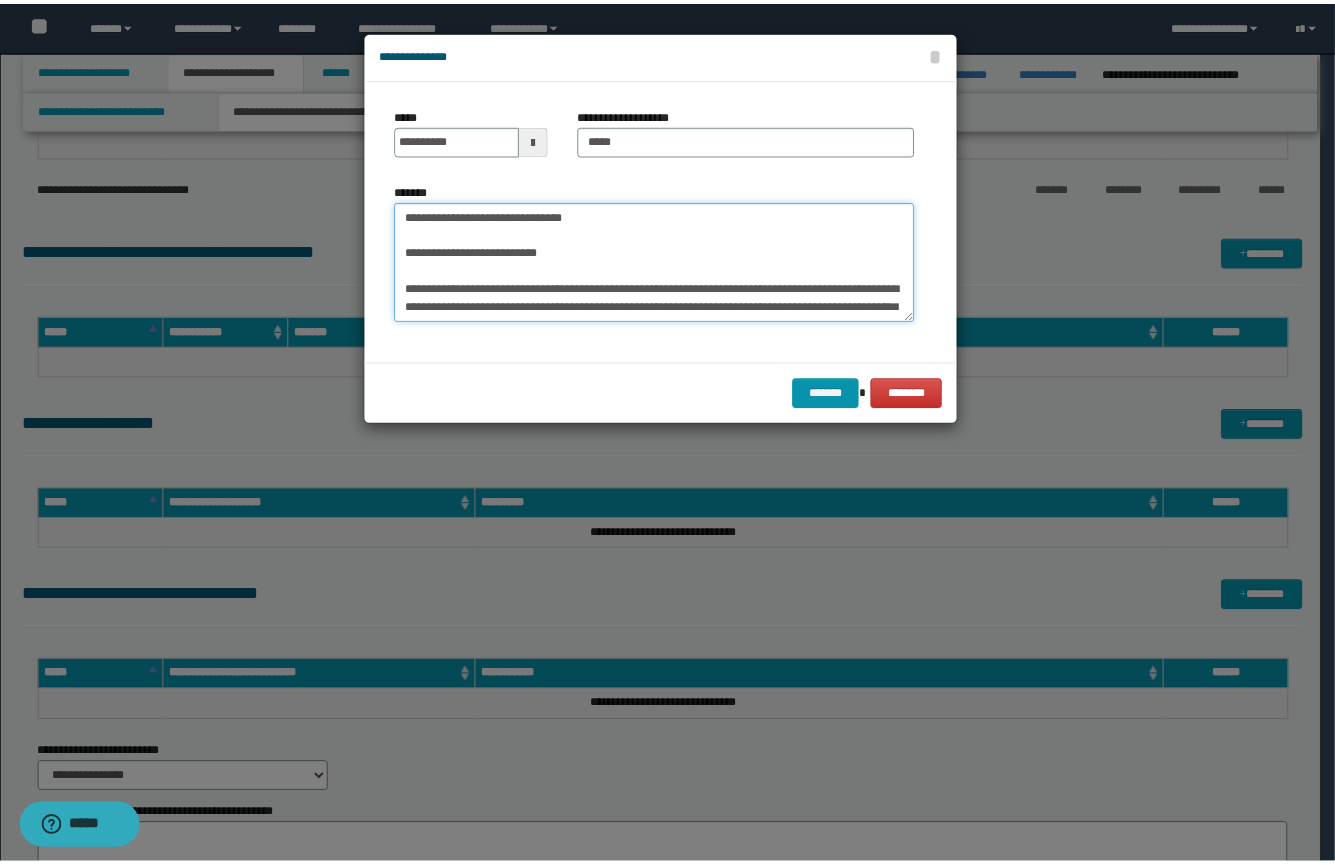 scroll, scrollTop: 263, scrollLeft: 0, axis: vertical 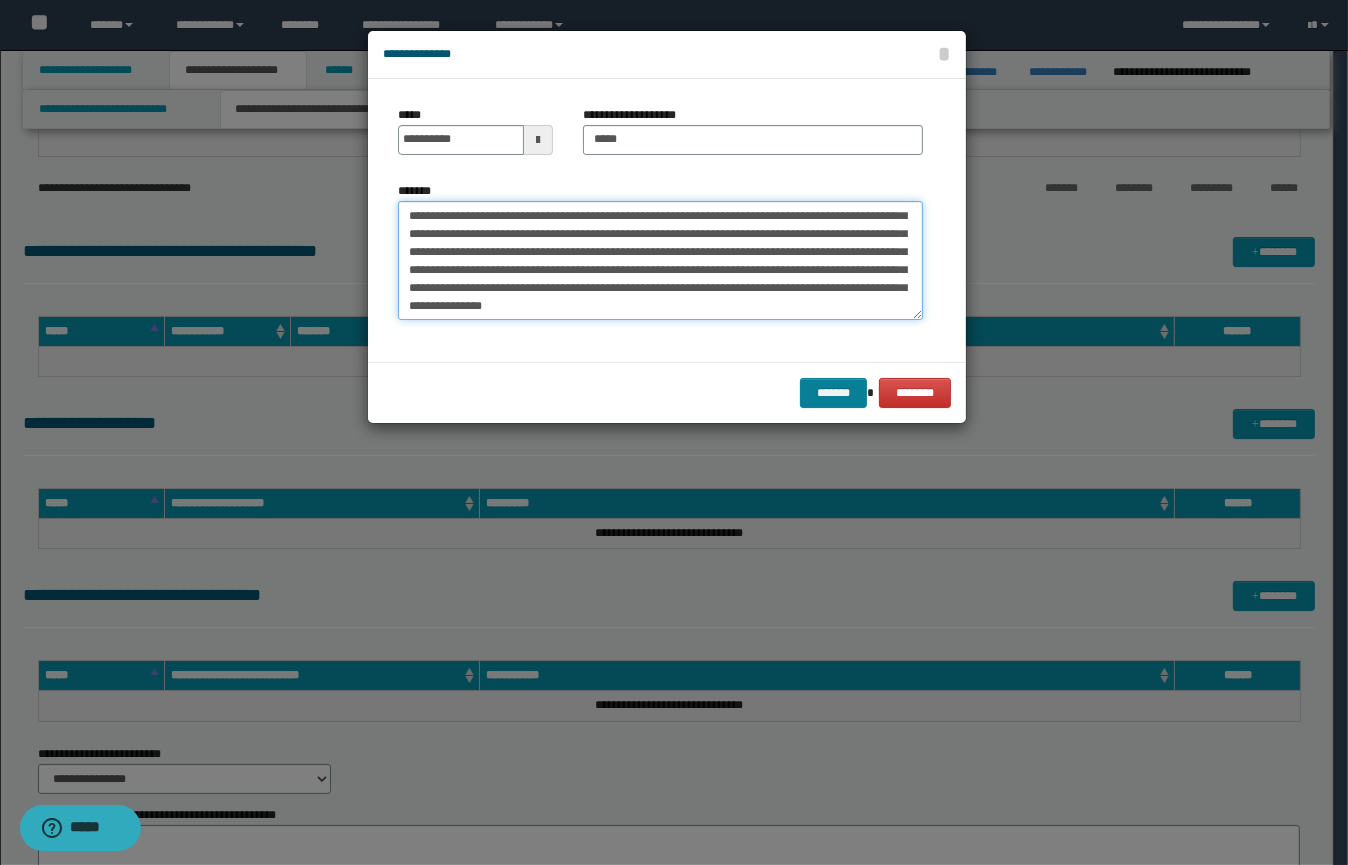 type on "**********" 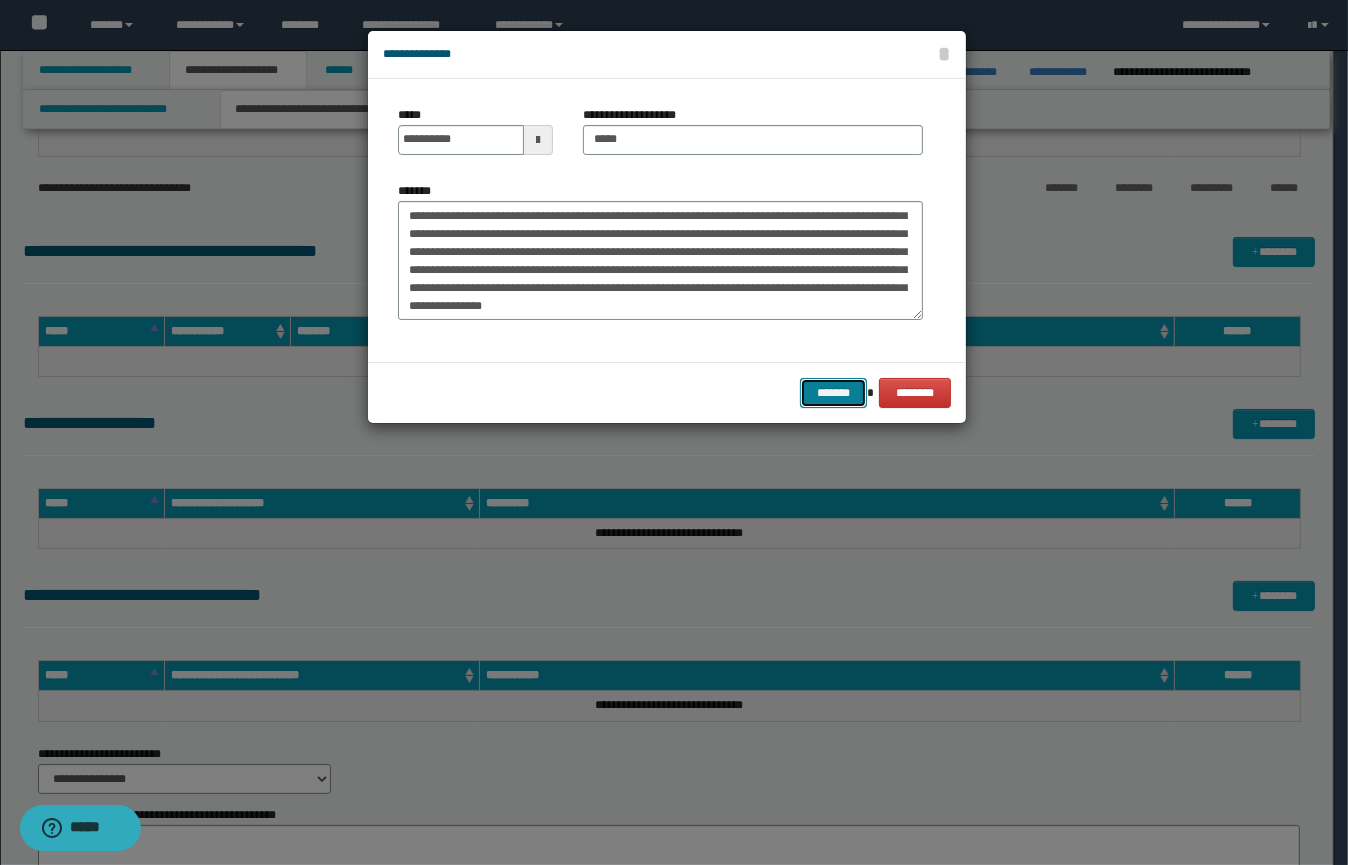 click on "*******" at bounding box center (833, 393) 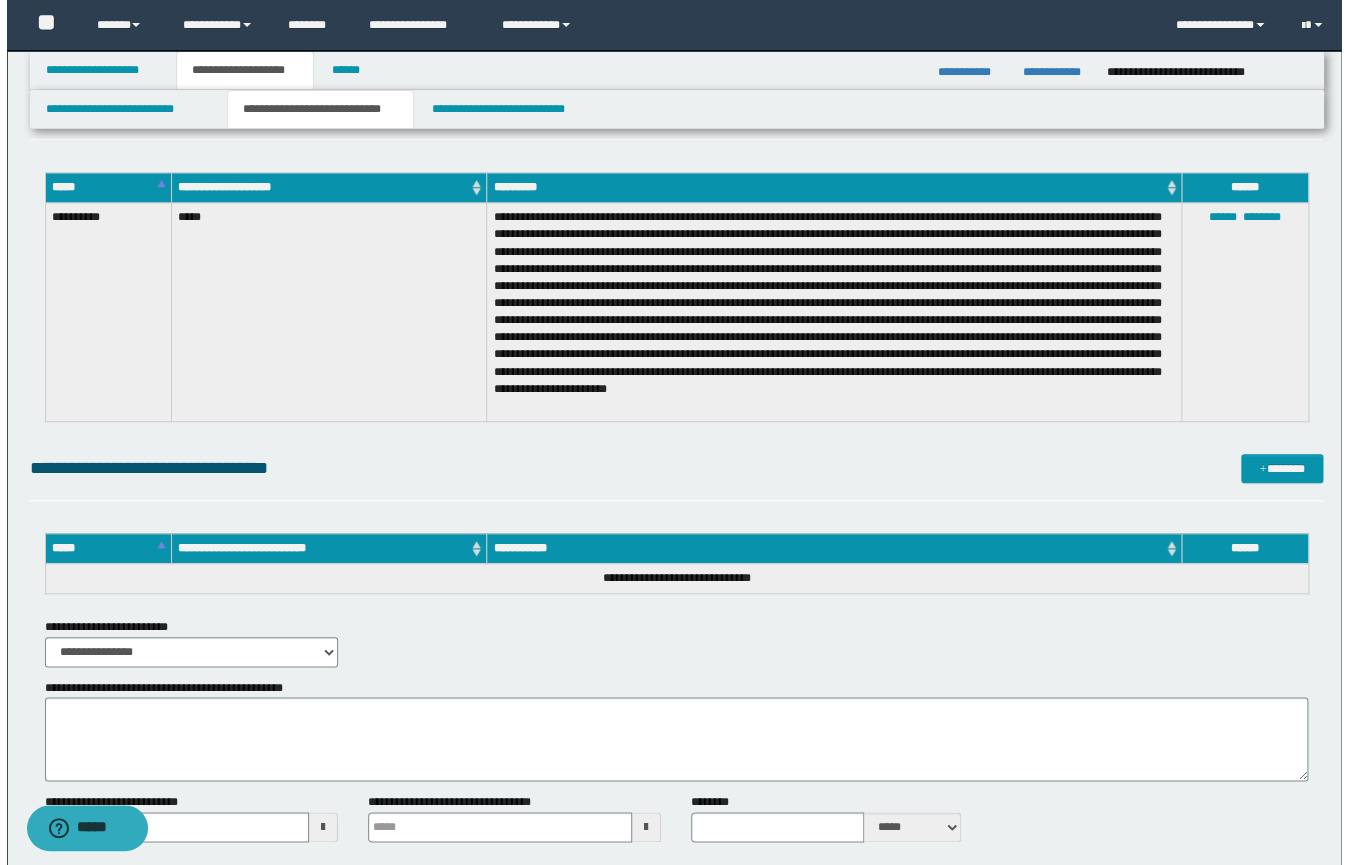 scroll, scrollTop: 396, scrollLeft: 0, axis: vertical 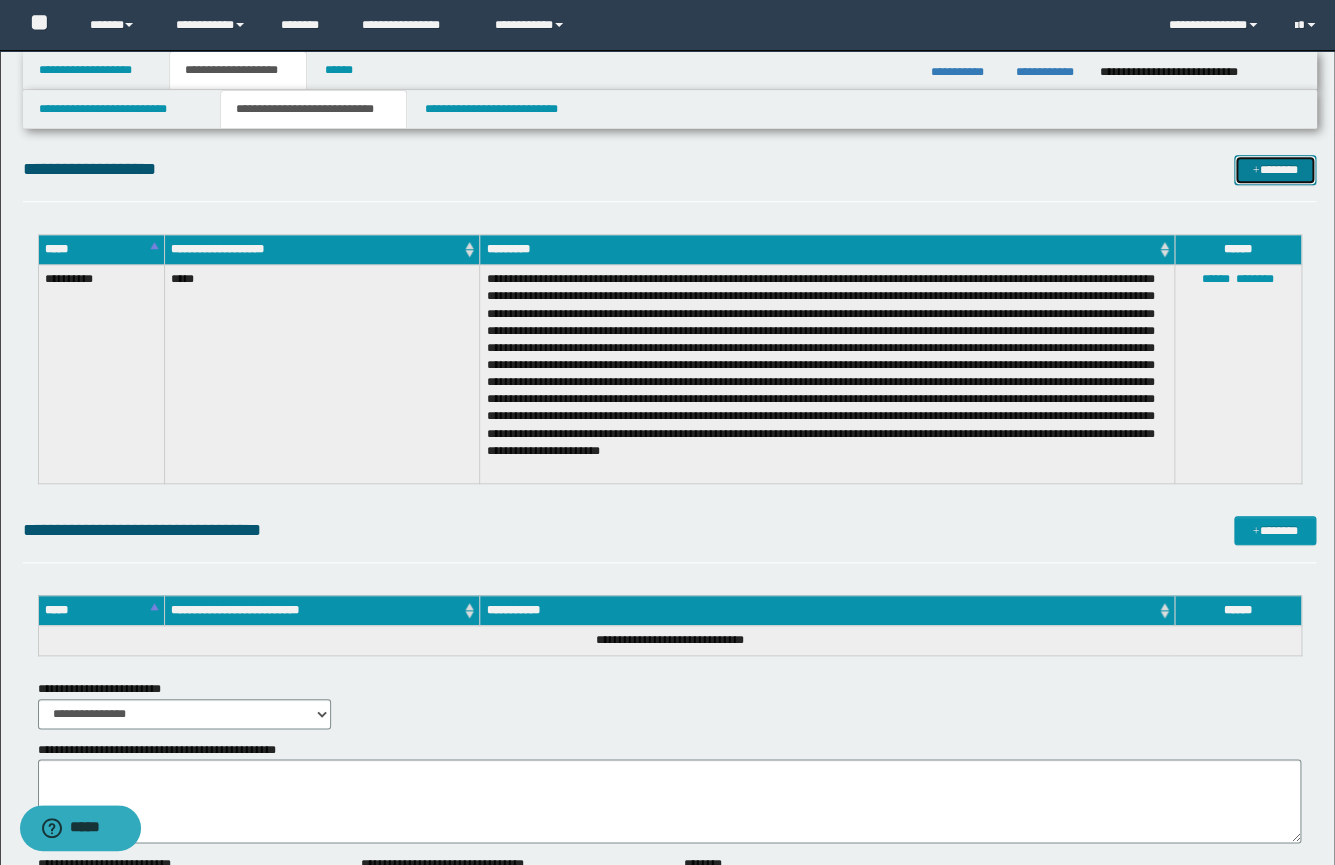 click on "*******" at bounding box center [1275, 170] 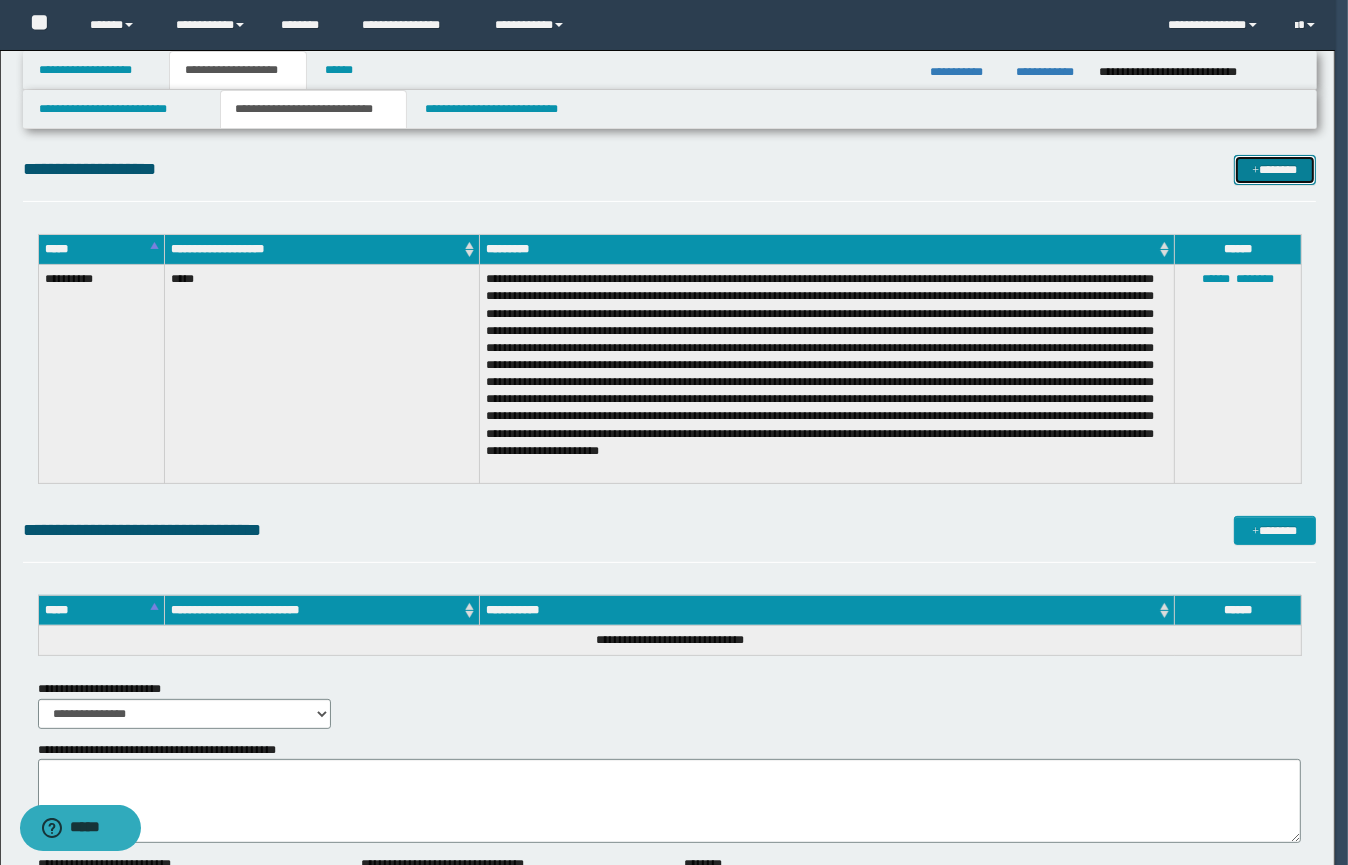 click on "*******" at bounding box center (1275, 170) 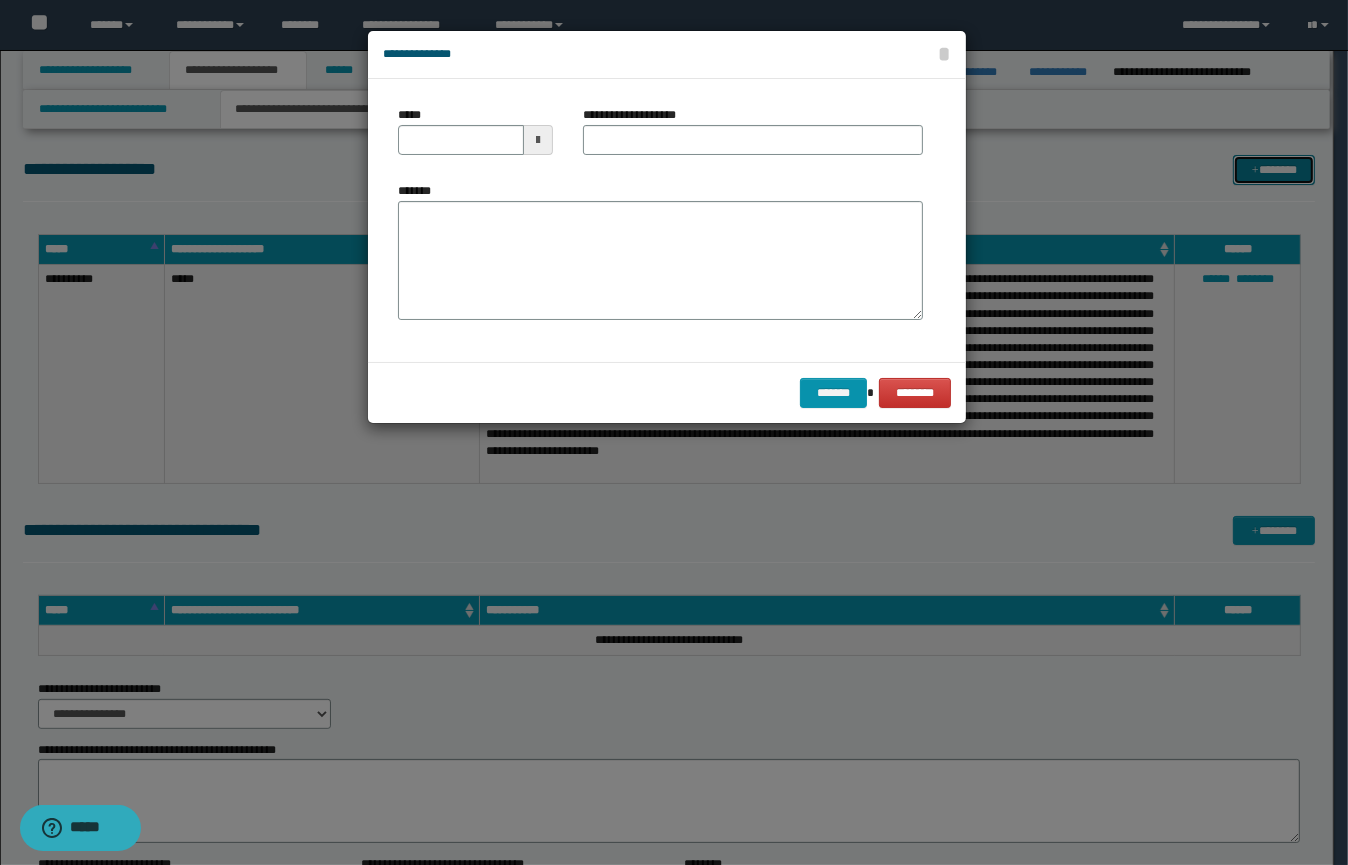 scroll, scrollTop: 0, scrollLeft: 0, axis: both 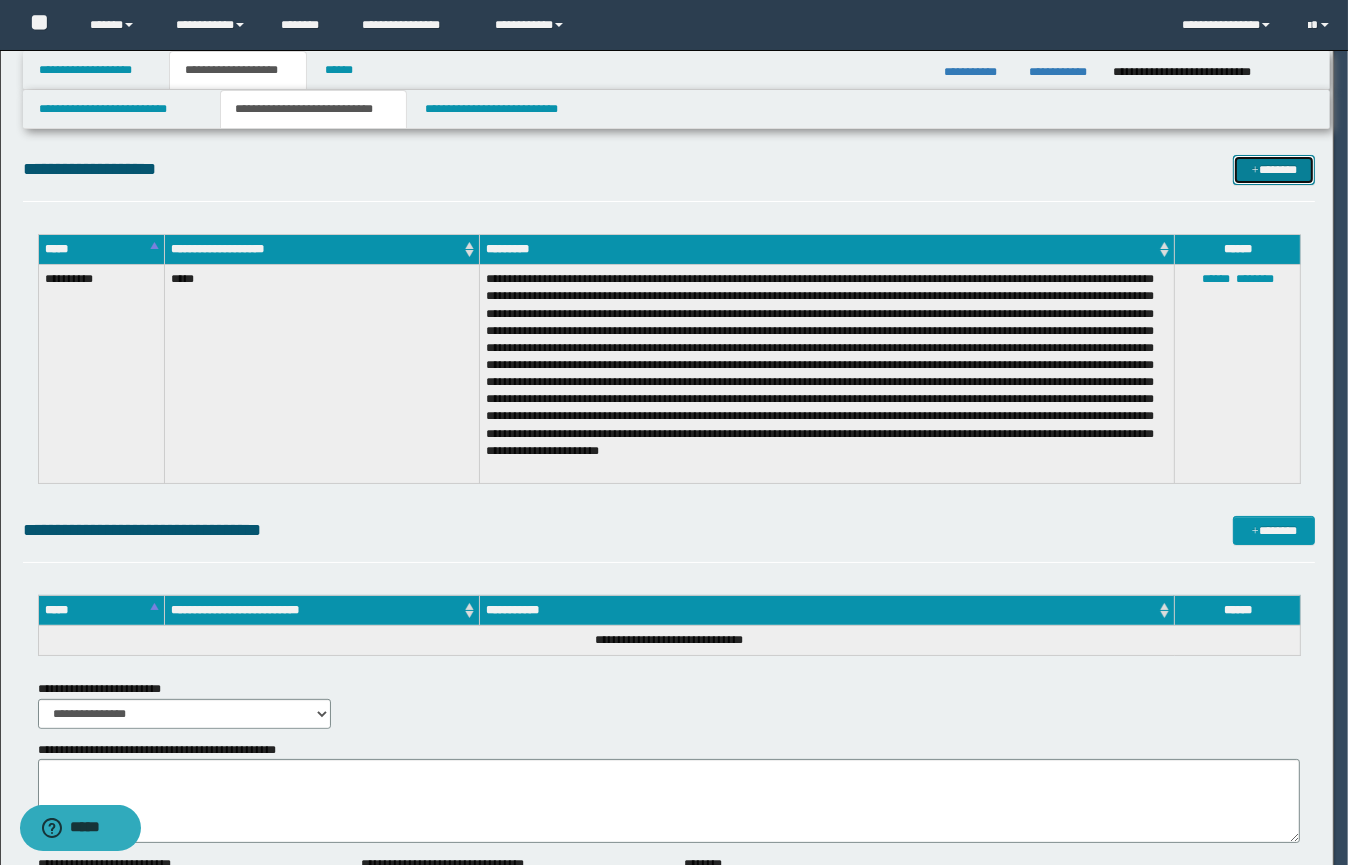 type 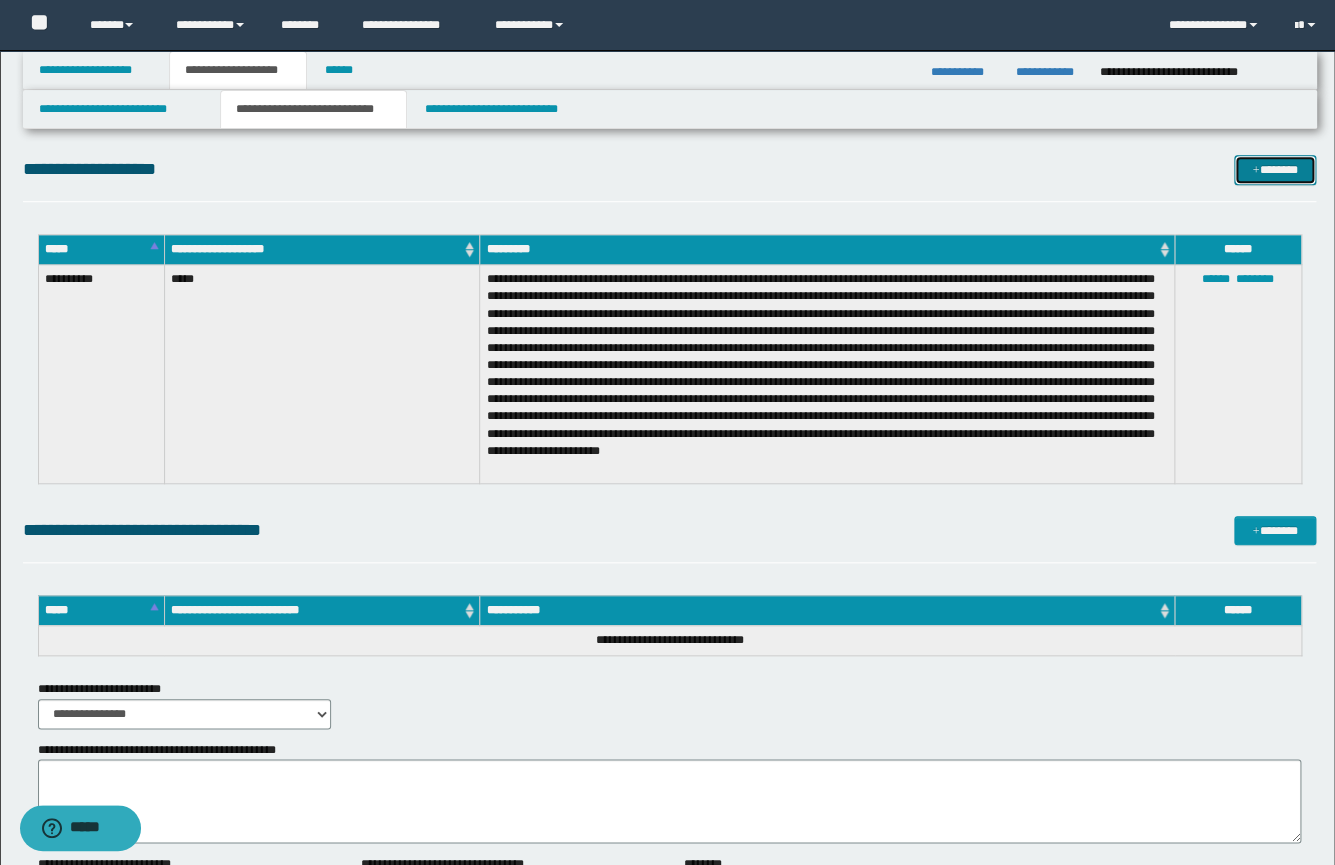 click on "*******" at bounding box center [1275, 170] 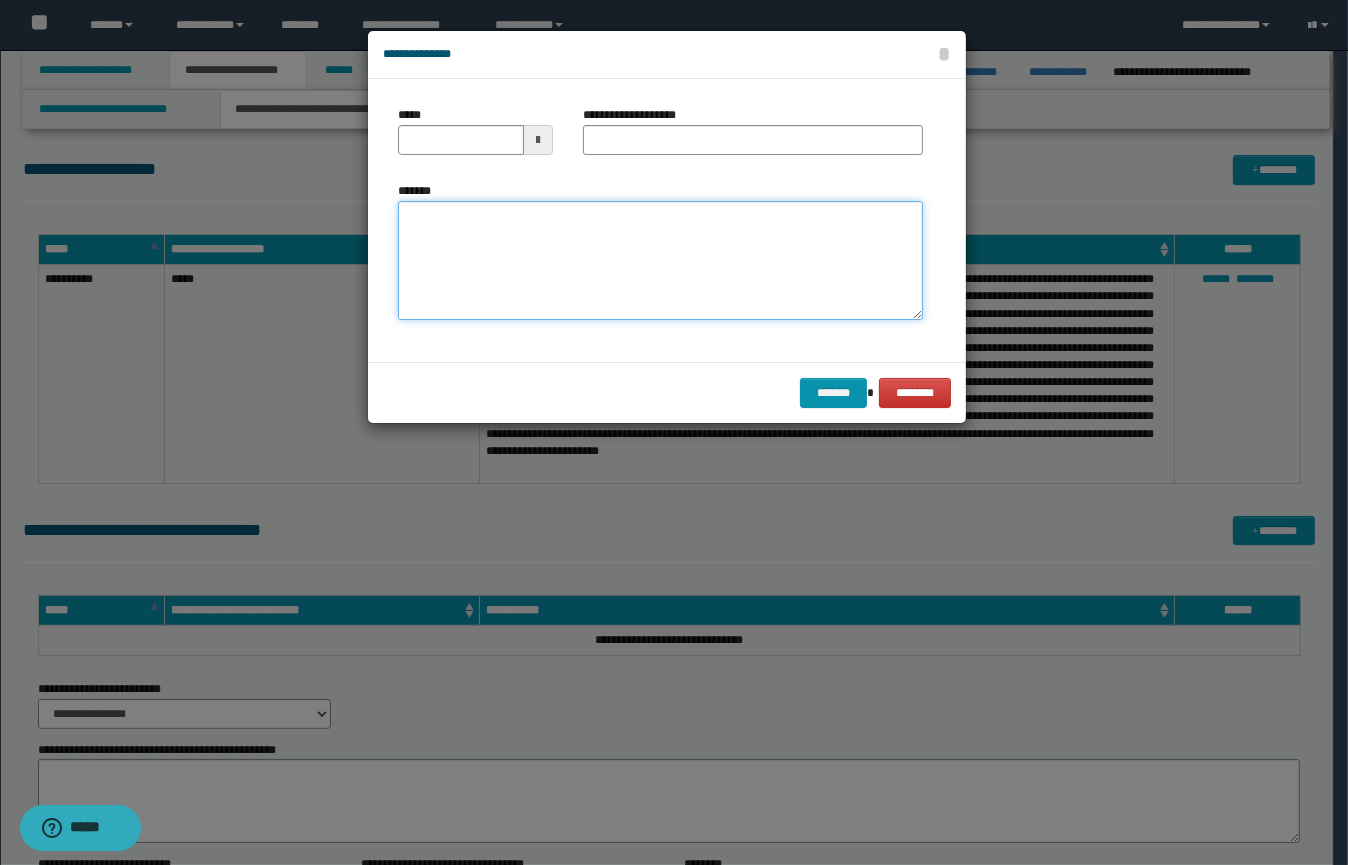click on "*******" at bounding box center (660, 261) 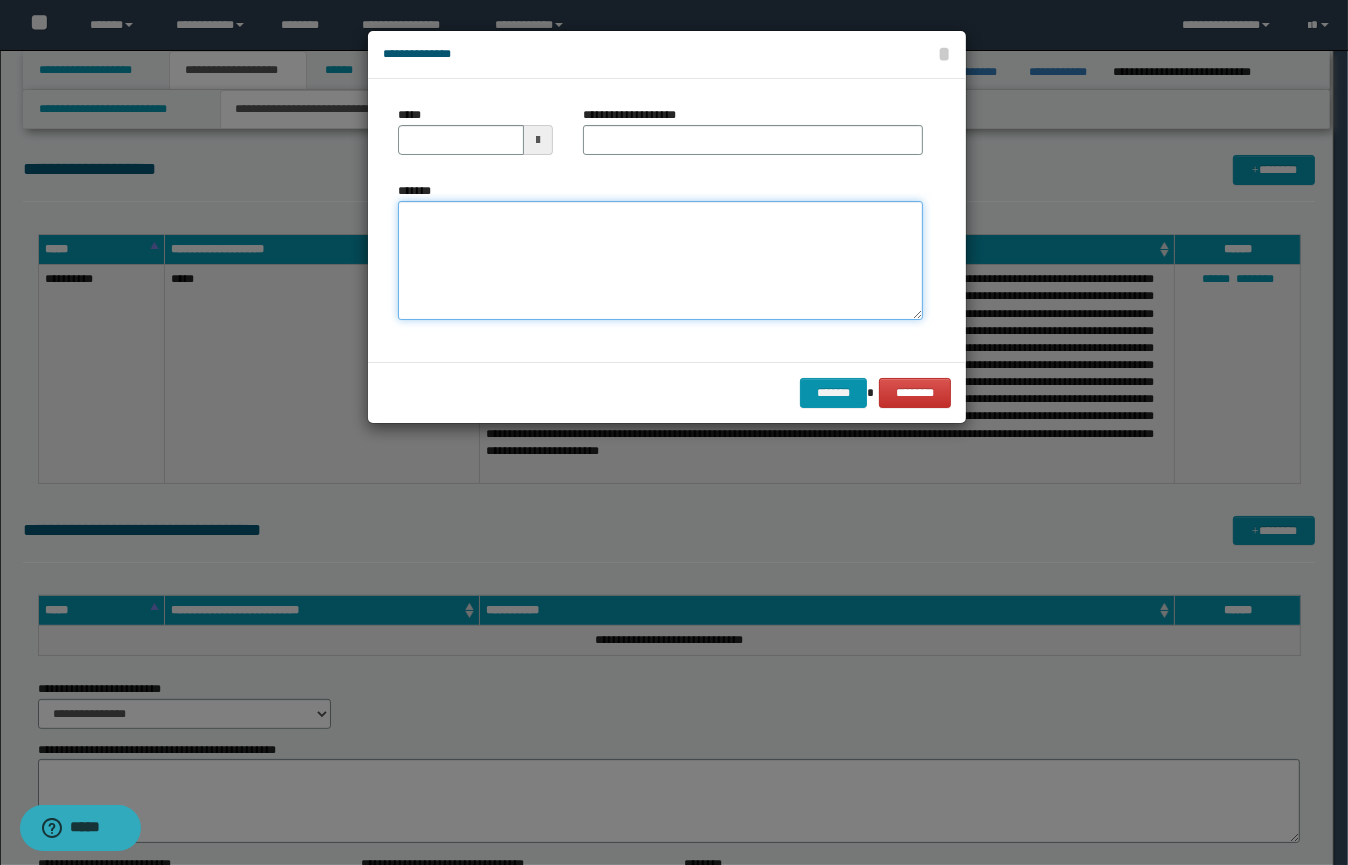 paste on "**********" 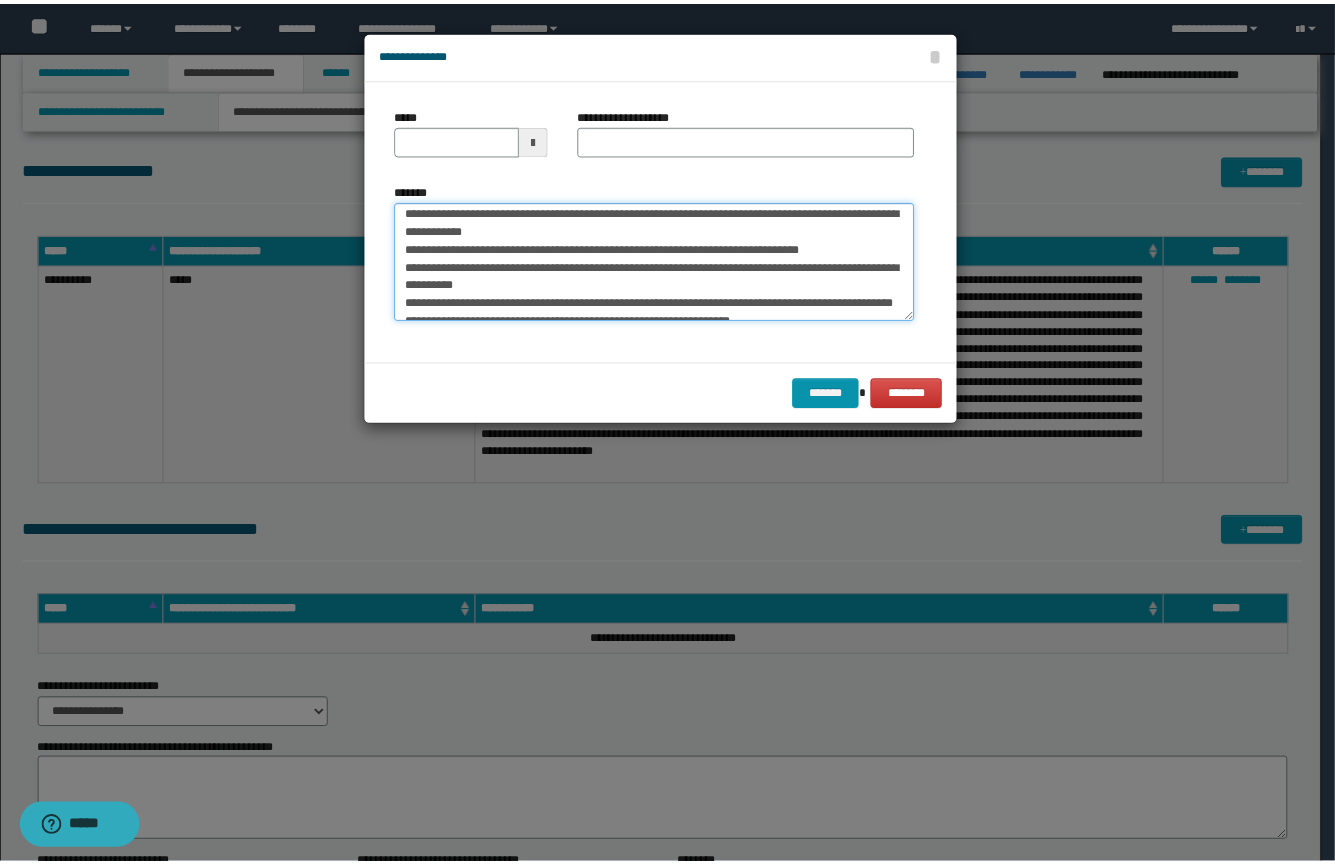 scroll, scrollTop: 0, scrollLeft: 0, axis: both 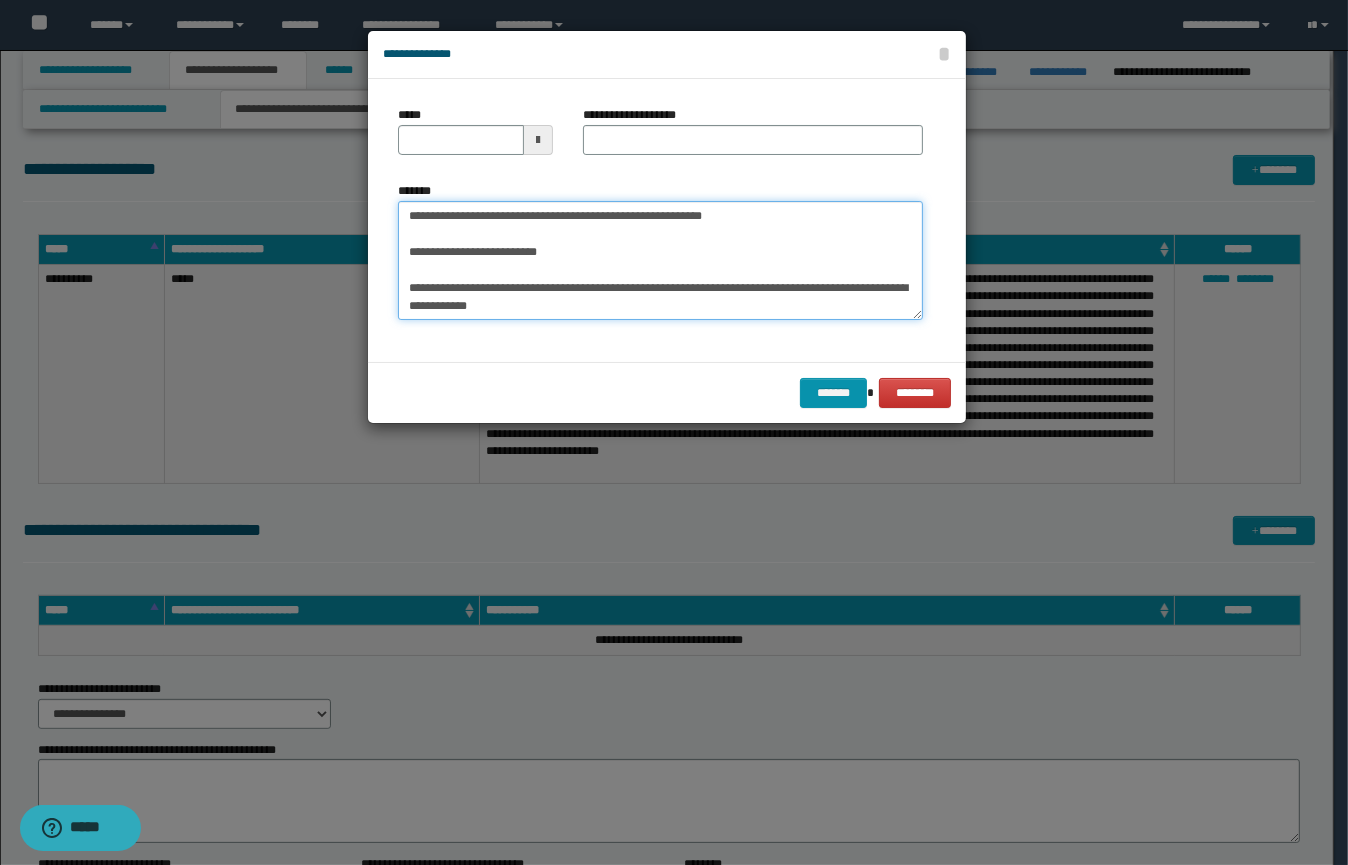 type on "**********" 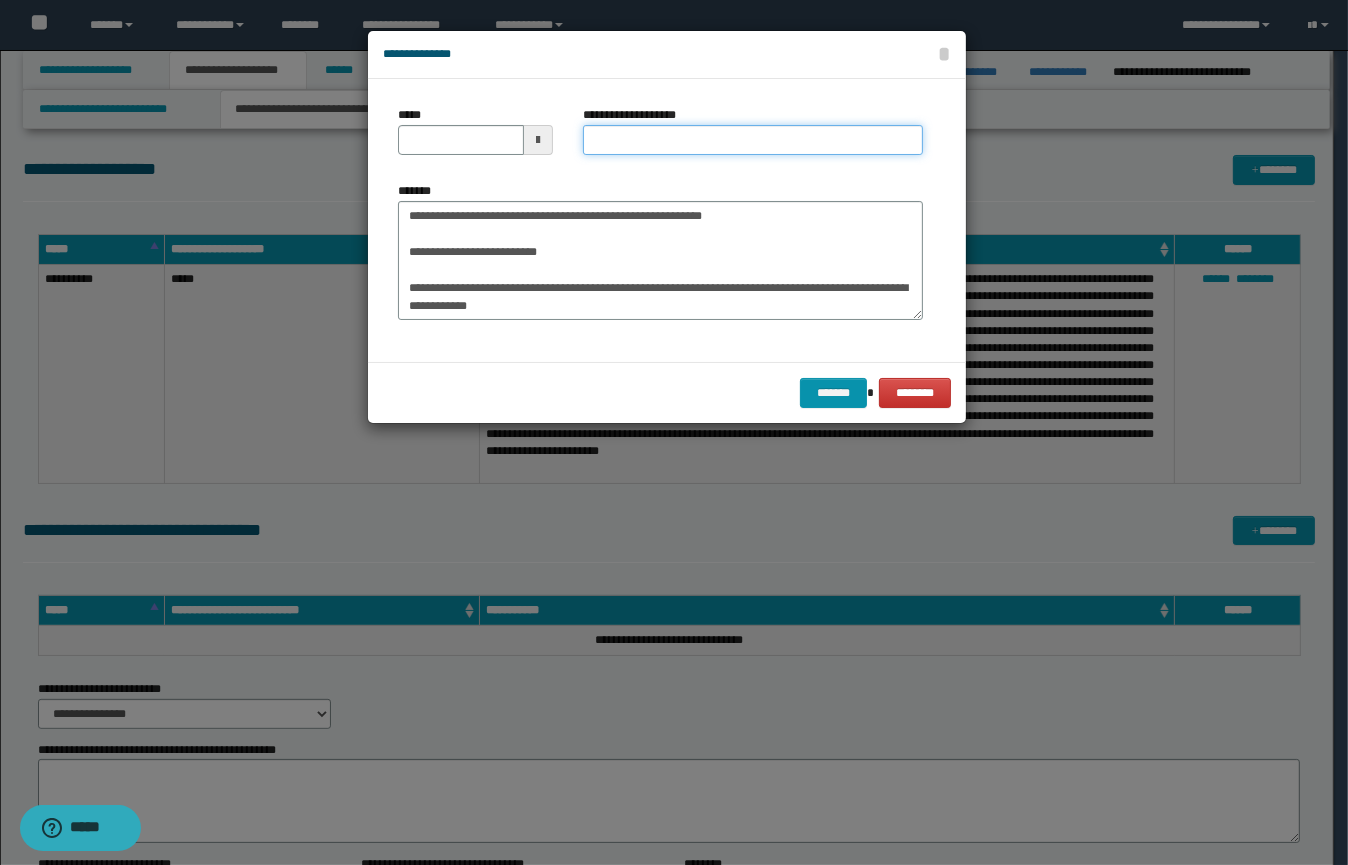 click on "**********" at bounding box center [753, 140] 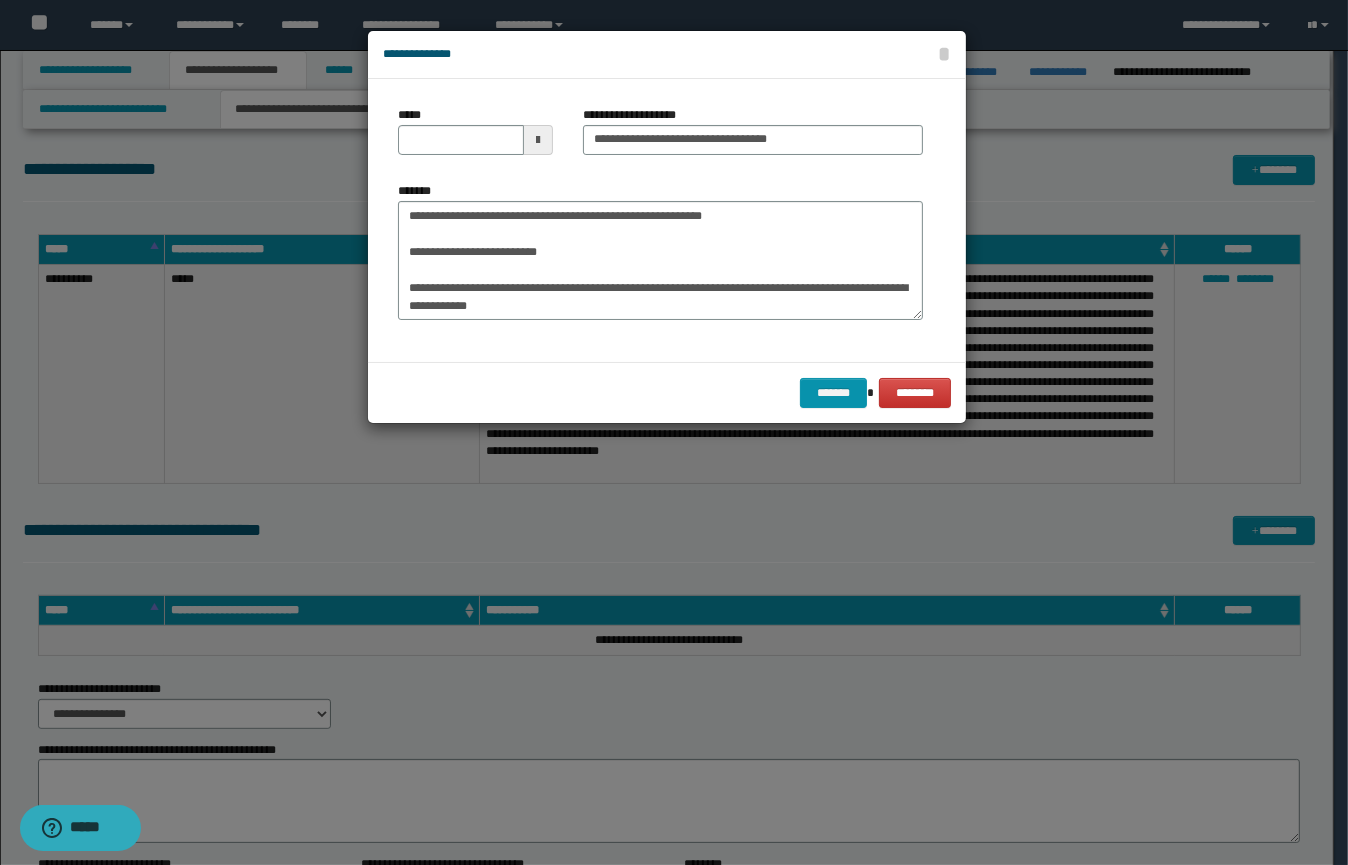click at bounding box center [538, 140] 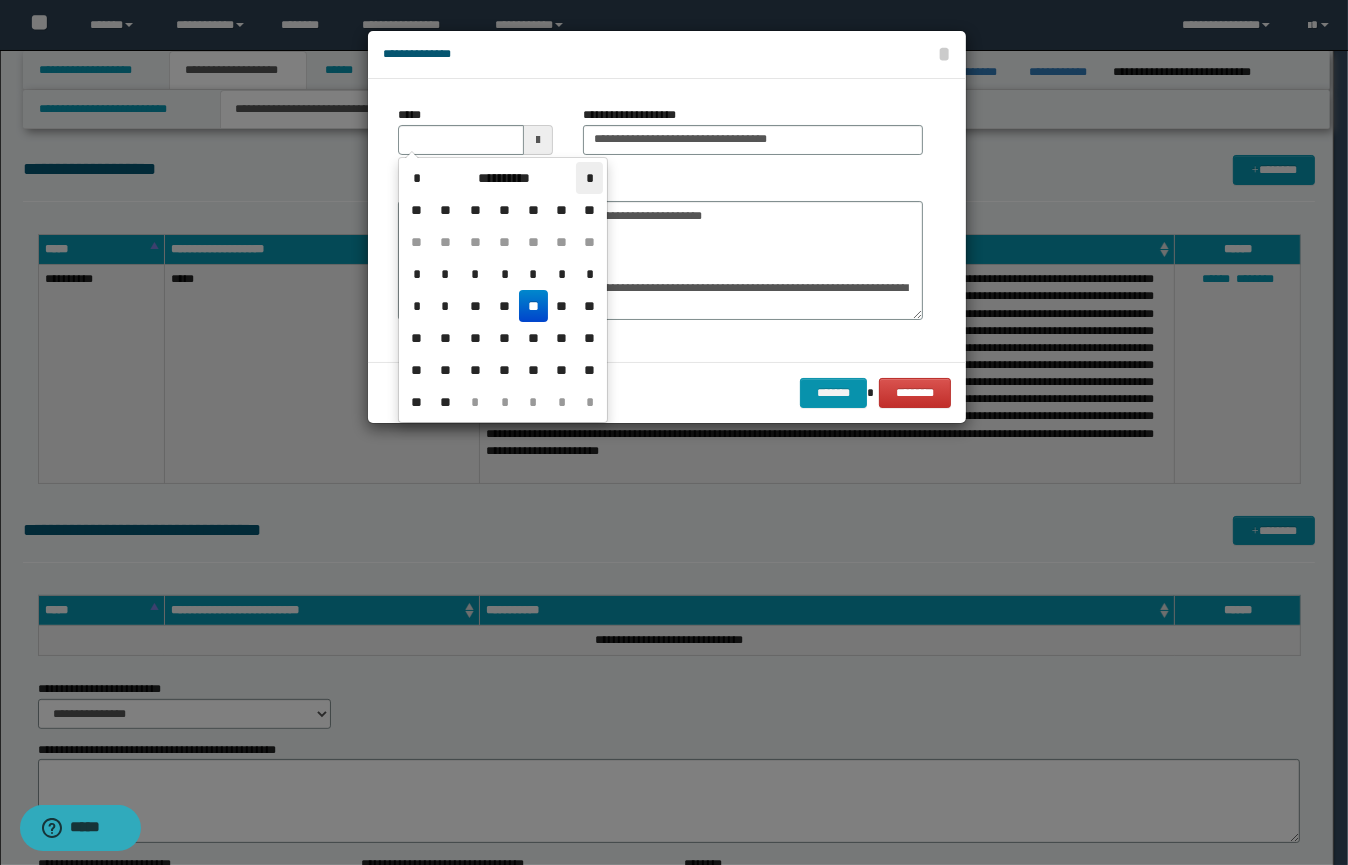 click on "*" at bounding box center (589, 178) 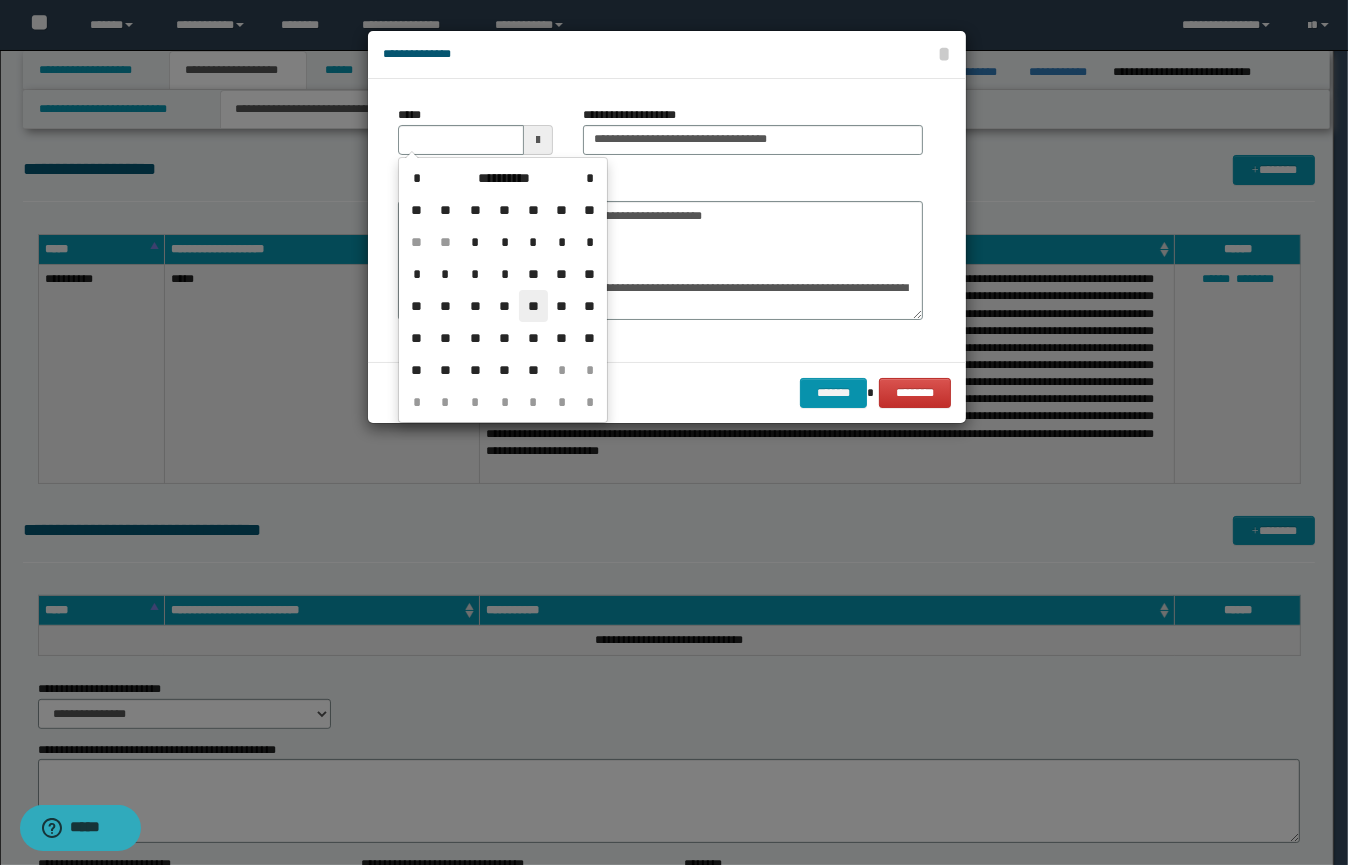 click on "**" at bounding box center (533, 306) 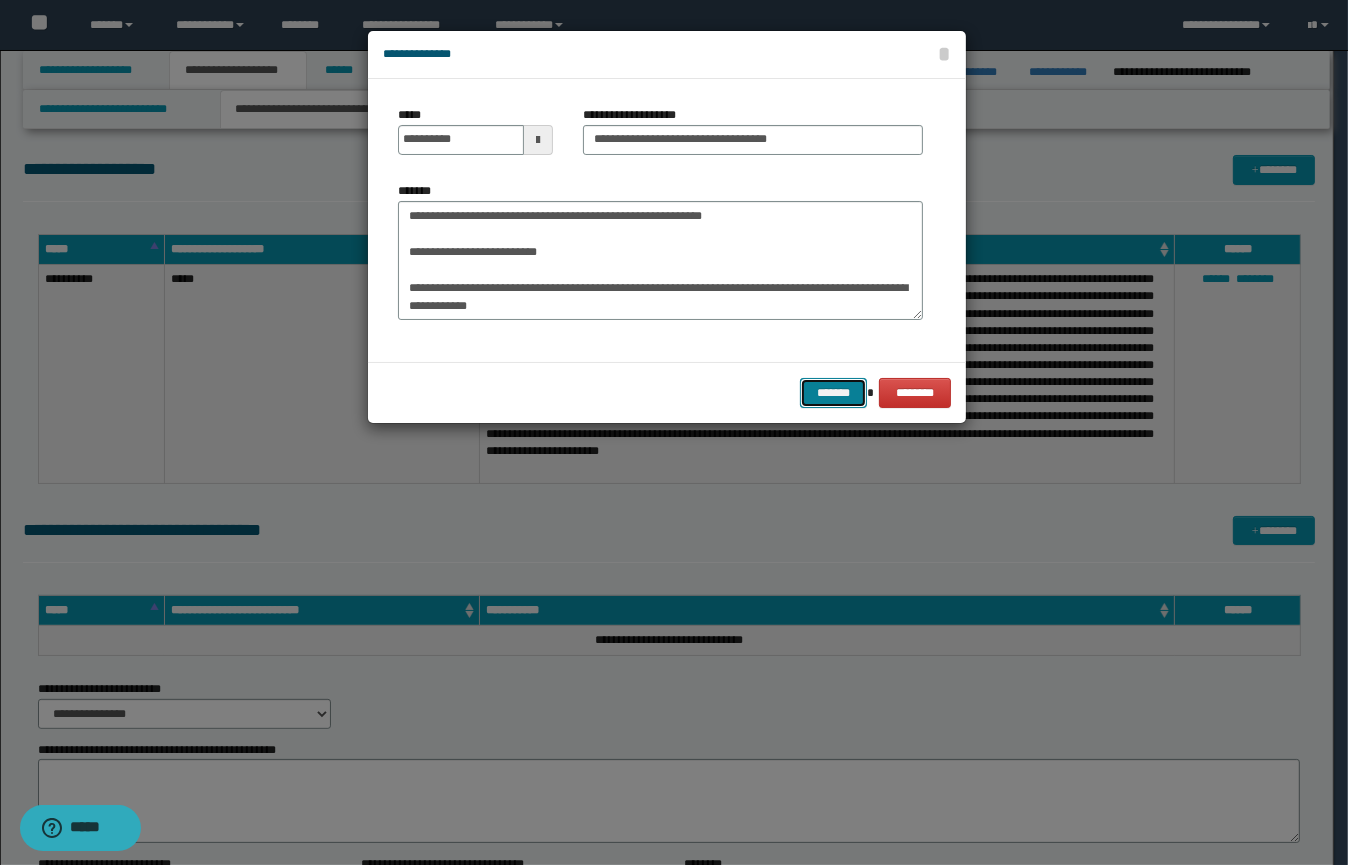click on "*******" at bounding box center [833, 393] 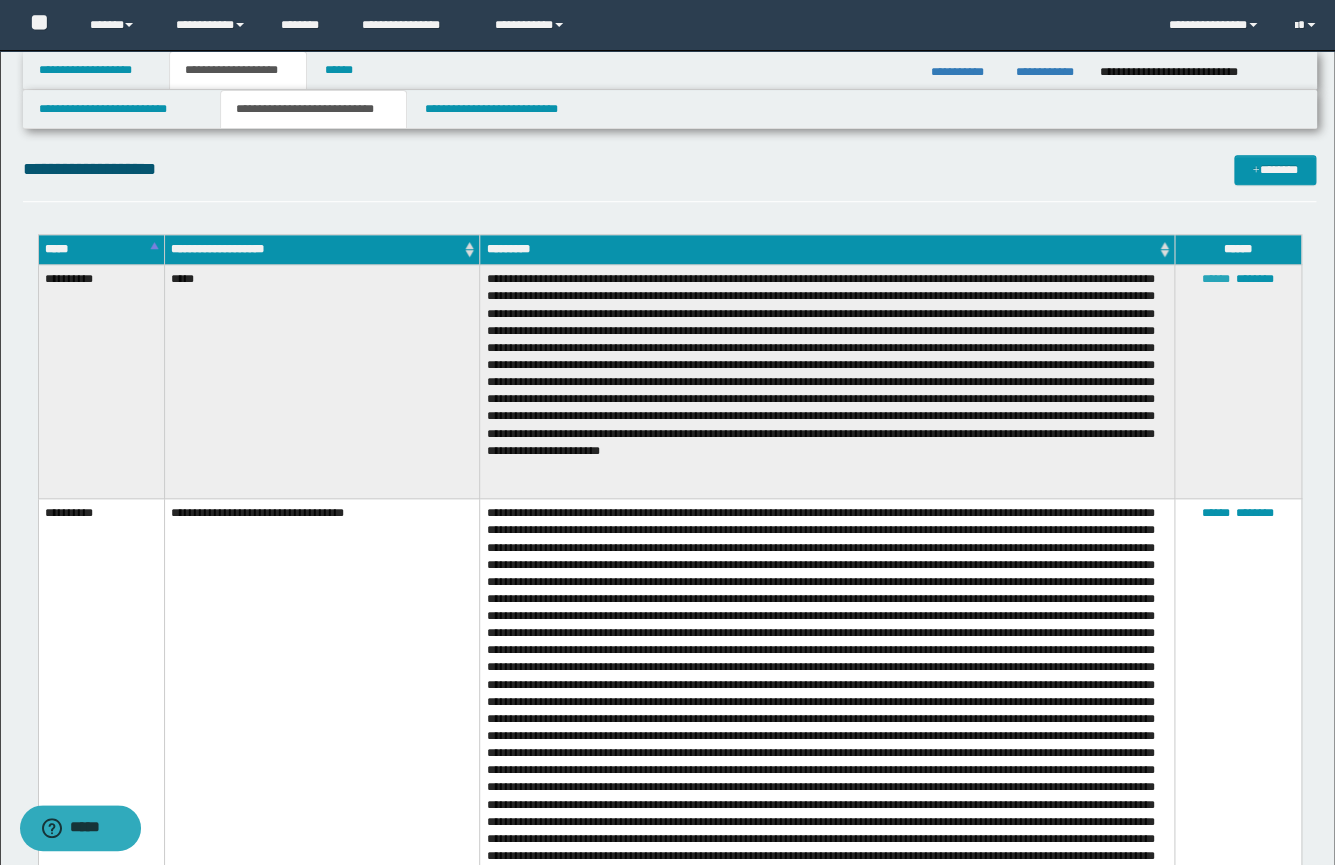 click on "******" at bounding box center [1216, 279] 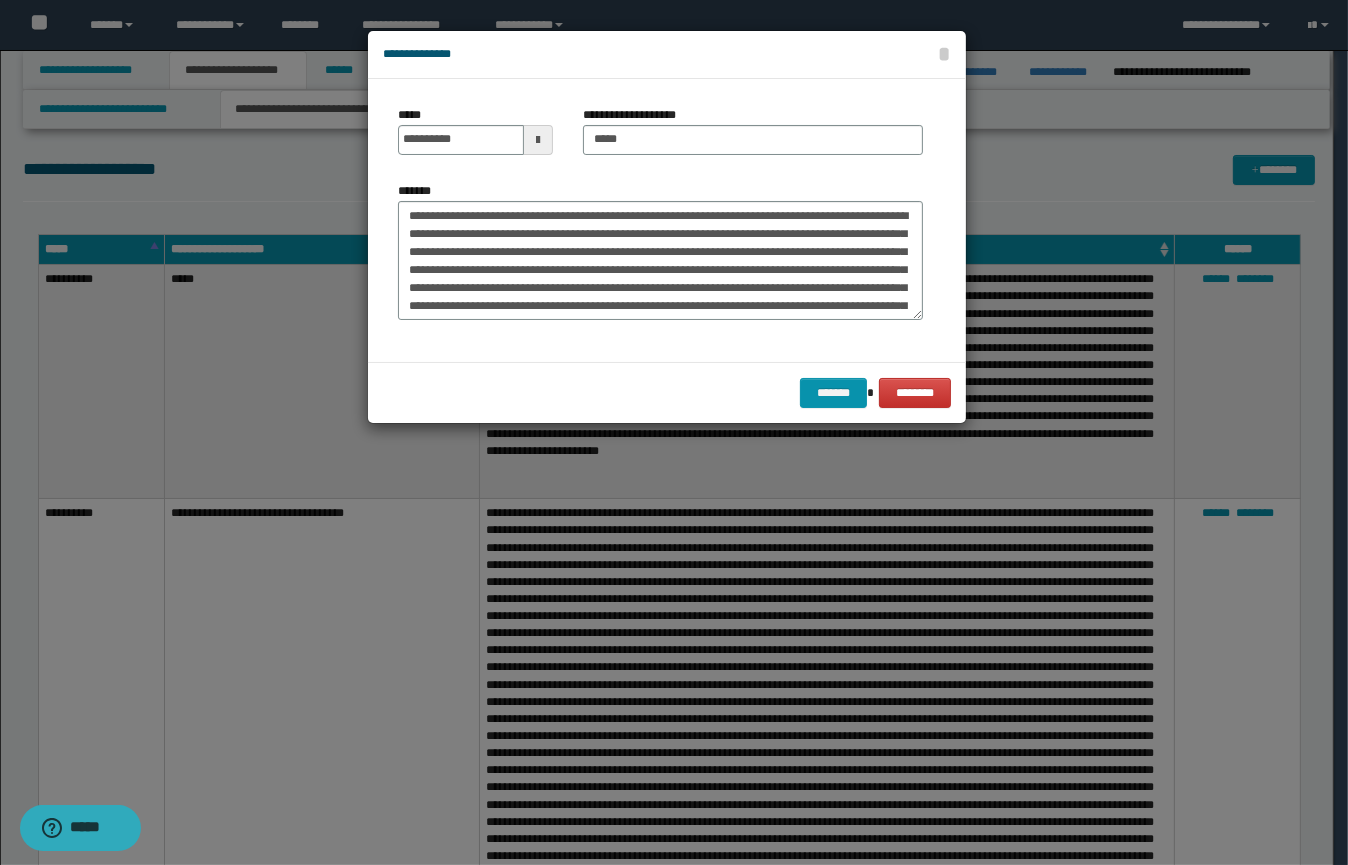 click at bounding box center (538, 140) 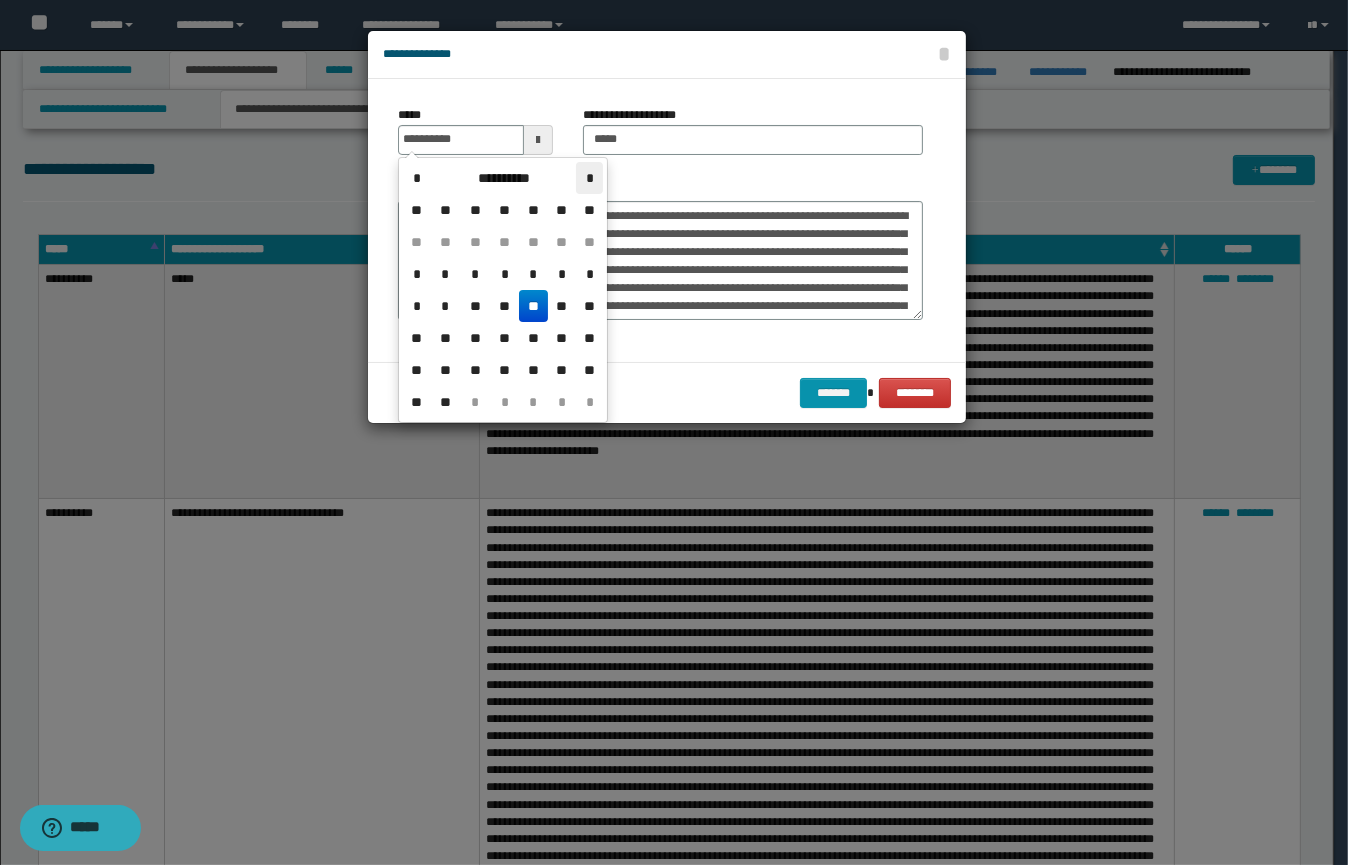 click on "*" at bounding box center [589, 178] 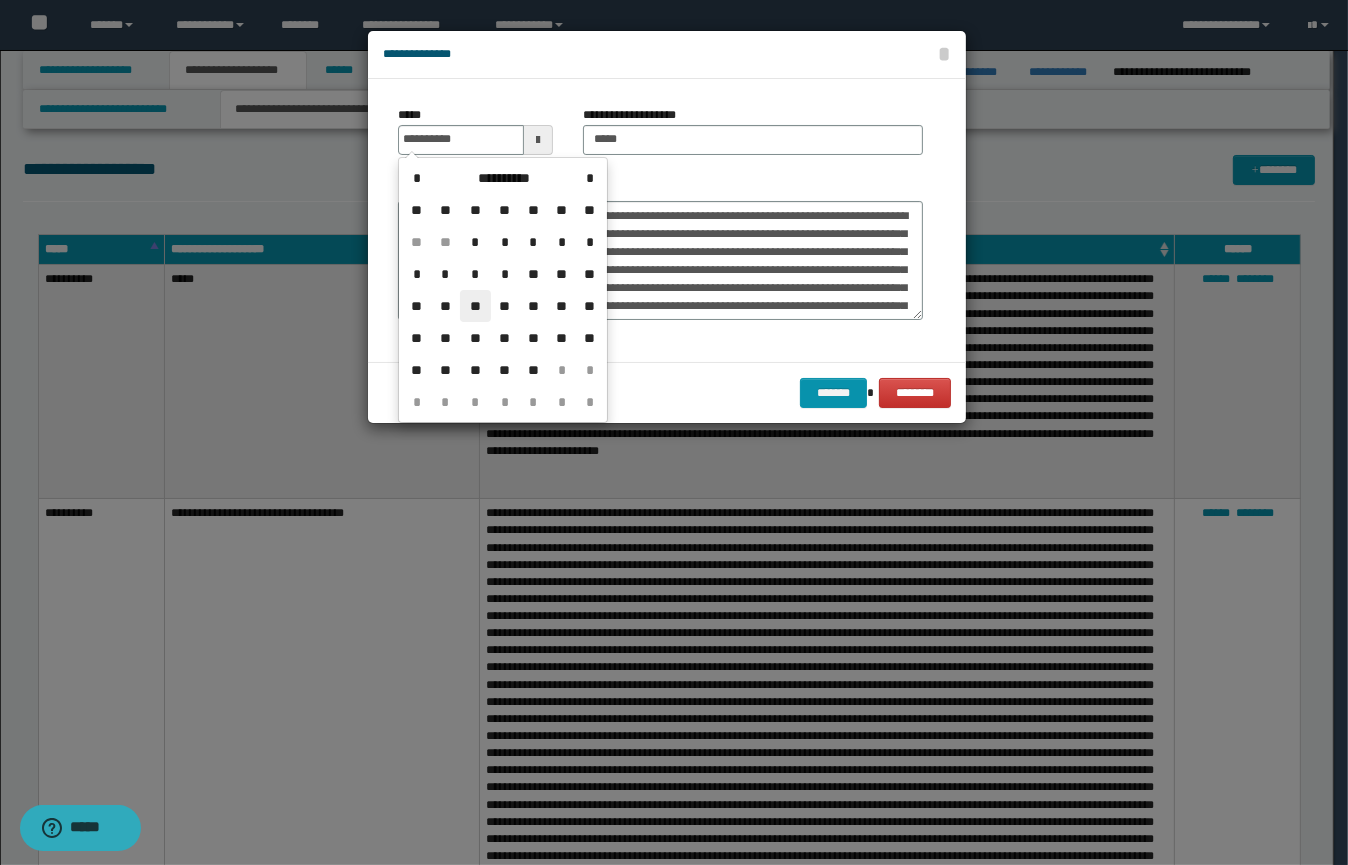click on "**" at bounding box center [475, 306] 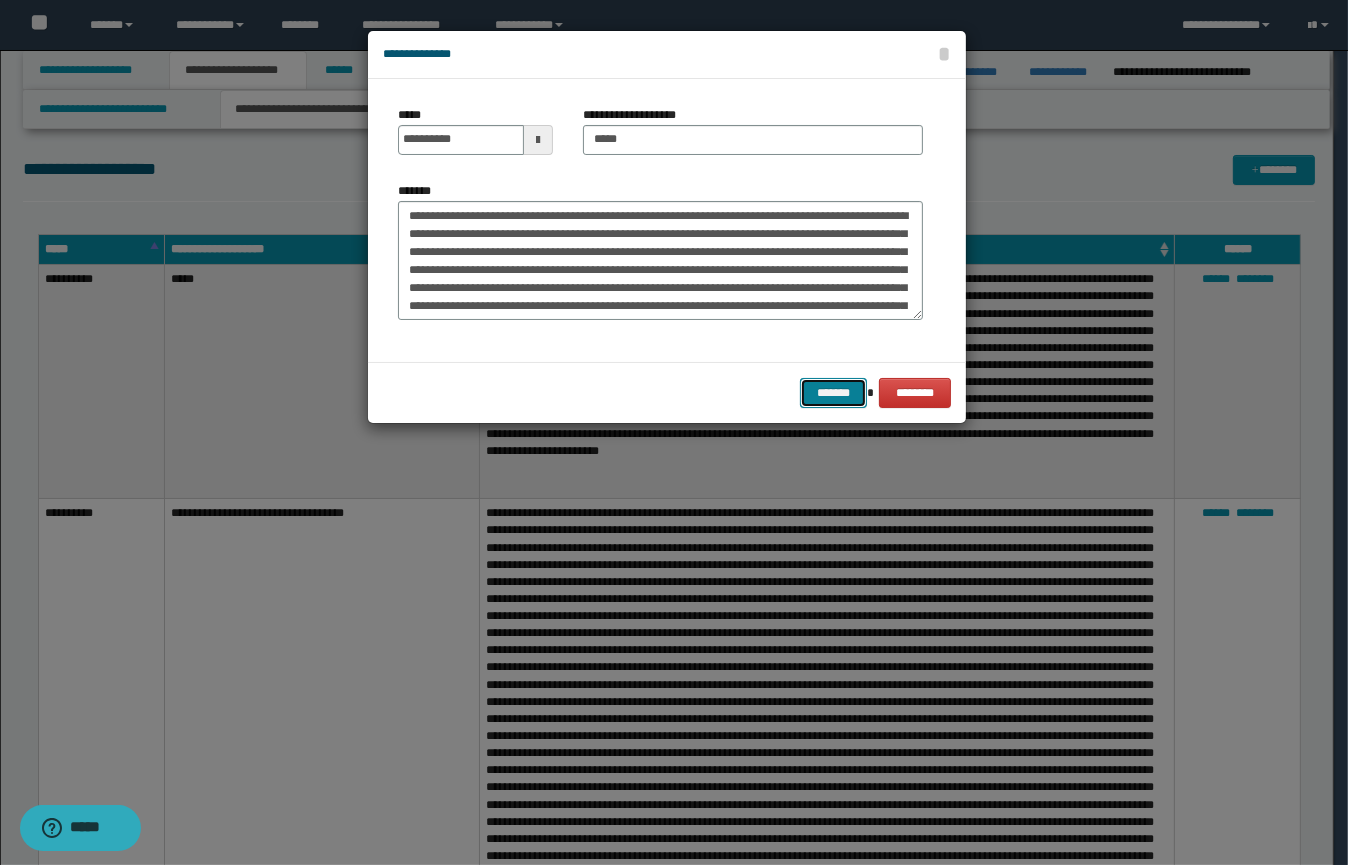click on "*******" at bounding box center [833, 393] 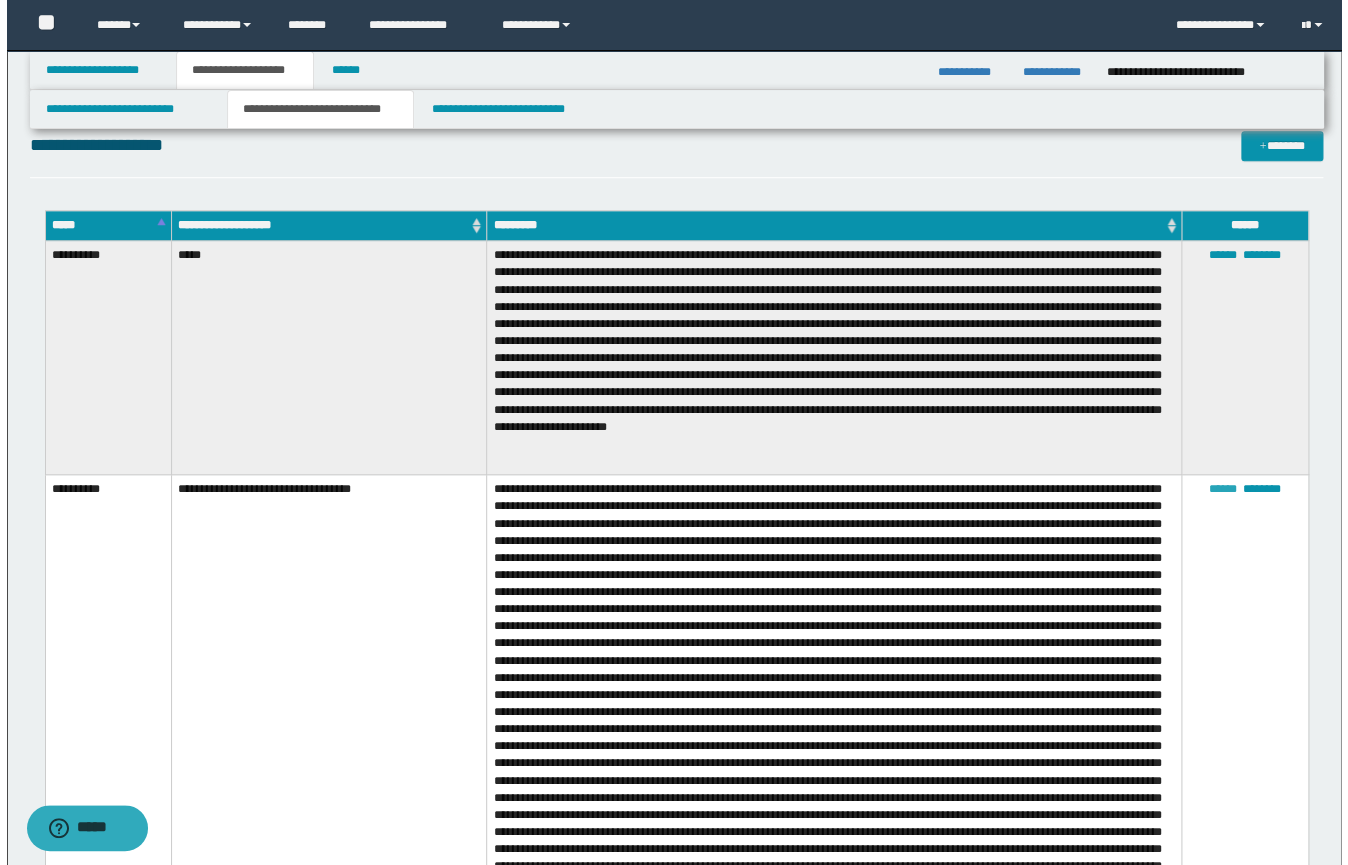 scroll, scrollTop: 290, scrollLeft: 0, axis: vertical 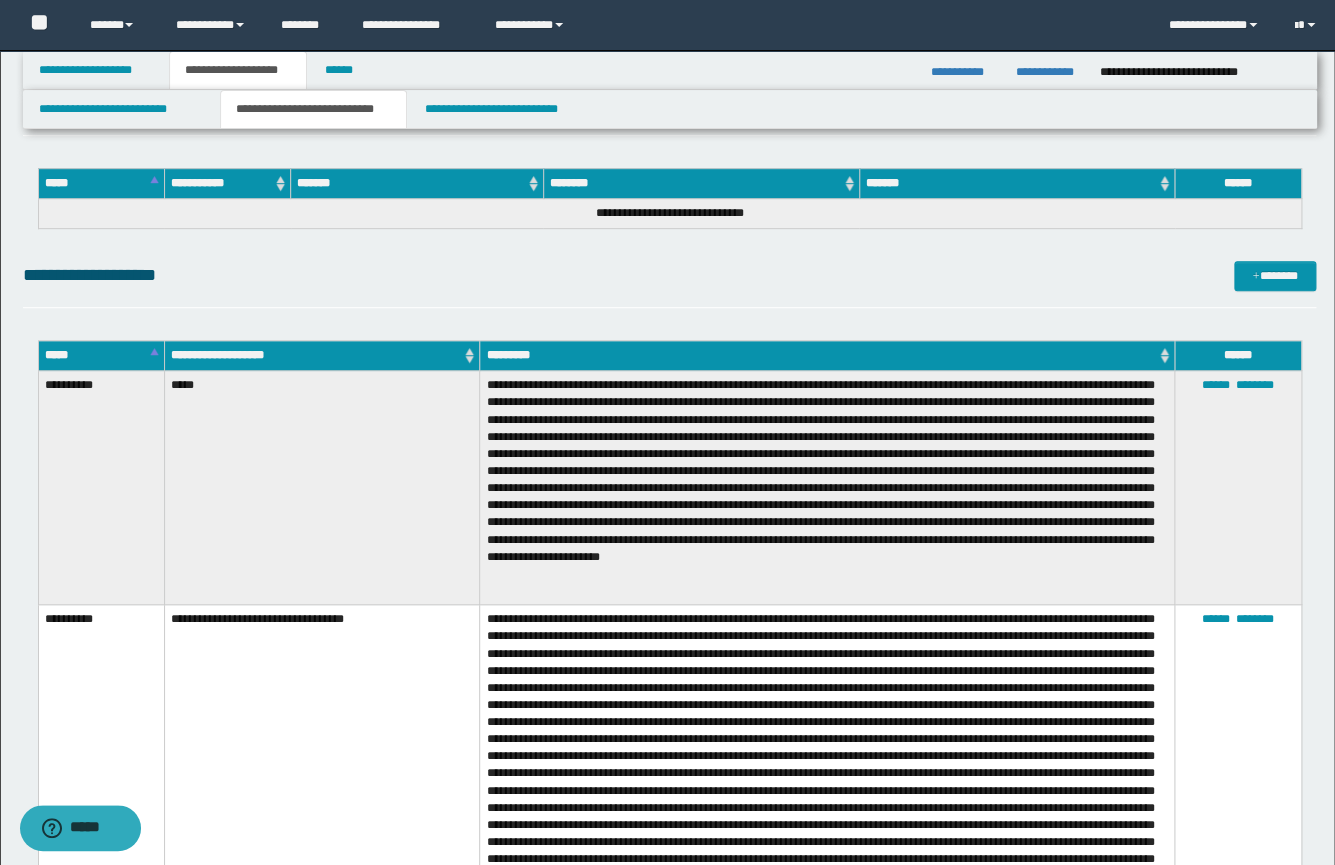 click on "******    ********" at bounding box center (1238, 1229) 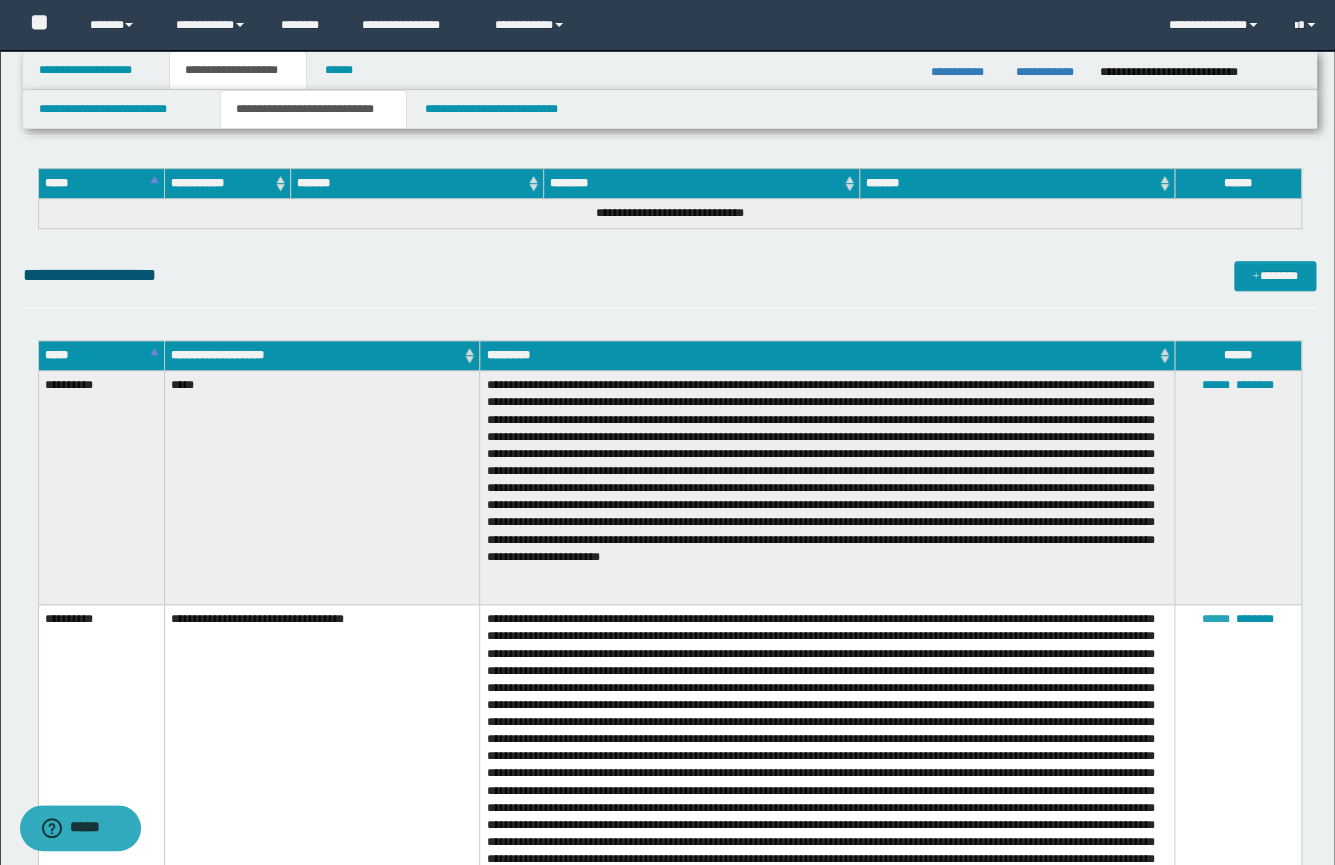 click on "******" at bounding box center [1216, 619] 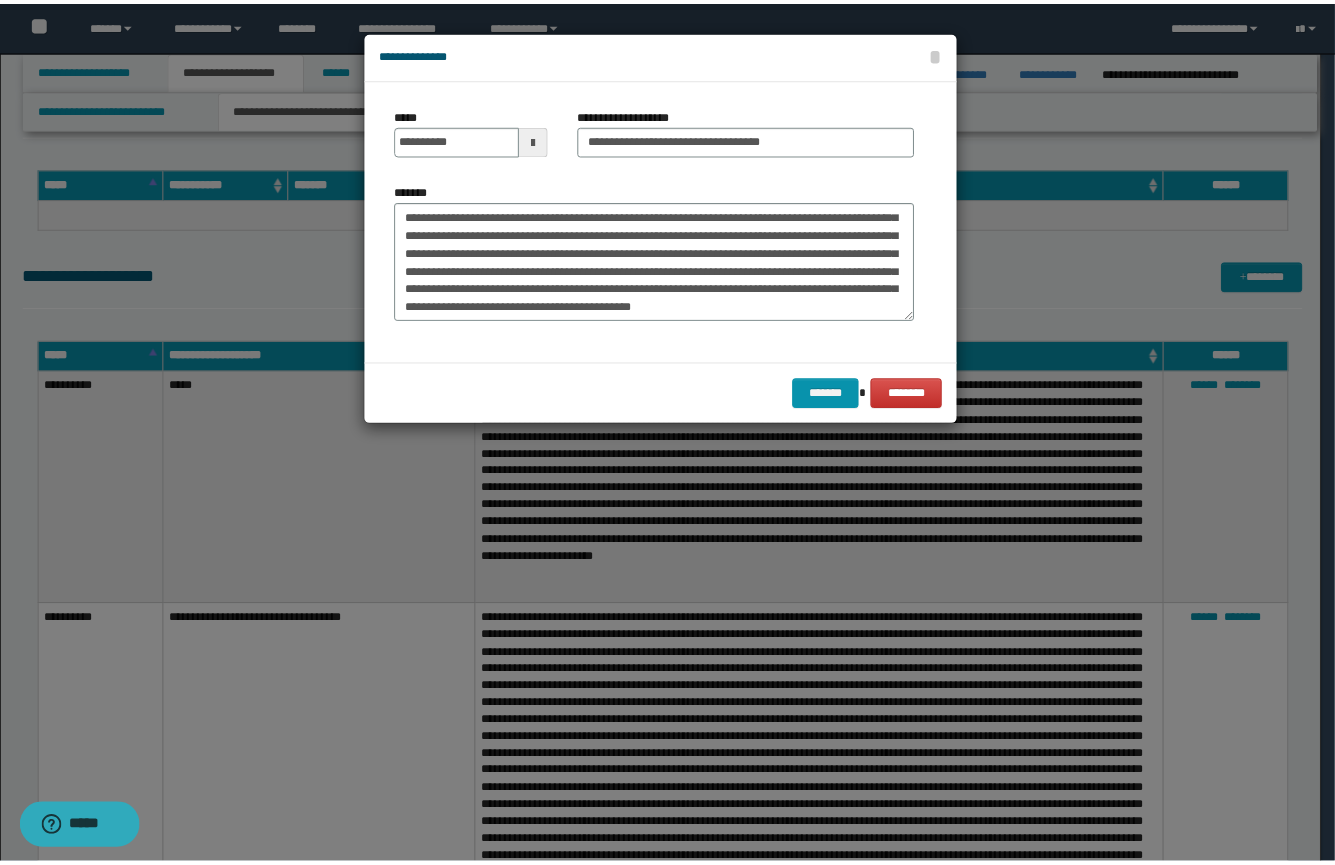 scroll, scrollTop: 1175, scrollLeft: 0, axis: vertical 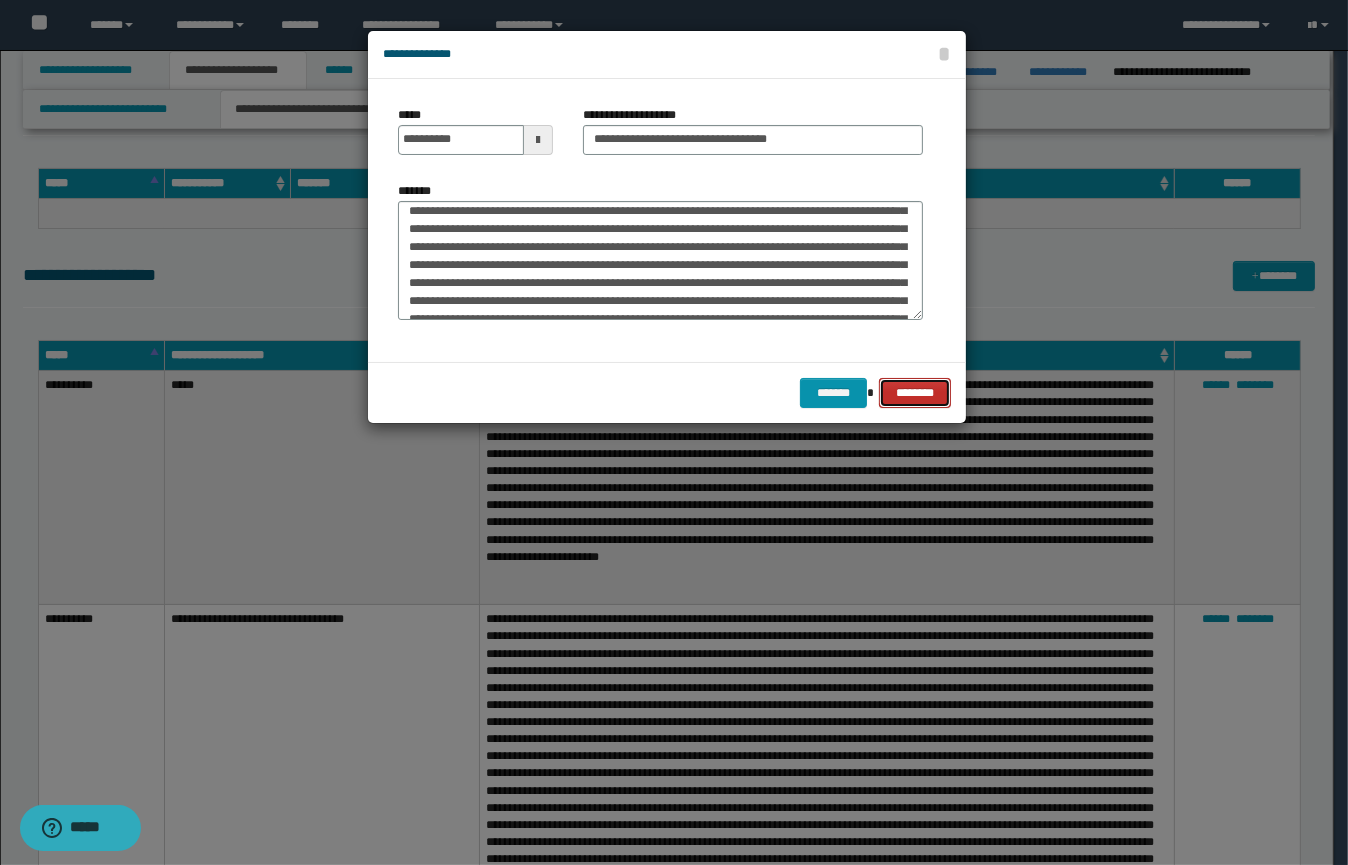 click on "********" at bounding box center [915, 393] 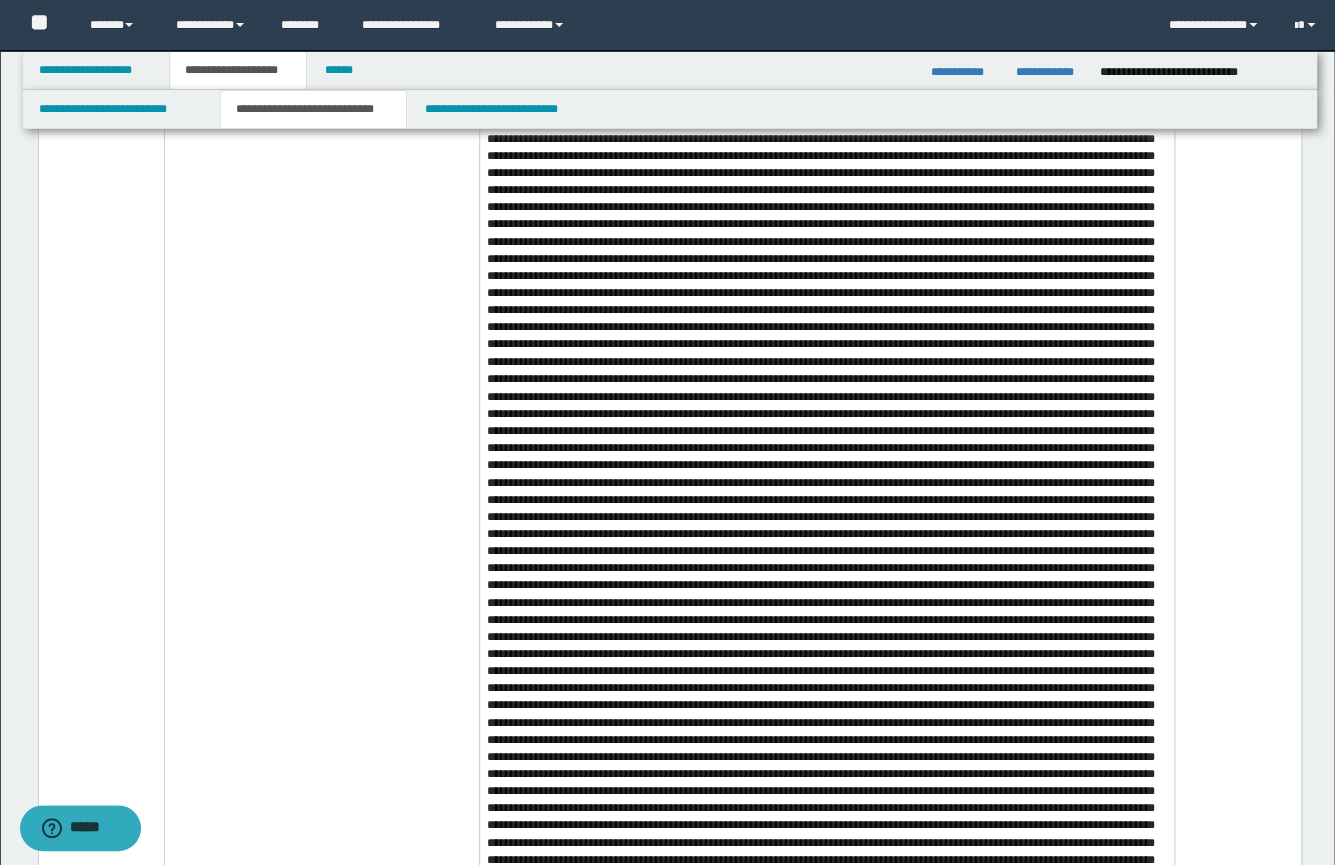 scroll, scrollTop: 1082, scrollLeft: 0, axis: vertical 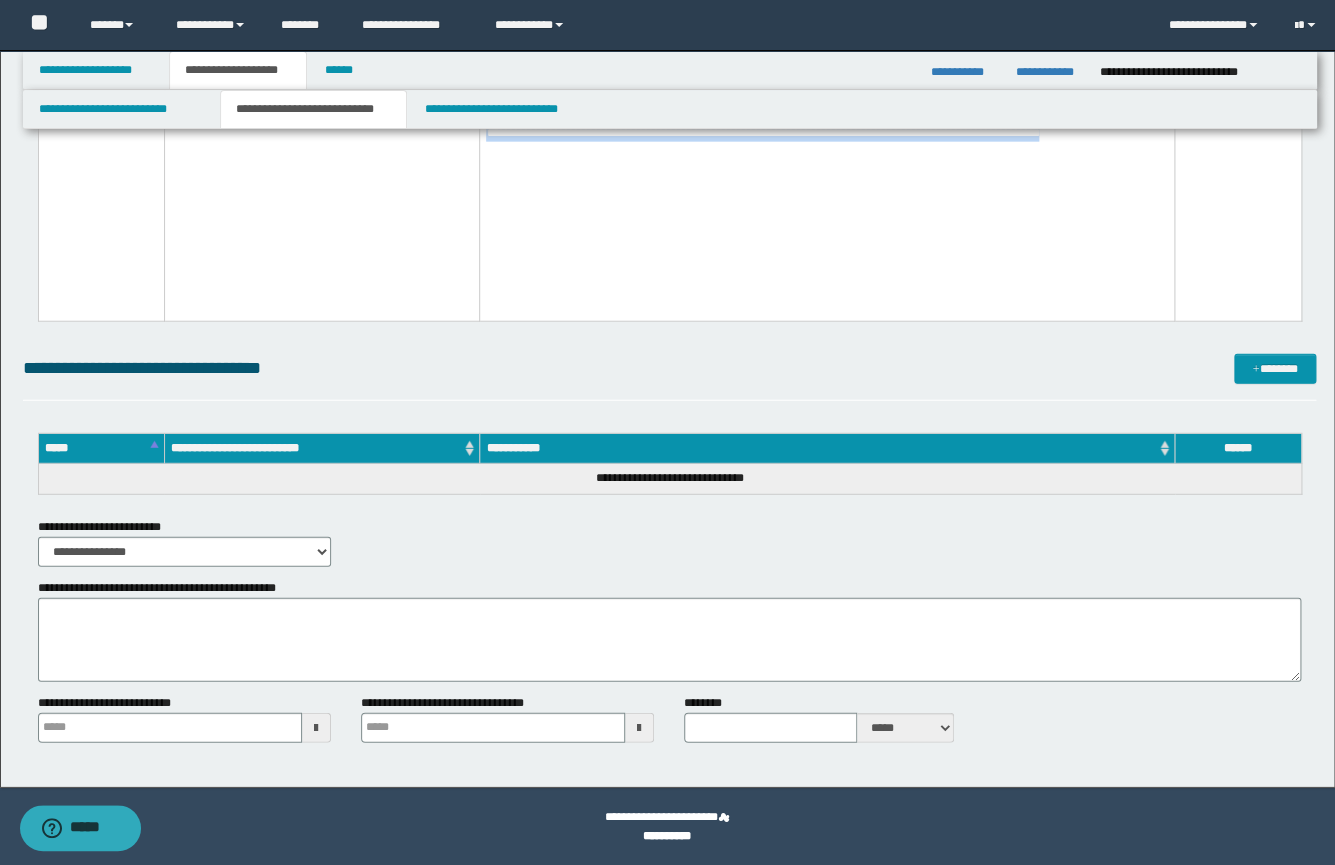 drag, startPoint x: 553, startPoint y: 481, endPoint x: 982, endPoint y: 311, distance: 461.4553 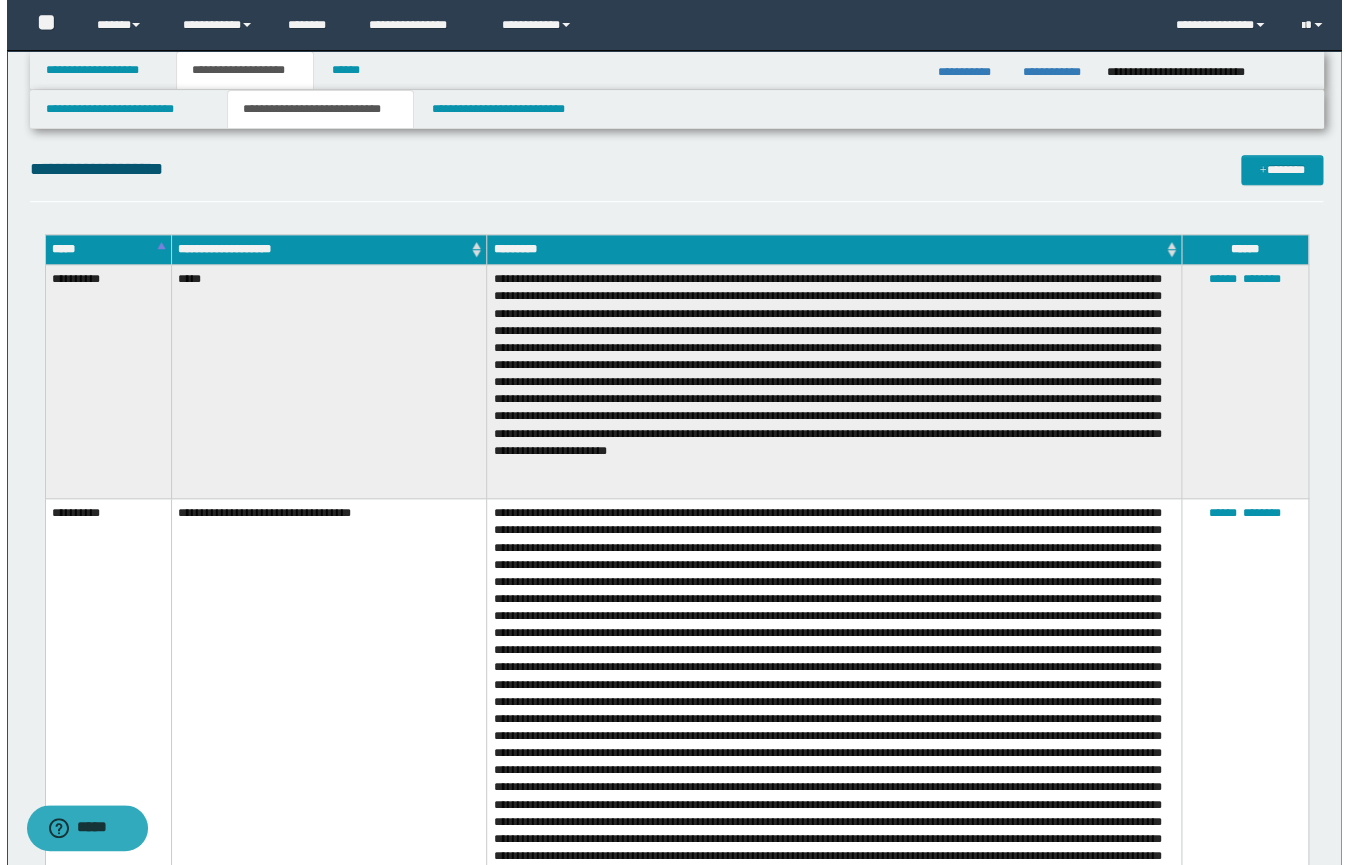 scroll, scrollTop: 392, scrollLeft: 0, axis: vertical 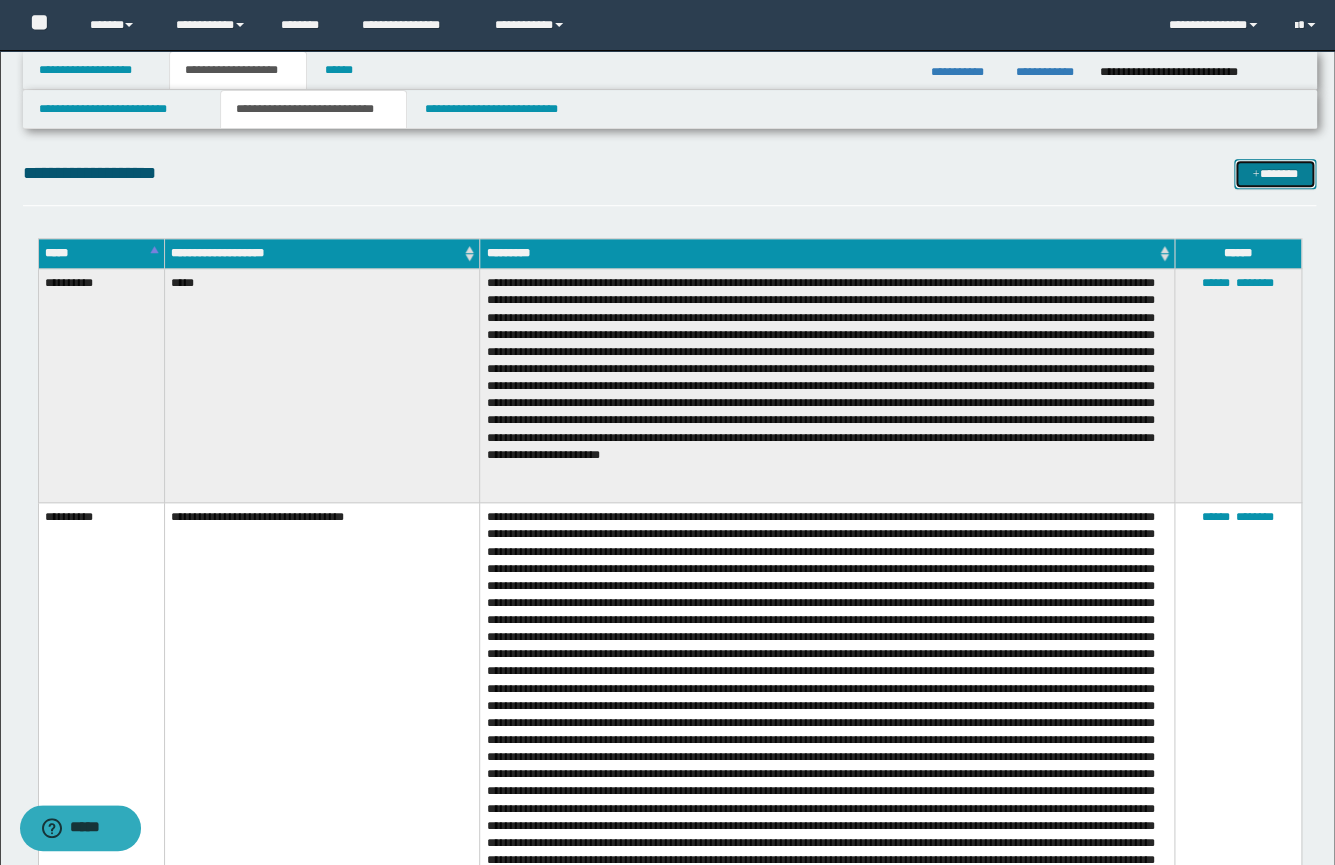 click on "*******" at bounding box center (1275, 174) 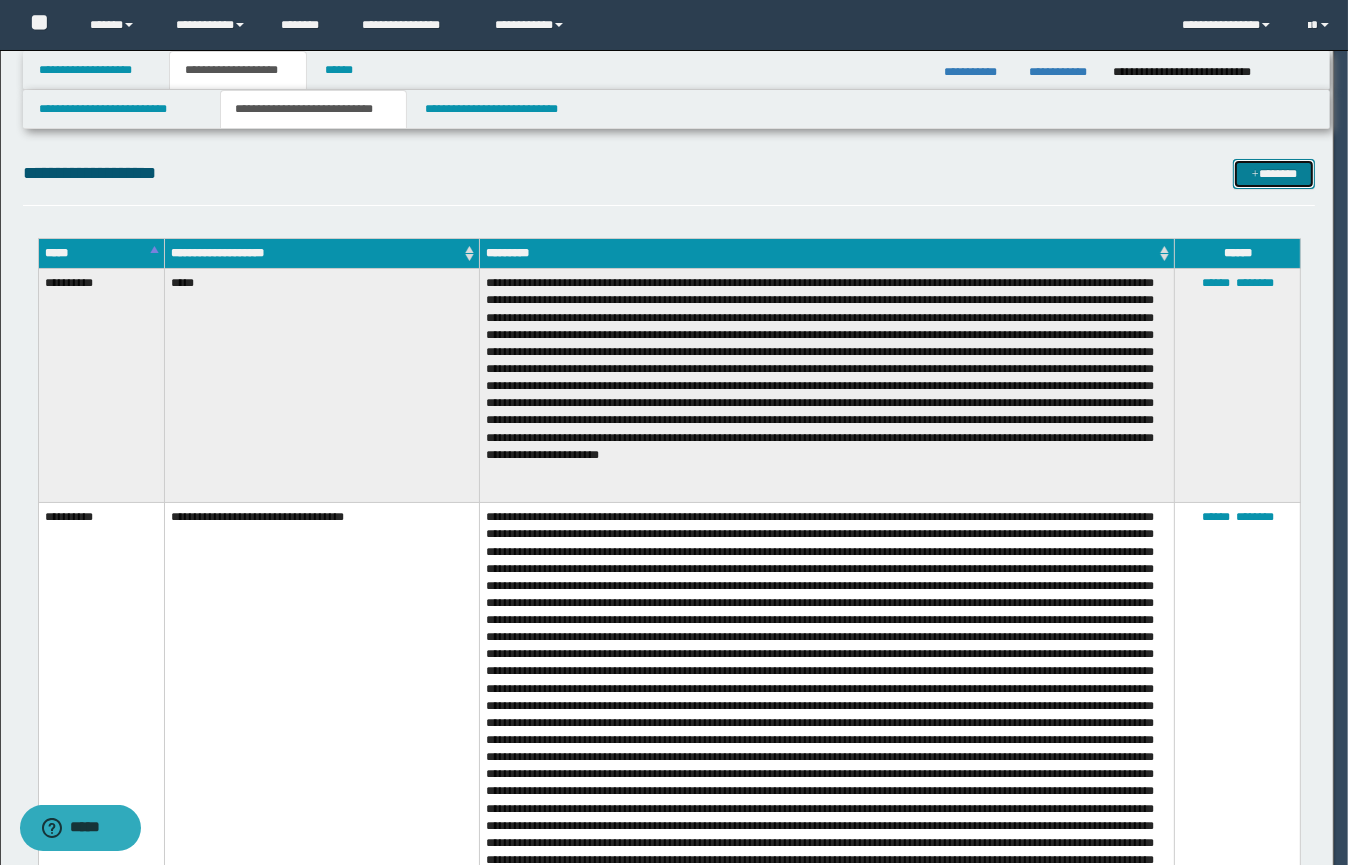 scroll, scrollTop: 0, scrollLeft: 0, axis: both 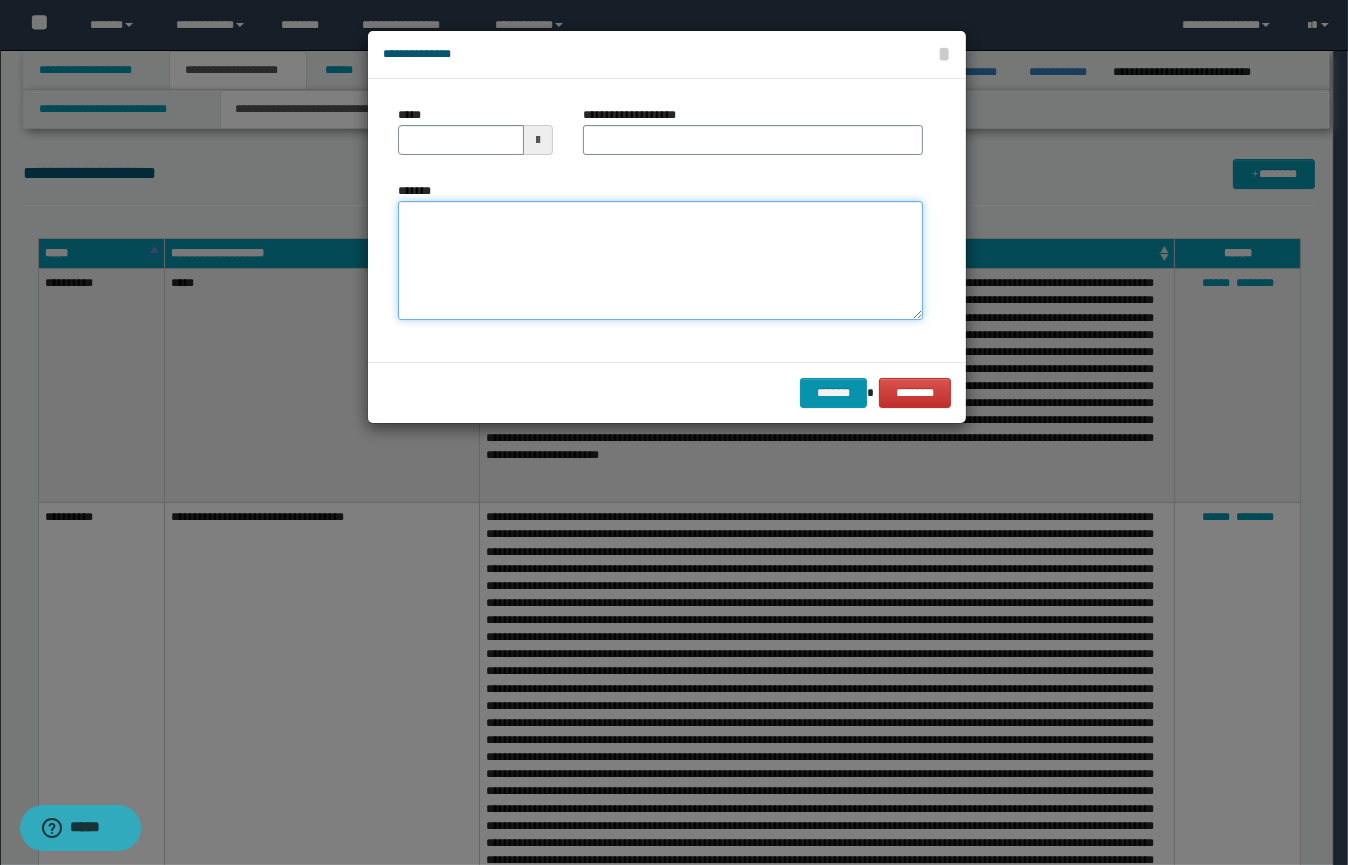 click on "*******" at bounding box center (660, 261) 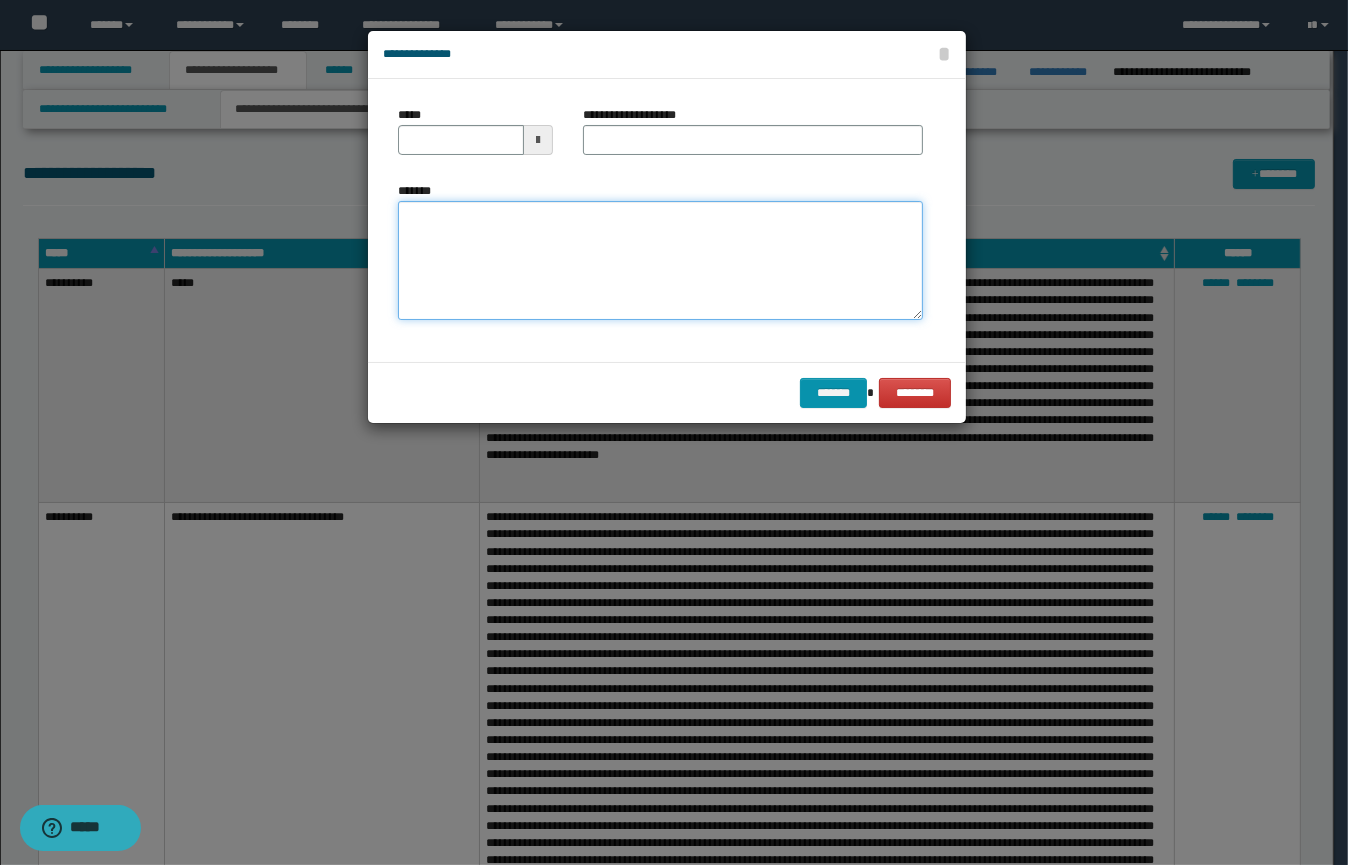 paste on "**********" 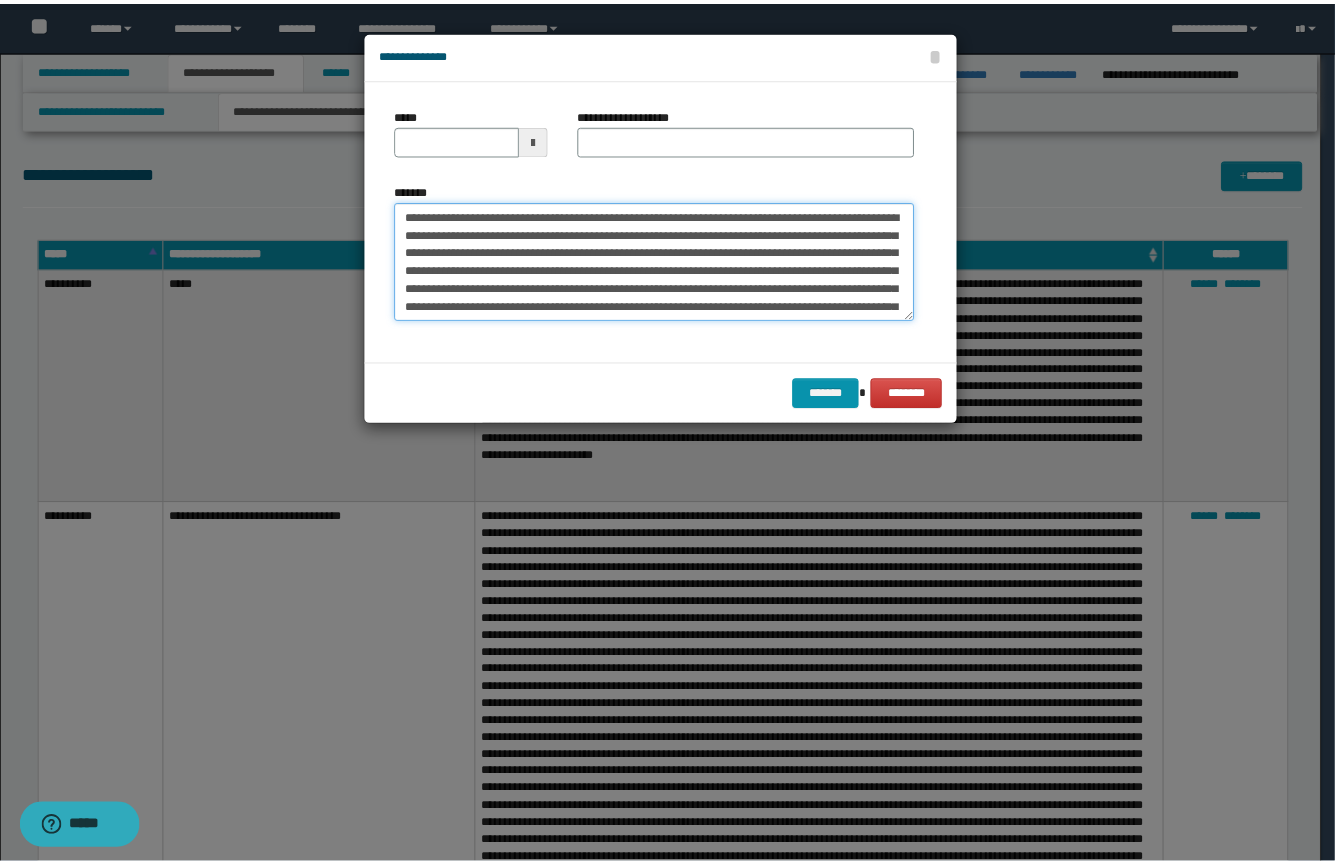 scroll, scrollTop: 749, scrollLeft: 0, axis: vertical 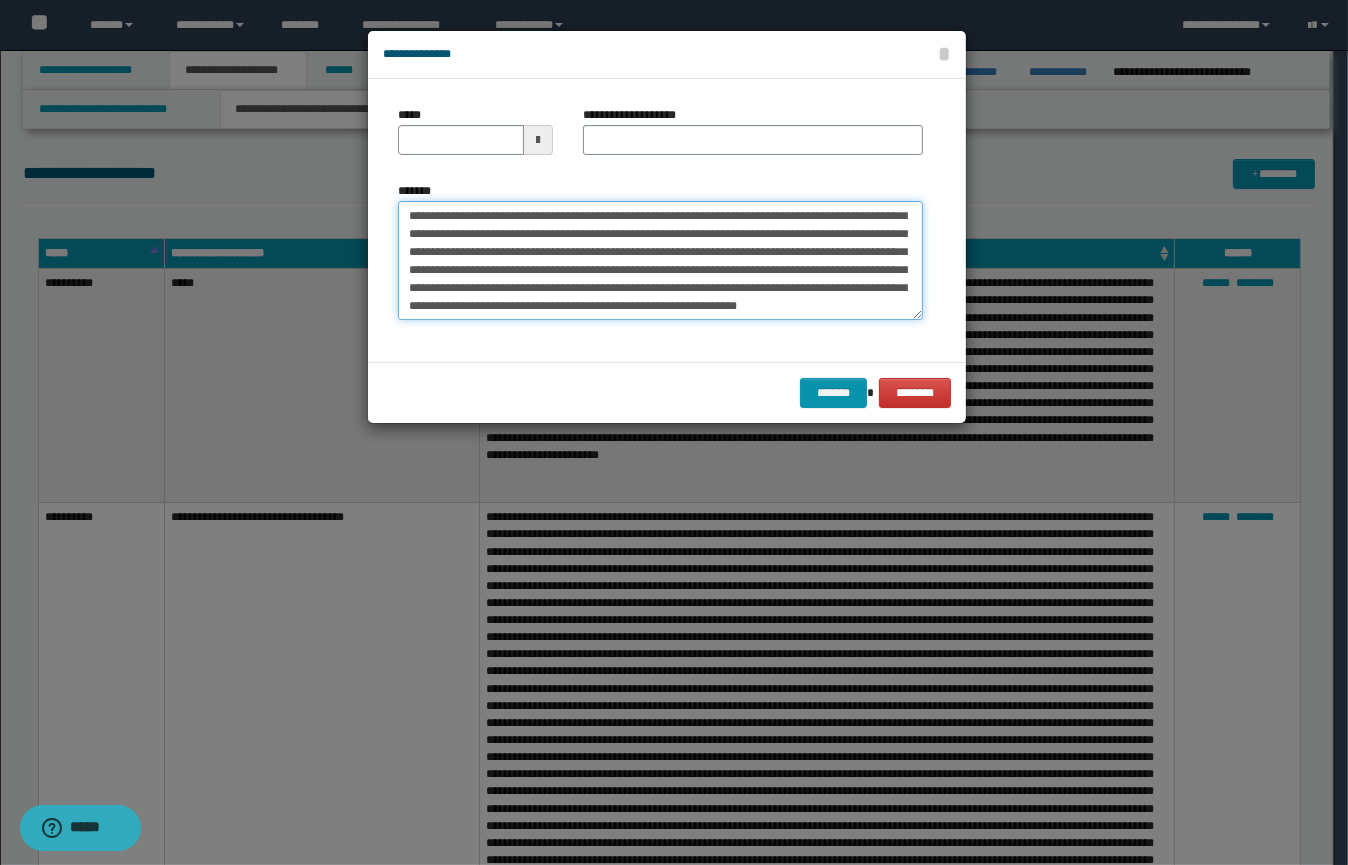 type on "**********" 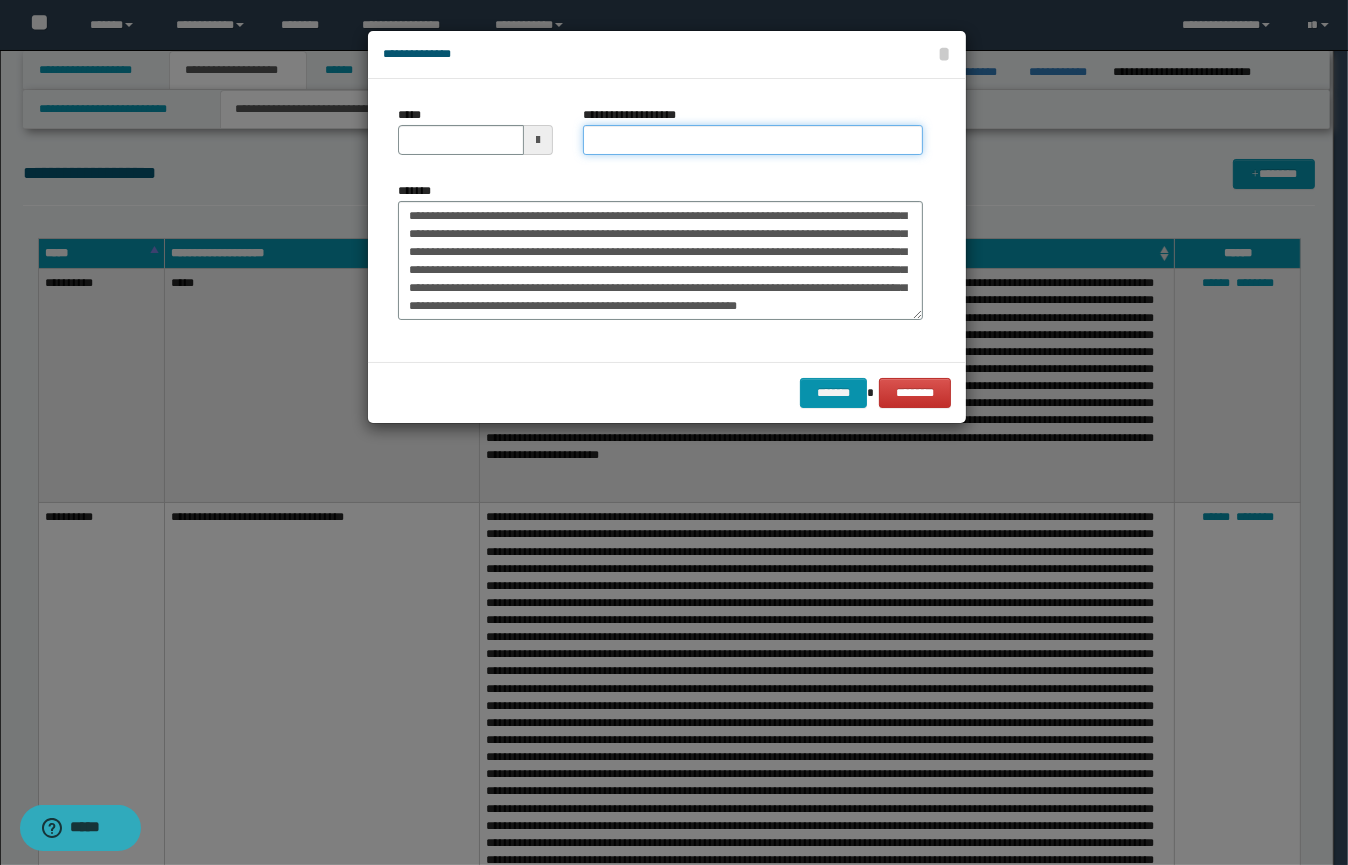 click on "**********" at bounding box center (753, 140) 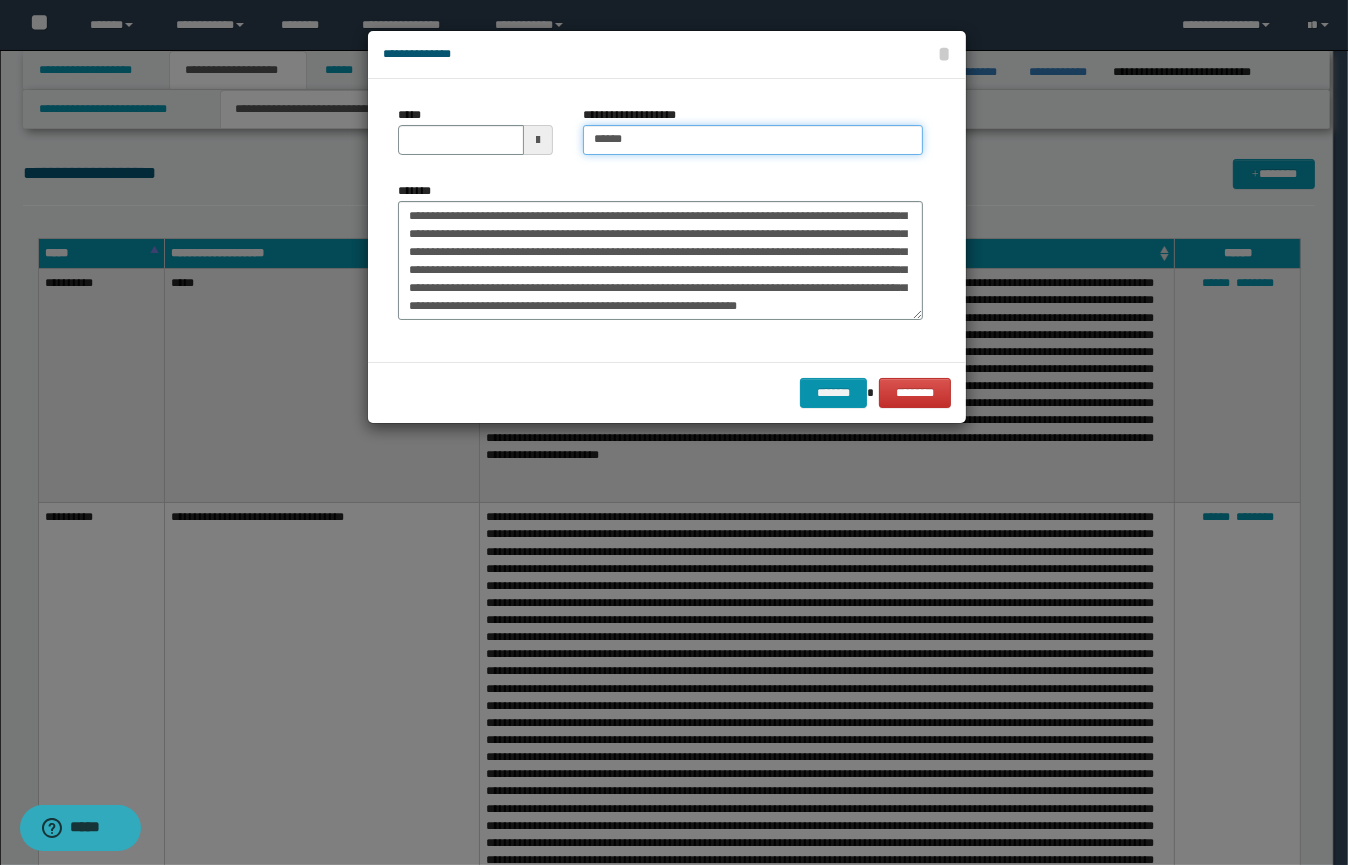 type on "**********" 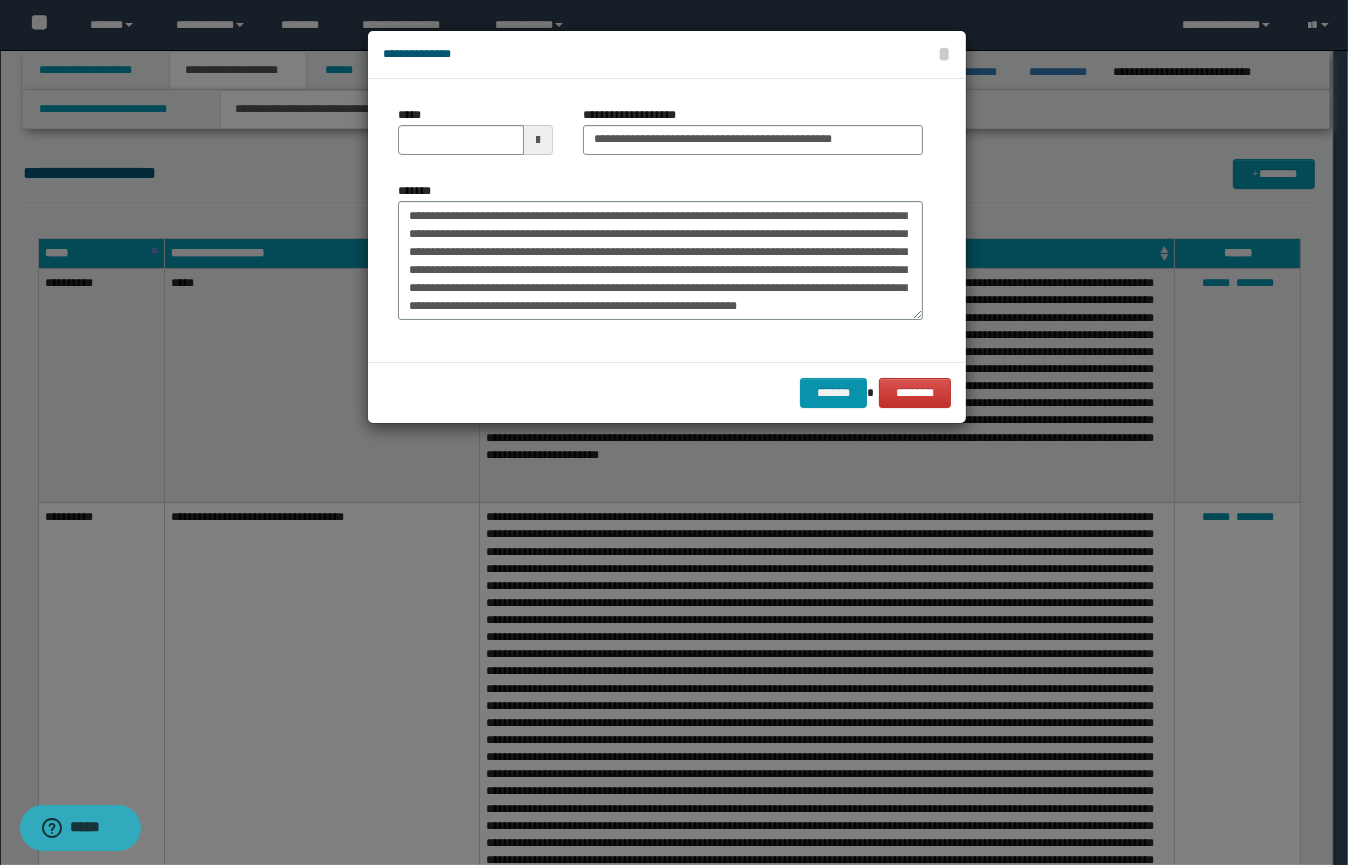 click at bounding box center [538, 140] 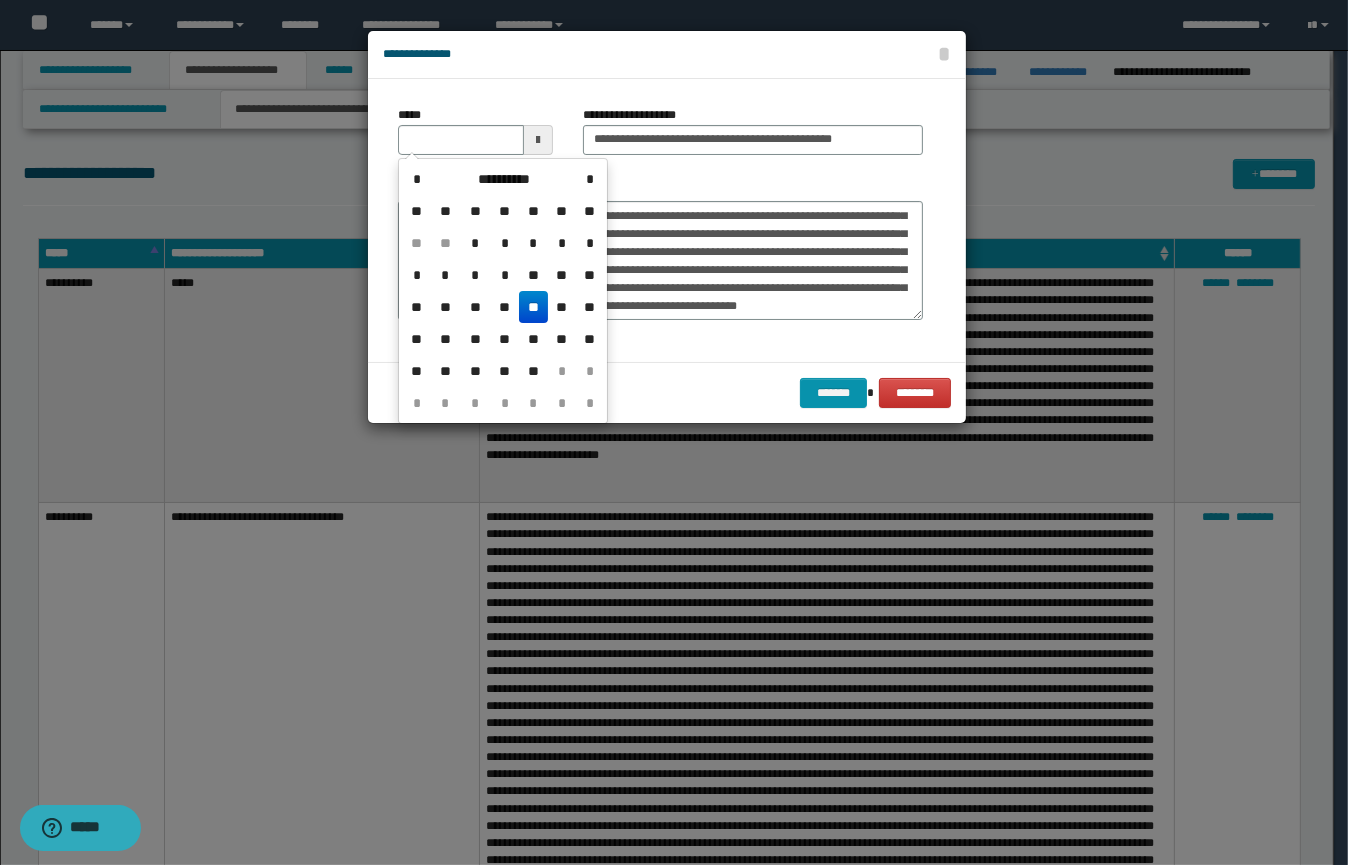 click on "**" at bounding box center [533, 307] 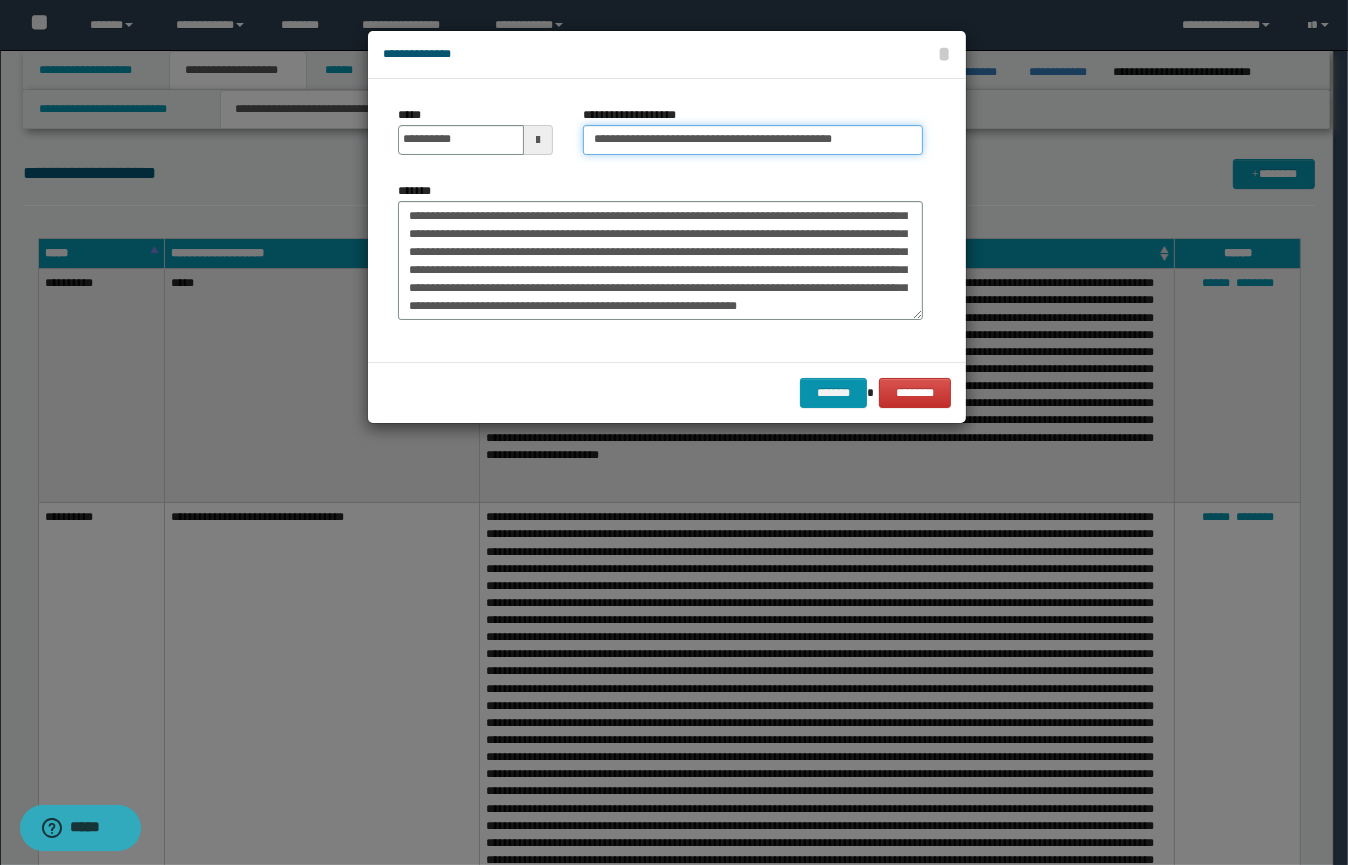 click on "**********" at bounding box center (753, 140) 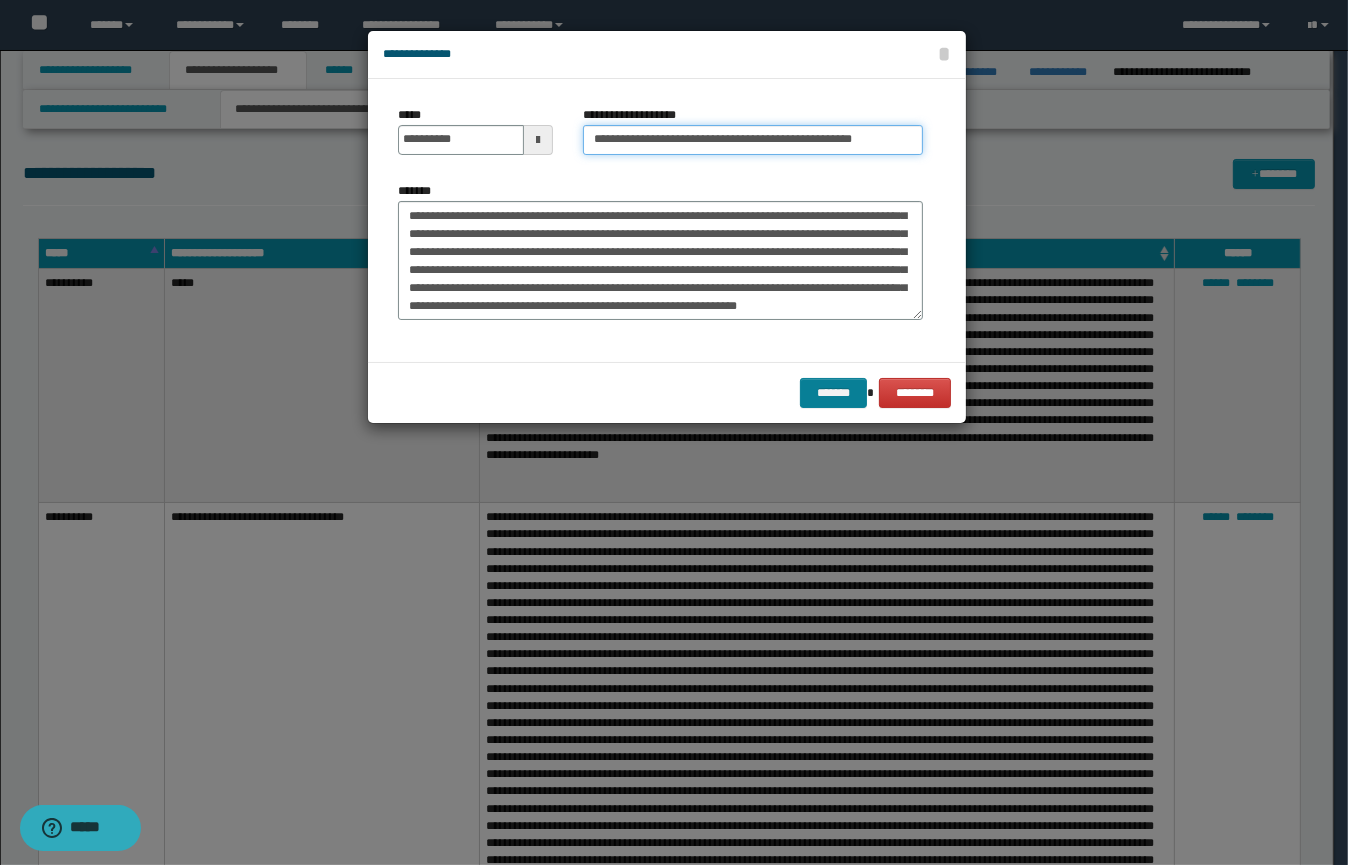 type on "**********" 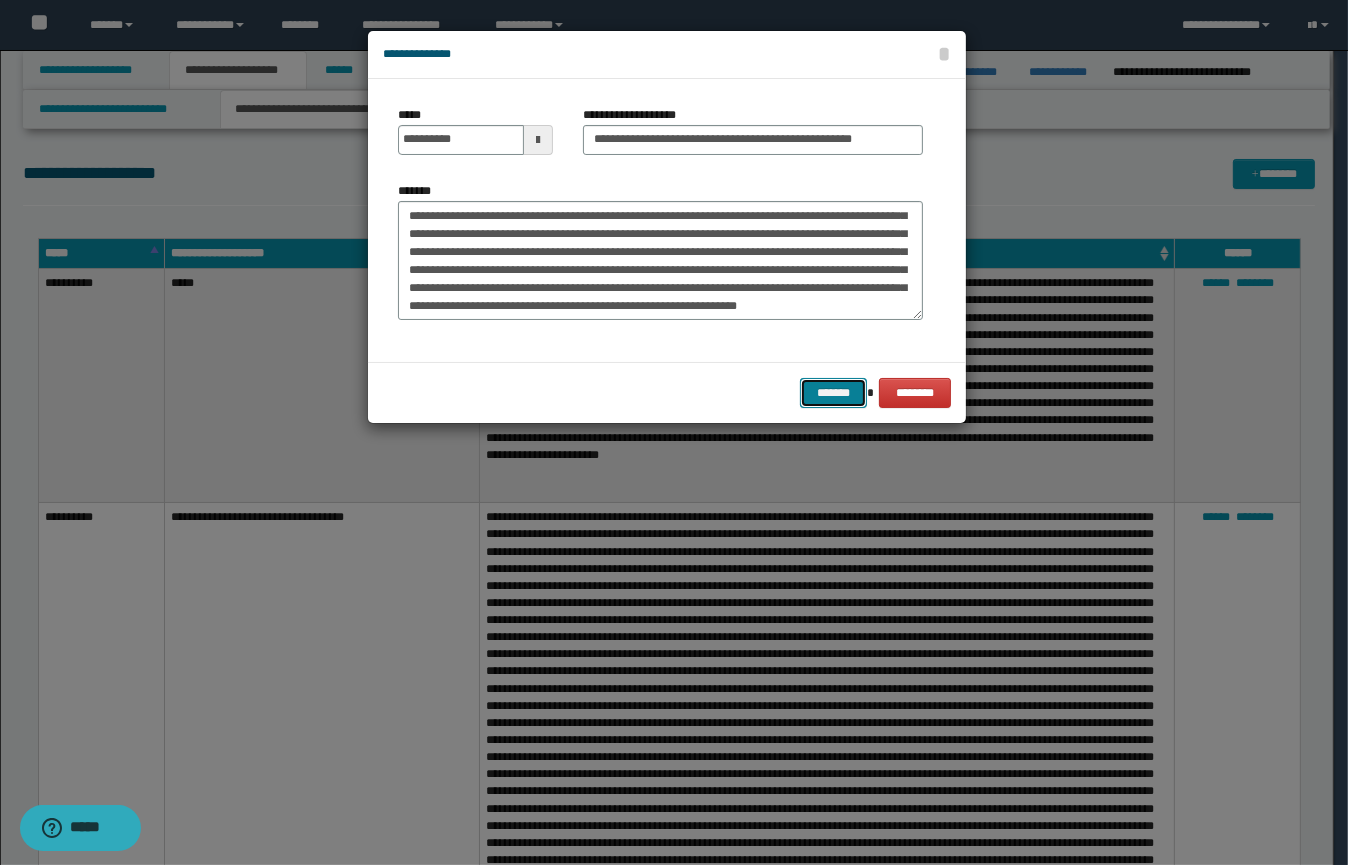 click on "*******" at bounding box center (833, 393) 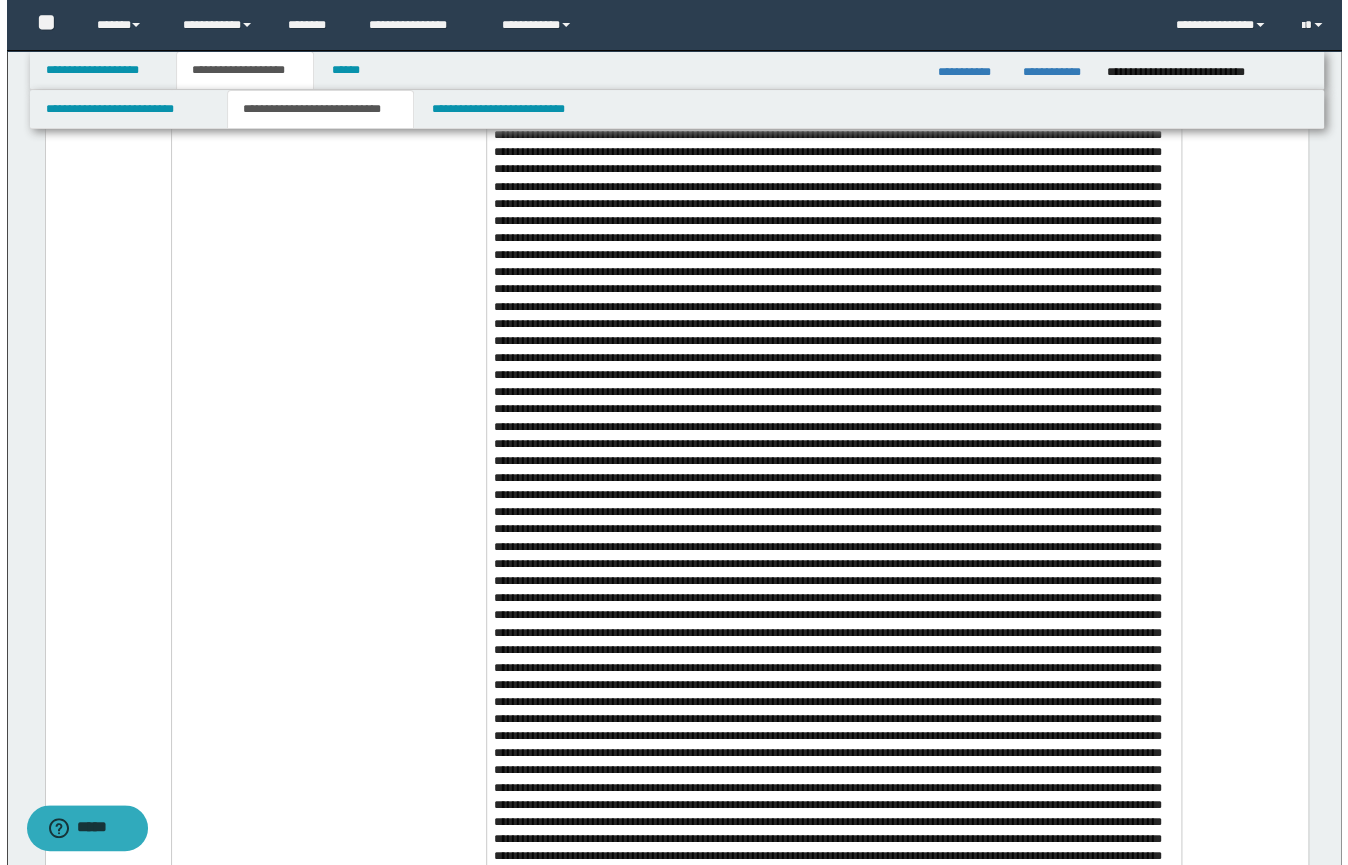 scroll, scrollTop: 549, scrollLeft: 0, axis: vertical 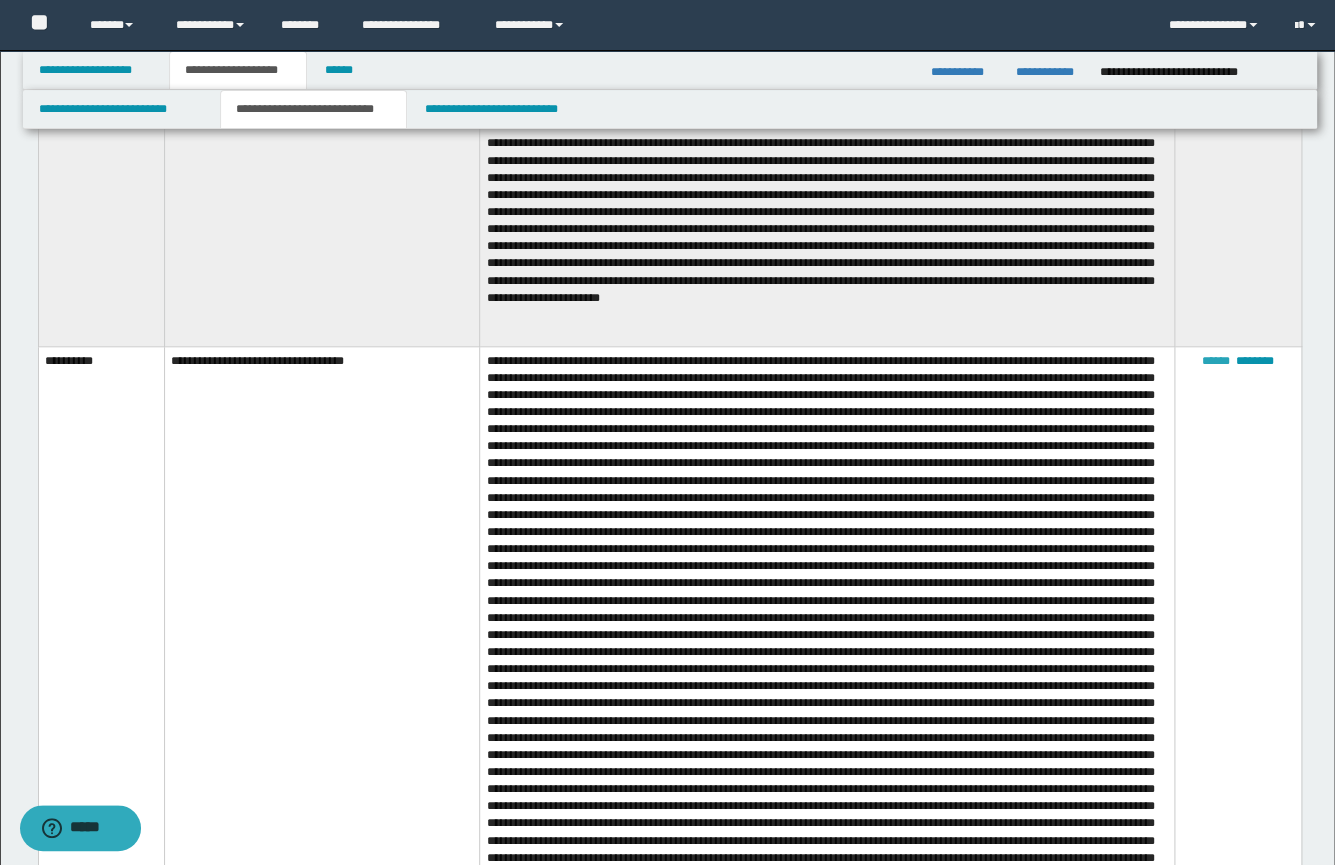 click on "******" at bounding box center [1216, 361] 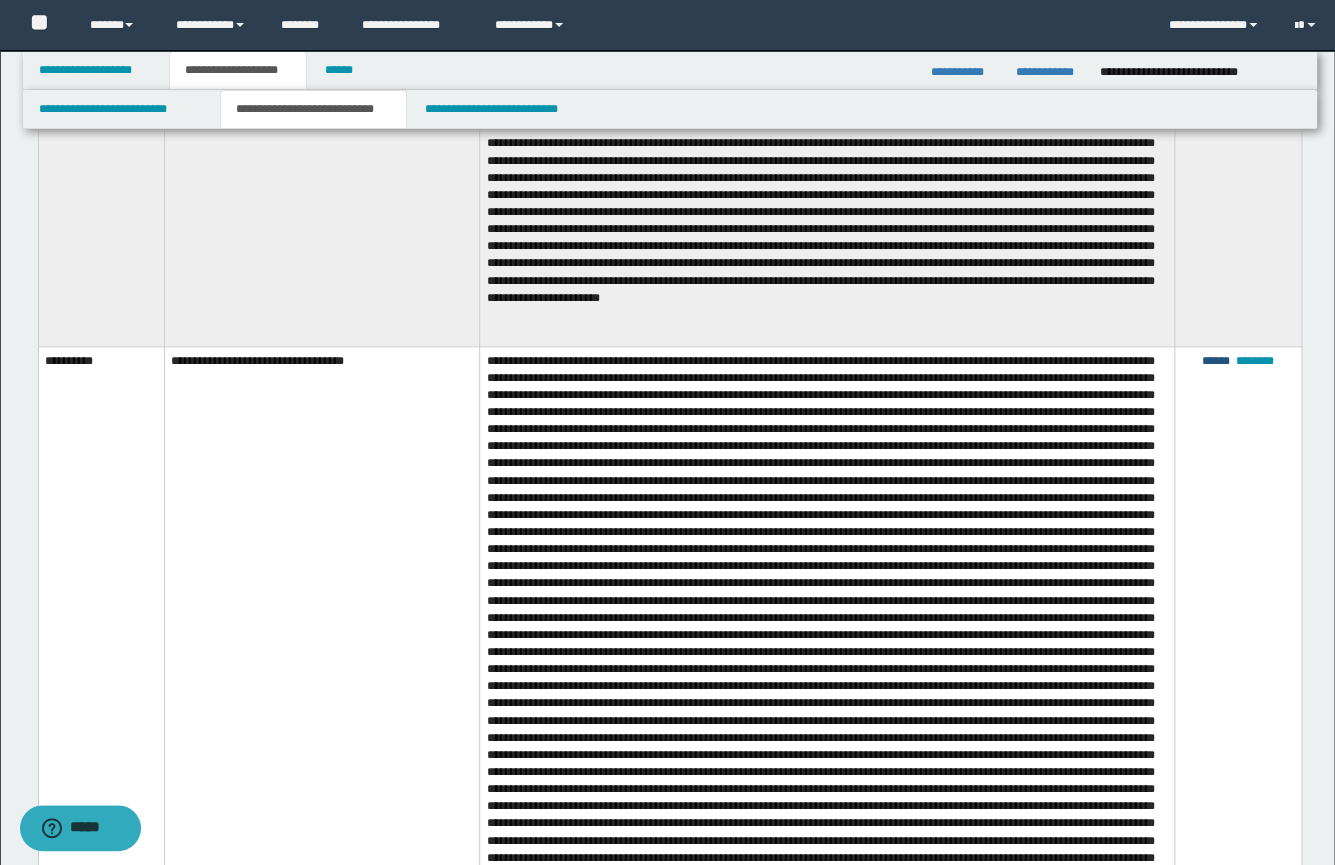 type on "**********" 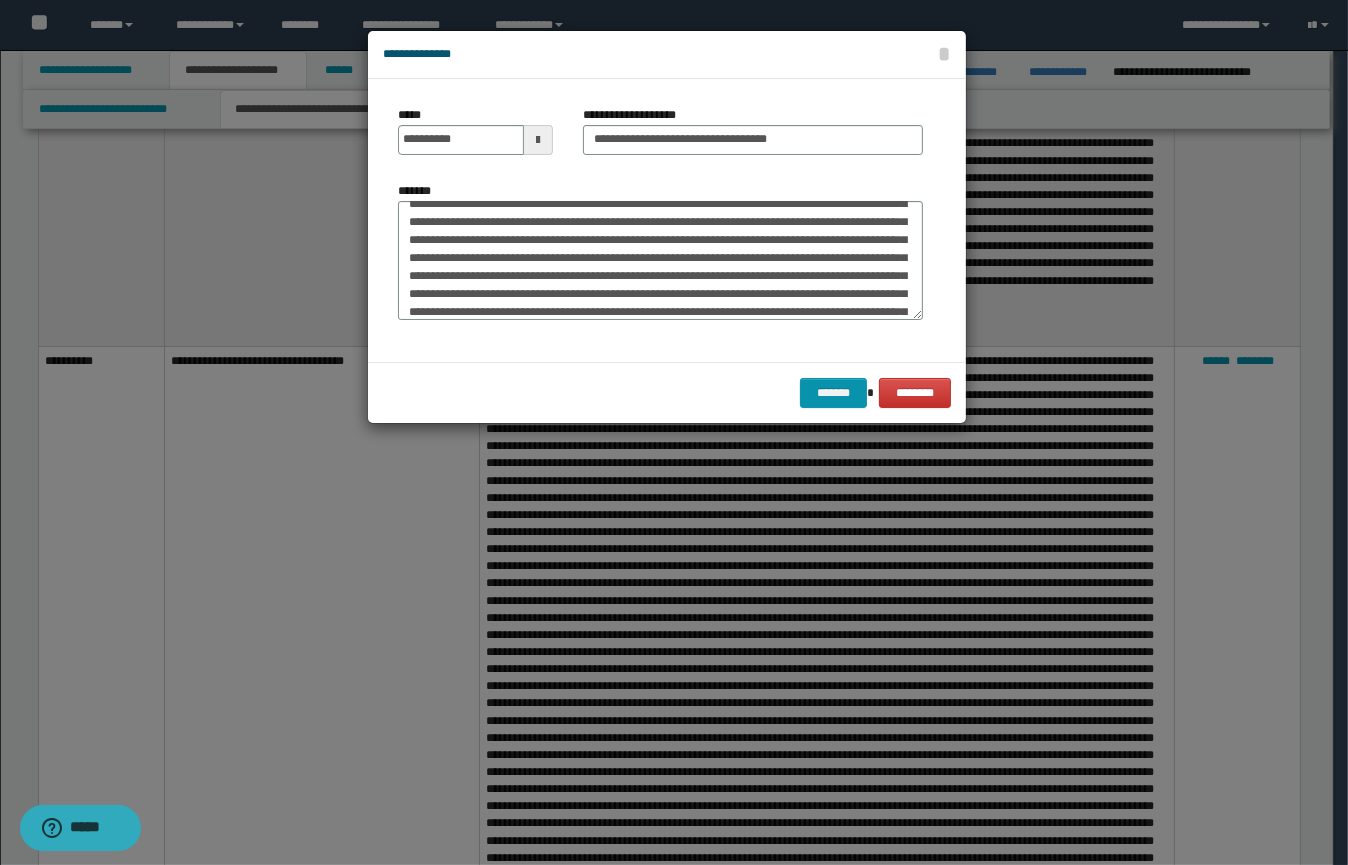 scroll, scrollTop: 890, scrollLeft: 0, axis: vertical 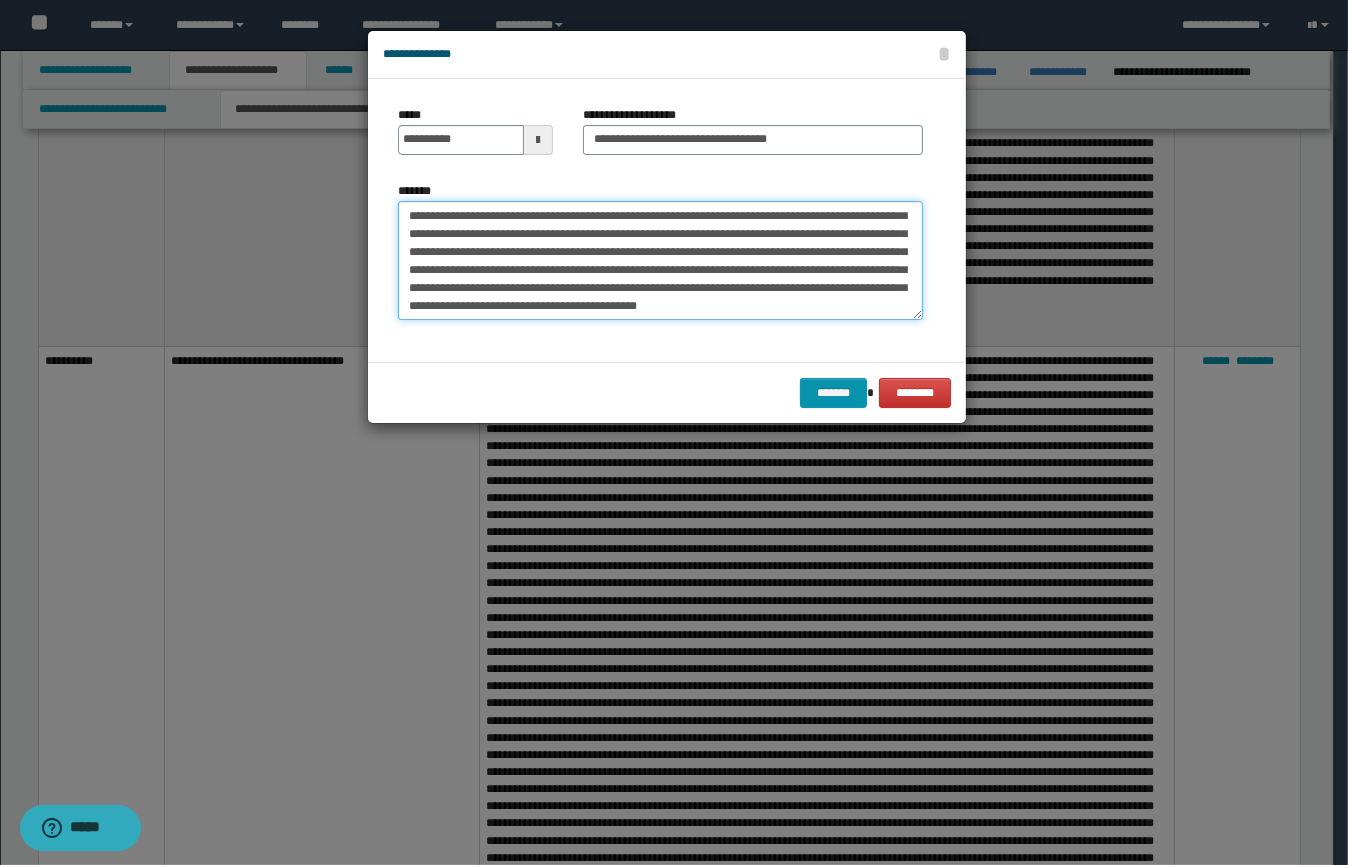 drag, startPoint x: 712, startPoint y: 298, endPoint x: 840, endPoint y: 433, distance: 186.03494 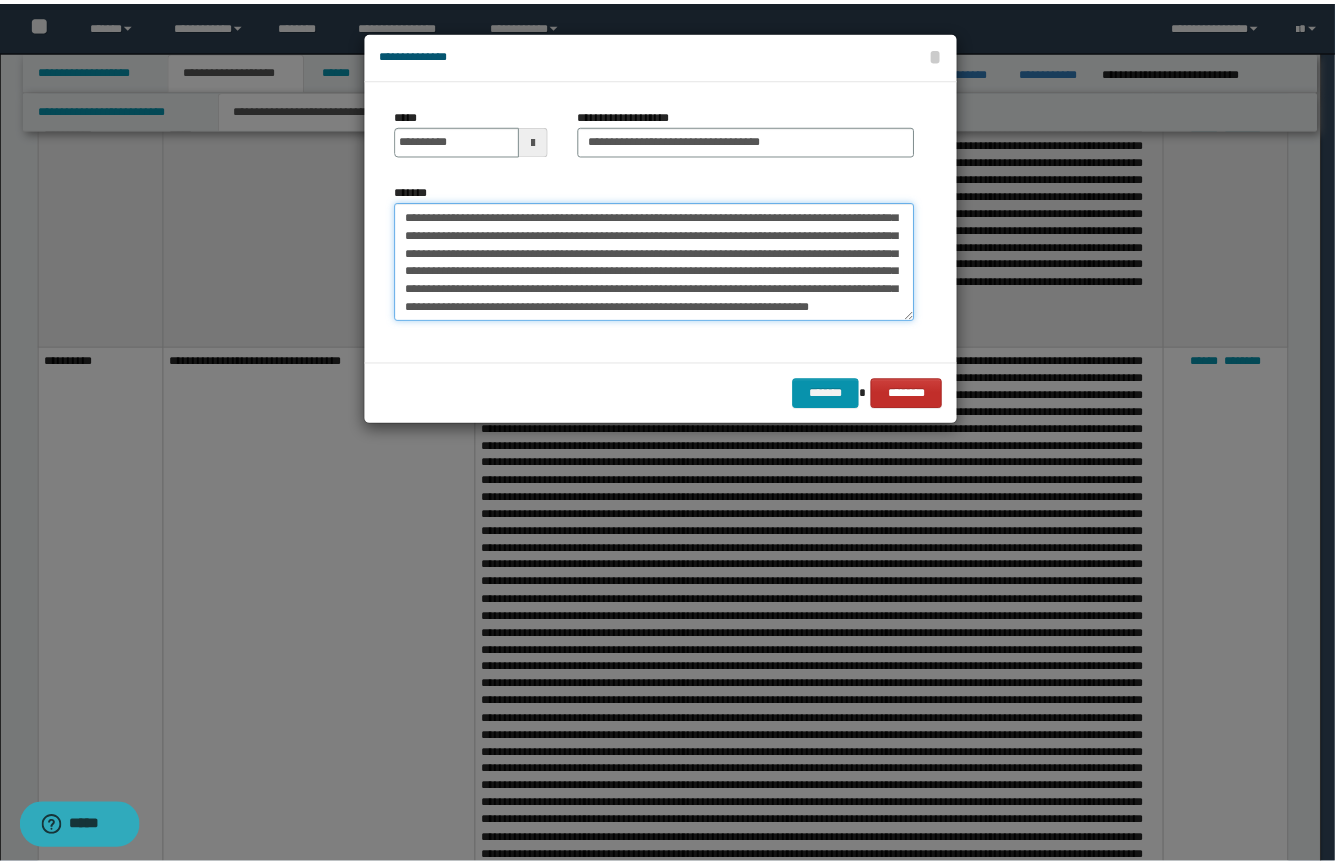 scroll, scrollTop: 893, scrollLeft: 0, axis: vertical 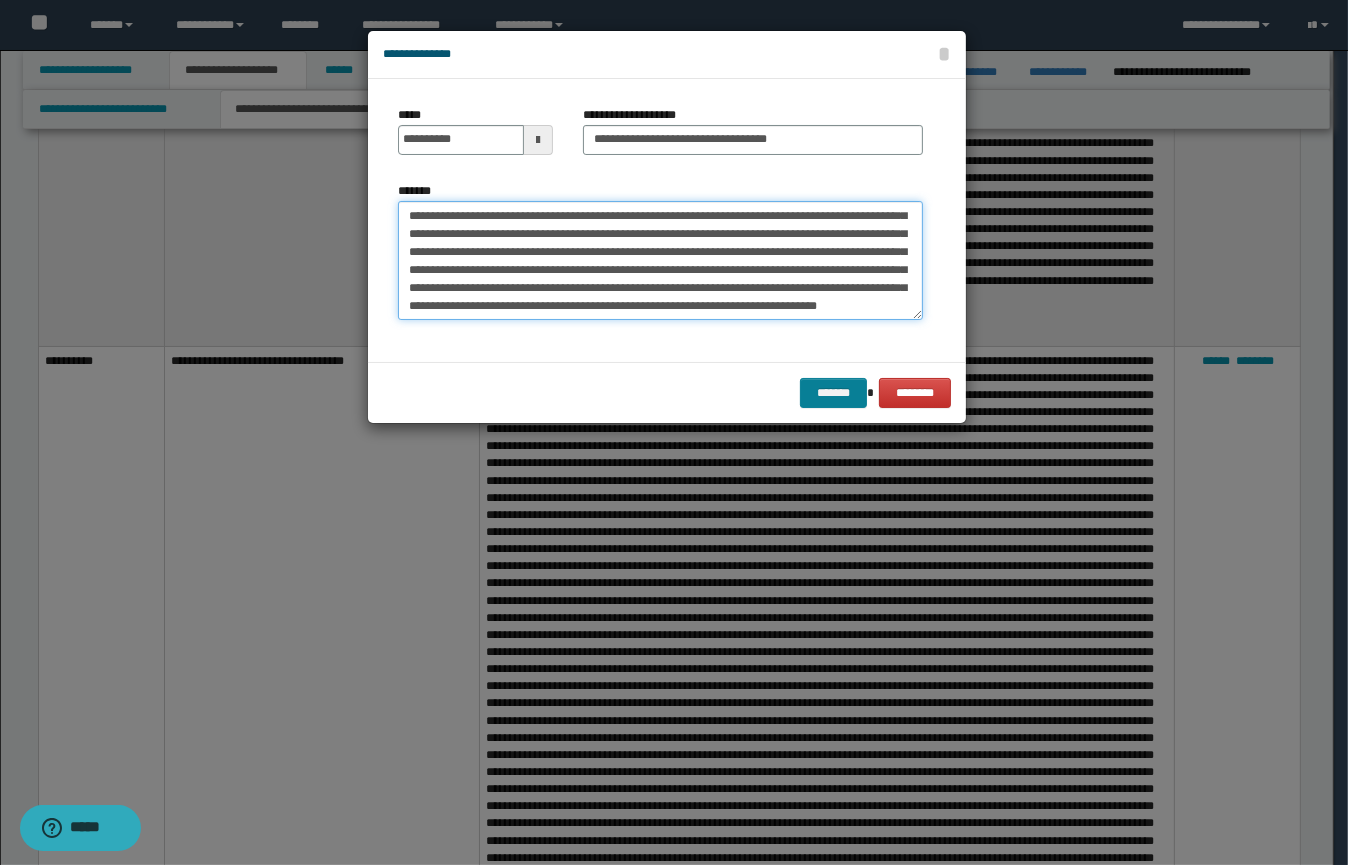 type on "**********" 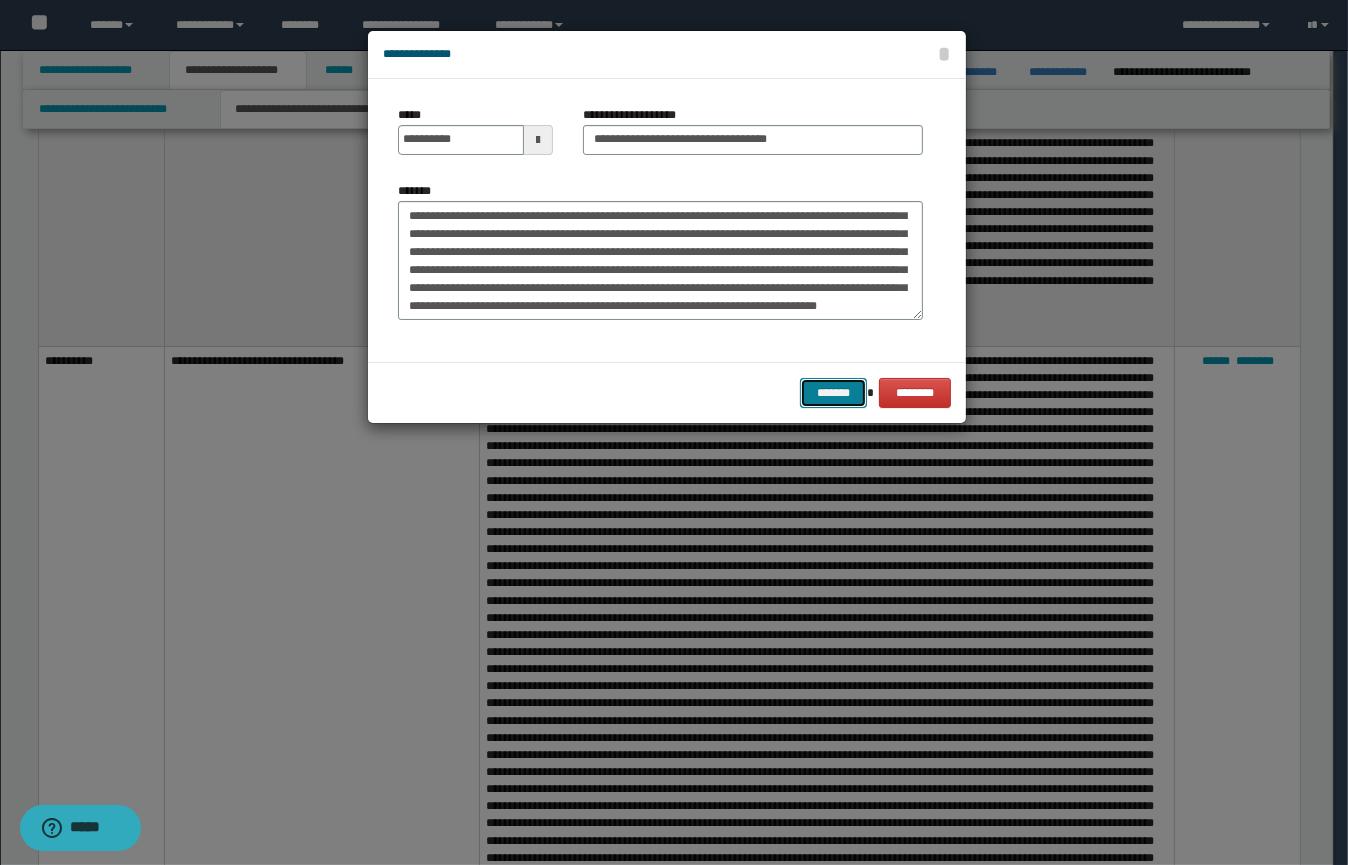 click on "*******" at bounding box center [833, 393] 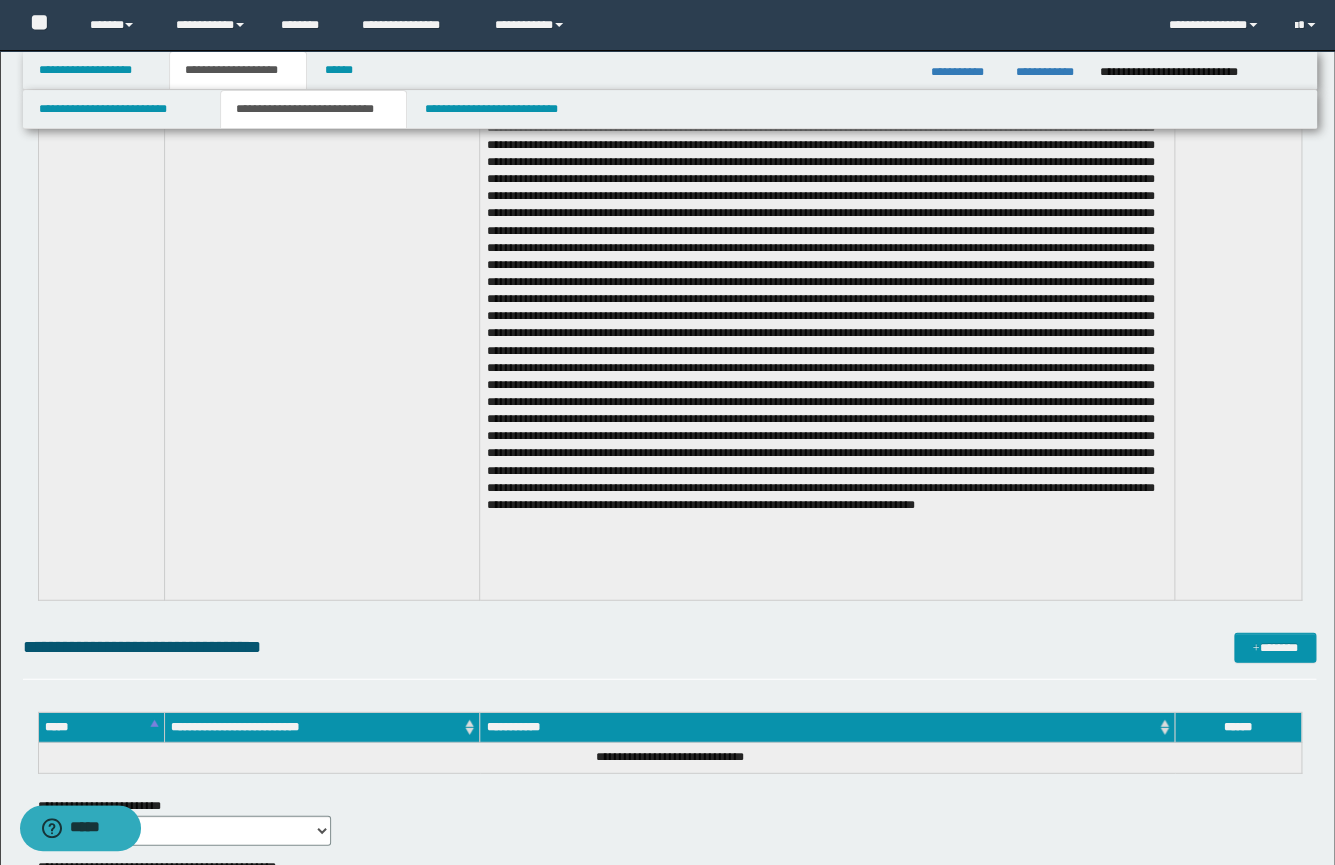 scroll, scrollTop: 1667, scrollLeft: 0, axis: vertical 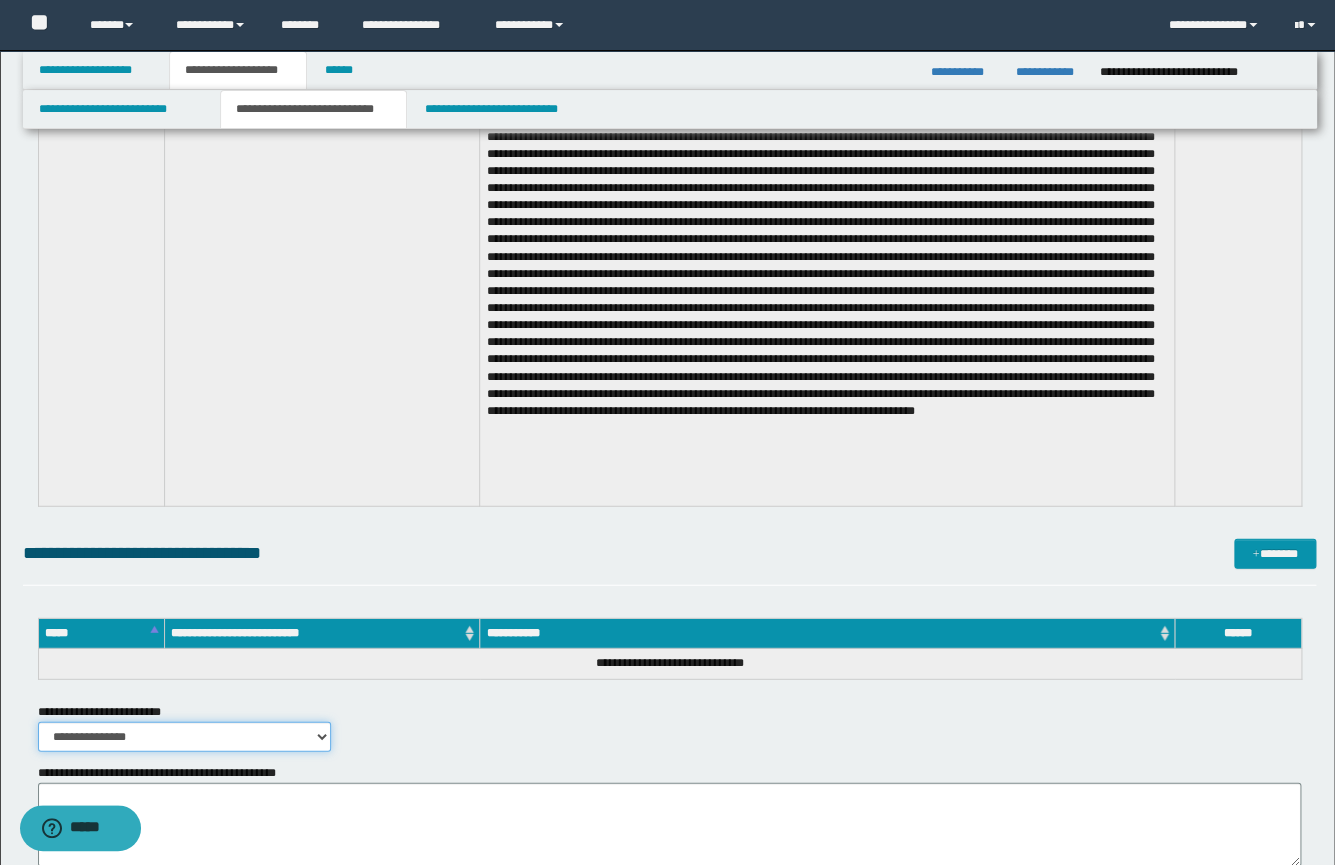 click on "**********" at bounding box center (184, 737) 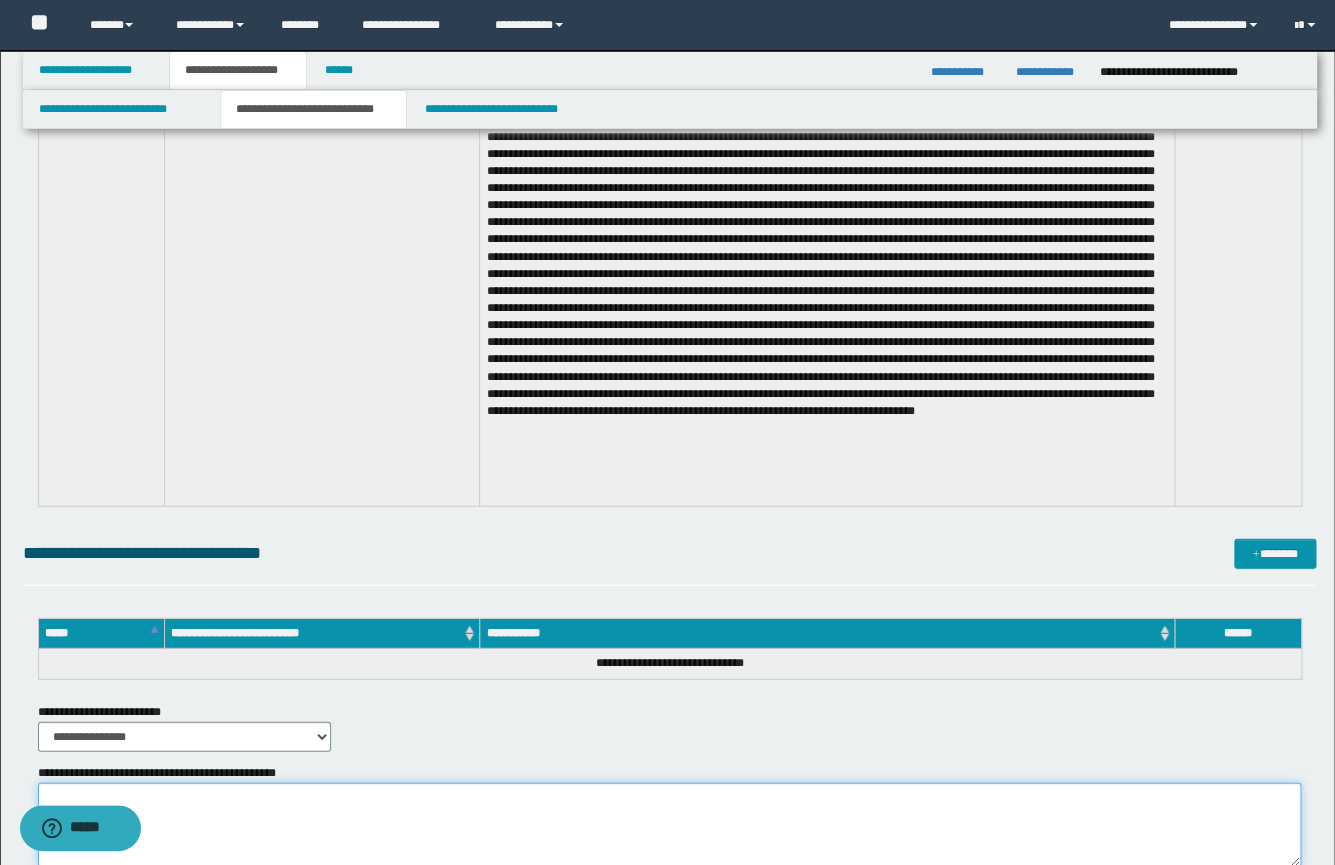 click on "**********" at bounding box center (669, 825) 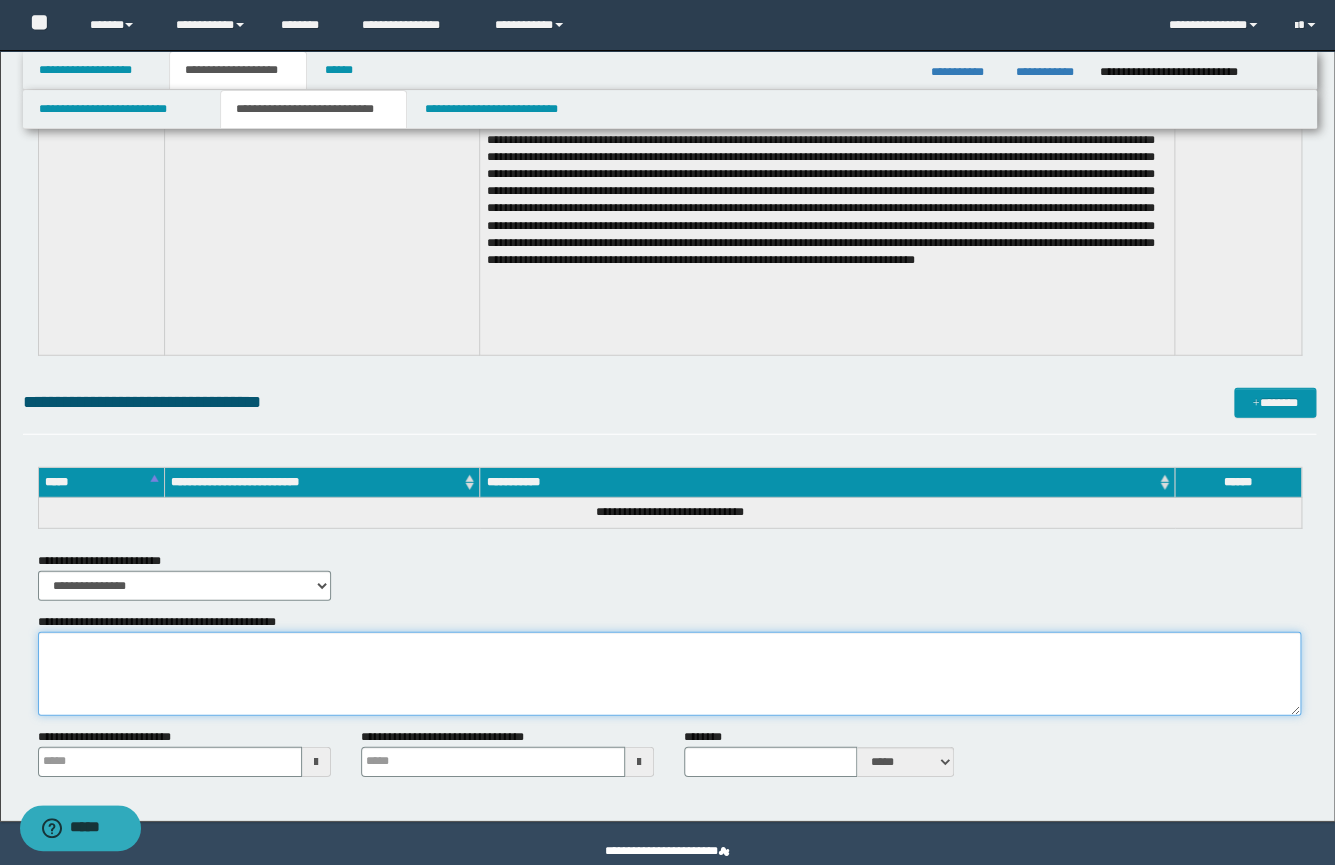 scroll, scrollTop: 1852, scrollLeft: 0, axis: vertical 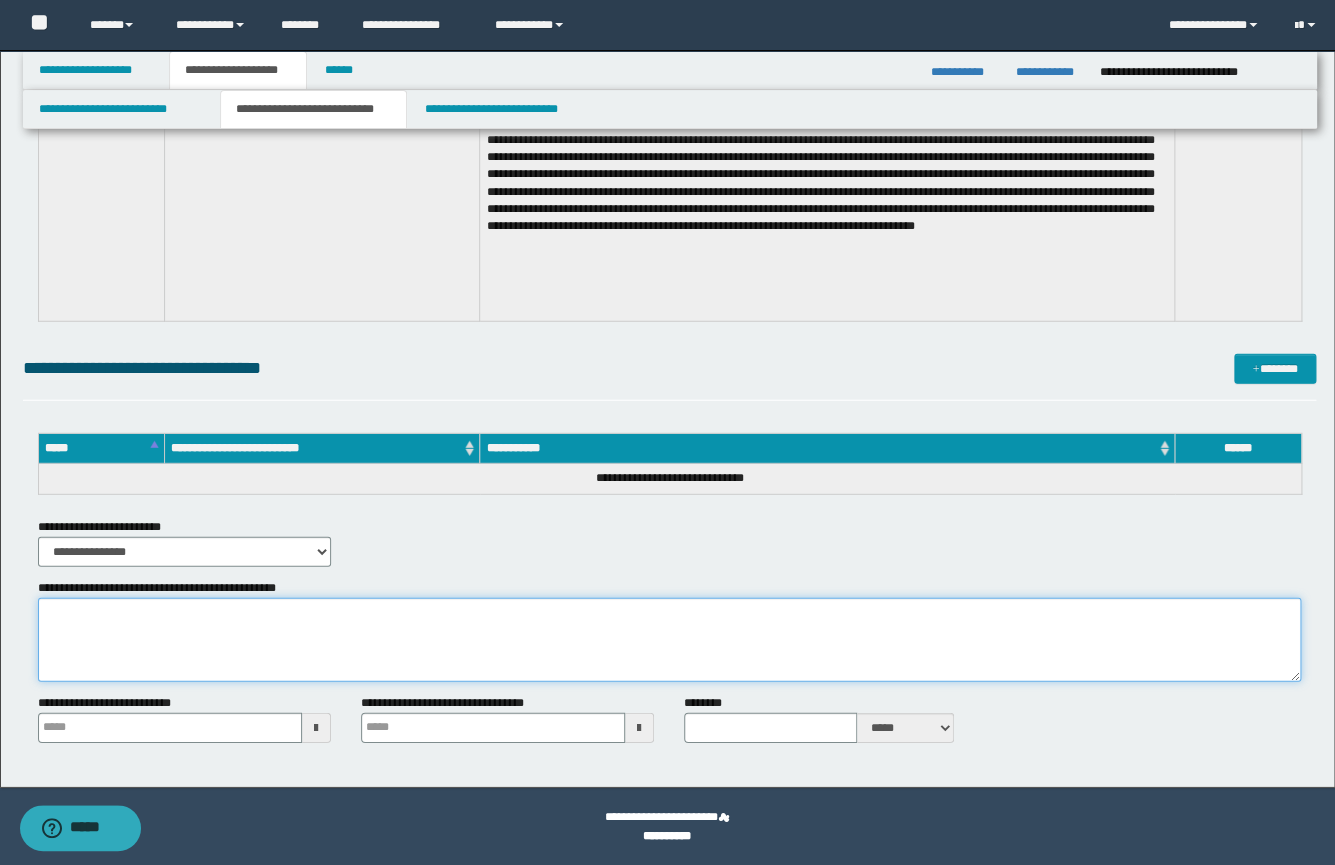 type 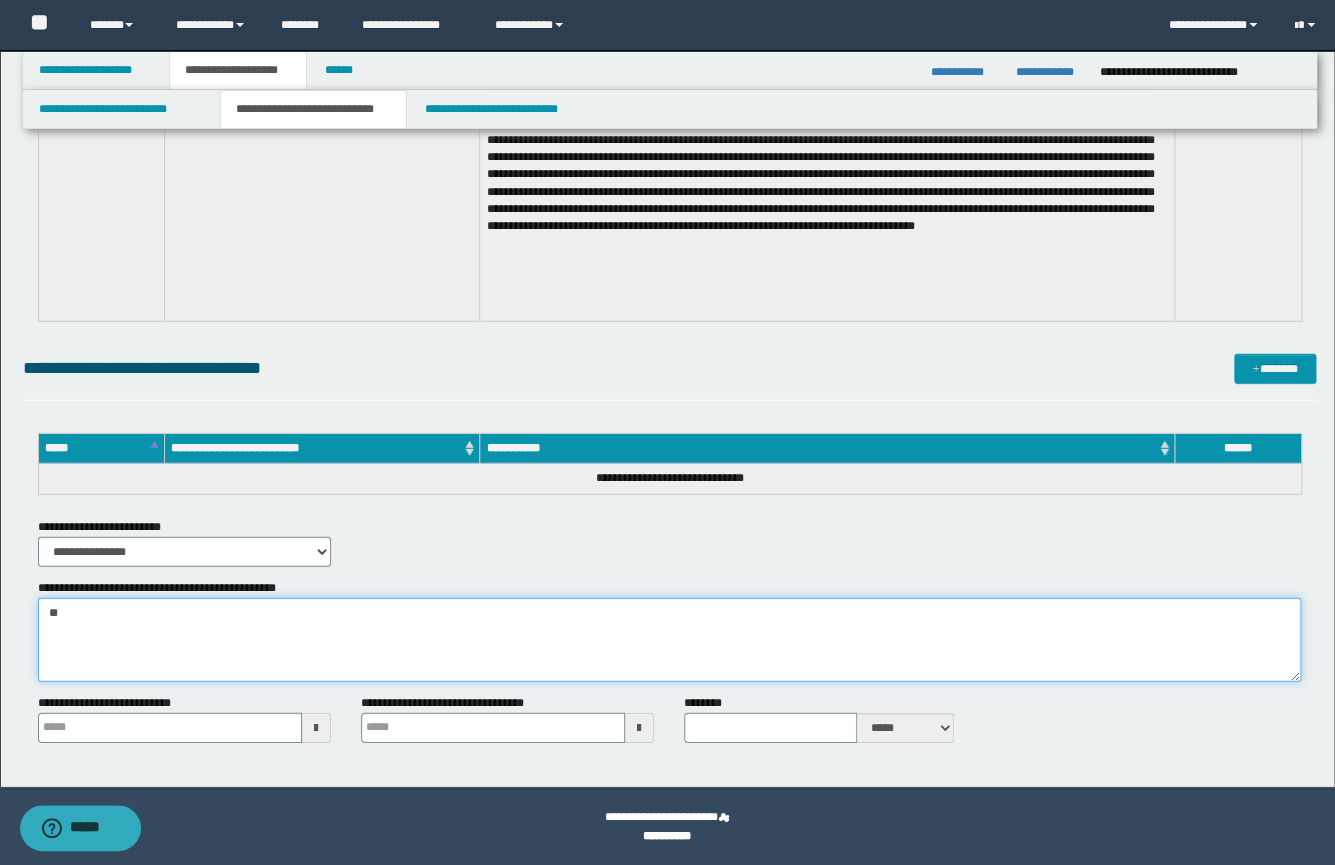 type on "*" 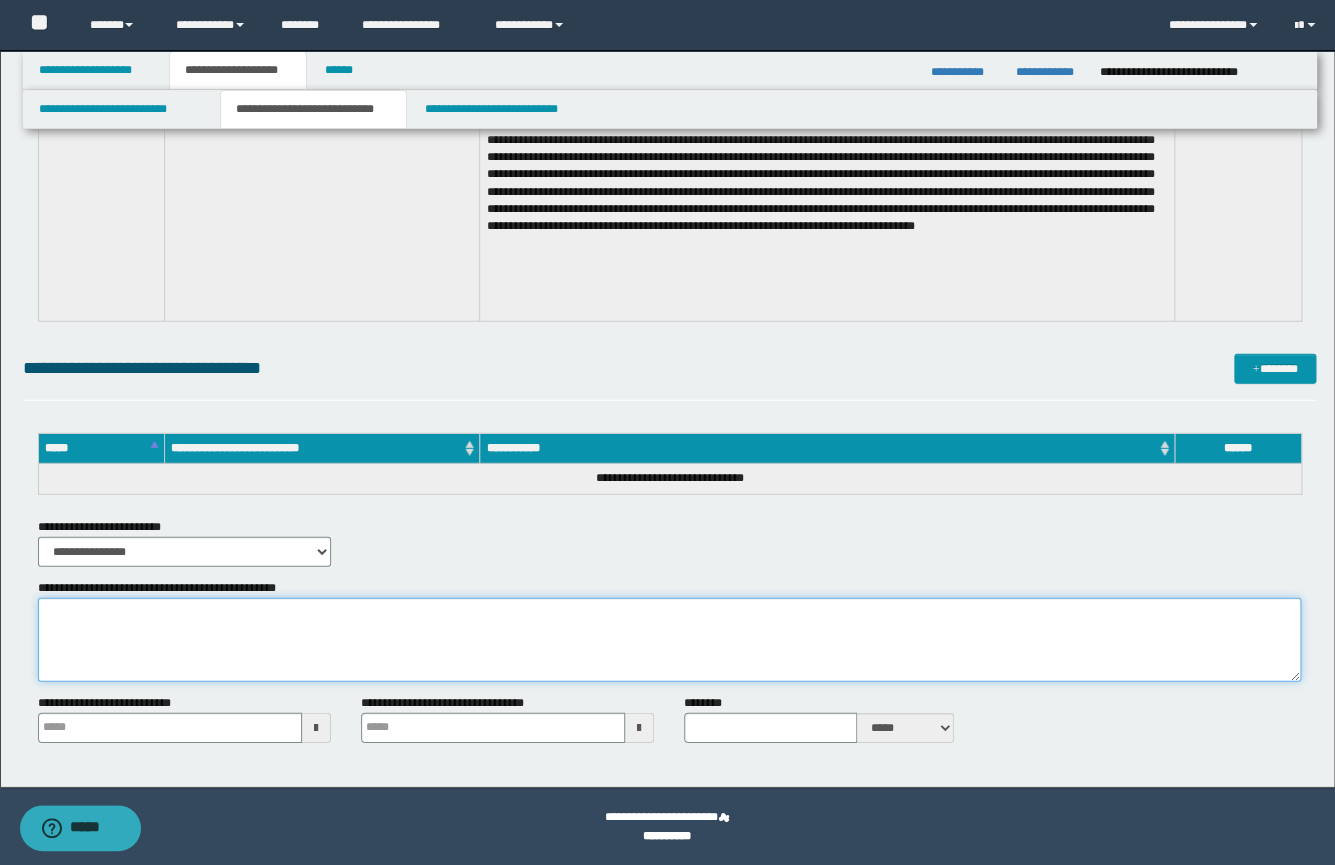 type on "*" 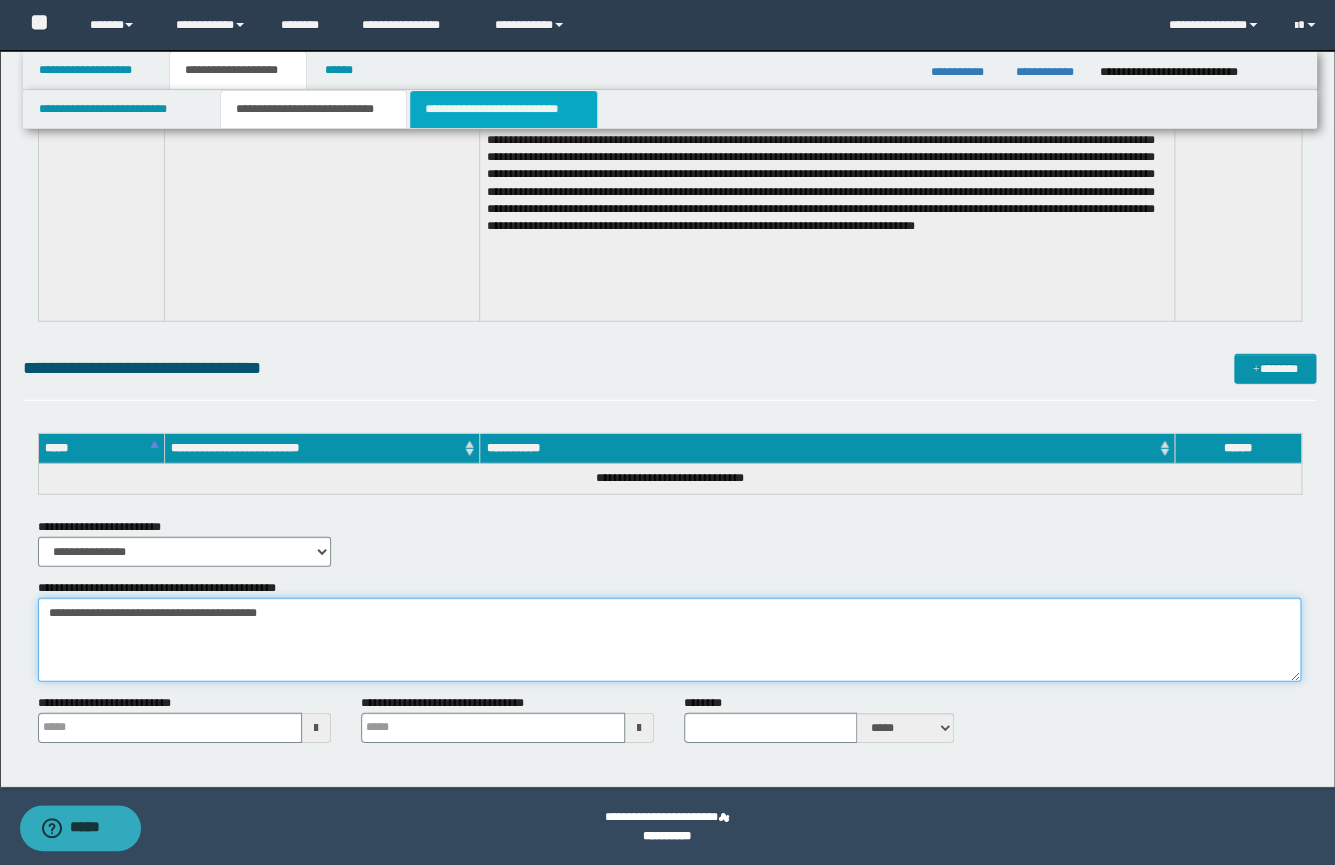type on "**********" 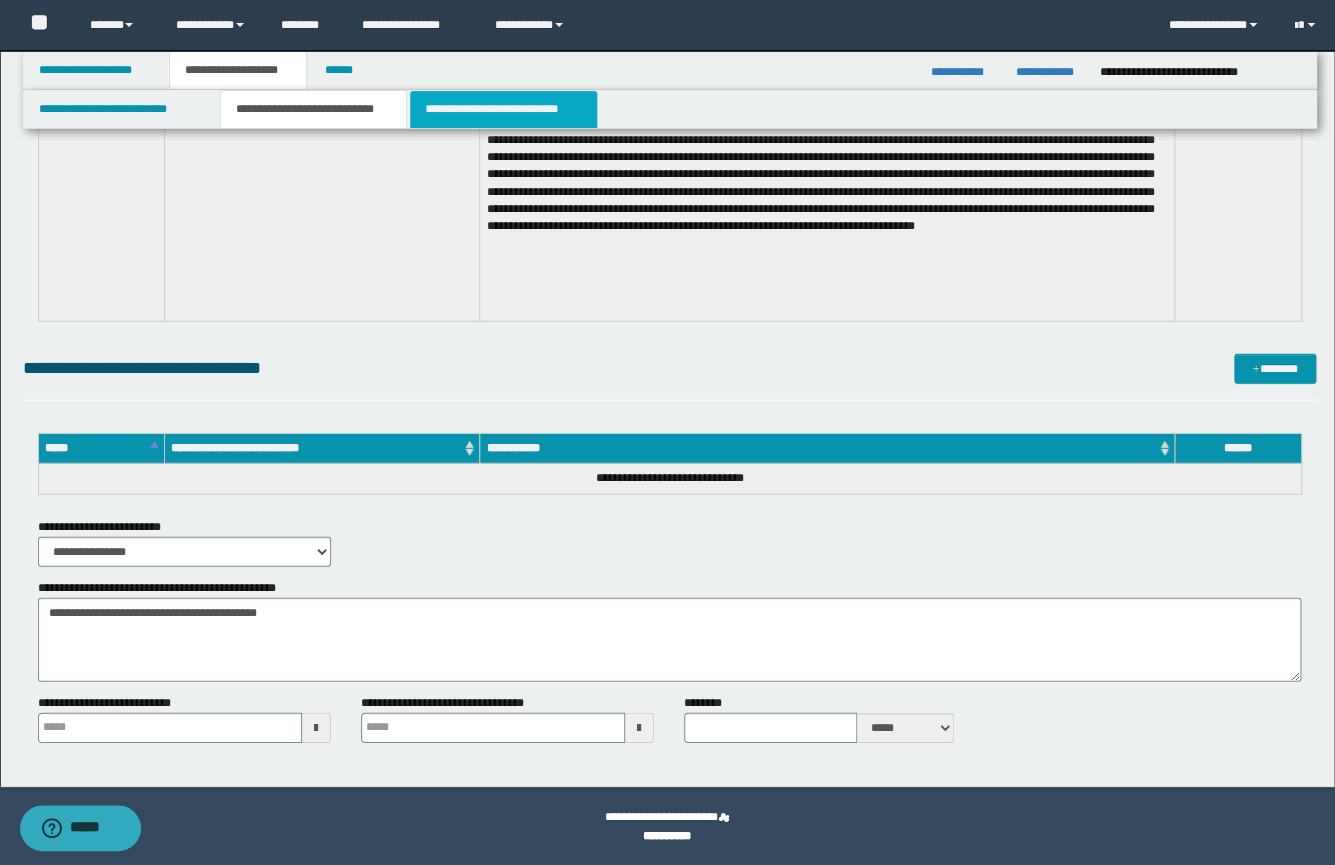 click on "**********" at bounding box center (503, 109) 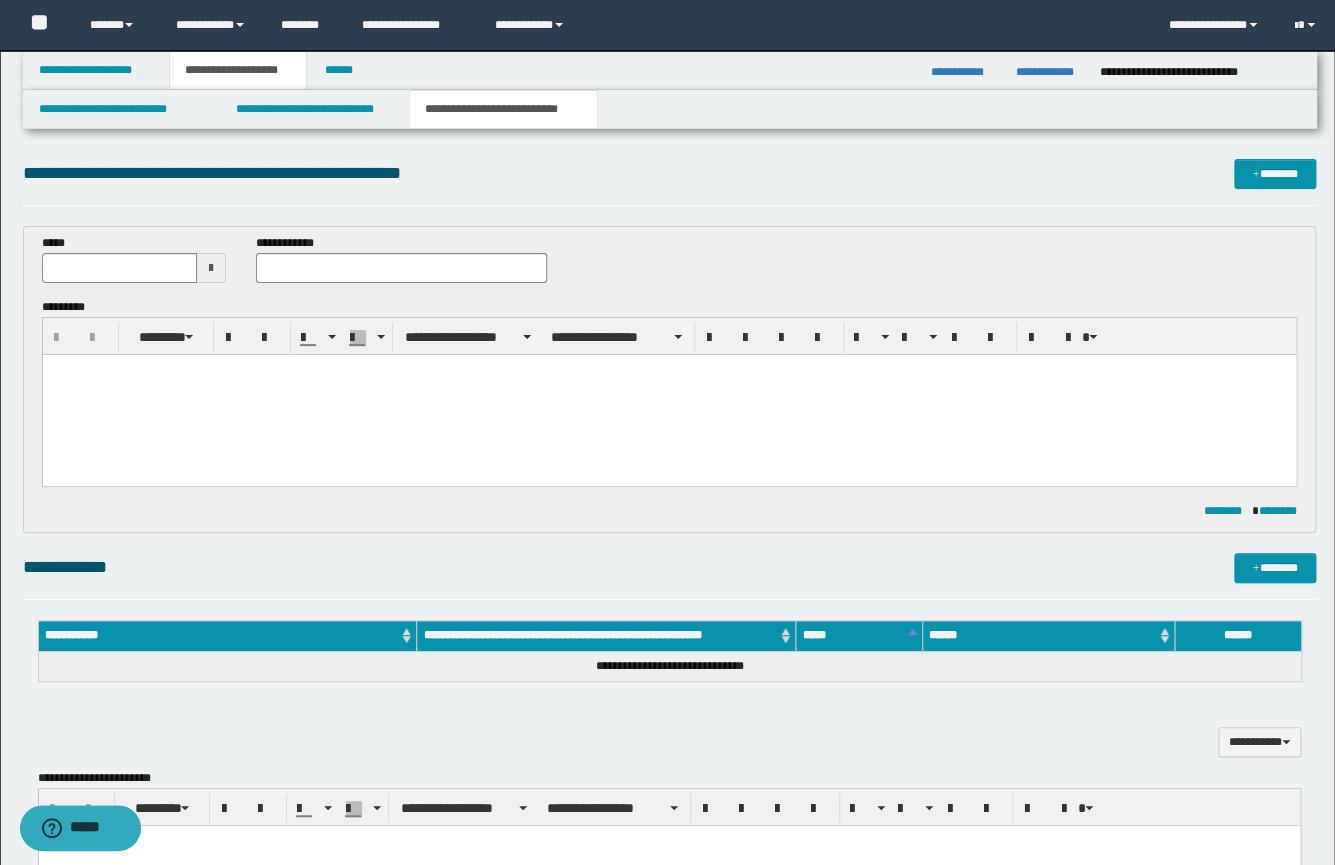 scroll, scrollTop: 0, scrollLeft: 0, axis: both 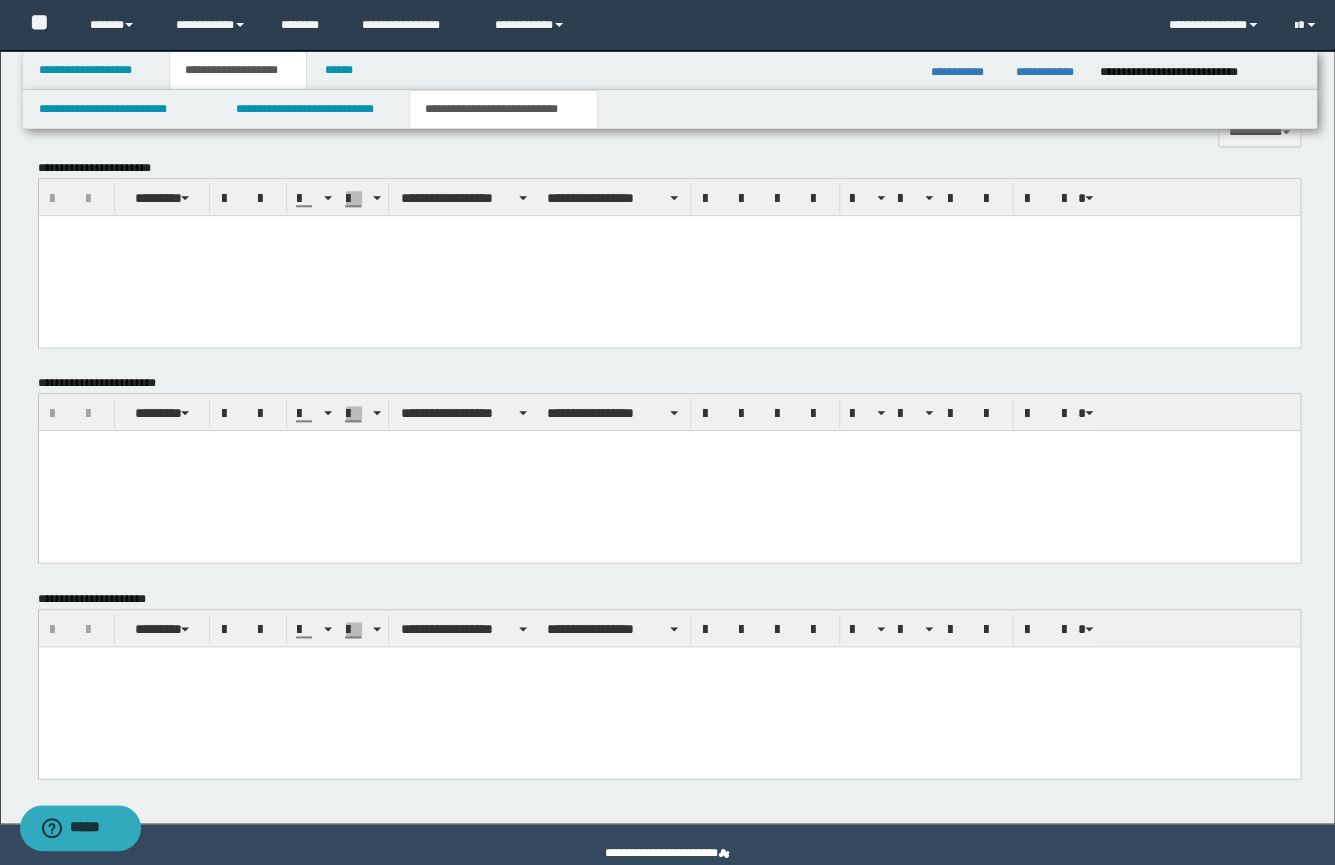 click at bounding box center (668, 255) 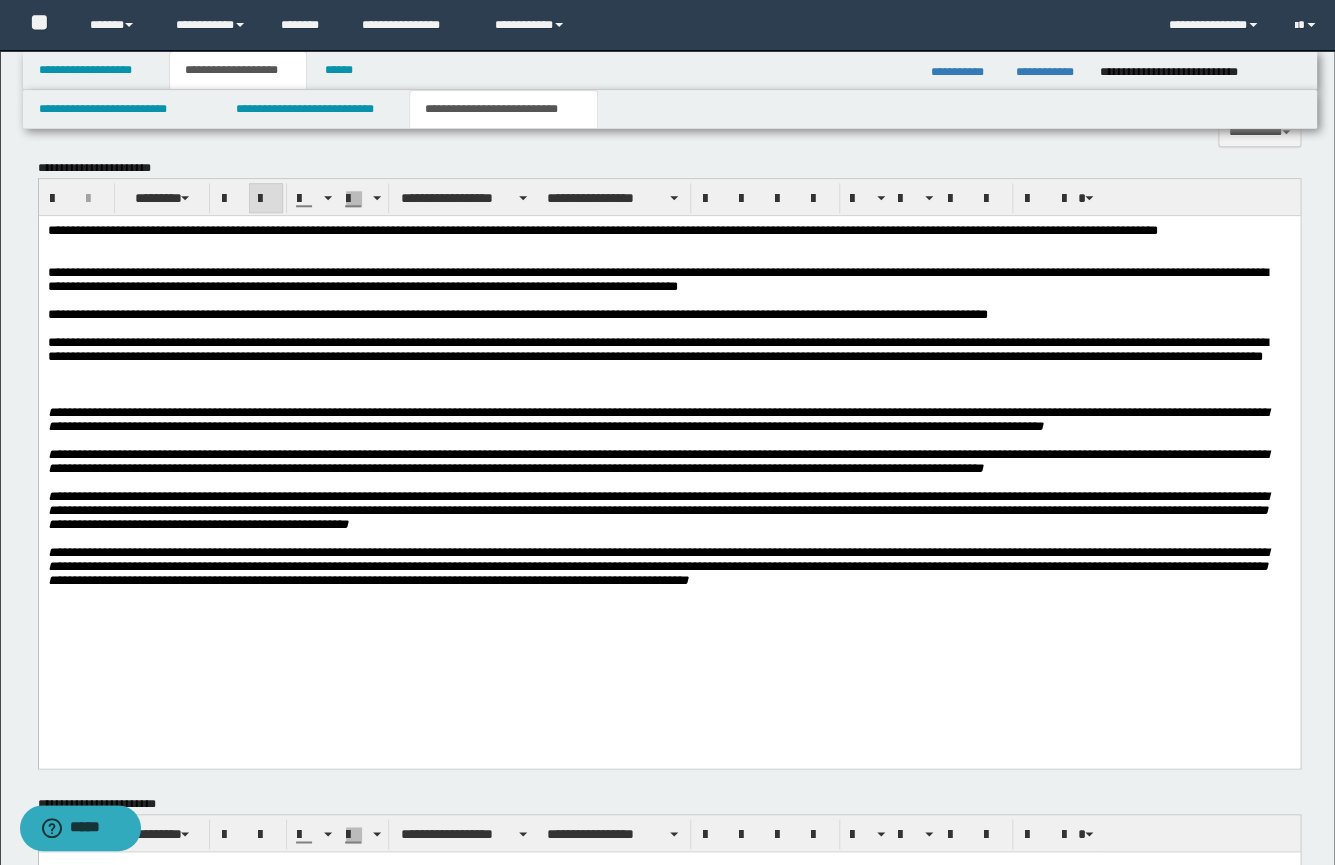 drag, startPoint x: 43, startPoint y: 442, endPoint x: 115, endPoint y: 558, distance: 136.52838 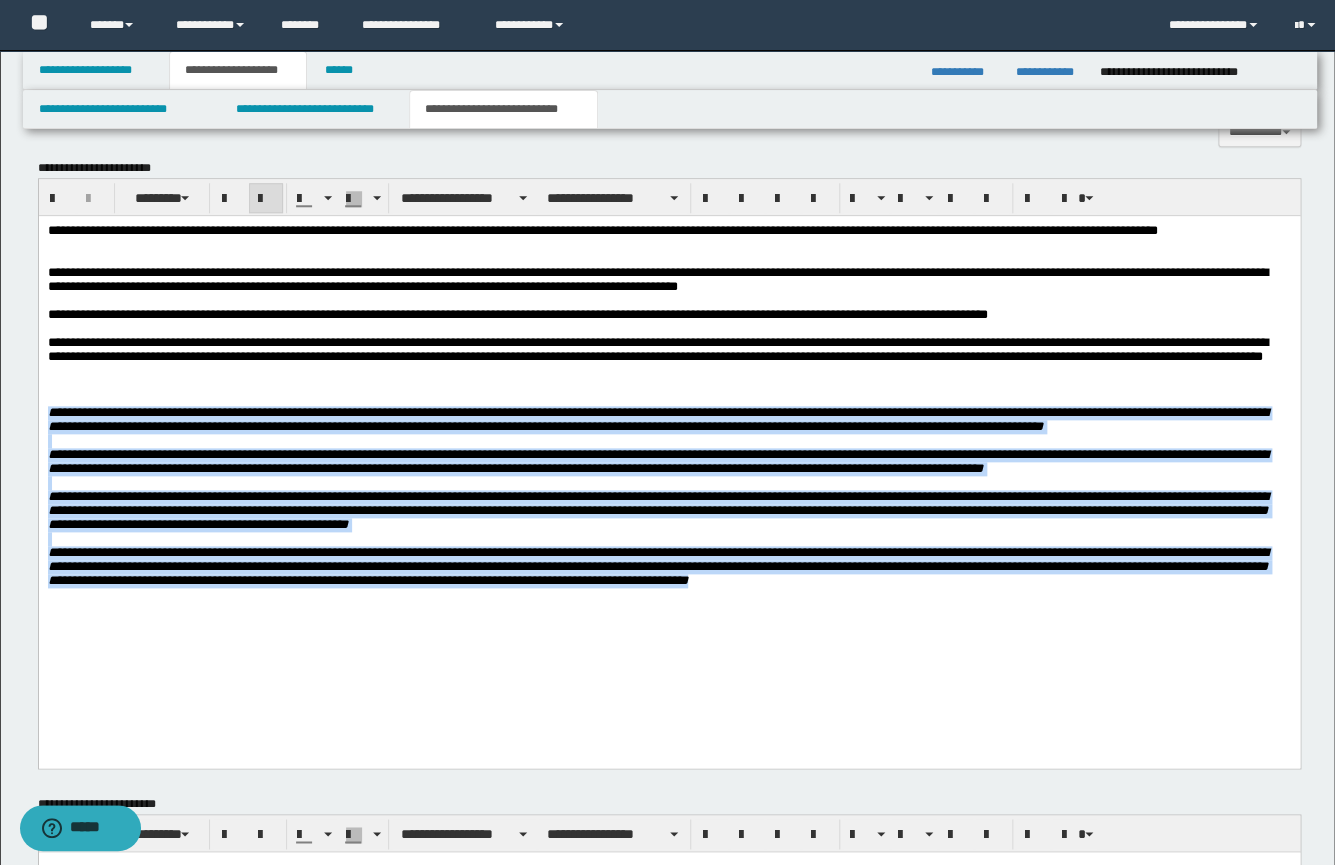 drag, startPoint x: 49, startPoint y: 452, endPoint x: 393, endPoint y: 774, distance: 471.18997 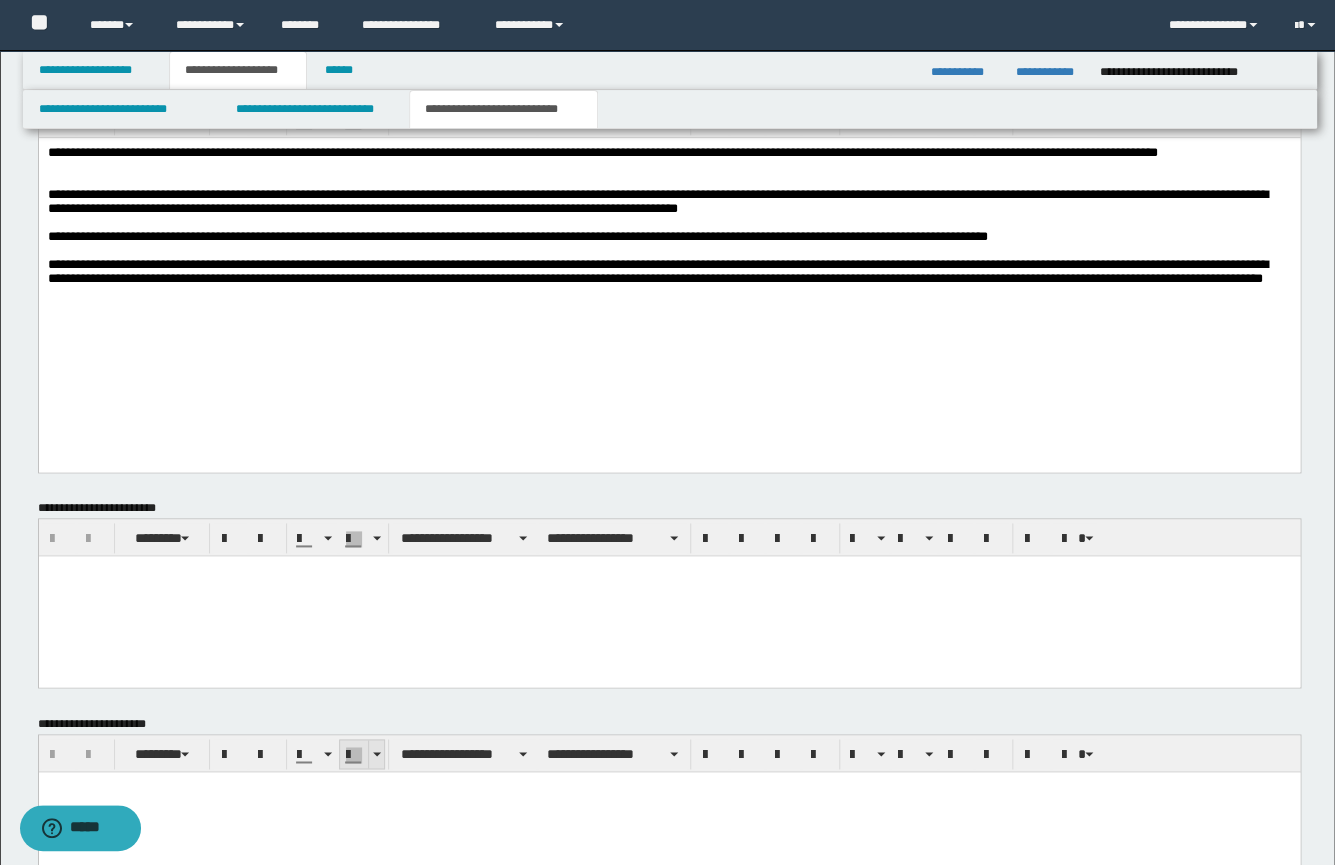 scroll, scrollTop: 849, scrollLeft: 0, axis: vertical 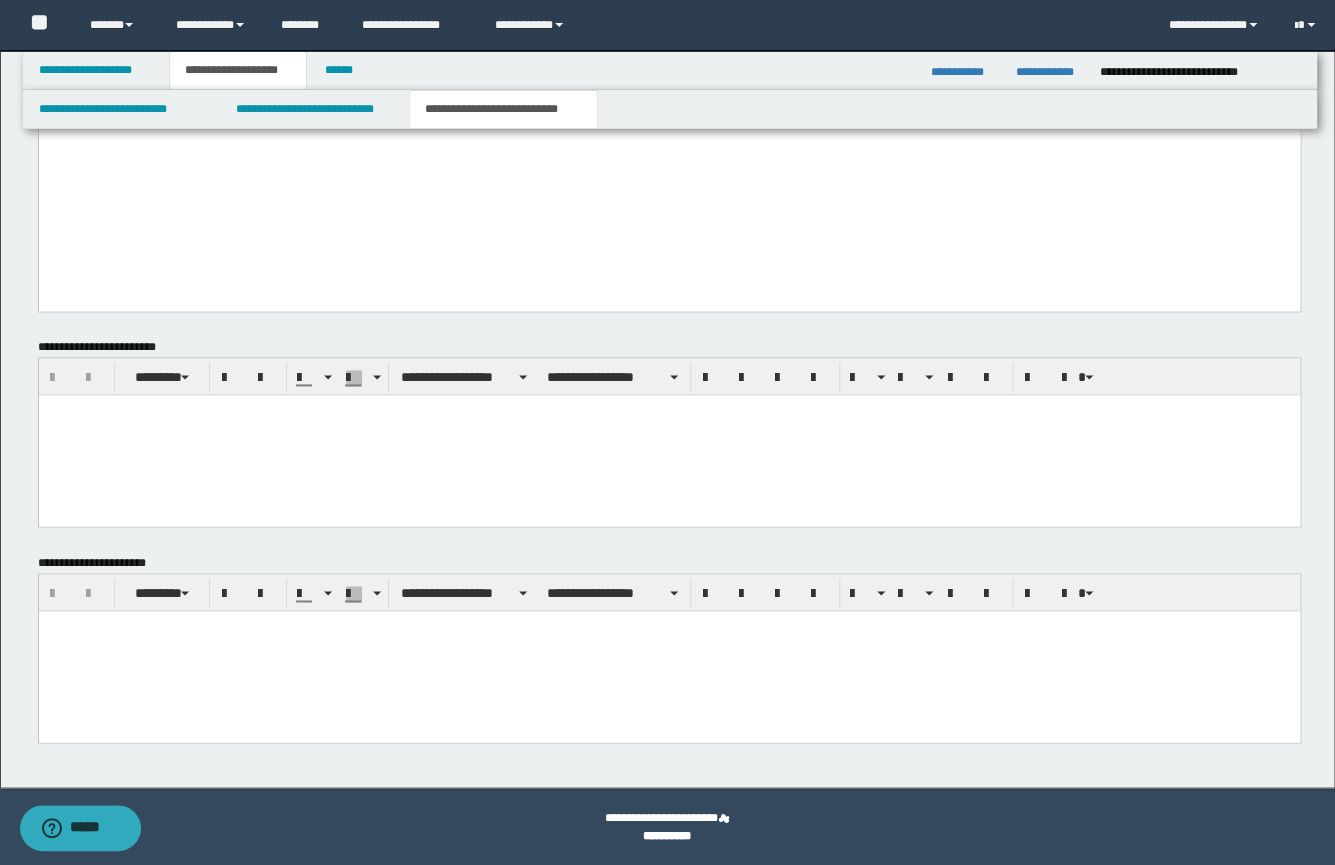 click at bounding box center (668, 625) 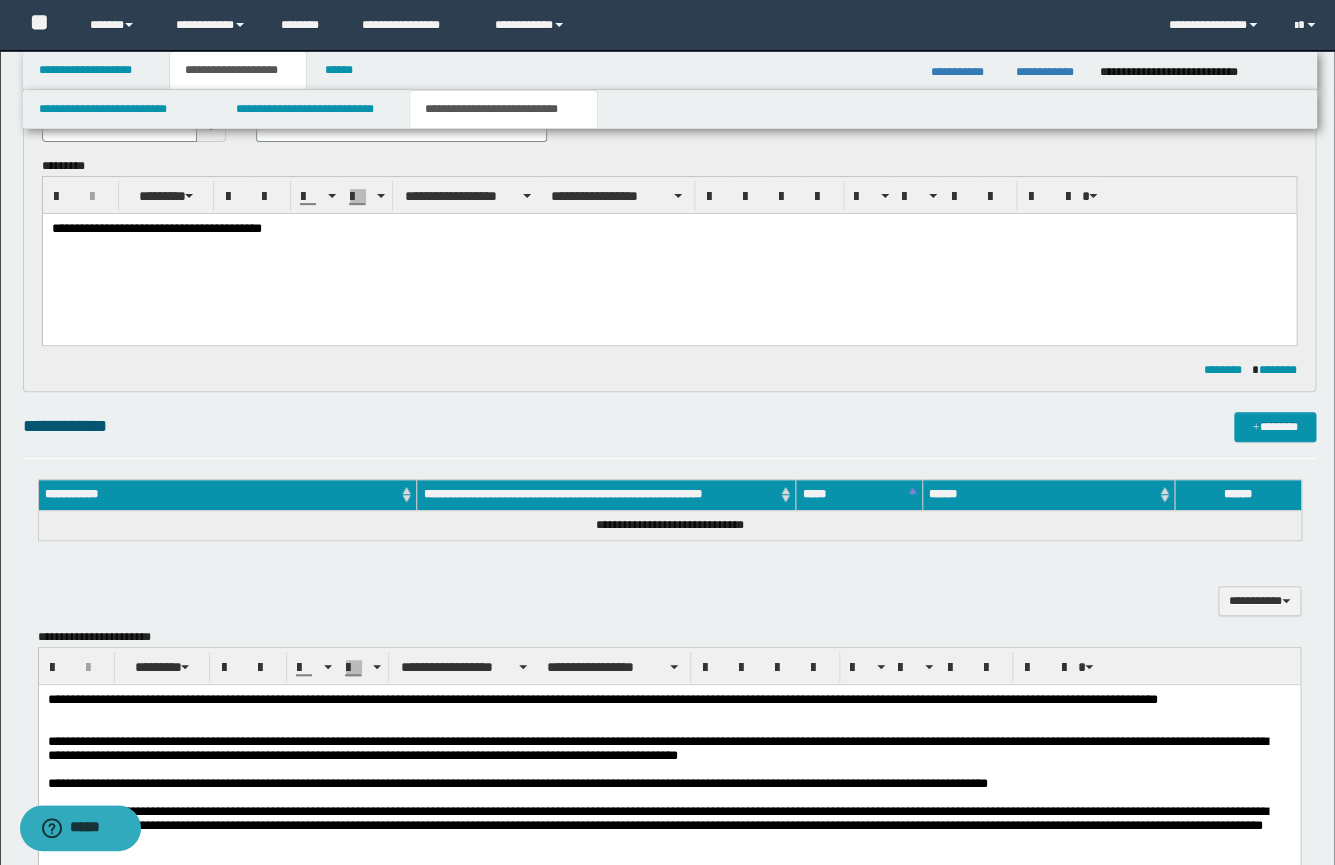 scroll, scrollTop: 349, scrollLeft: 0, axis: vertical 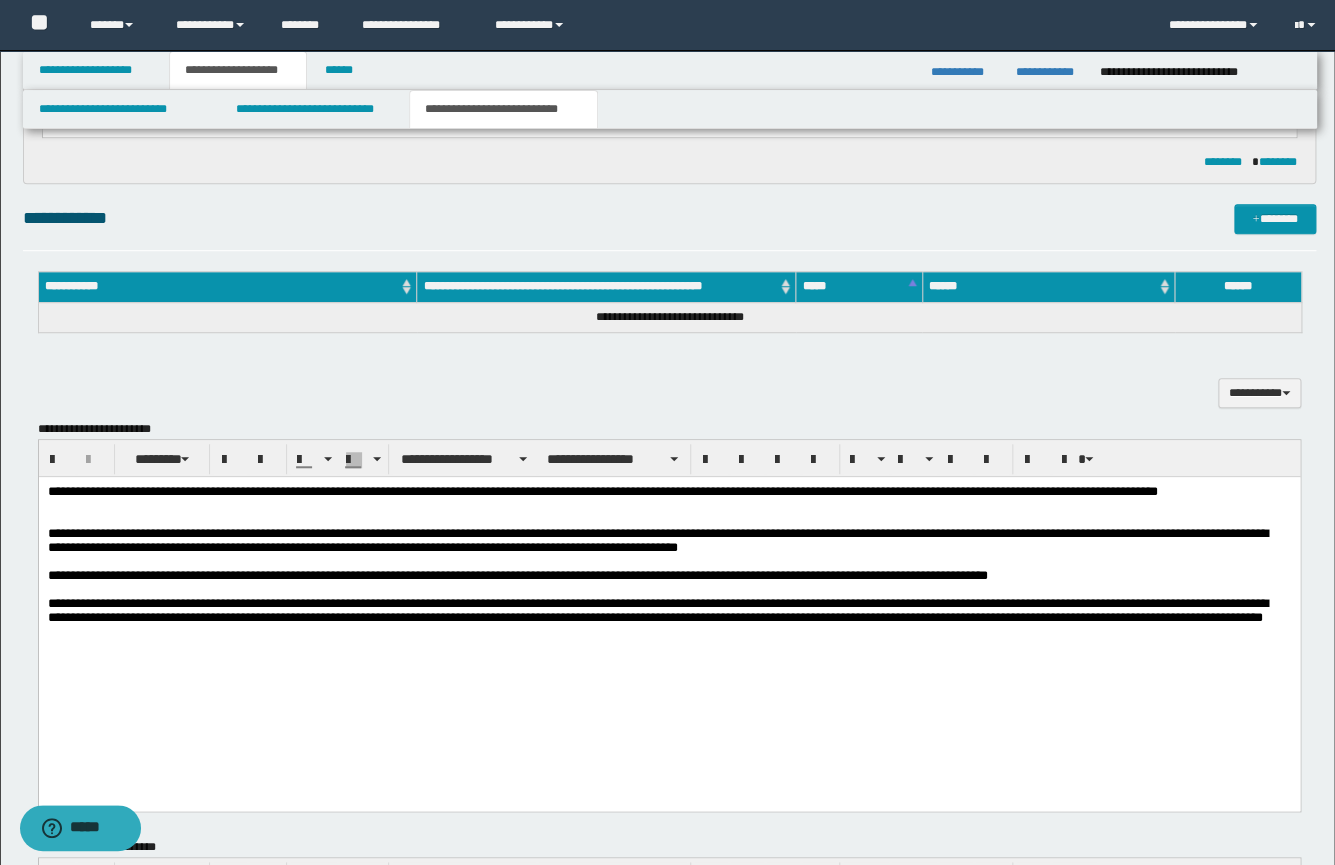 click at bounding box center [668, 506] 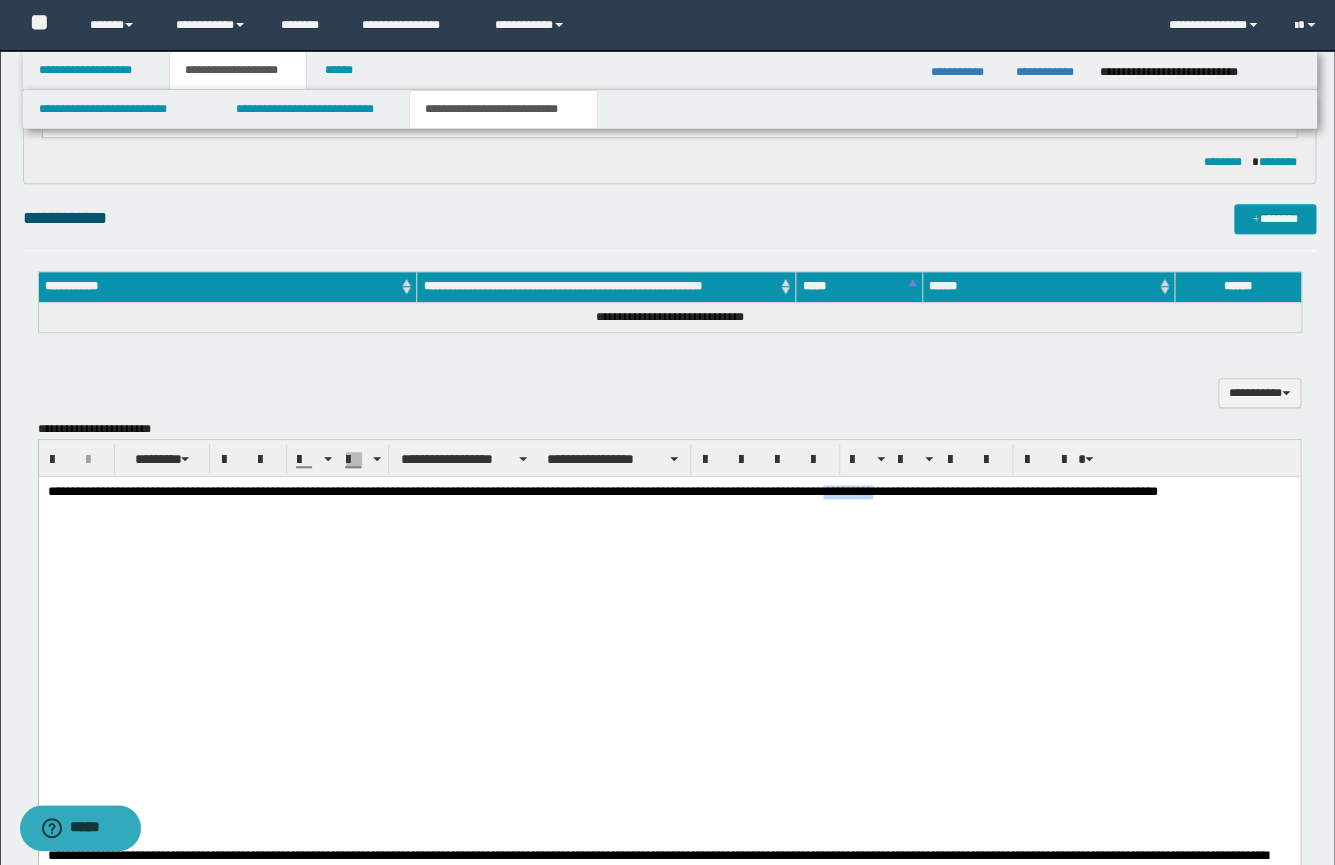 drag, startPoint x: 1033, startPoint y: 494, endPoint x: 950, endPoint y: 496, distance: 83.02409 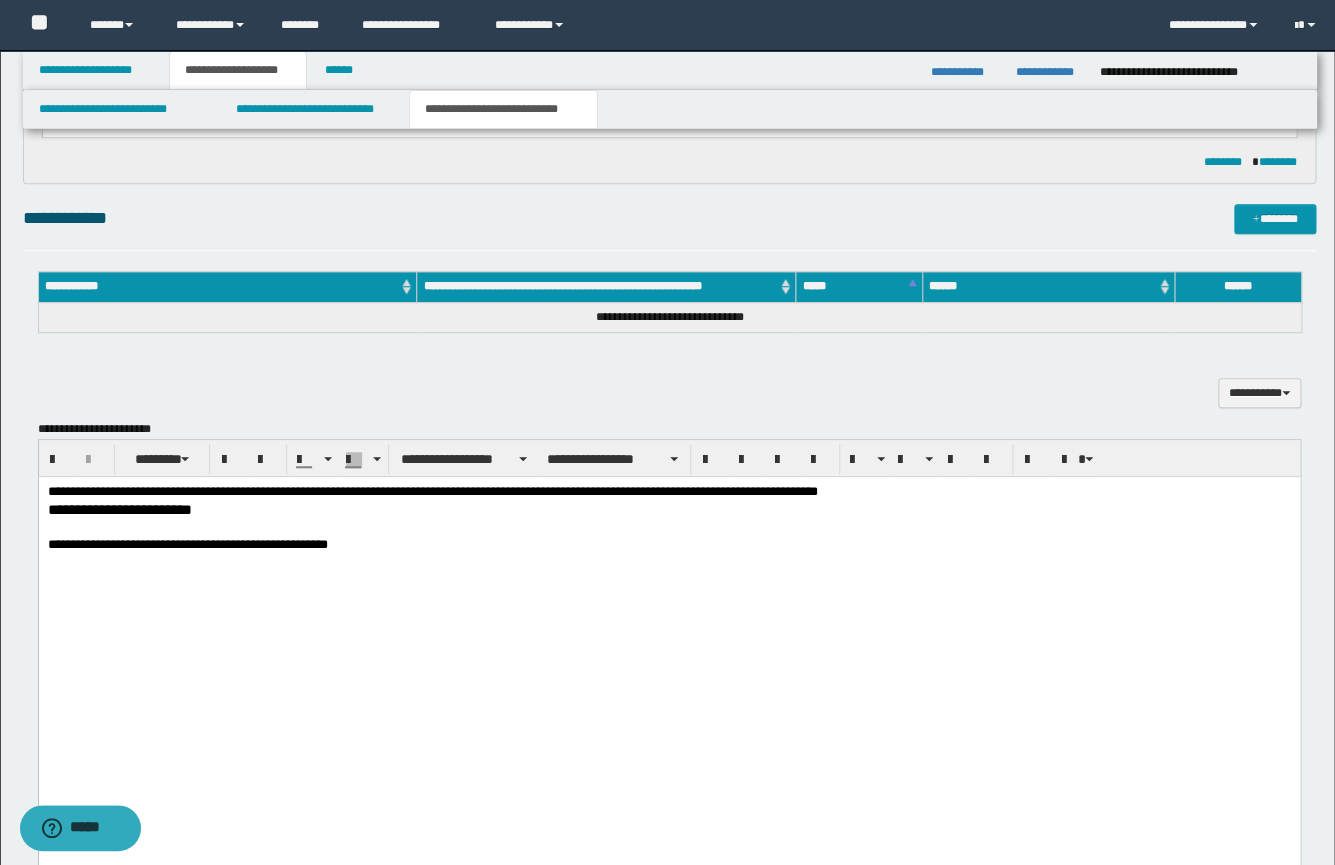 click on "**********" at bounding box center [668, 788] 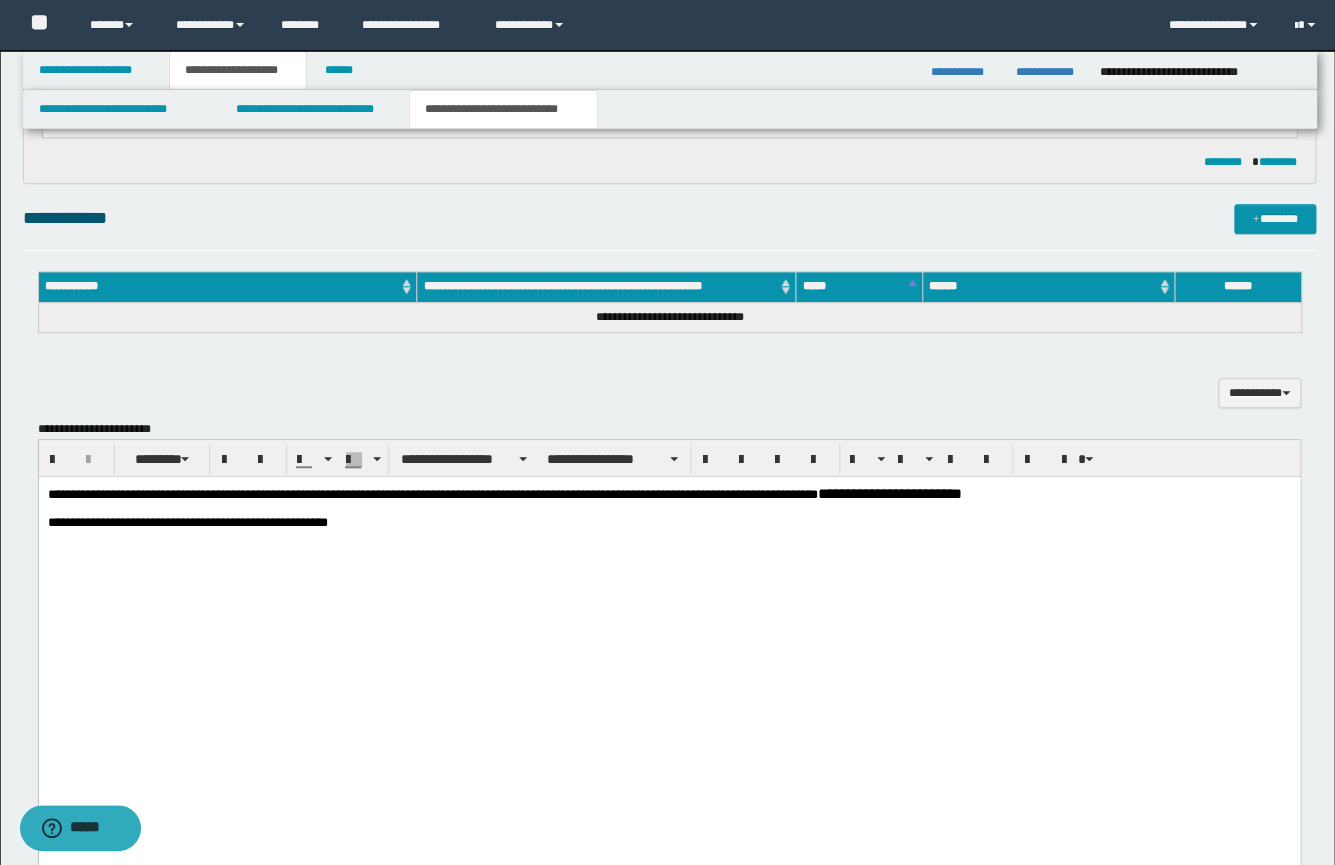 click on "**********" at bounding box center (187, 522) 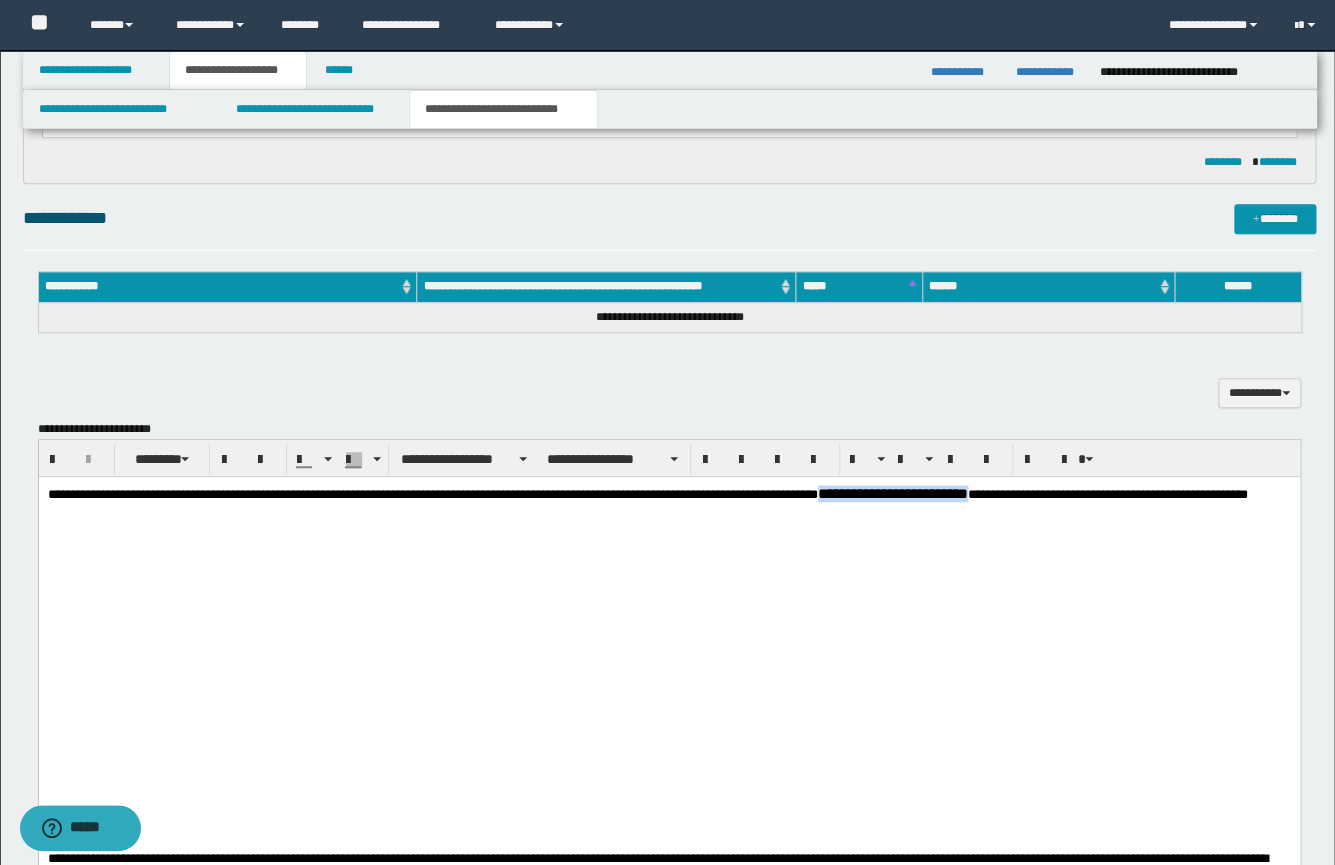 drag, startPoint x: 1139, startPoint y: 497, endPoint x: 946, endPoint y: 492, distance: 193.06476 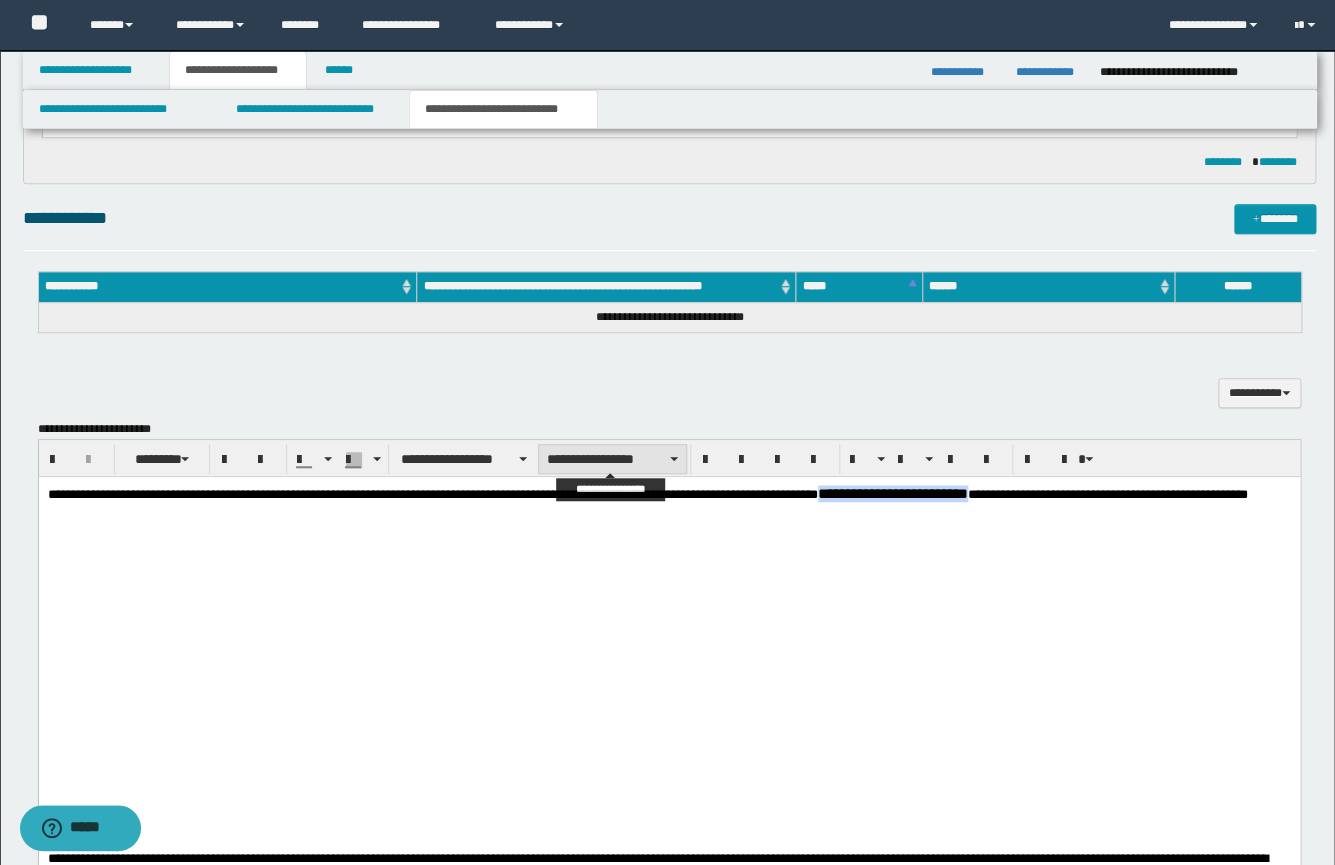 click on "**********" at bounding box center (612, 459) 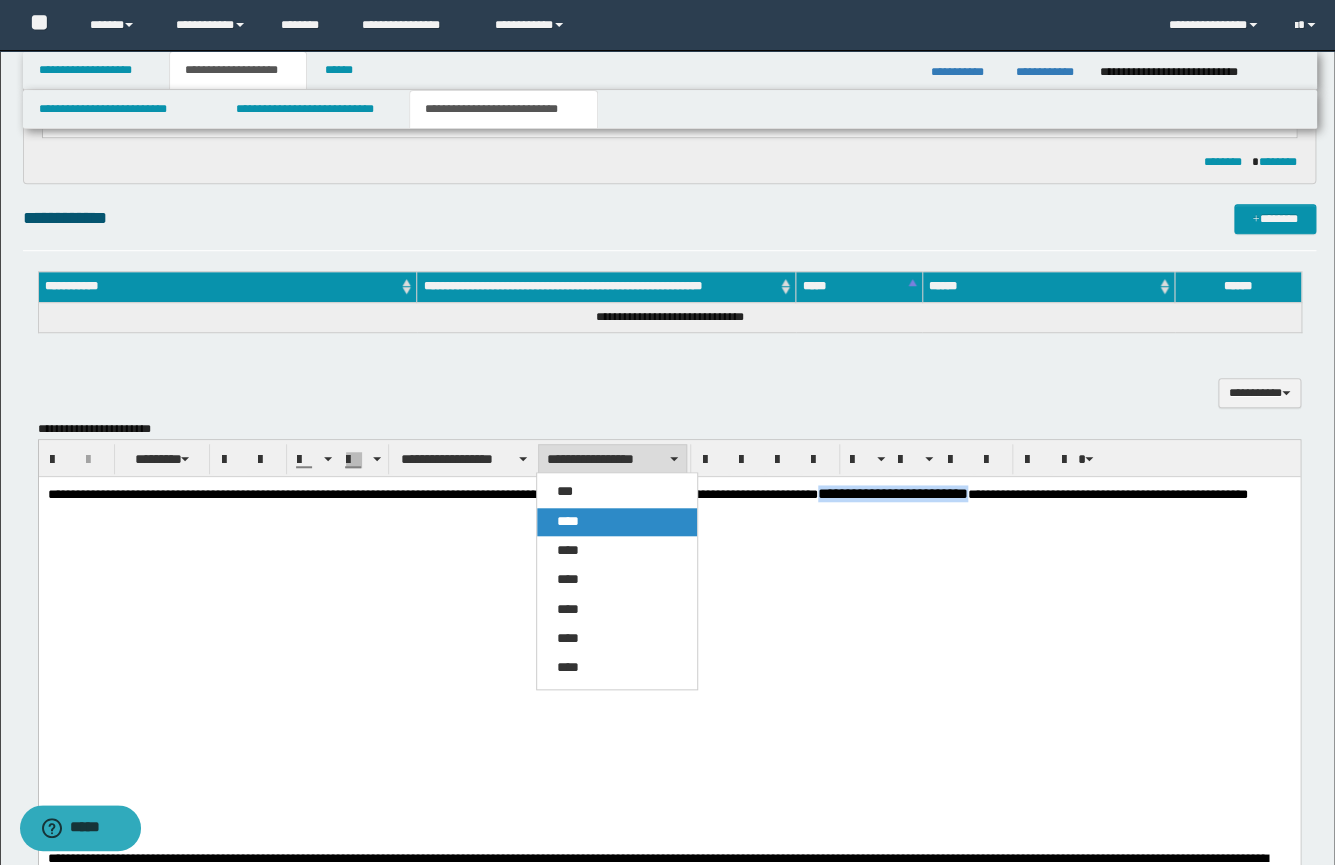 drag, startPoint x: 587, startPoint y: 519, endPoint x: 450, endPoint y: 465, distance: 147.25827 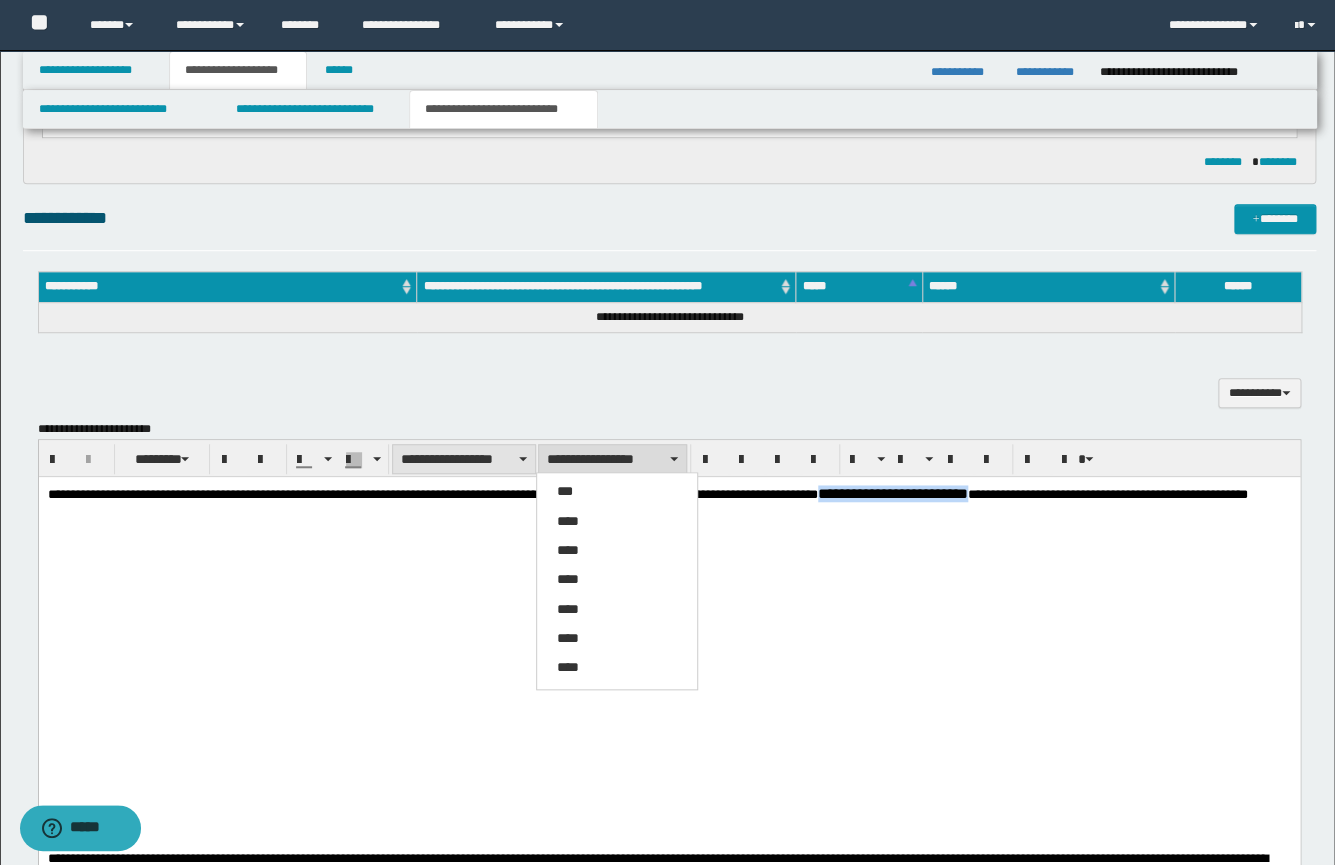 click on "****" at bounding box center [617, 522] 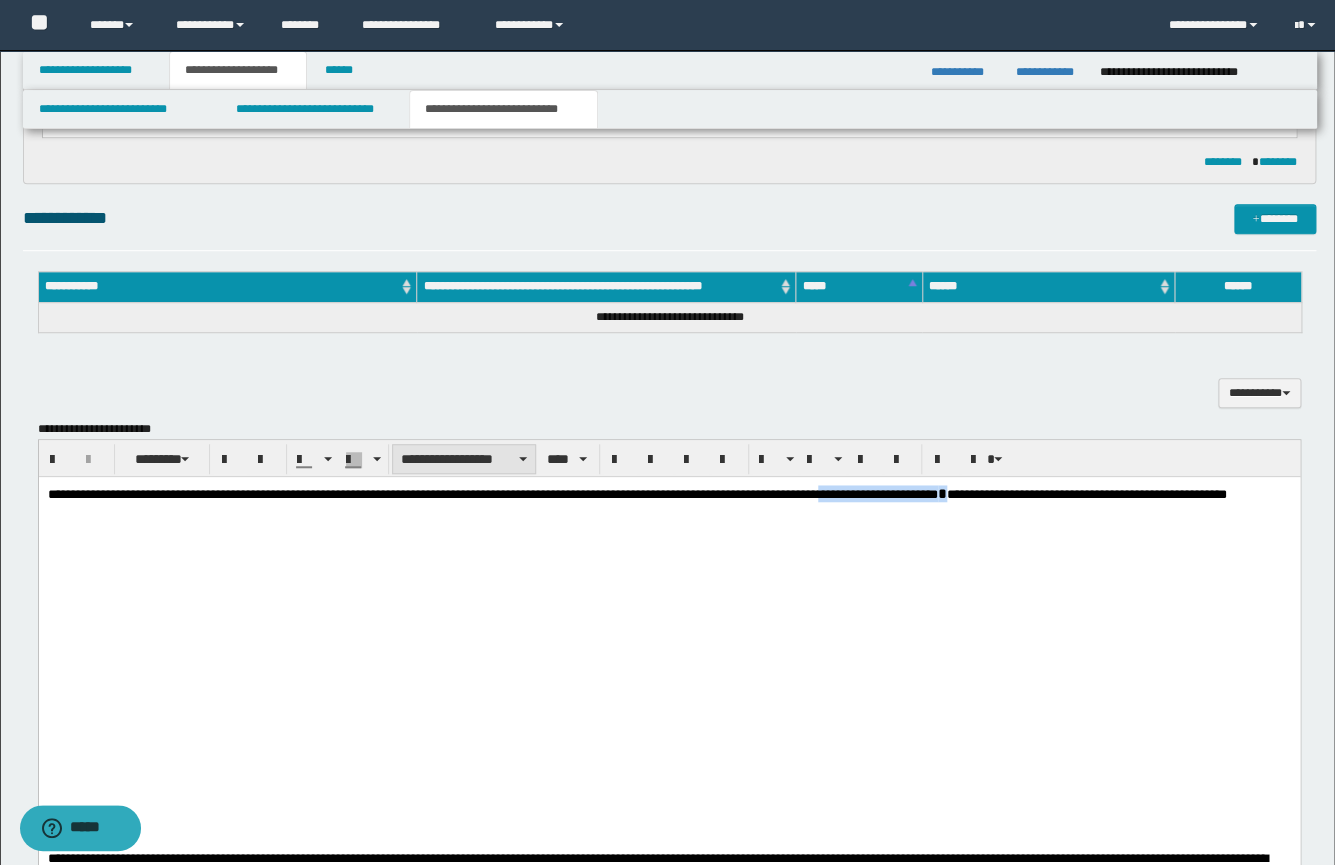 click on "**********" at bounding box center [464, 459] 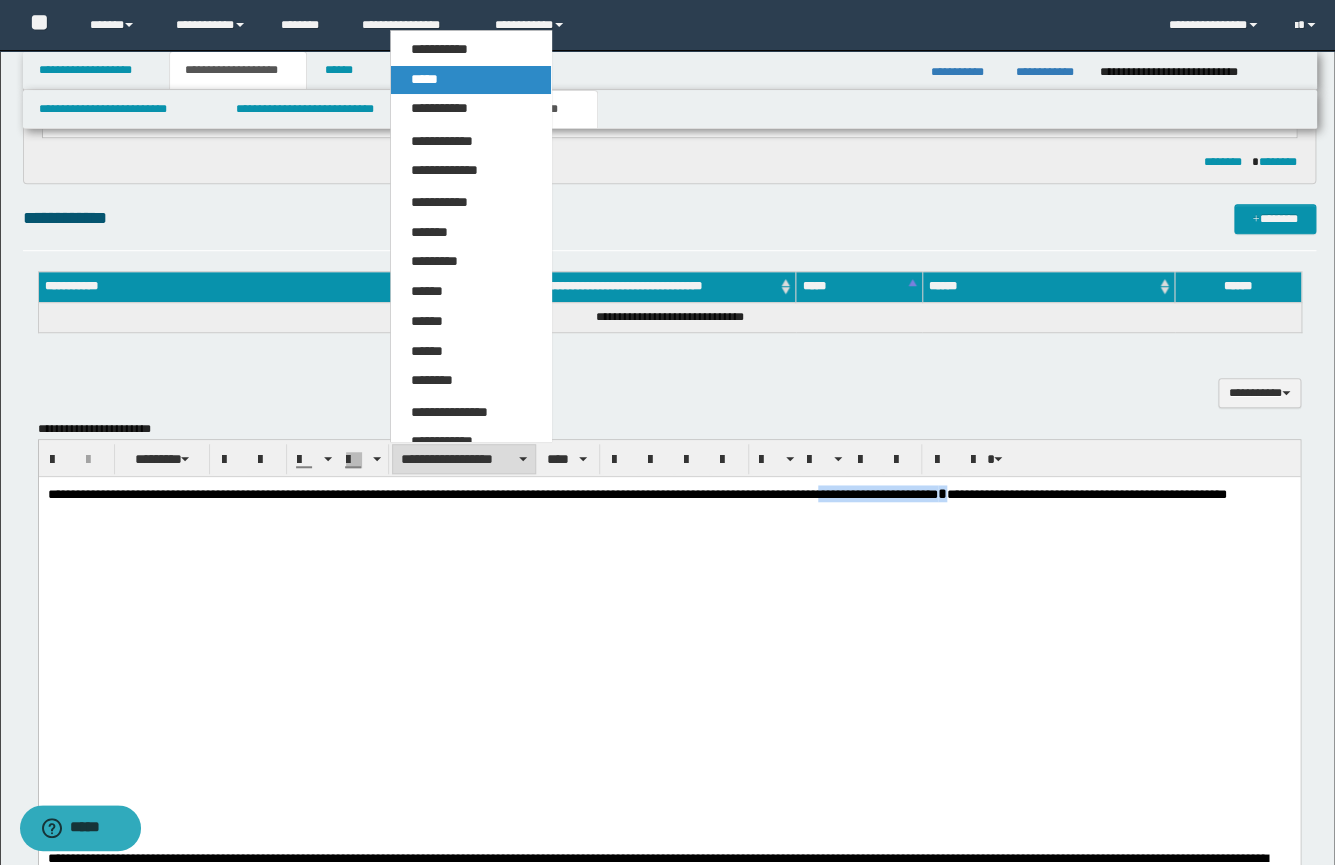 click on "*****" at bounding box center (424, 79) 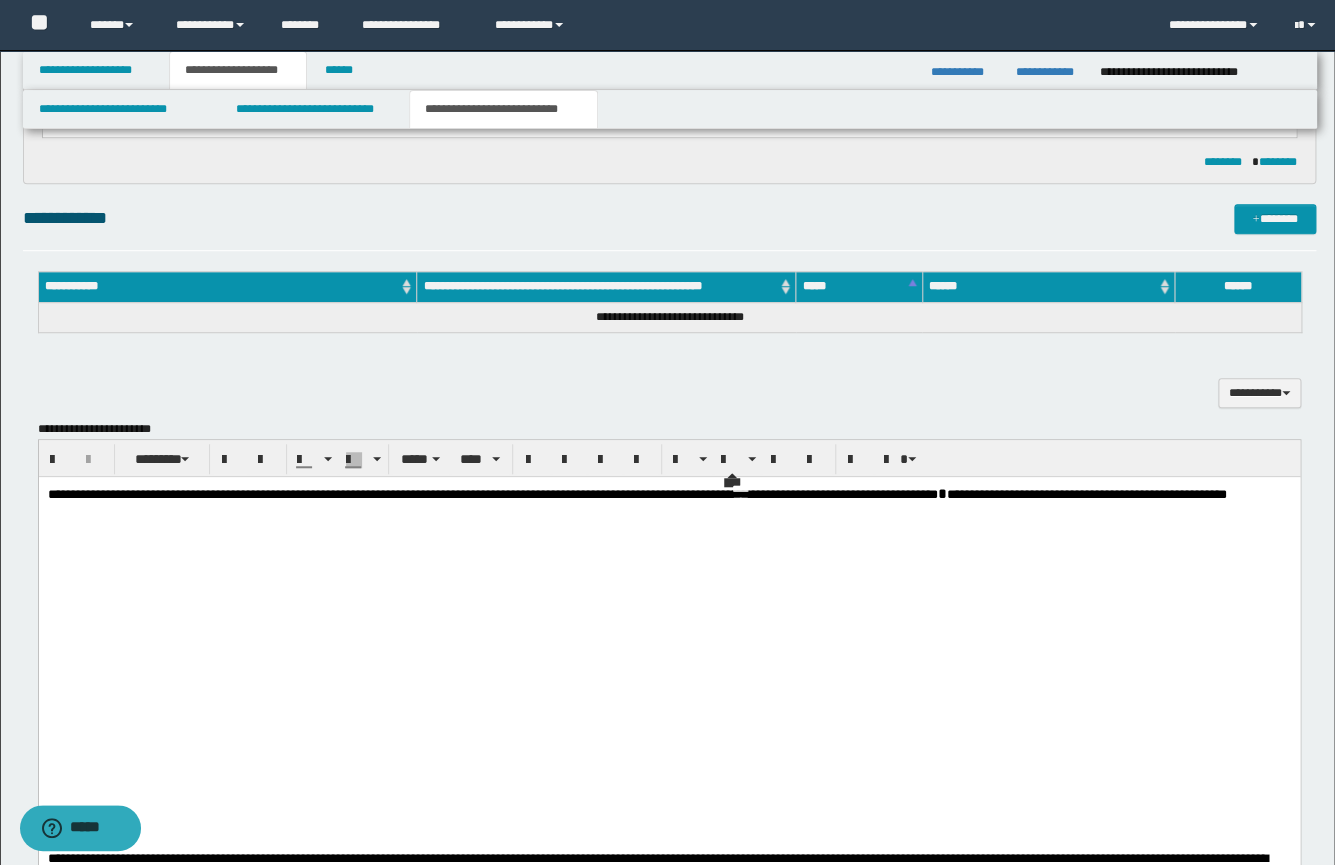 click at bounding box center (668, 565) 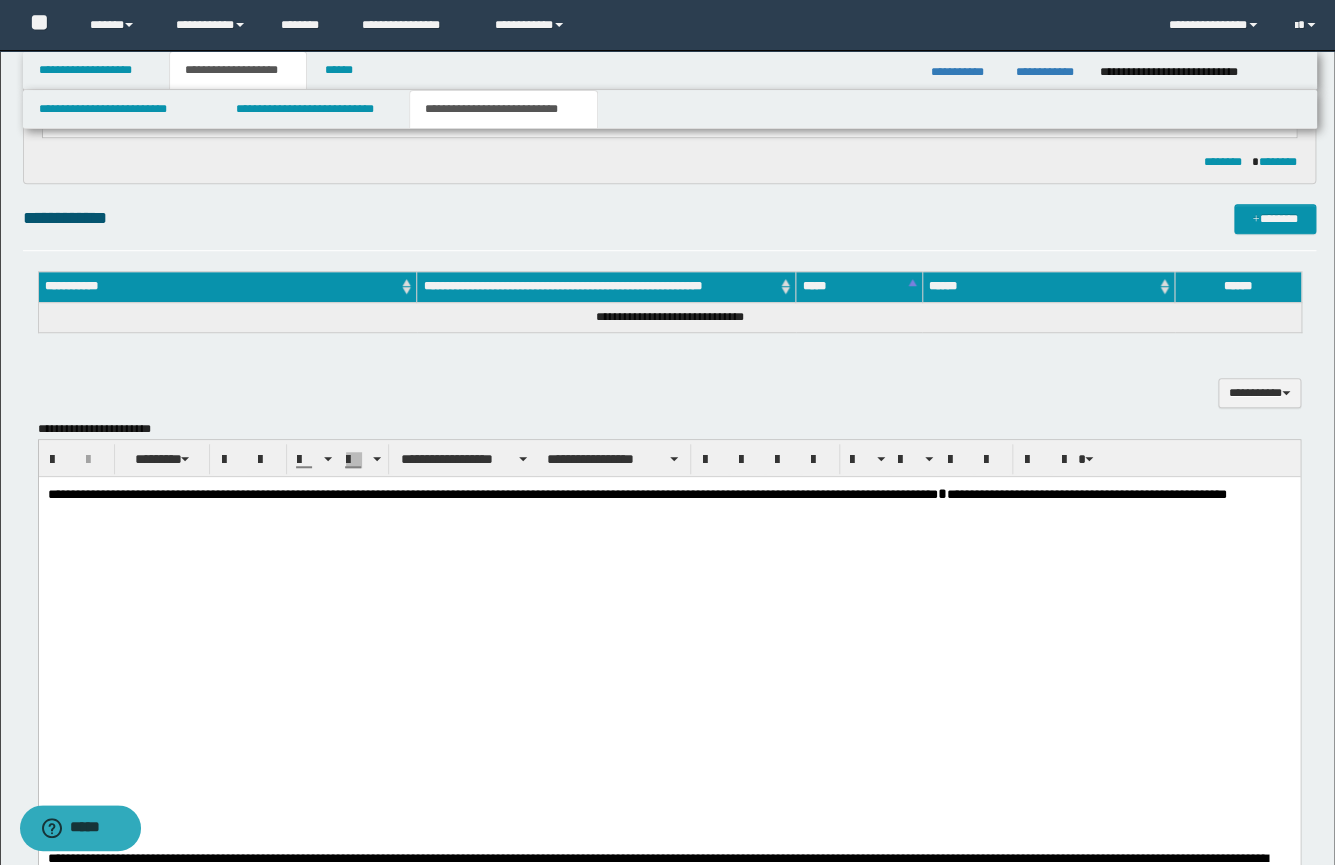 click on "**********" at bounding box center (877, 494) 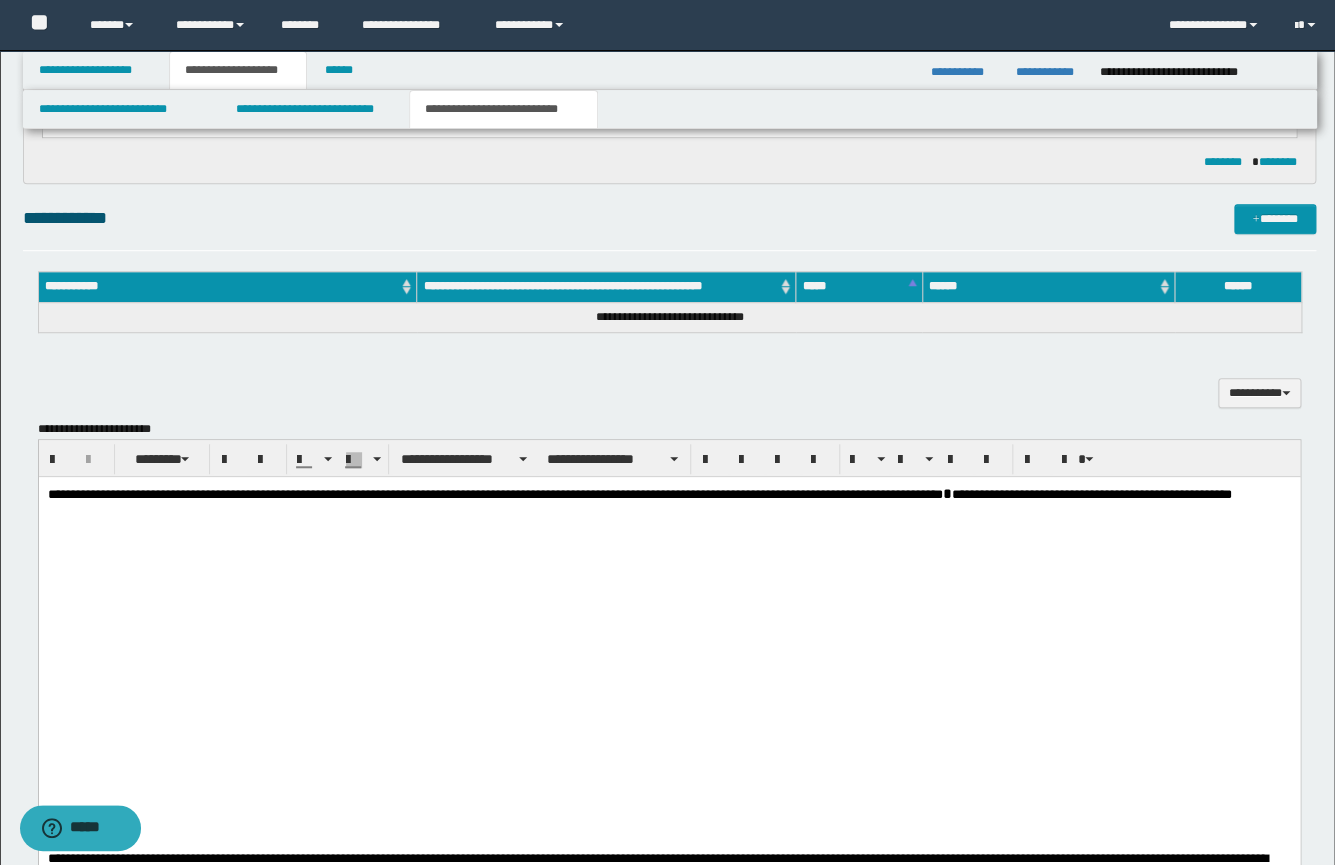 click at bounding box center [668, 551] 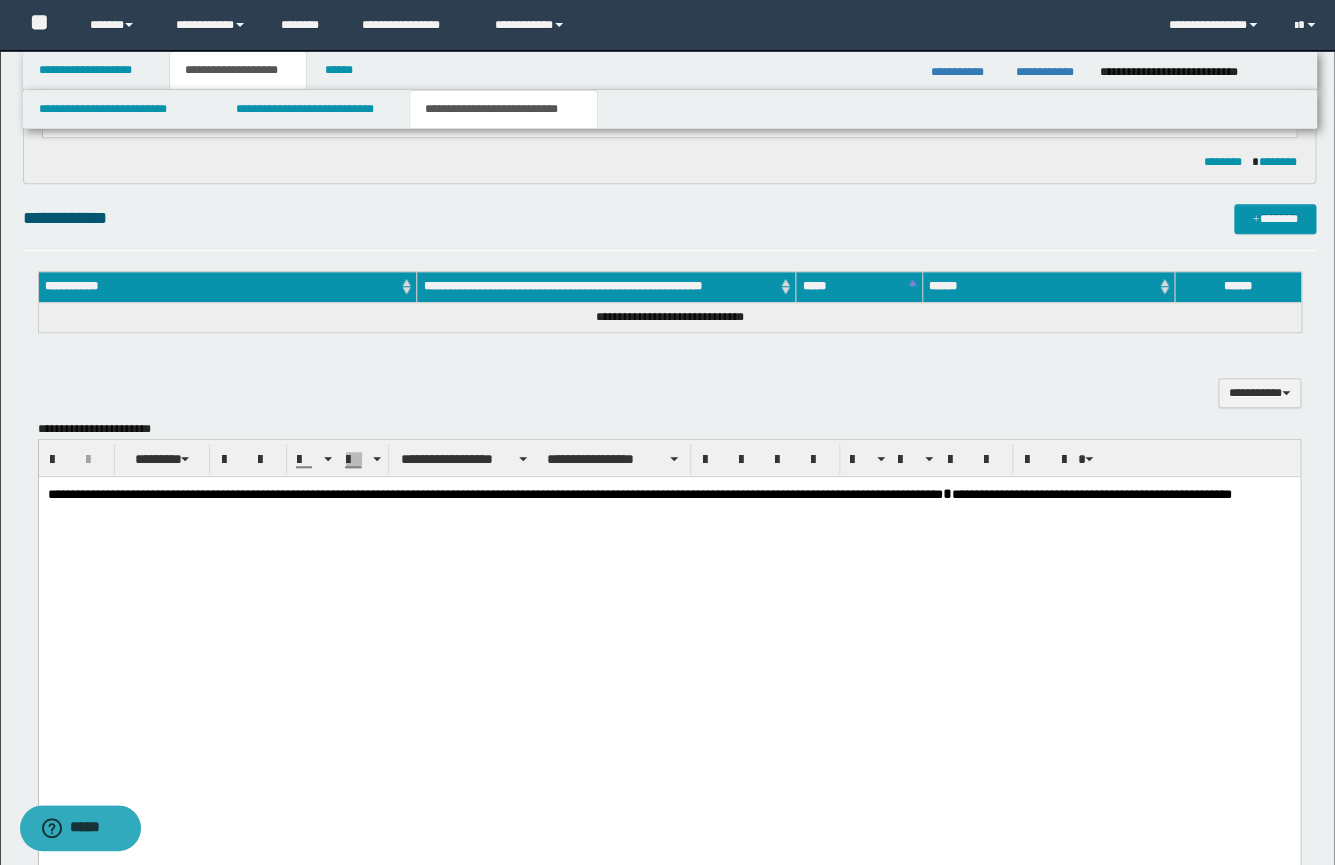 drag, startPoint x: 123, startPoint y: 566, endPoint x: 78, endPoint y: 543, distance: 50.537113 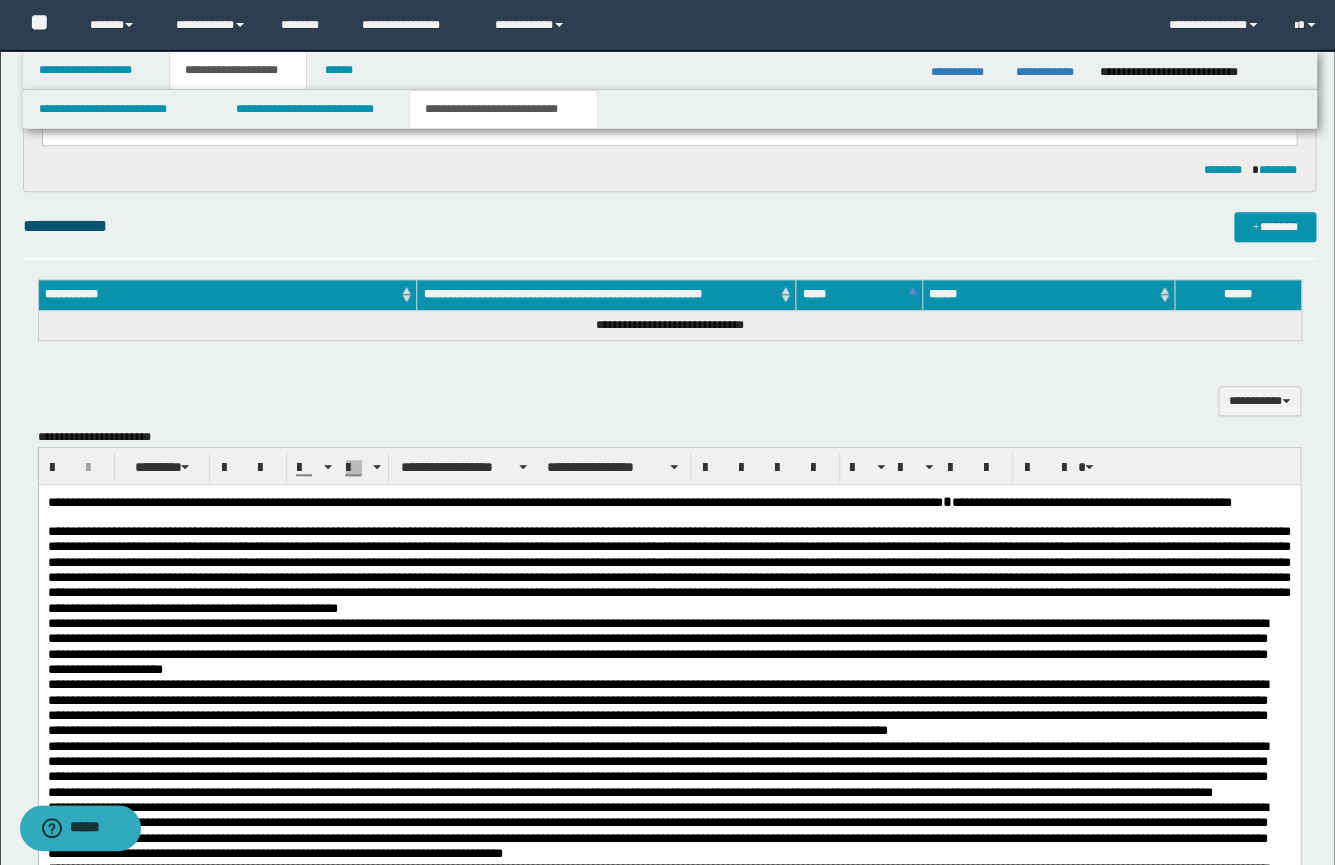 scroll, scrollTop: 338, scrollLeft: 0, axis: vertical 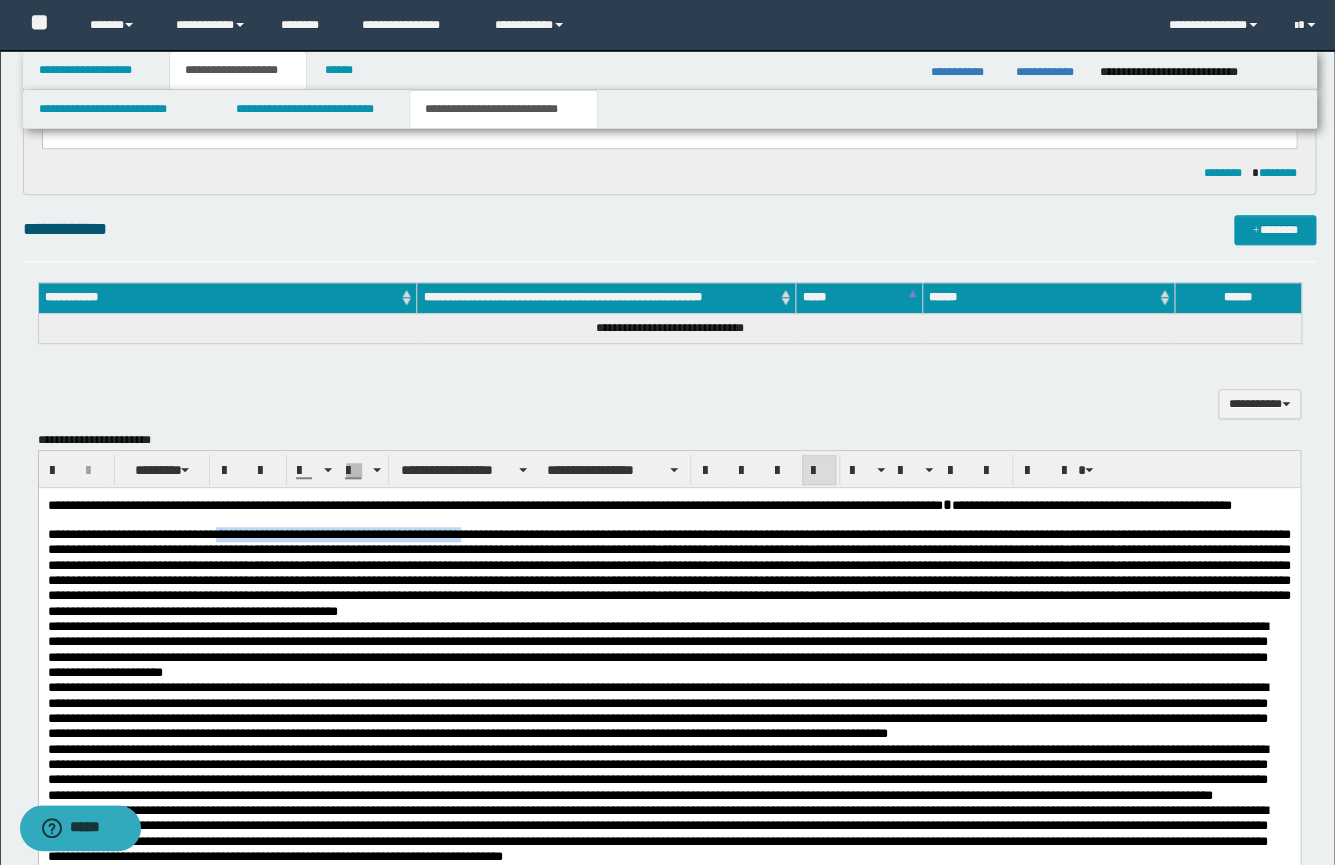 drag, startPoint x: 243, startPoint y: 553, endPoint x: 552, endPoint y: 557, distance: 309.02588 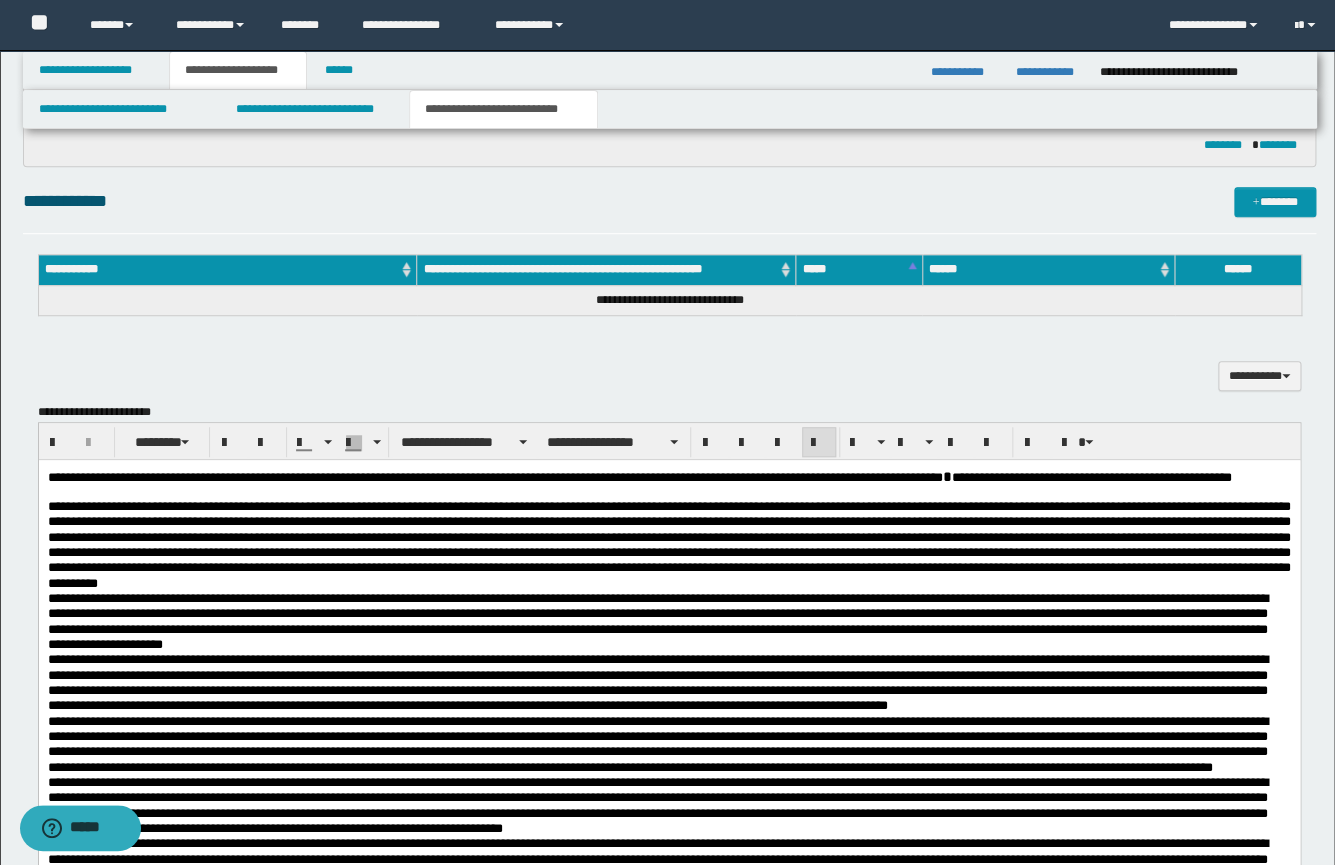 scroll, scrollTop: 441, scrollLeft: 0, axis: vertical 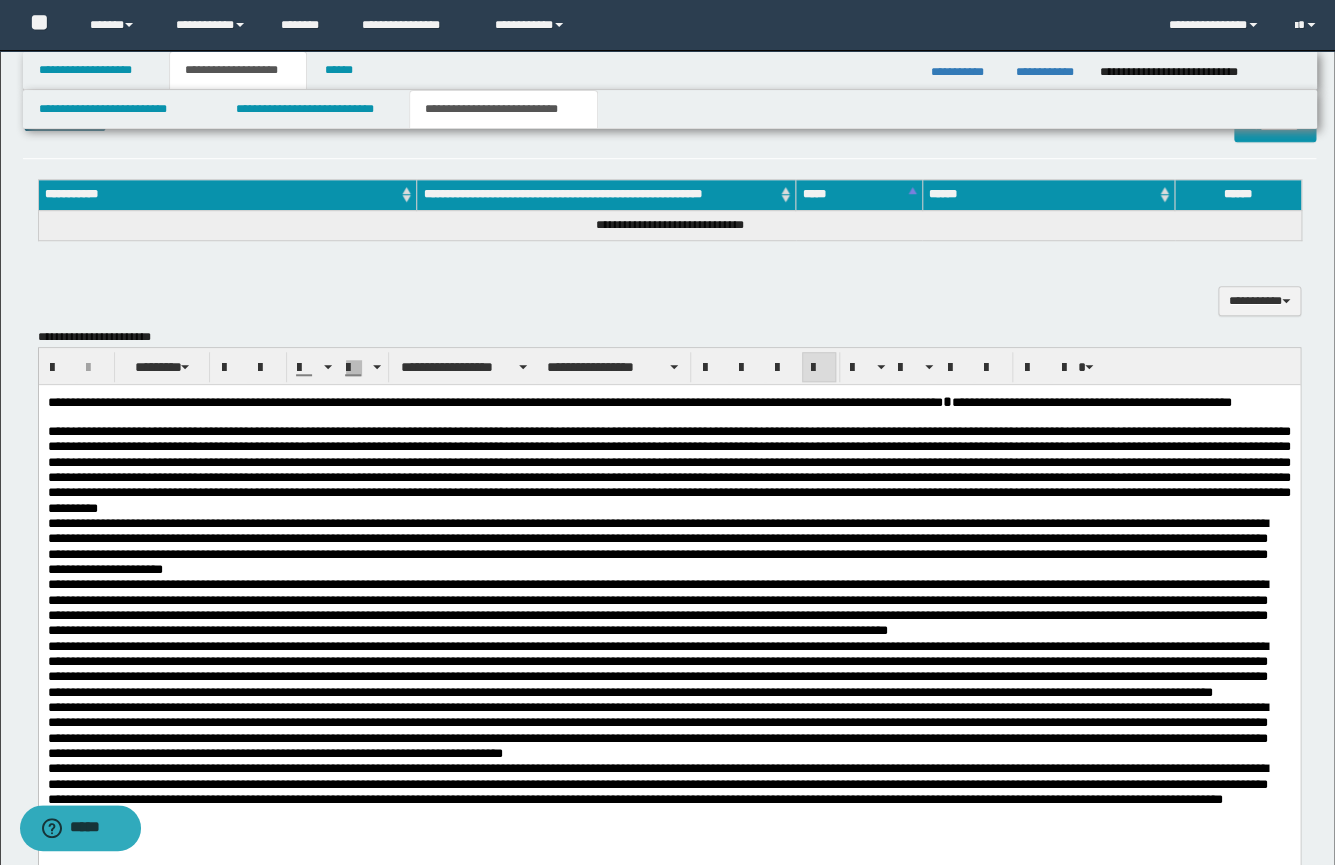click at bounding box center [668, 470] 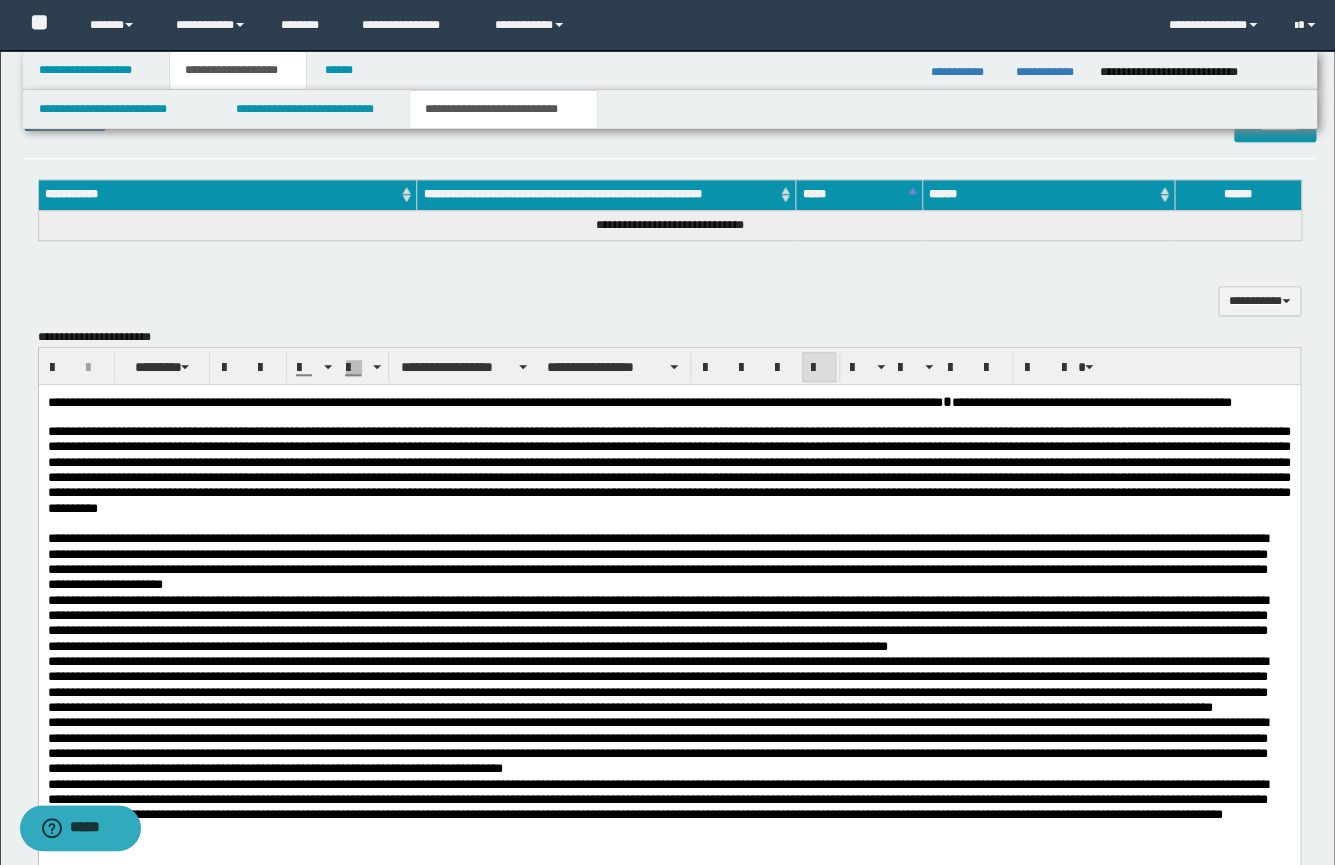 click on "**********" at bounding box center [657, 561] 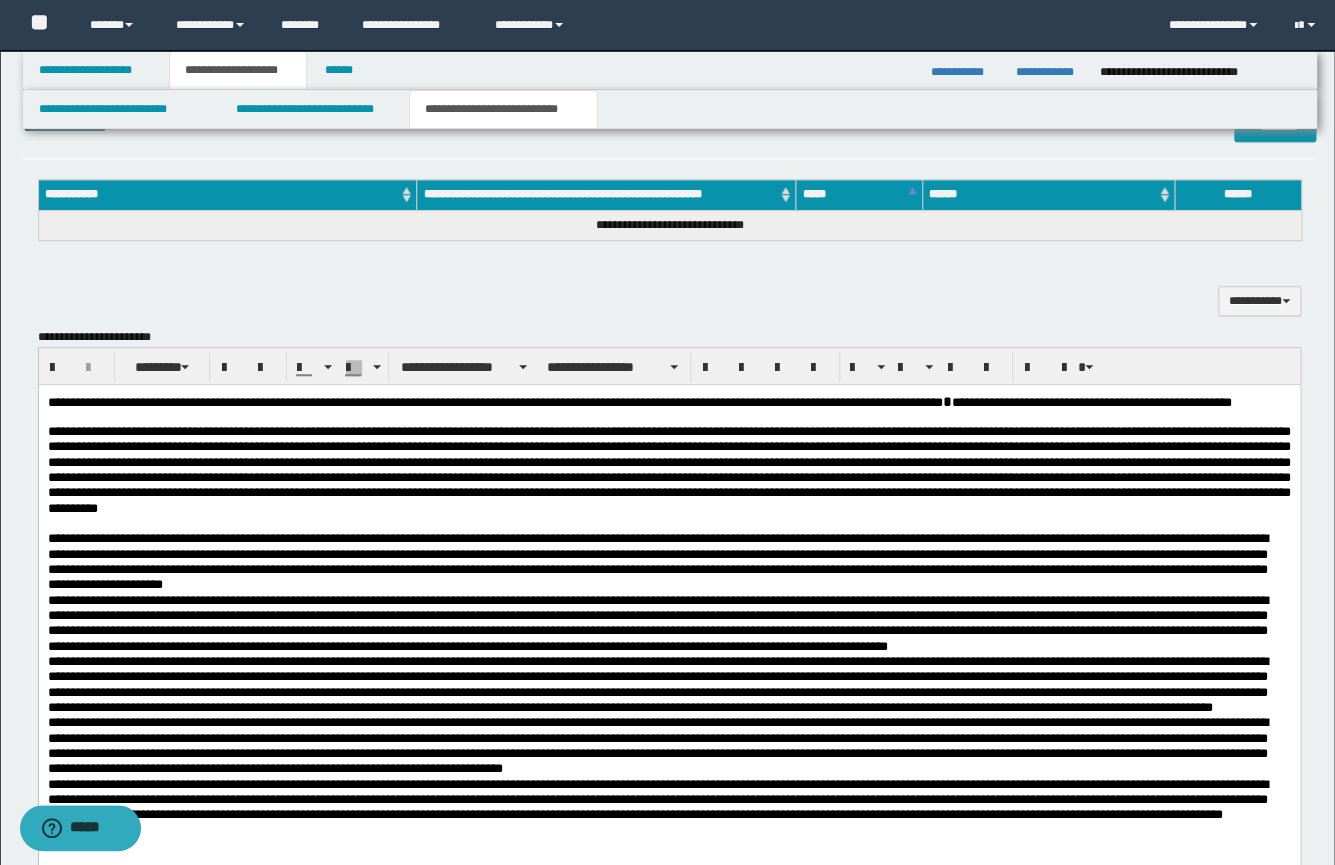 click on "**********" at bounding box center [668, 561] 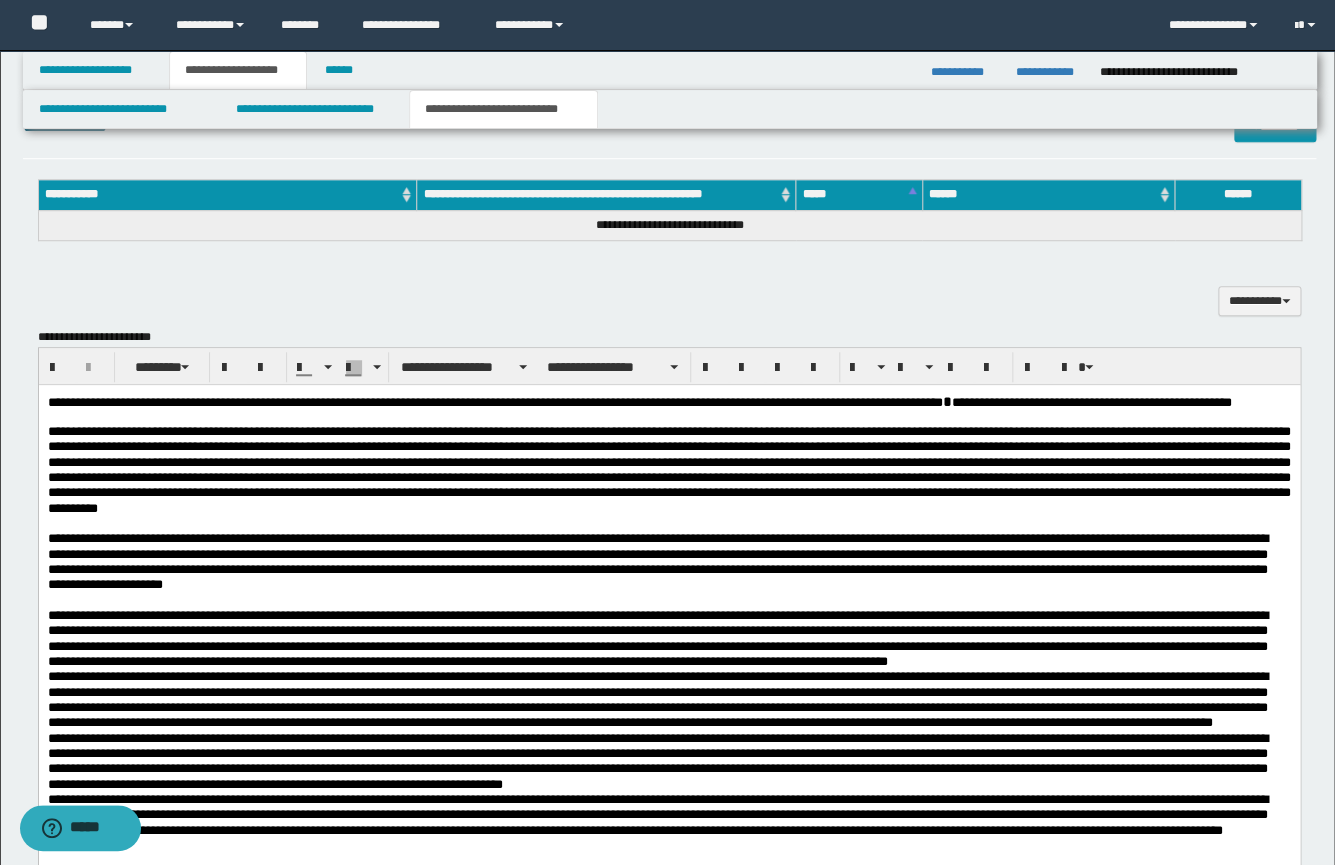 click on "**********" at bounding box center [668, 638] 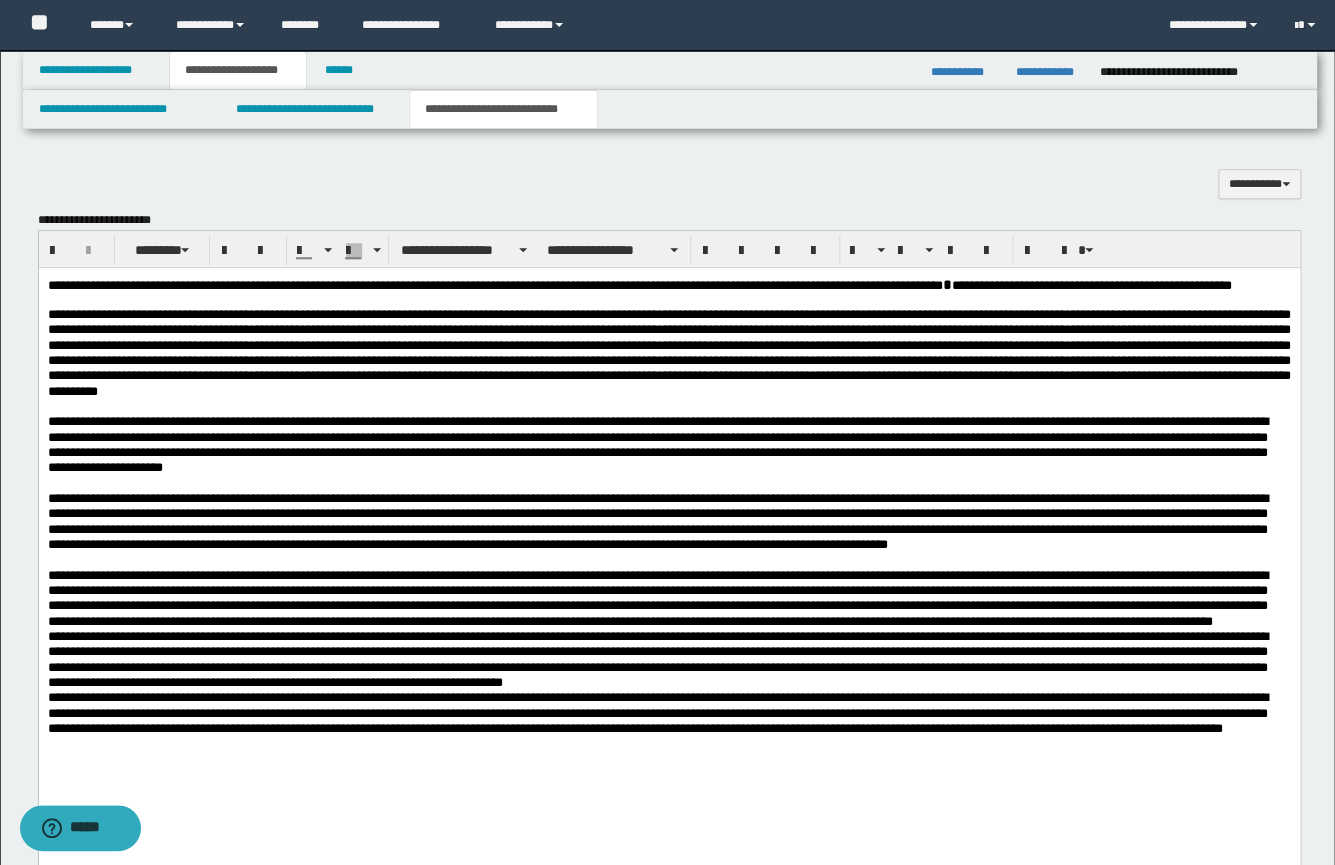 scroll, scrollTop: 578, scrollLeft: 0, axis: vertical 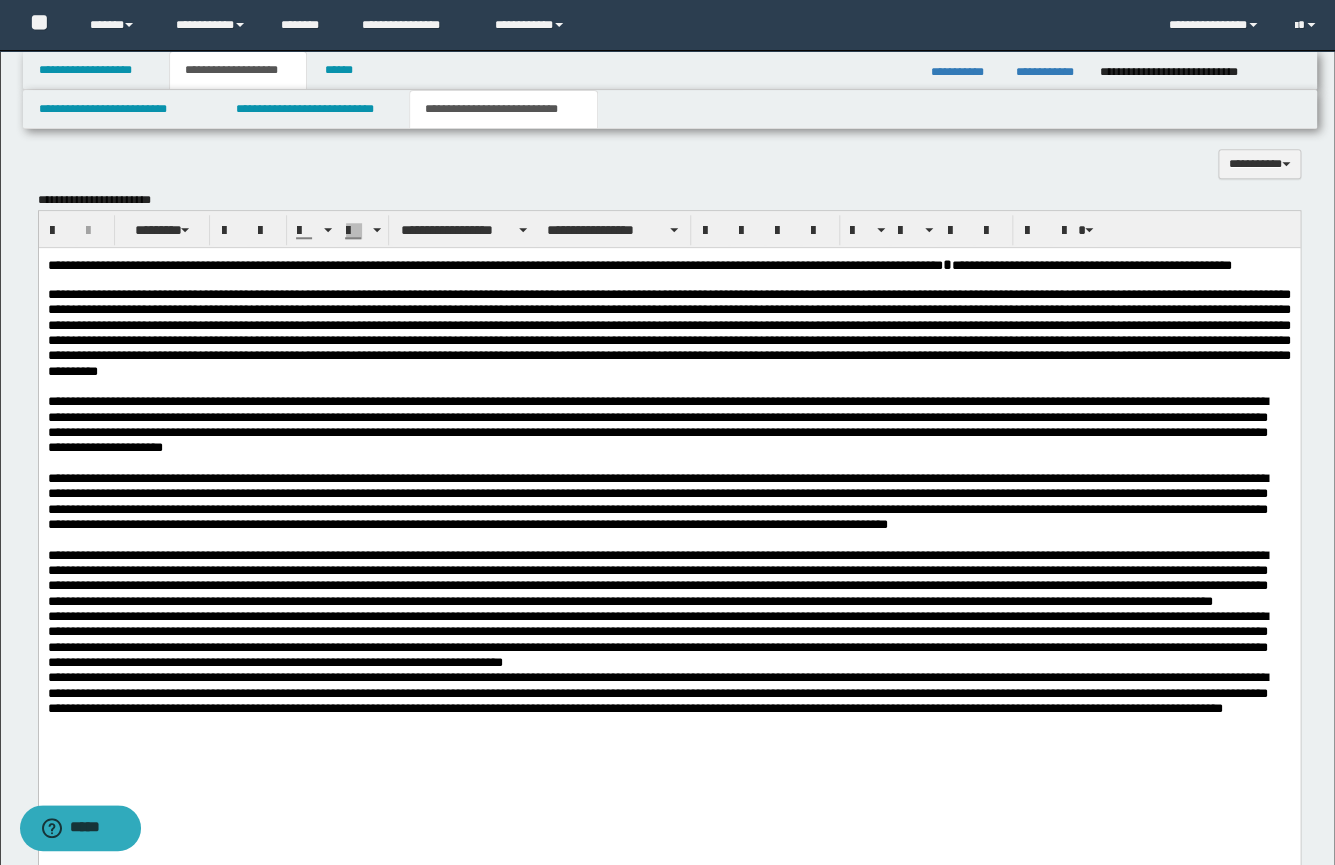 click on "**********" at bounding box center [657, 577] 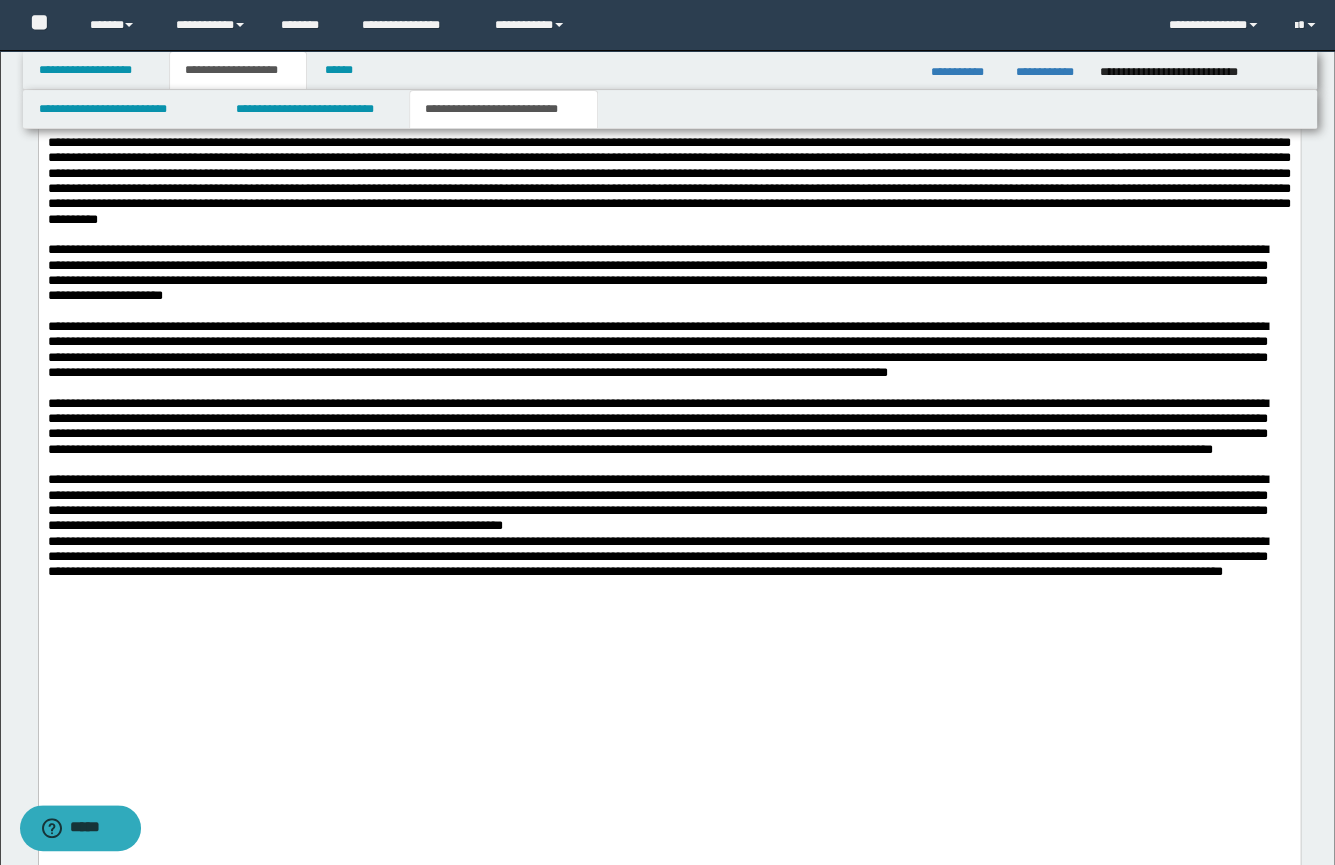 scroll, scrollTop: 754, scrollLeft: 0, axis: vertical 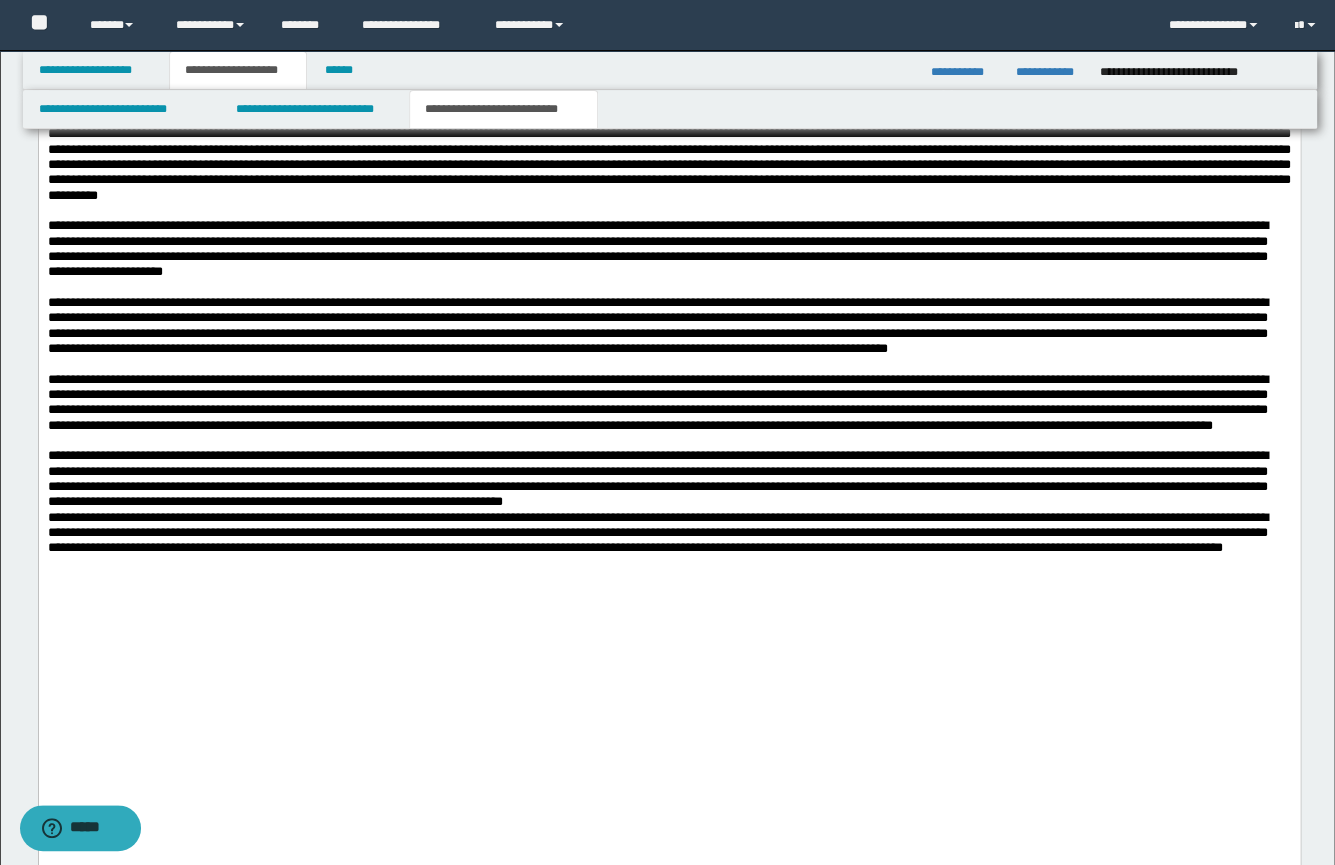 click on "**********" at bounding box center [668, 477] 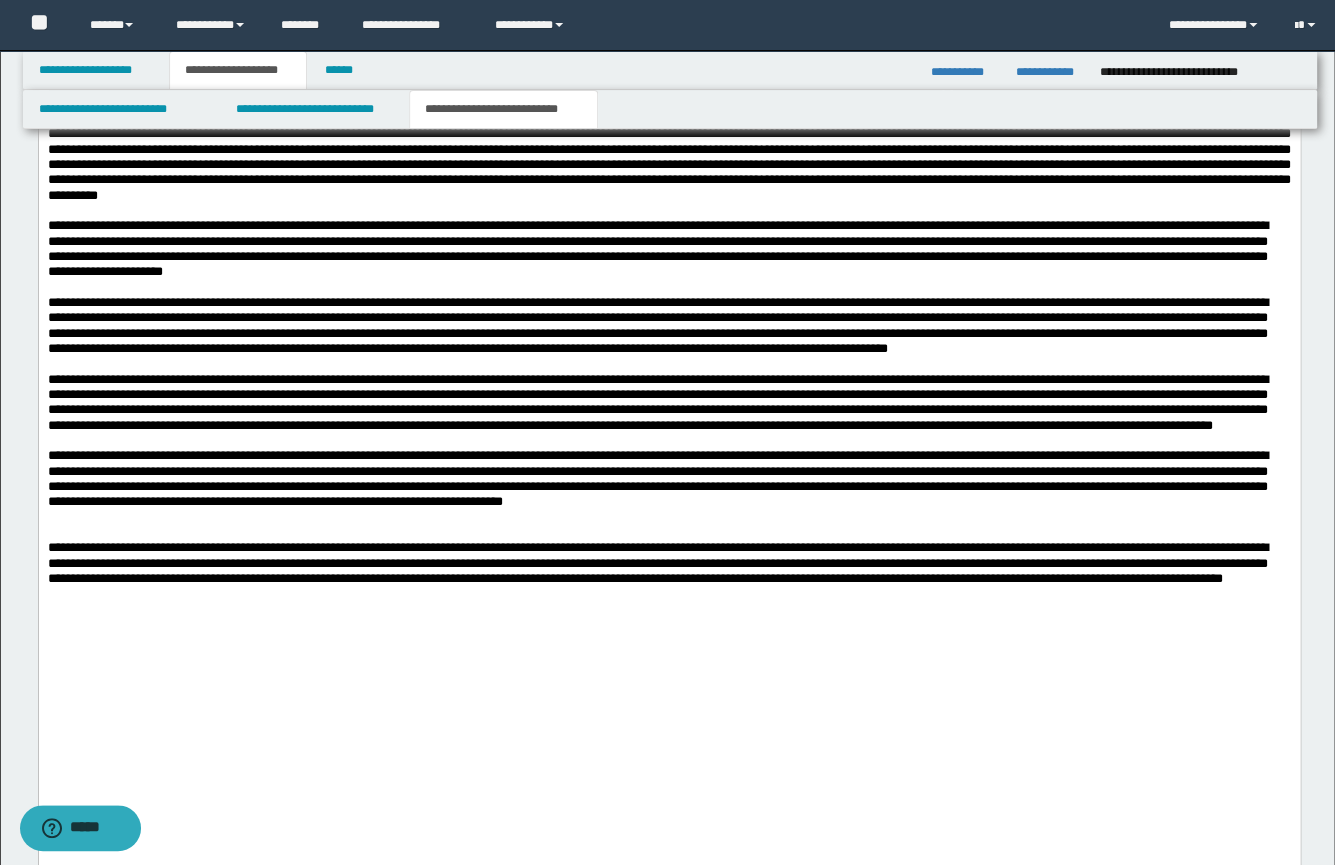 scroll, scrollTop: 419, scrollLeft: 0, axis: vertical 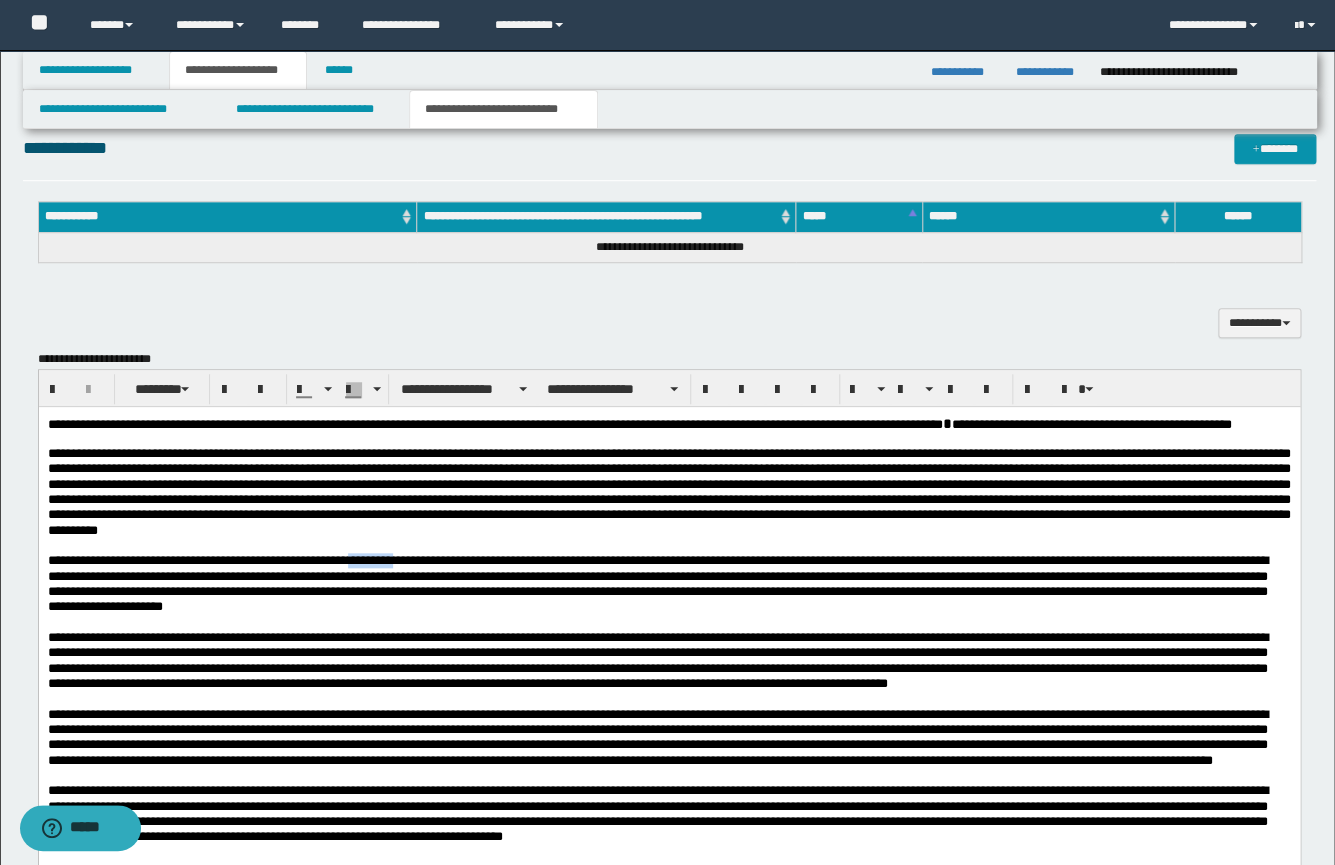 drag, startPoint x: 464, startPoint y: 580, endPoint x: 415, endPoint y: 582, distance: 49.0408 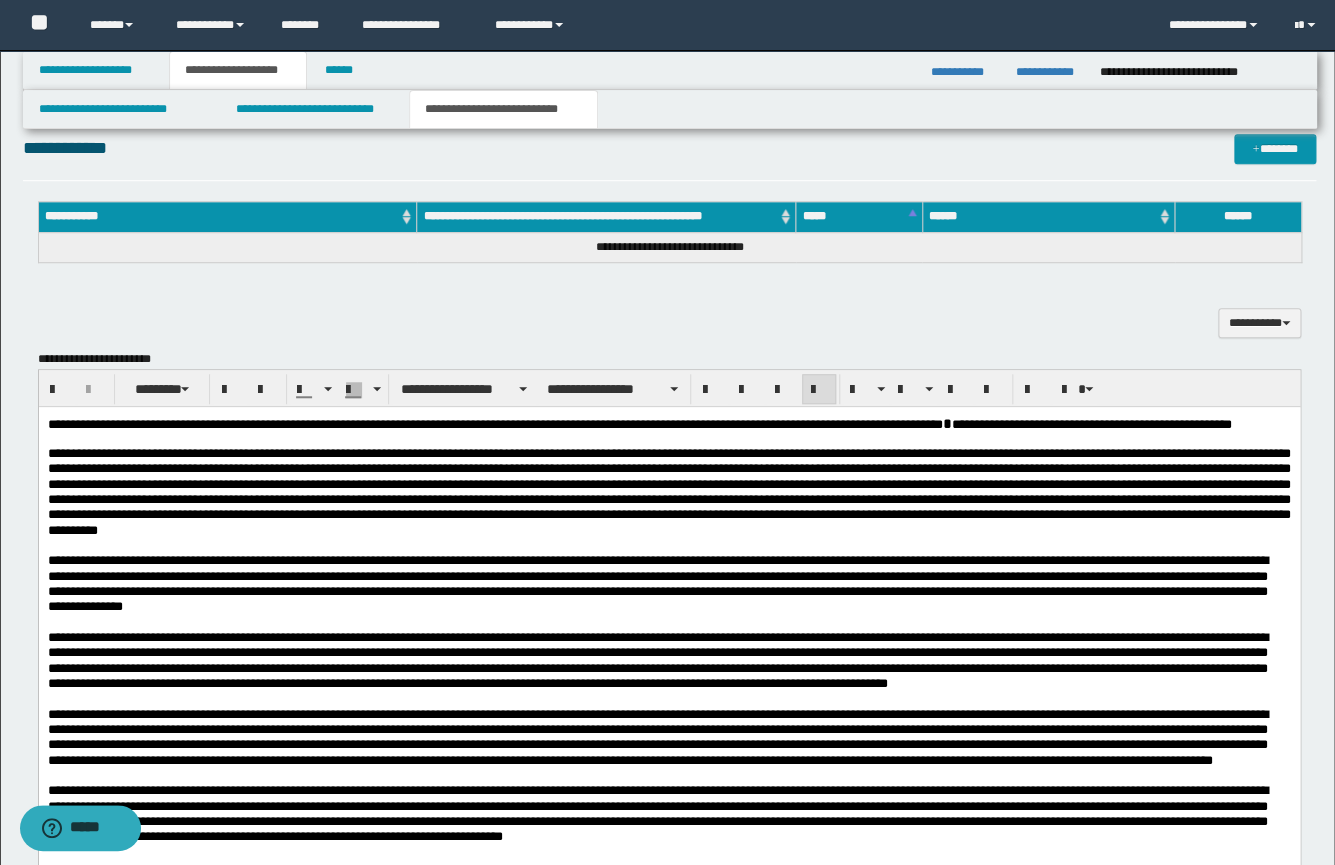 click at bounding box center [668, 492] 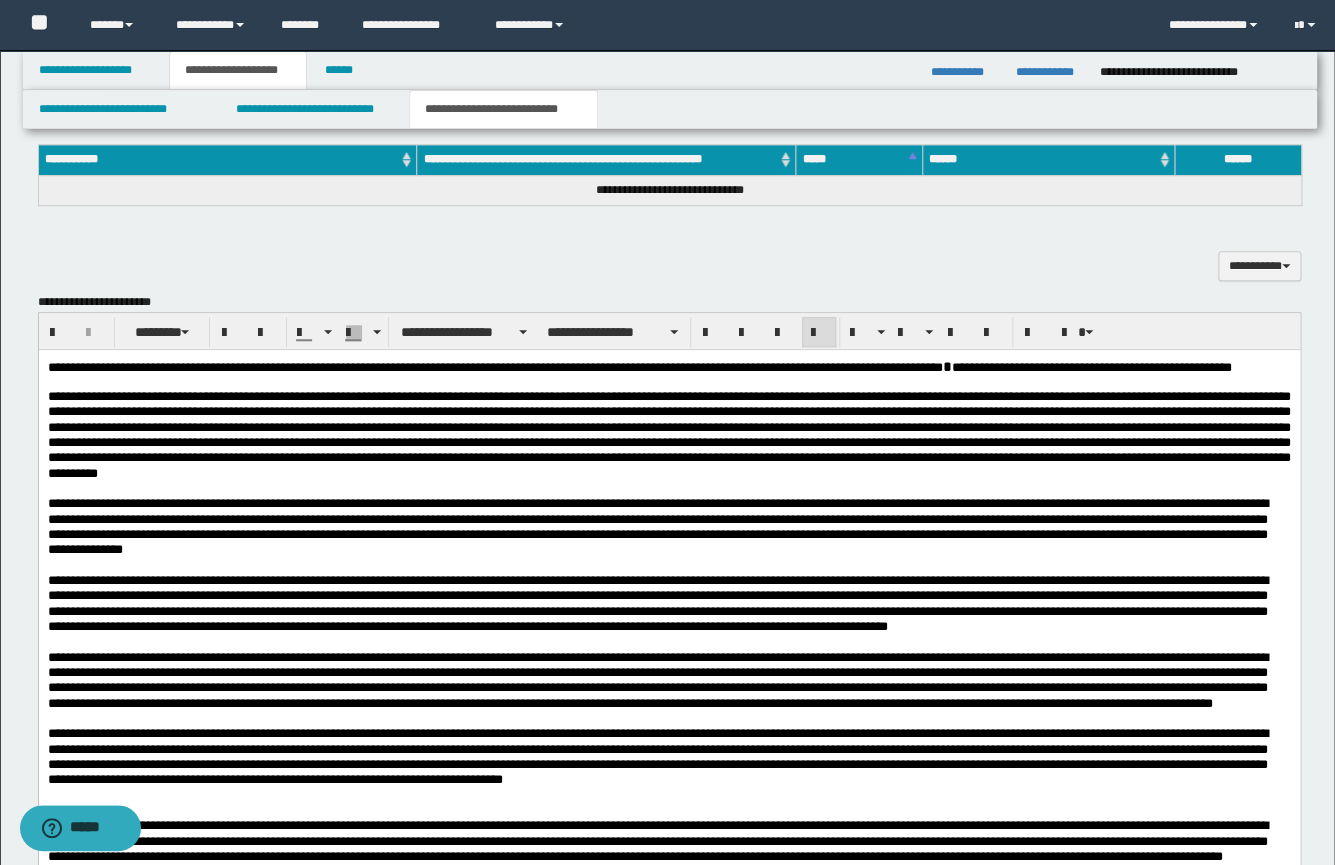 scroll, scrollTop: 479, scrollLeft: 0, axis: vertical 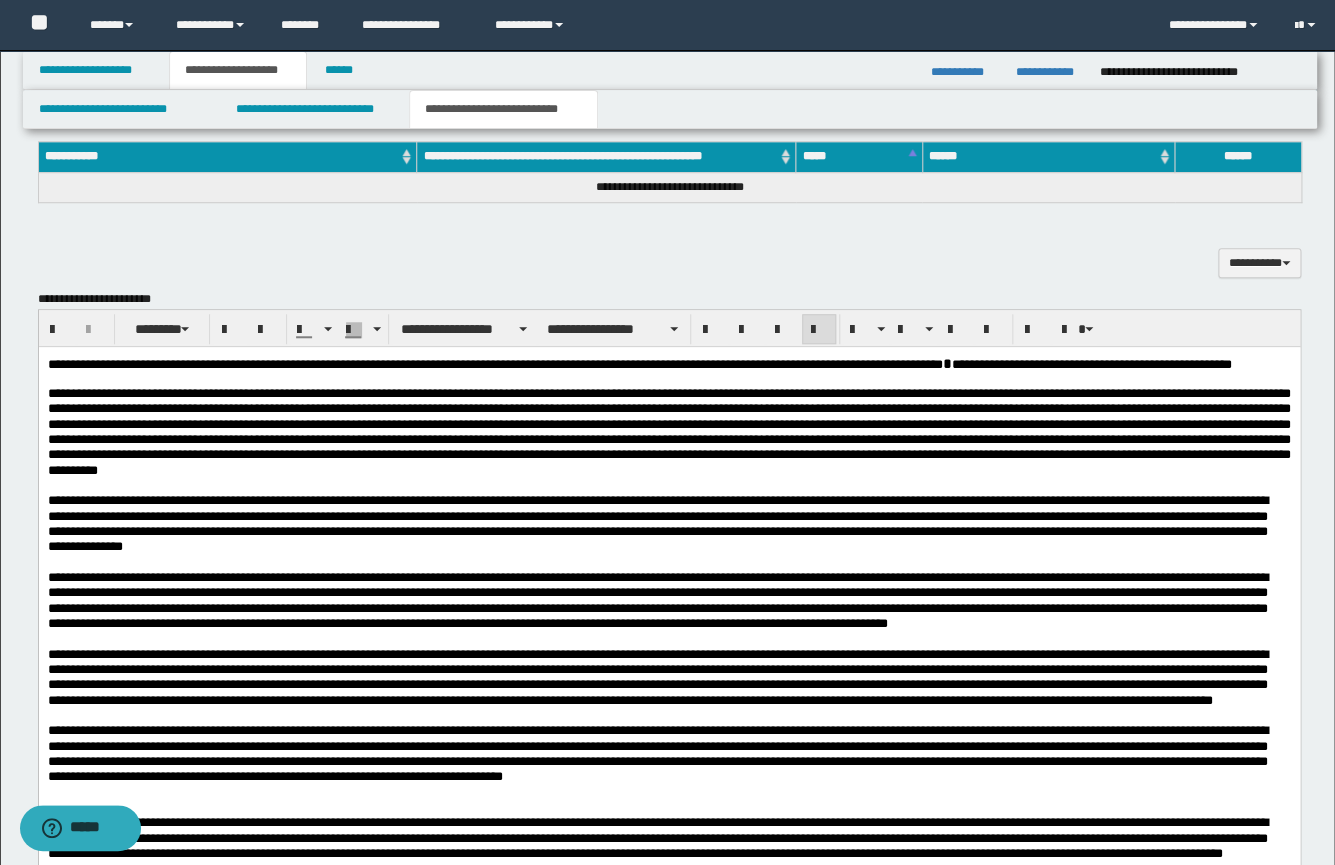 click on "**********" at bounding box center (668, 523) 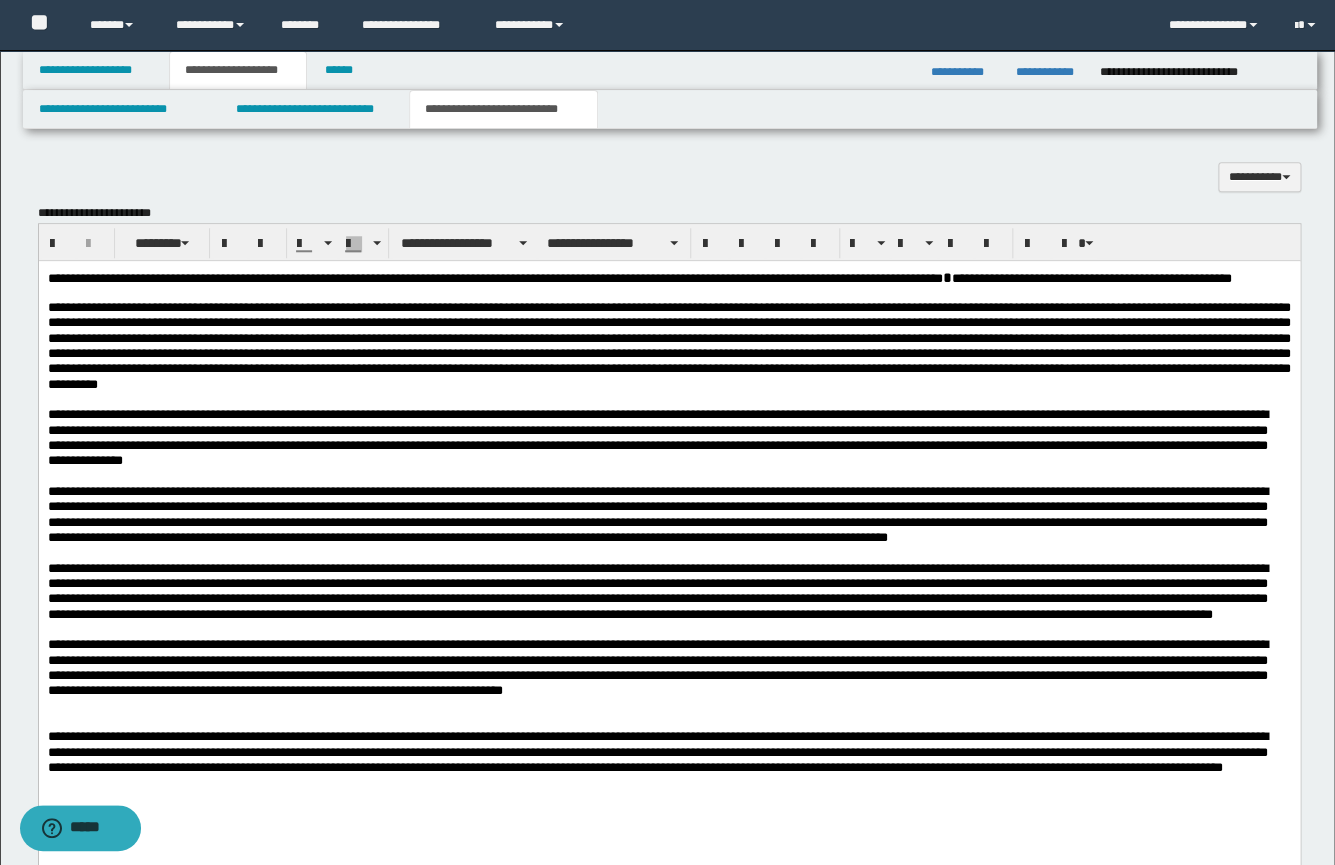 scroll, scrollTop: 568, scrollLeft: 0, axis: vertical 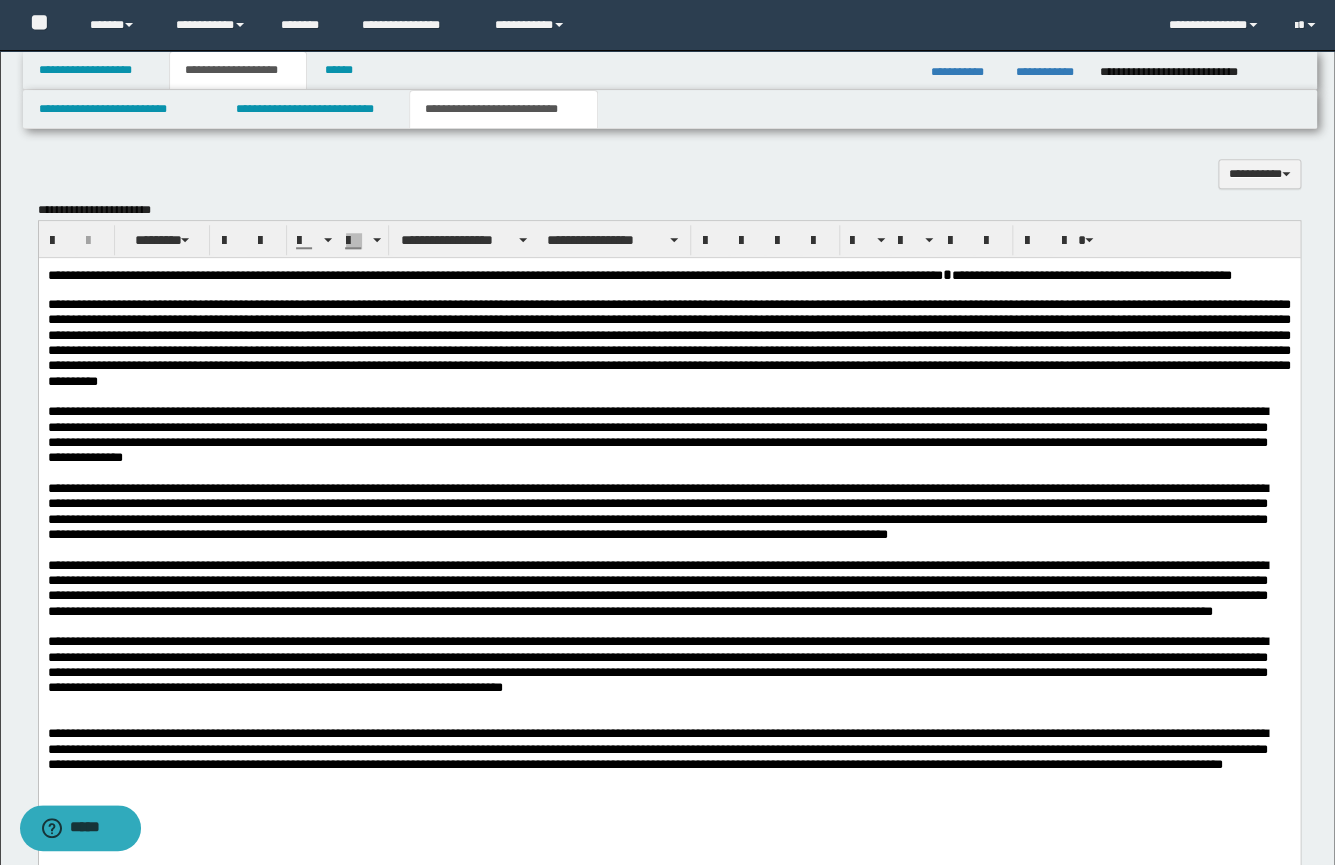 drag, startPoint x: 580, startPoint y: 506, endPoint x: 623, endPoint y: 493, distance: 44.922153 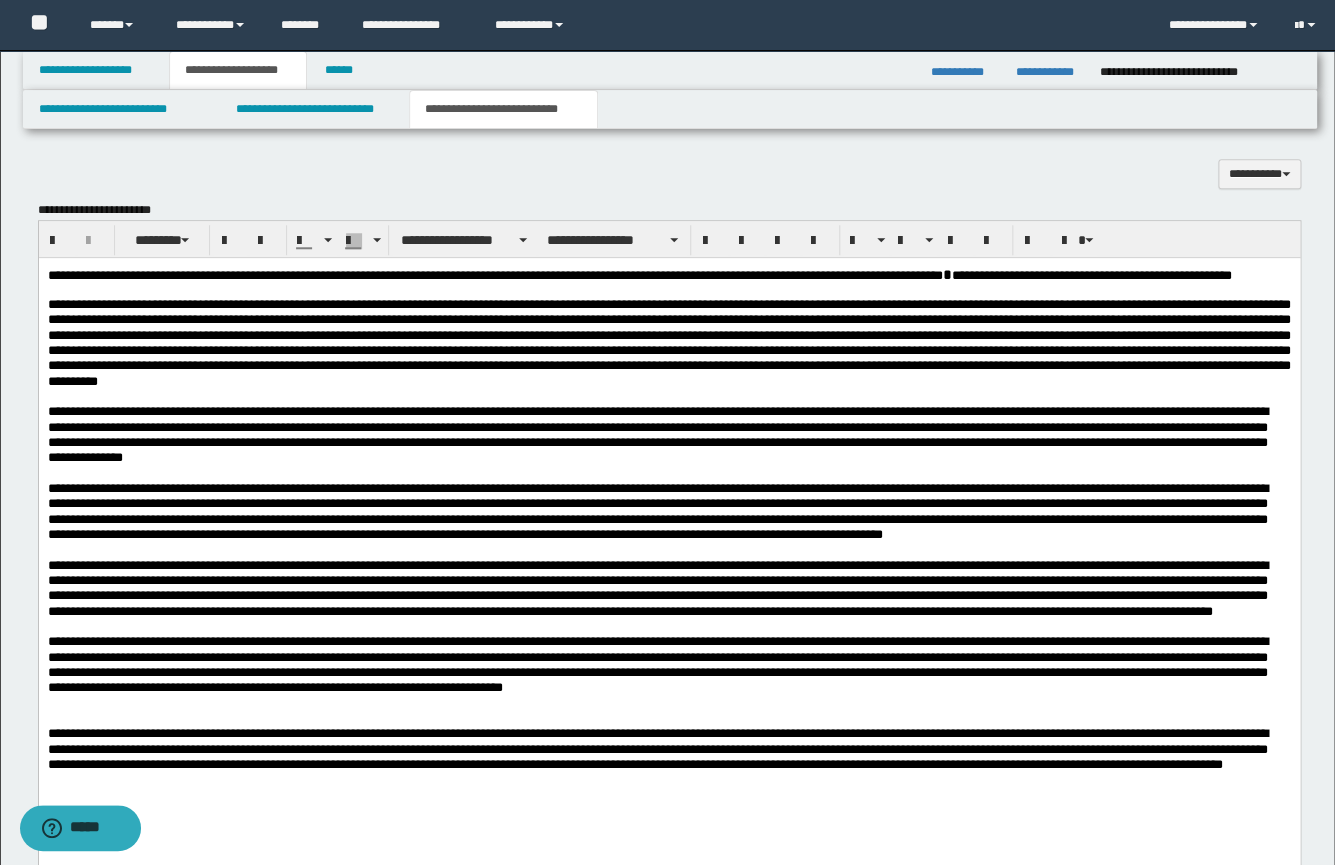 click on "**********" at bounding box center (657, 511) 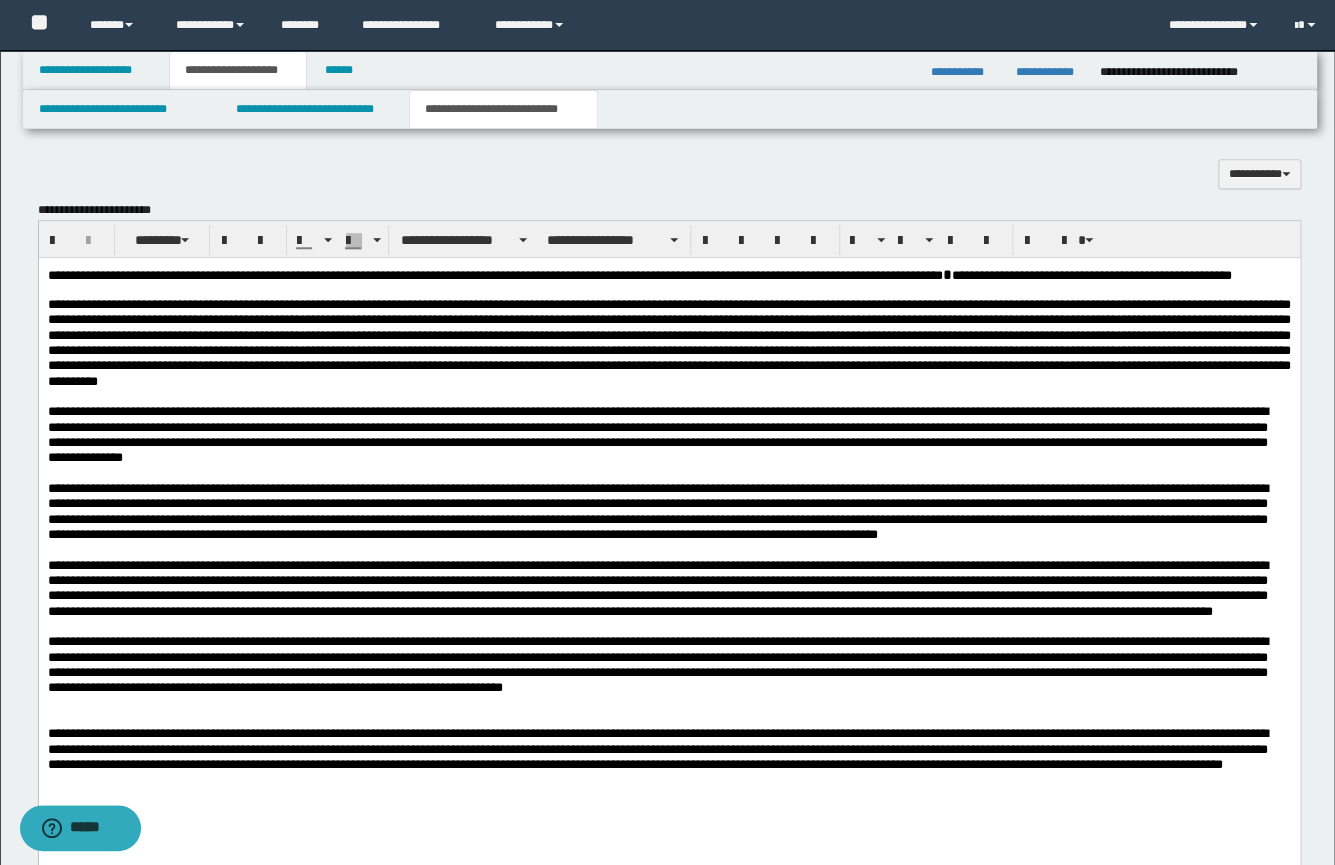 click at bounding box center (668, 549) 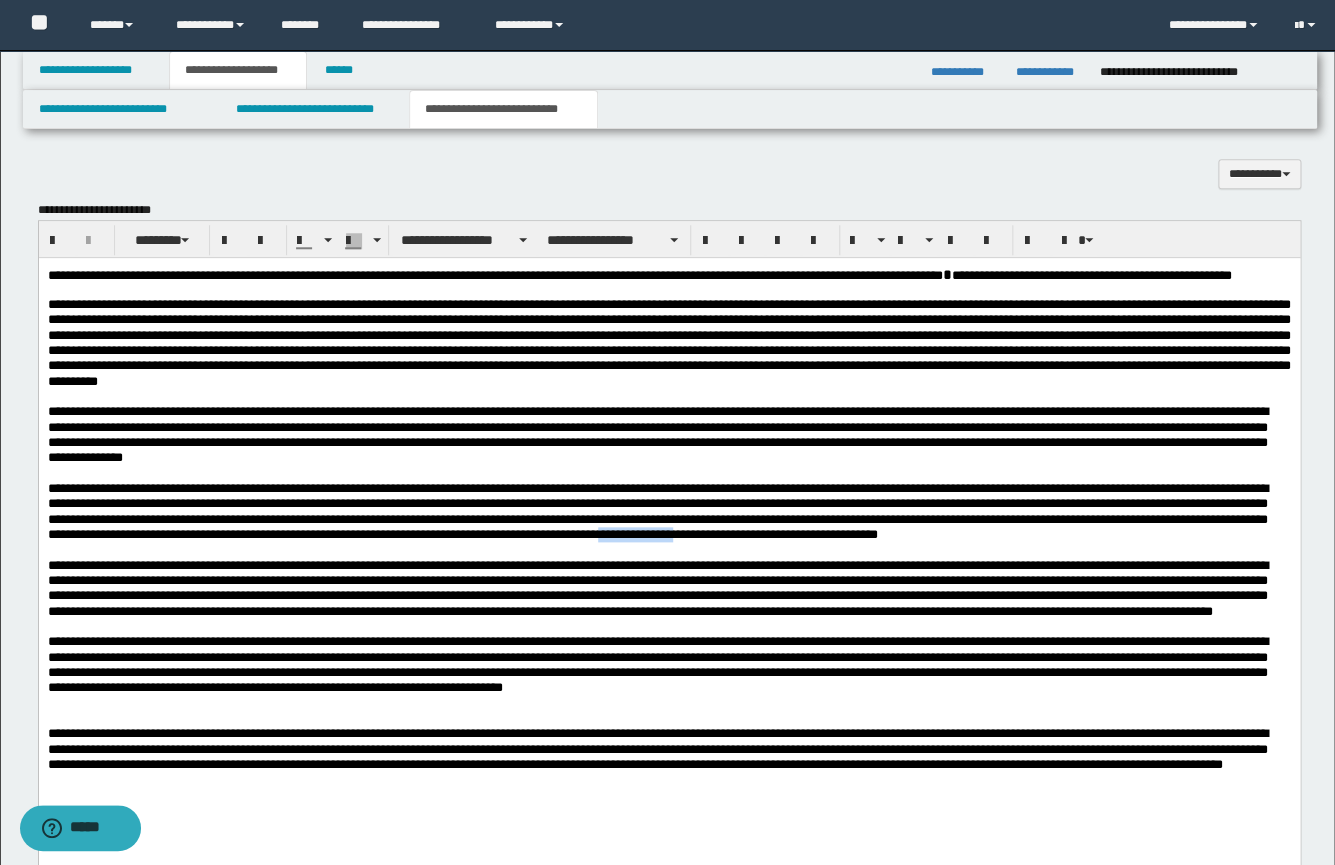 drag, startPoint x: 427, startPoint y: 565, endPoint x: 332, endPoint y: 569, distance: 95.084175 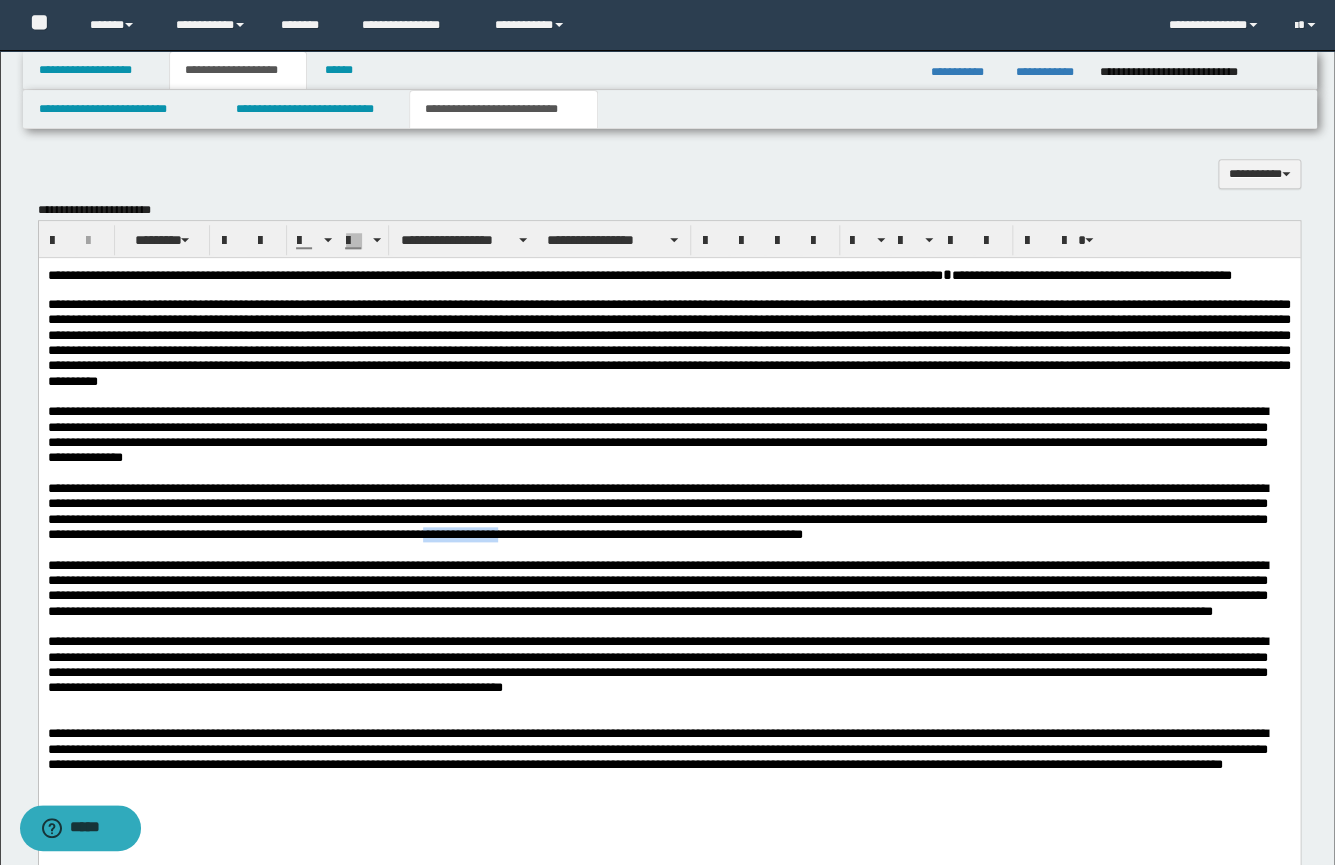 drag, startPoint x: 220, startPoint y: 567, endPoint x: 125, endPoint y: 563, distance: 95.084175 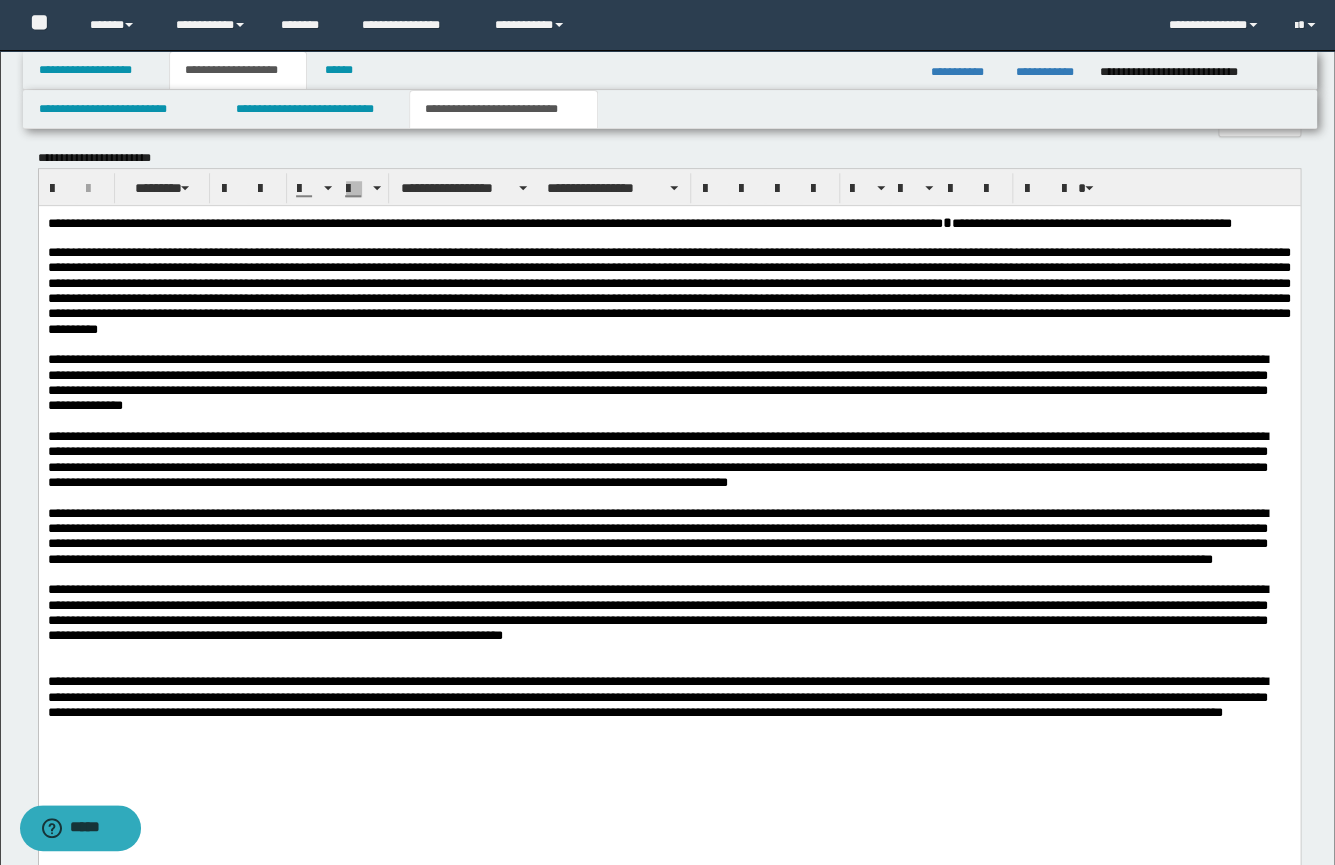 scroll, scrollTop: 652, scrollLeft: 0, axis: vertical 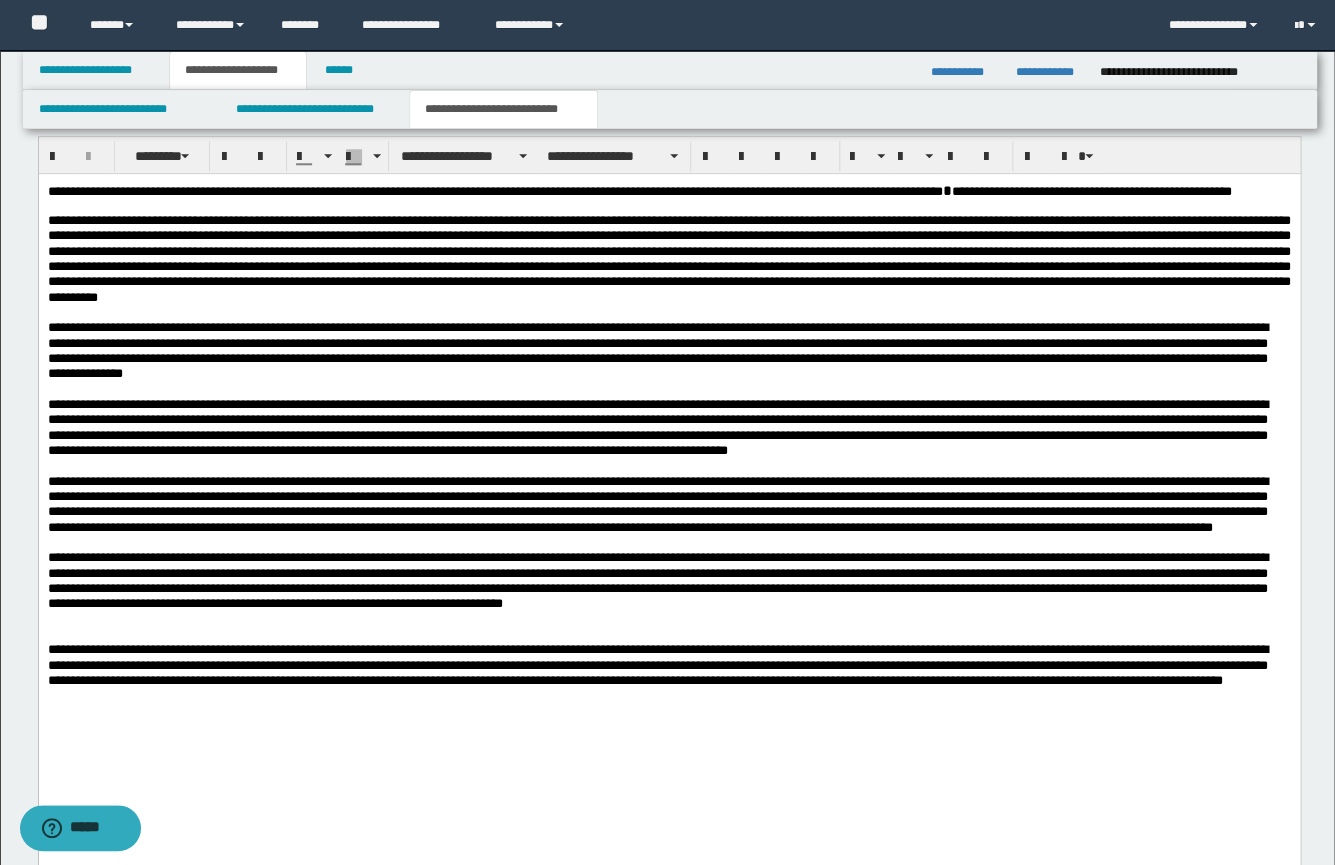 click on "**********" at bounding box center [657, 503] 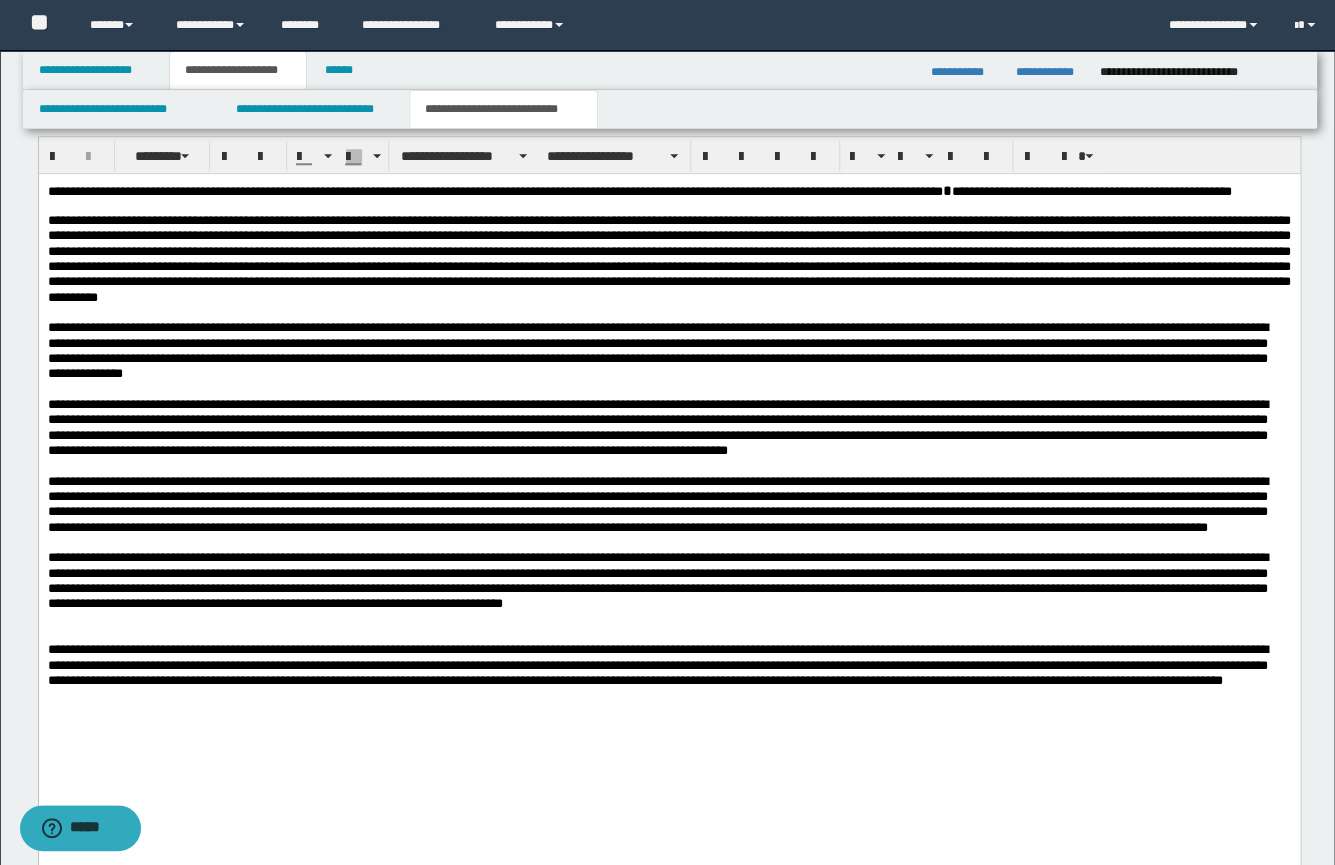 click on "**********" at bounding box center (657, 503) 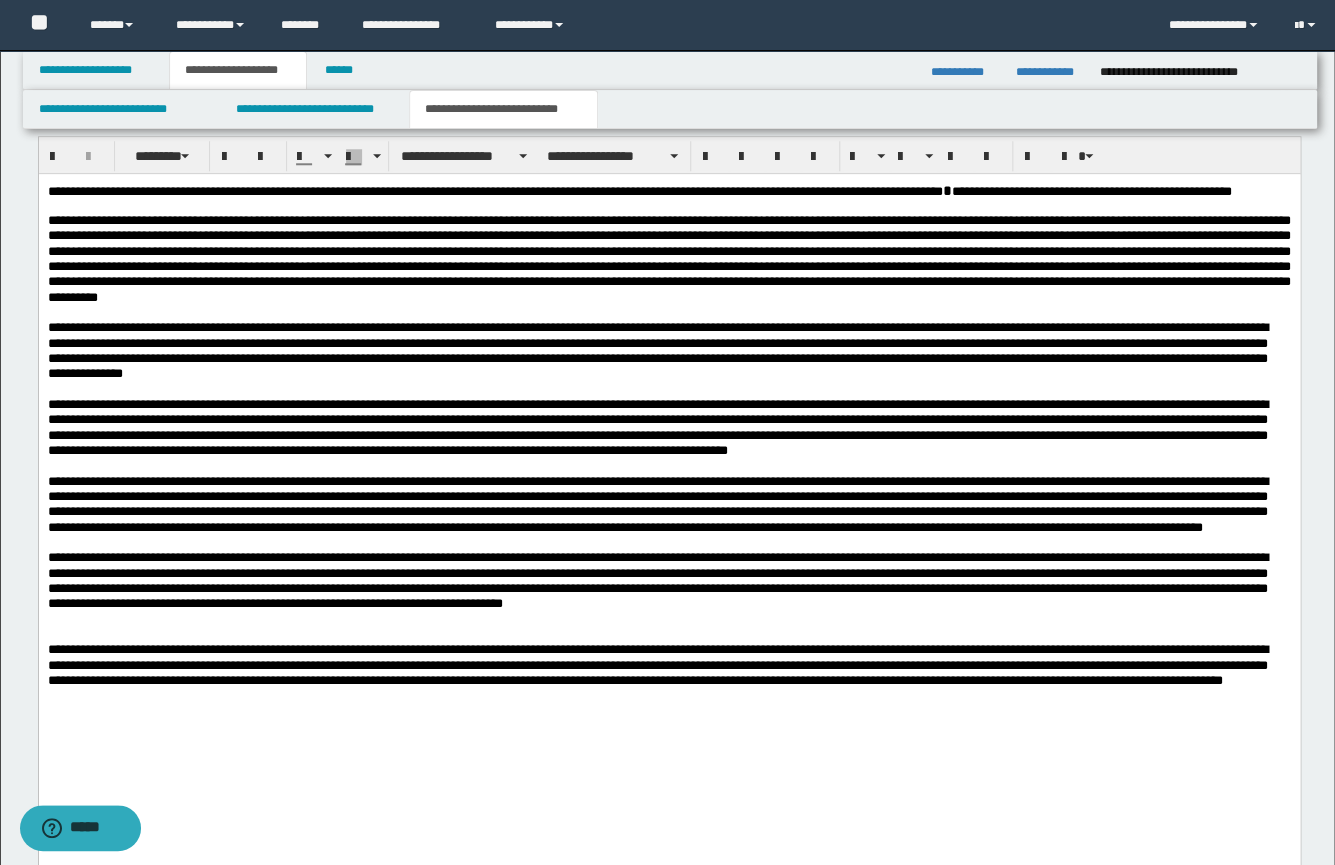 click on "**********" at bounding box center (657, 426) 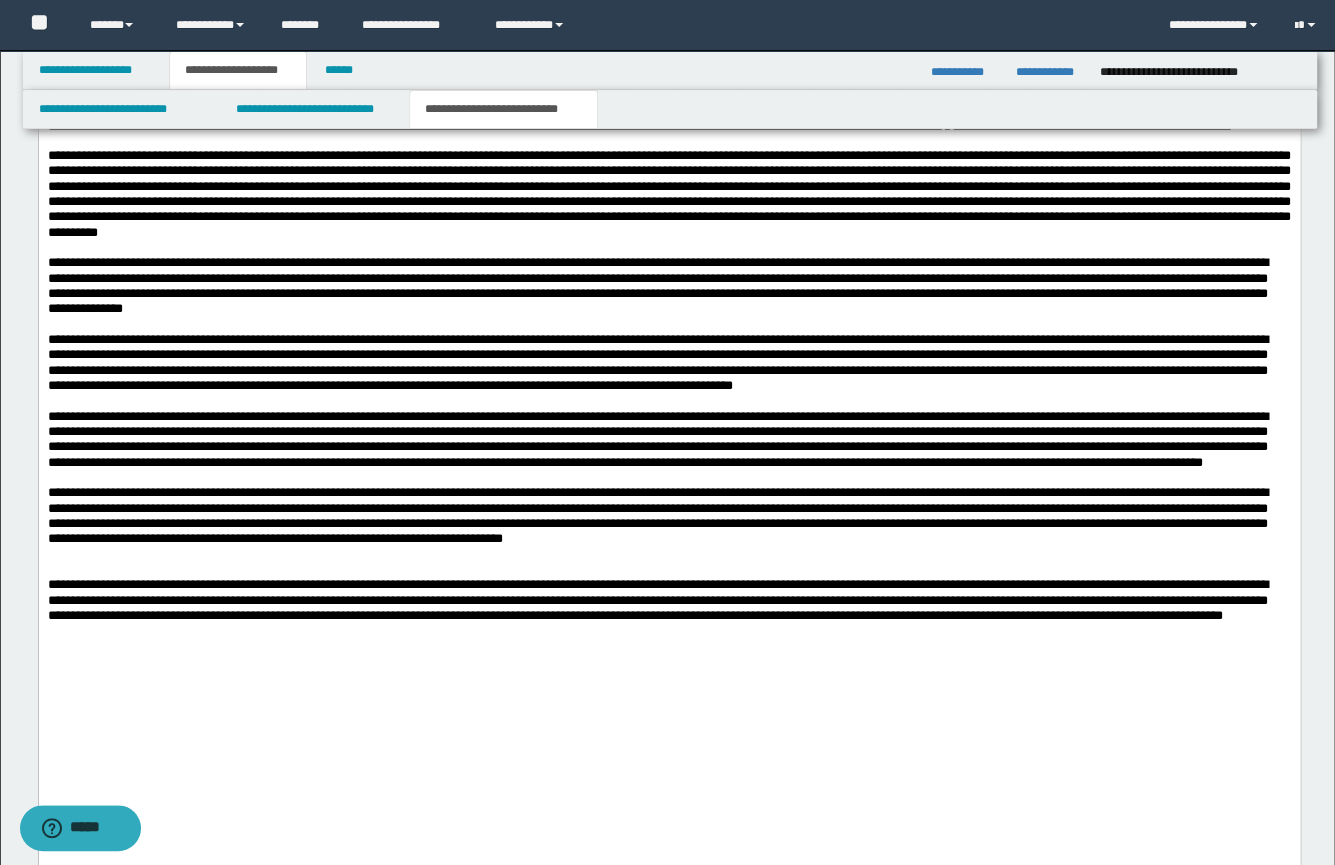 scroll, scrollTop: 720, scrollLeft: 0, axis: vertical 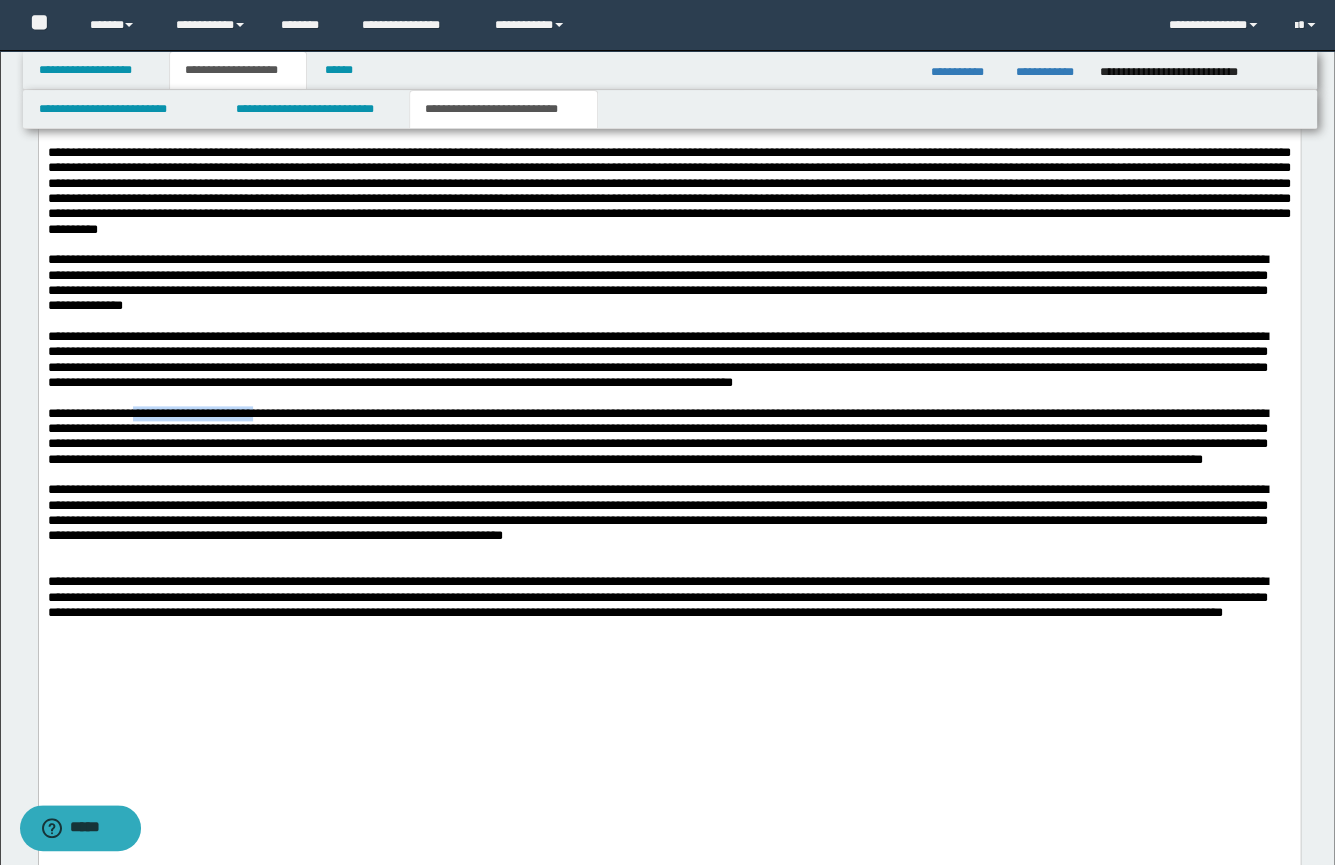 drag, startPoint x: 314, startPoint y: 441, endPoint x: 153, endPoint y: 442, distance: 161.00311 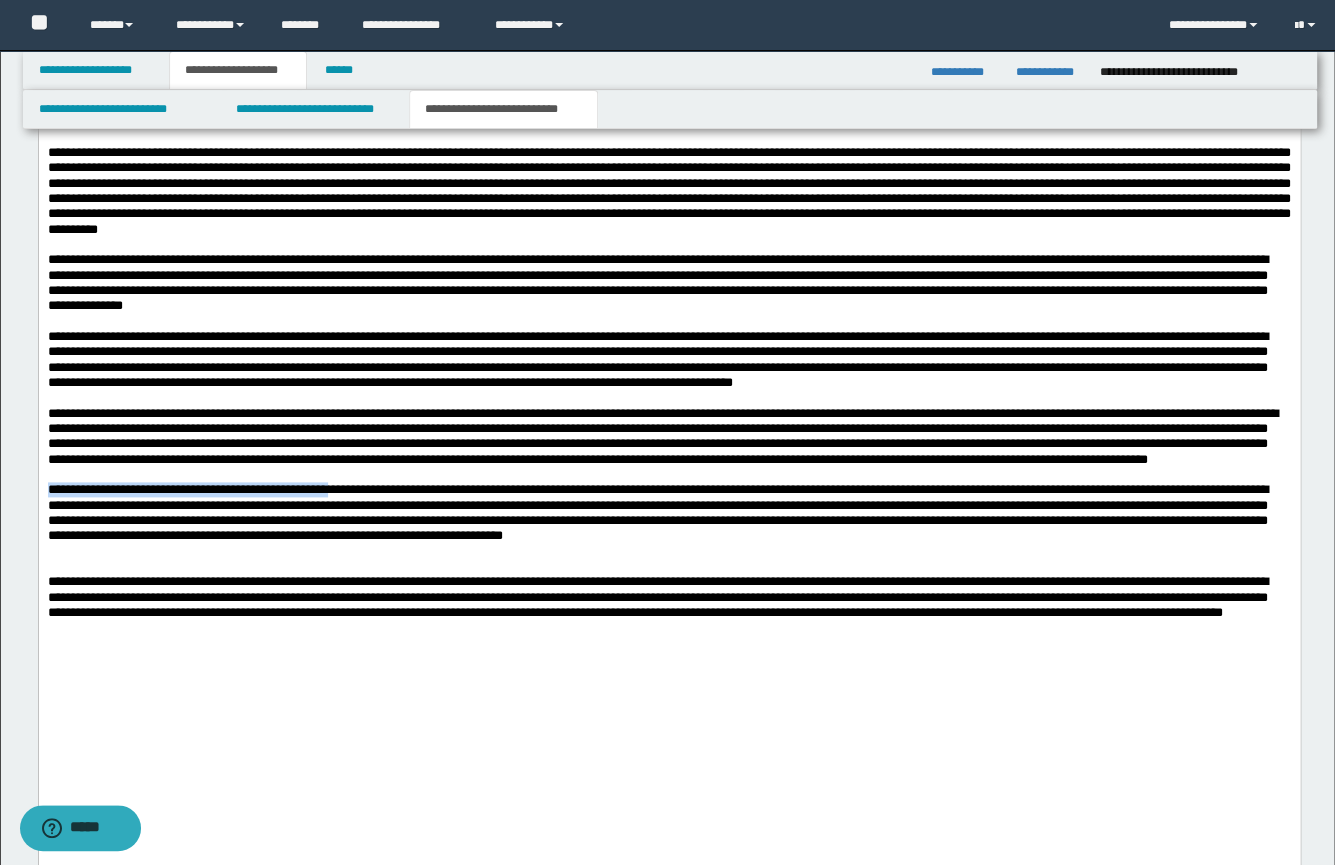 drag, startPoint x: 385, startPoint y: 536, endPoint x: -1, endPoint y: 538, distance: 386.0052 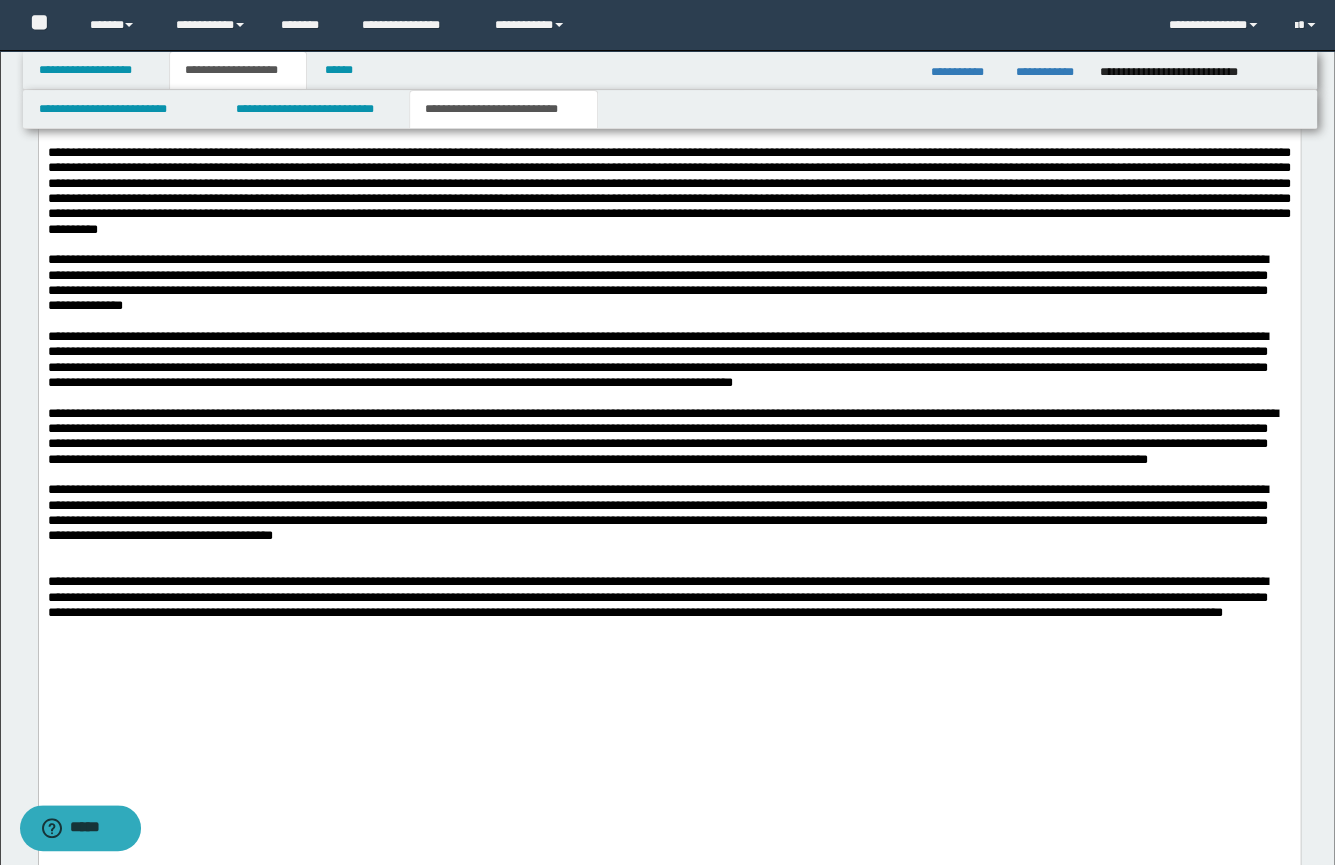 click on "**********" at bounding box center [657, 511] 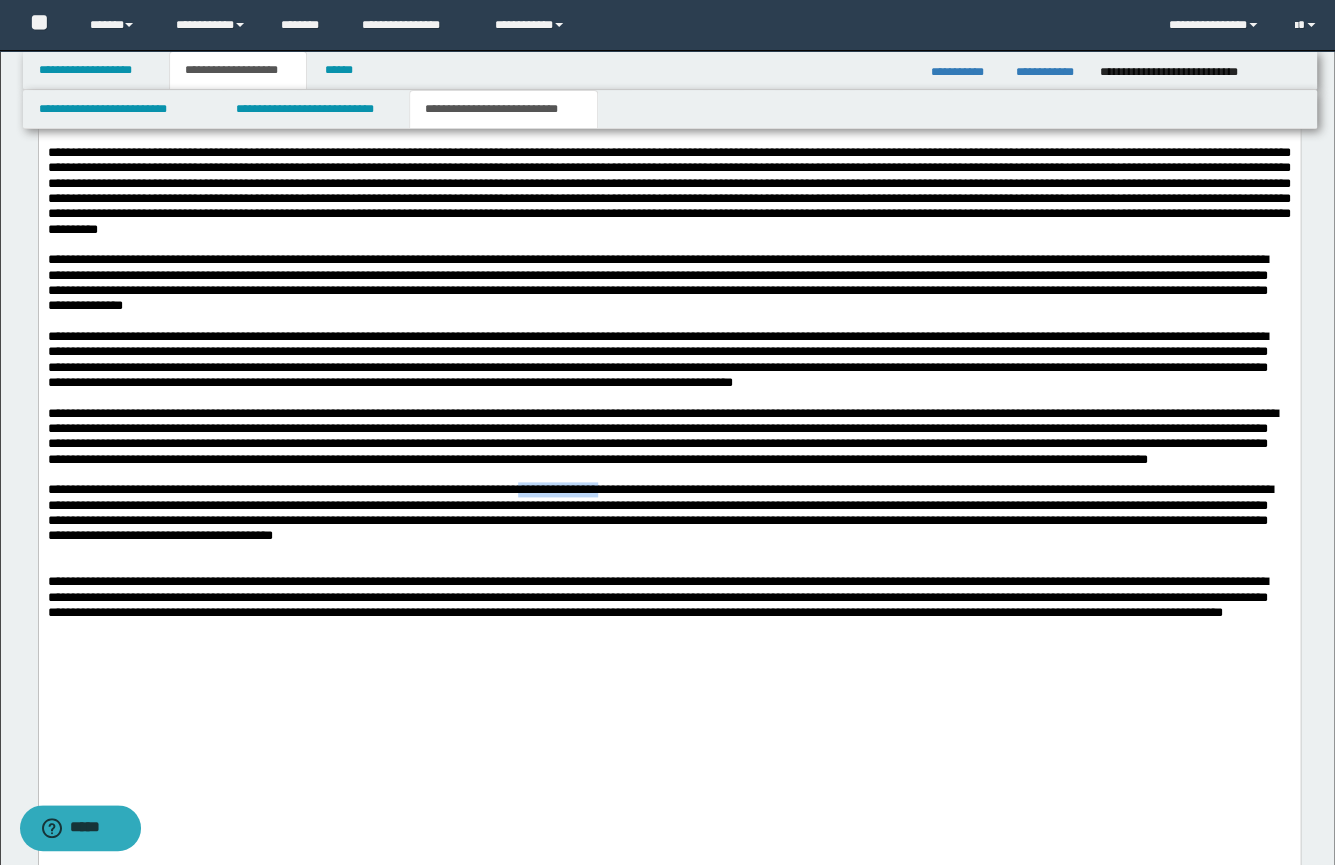 drag, startPoint x: 694, startPoint y: 535, endPoint x: 600, endPoint y: 541, distance: 94.19129 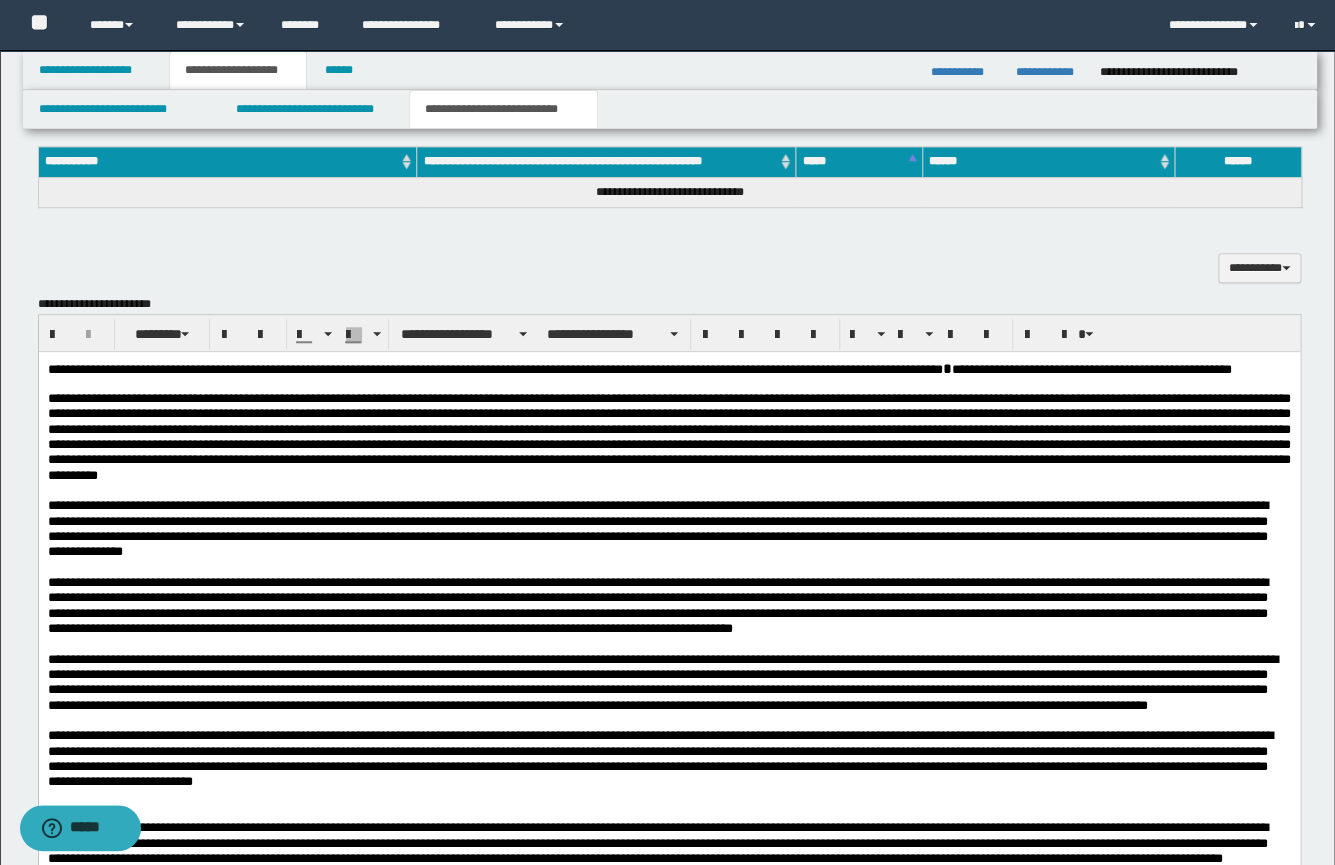 scroll, scrollTop: 470, scrollLeft: 0, axis: vertical 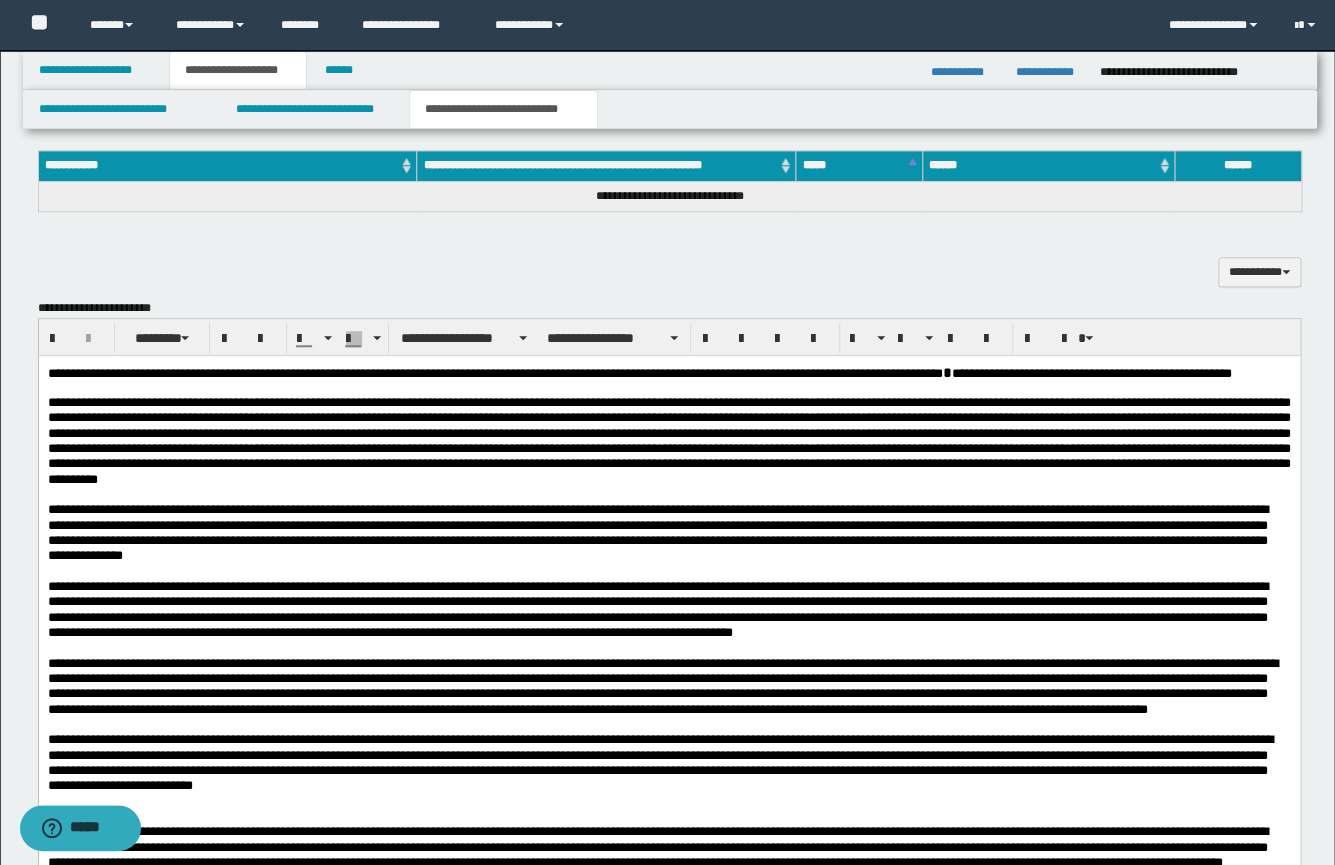 click on "******" at bounding box center [1238, 166] 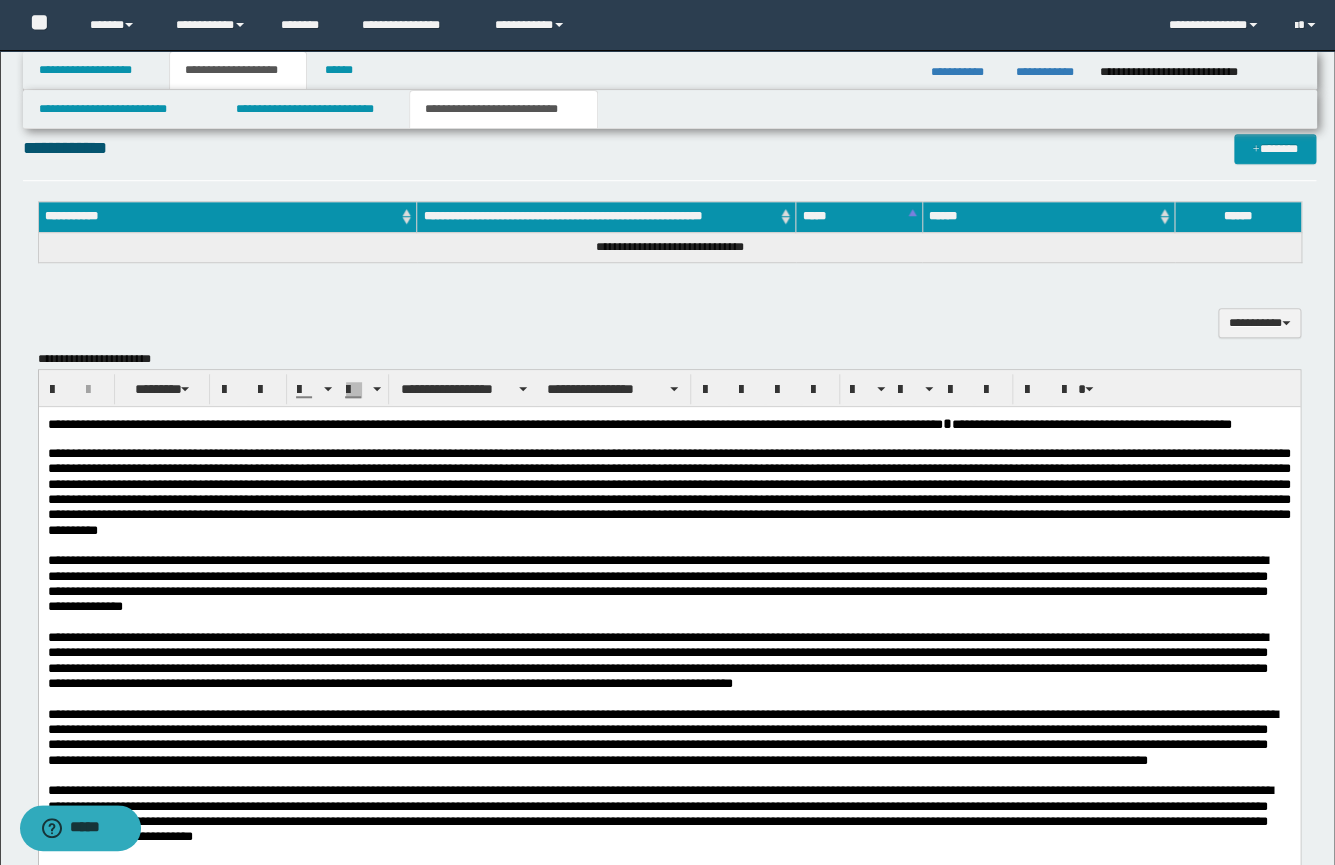 scroll, scrollTop: 415, scrollLeft: 0, axis: vertical 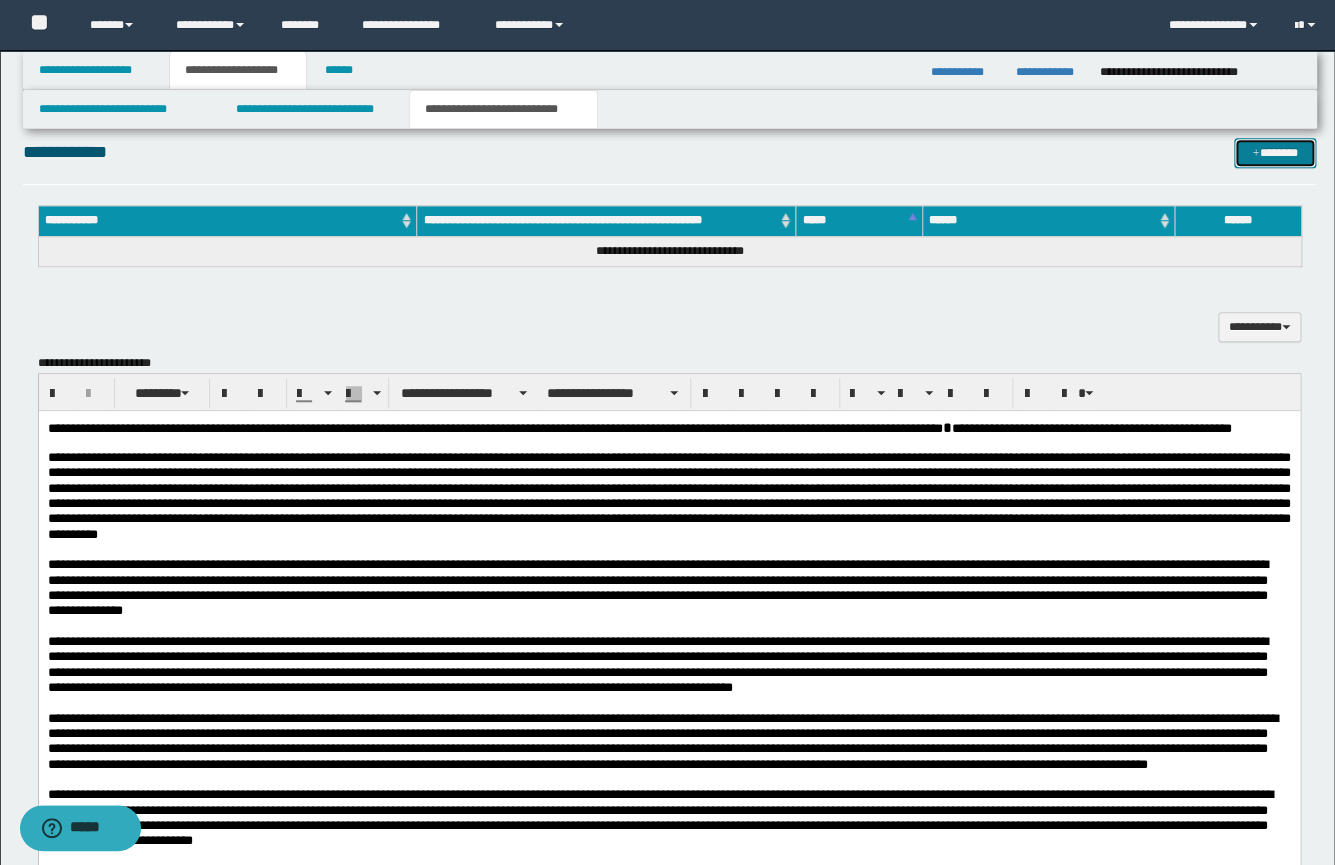 click on "*******" at bounding box center [1275, 153] 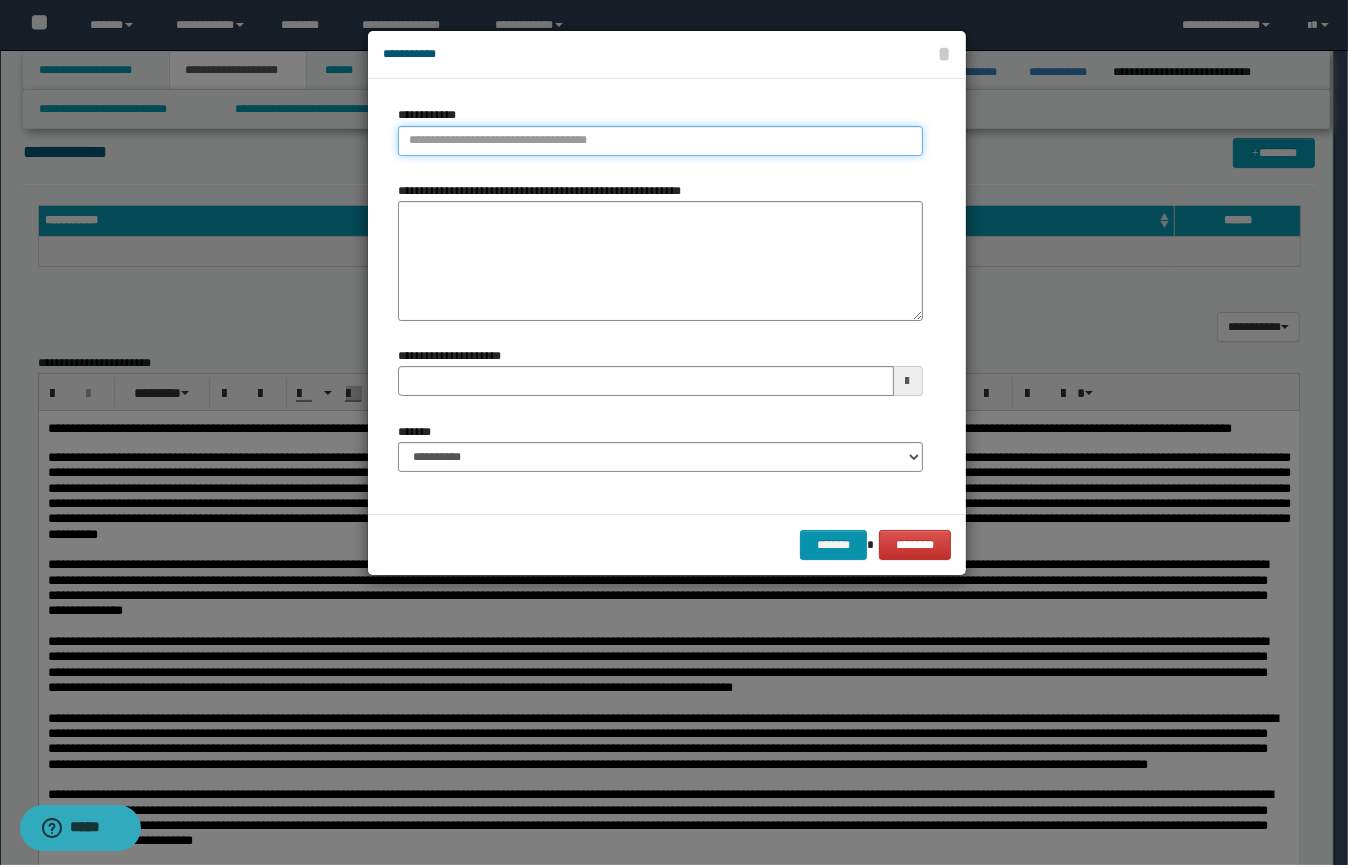 click on "**********" at bounding box center (660, 141) 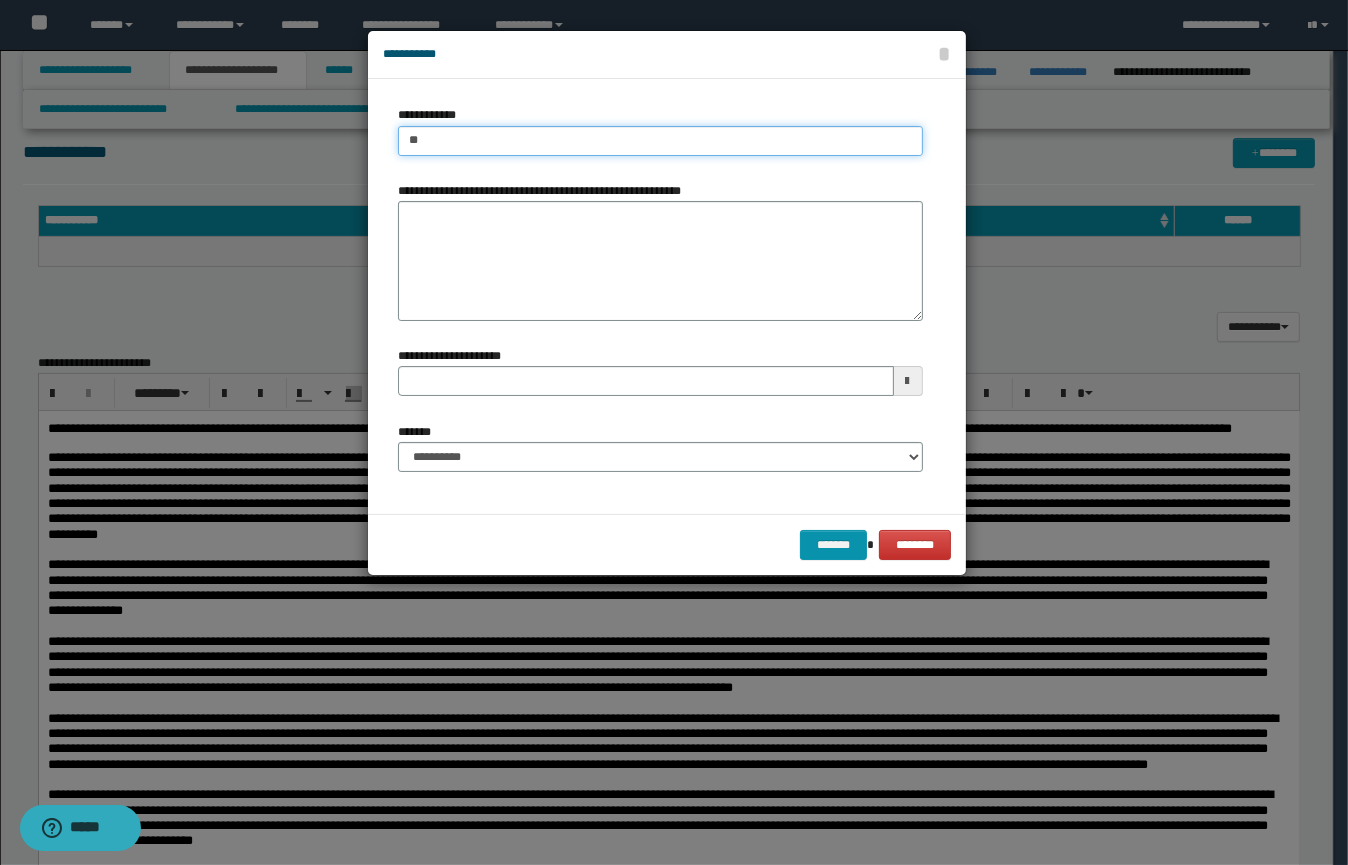 type on "***" 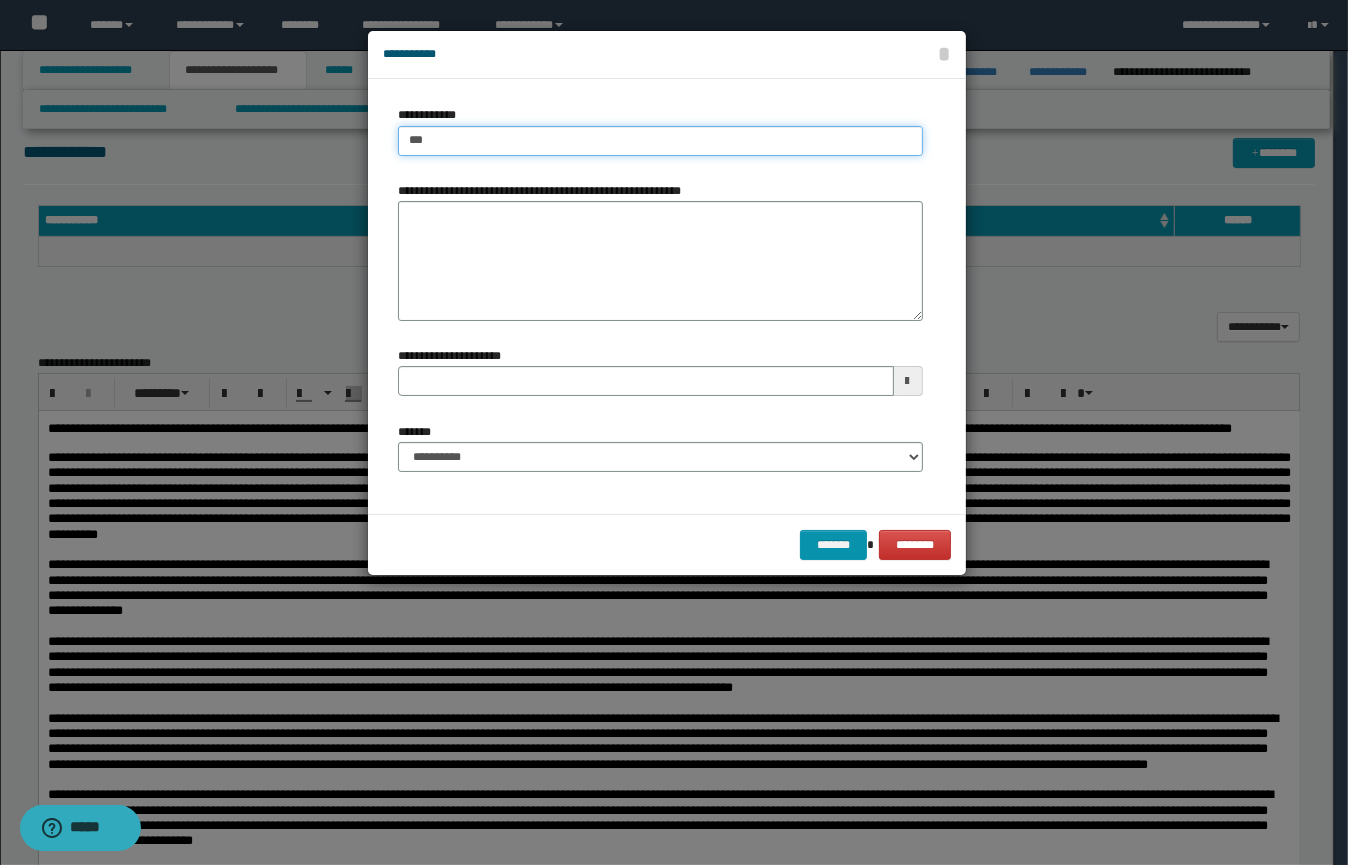 type on "***" 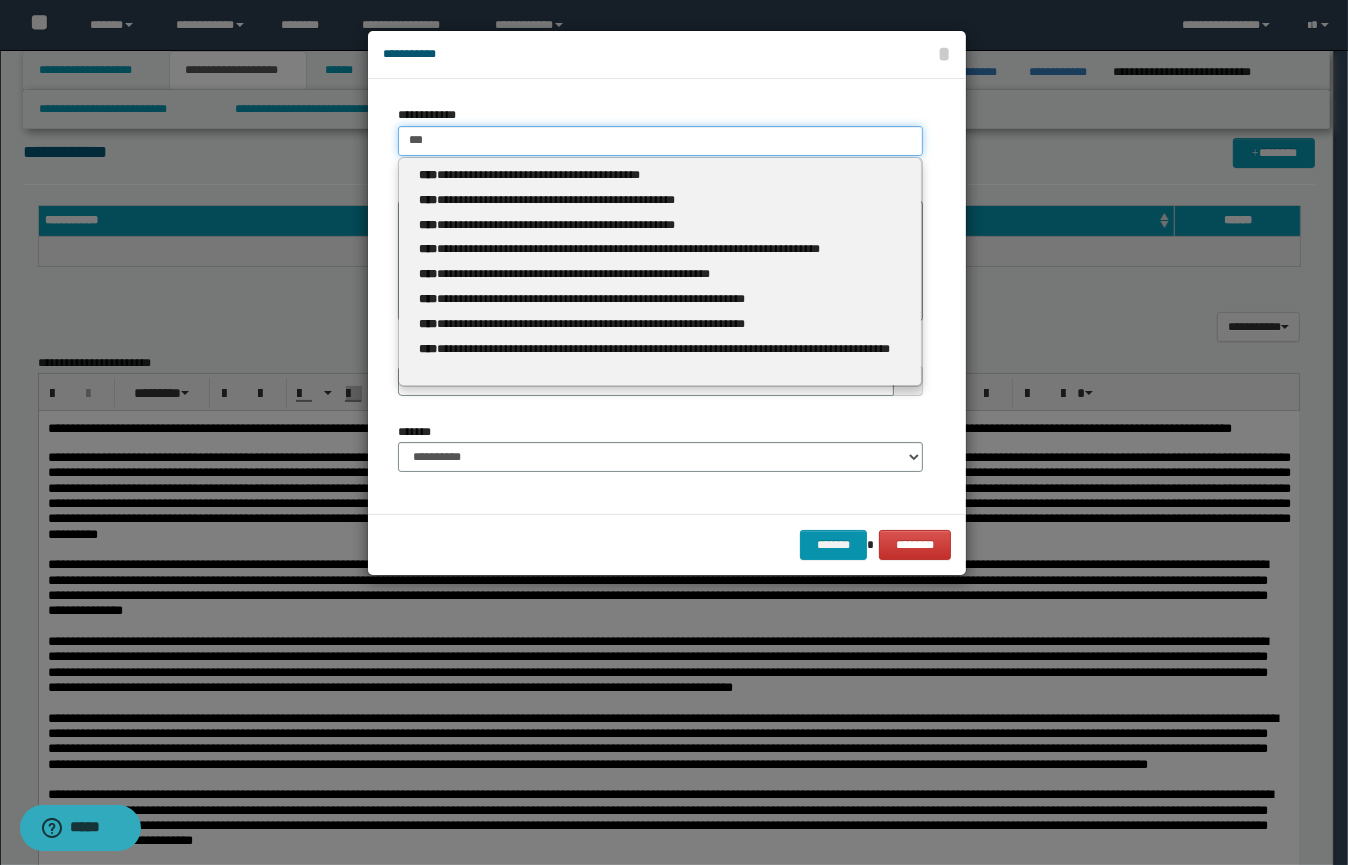 type 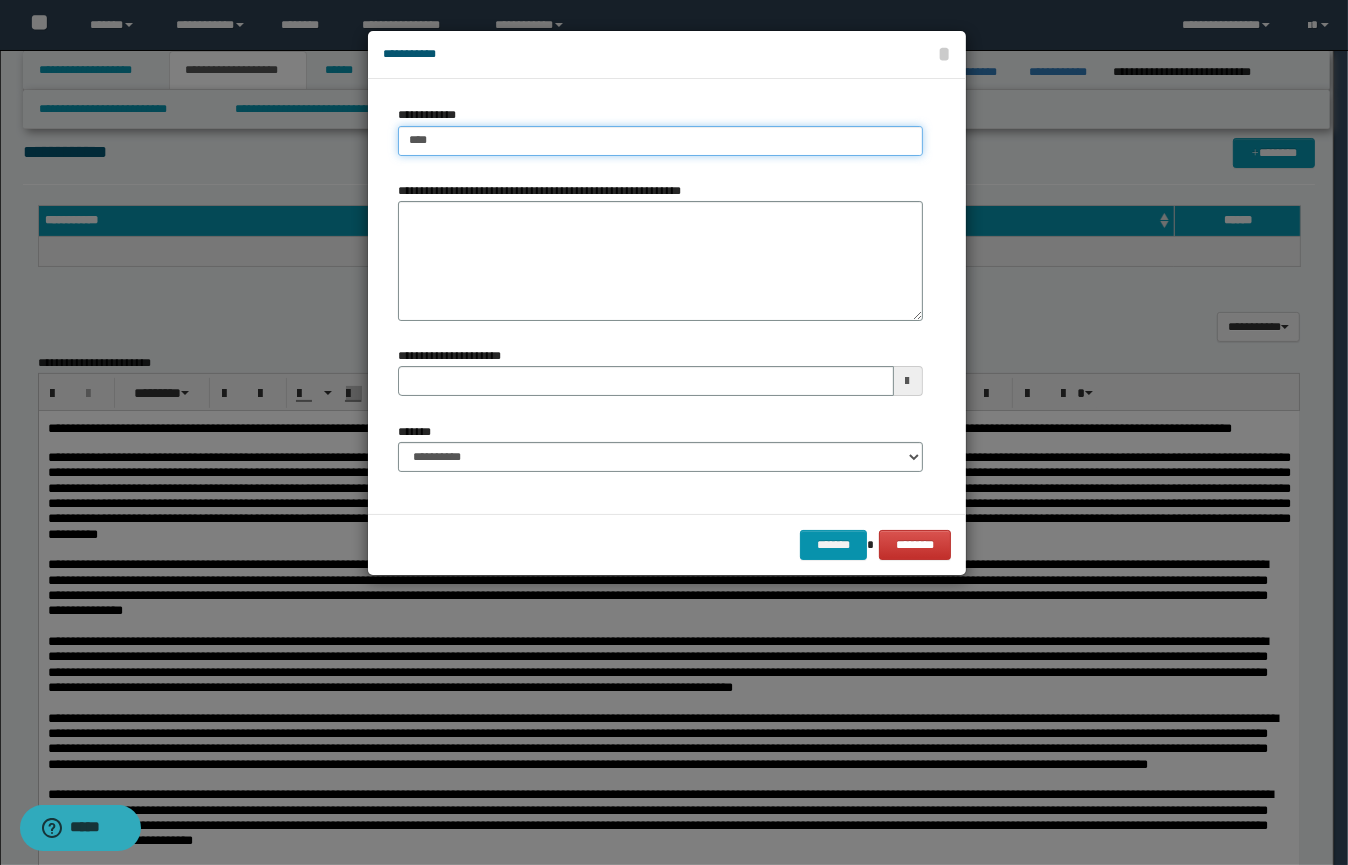 type on "****" 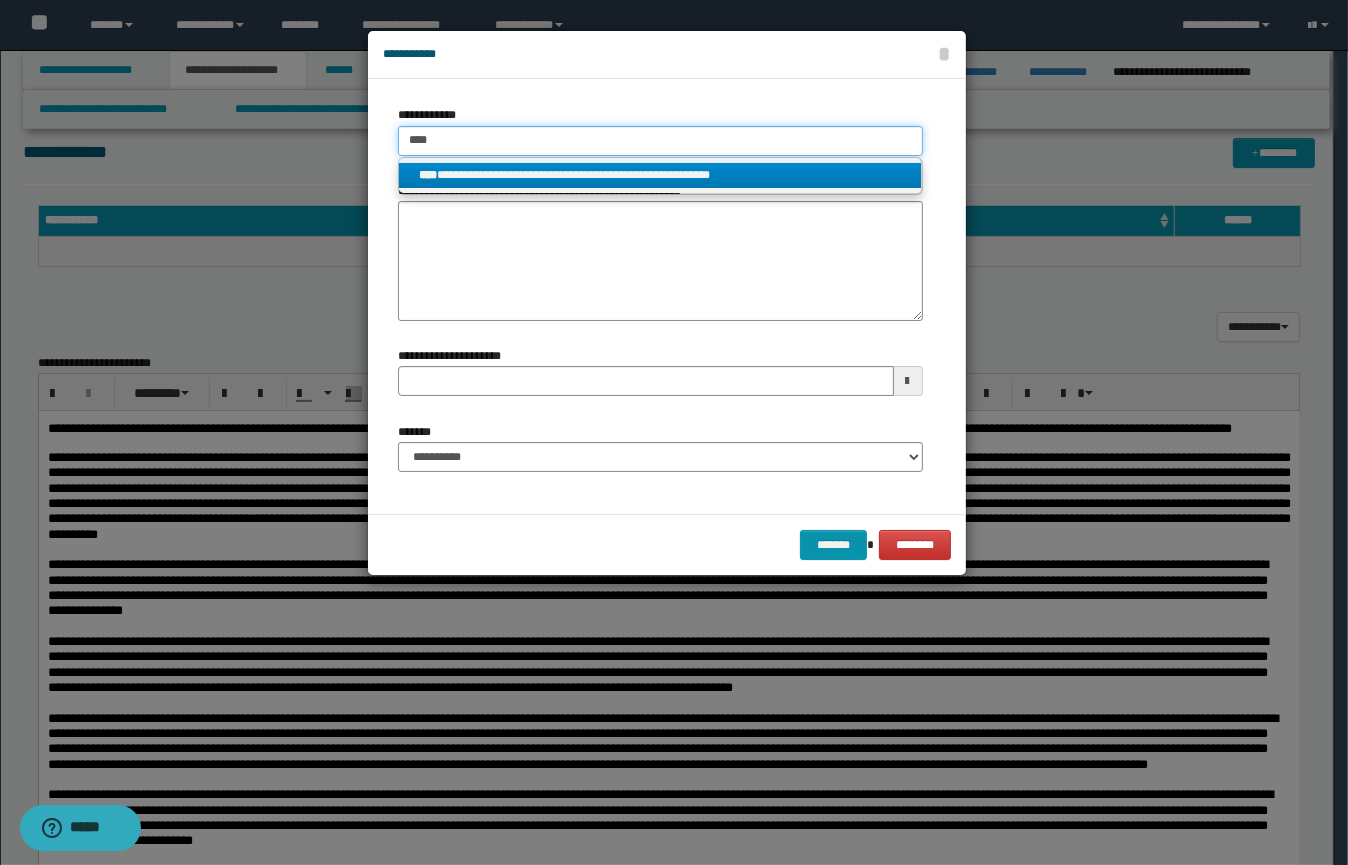 type on "****" 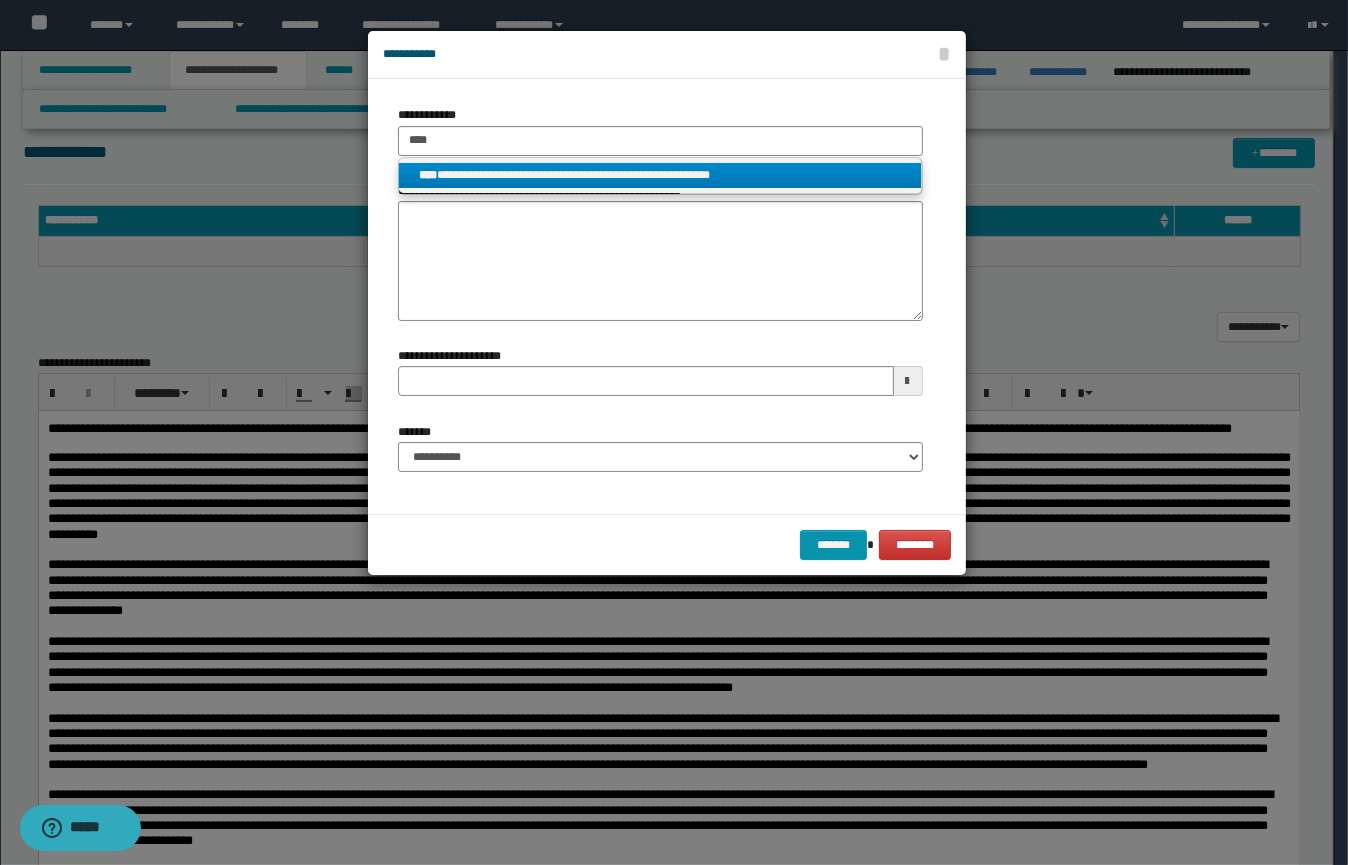 click on "**********" at bounding box center (660, 175) 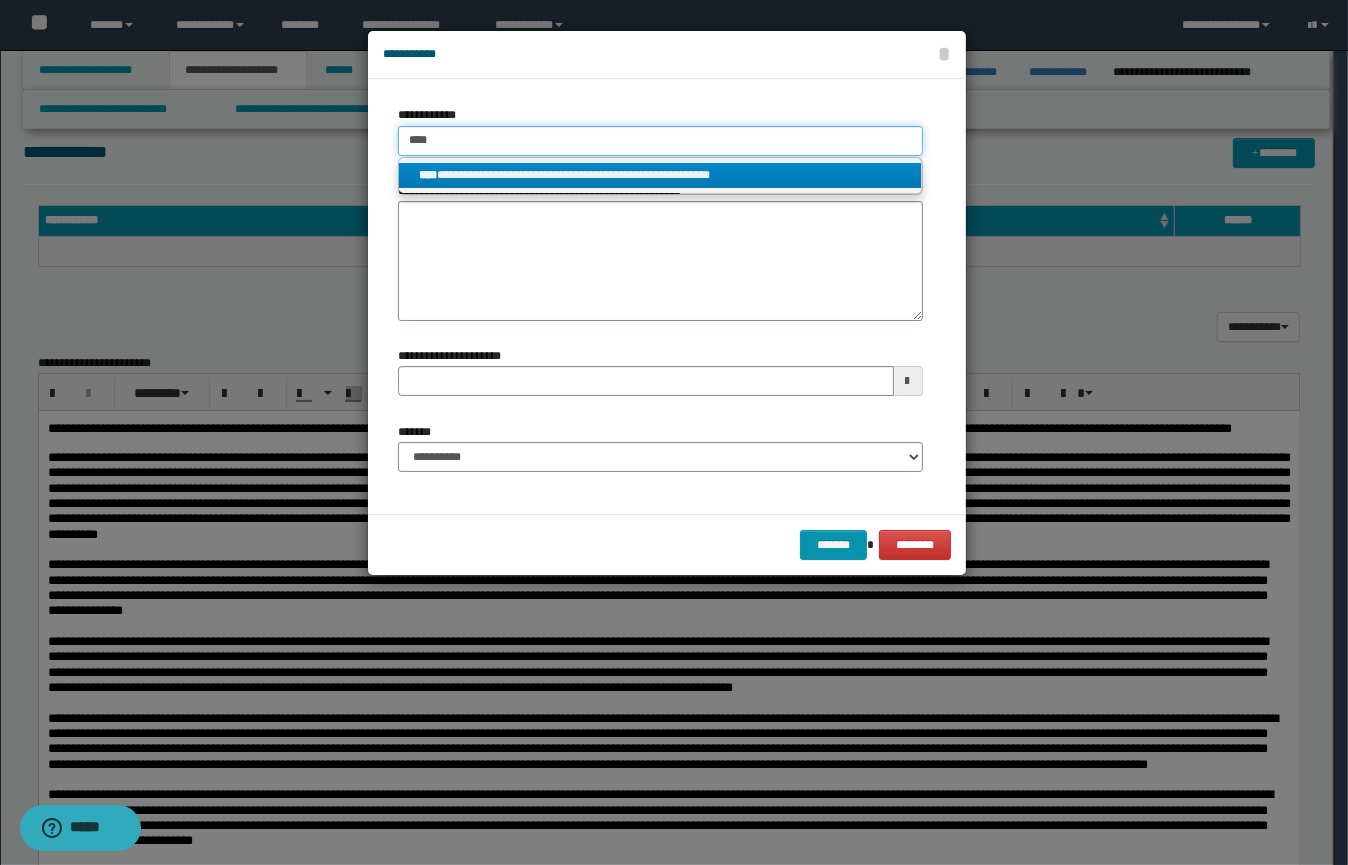 type 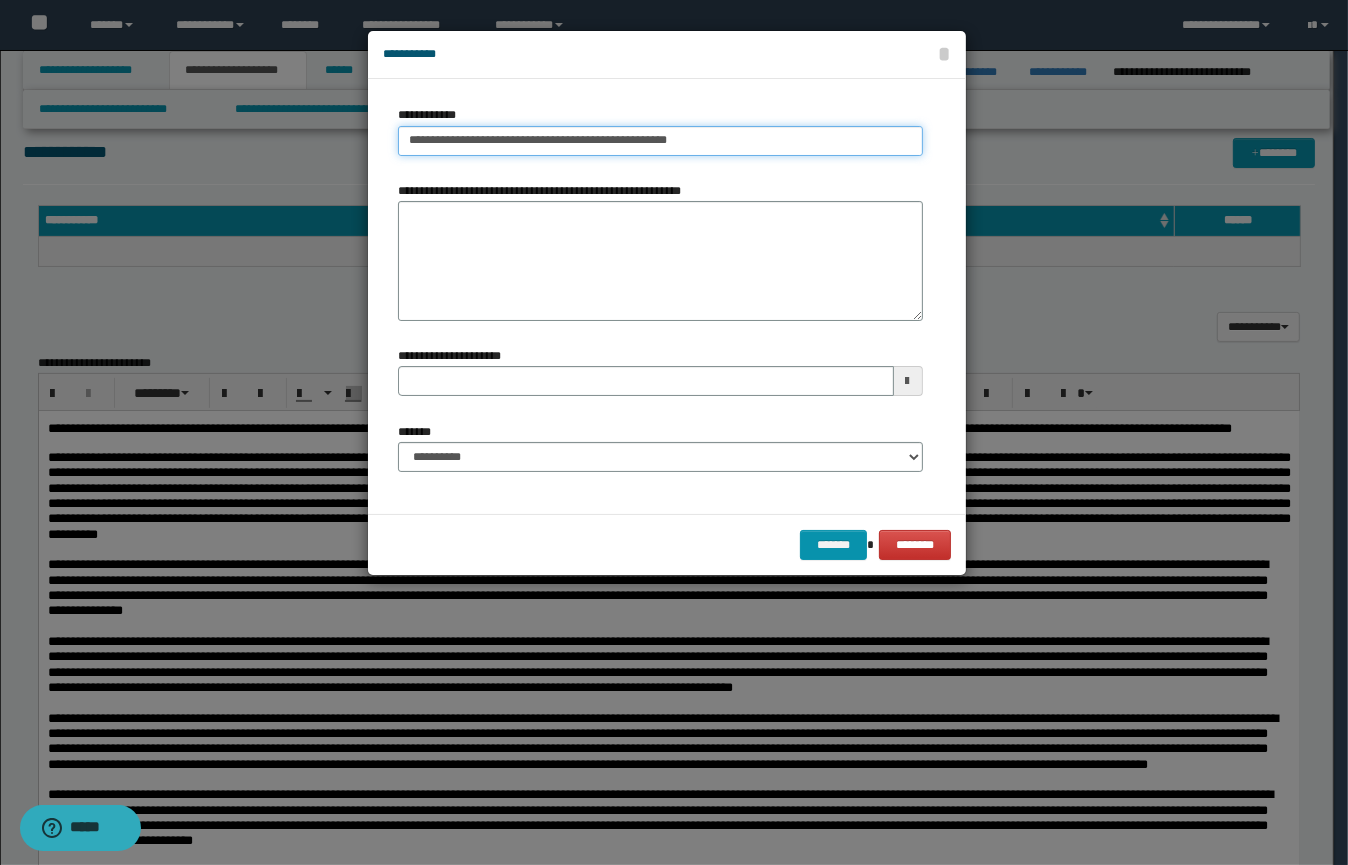 drag, startPoint x: 728, startPoint y: 141, endPoint x: 352, endPoint y: 134, distance: 376.06516 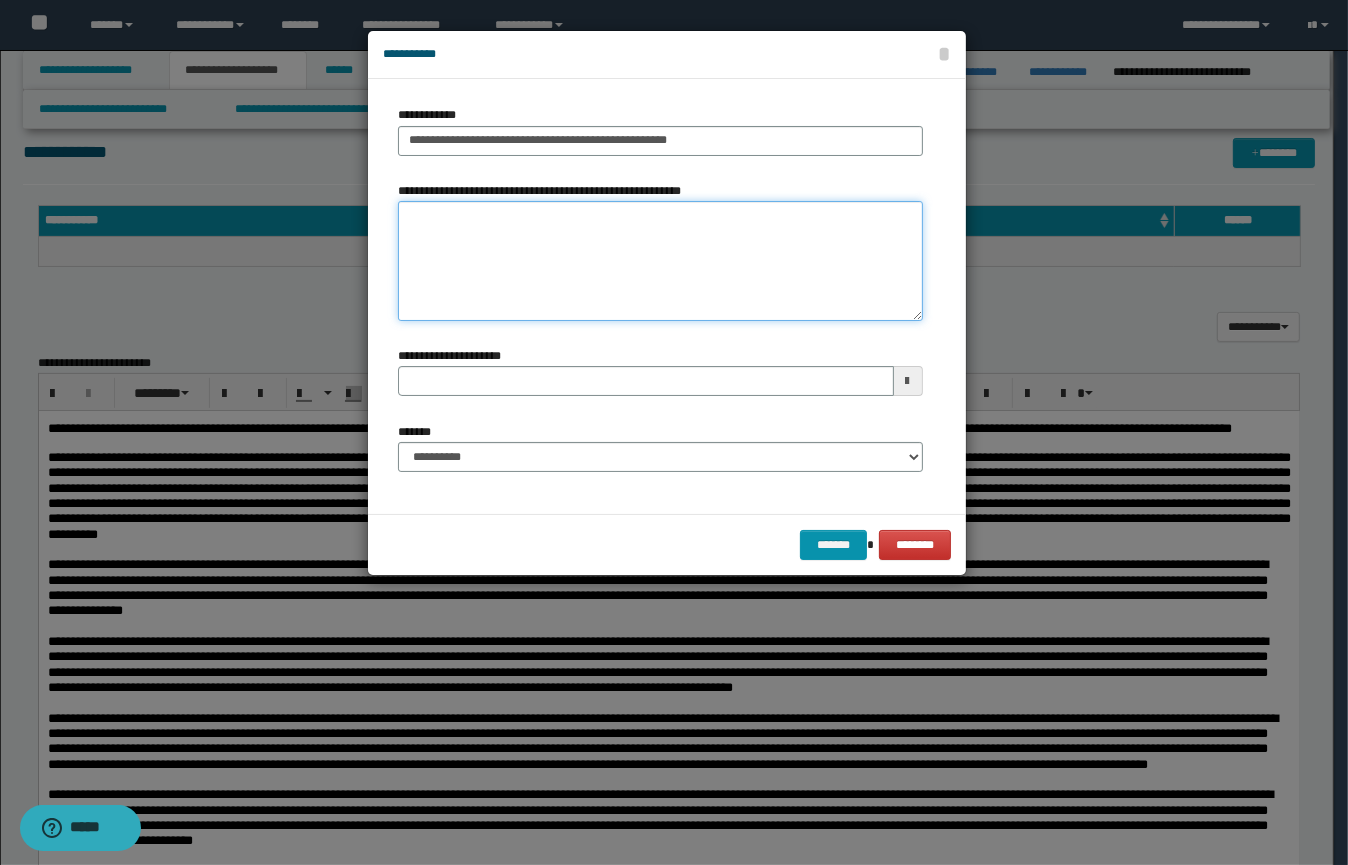 paste on "**********" 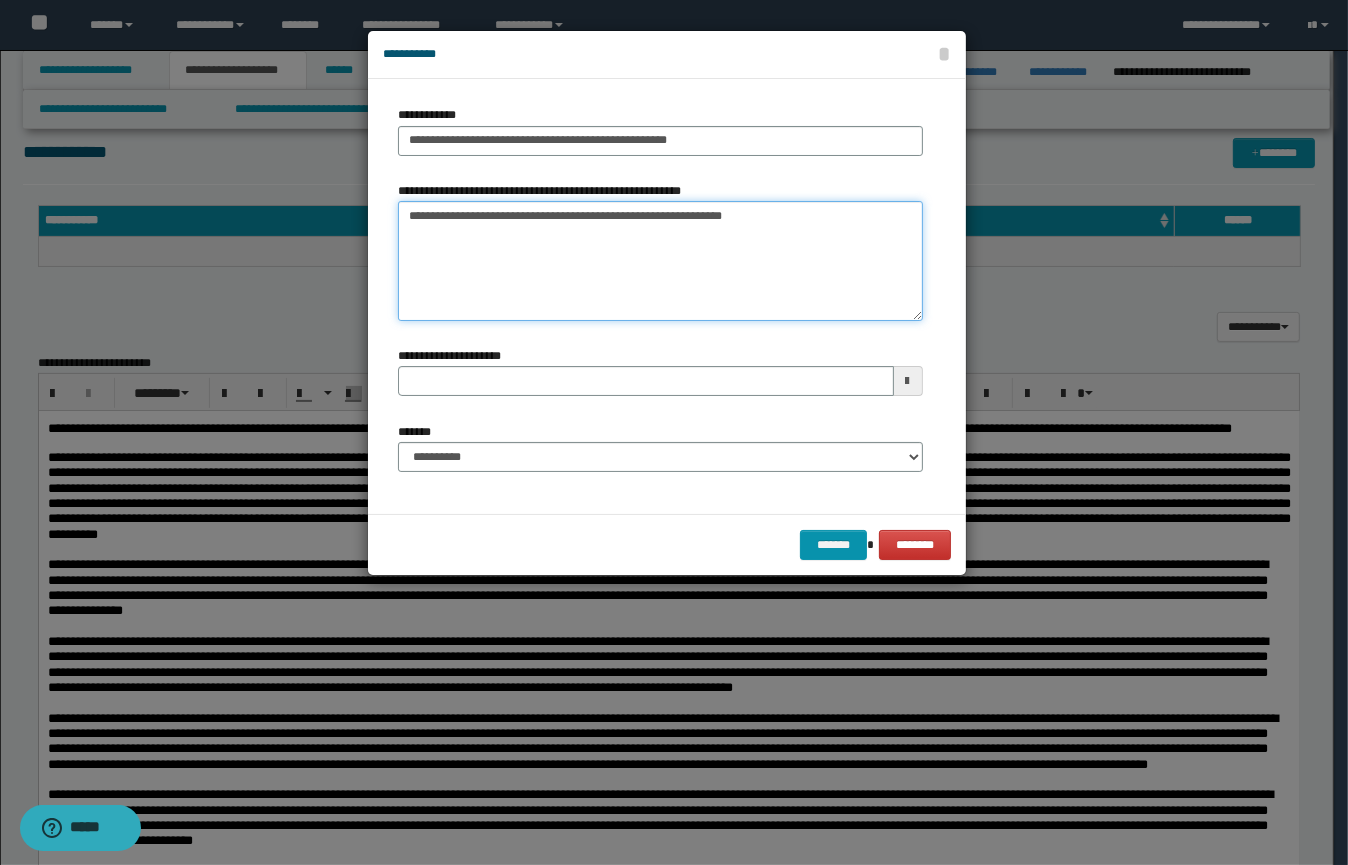 type on "**********" 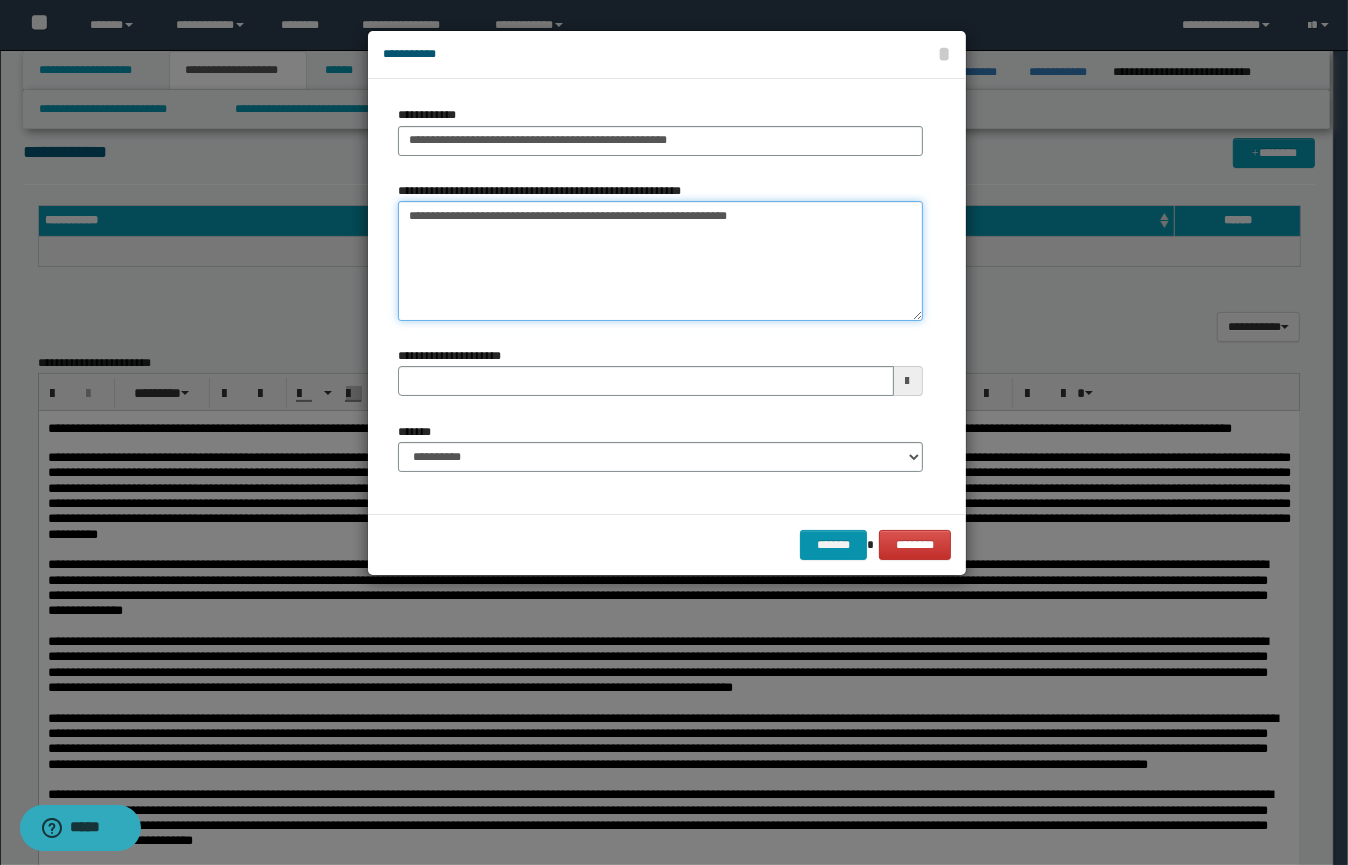 type 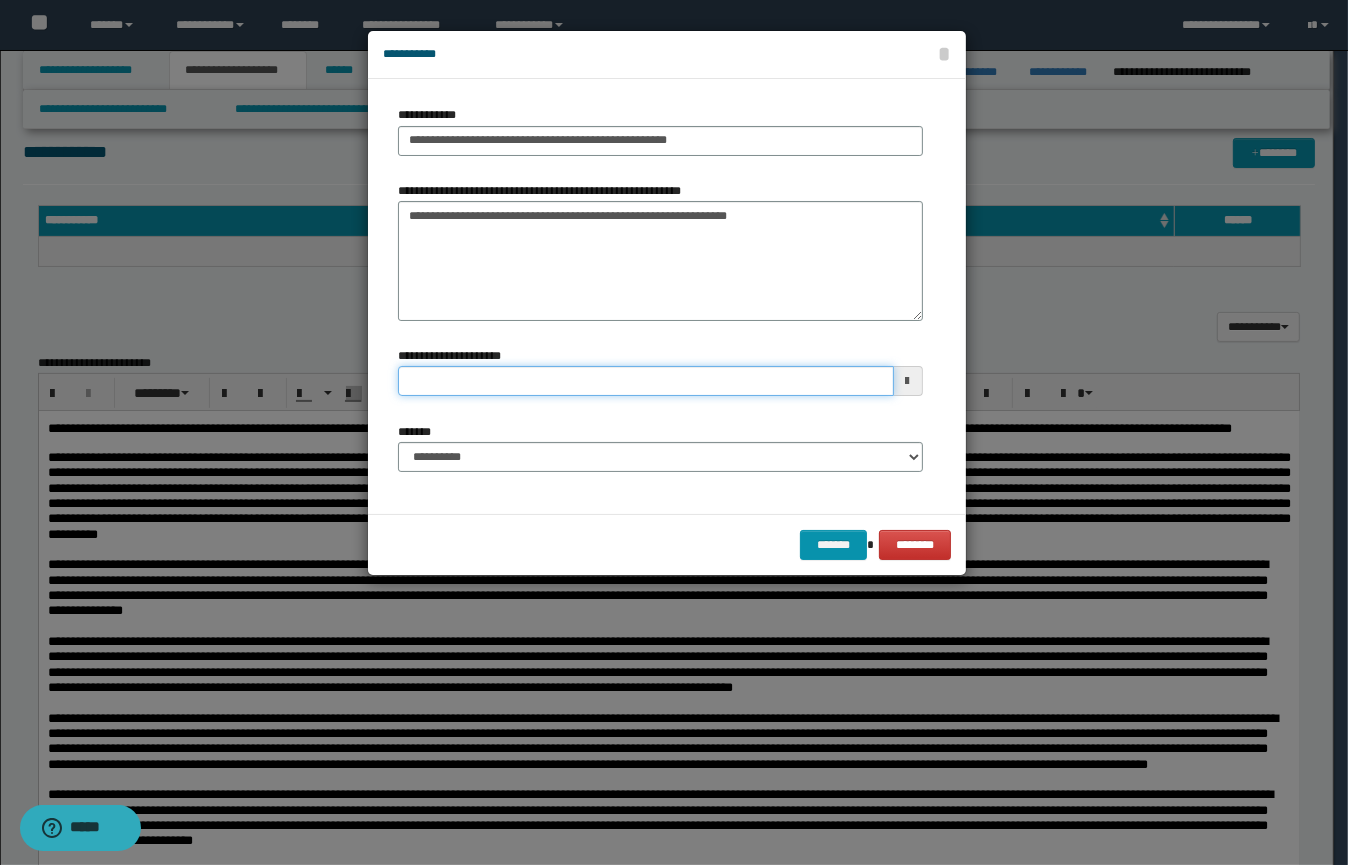 click on "**********" at bounding box center (646, 381) 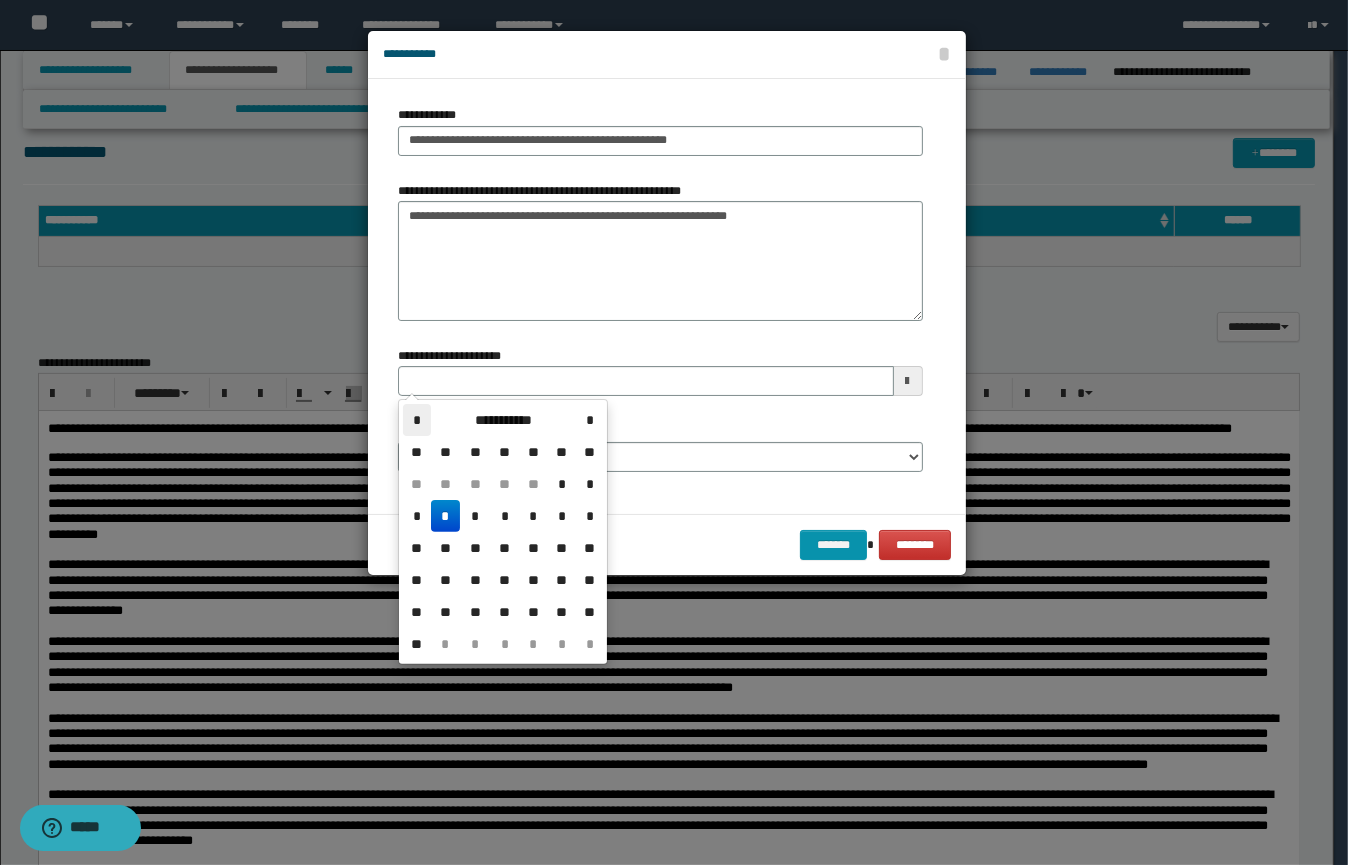 click on "*" at bounding box center (417, 420) 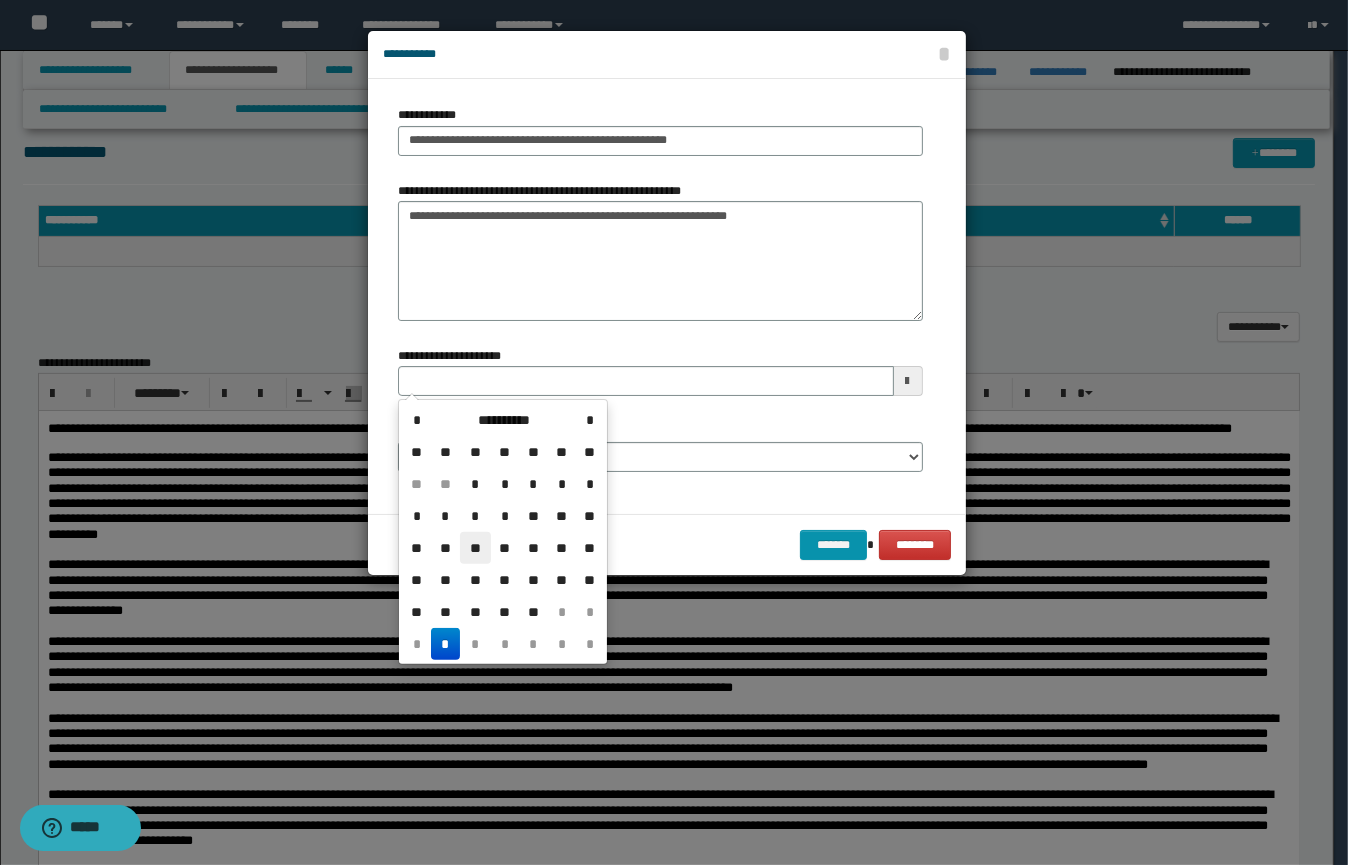 click on "**" at bounding box center [475, 548] 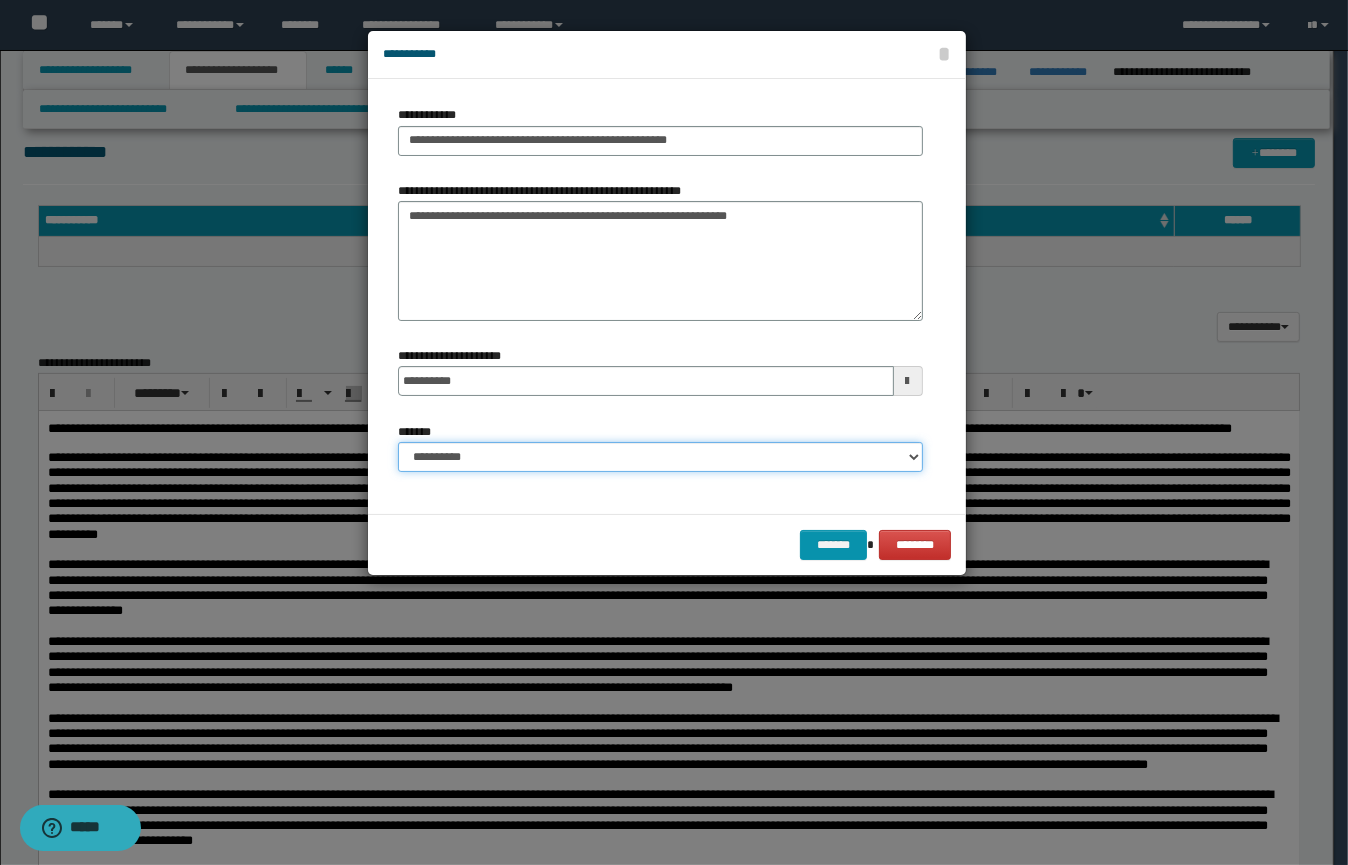 click on "**********" at bounding box center (660, 457) 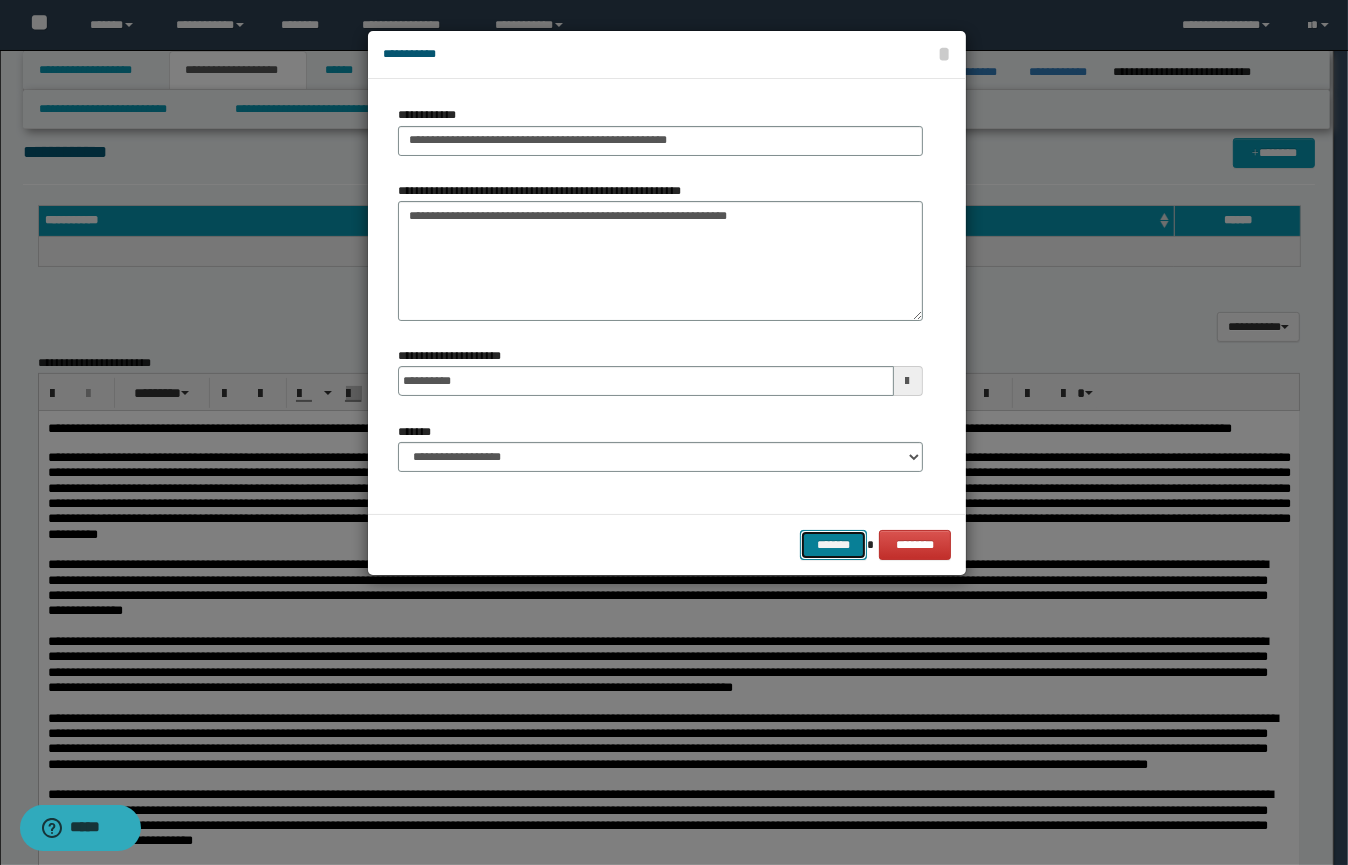 click on "*******" at bounding box center (833, 545) 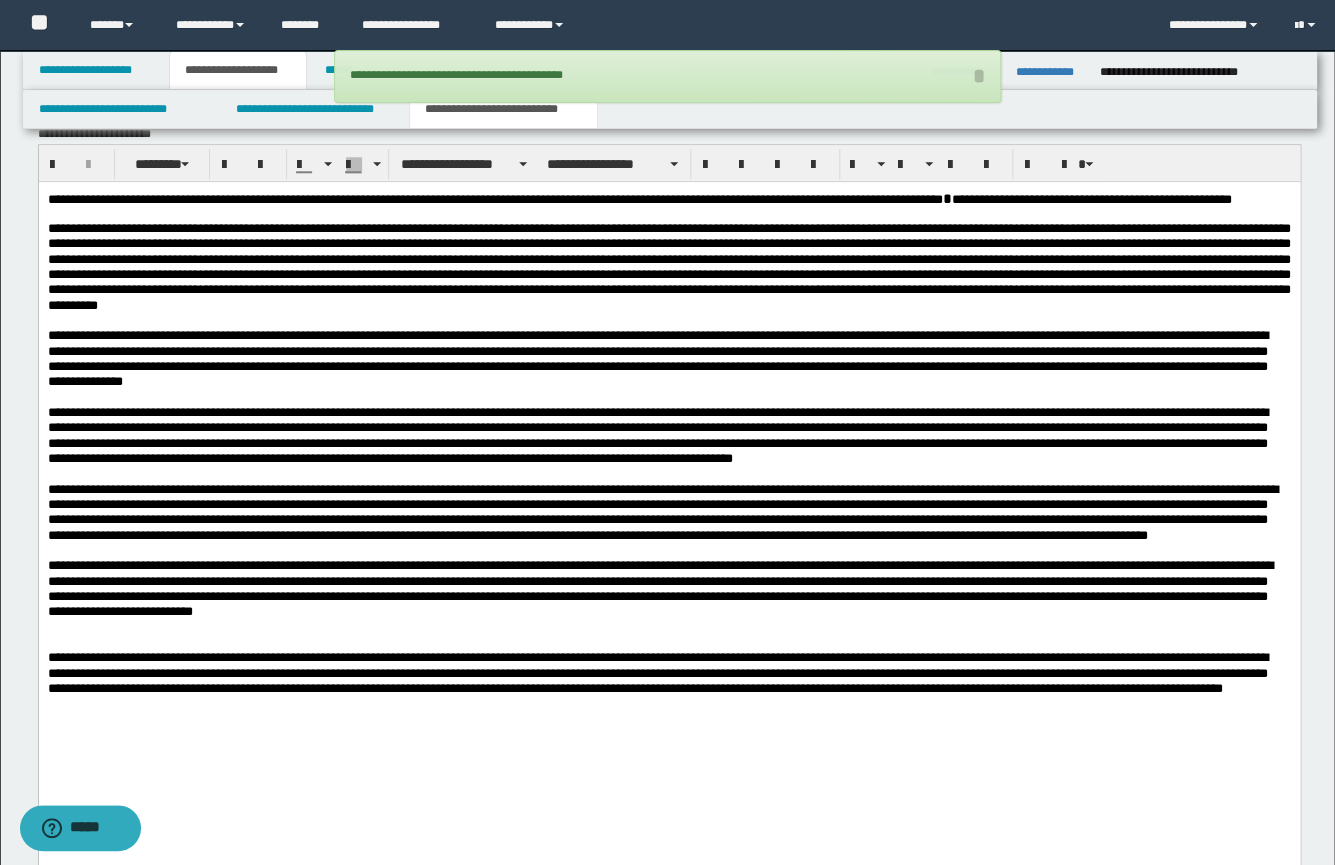 scroll, scrollTop: 657, scrollLeft: 0, axis: vertical 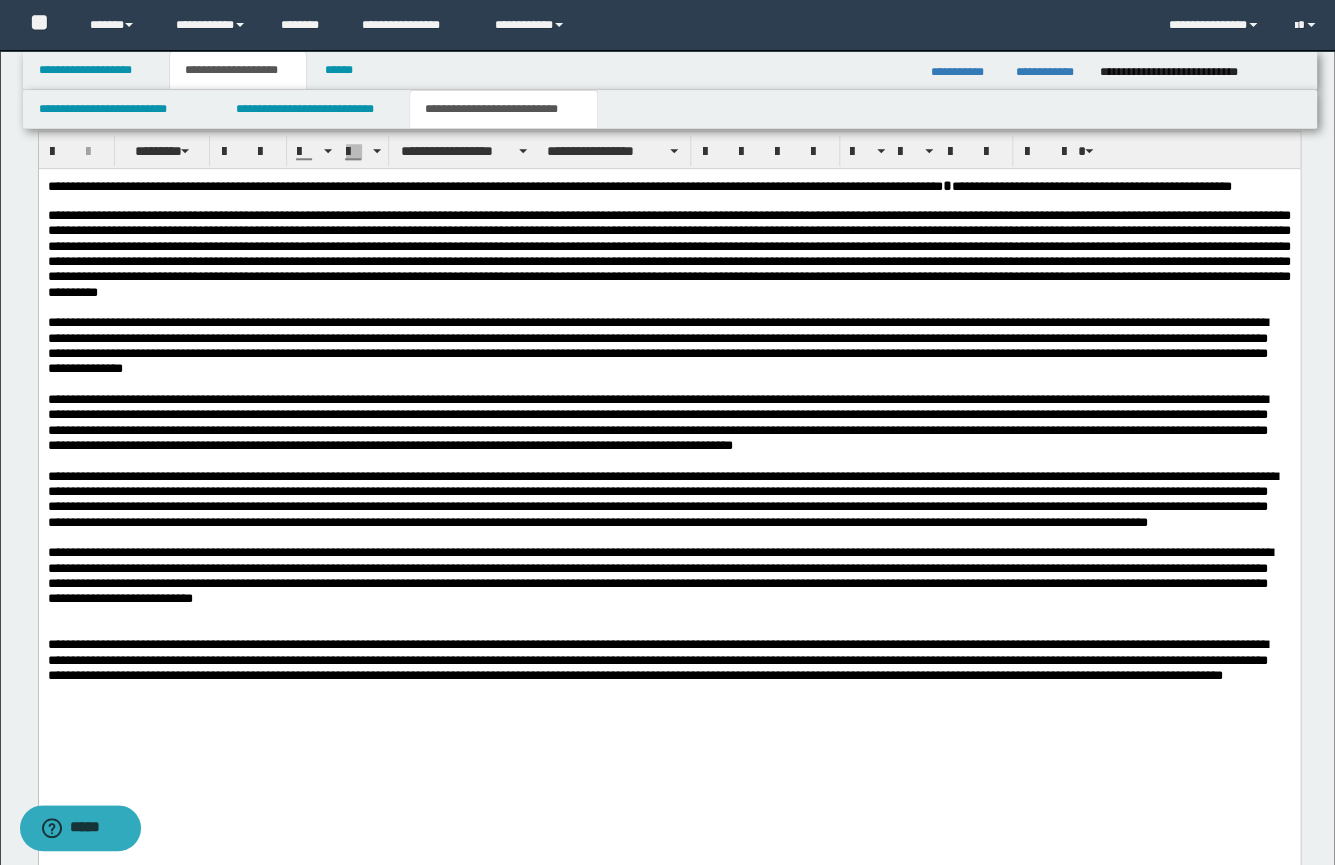 click at bounding box center [668, 613] 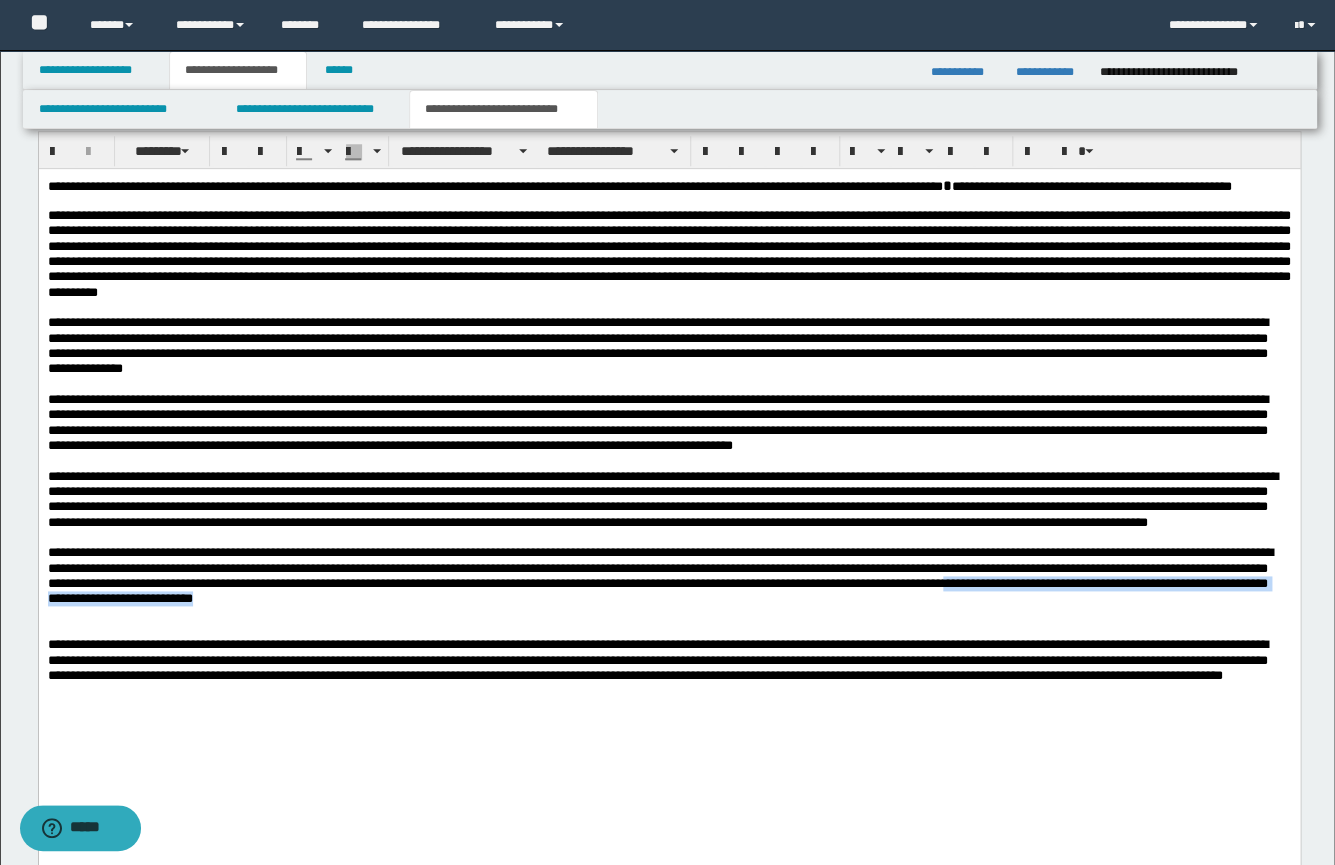 drag, startPoint x: 920, startPoint y: 643, endPoint x: 386, endPoint y: 642, distance: 534.0009 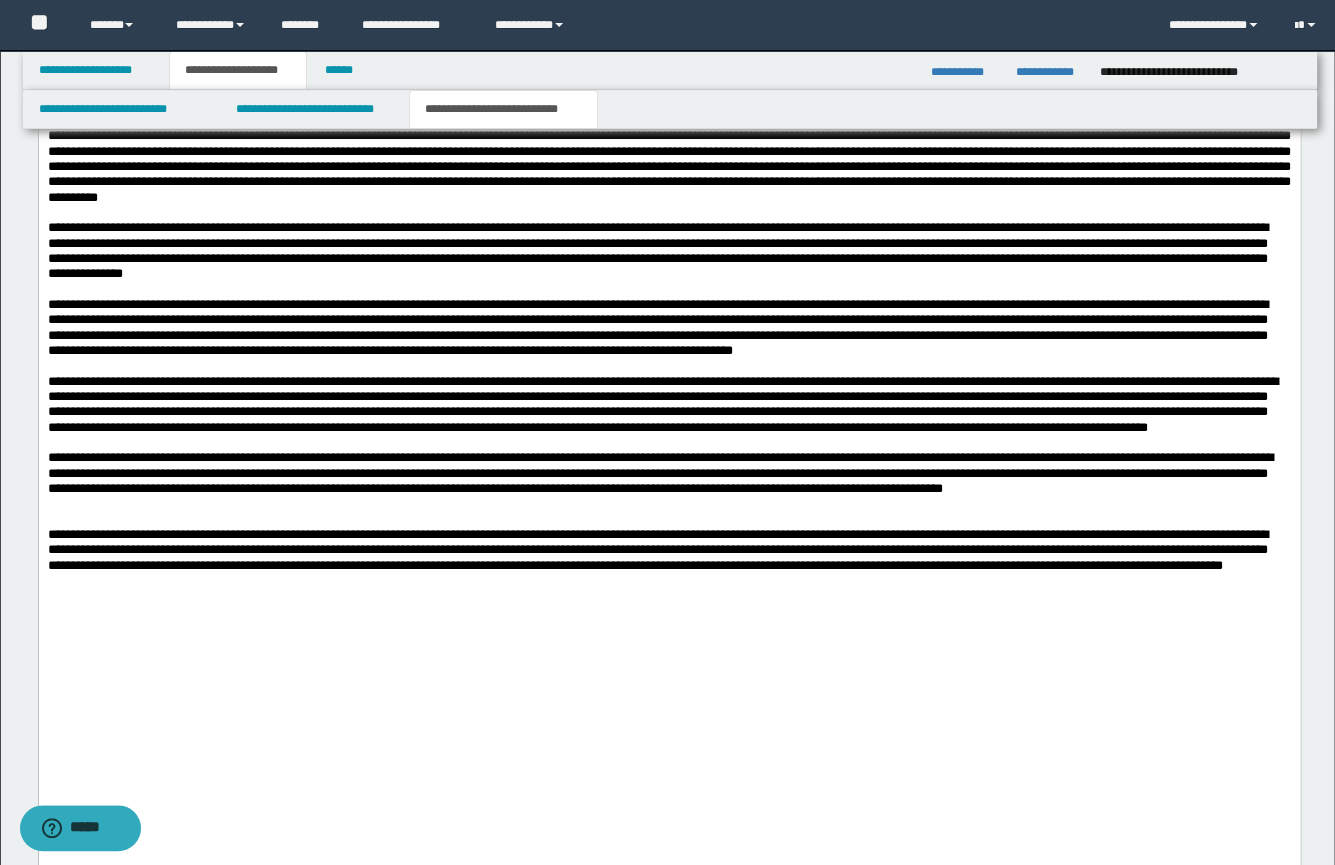 scroll, scrollTop: 780, scrollLeft: 0, axis: vertical 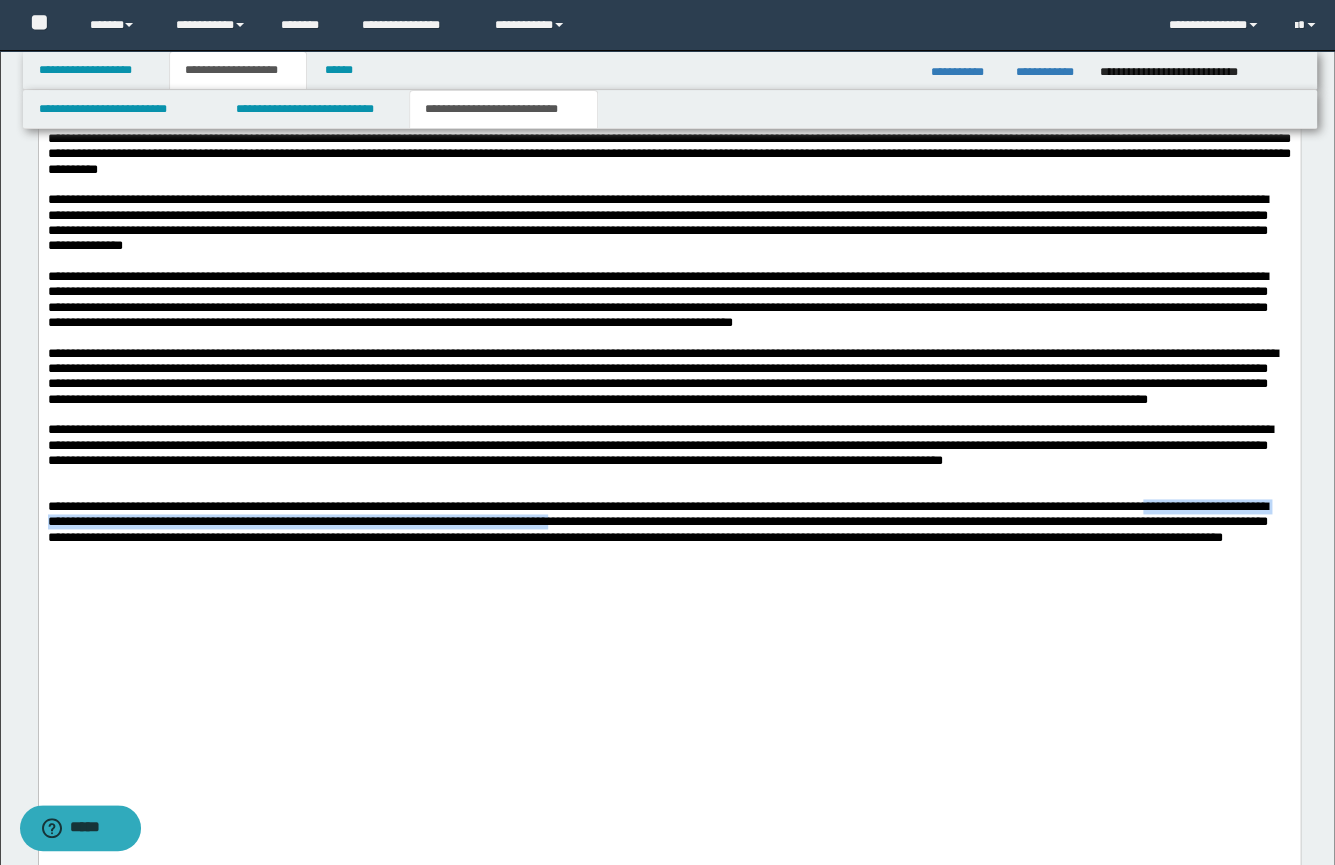 drag, startPoint x: 94, startPoint y: 584, endPoint x: 842, endPoint y: 588, distance: 748.0107 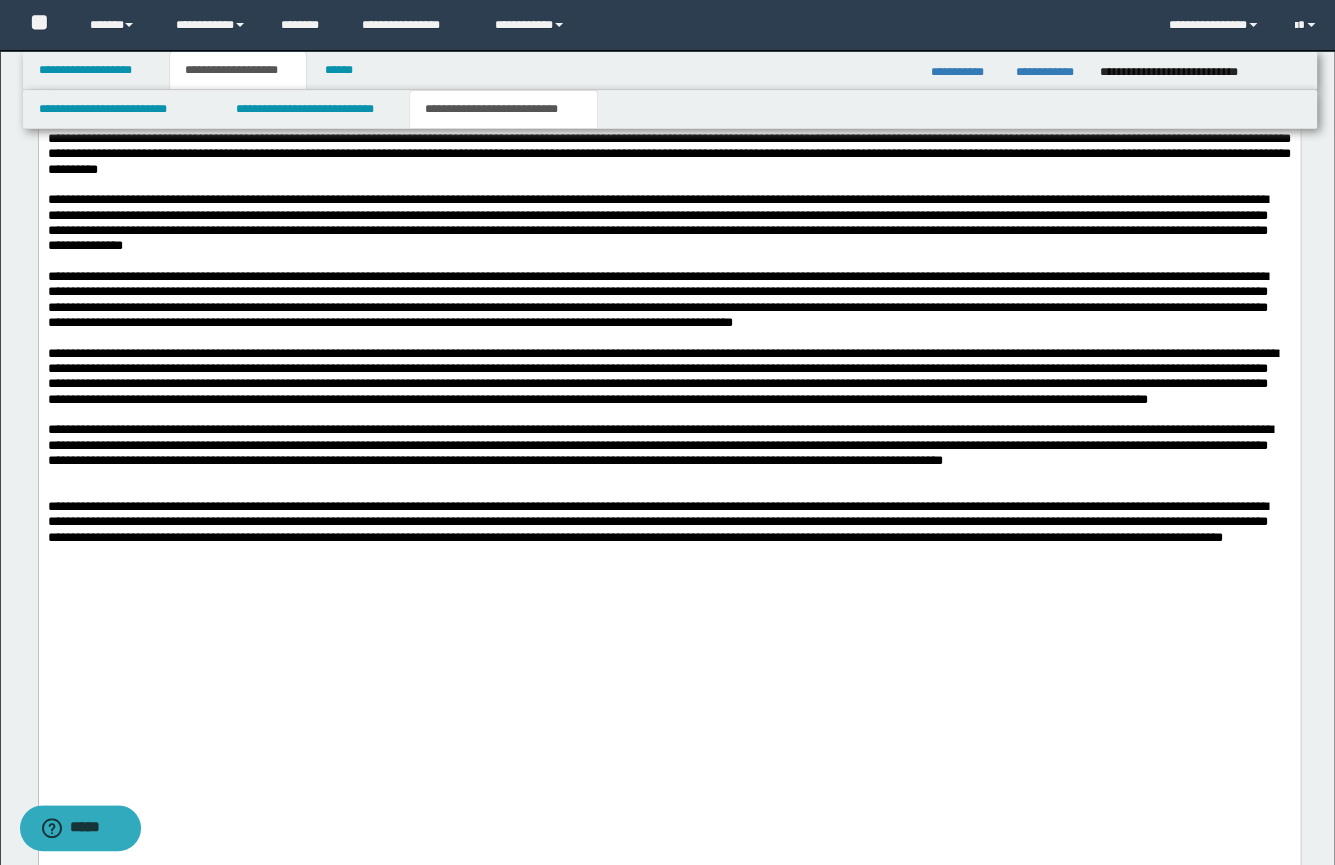 click on "**********" at bounding box center [668, 521] 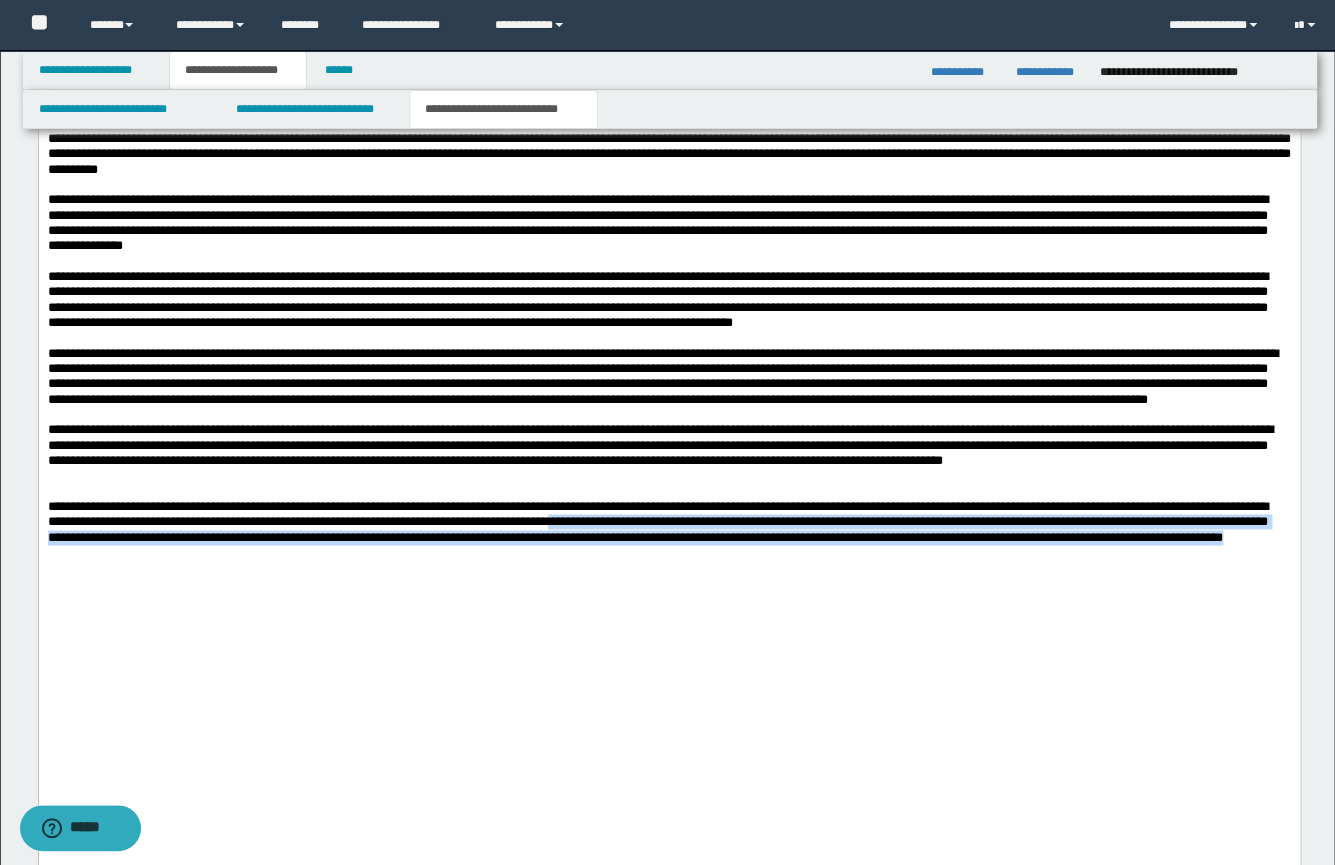 drag, startPoint x: 846, startPoint y: 581, endPoint x: 927, endPoint y: 615, distance: 87.84646 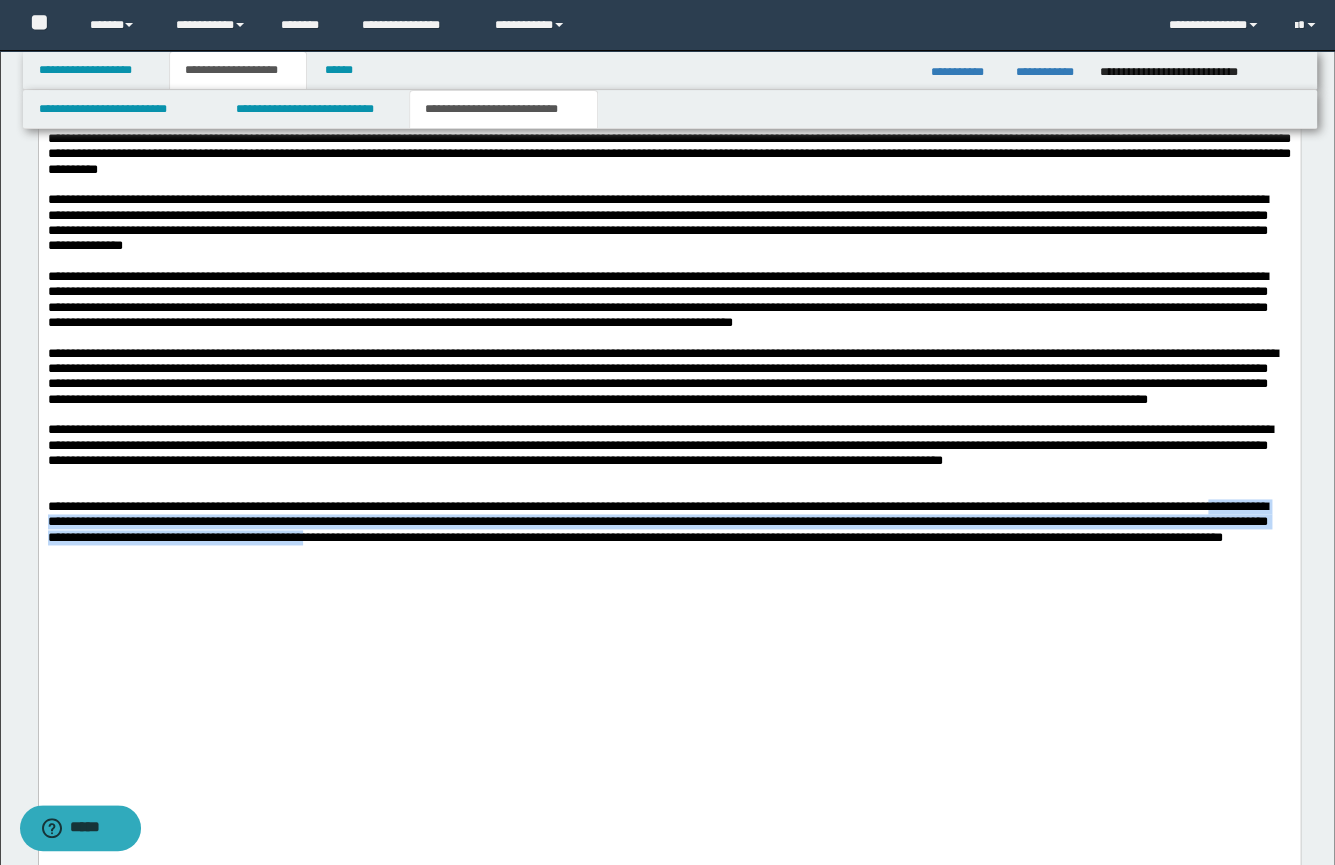 drag, startPoint x: 175, startPoint y: 584, endPoint x: 746, endPoint y: 600, distance: 571.2241 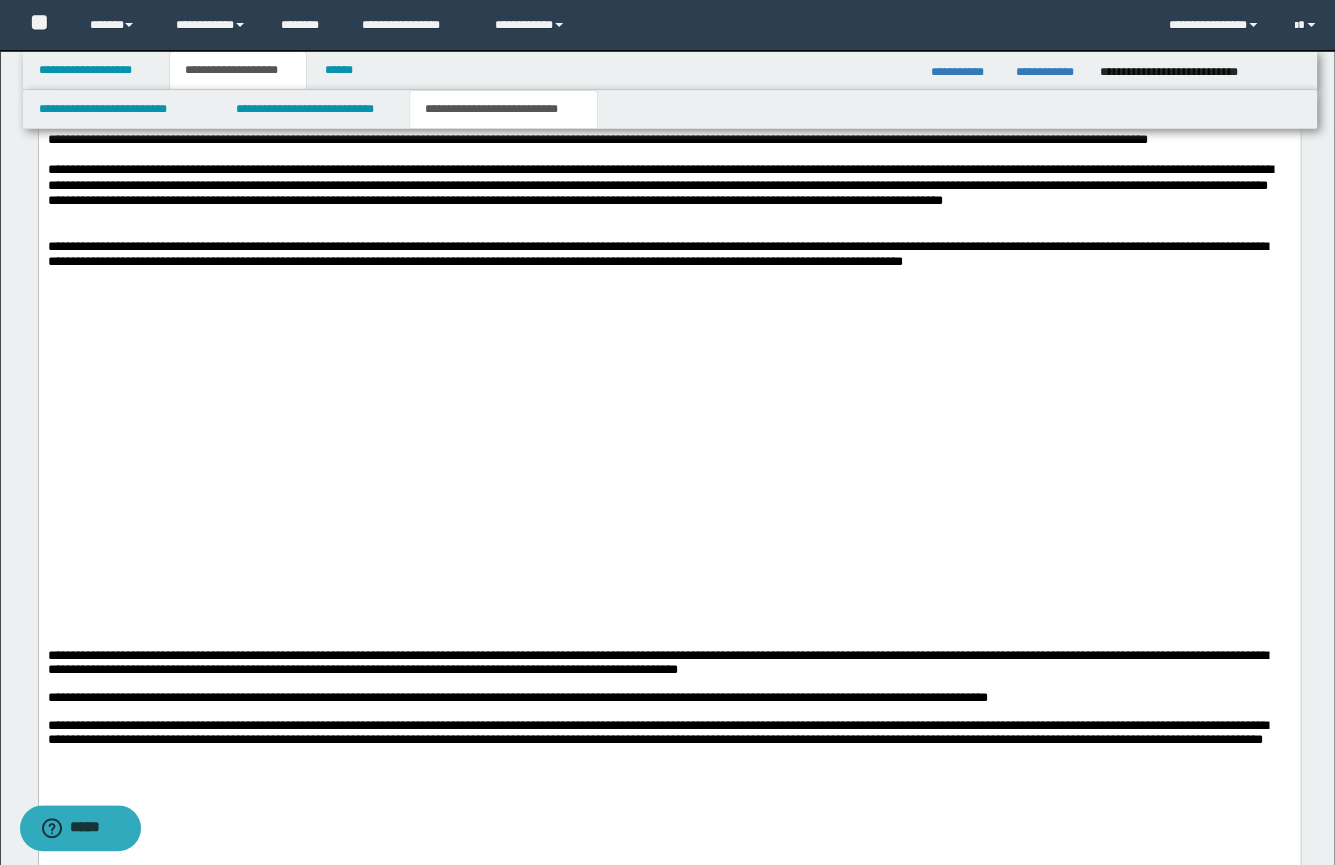 scroll, scrollTop: 1360, scrollLeft: 0, axis: vertical 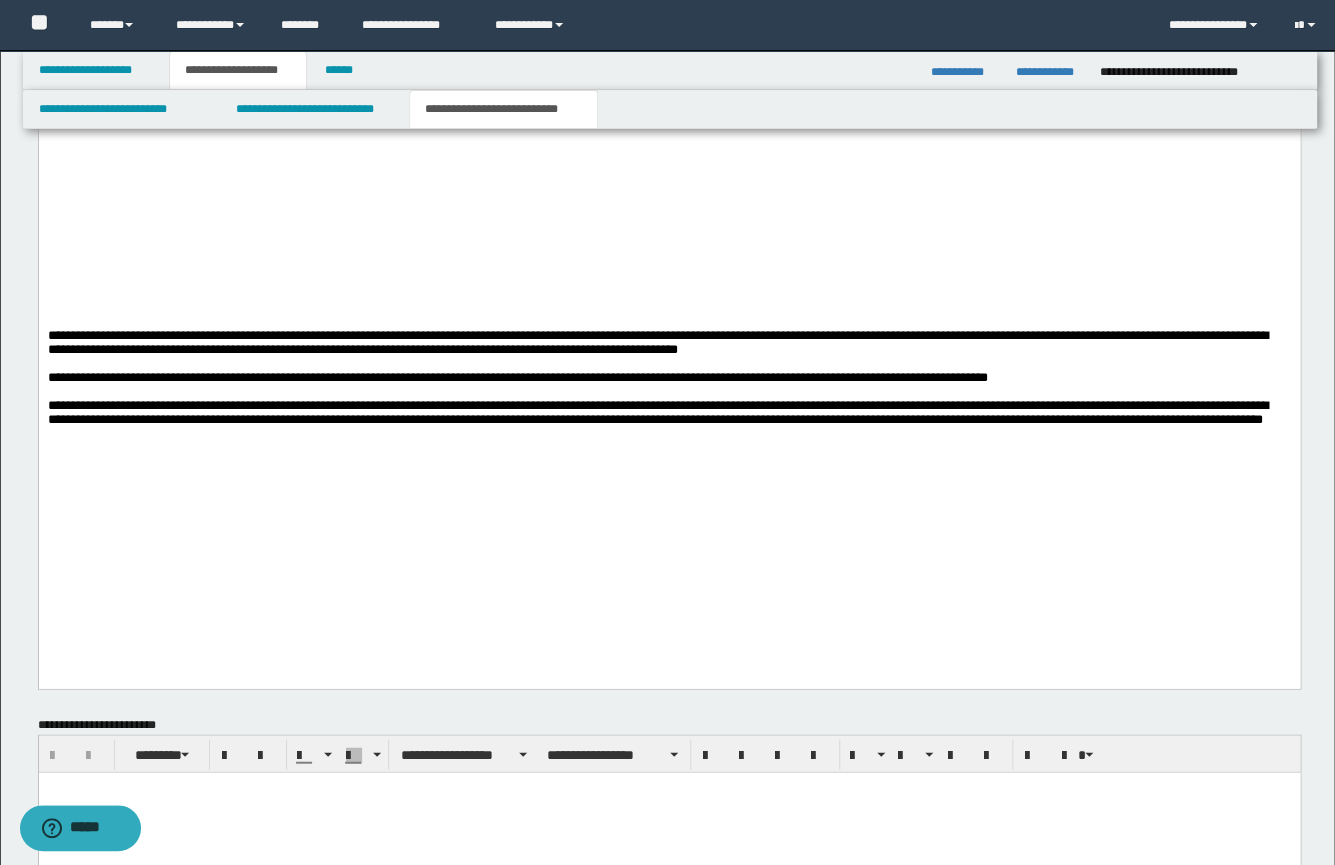 click on "**********" at bounding box center [668, 342] 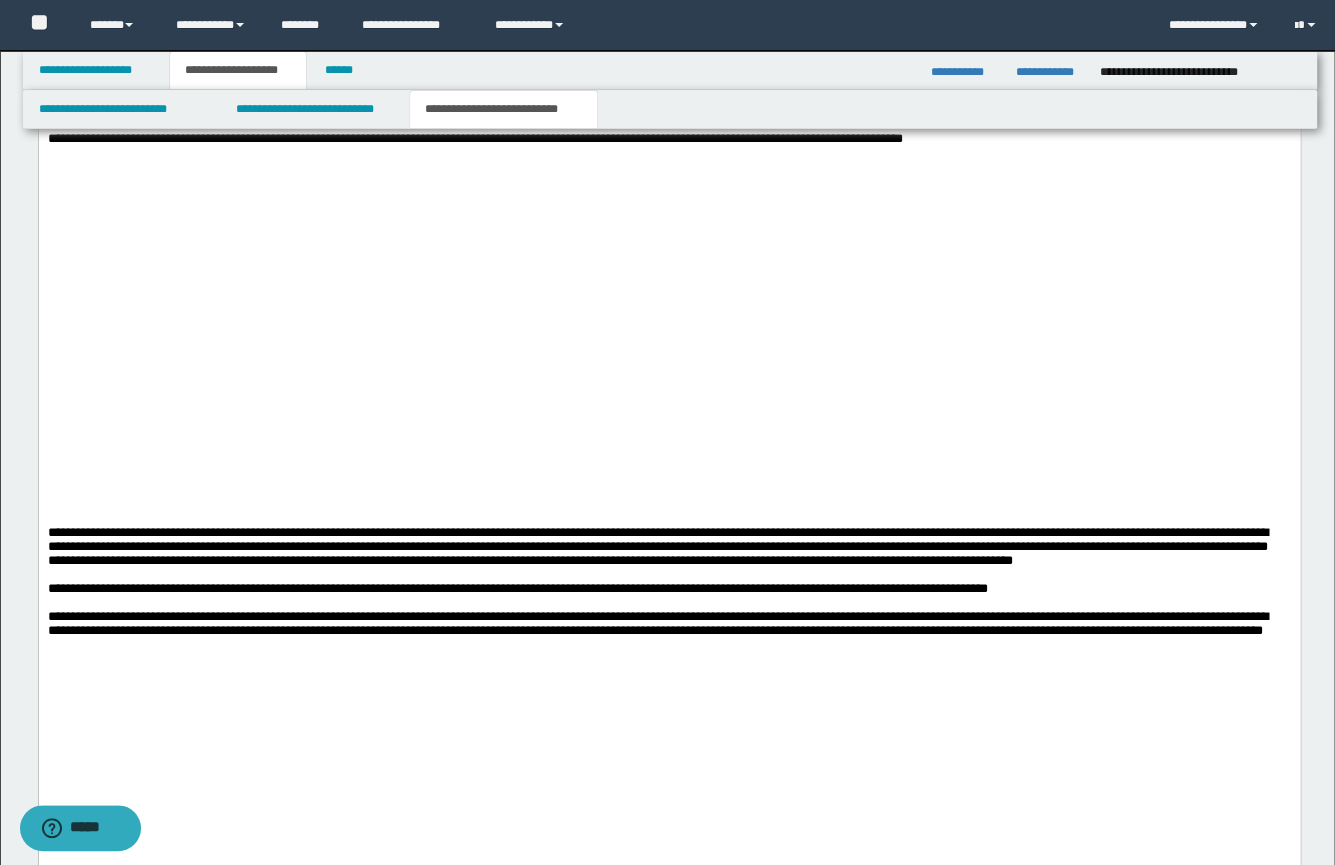 scroll, scrollTop: 994, scrollLeft: 0, axis: vertical 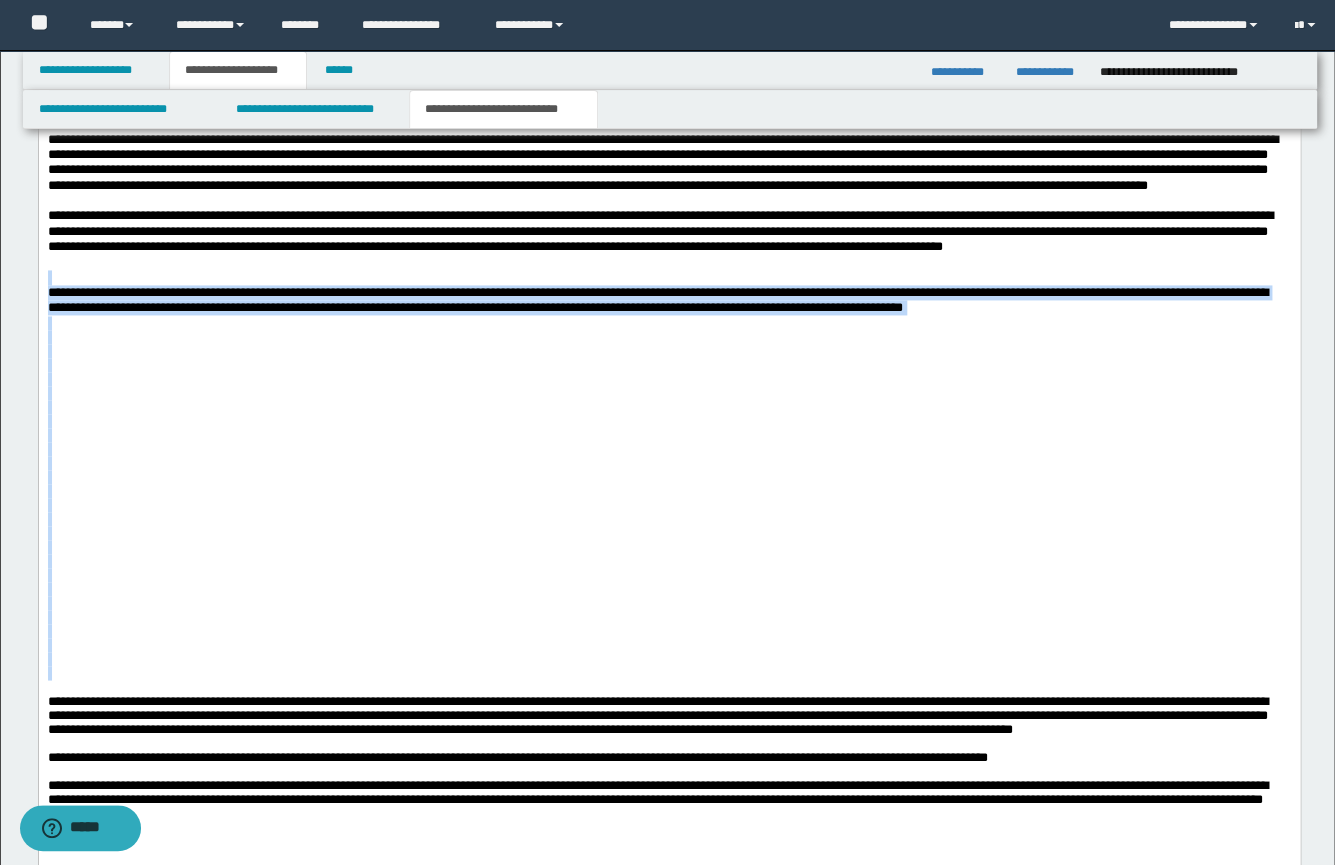 drag, startPoint x: 86, startPoint y: 764, endPoint x: 72, endPoint y: 176, distance: 588.1666 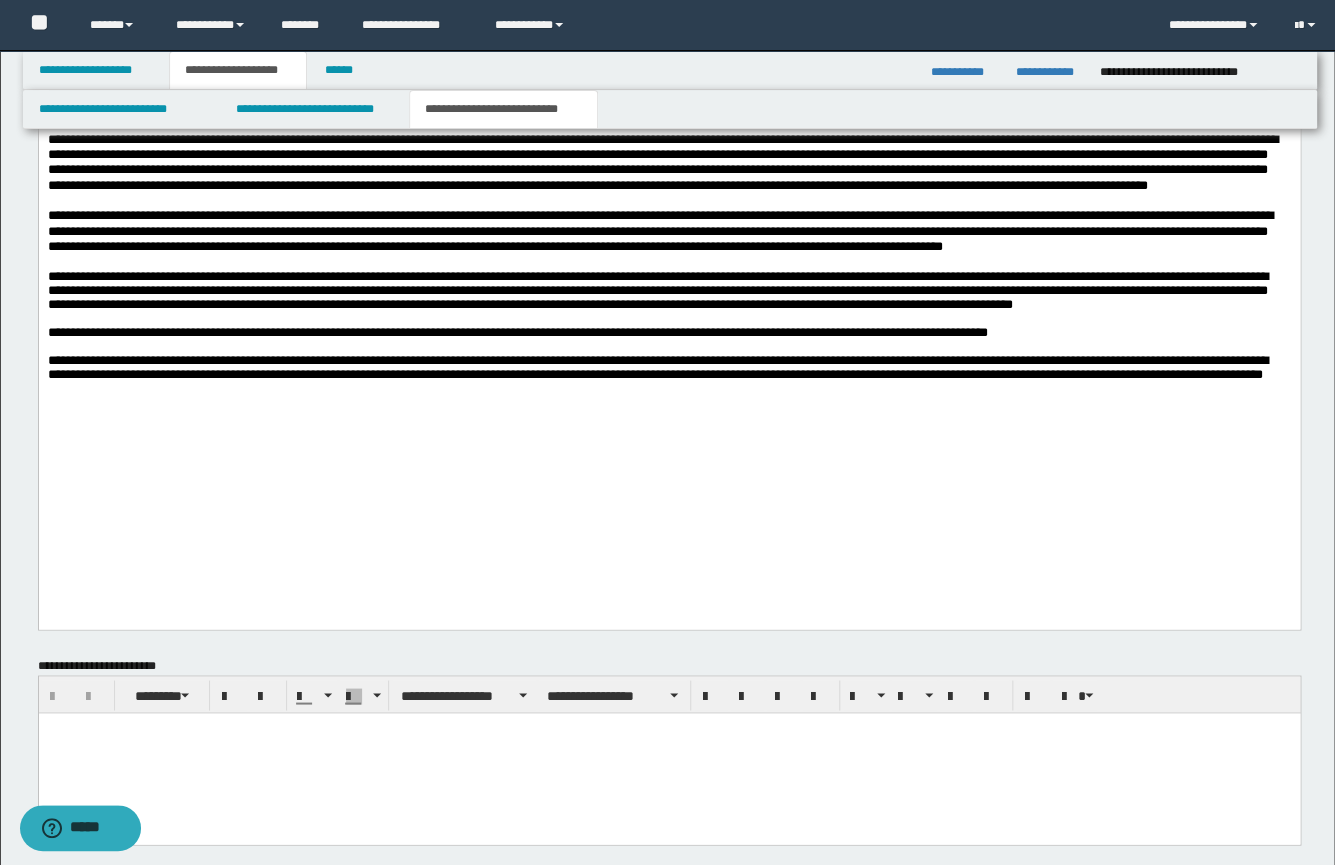 click on "**********" at bounding box center (668, 157) 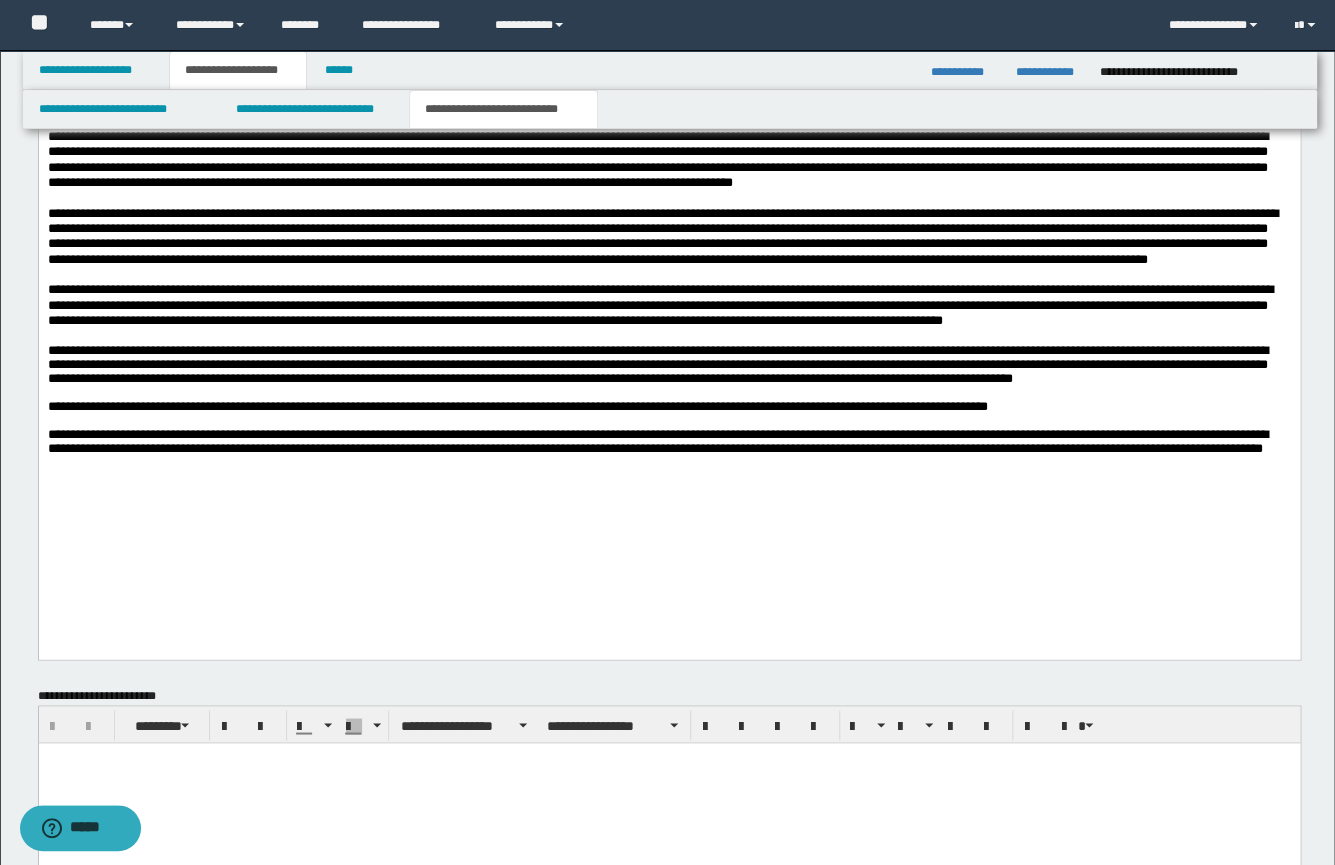 scroll, scrollTop: 919, scrollLeft: 0, axis: vertical 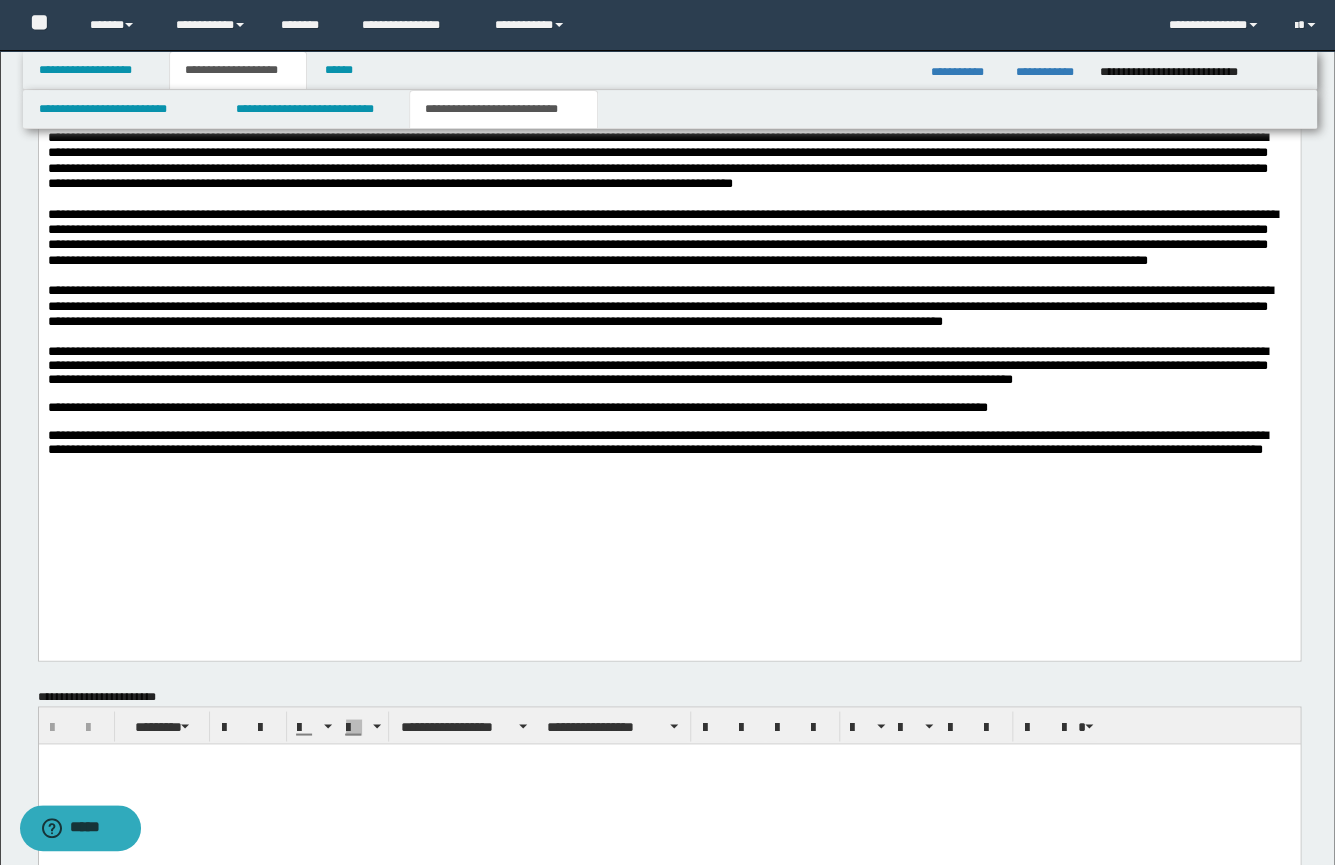 click on "**********" at bounding box center (668, 211) 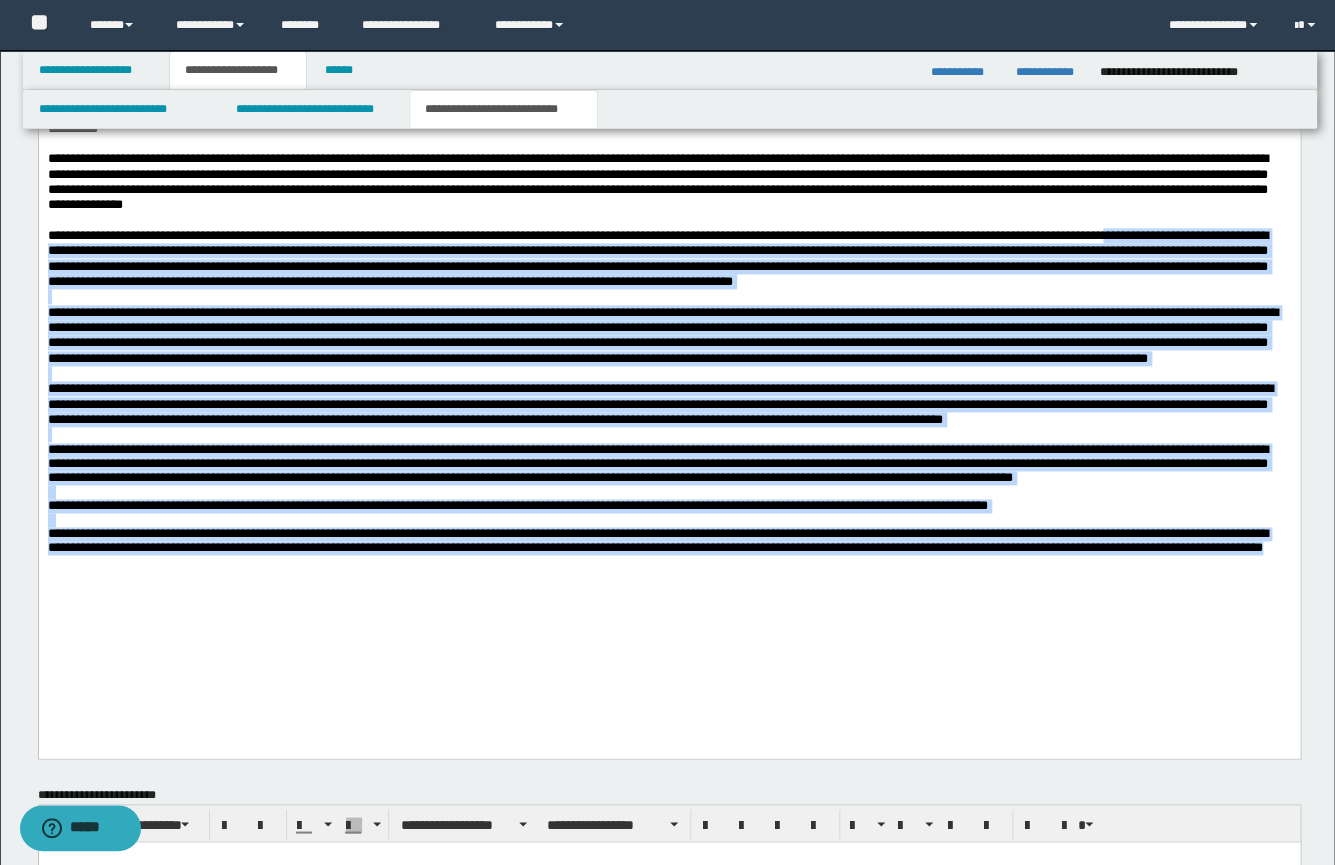 scroll, scrollTop: 627, scrollLeft: 0, axis: vertical 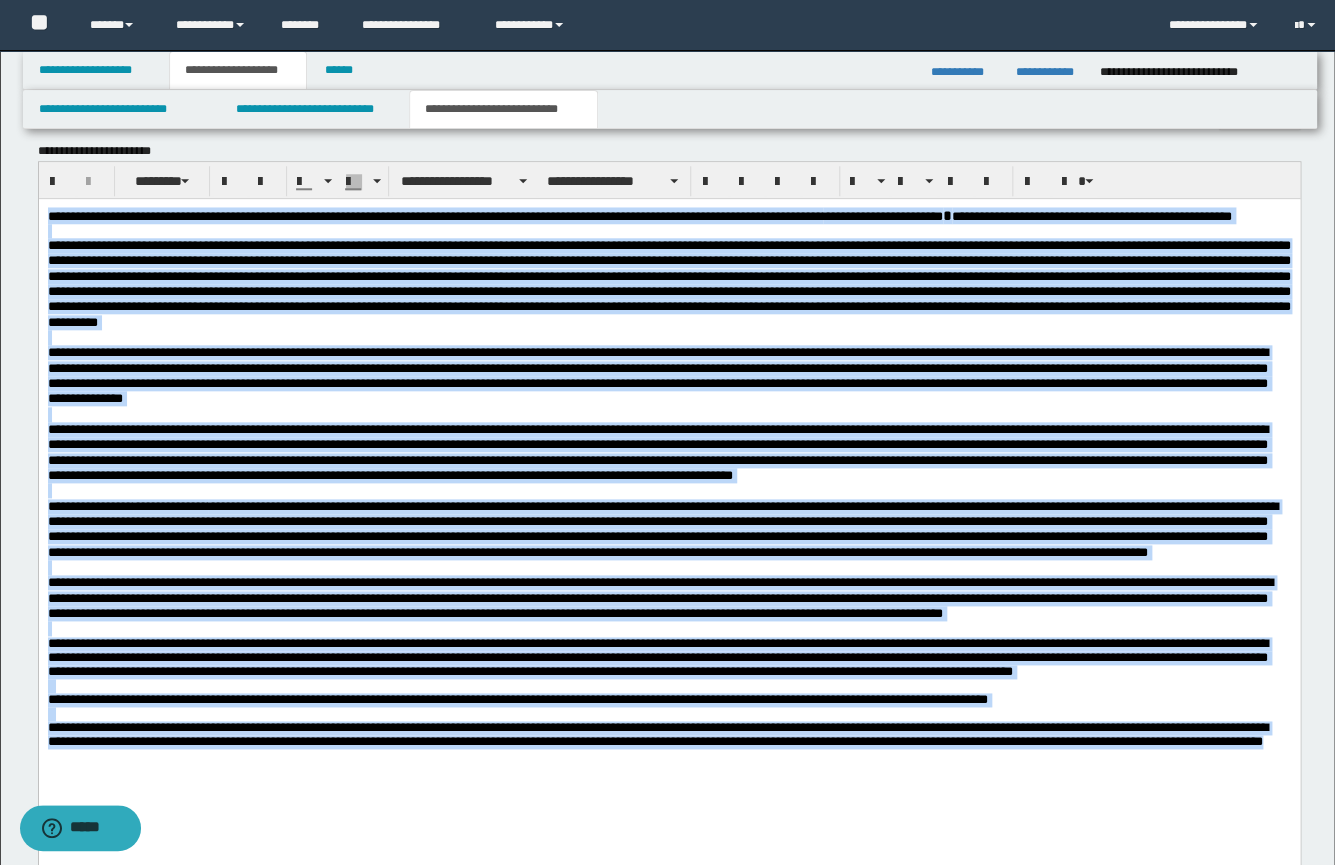drag, startPoint x: 550, startPoint y: 851, endPoint x: -1, endPoint y: 155, distance: 887.7032 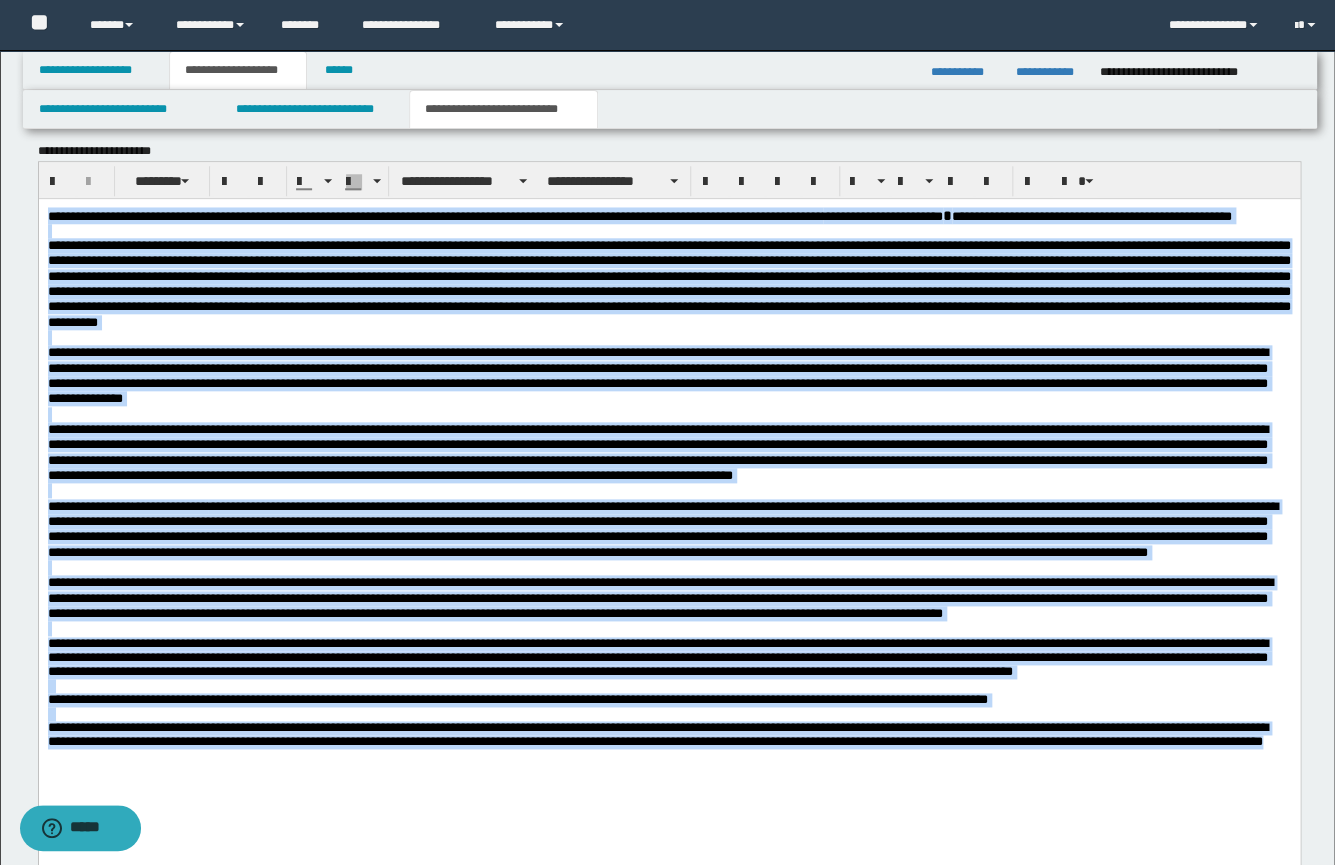 click on "**********" at bounding box center [668, 502] 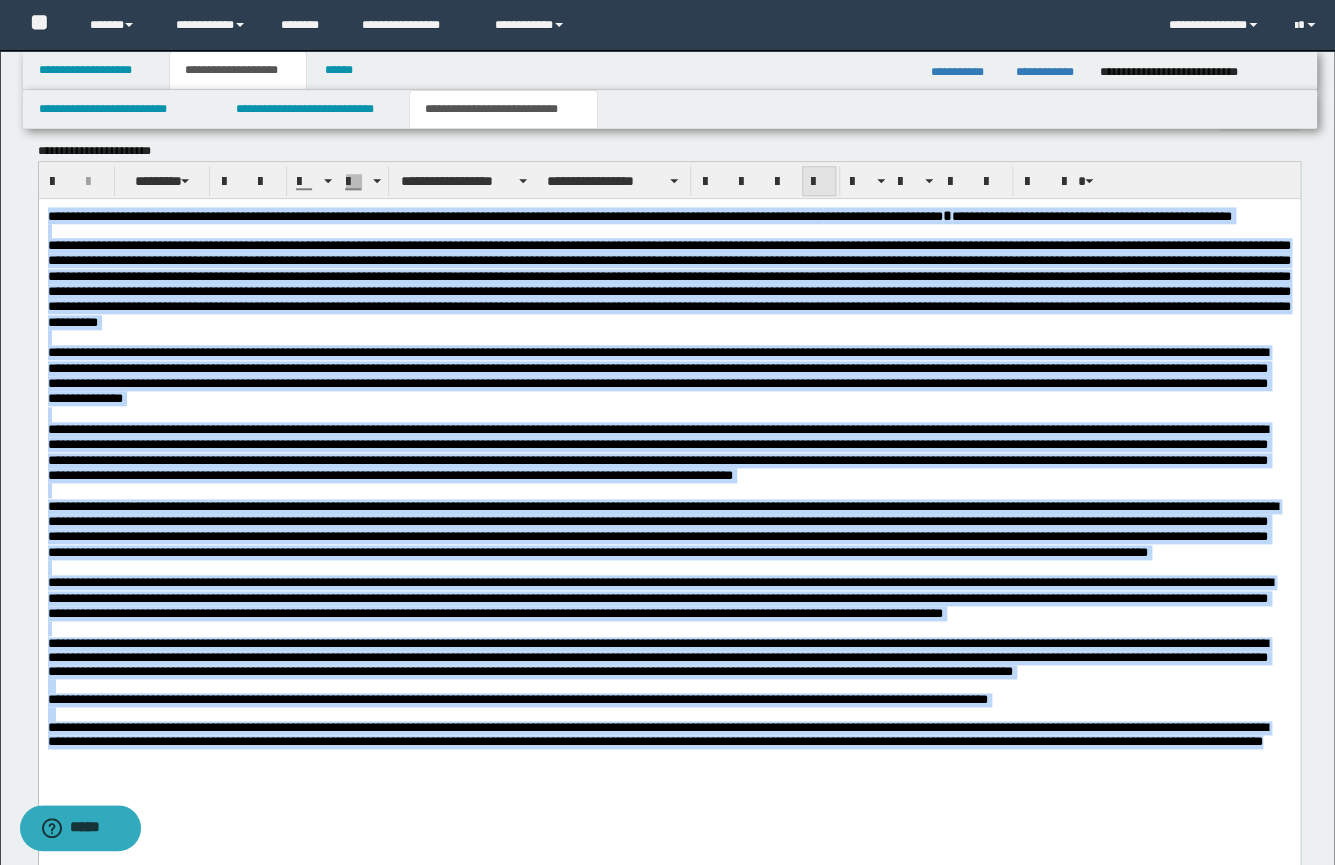 click at bounding box center [819, 182] 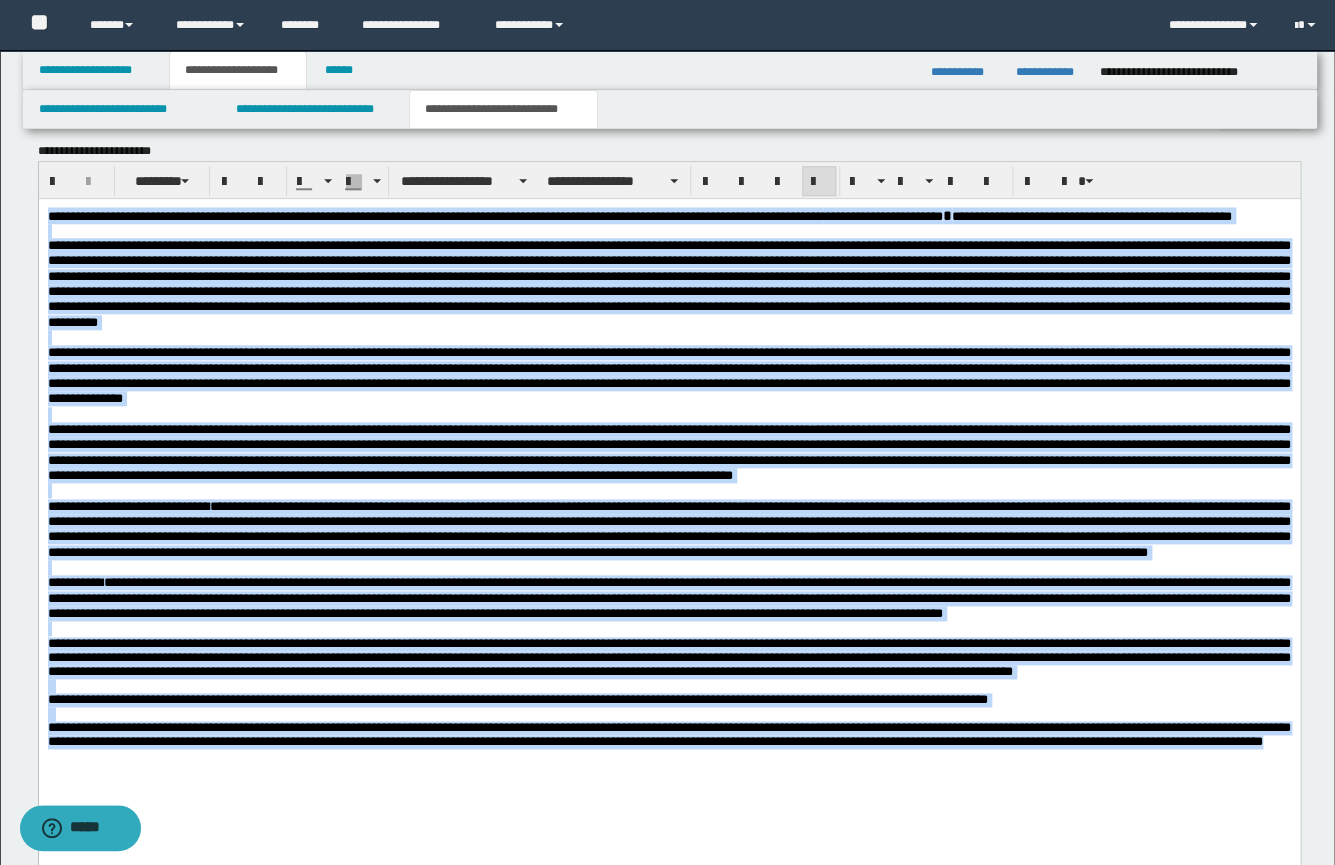 click on "**********" at bounding box center [668, 451] 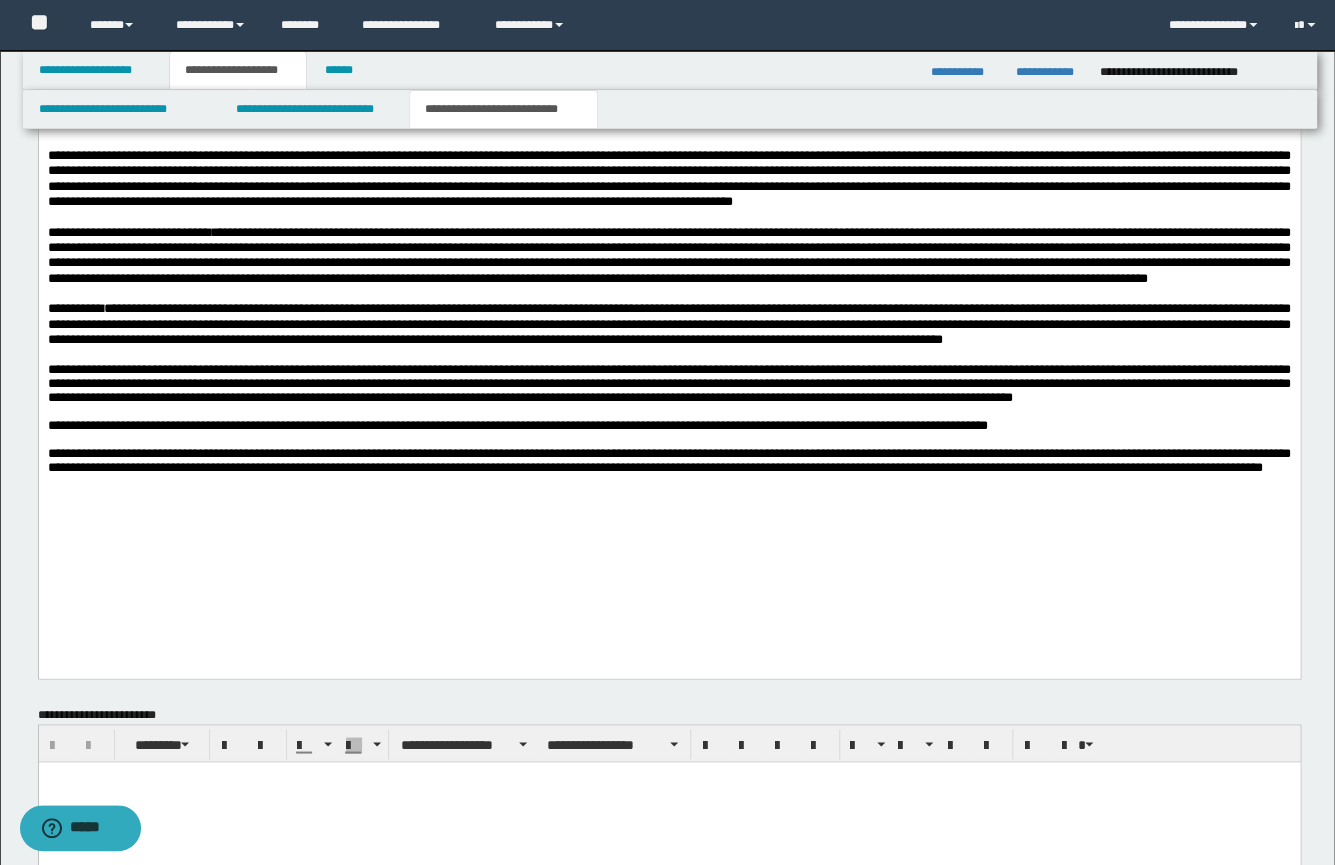 scroll, scrollTop: 910, scrollLeft: 0, axis: vertical 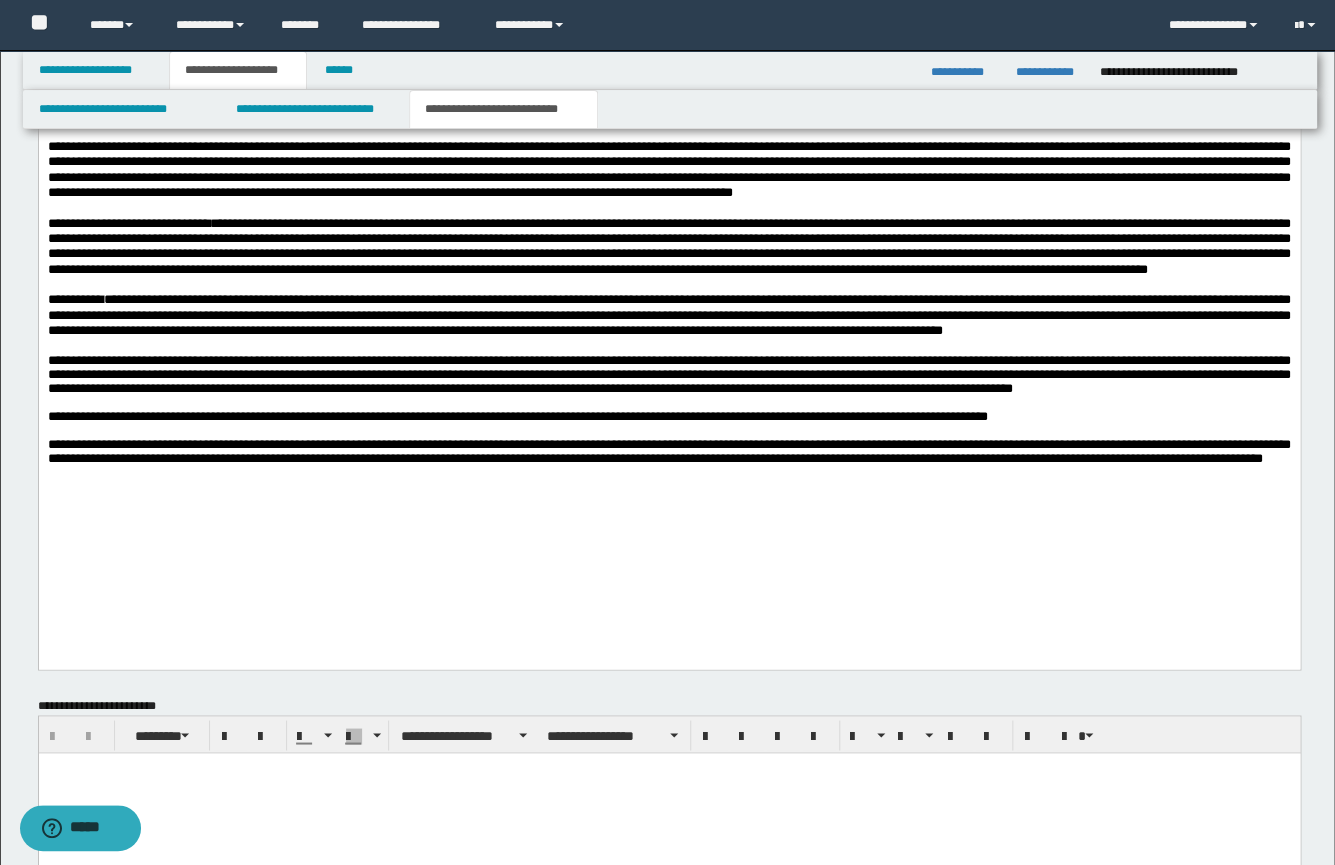 click on "**********" at bounding box center [668, 220] 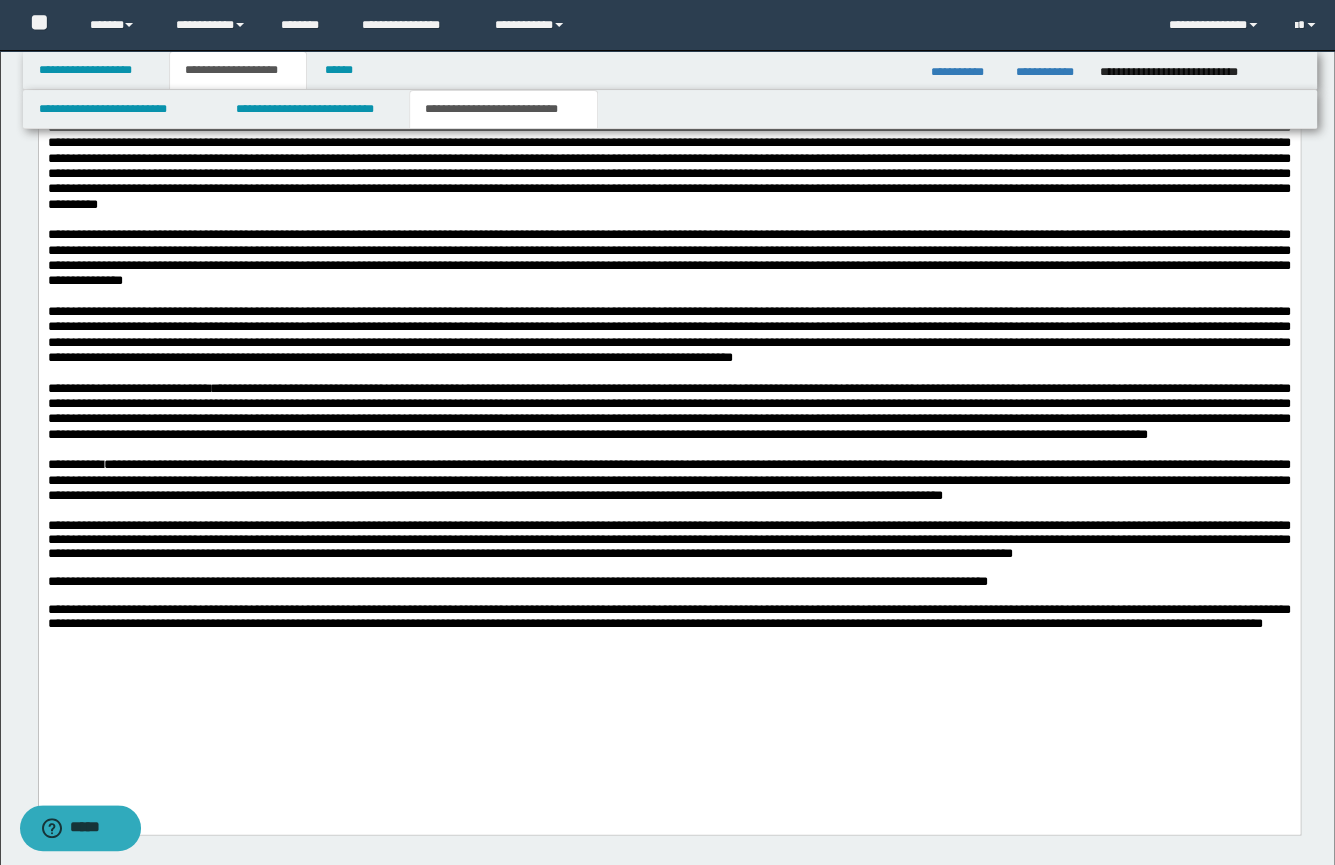 scroll, scrollTop: 777, scrollLeft: 0, axis: vertical 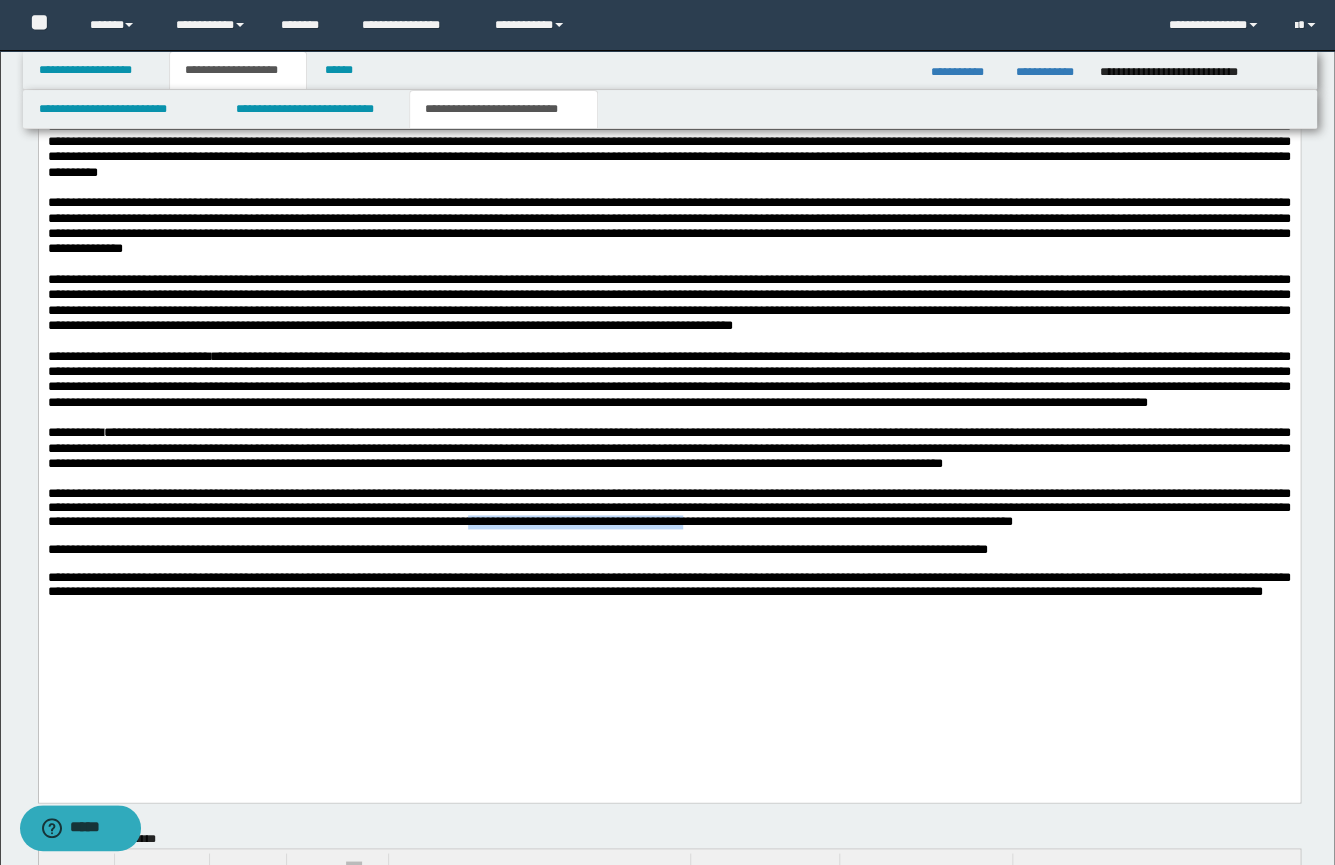 drag, startPoint x: 1220, startPoint y: 587, endPoint x: 958, endPoint y: 588, distance: 262.00192 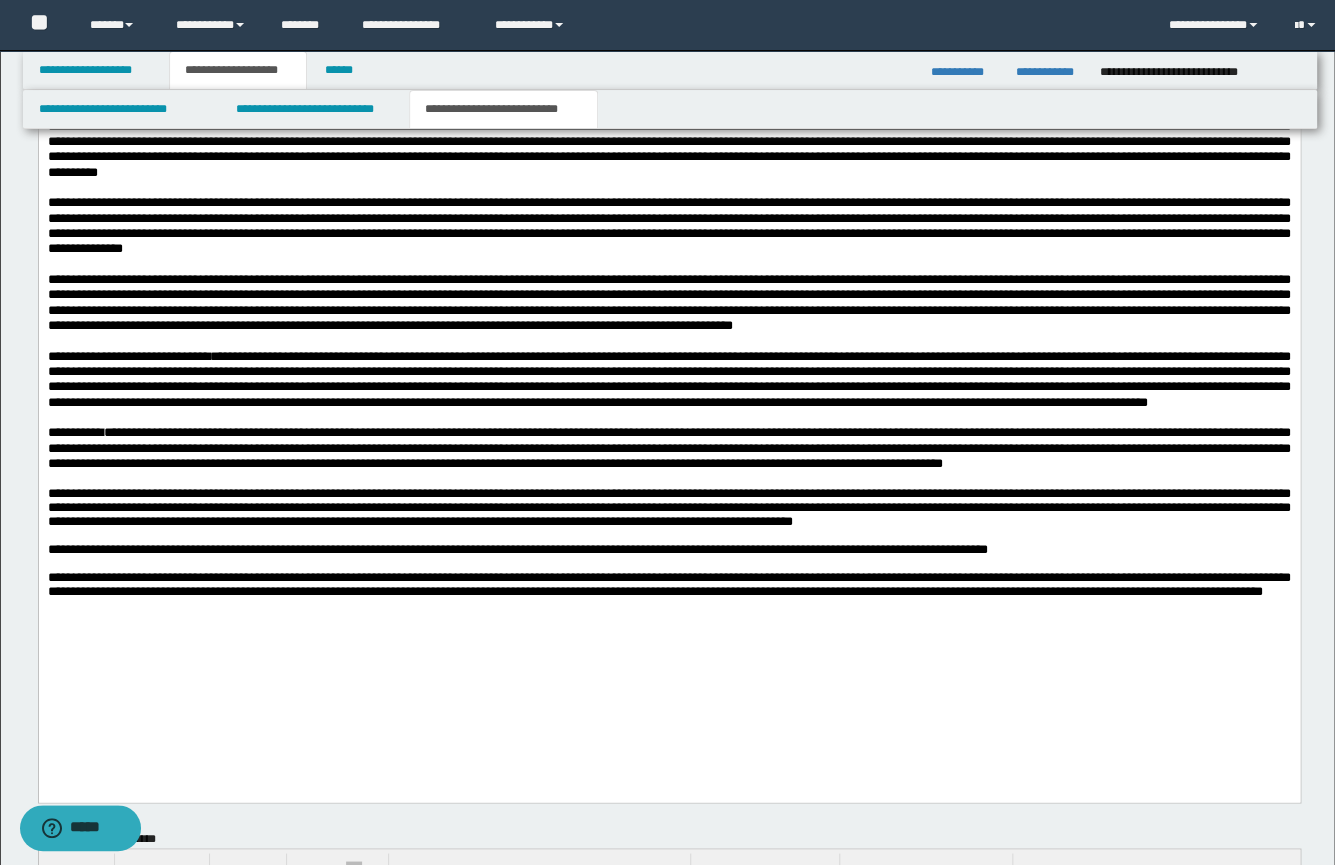 scroll, scrollTop: 780, scrollLeft: 0, axis: vertical 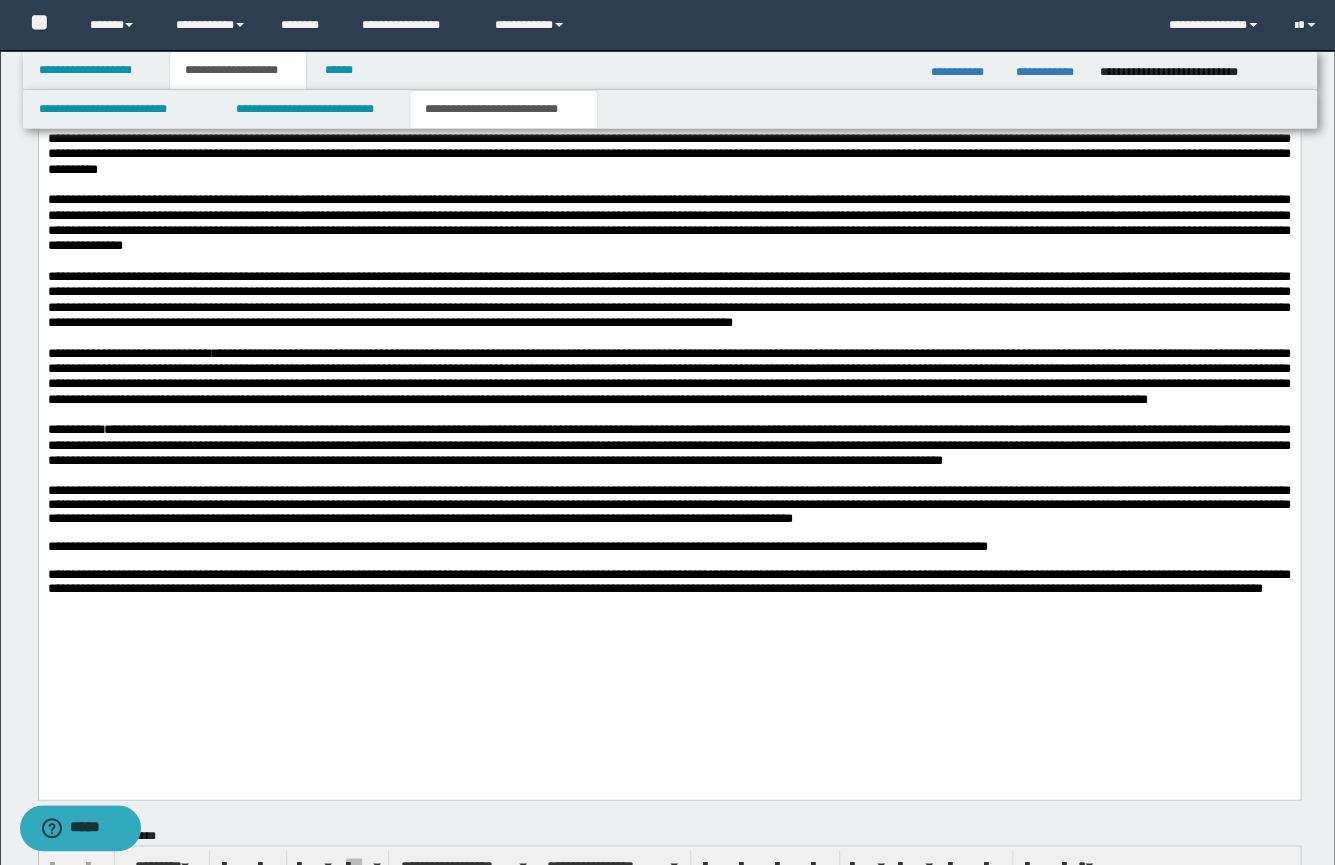 click on "**********" at bounding box center (668, 349) 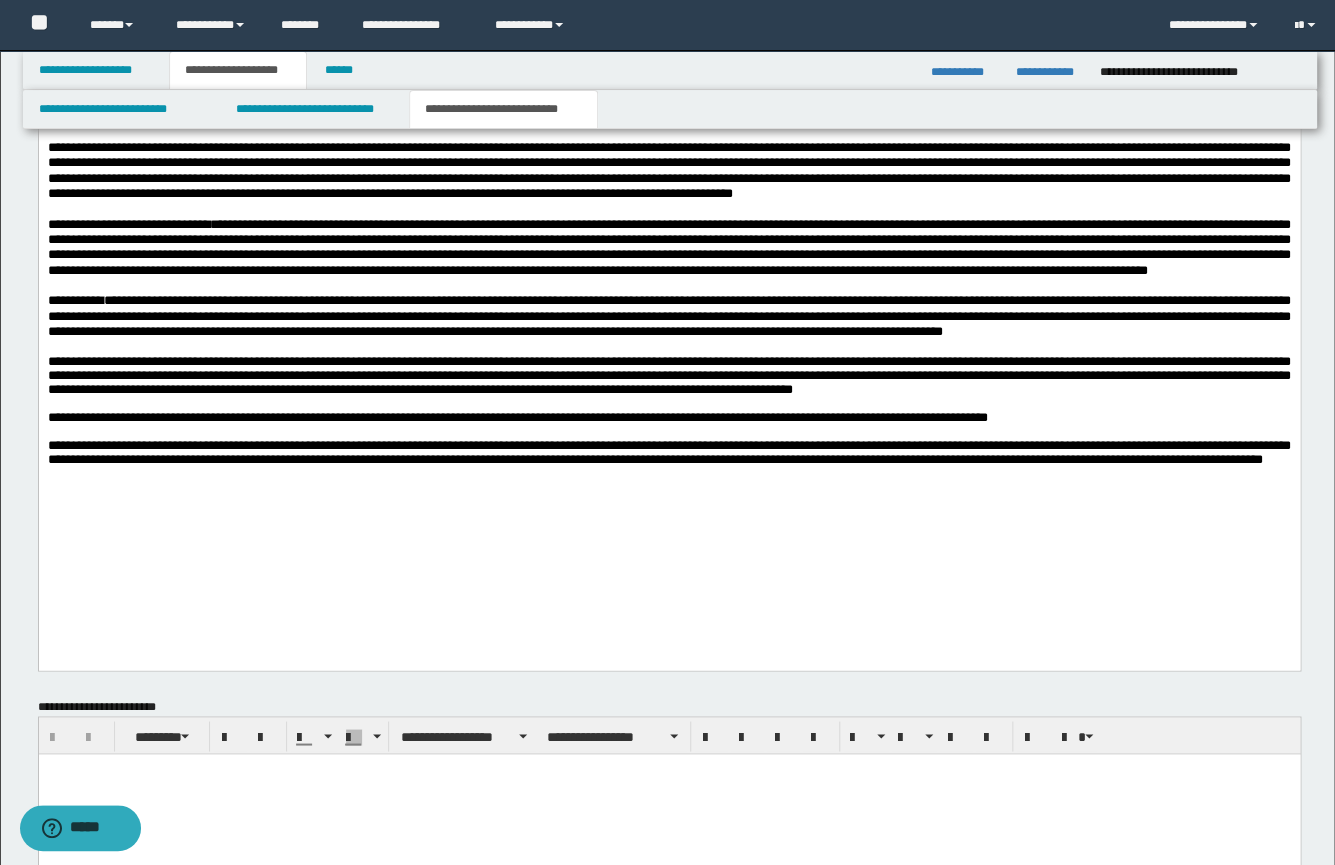 scroll, scrollTop: 911, scrollLeft: 0, axis: vertical 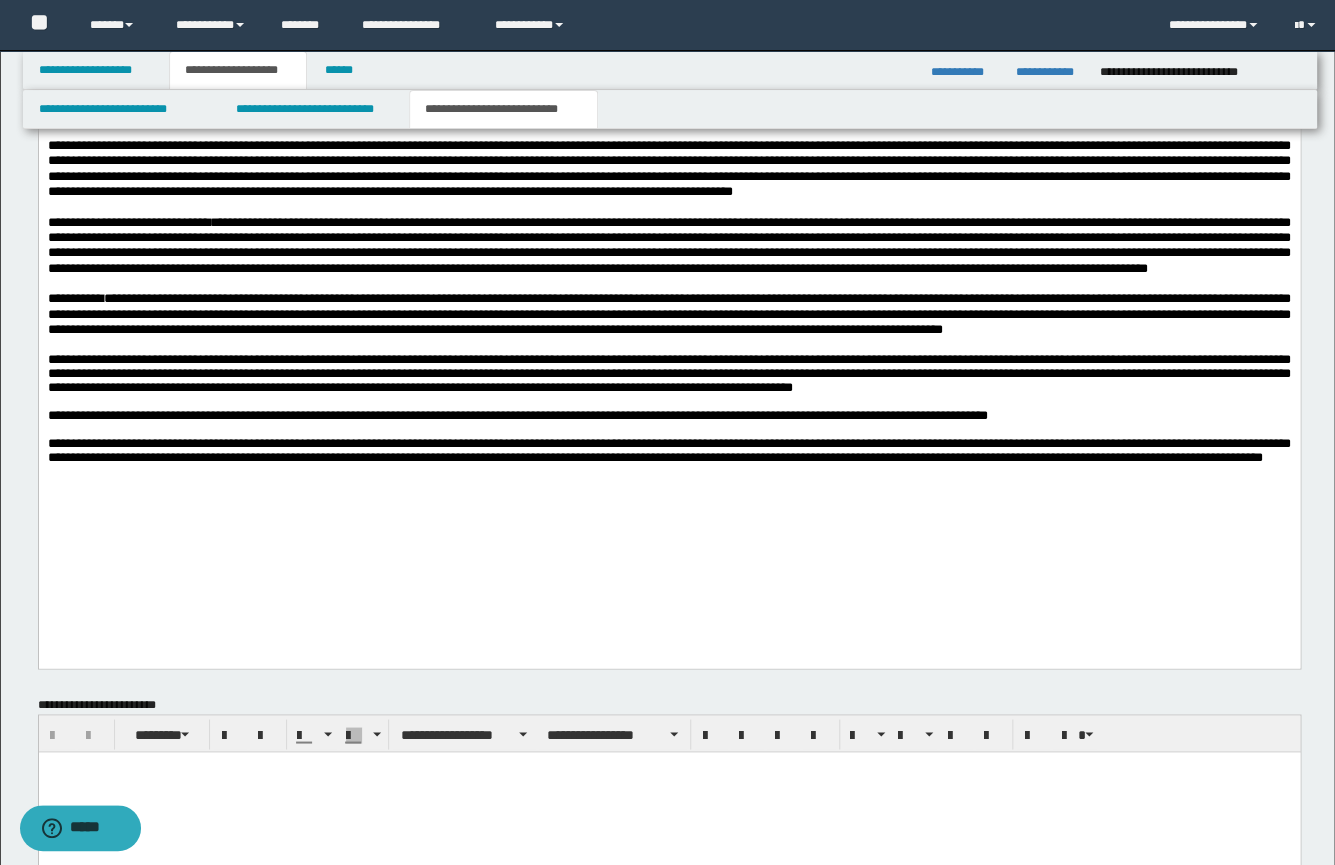 click on "**********" at bounding box center [668, 219] 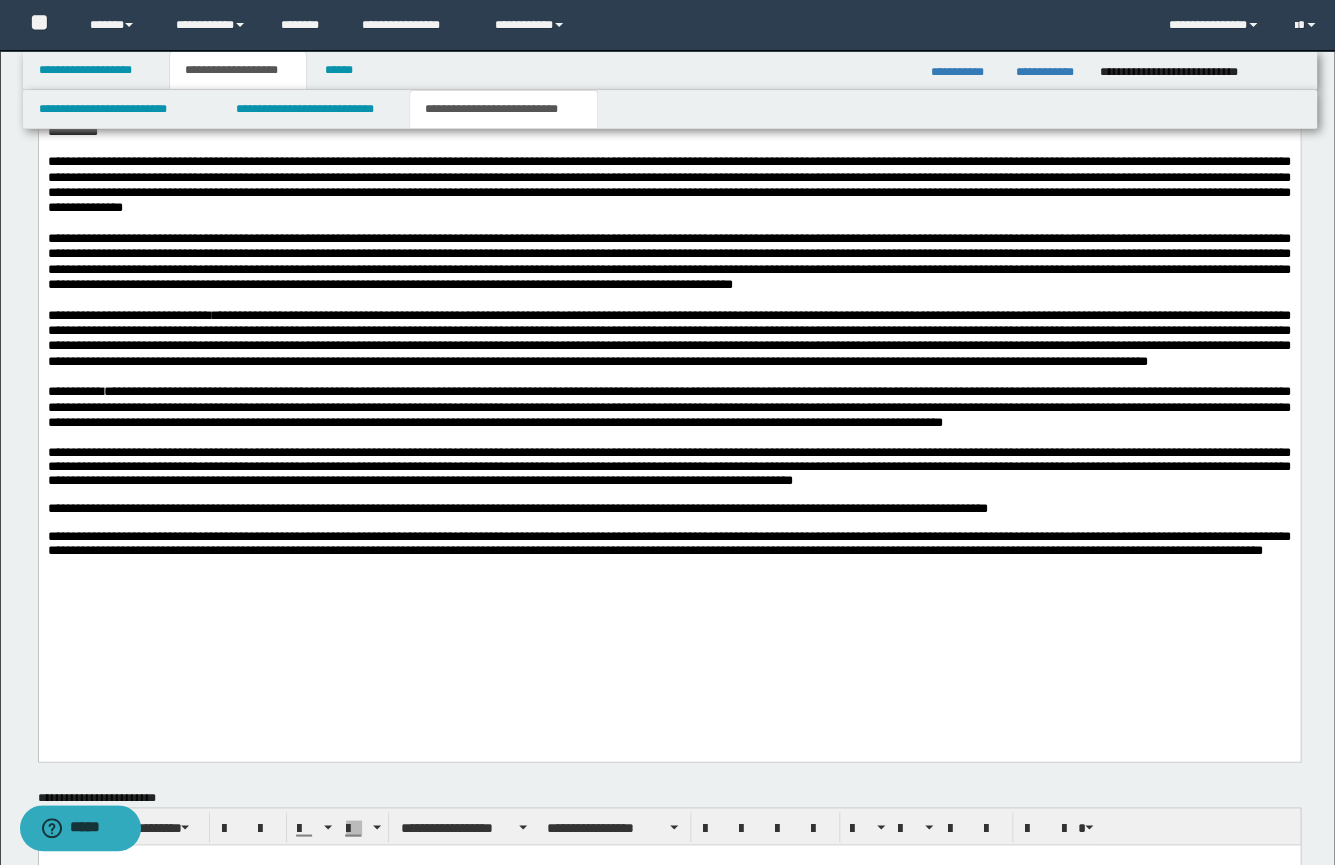 scroll, scrollTop: 814, scrollLeft: 0, axis: vertical 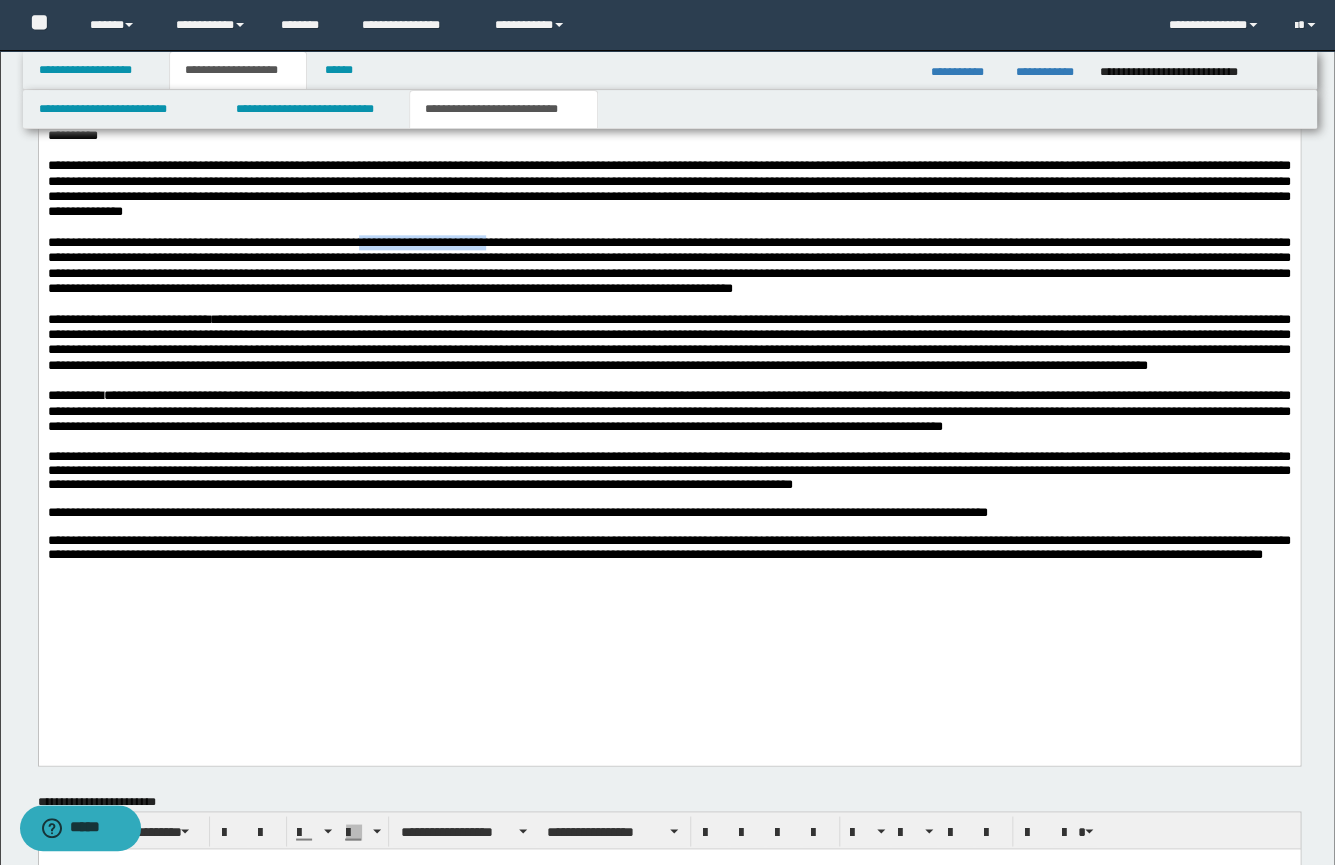 drag, startPoint x: 575, startPoint y: 259, endPoint x: 415, endPoint y: 257, distance: 160.0125 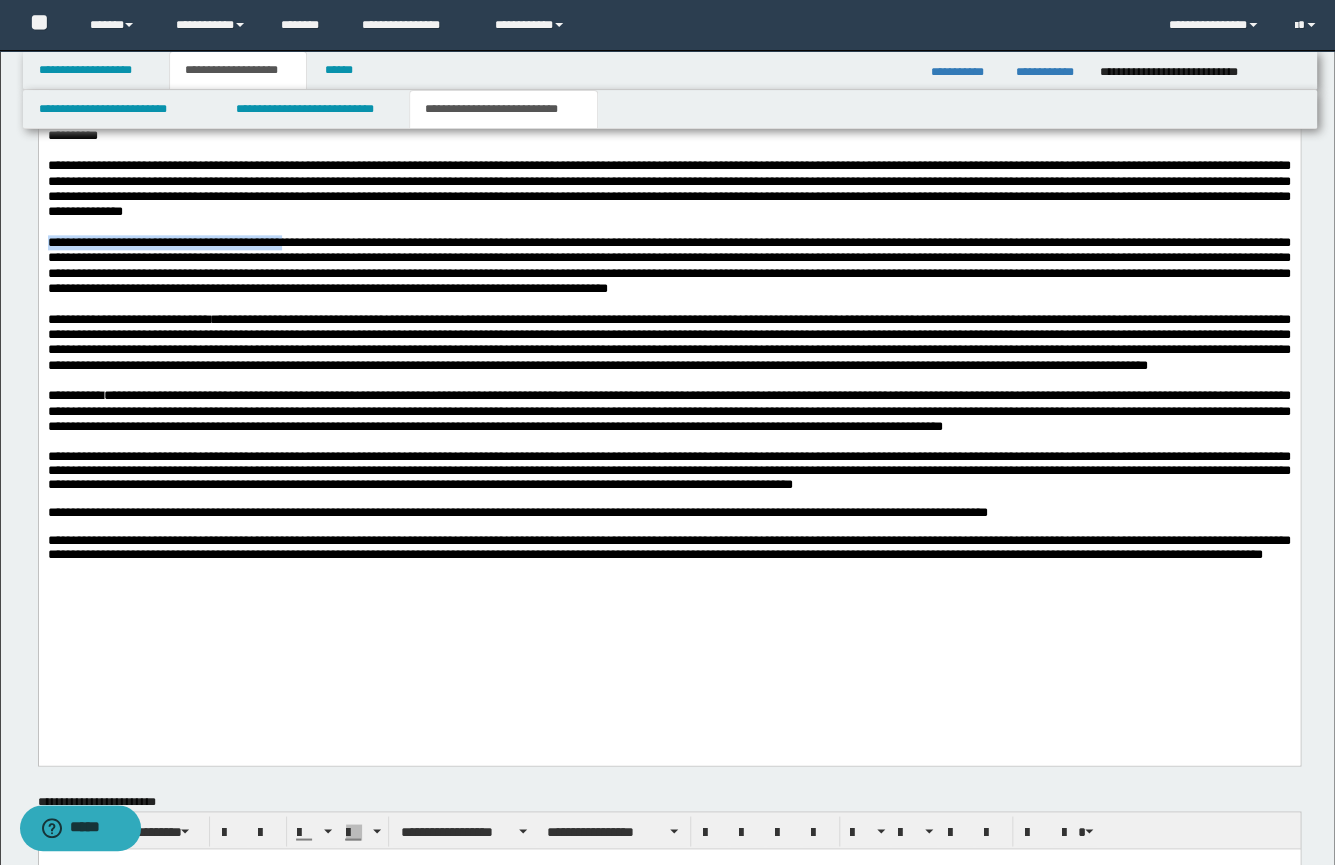 drag, startPoint x: 337, startPoint y: 259, endPoint x: 43, endPoint y: 254, distance: 294.0425 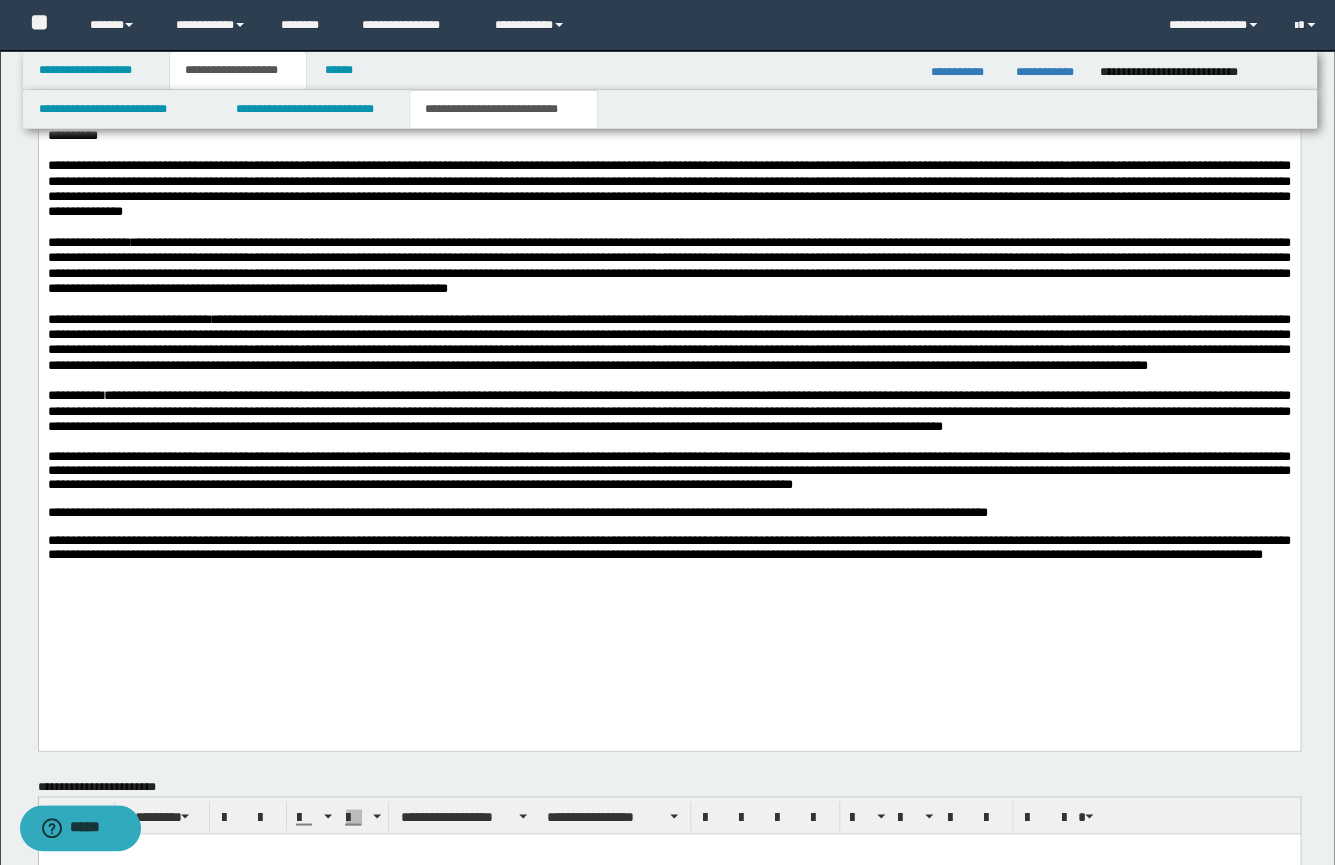 click on "**********" at bounding box center (668, 264) 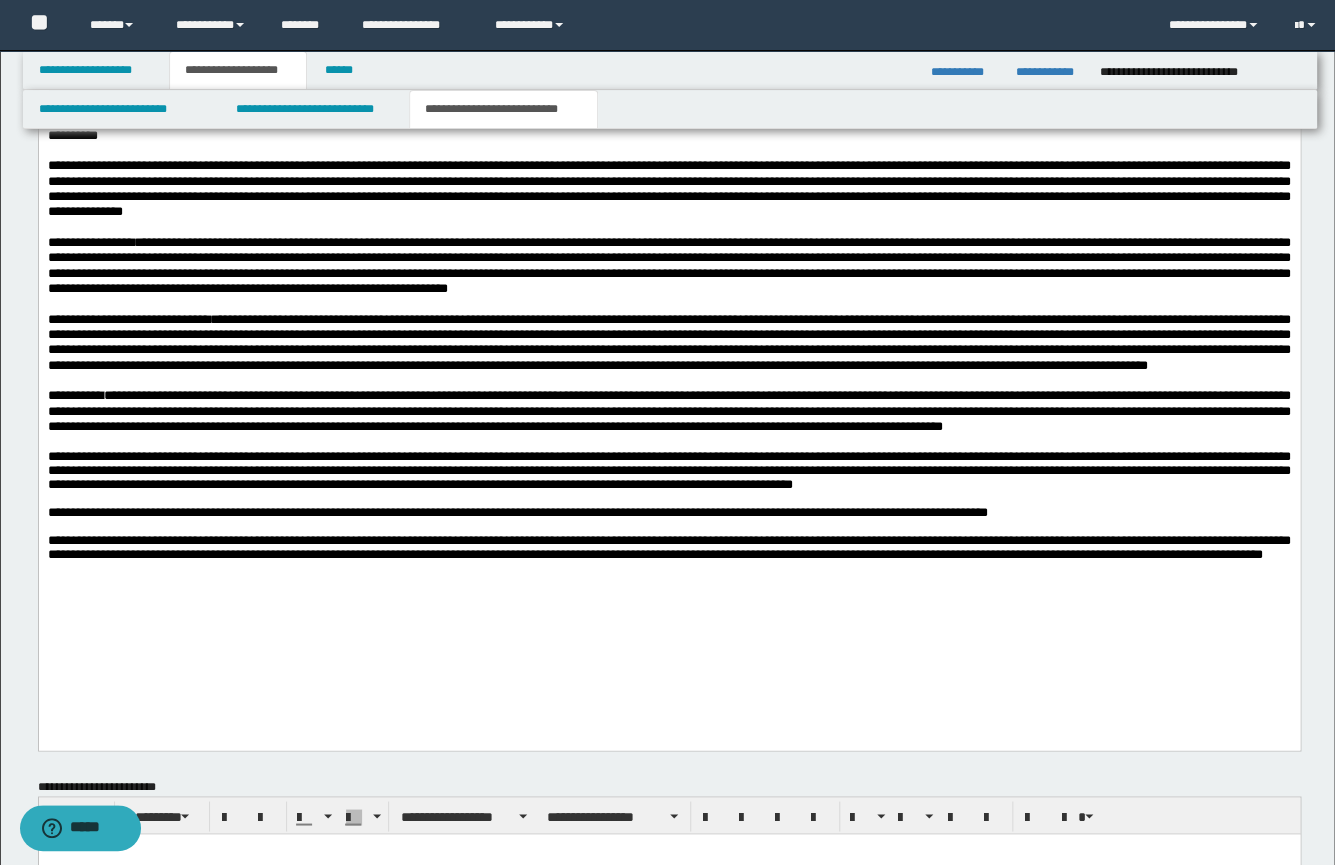 click on "**********" at bounding box center [668, 264] 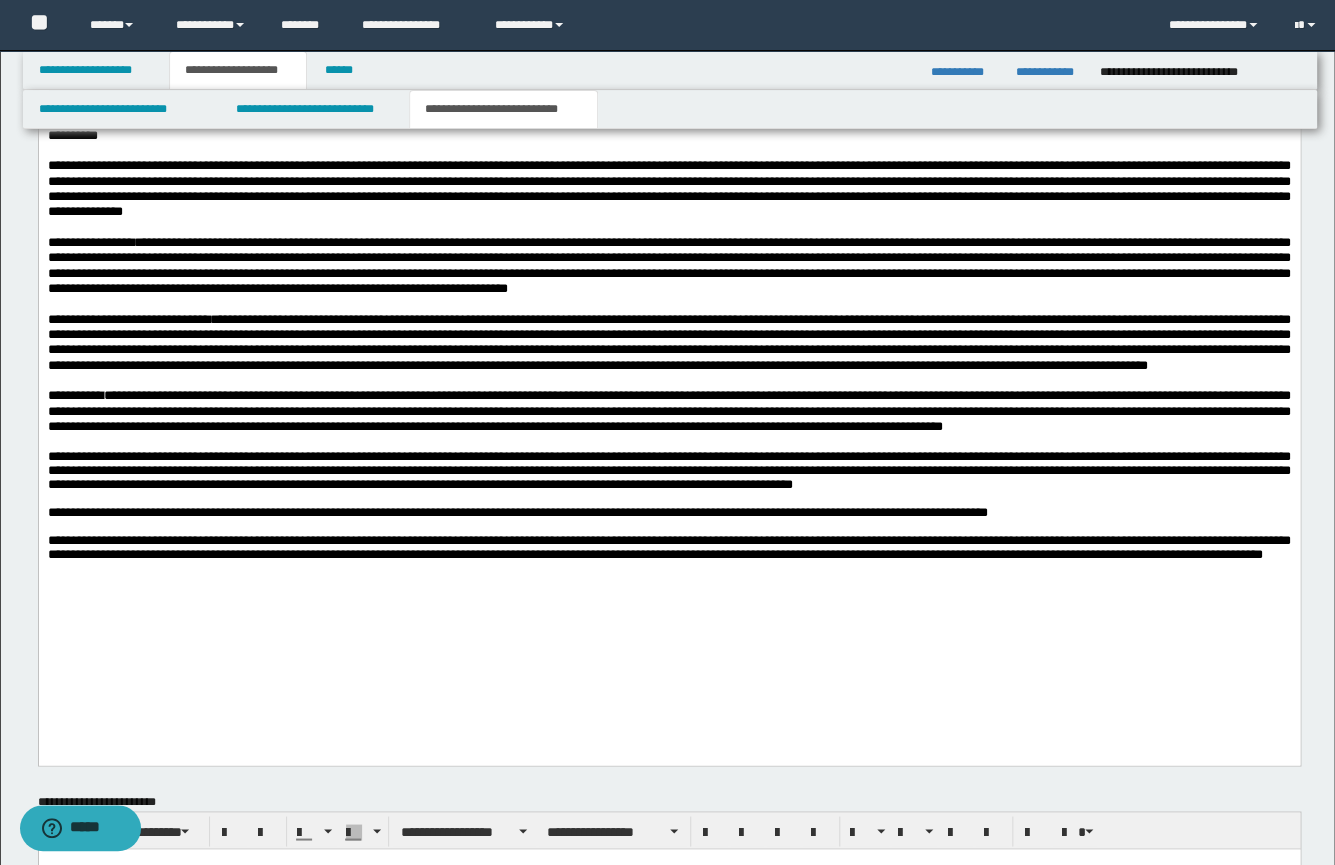 click on "**********" at bounding box center (668, 264) 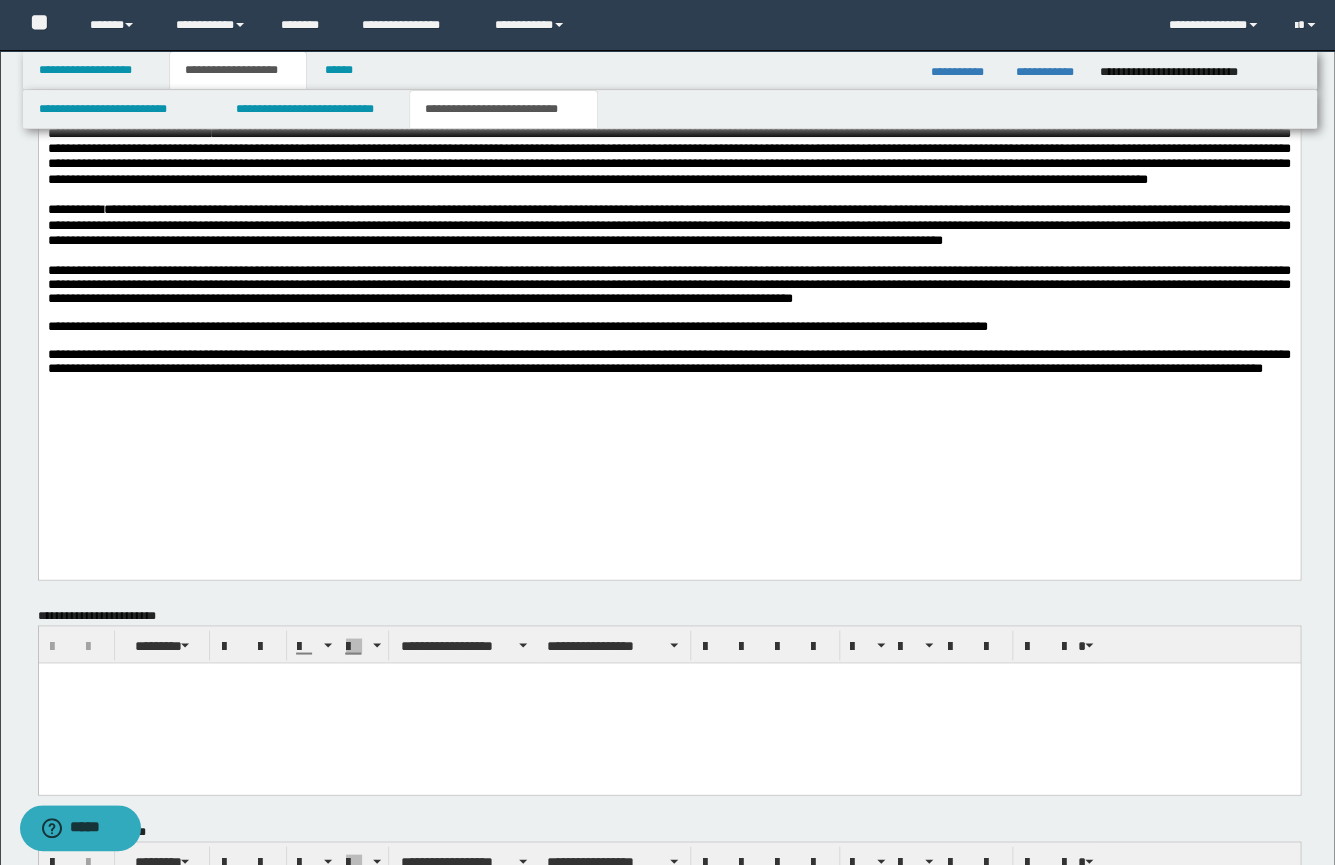 scroll, scrollTop: 1004, scrollLeft: 0, axis: vertical 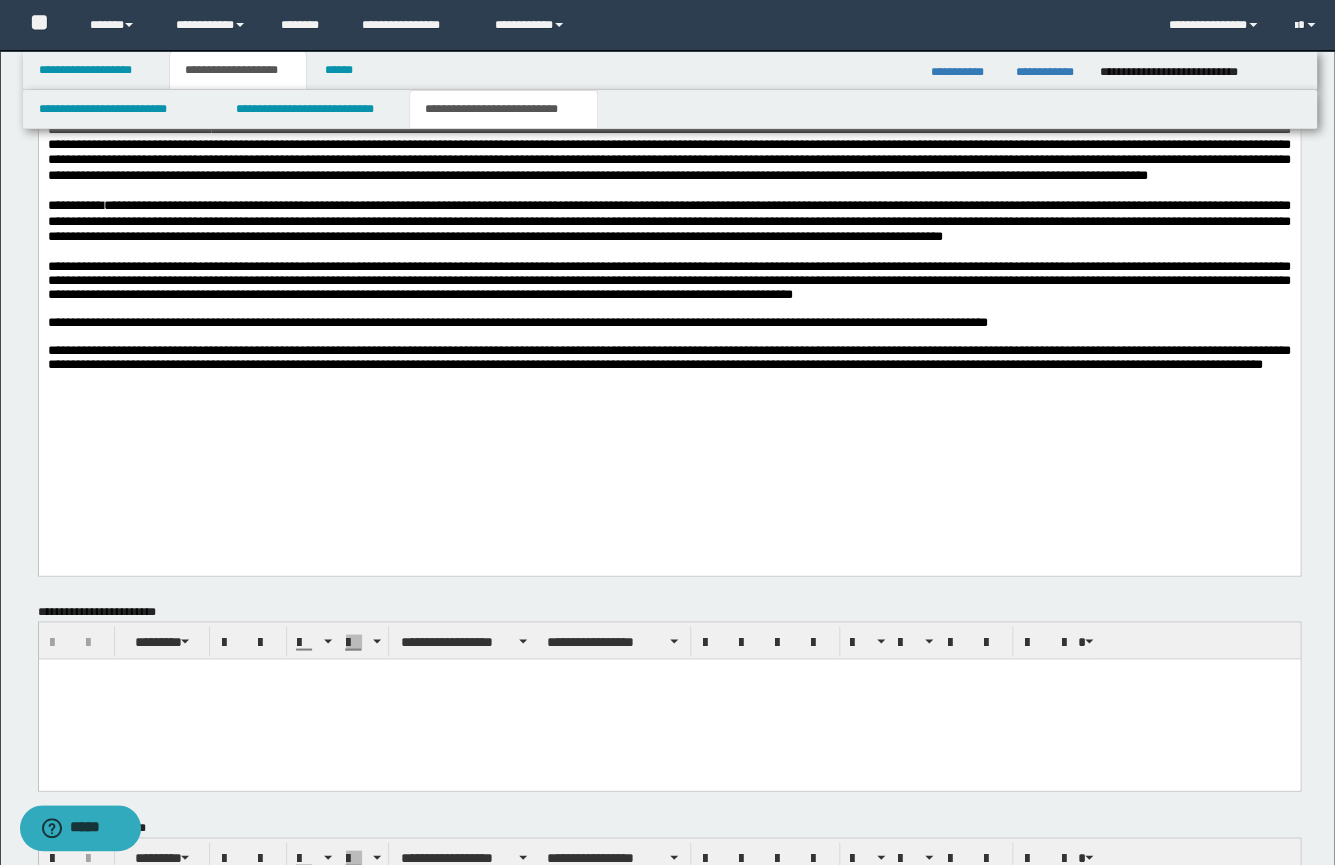 click on "**********" at bounding box center [668, 126] 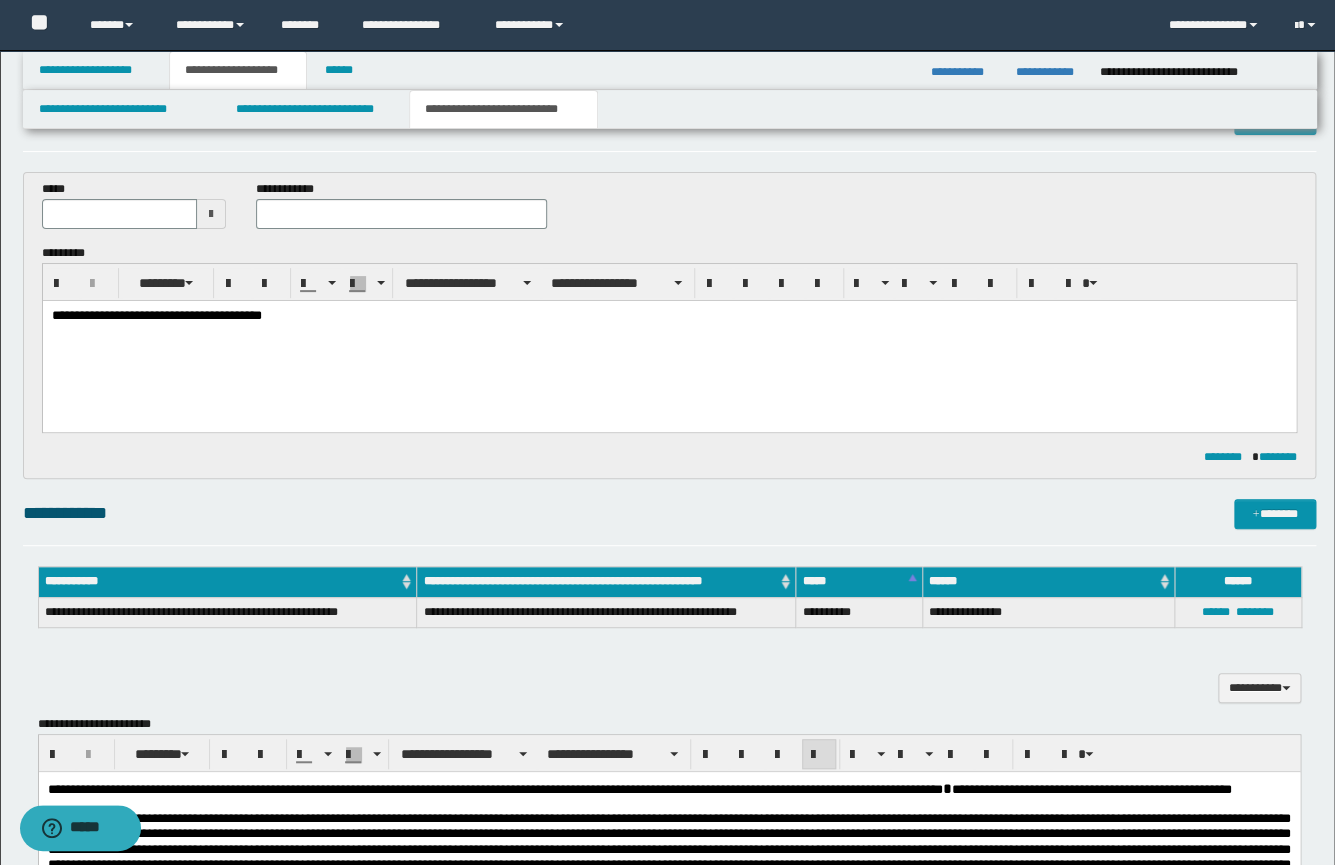 scroll, scrollTop: 0, scrollLeft: 0, axis: both 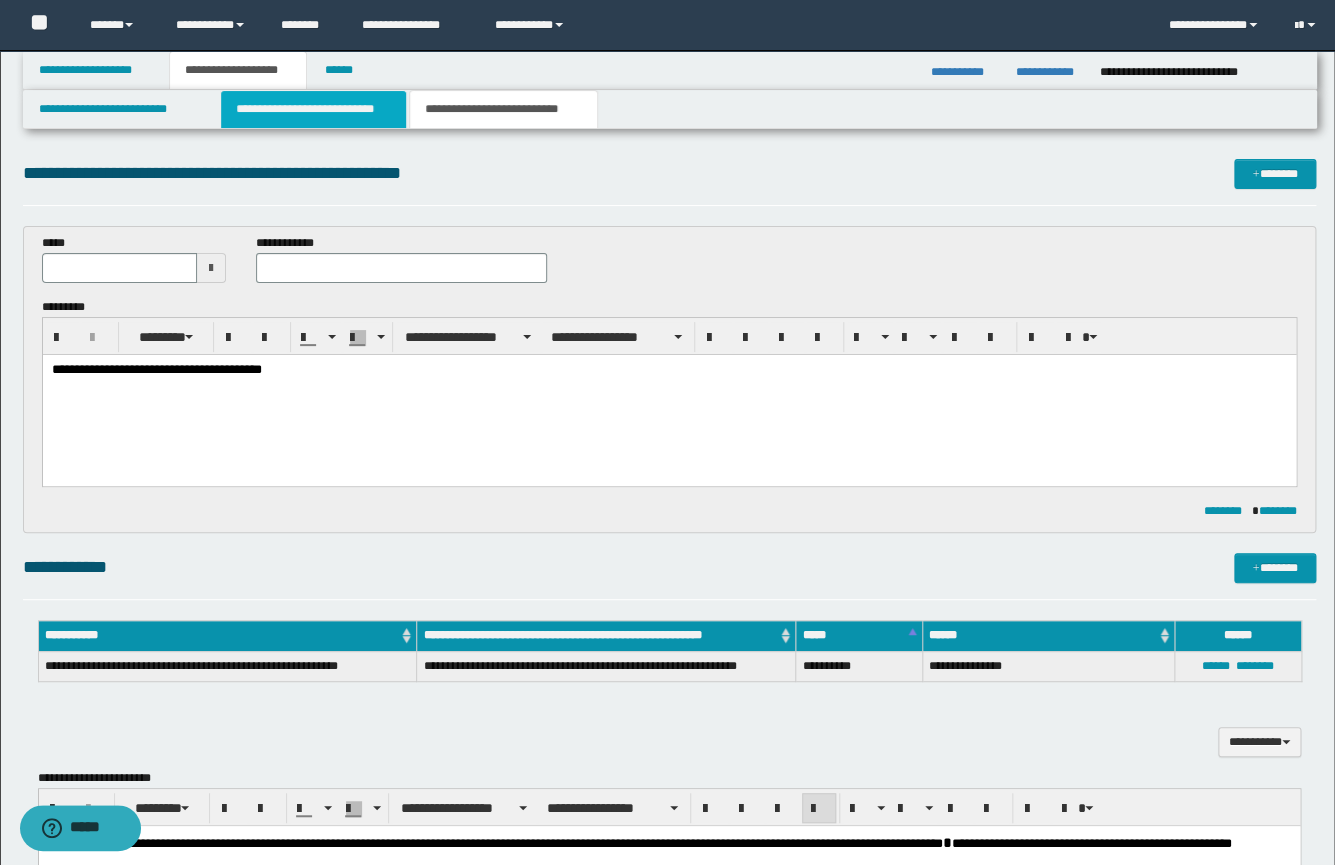 click on "**********" at bounding box center (313, 109) 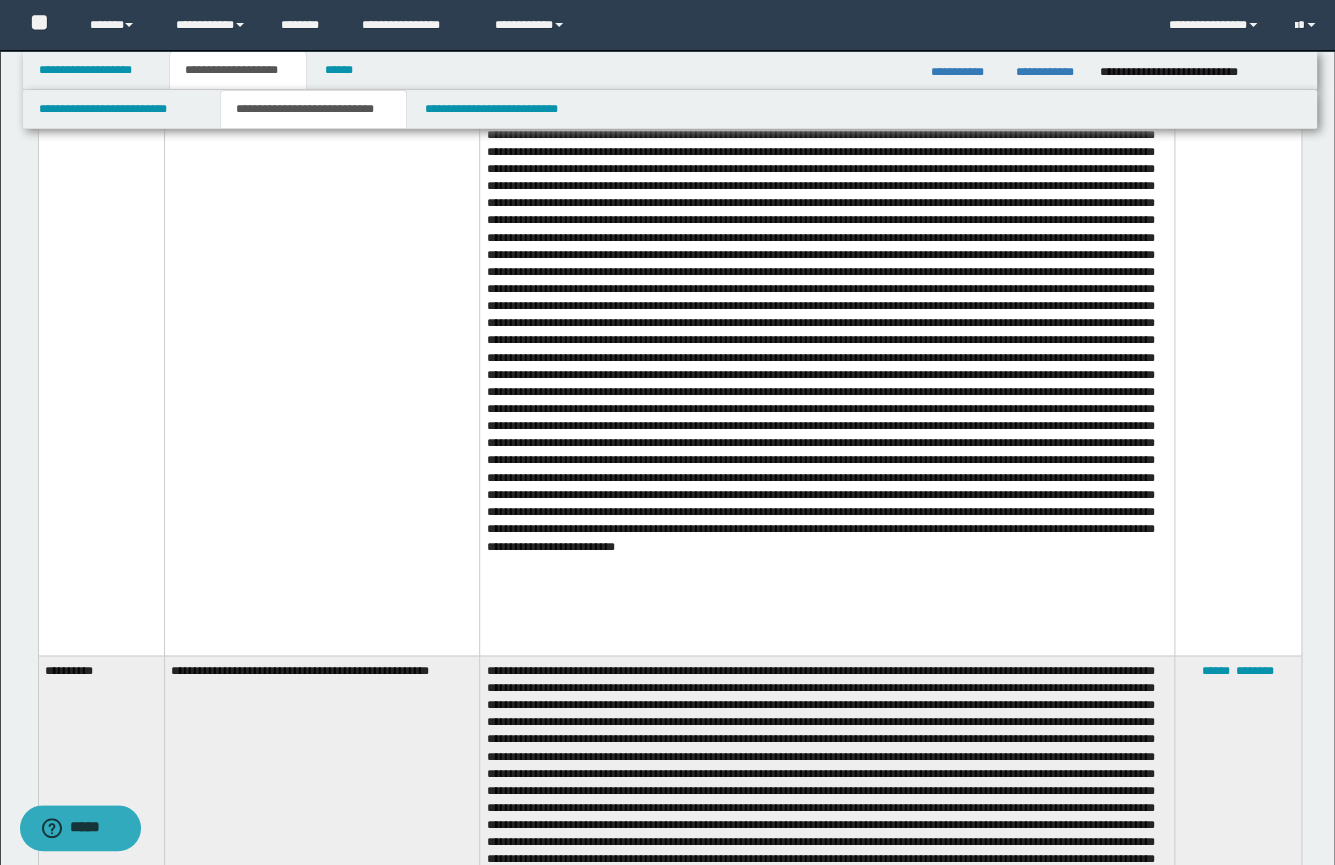 scroll, scrollTop: 543, scrollLeft: 0, axis: vertical 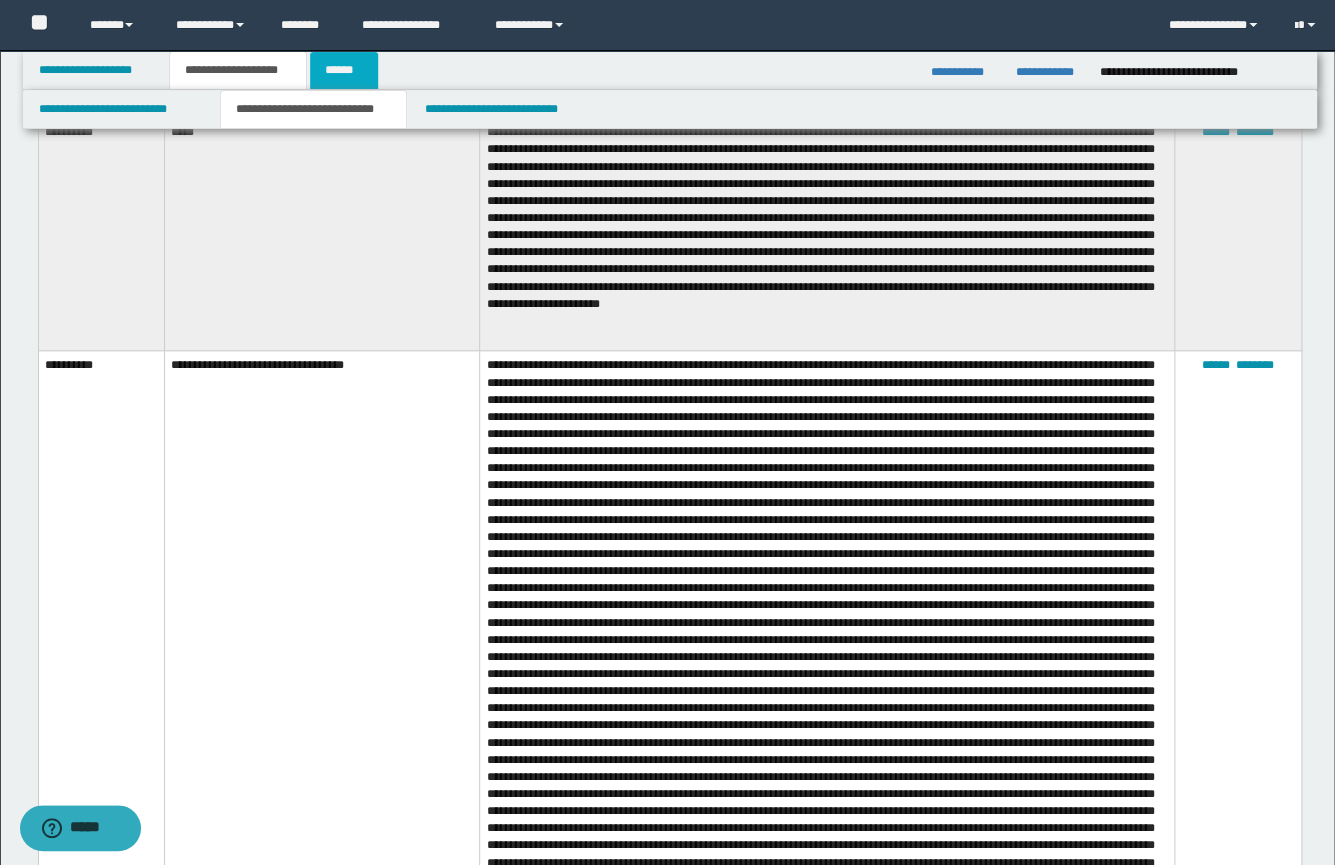click on "******" at bounding box center (344, 70) 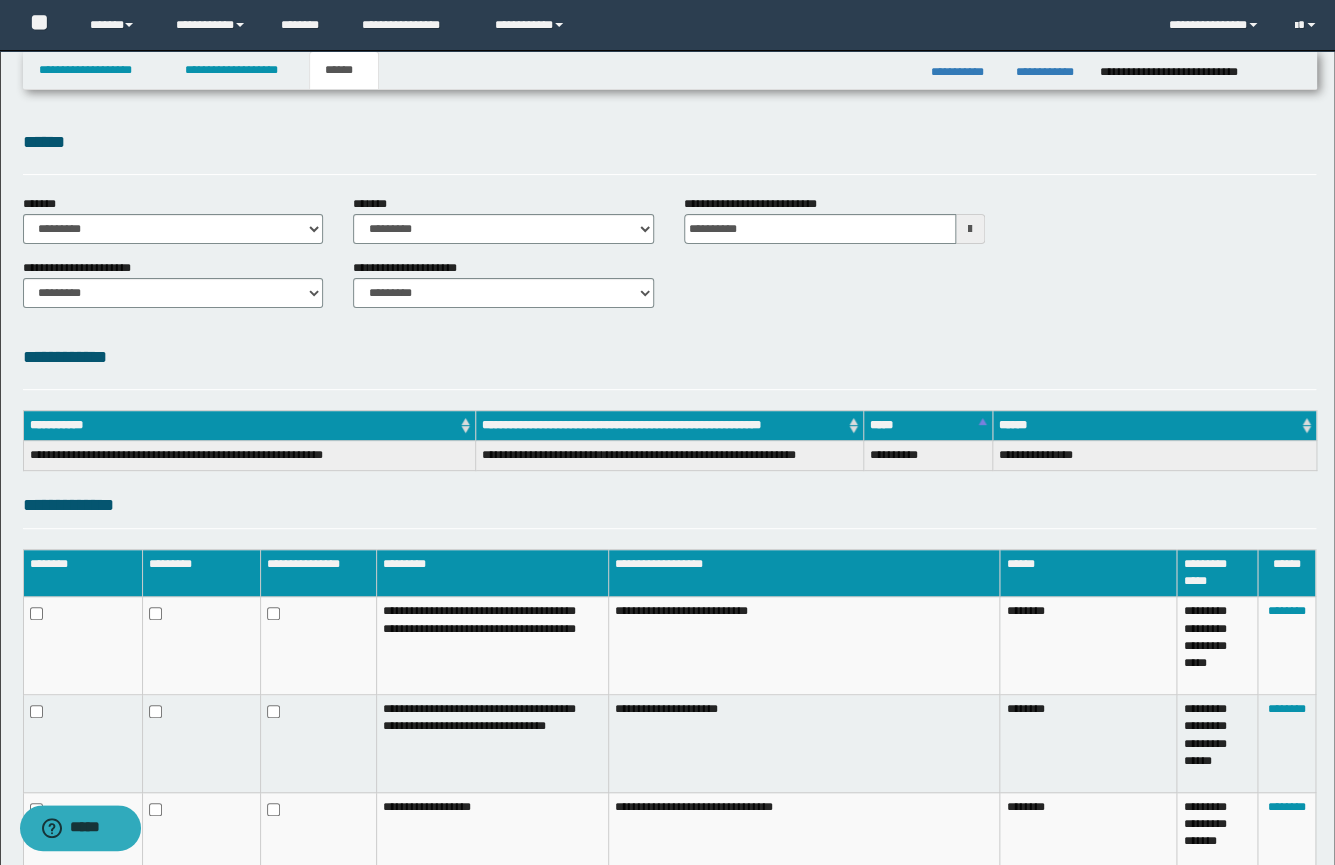 scroll, scrollTop: 0, scrollLeft: 0, axis: both 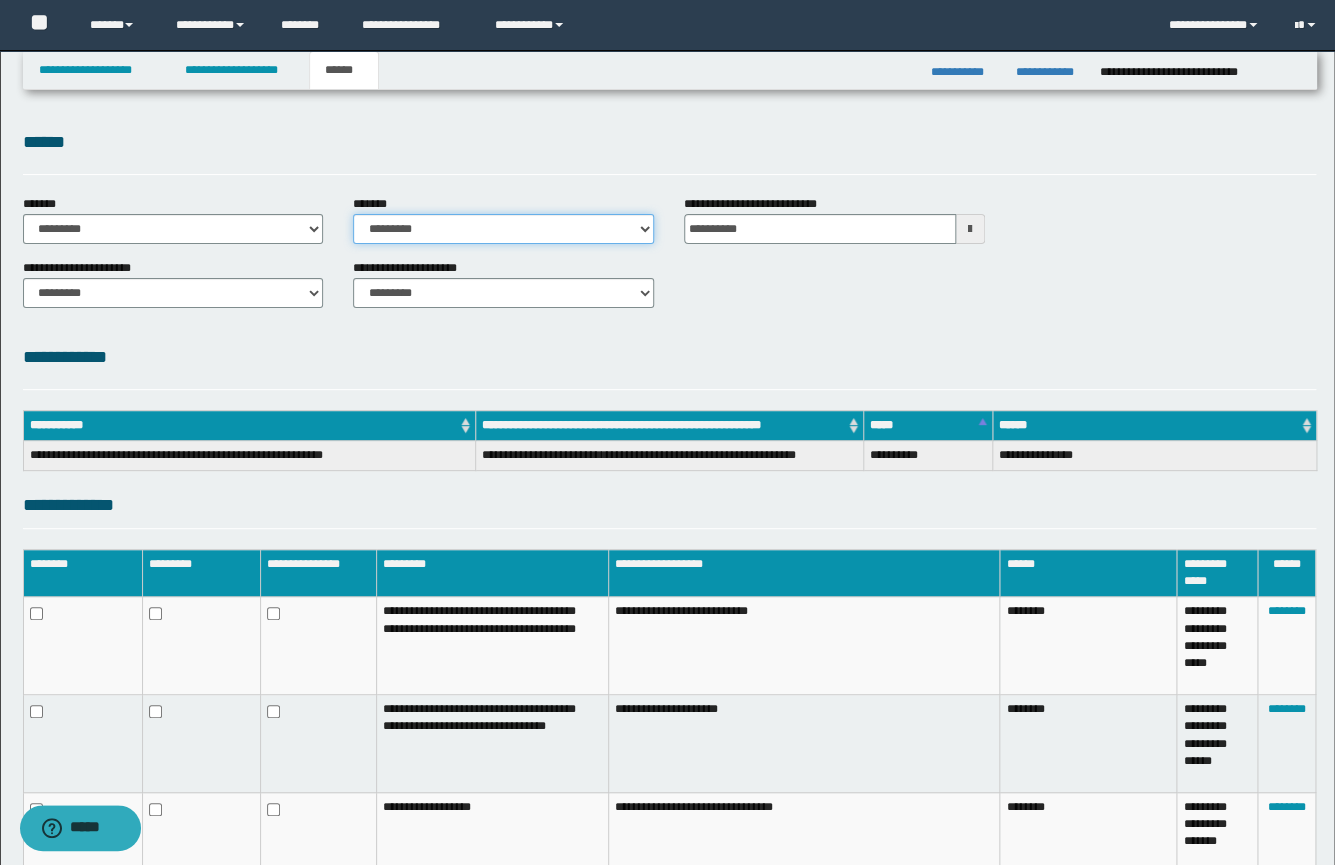click on "**********" at bounding box center [503, 229] 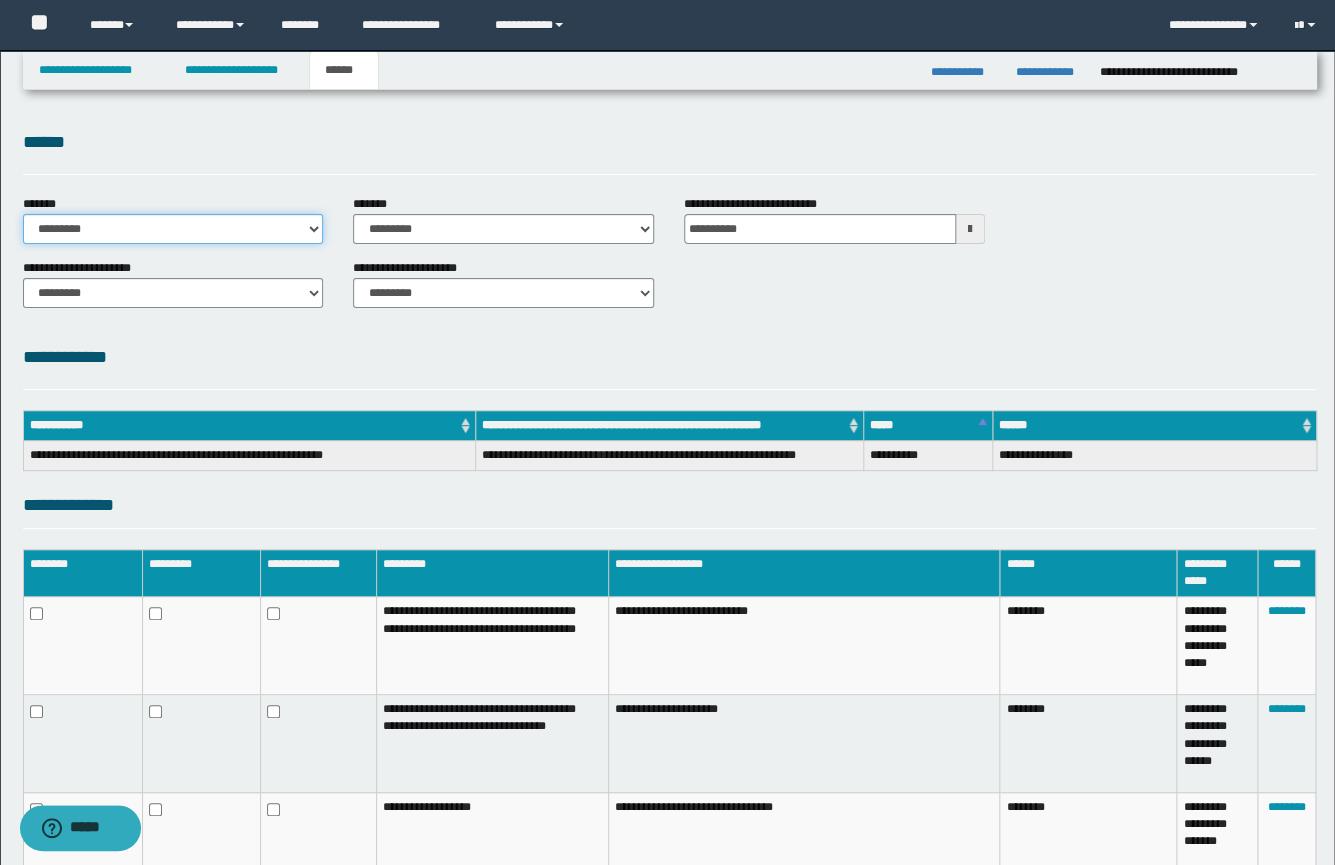 click on "**********" at bounding box center [173, 229] 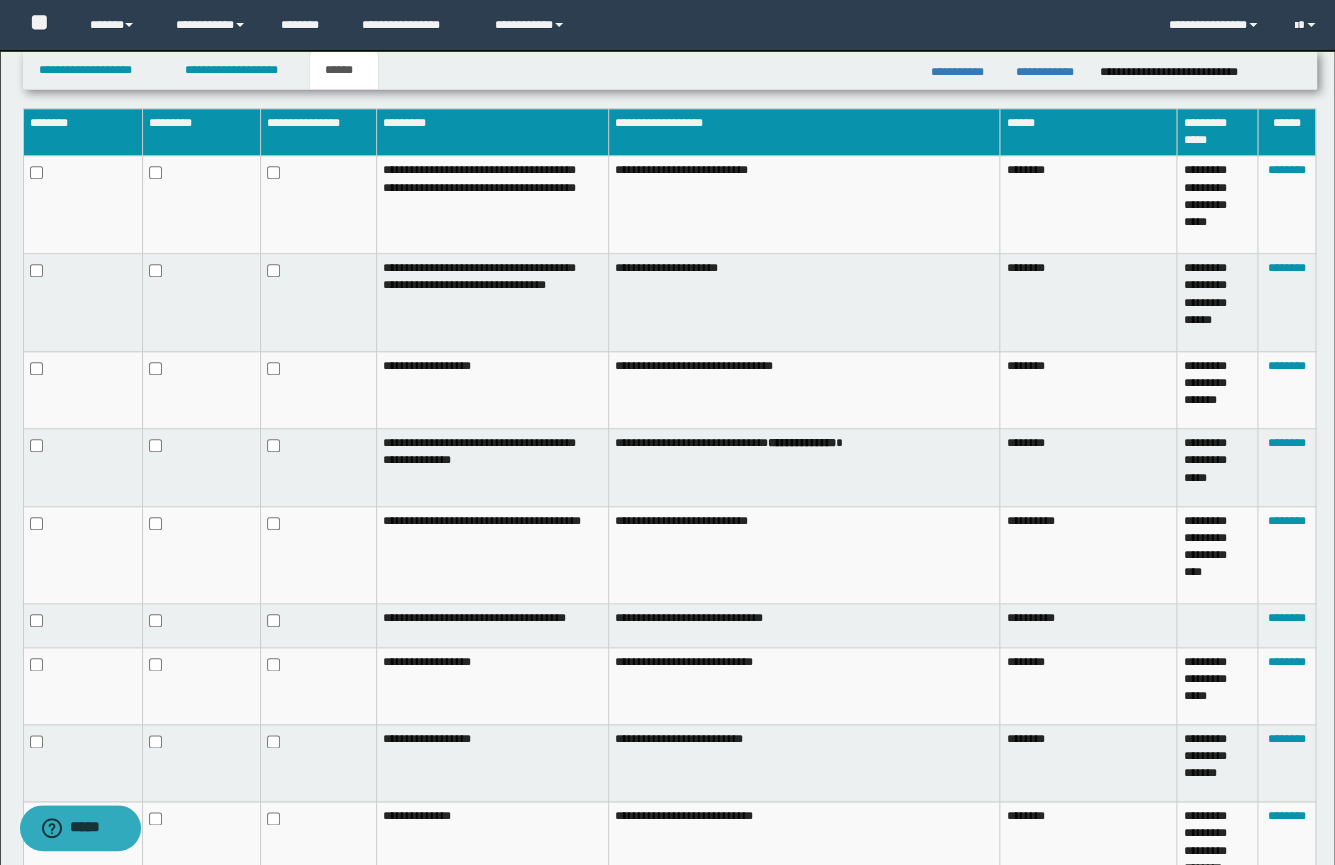 scroll, scrollTop: 797, scrollLeft: 0, axis: vertical 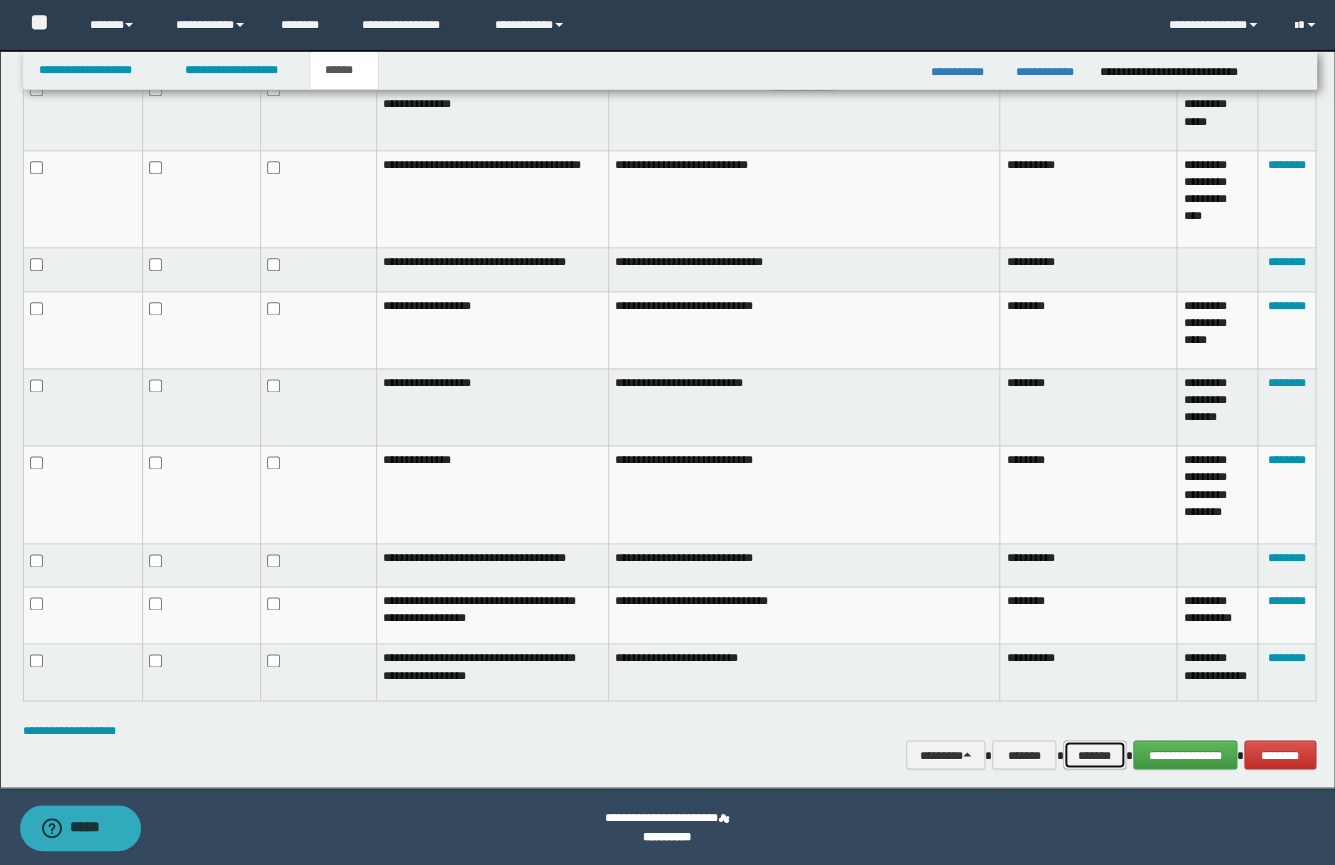 click on "*******" at bounding box center [1094, 755] 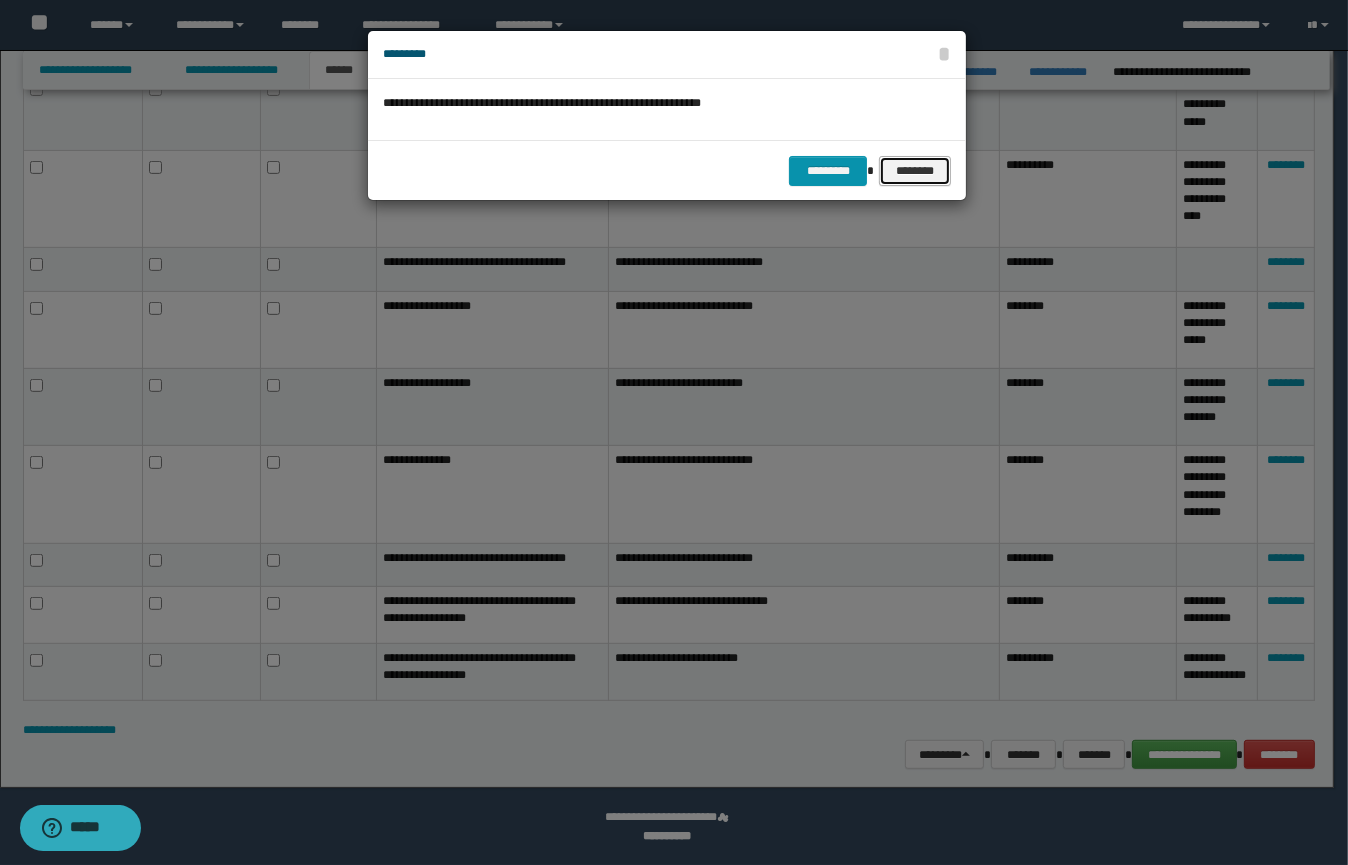 click on "********" at bounding box center (915, 171) 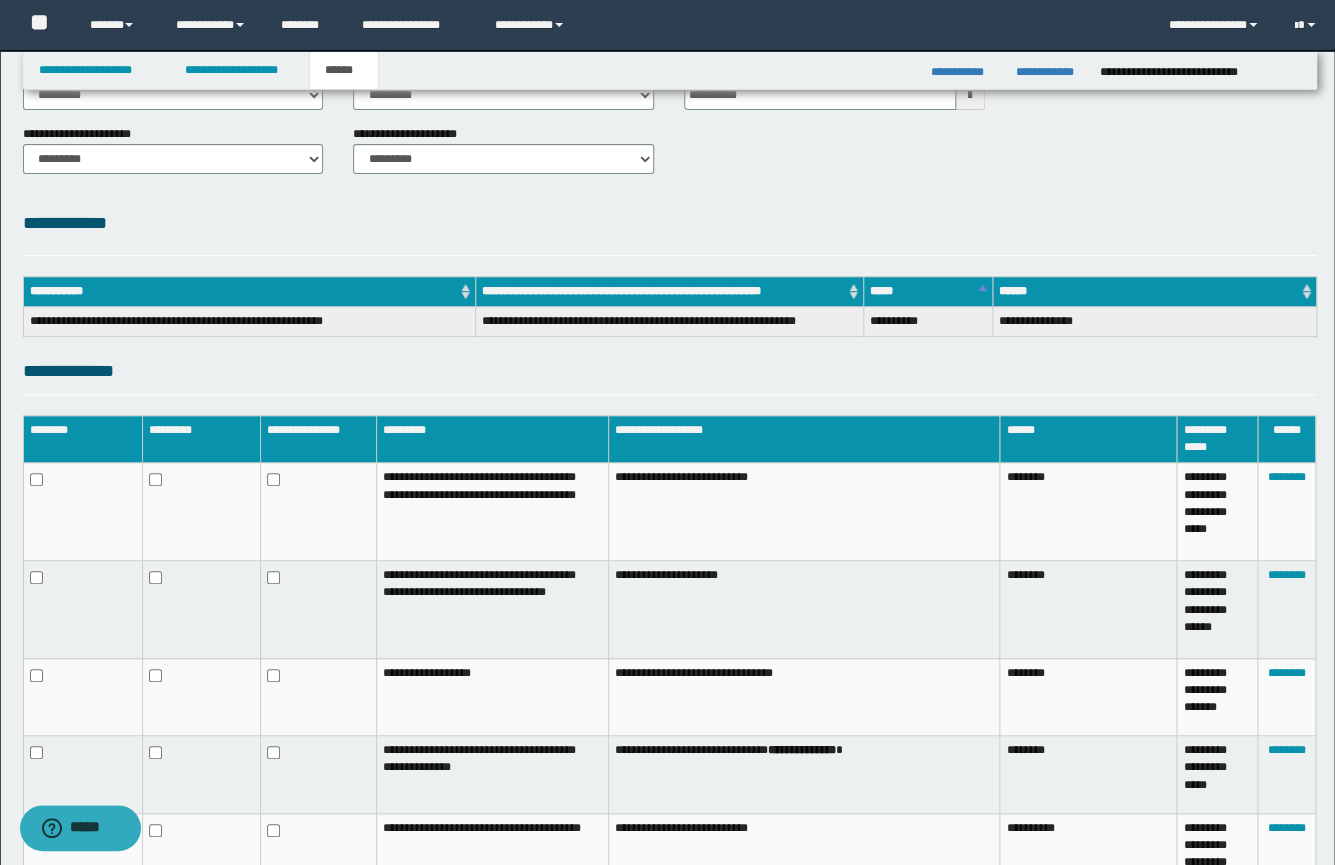 scroll, scrollTop: 122, scrollLeft: 0, axis: vertical 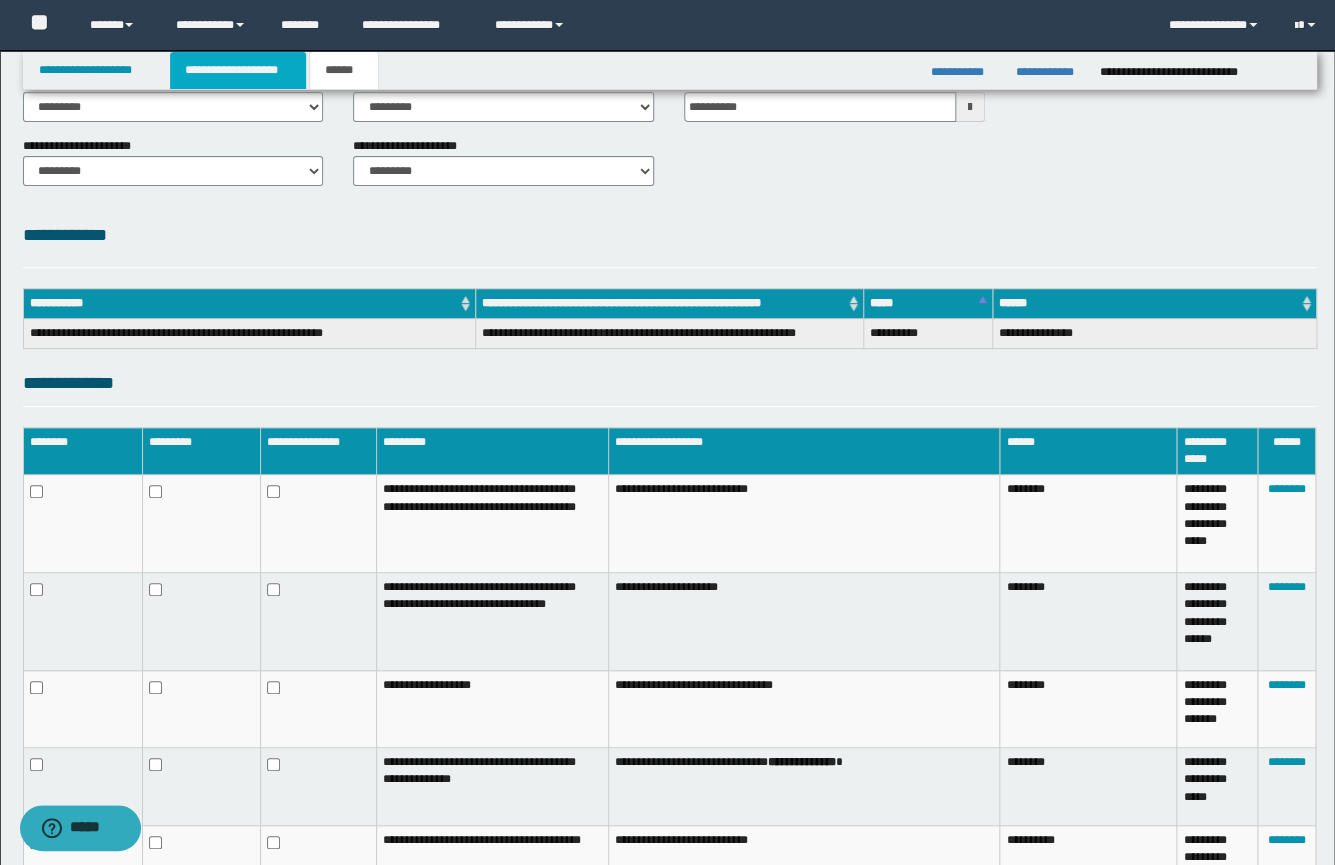 click on "**********" at bounding box center (238, 70) 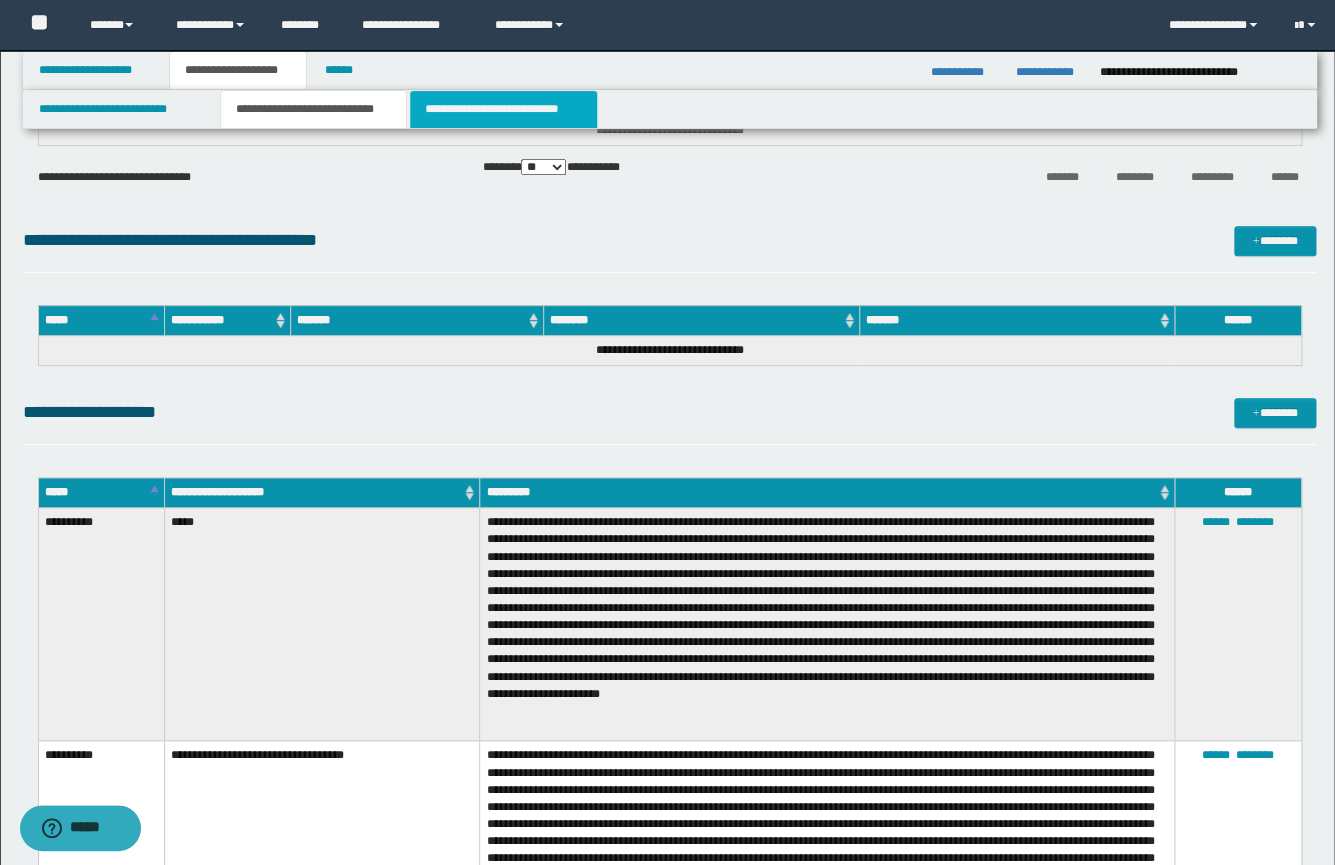 click on "**********" at bounding box center [503, 109] 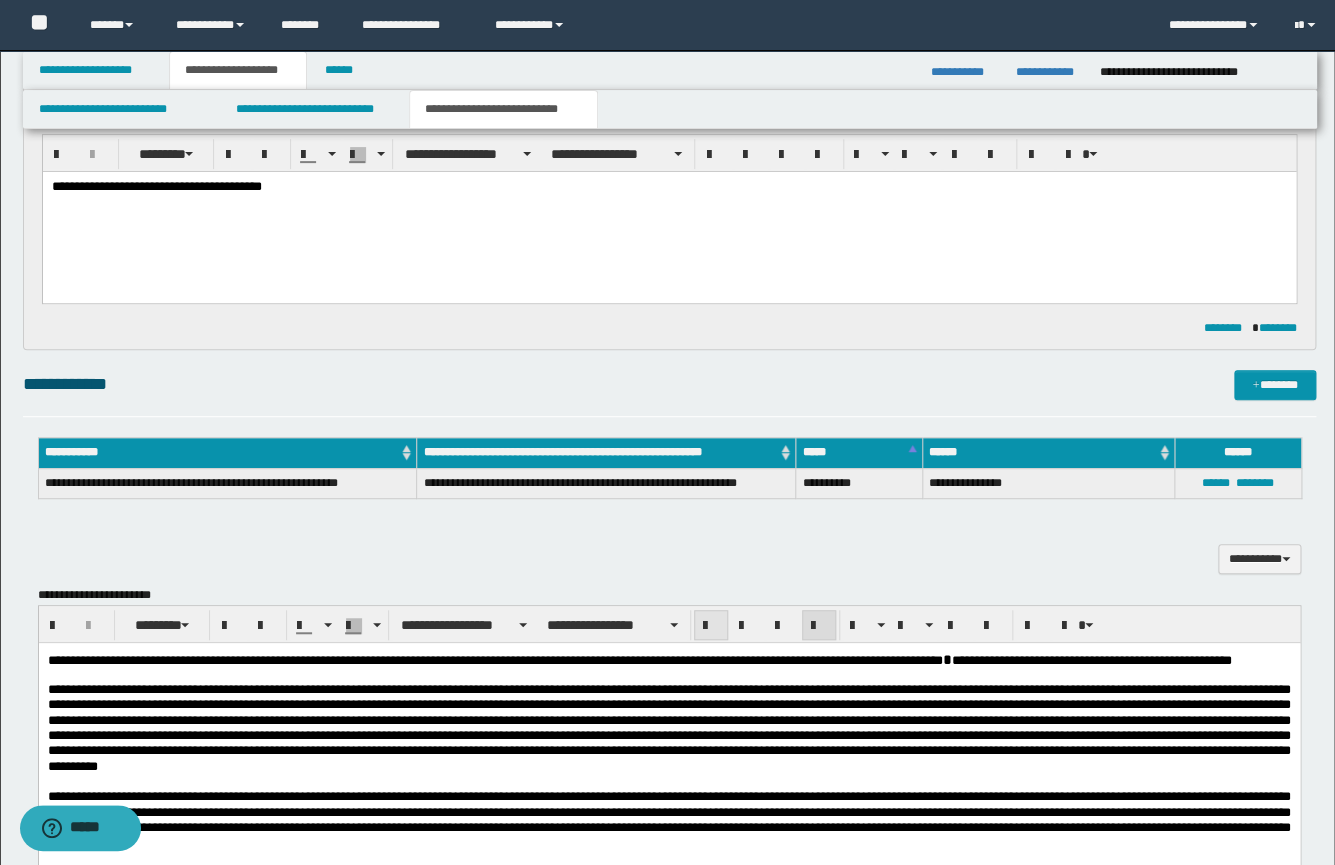 scroll, scrollTop: 200, scrollLeft: 0, axis: vertical 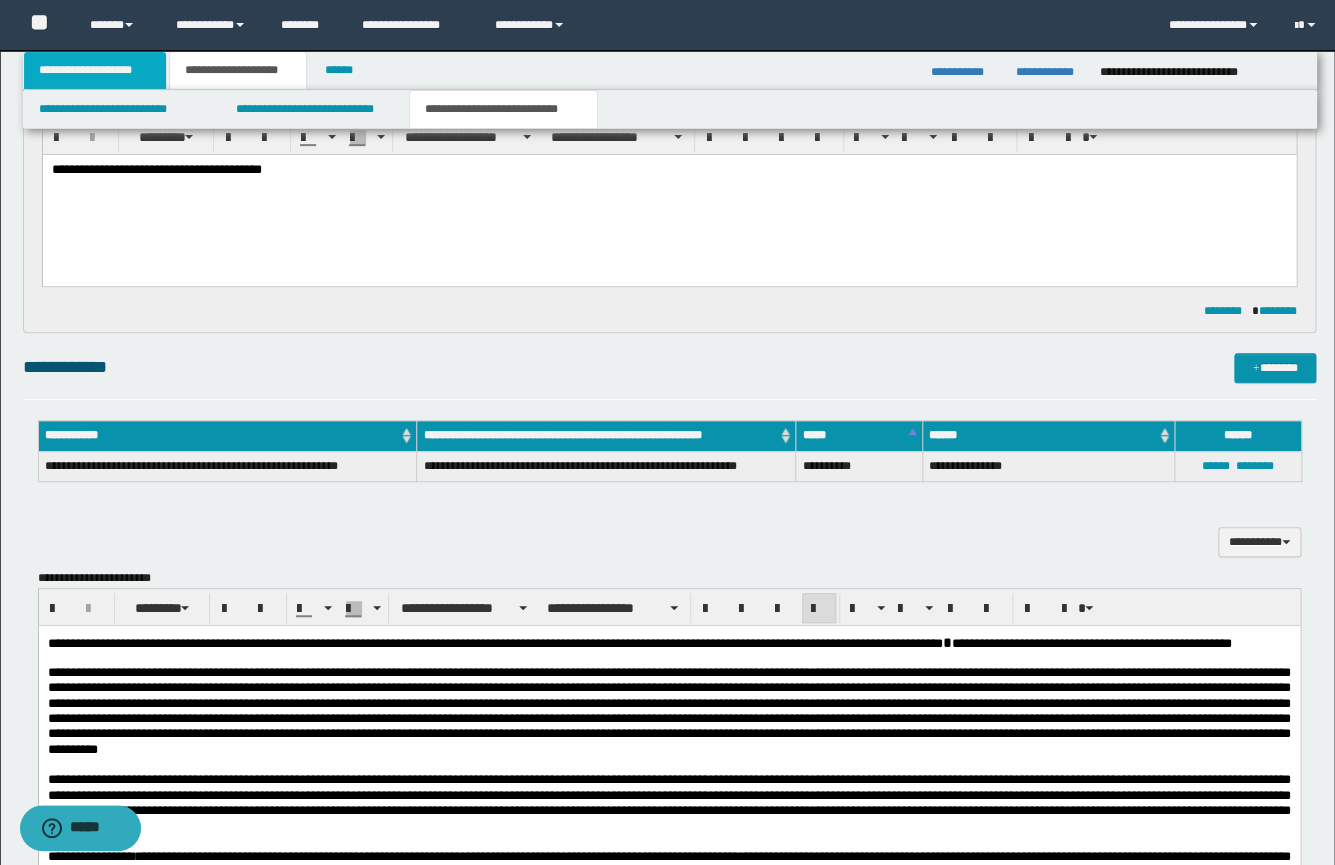click on "**********" at bounding box center [95, 70] 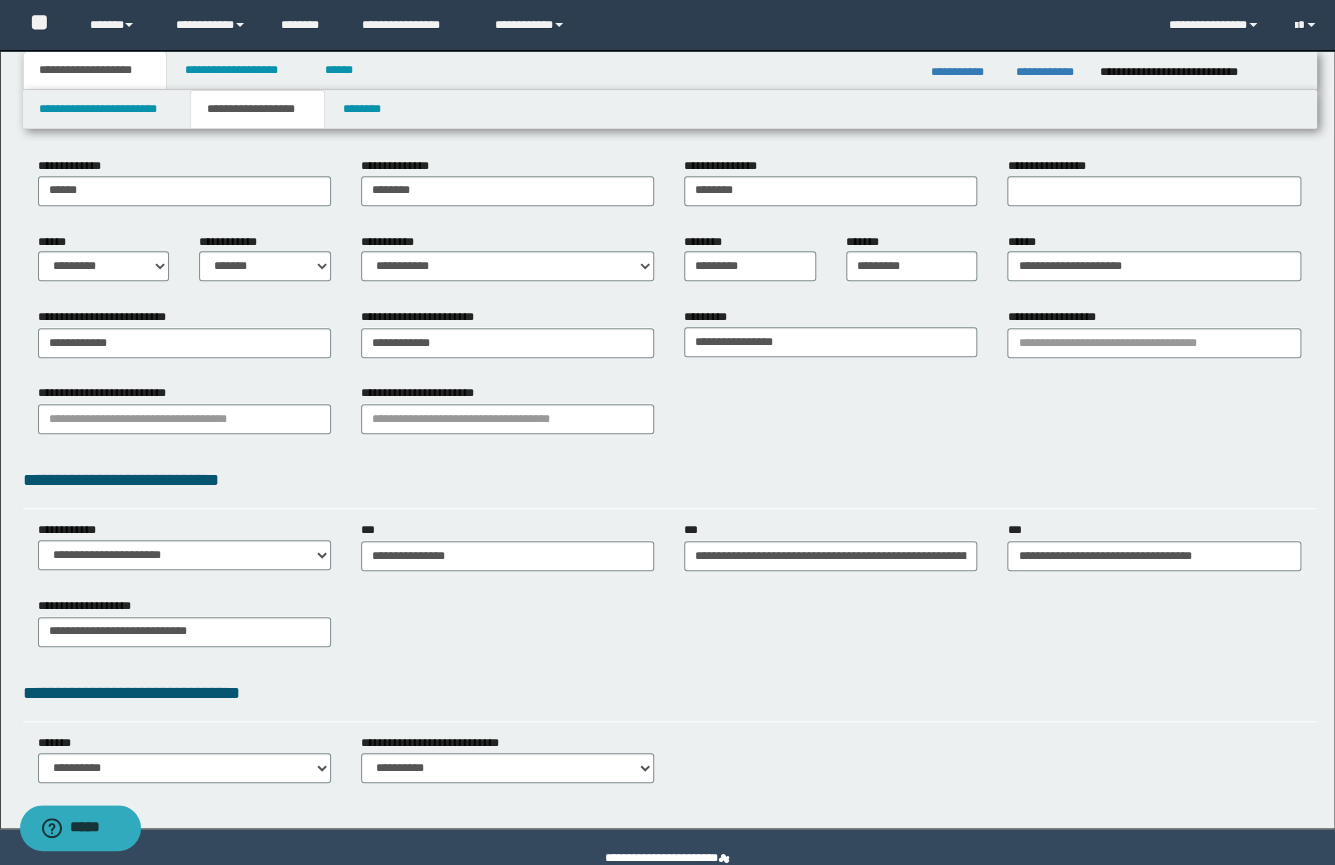 click on "**********" at bounding box center [257, 109] 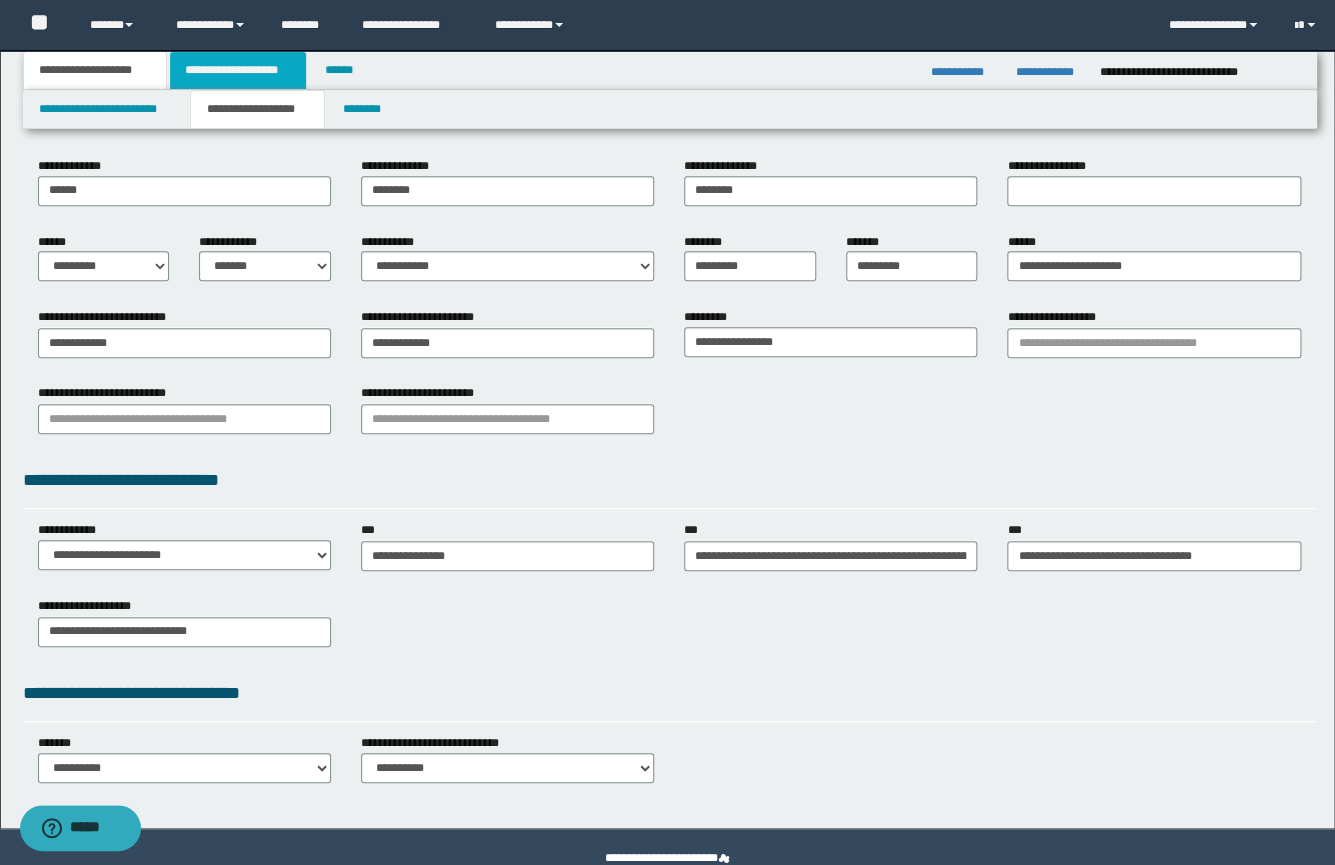 click on "**********" at bounding box center [238, 70] 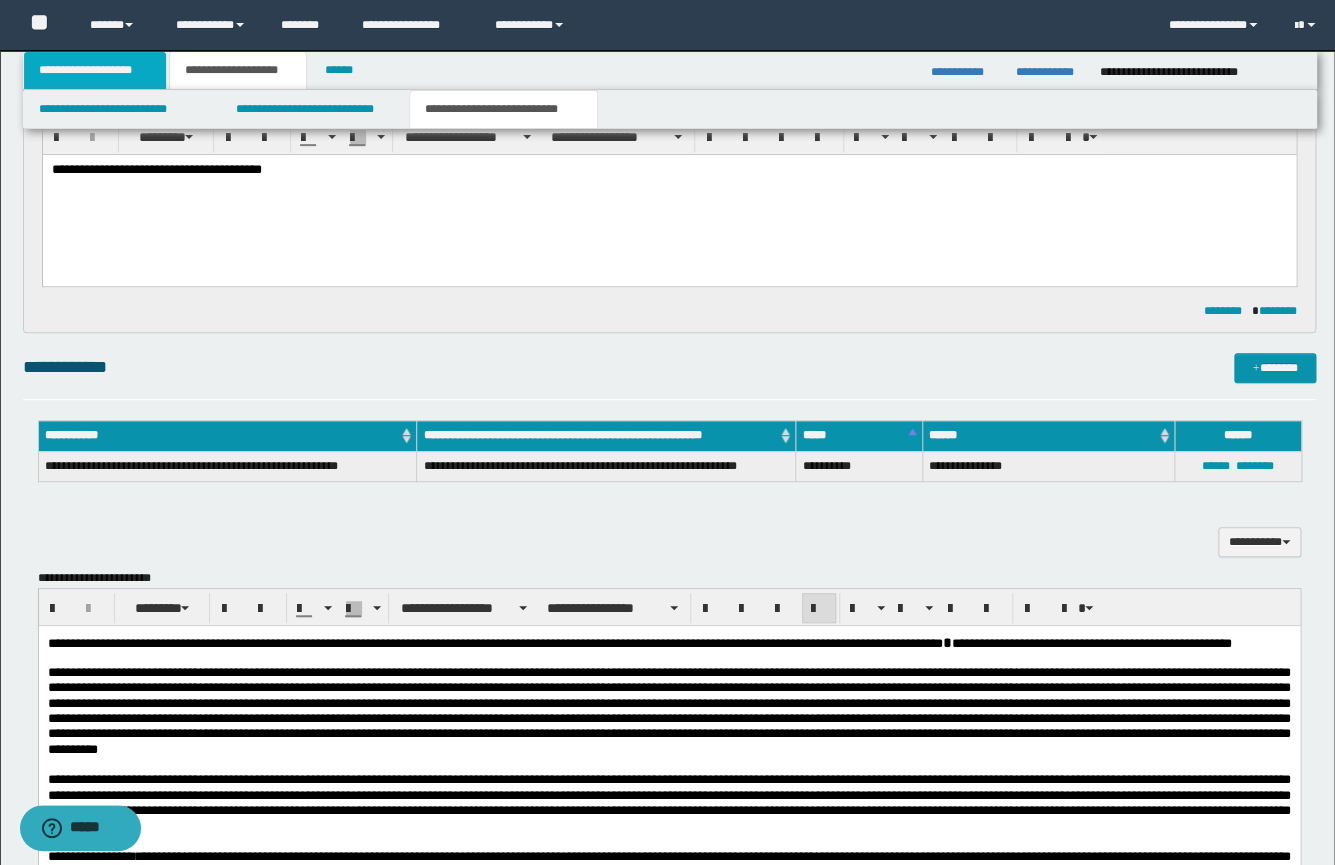 click on "**********" at bounding box center (95, 70) 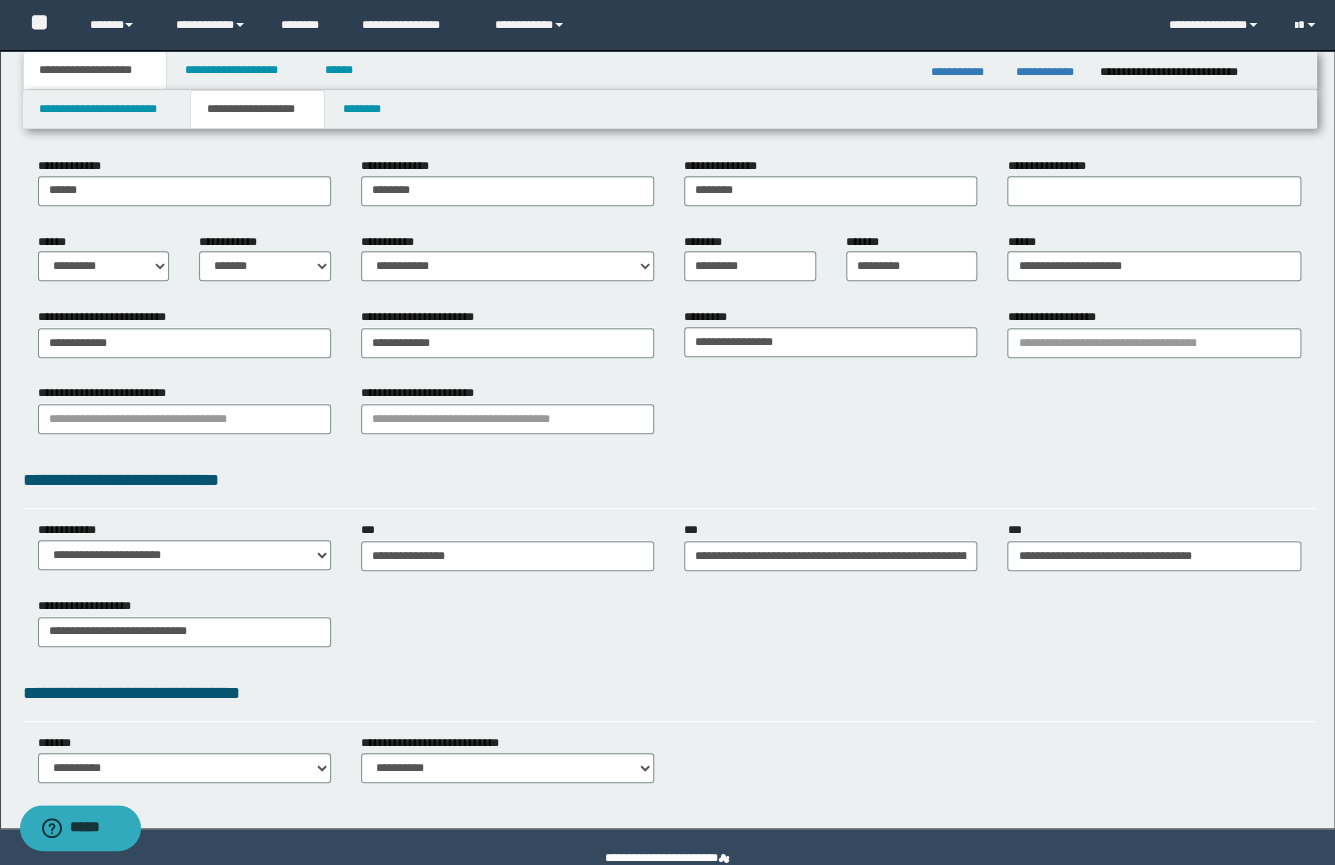 click on "**********" at bounding box center (257, 109) 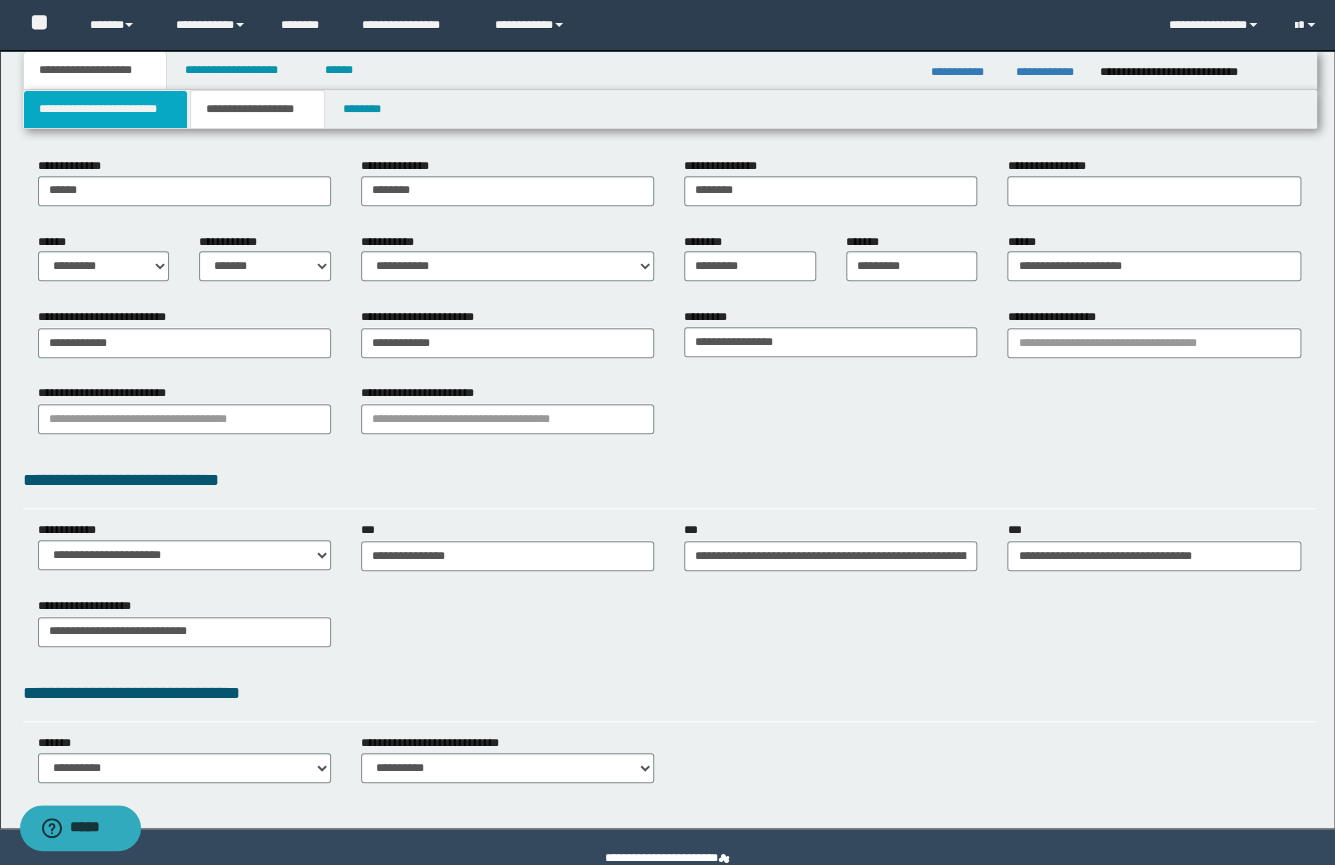click on "**********" at bounding box center (106, 109) 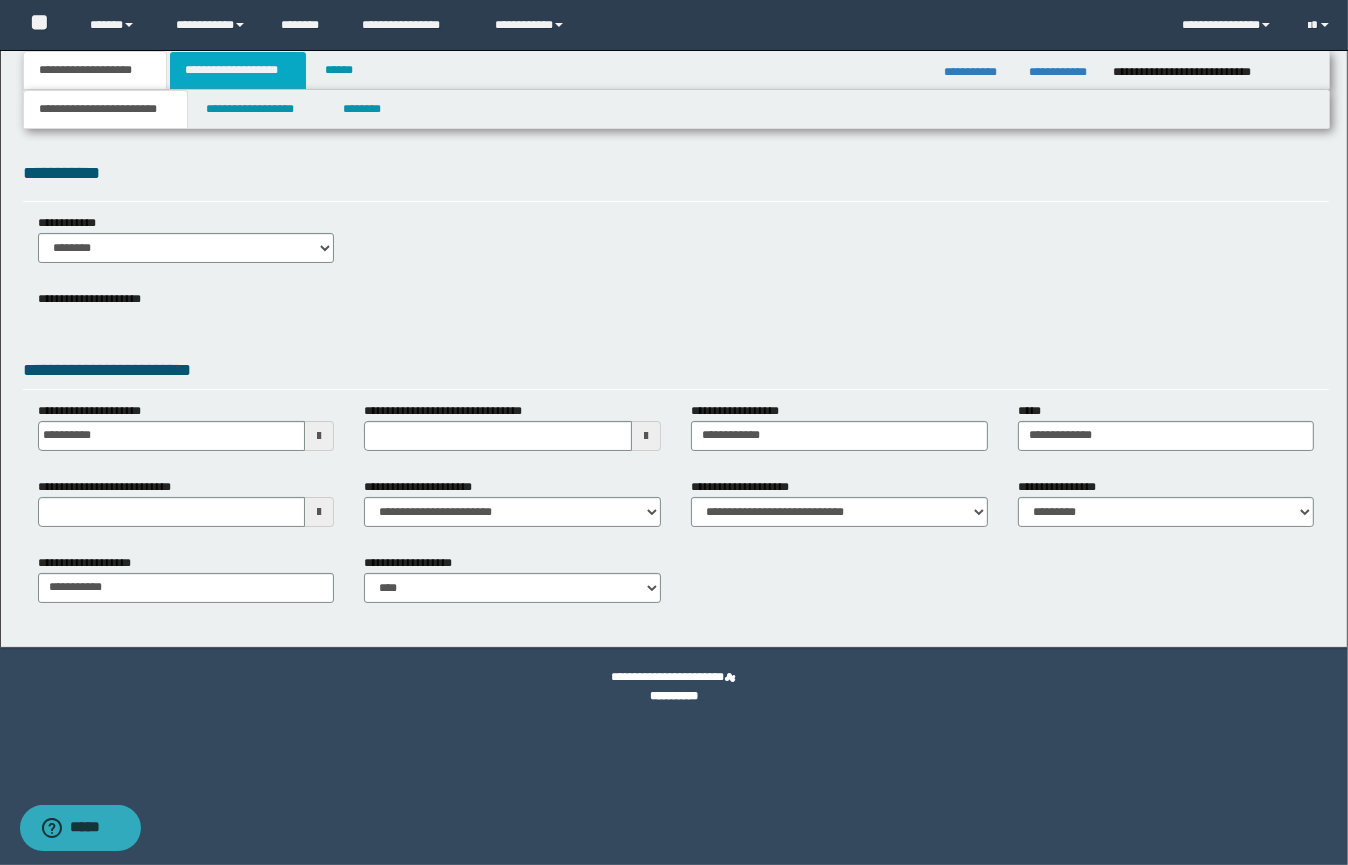 click on "**********" at bounding box center [238, 70] 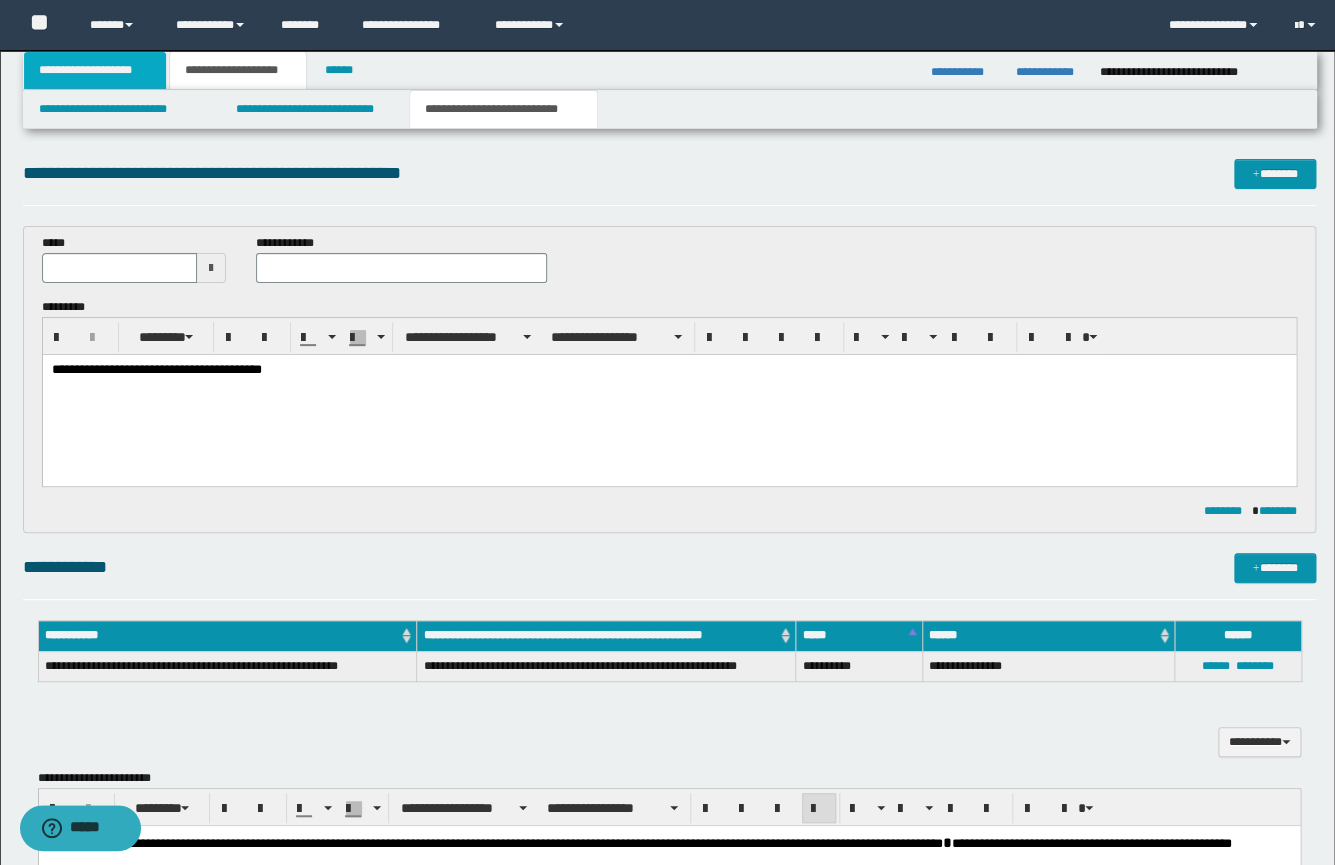 click on "**********" at bounding box center [95, 70] 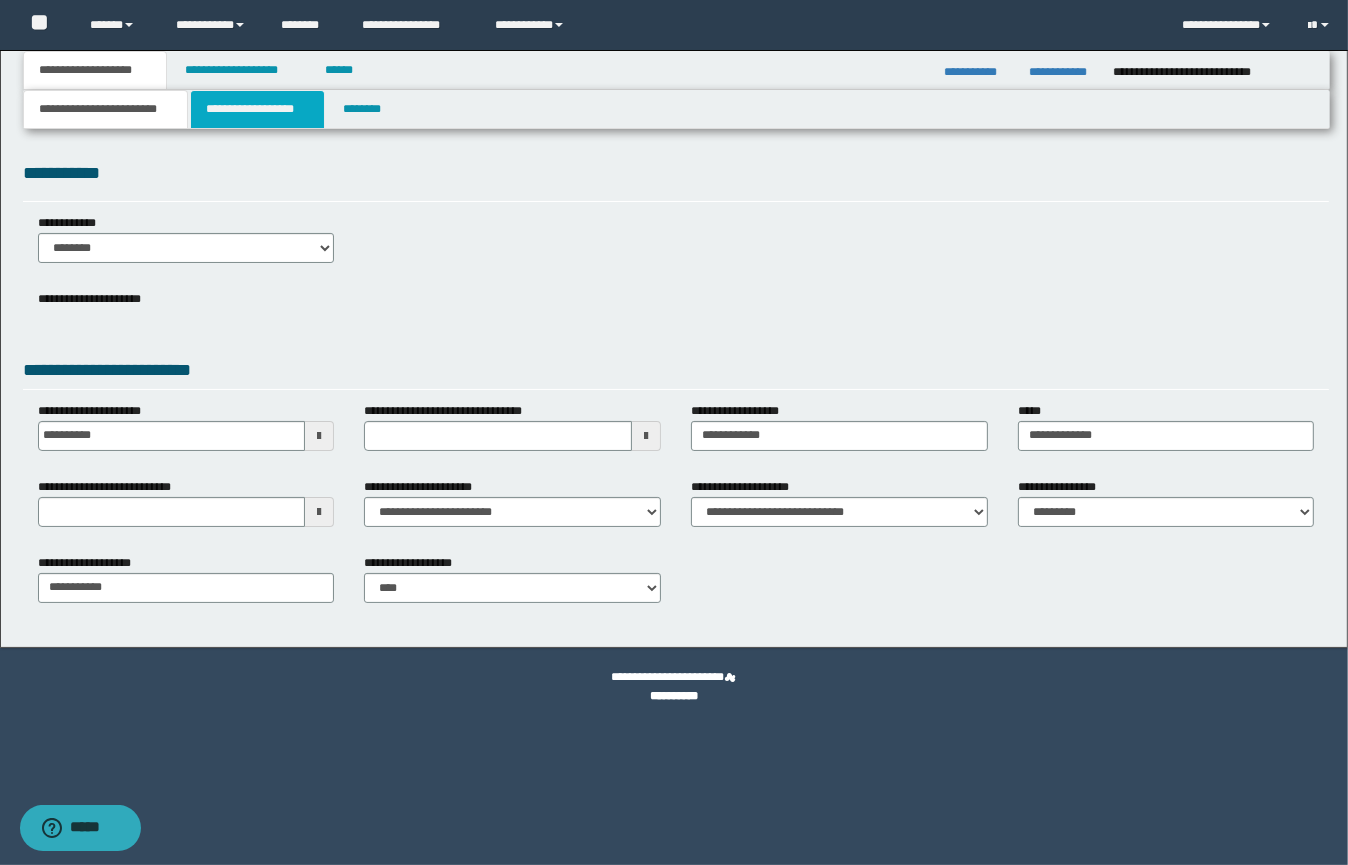 click on "**********" at bounding box center [257, 109] 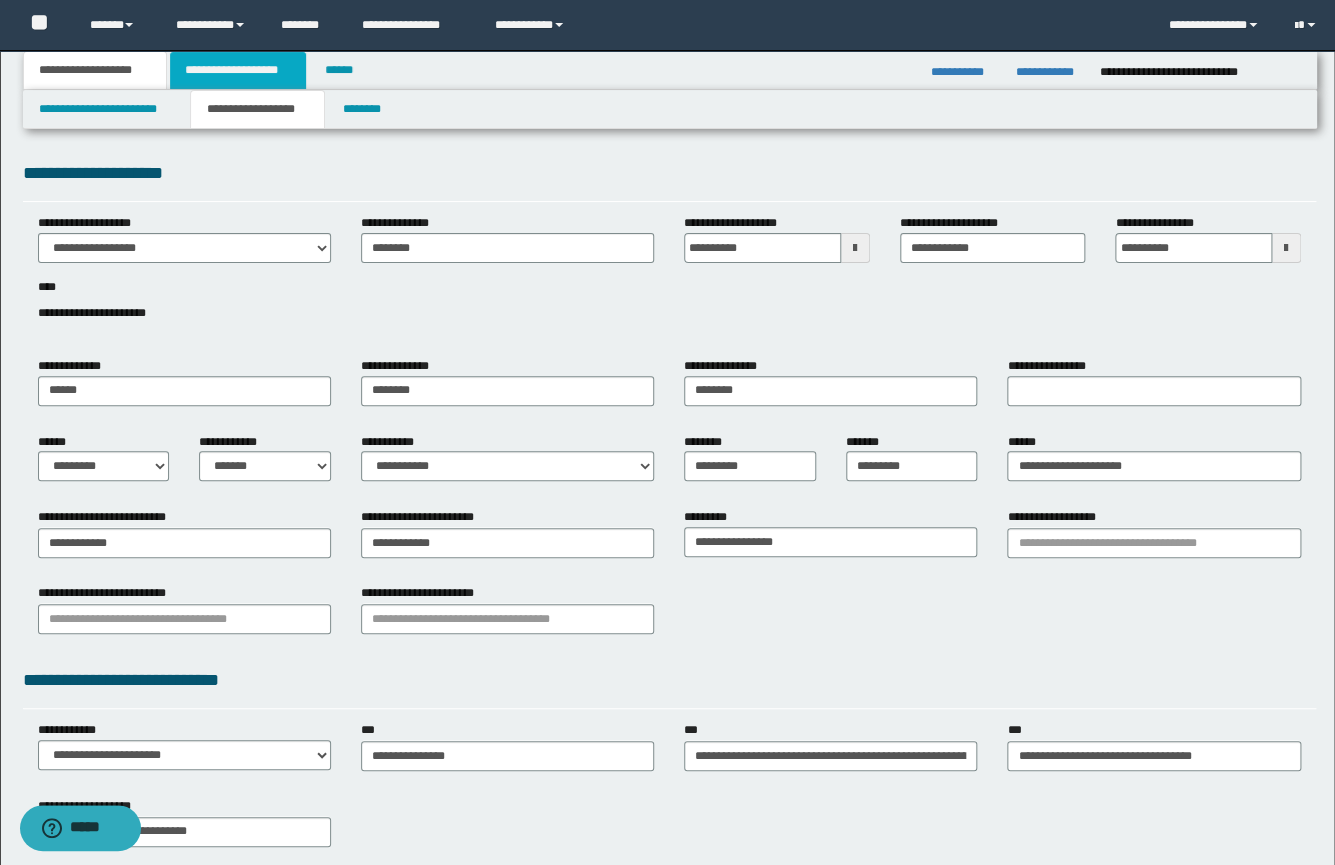 click on "**********" at bounding box center (238, 70) 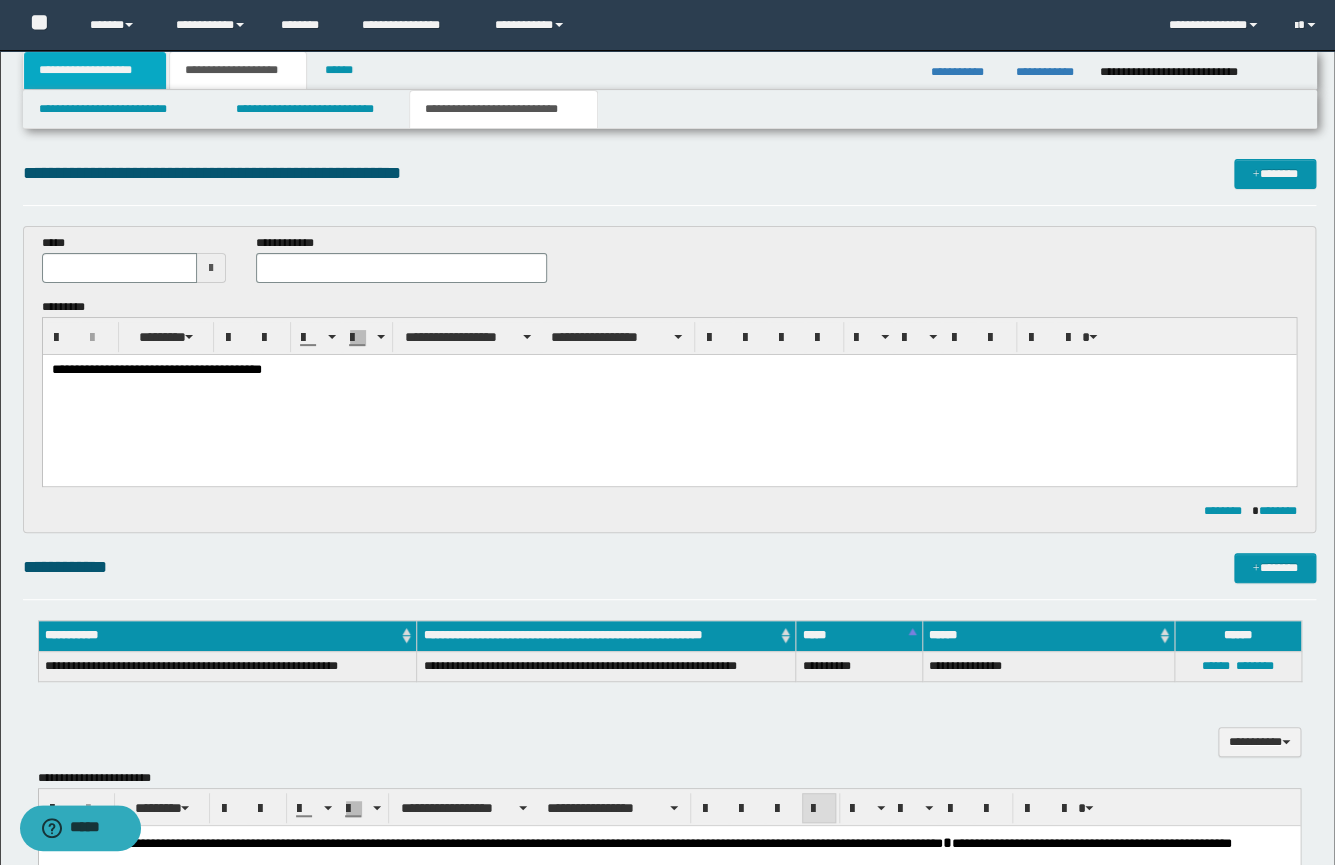click on "**********" at bounding box center [95, 70] 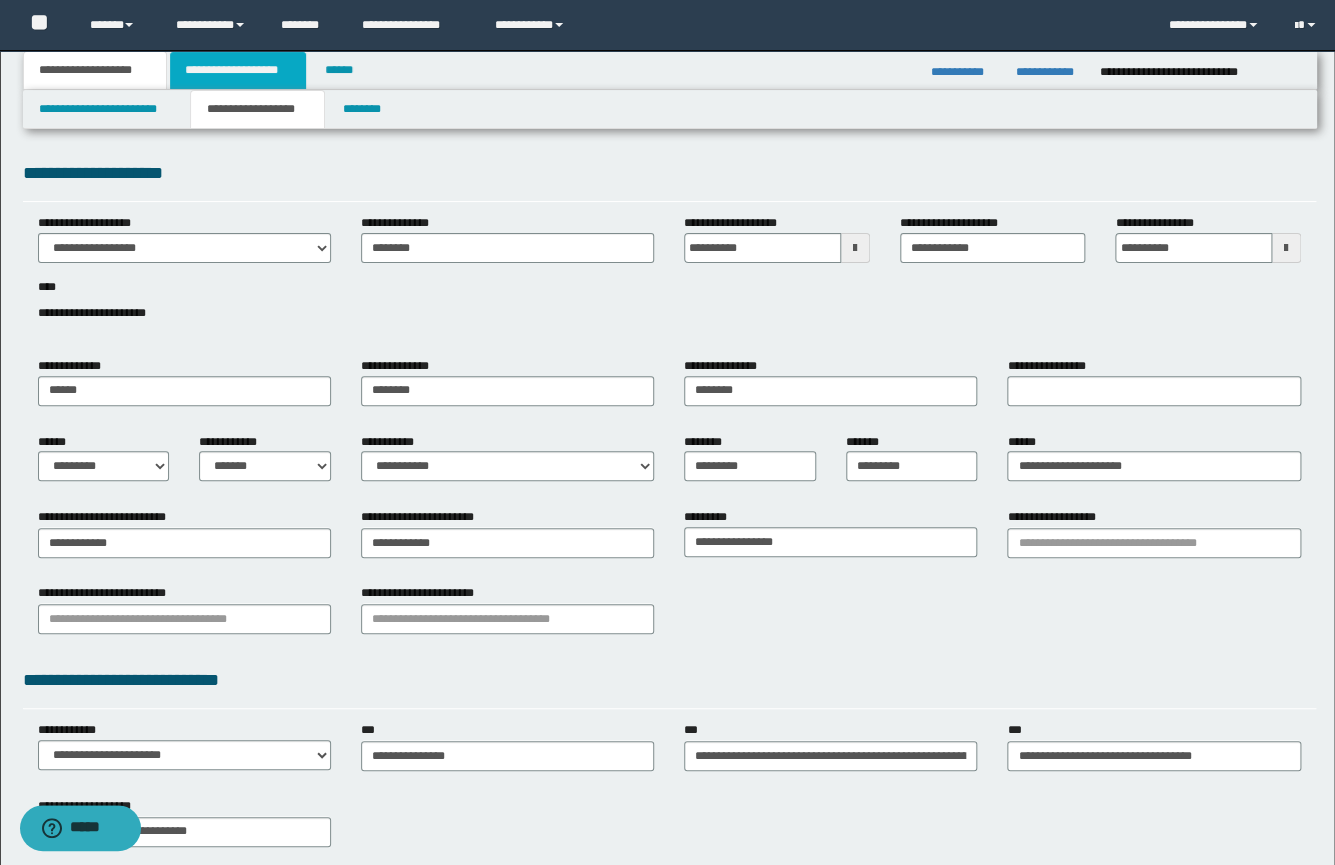 click on "**********" at bounding box center (238, 70) 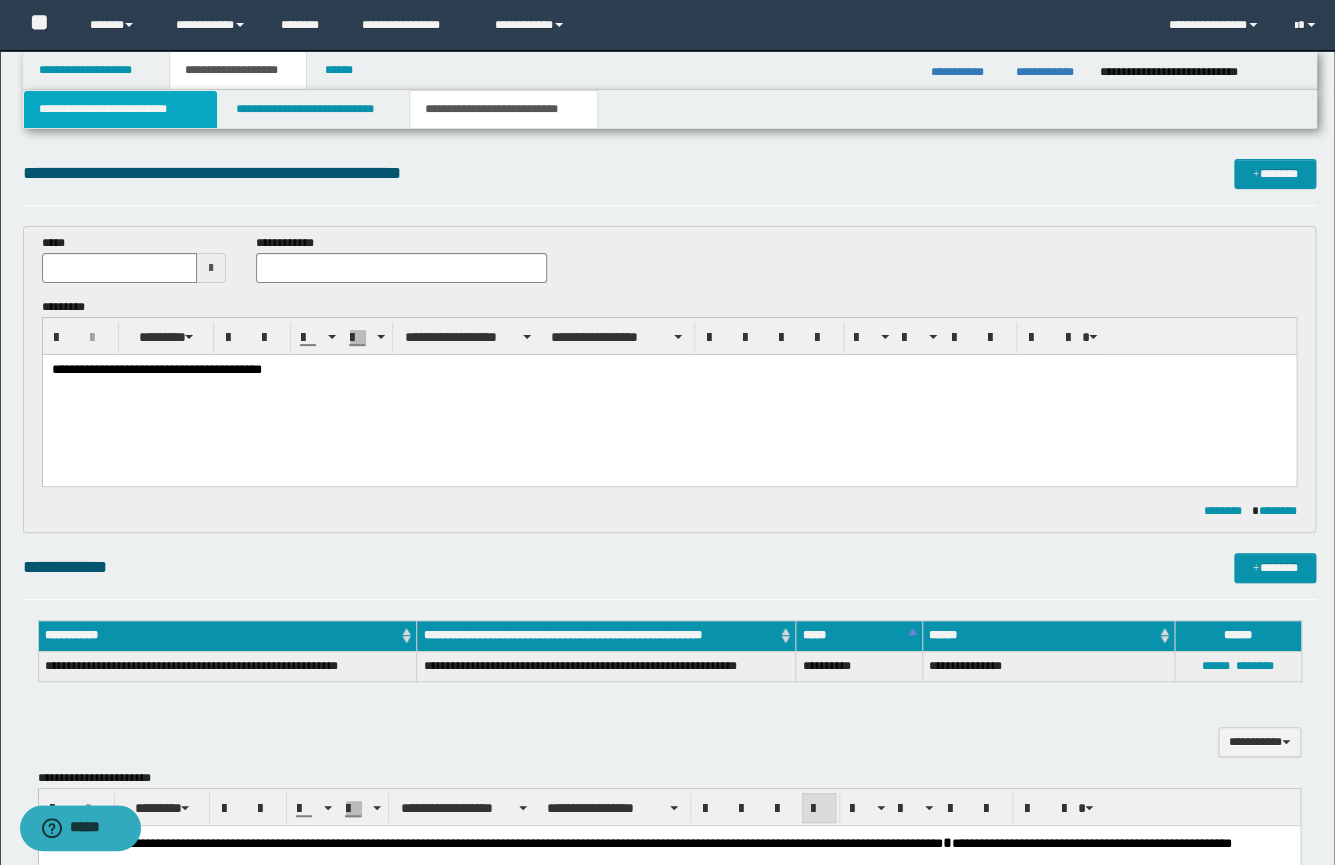click on "**********" at bounding box center [120, 109] 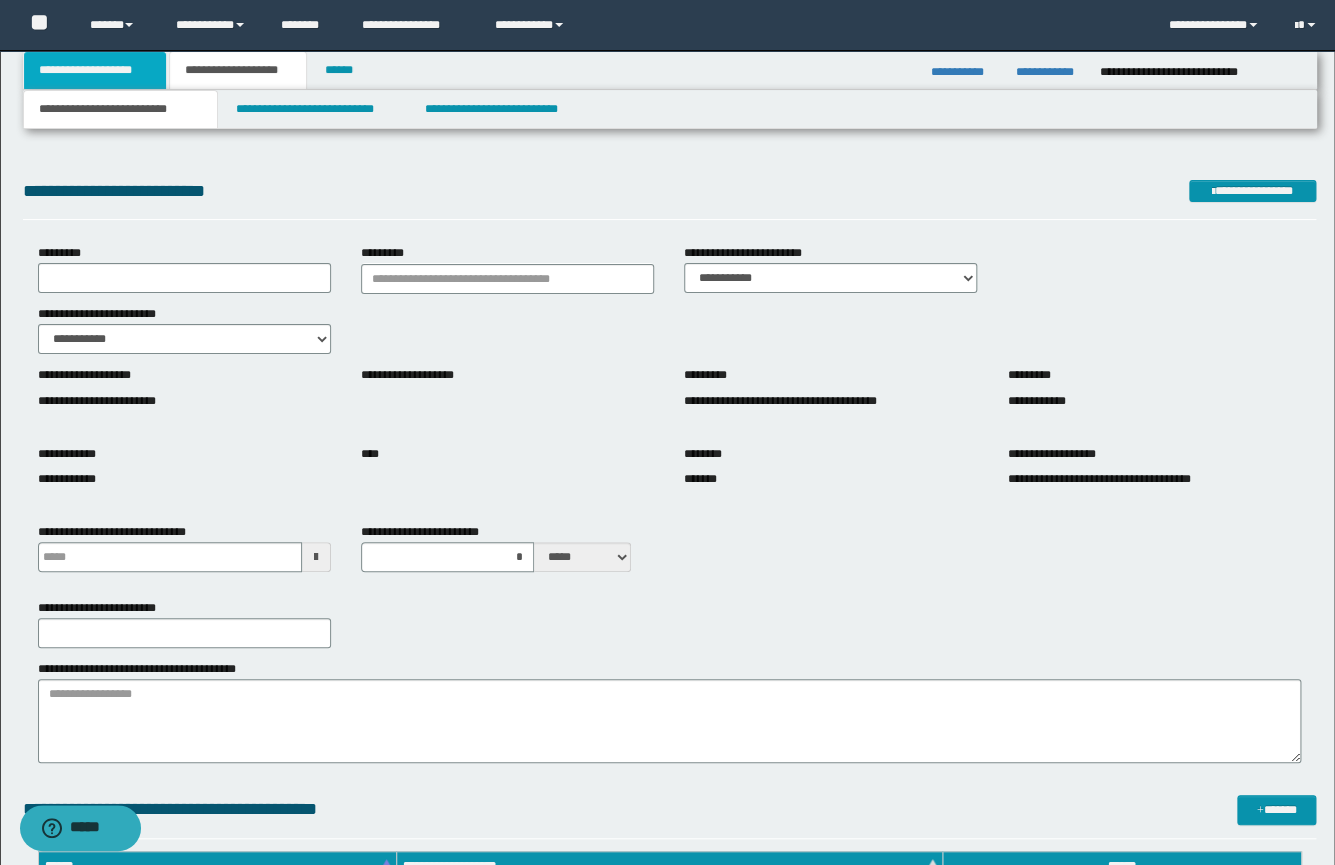 click on "**********" at bounding box center (95, 70) 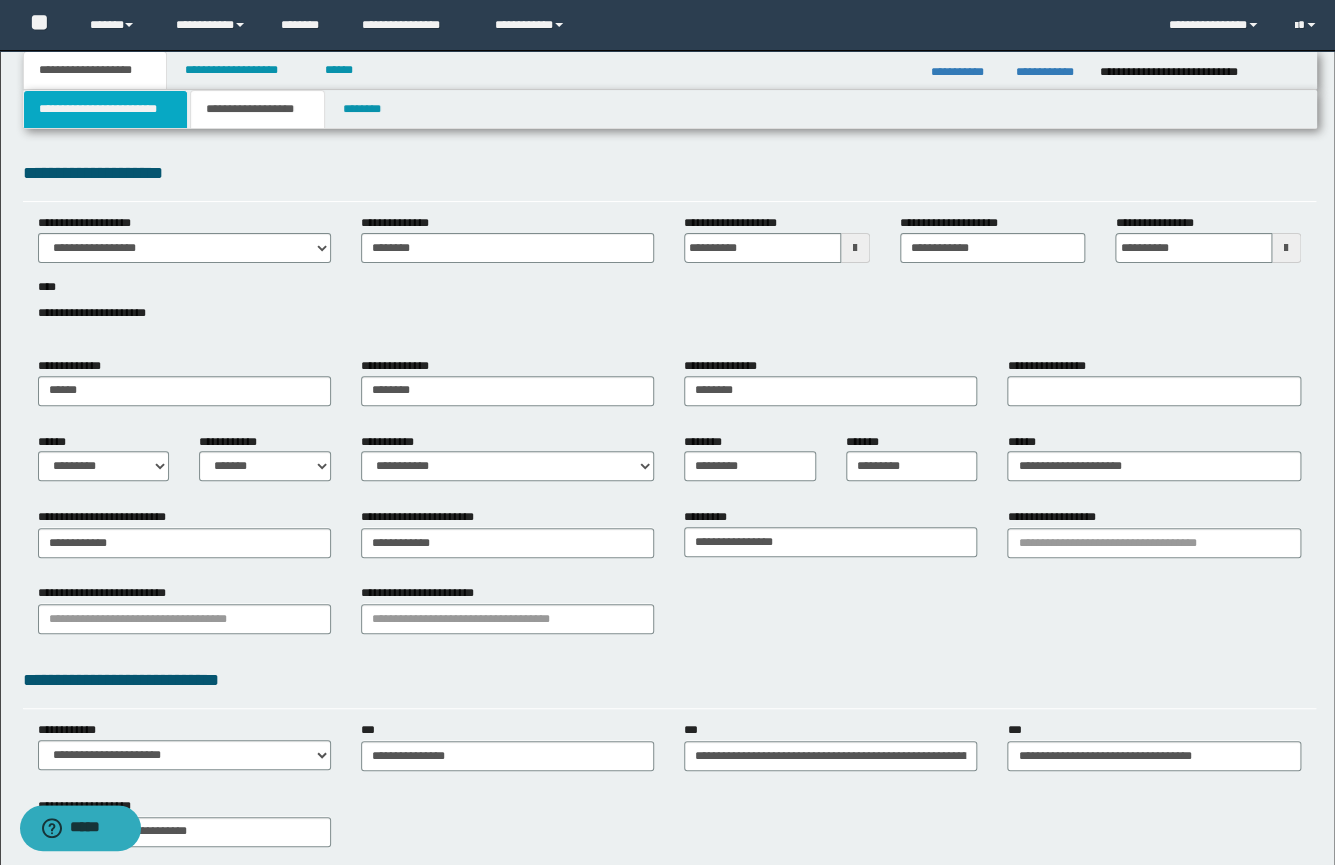 click on "**********" at bounding box center (106, 109) 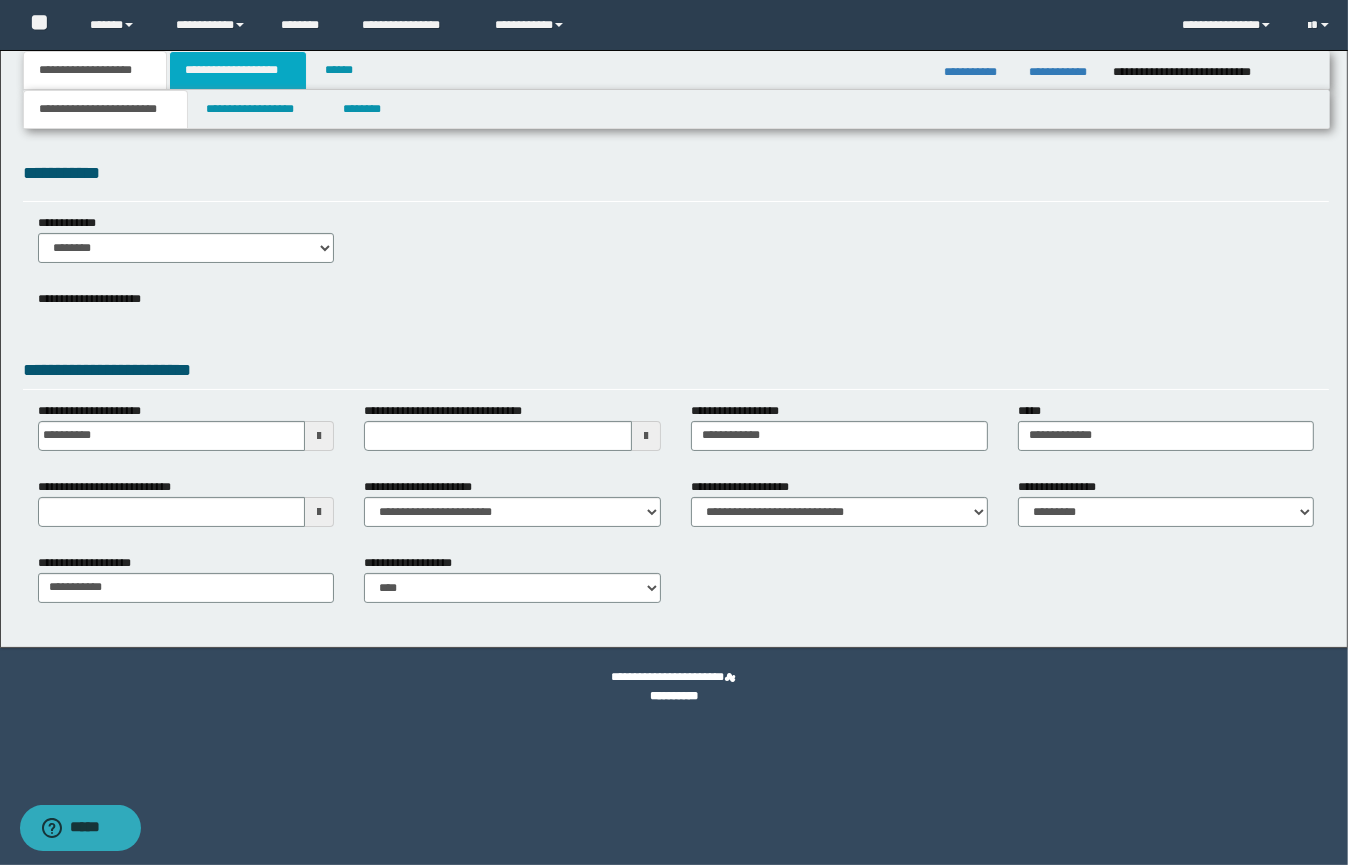 click on "**********" at bounding box center (238, 70) 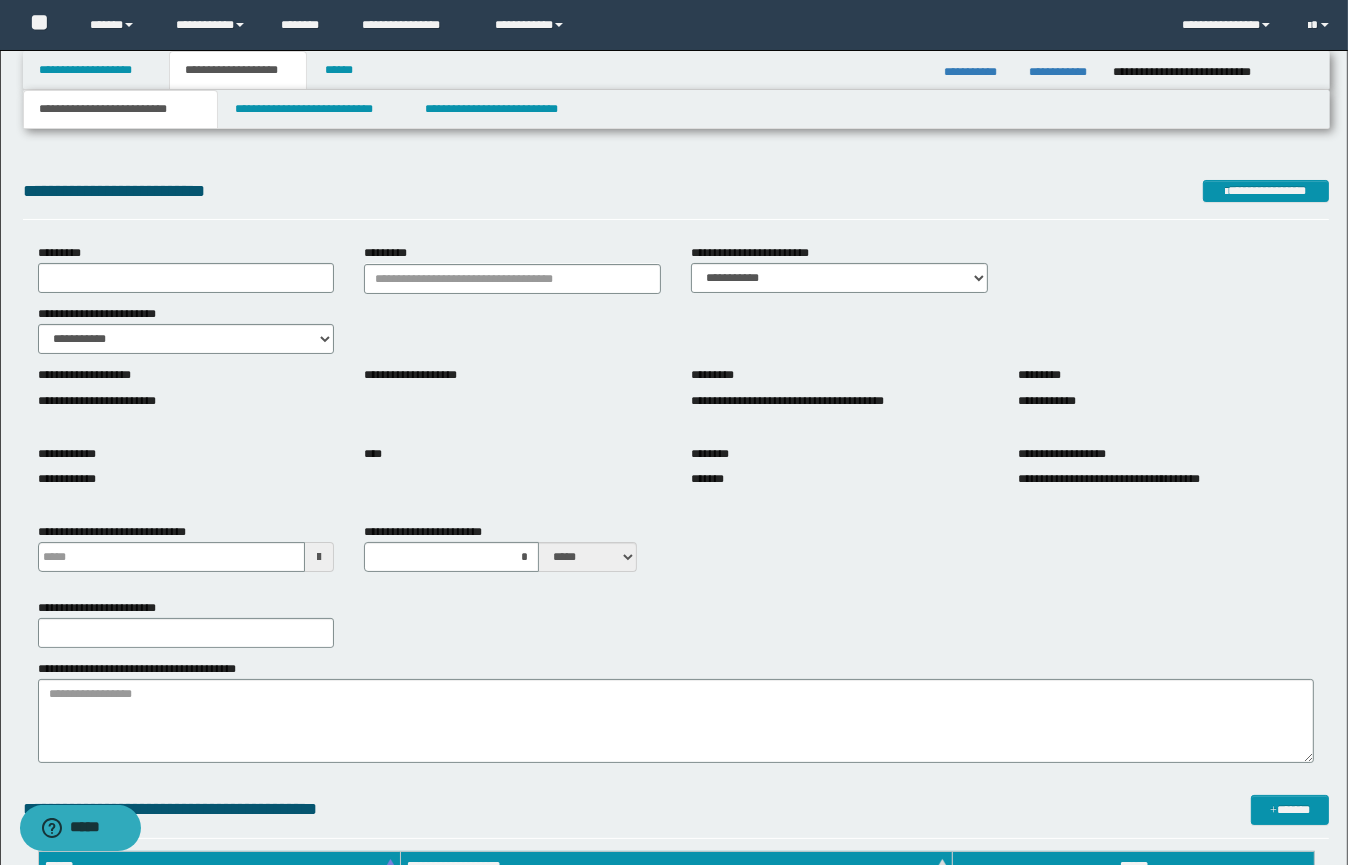type 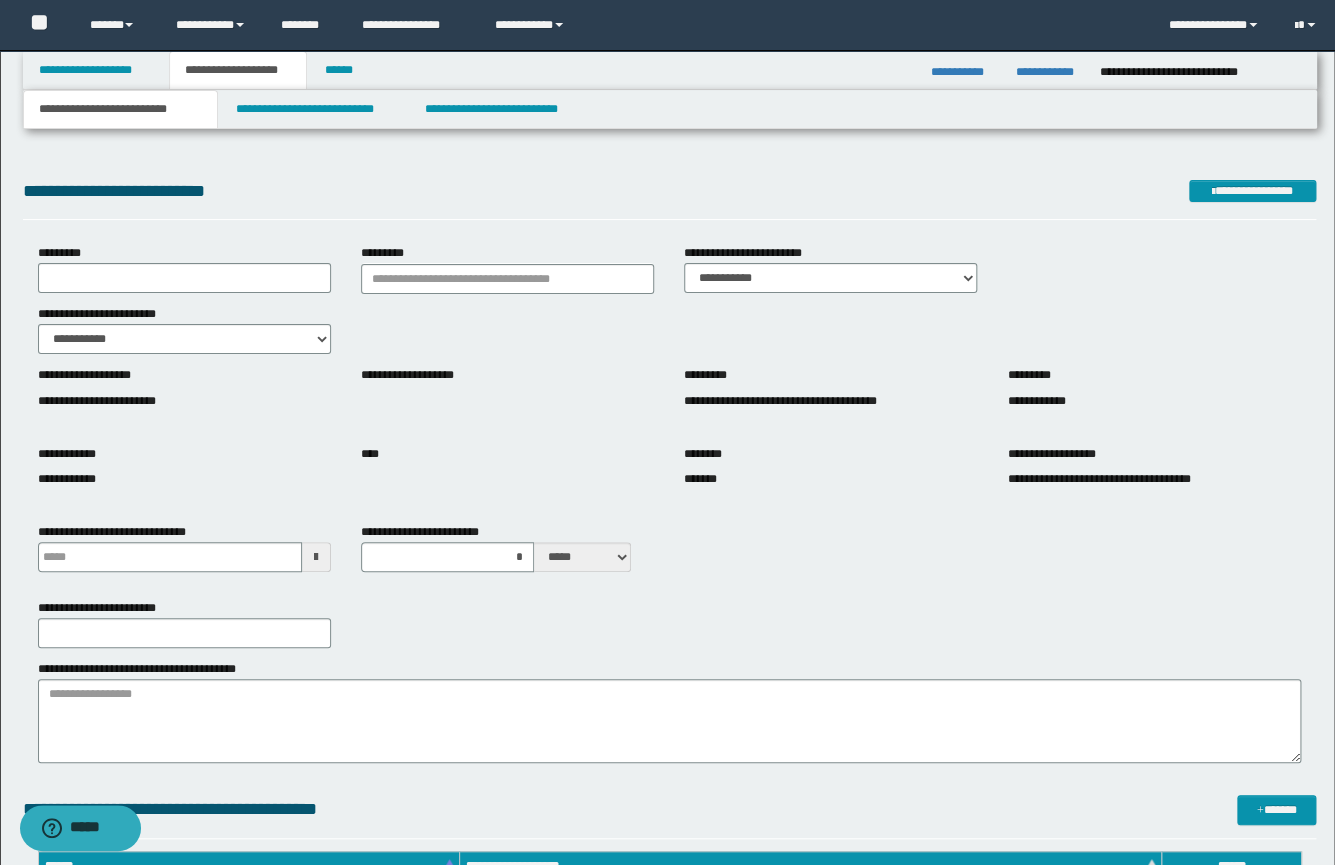 type 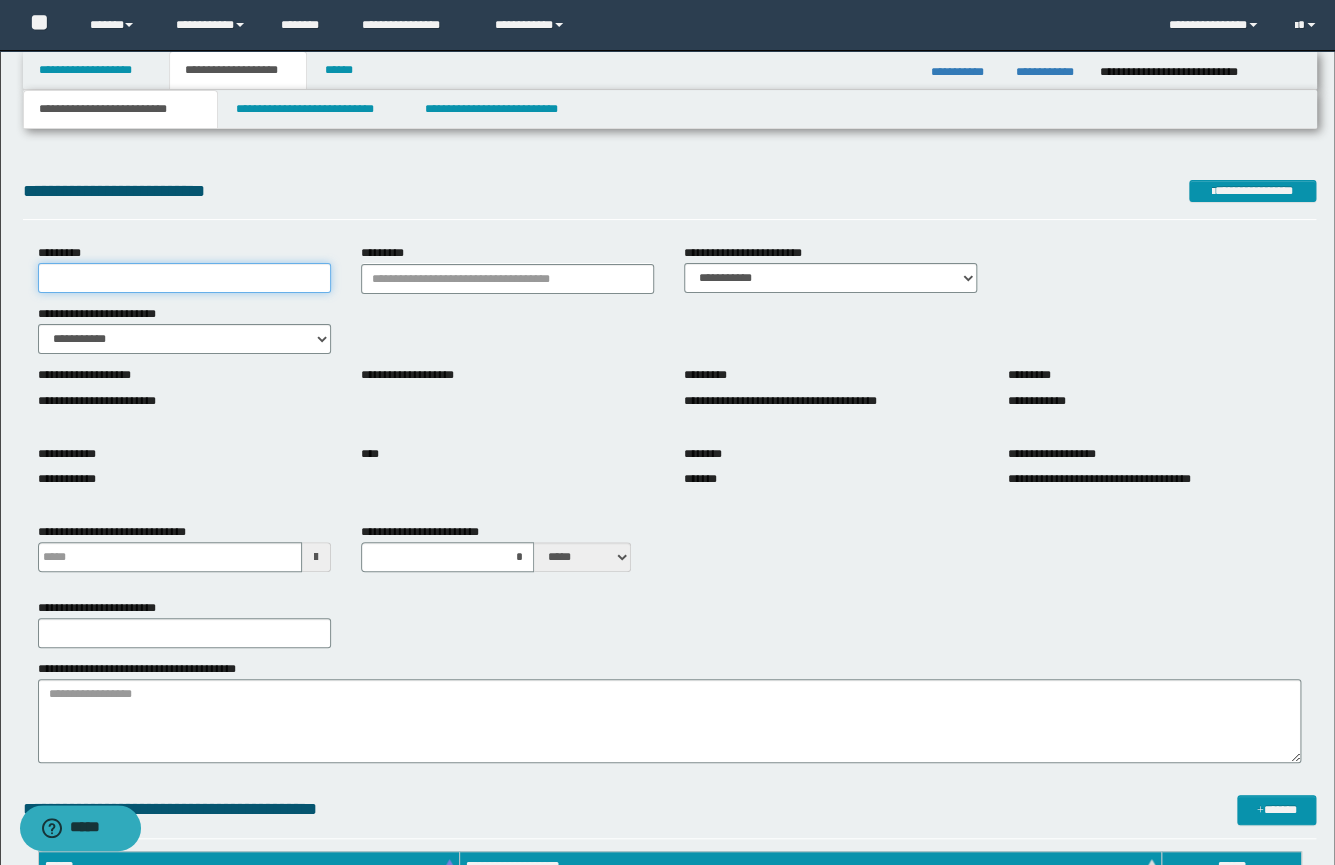 click on "*********" at bounding box center [184, 278] 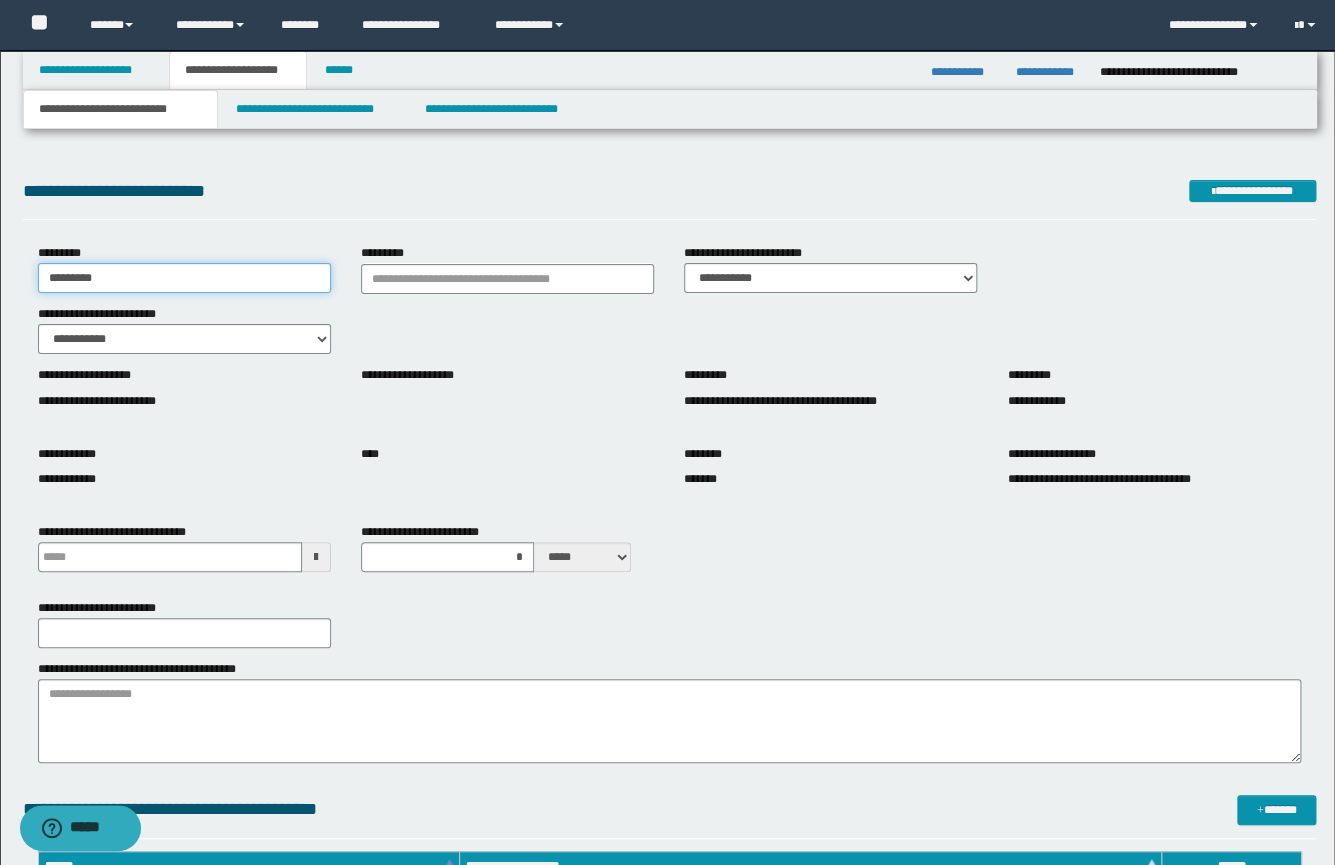 type 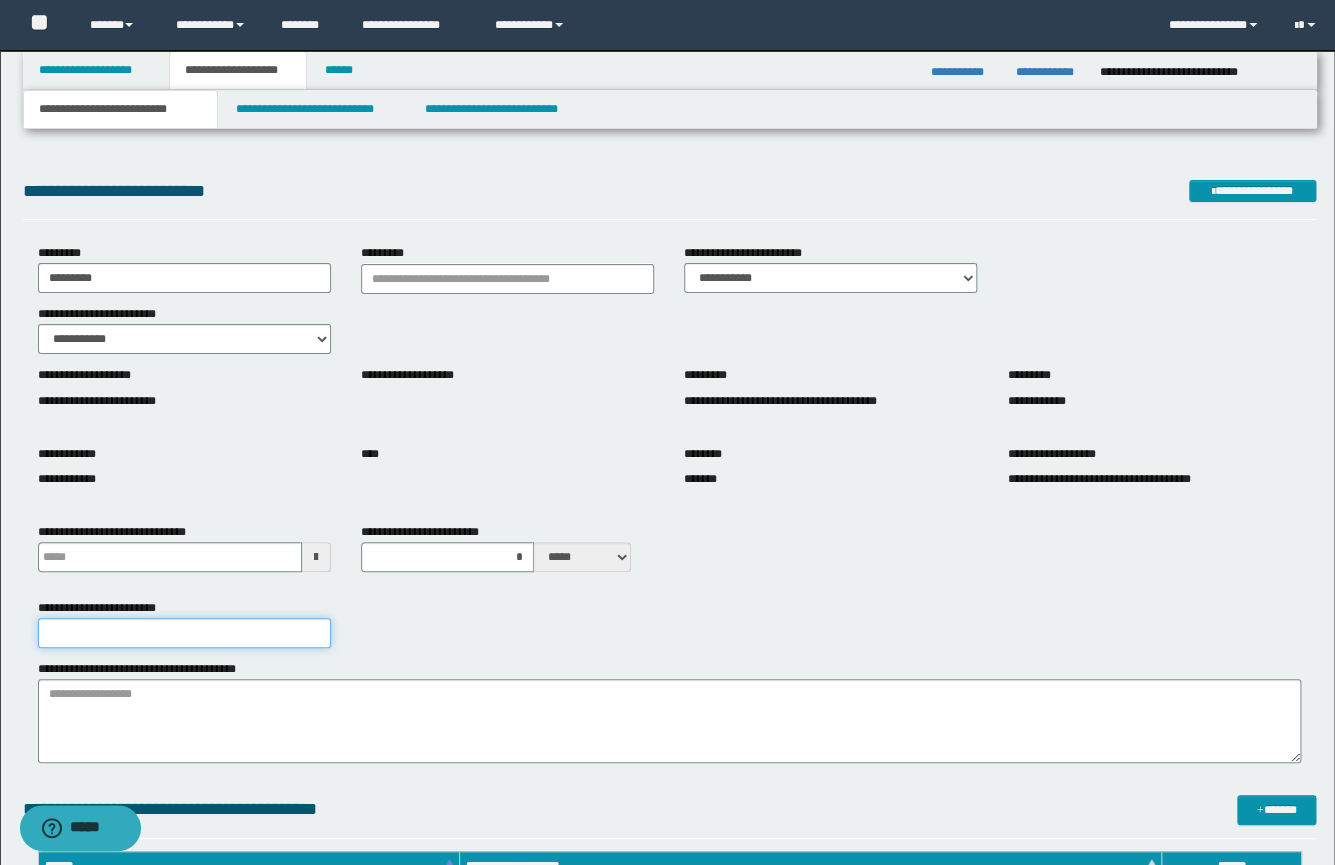 click on "**********" at bounding box center (184, 633) 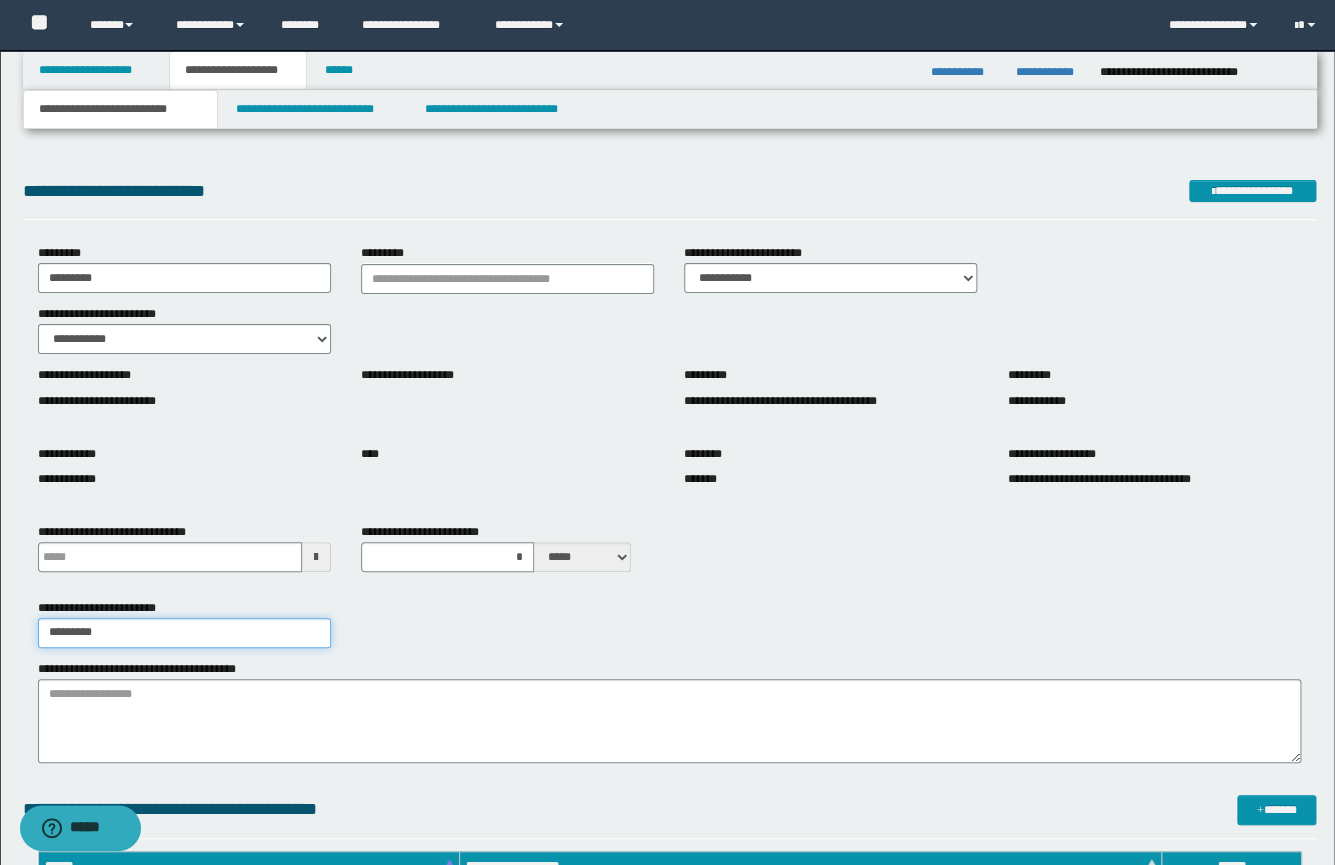 type 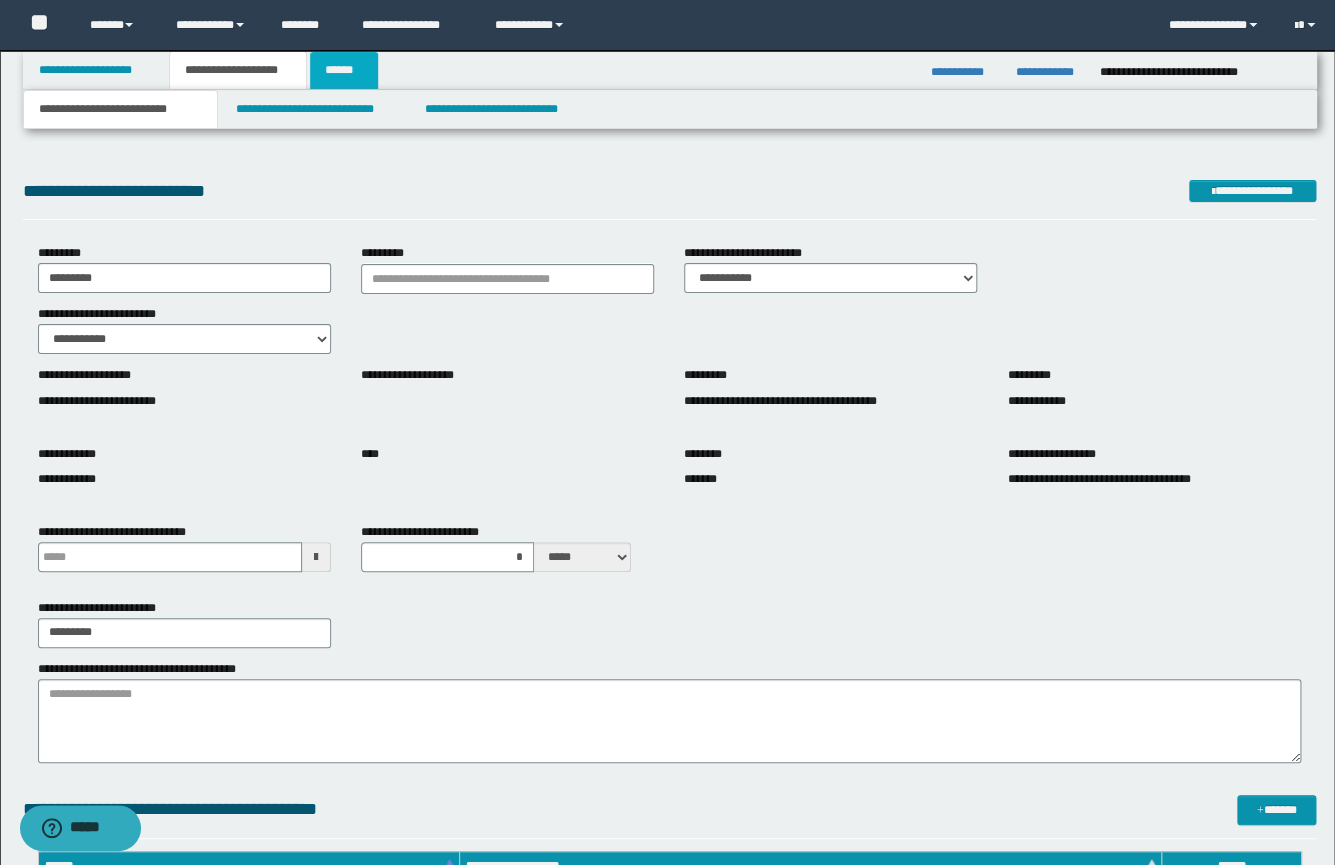 click on "******" at bounding box center [344, 70] 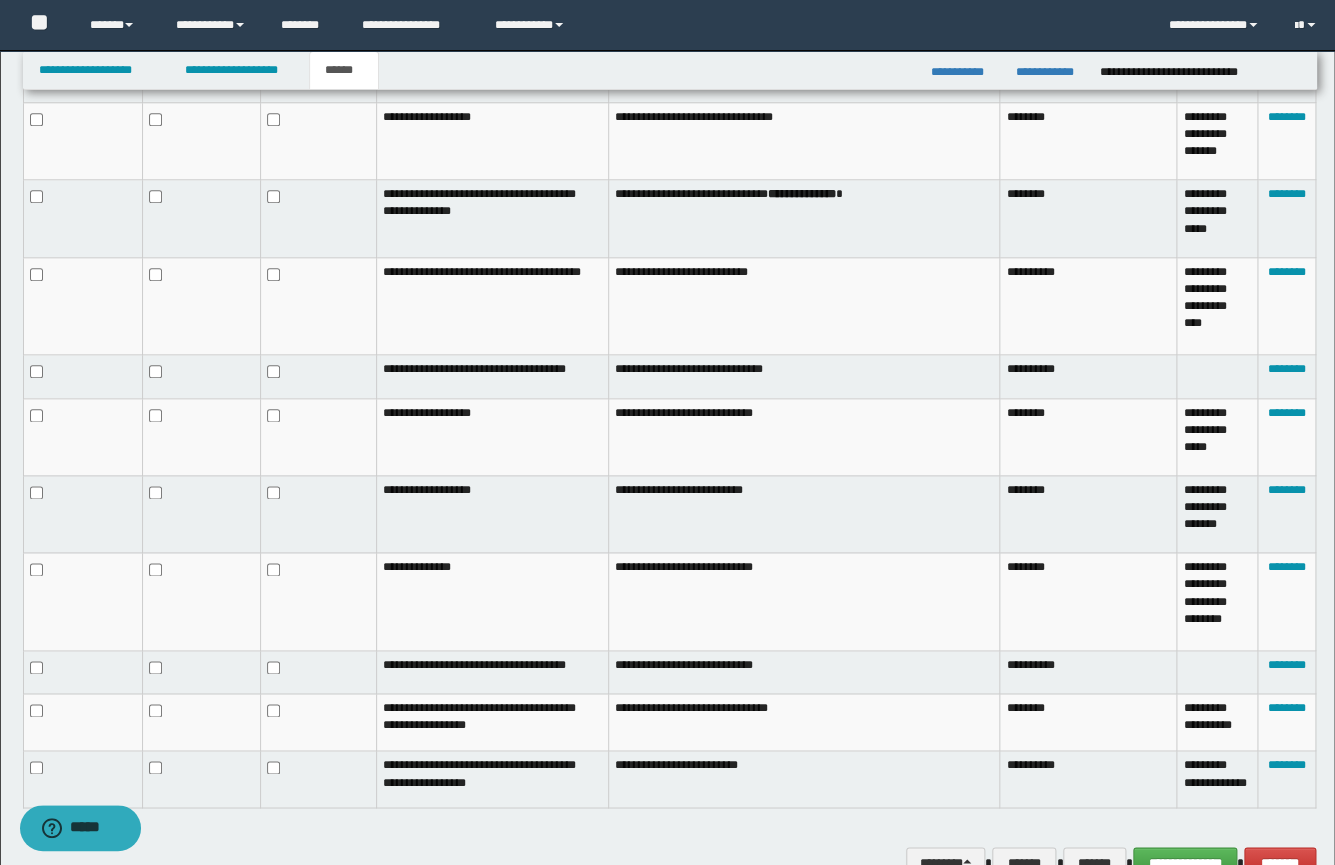 scroll, scrollTop: 797, scrollLeft: 0, axis: vertical 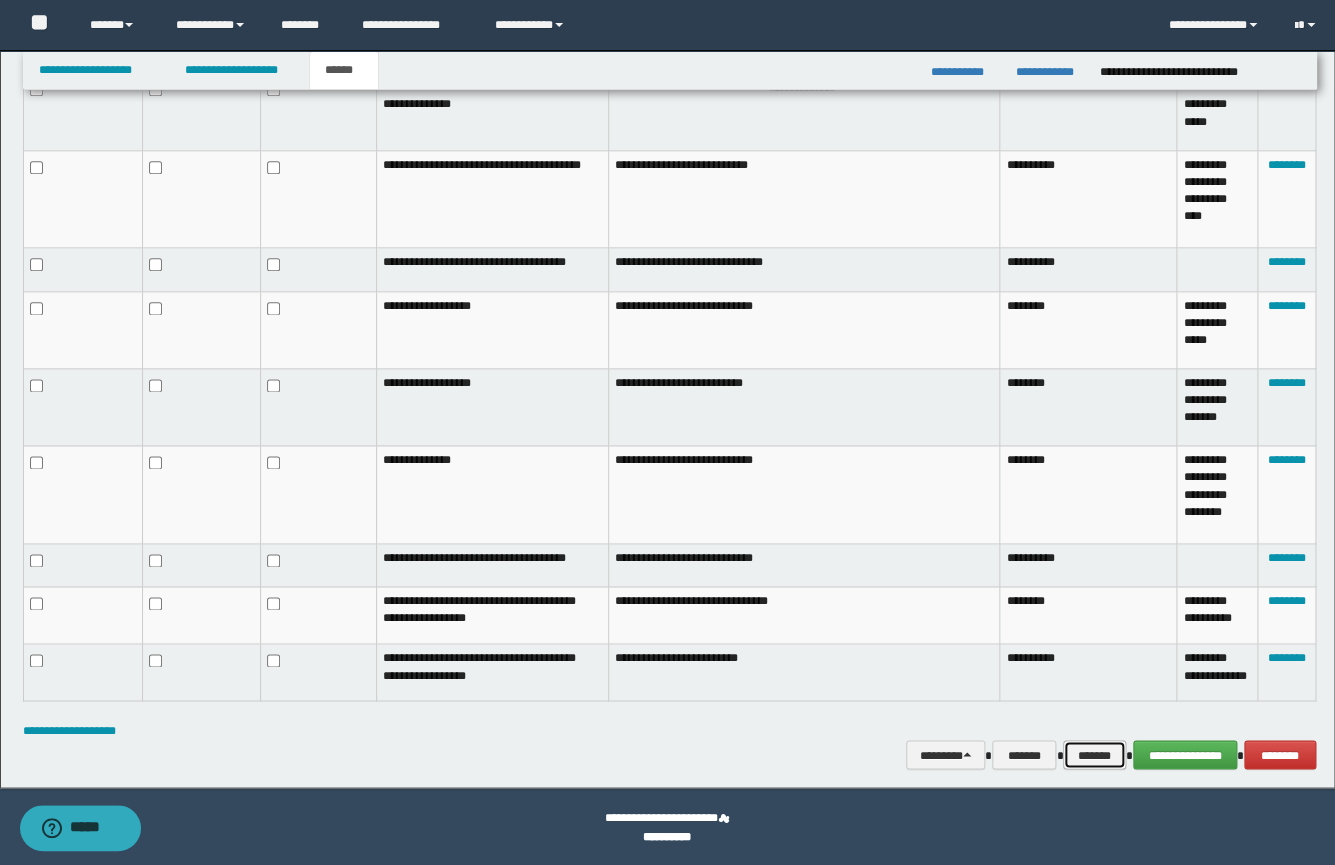 click on "*******" at bounding box center [1094, 755] 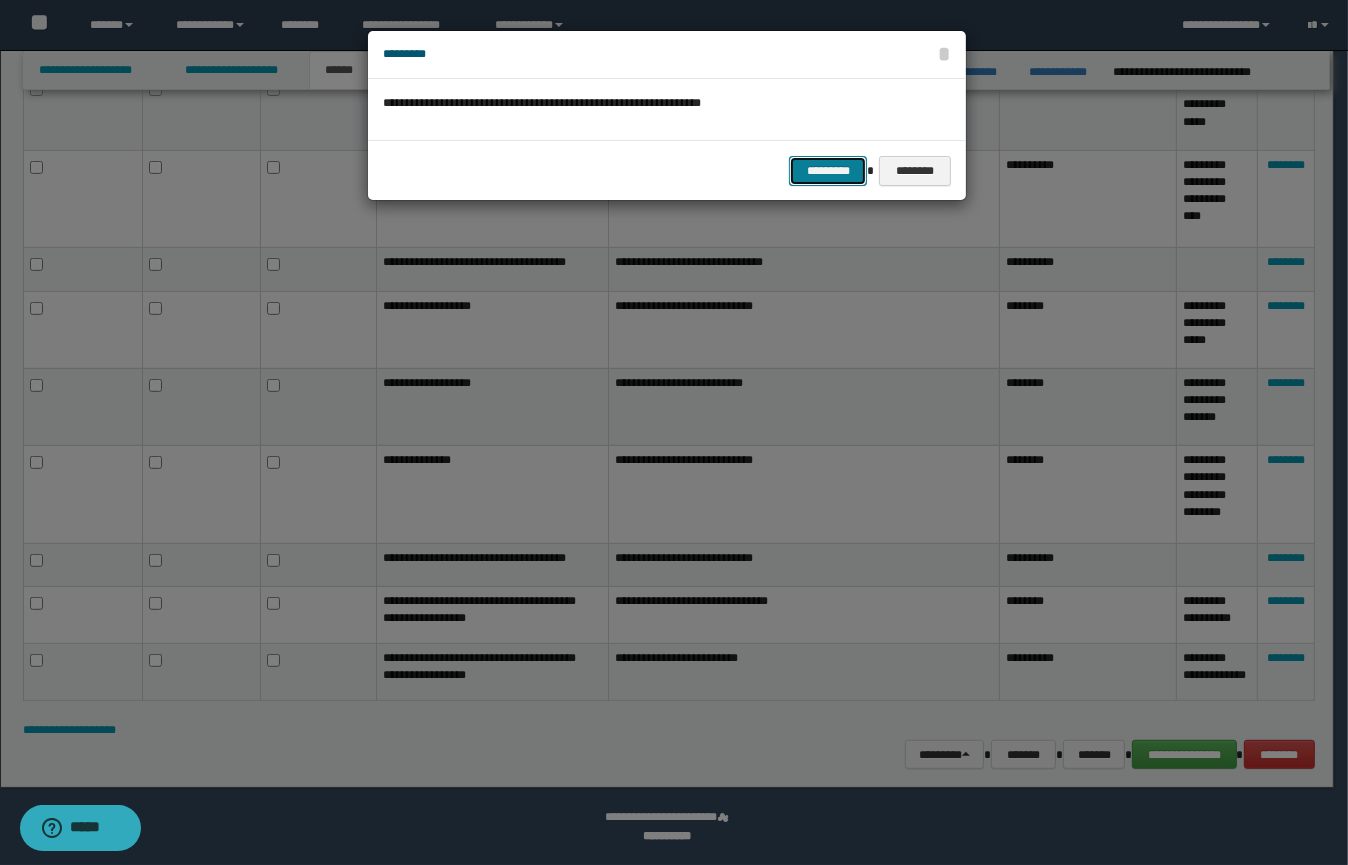 click on "*********" at bounding box center (828, 171) 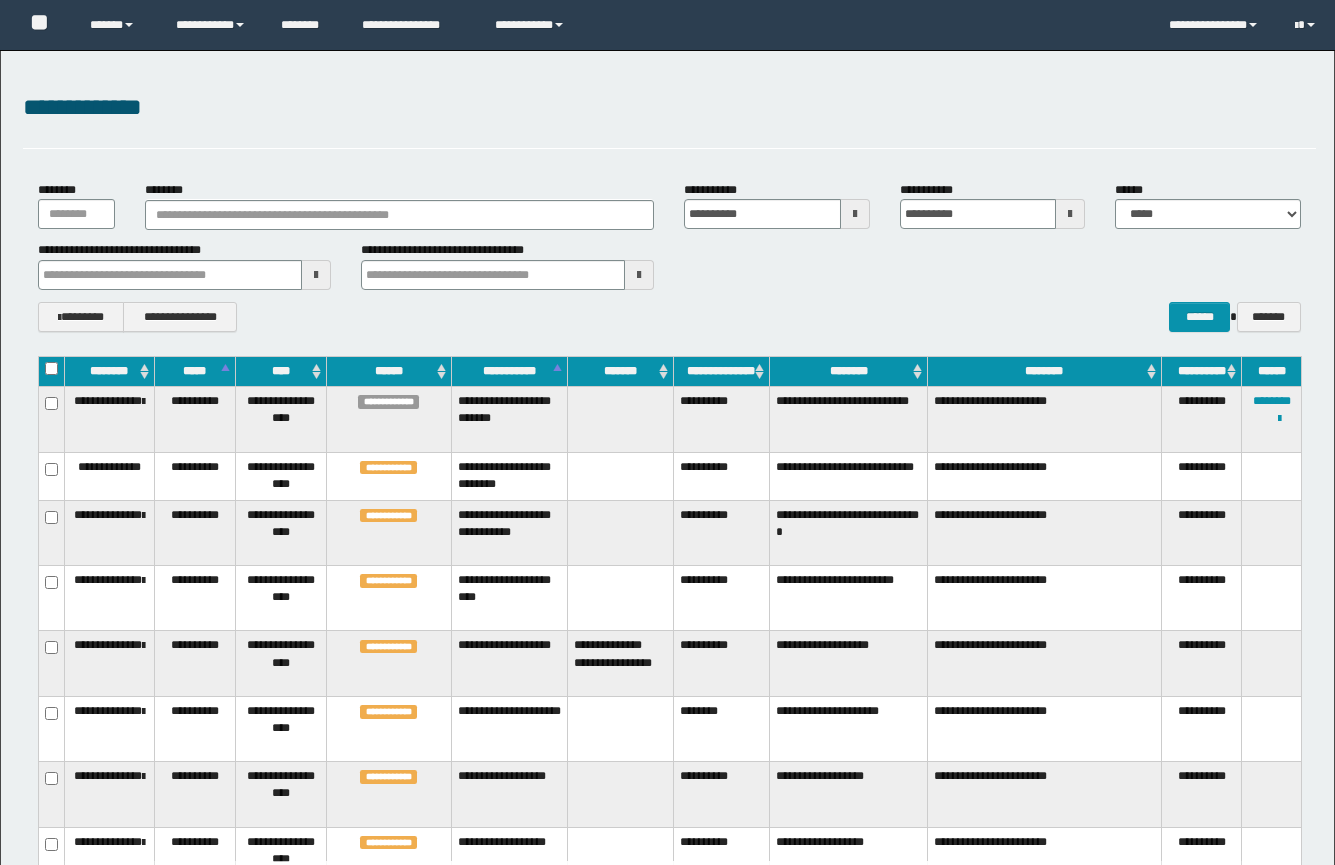scroll, scrollTop: 707, scrollLeft: 0, axis: vertical 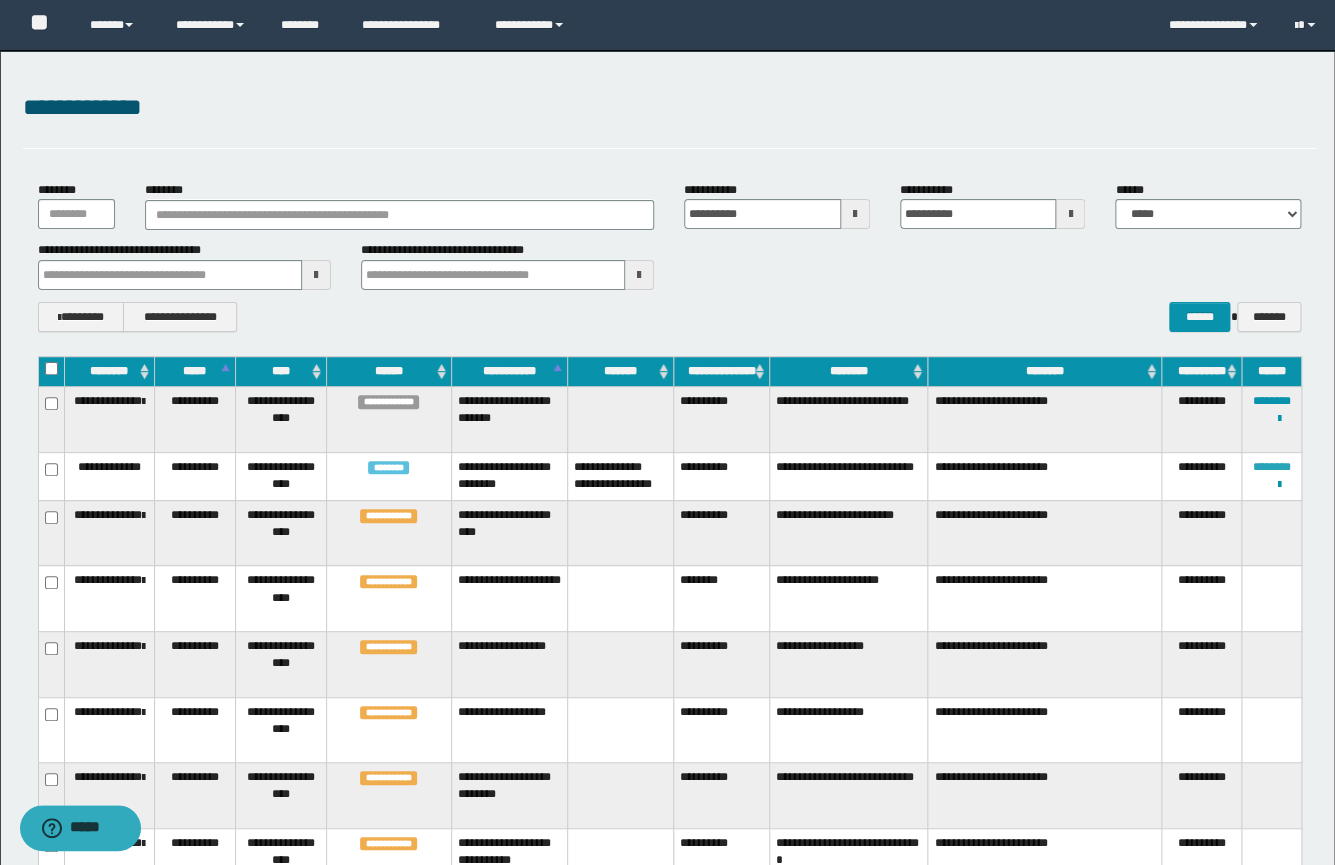 click on "********" at bounding box center [1272, 467] 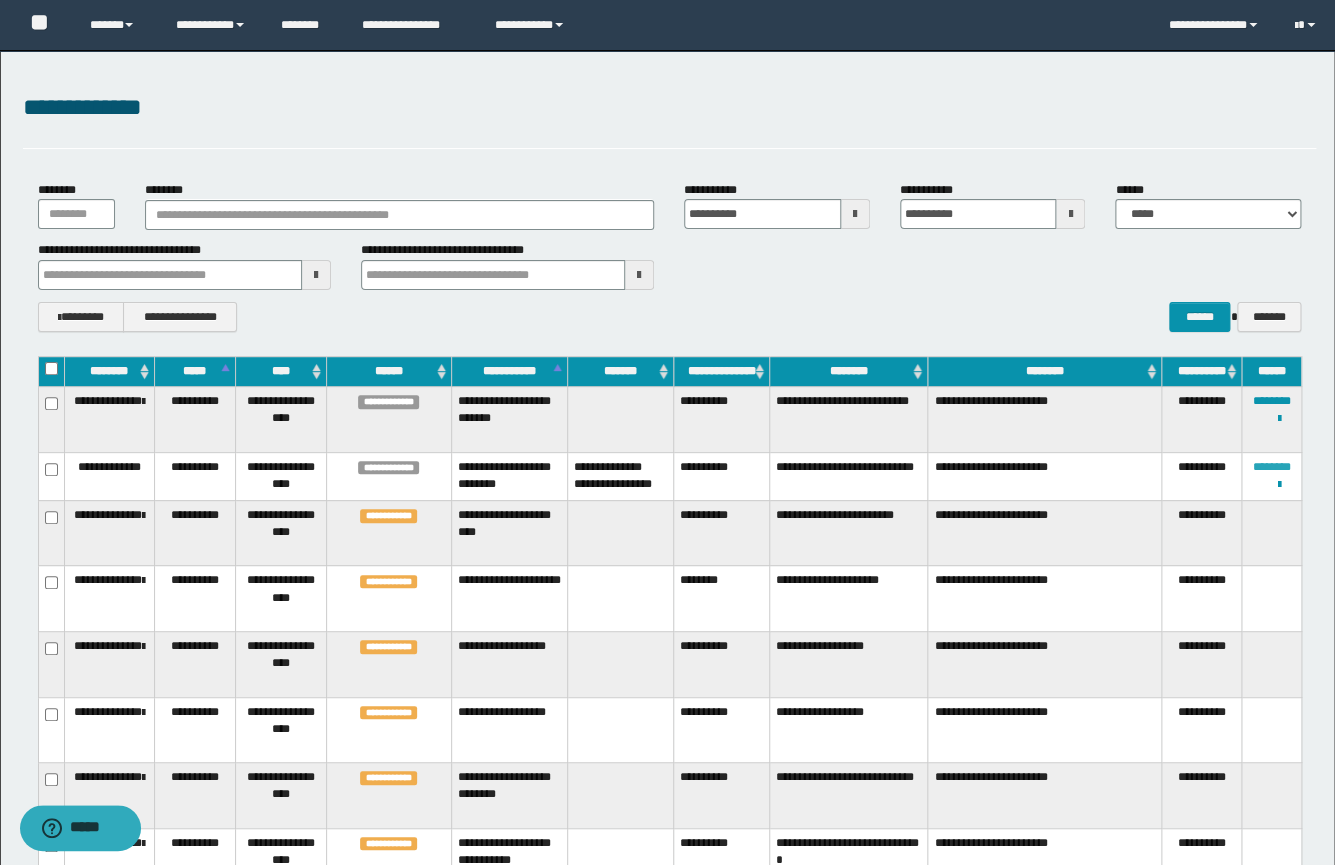 click on "********" at bounding box center (1272, 467) 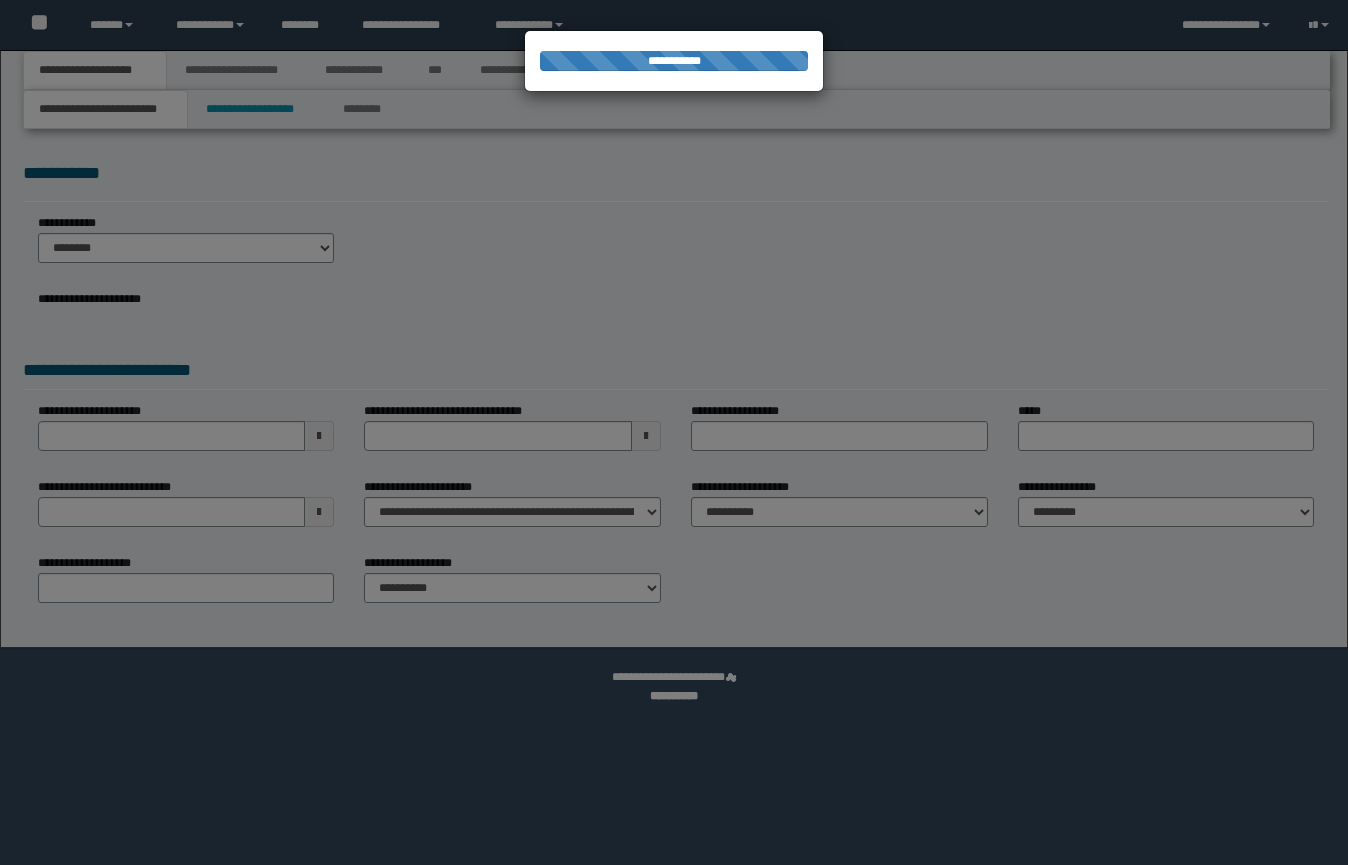 scroll, scrollTop: 0, scrollLeft: 0, axis: both 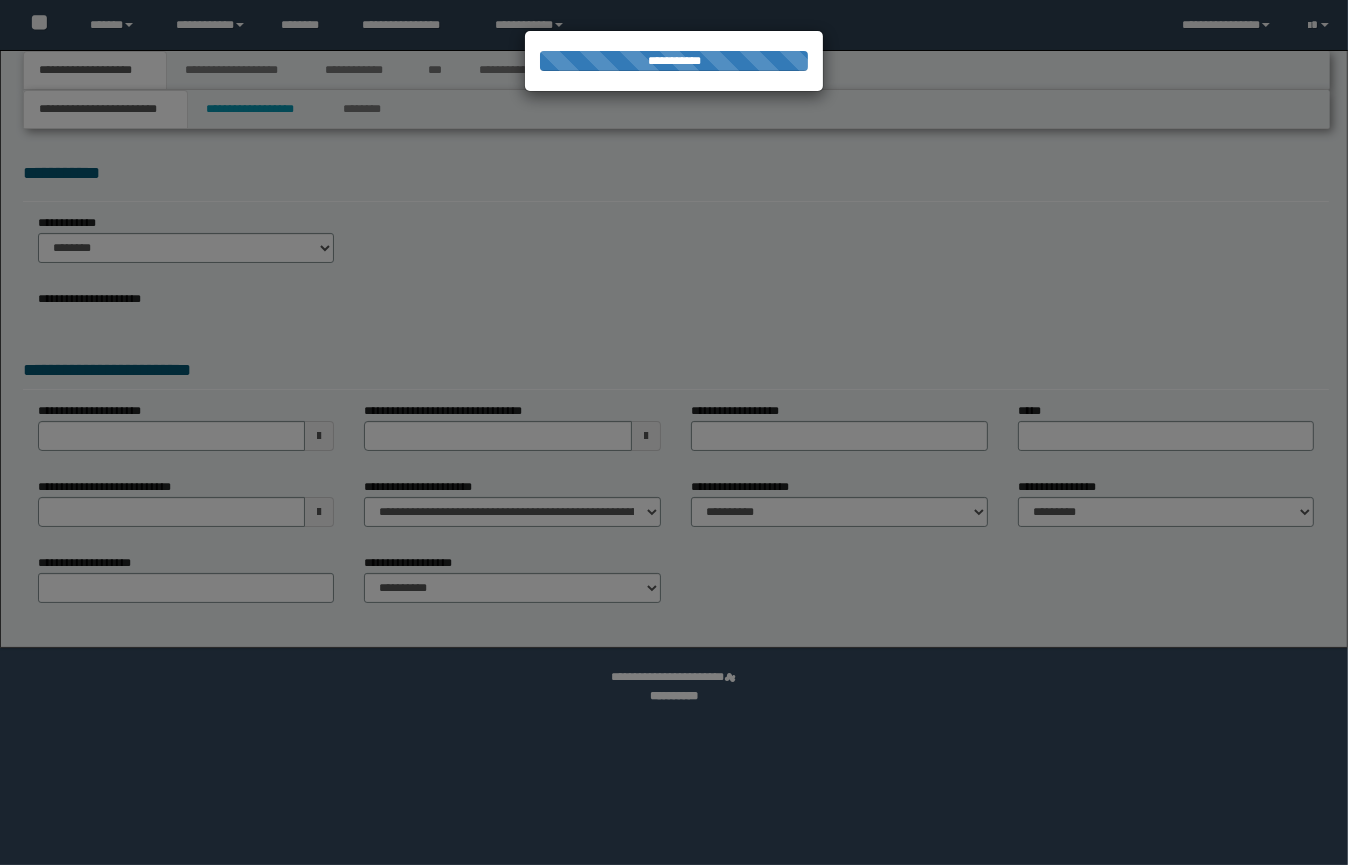 select on "*" 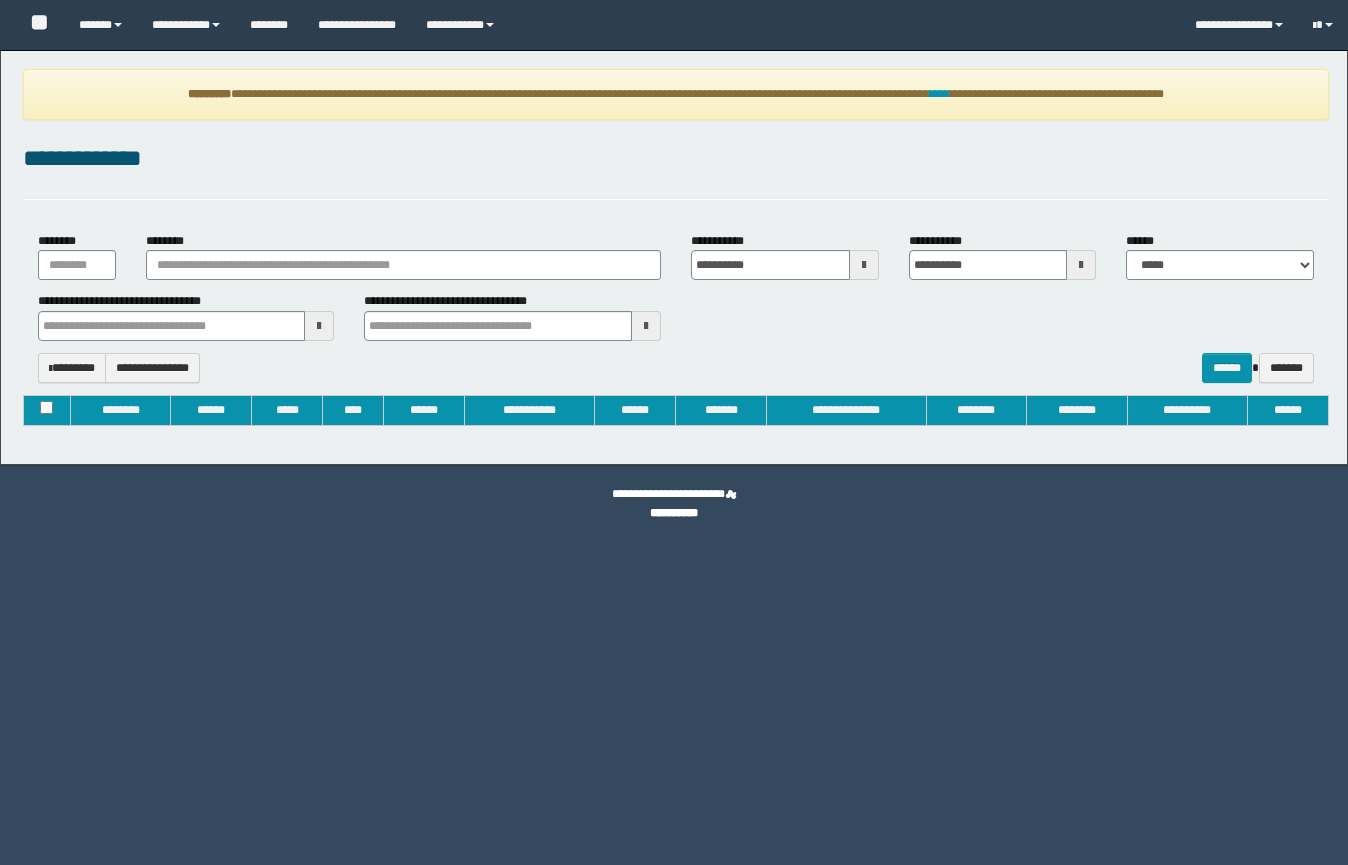 type on "**********" 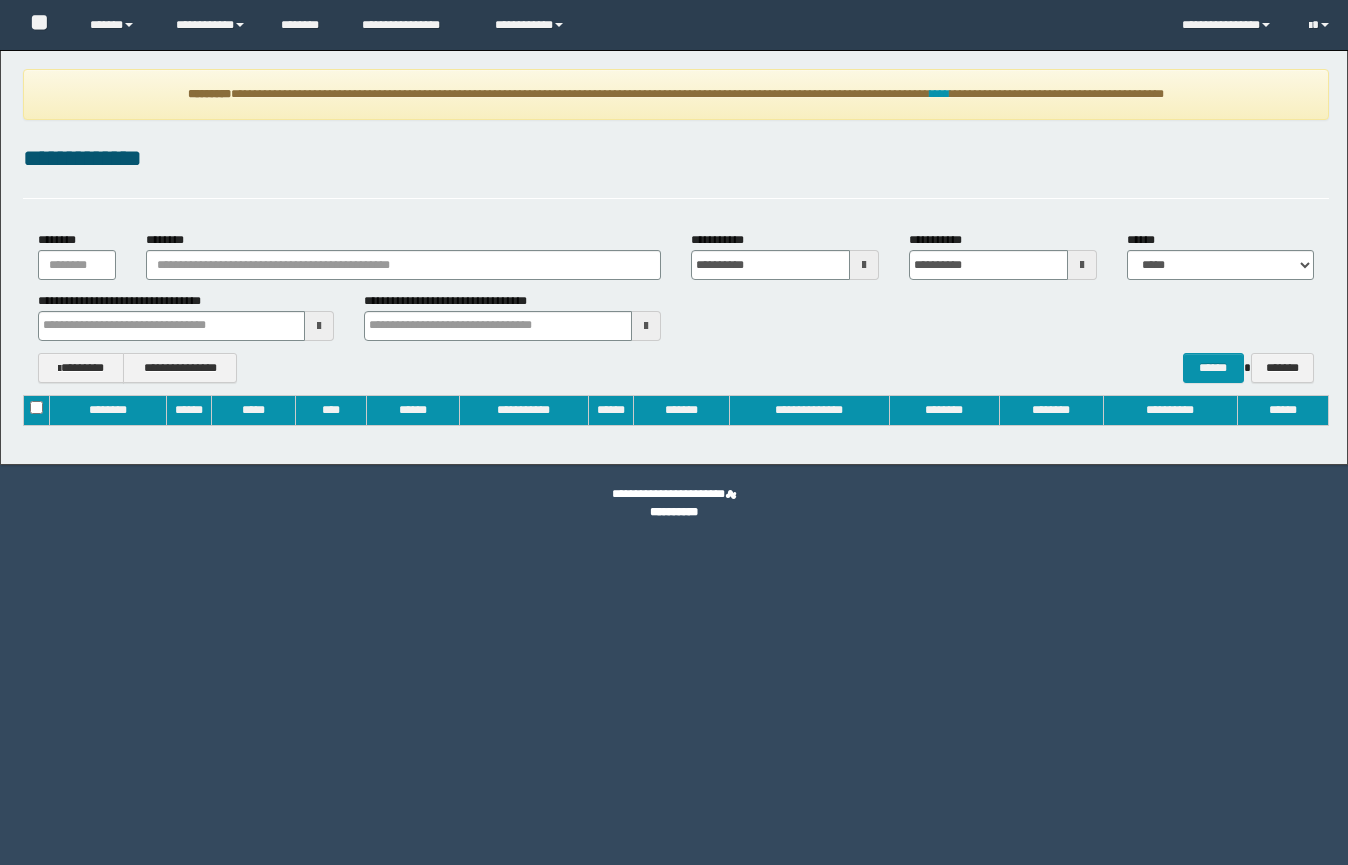 scroll, scrollTop: 0, scrollLeft: 0, axis: both 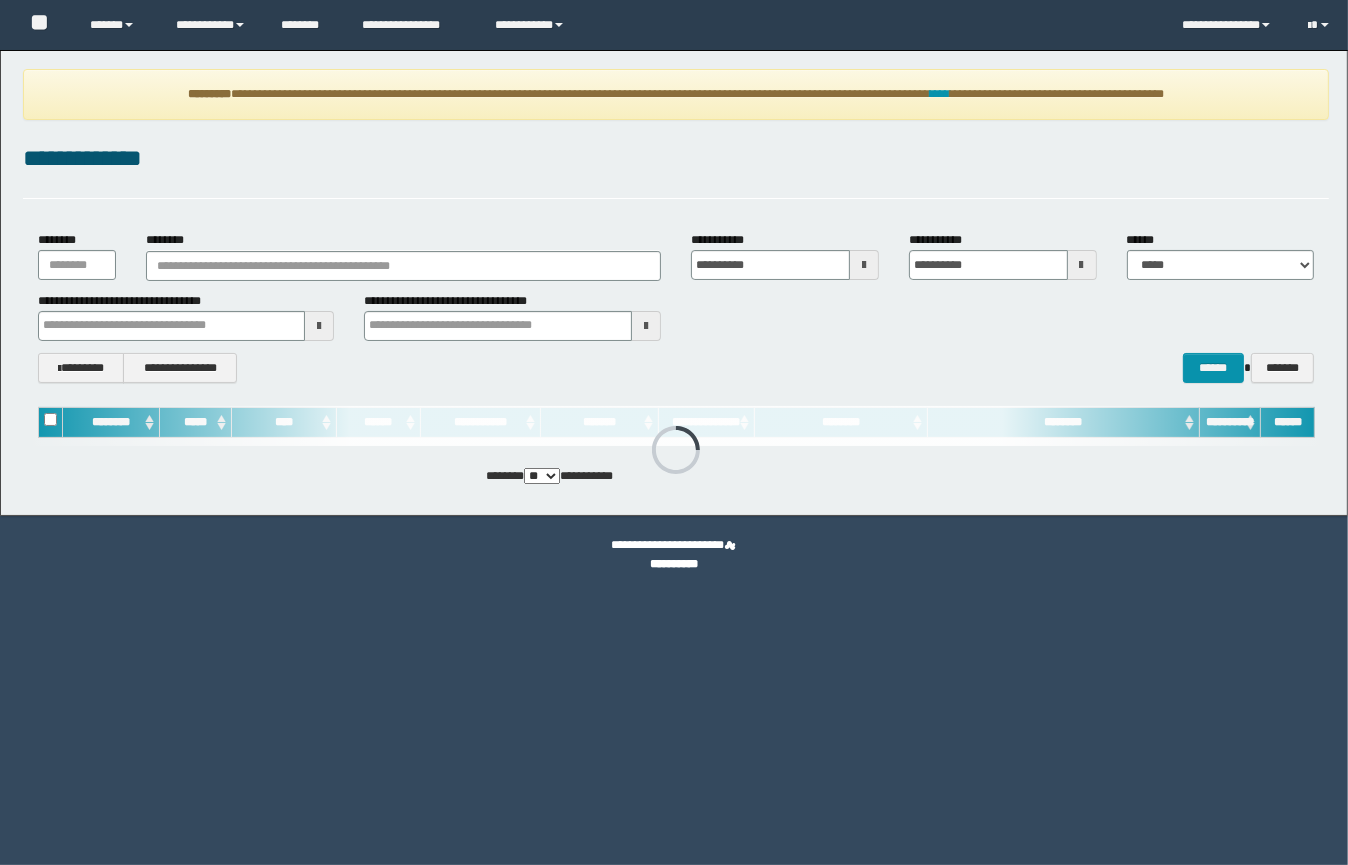 type 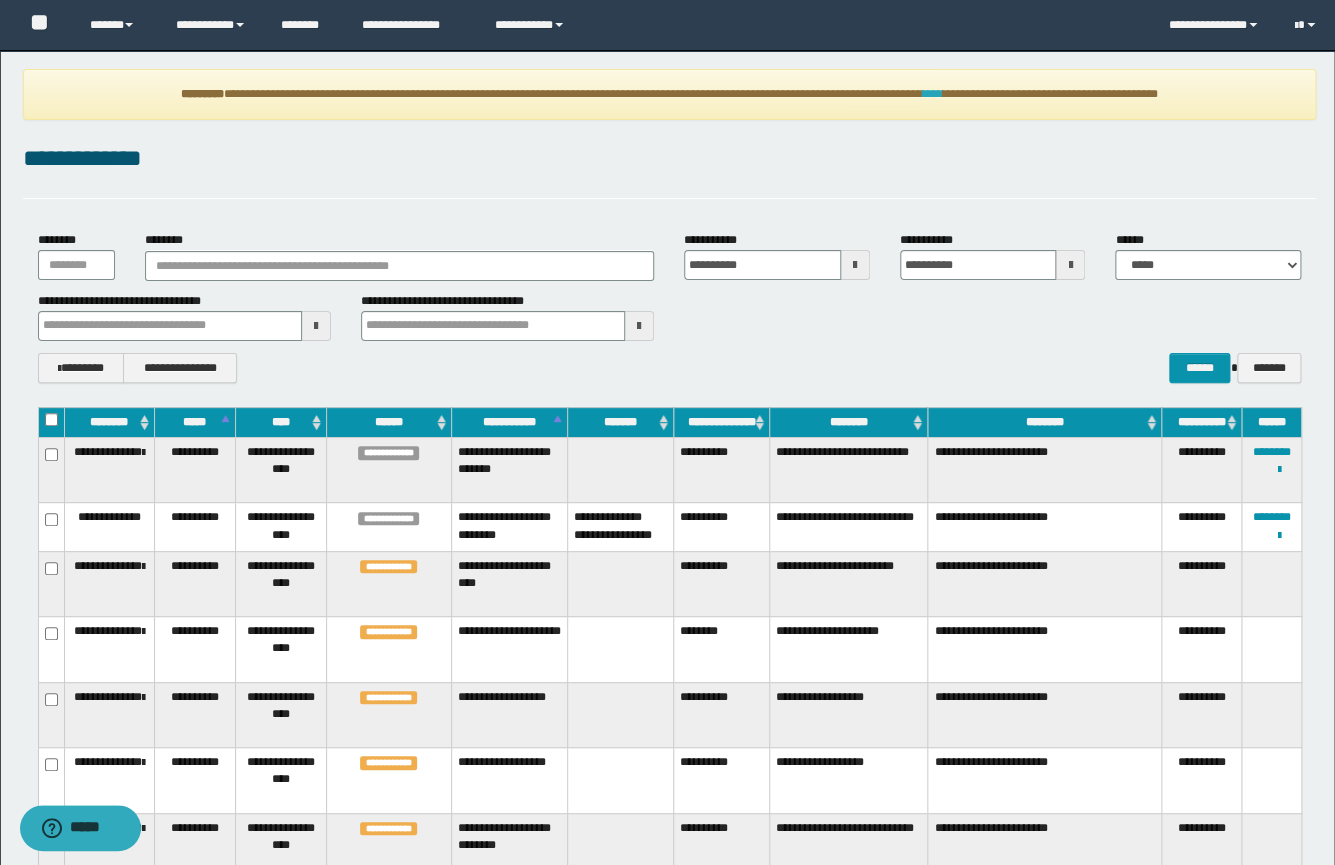 click on "****" at bounding box center [933, 94] 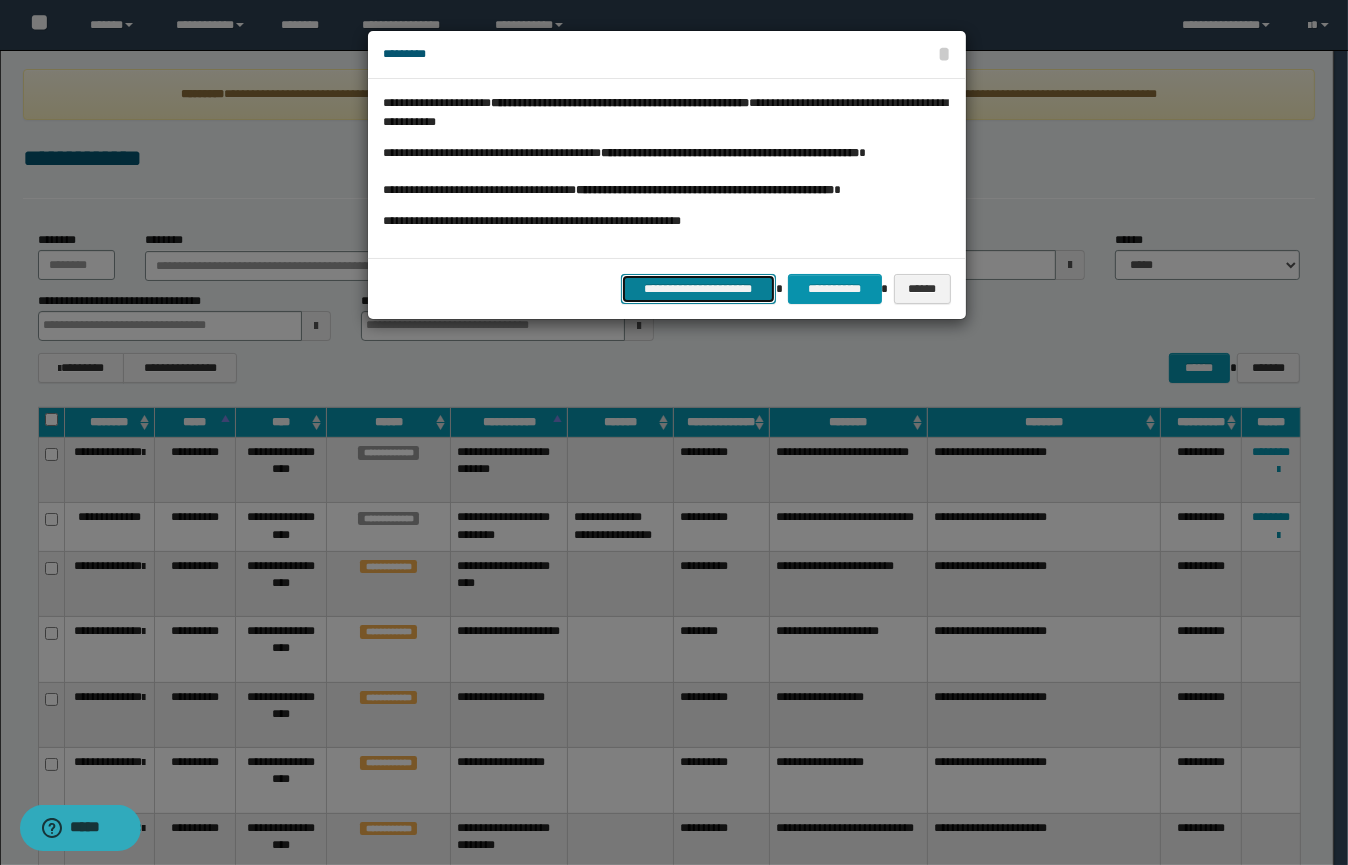 click on "**********" at bounding box center [698, 289] 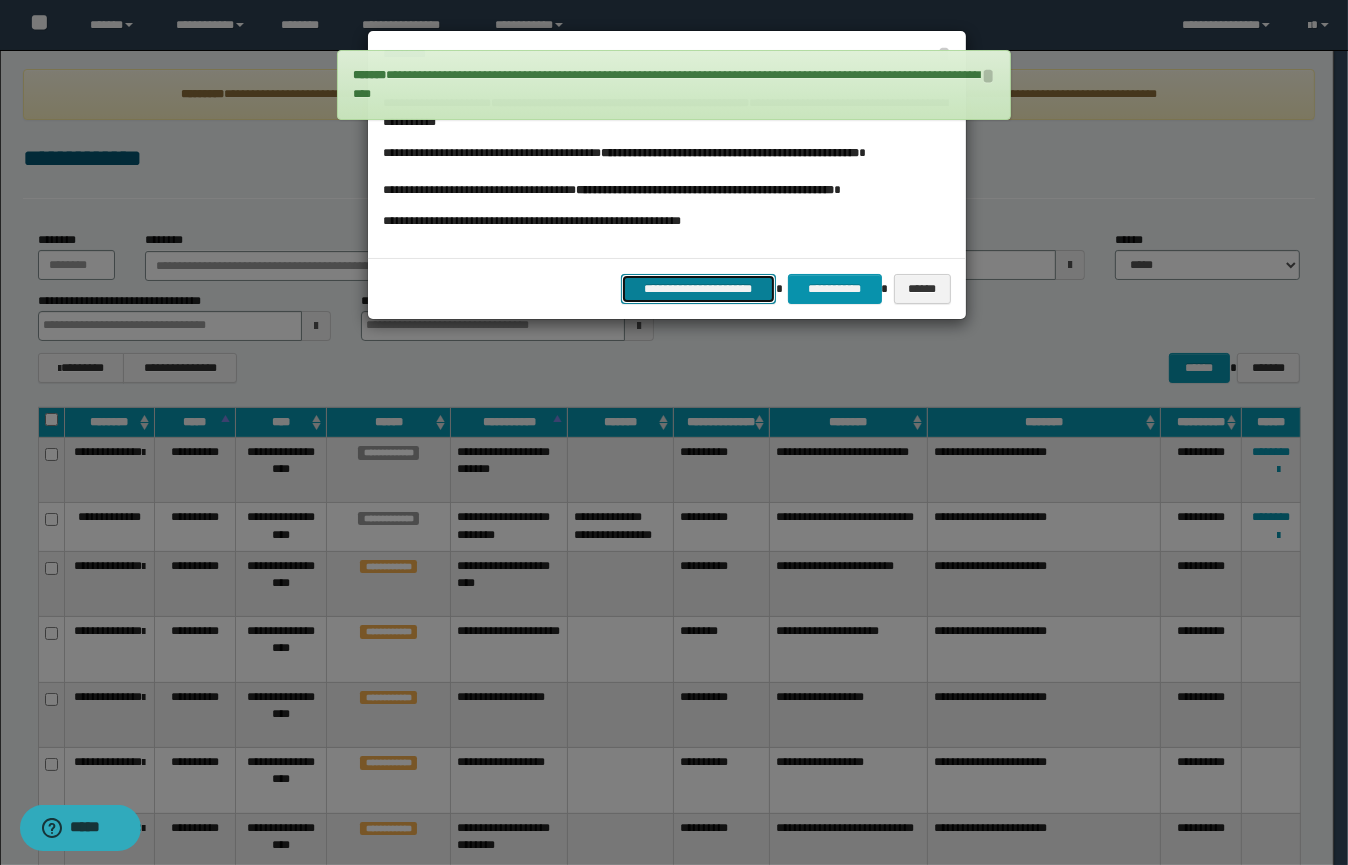 click on "**********" at bounding box center (698, 289) 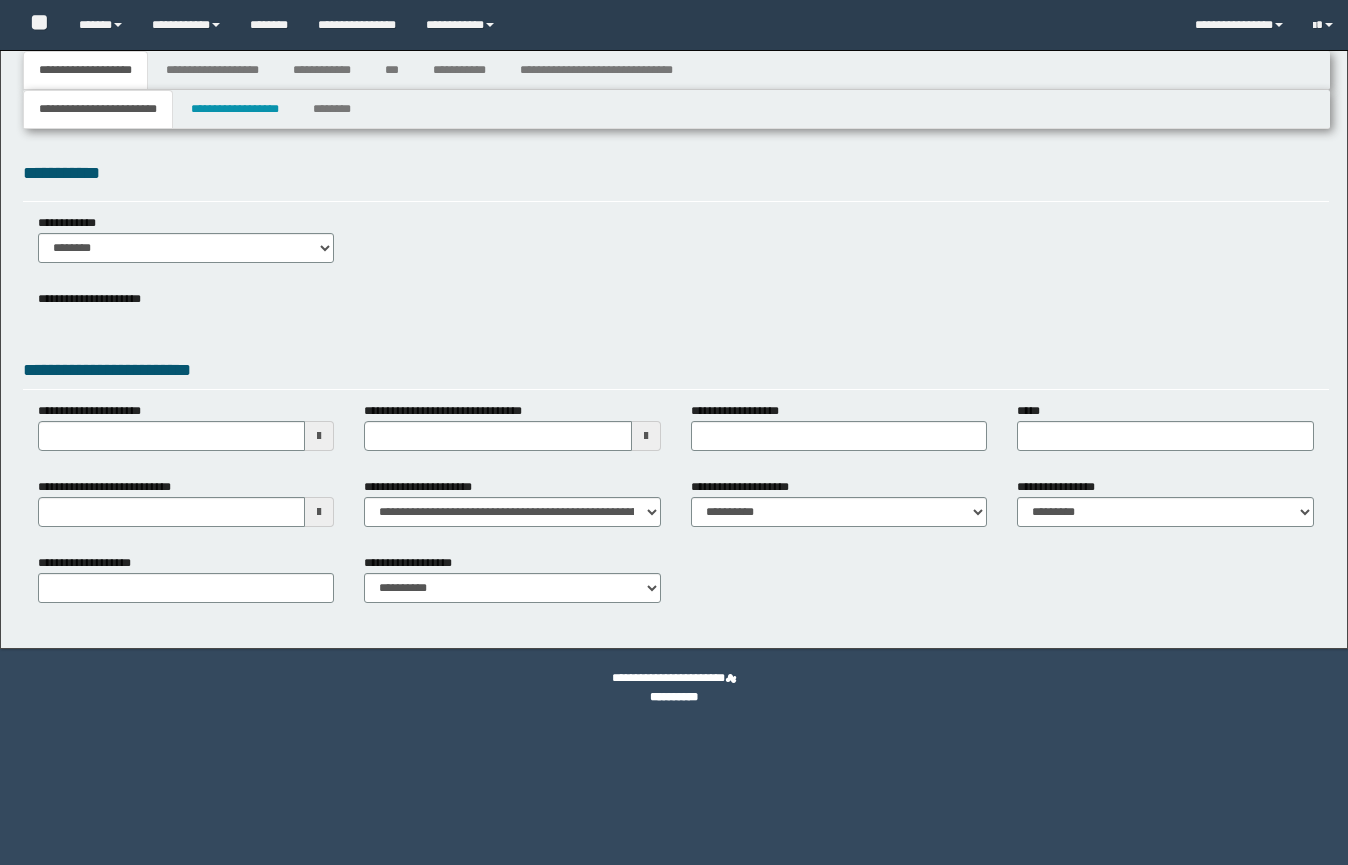 type 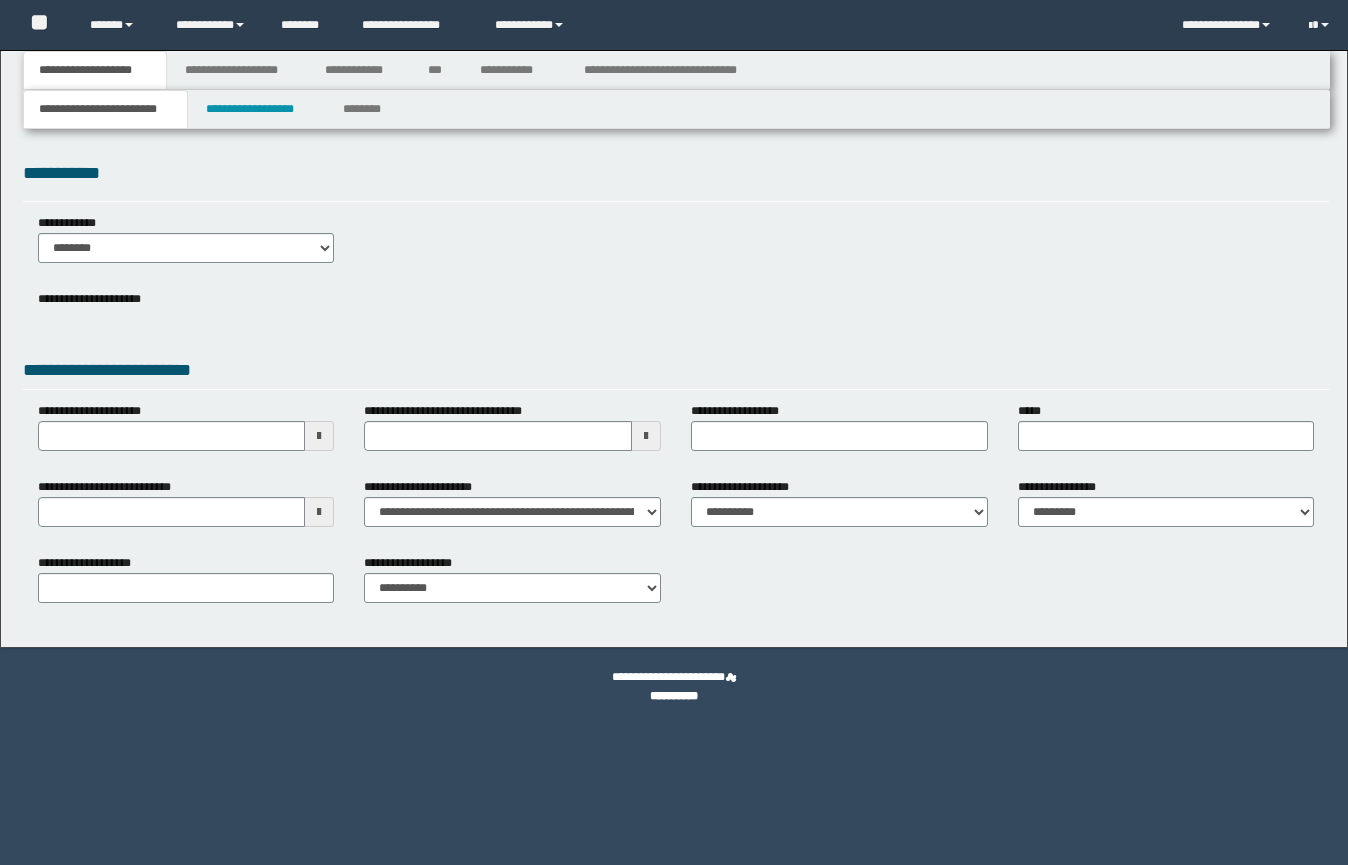 scroll, scrollTop: 0, scrollLeft: 0, axis: both 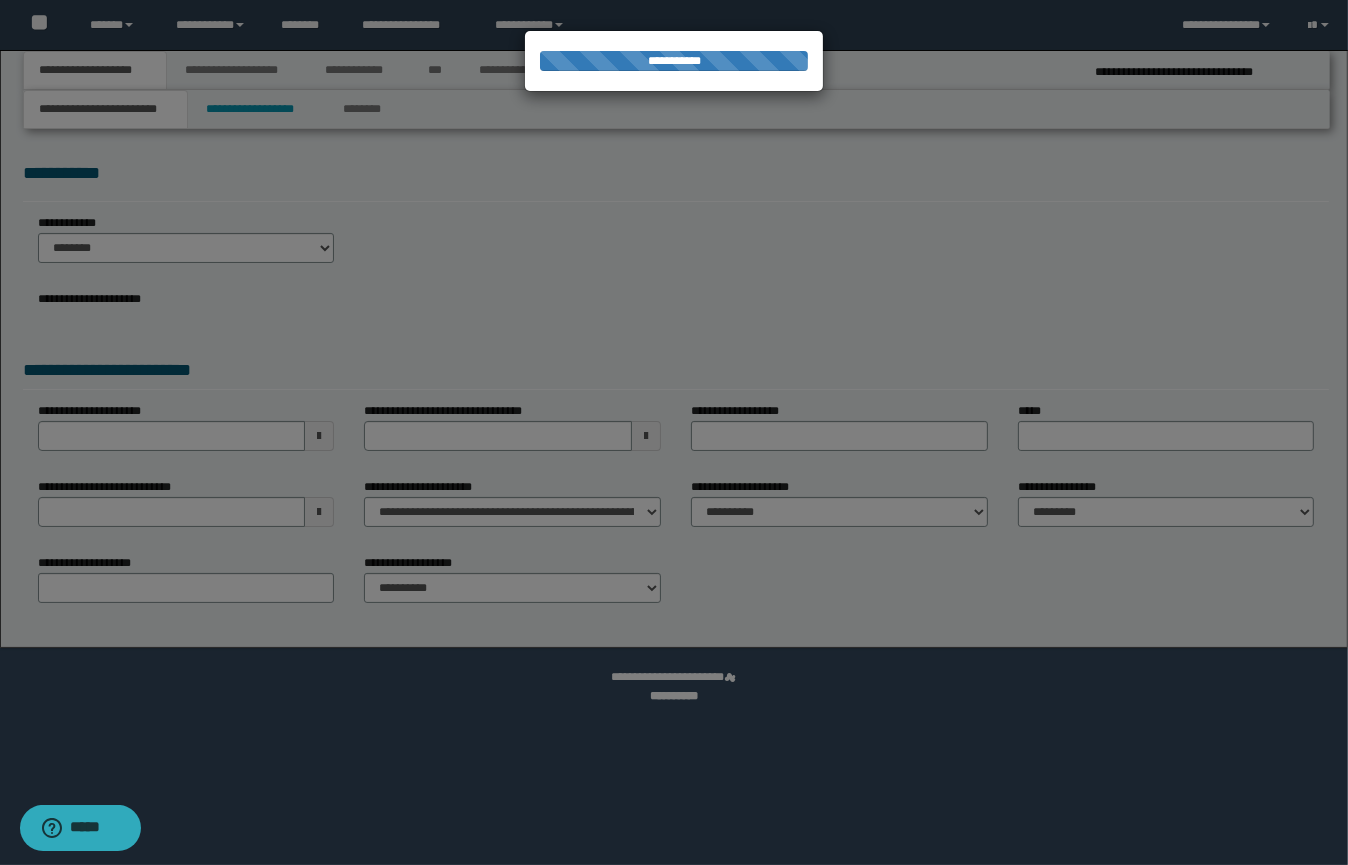 select on "*" 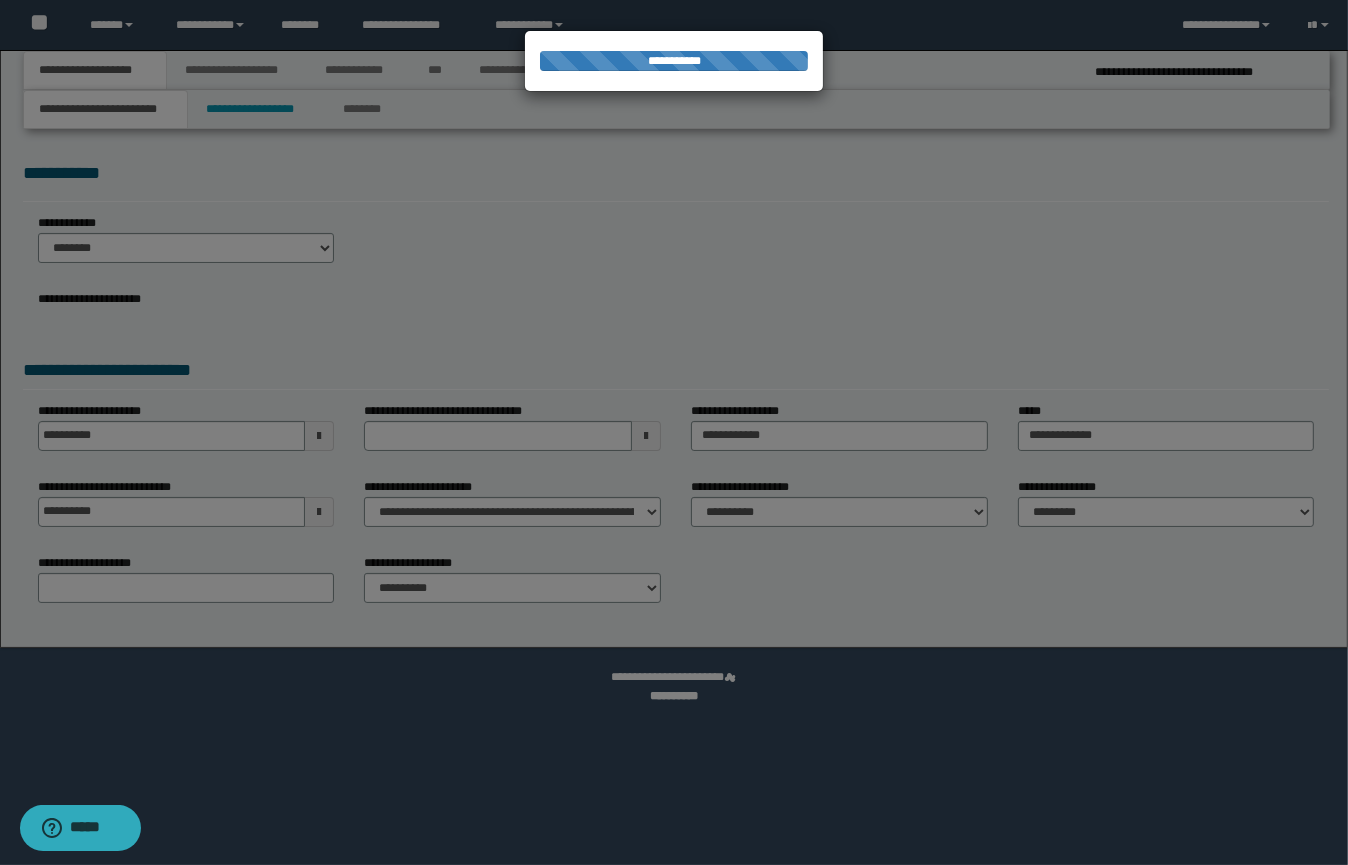 select on "*" 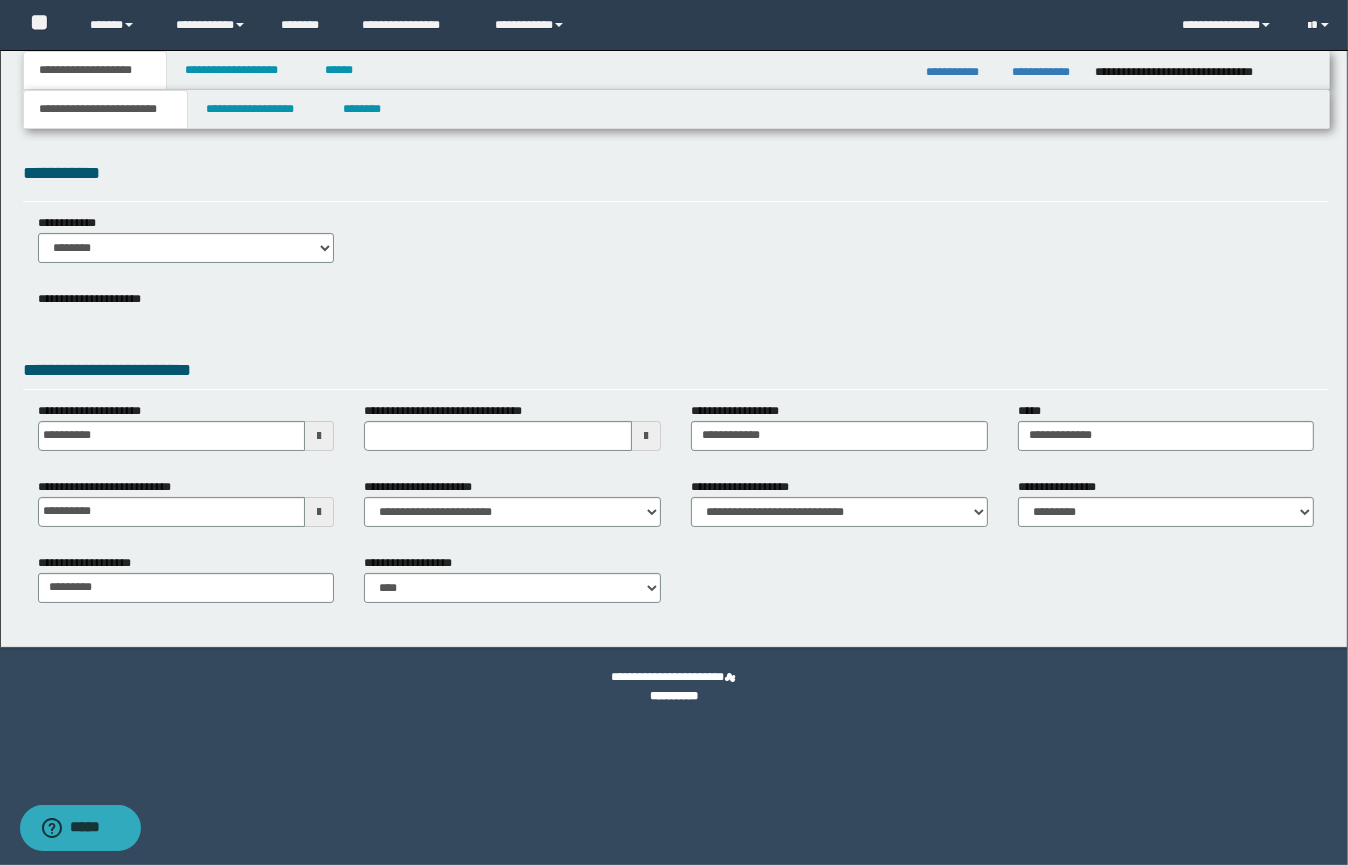 click on "**********" at bounding box center [106, 109] 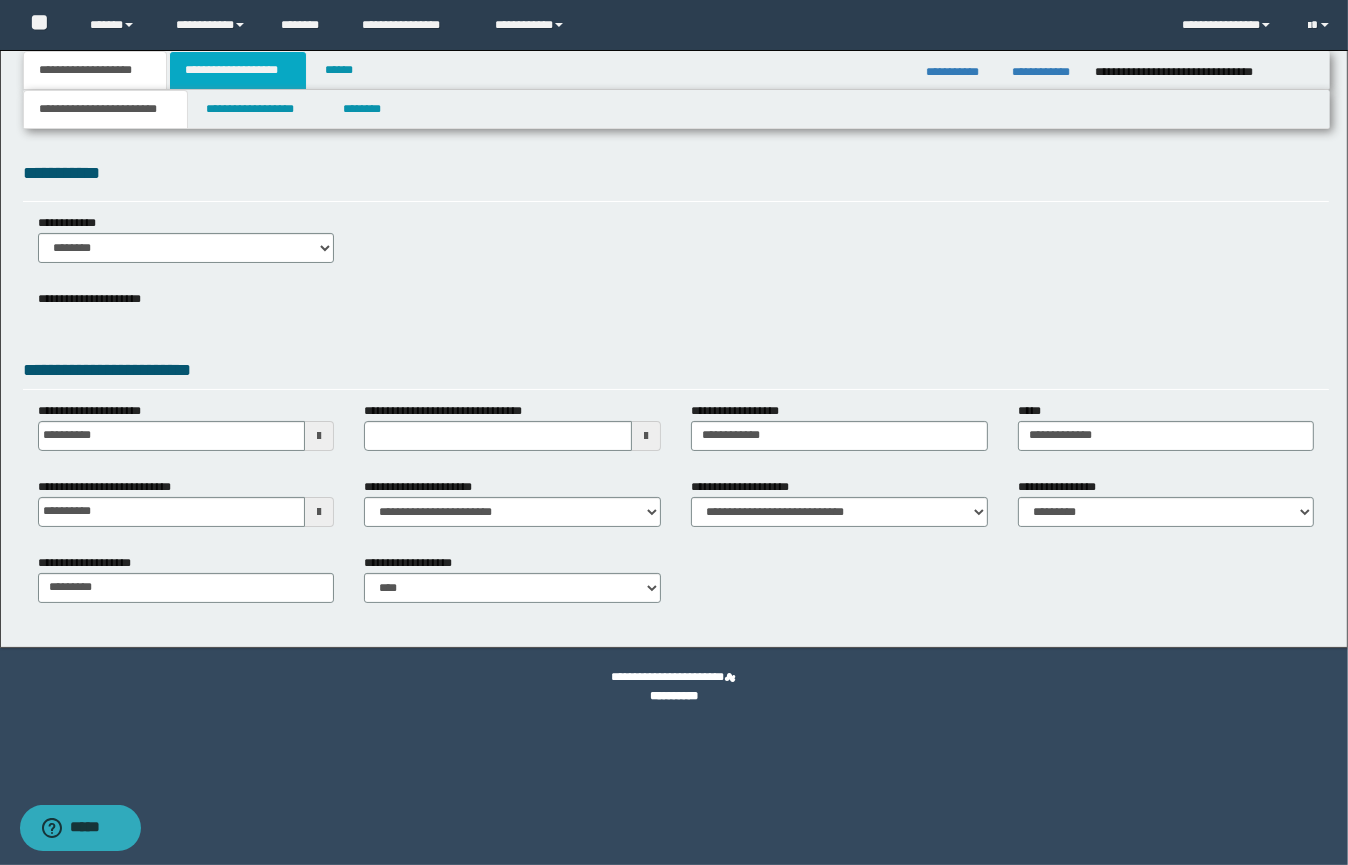 click on "**********" at bounding box center (238, 70) 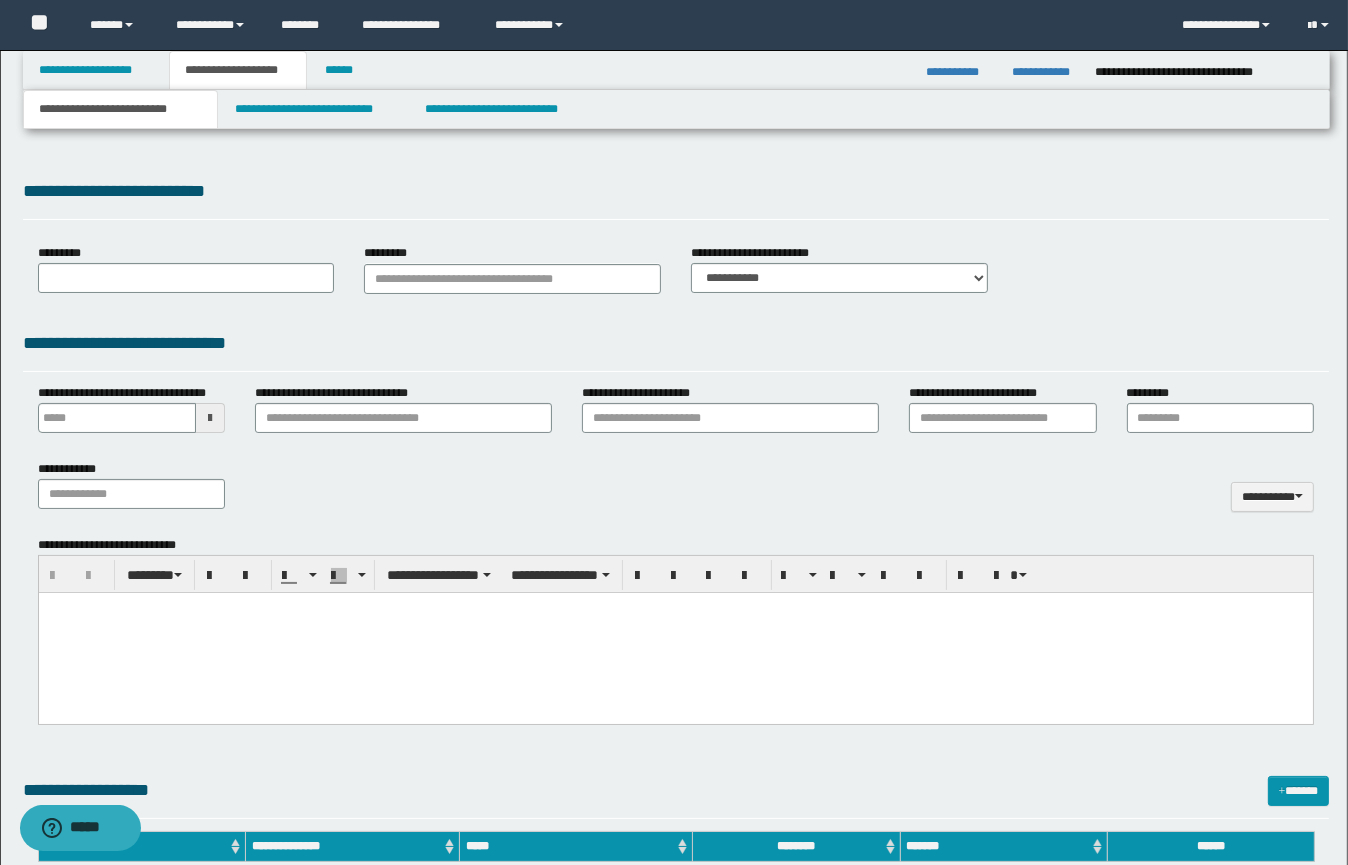 type 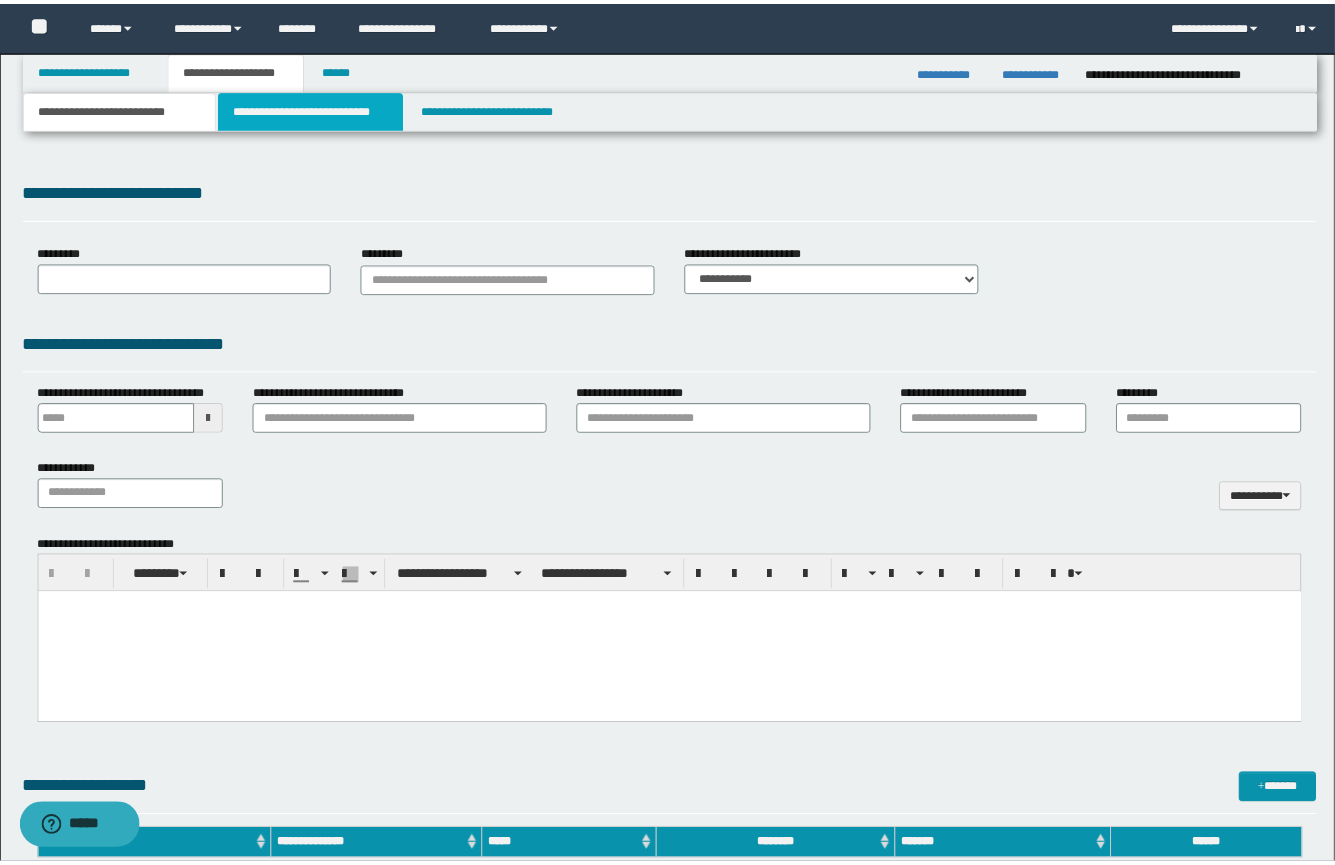 scroll, scrollTop: 0, scrollLeft: 0, axis: both 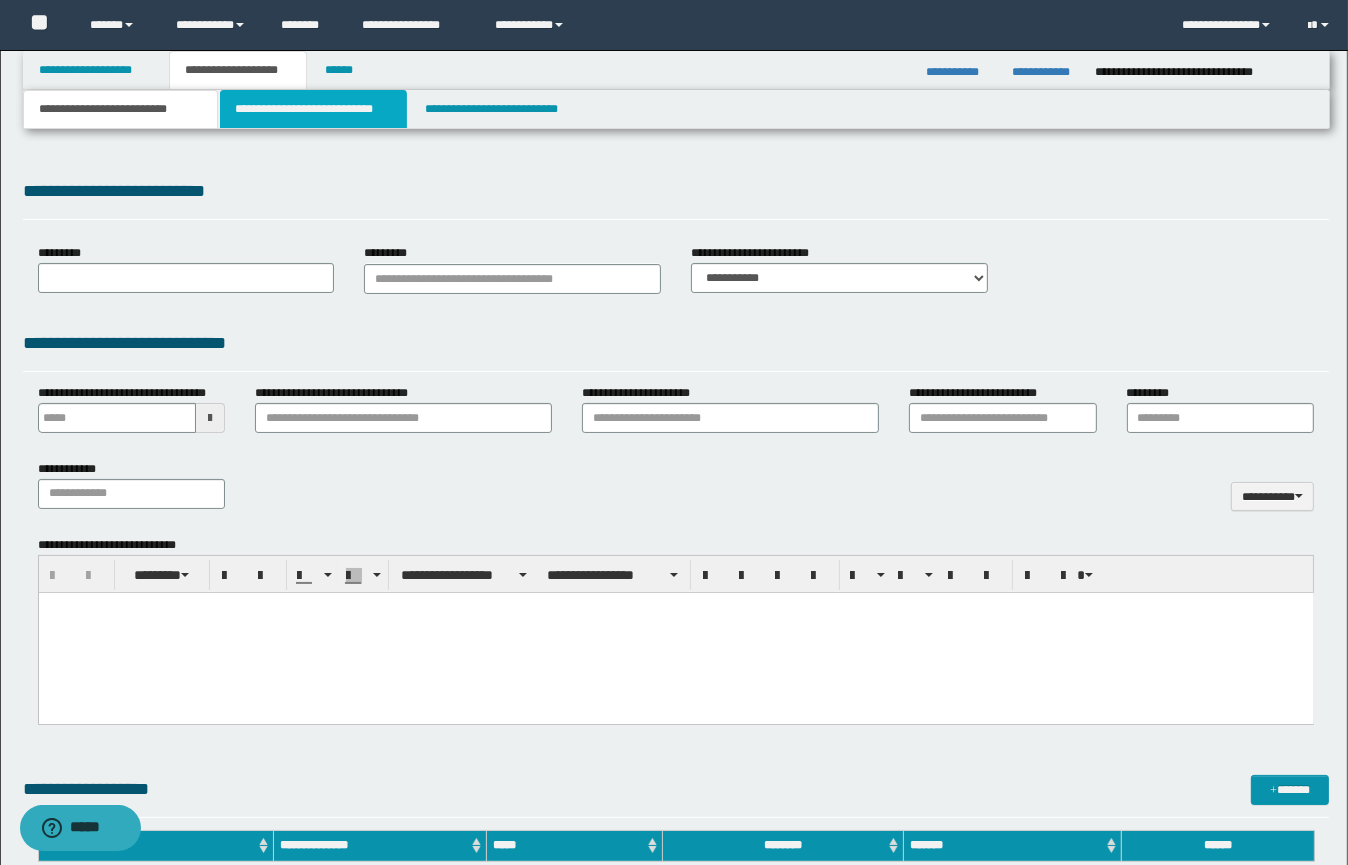 click on "**********" at bounding box center (313, 109) 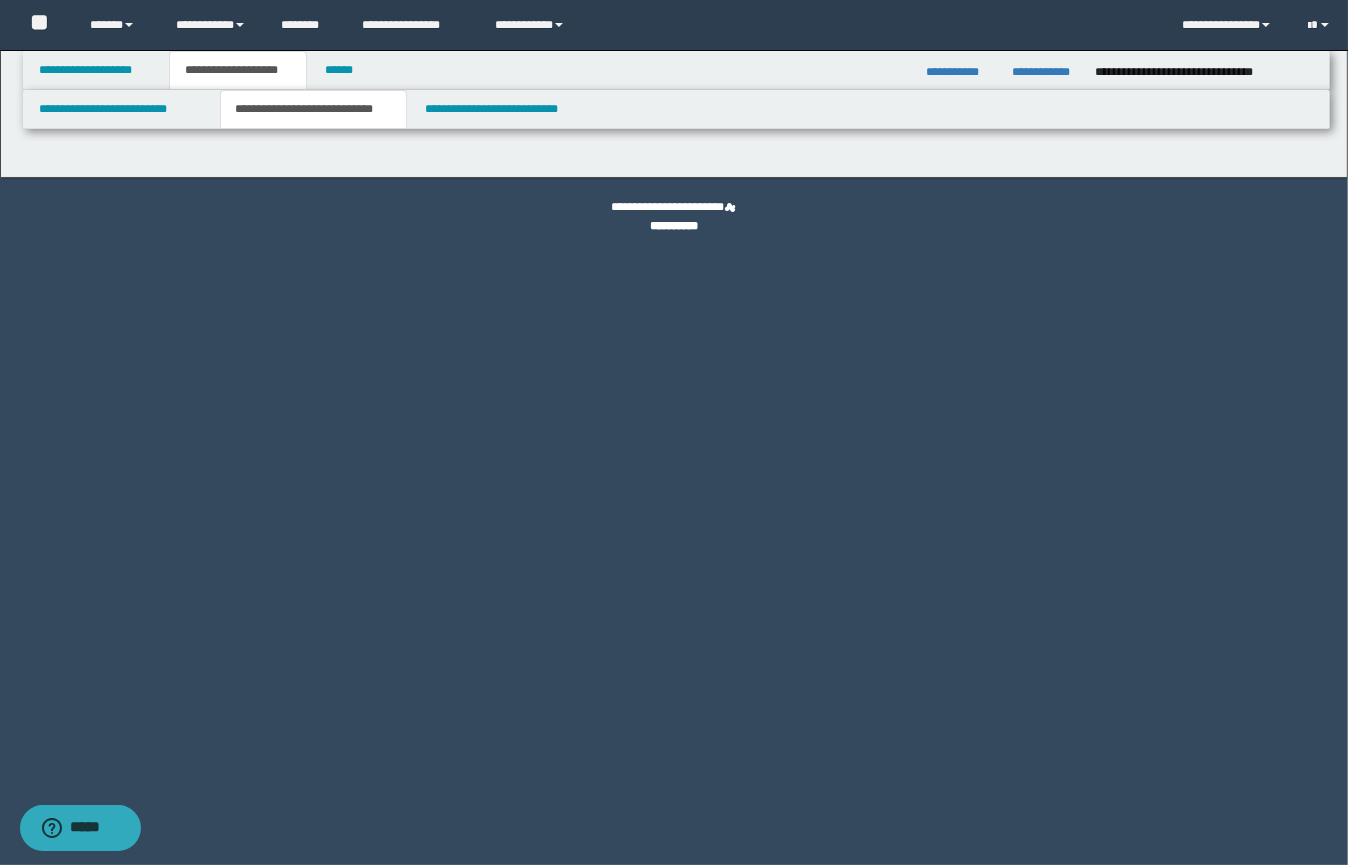 select on "*" 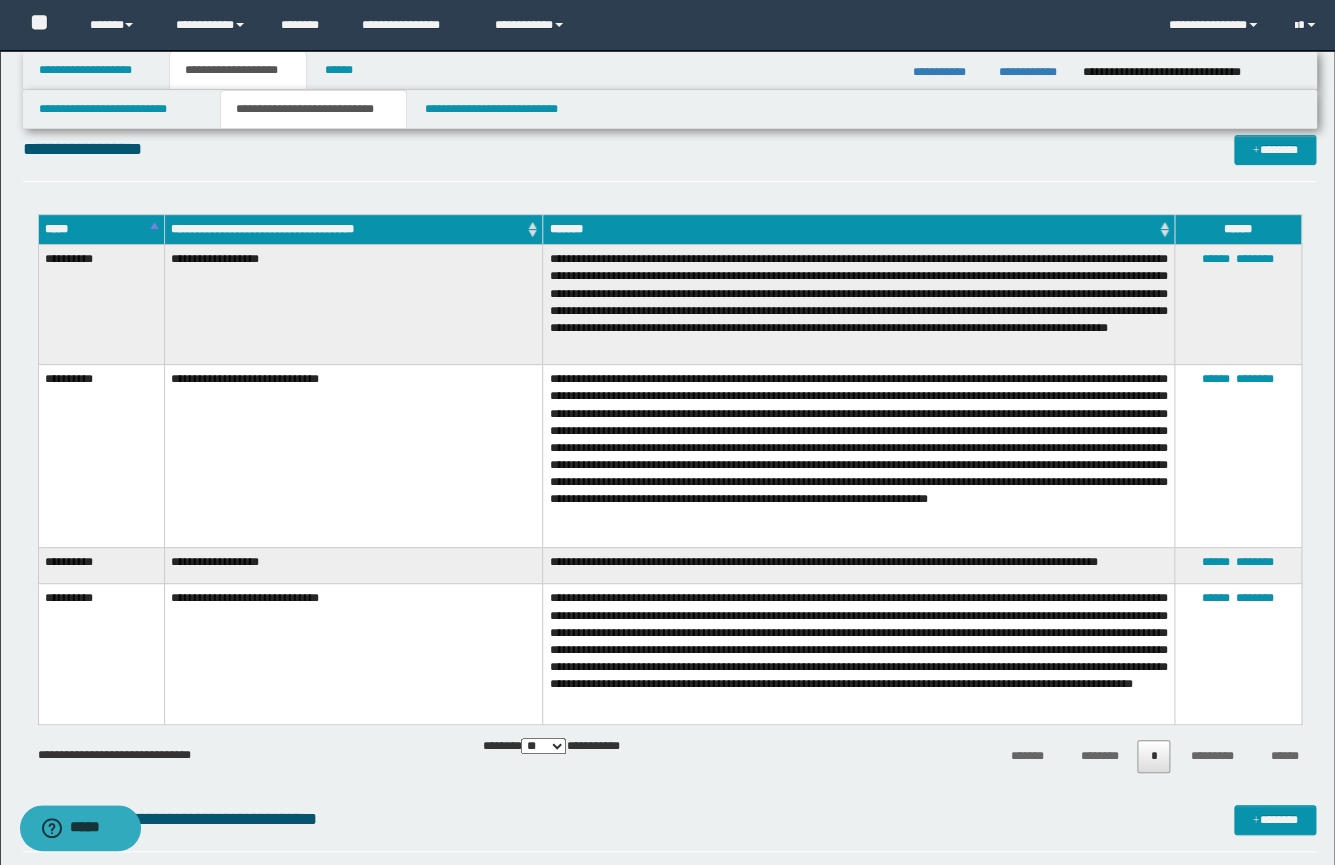 scroll, scrollTop: 0, scrollLeft: 0, axis: both 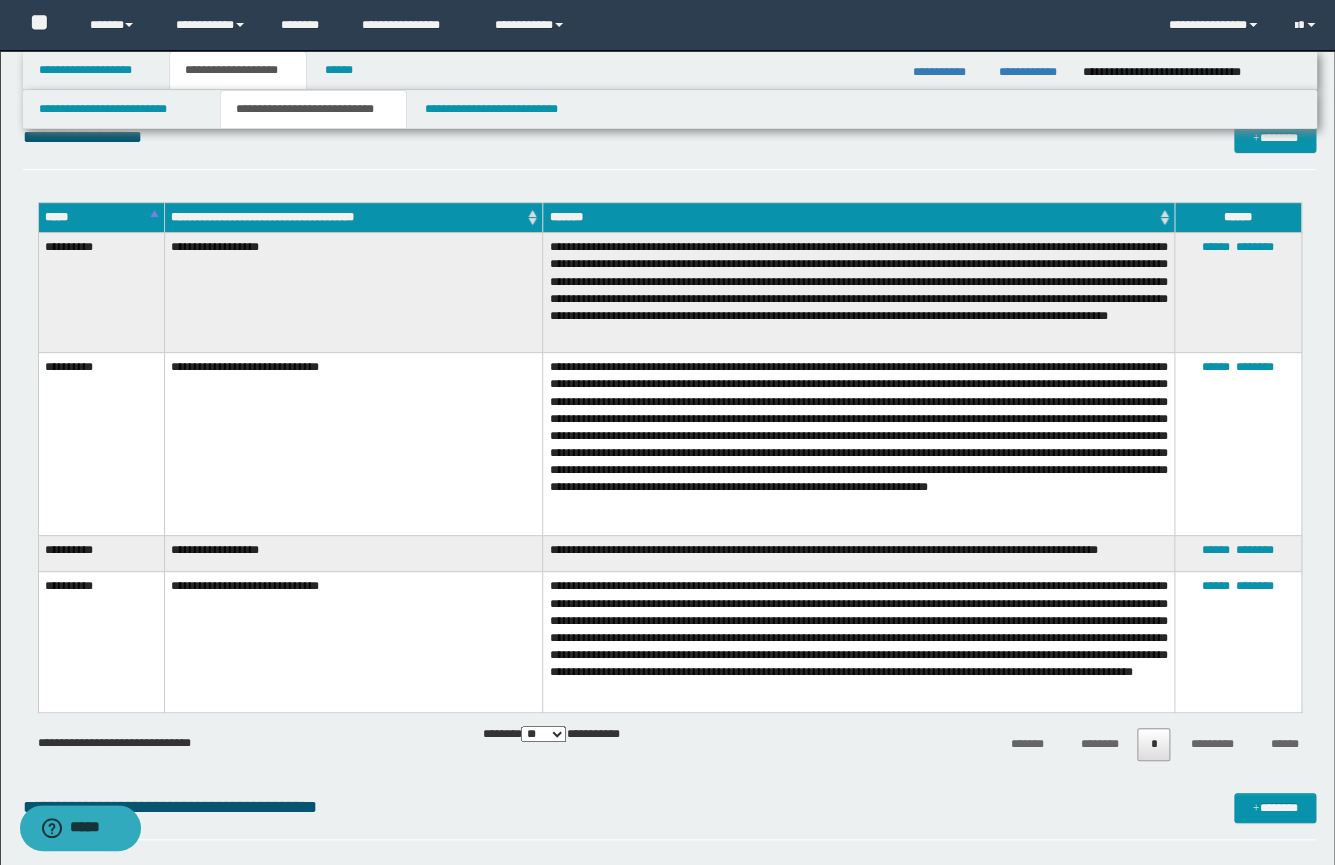 click on "**********" at bounding box center [313, 109] 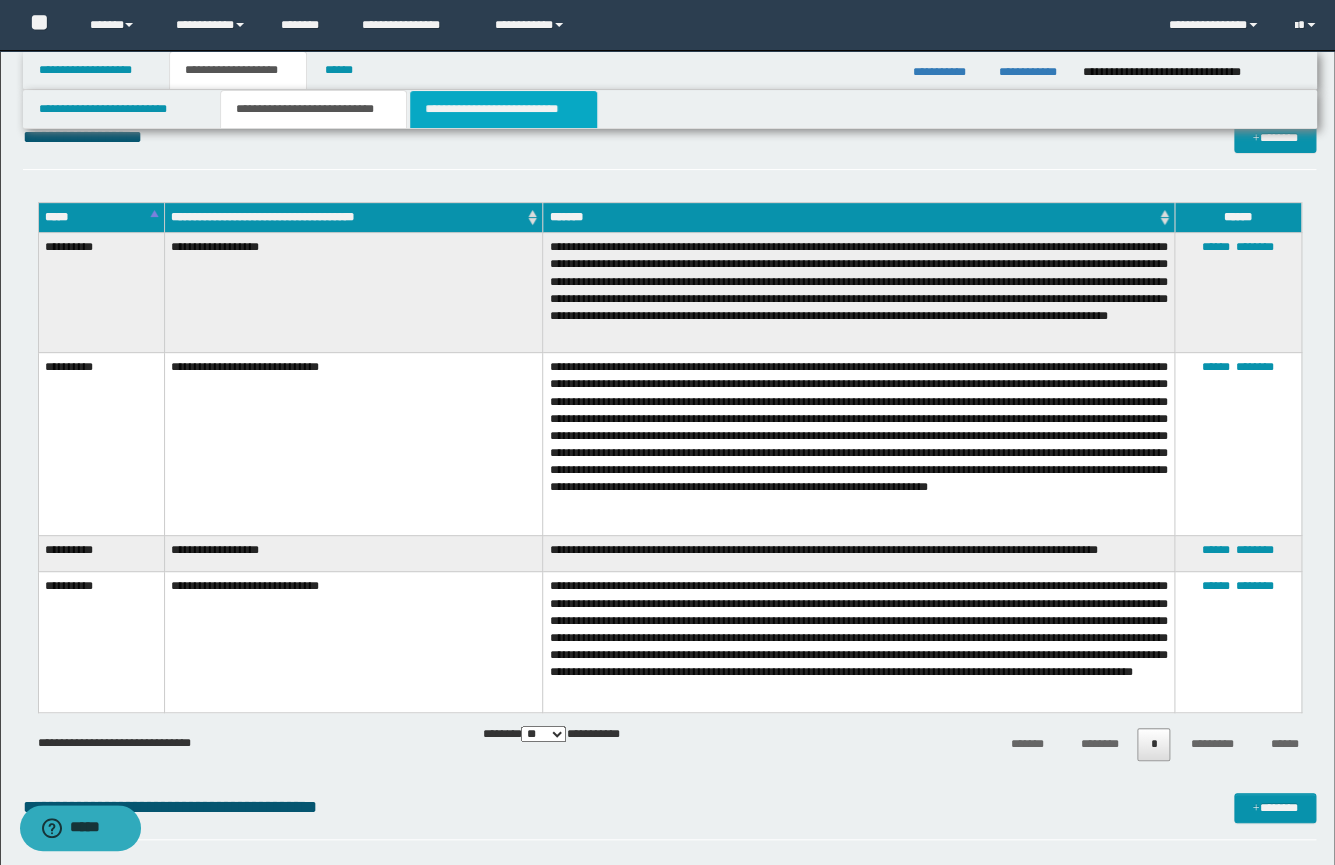click on "**********" at bounding box center [503, 109] 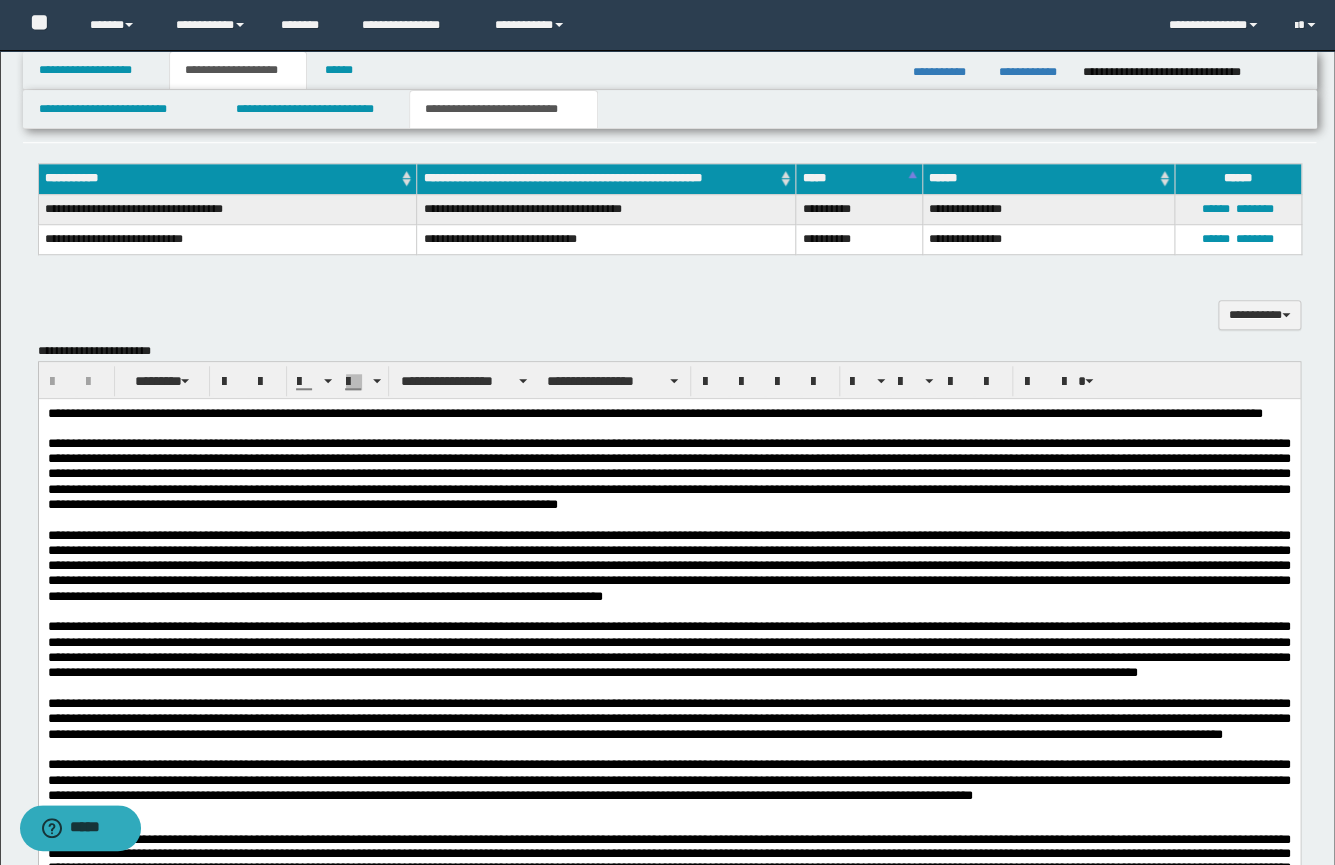 scroll, scrollTop: 562, scrollLeft: 0, axis: vertical 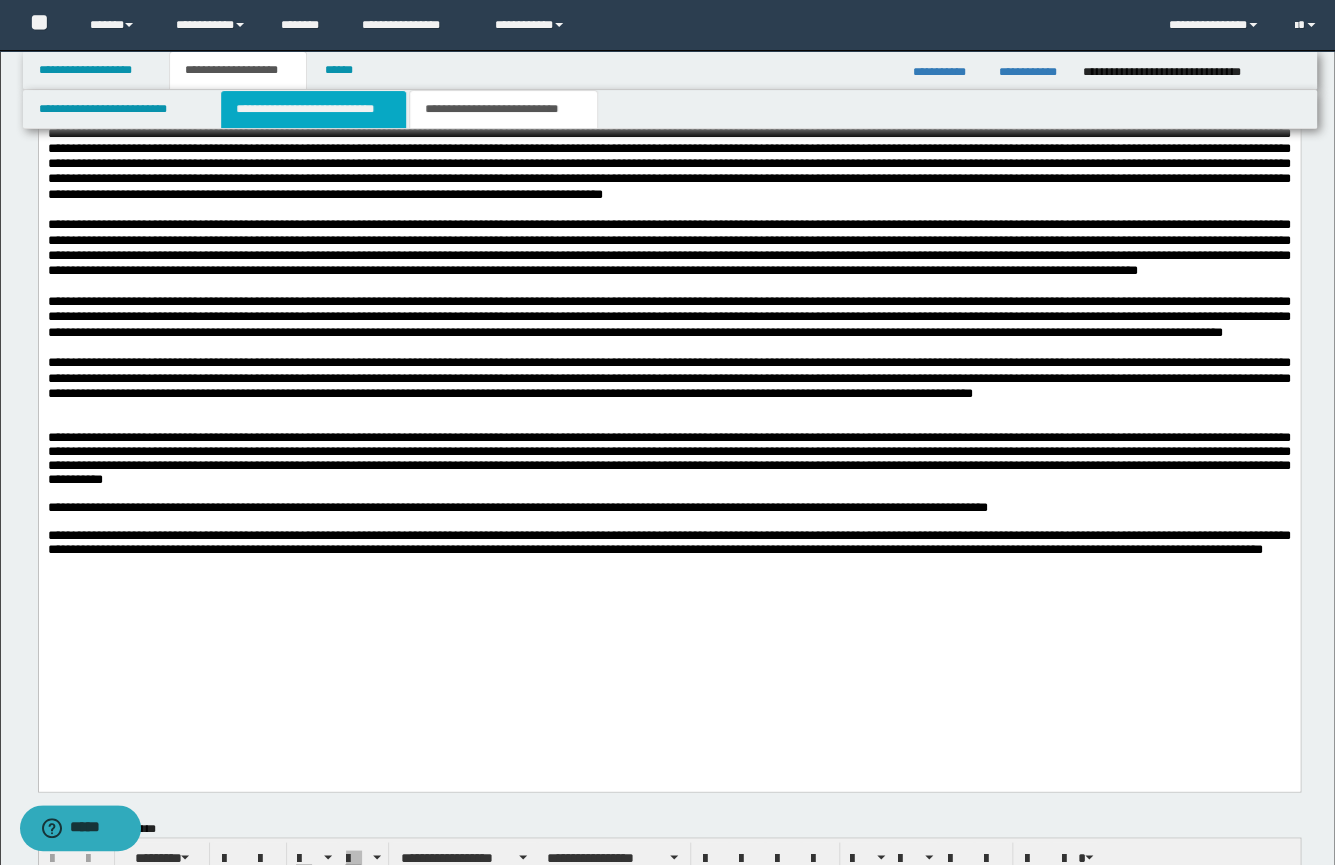 click on "**********" at bounding box center (313, 109) 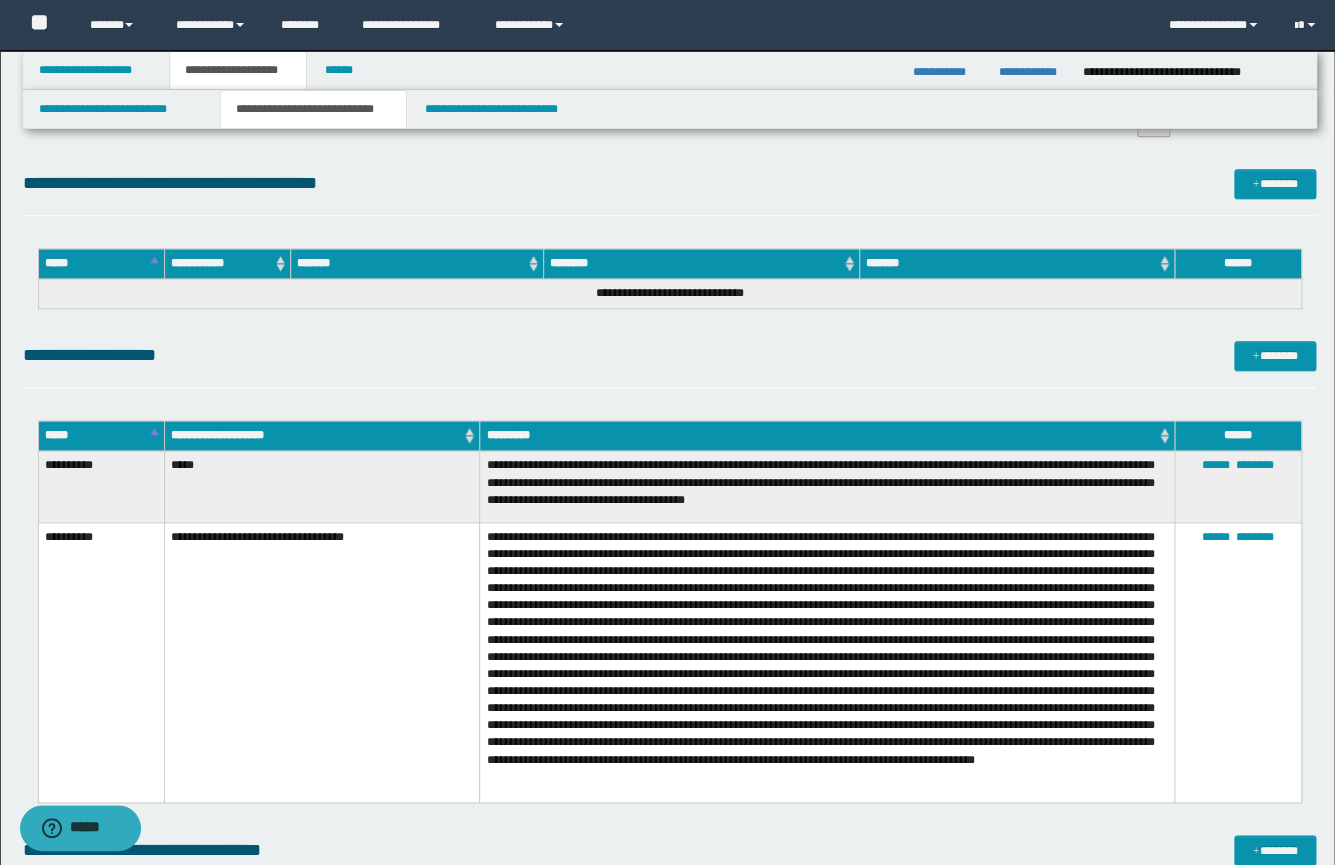 scroll, scrollTop: 657, scrollLeft: 0, axis: vertical 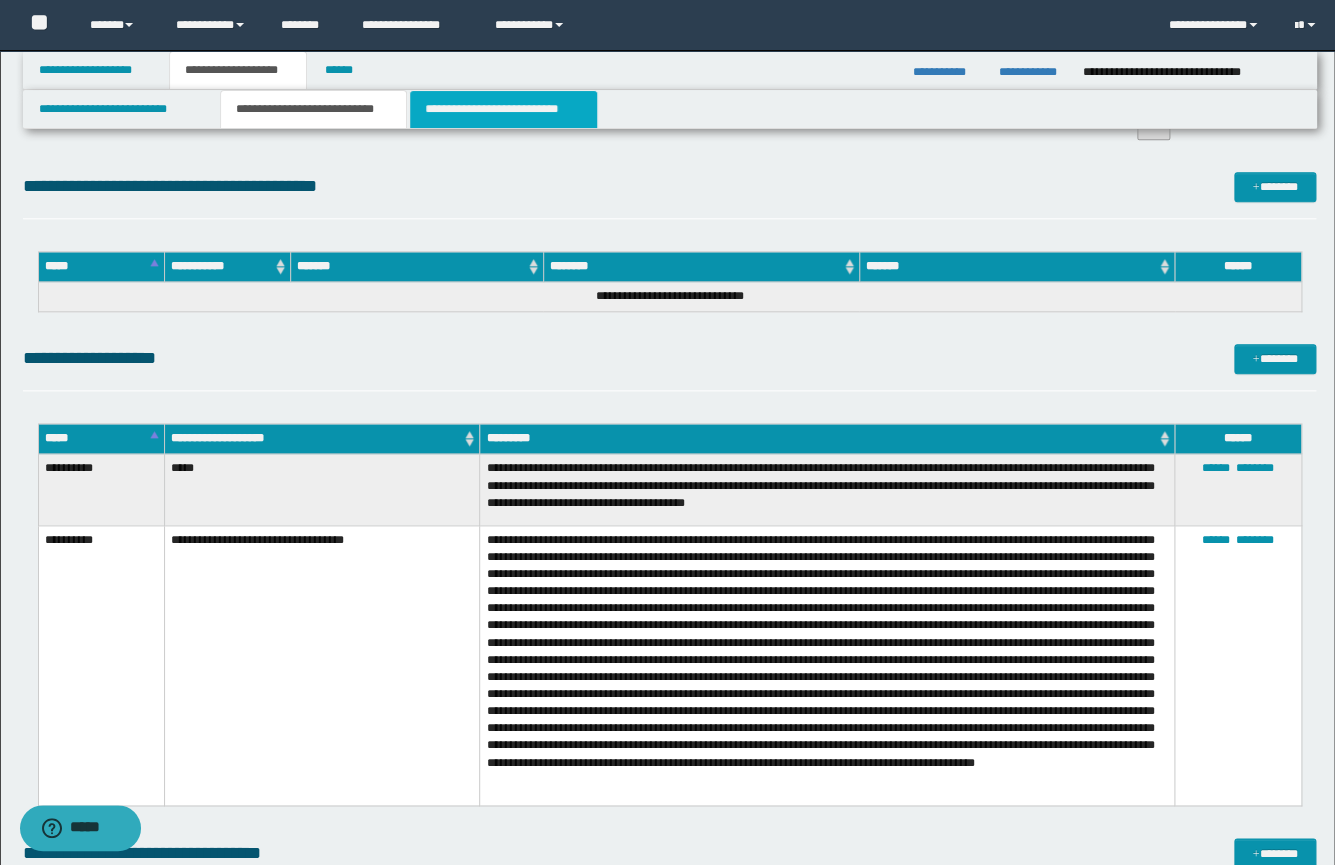click on "**********" at bounding box center (503, 109) 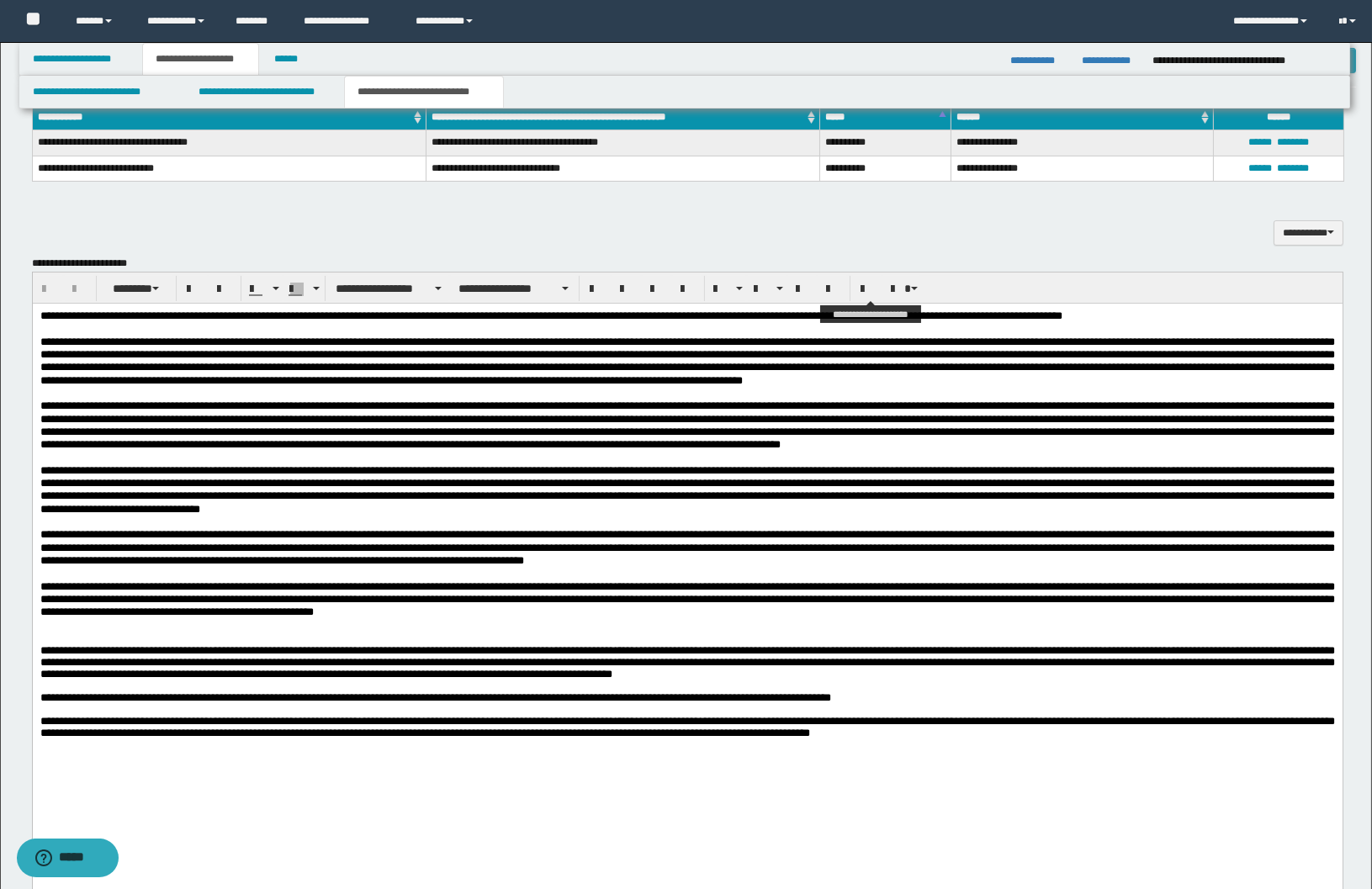 scroll, scrollTop: 423, scrollLeft: 0, axis: vertical 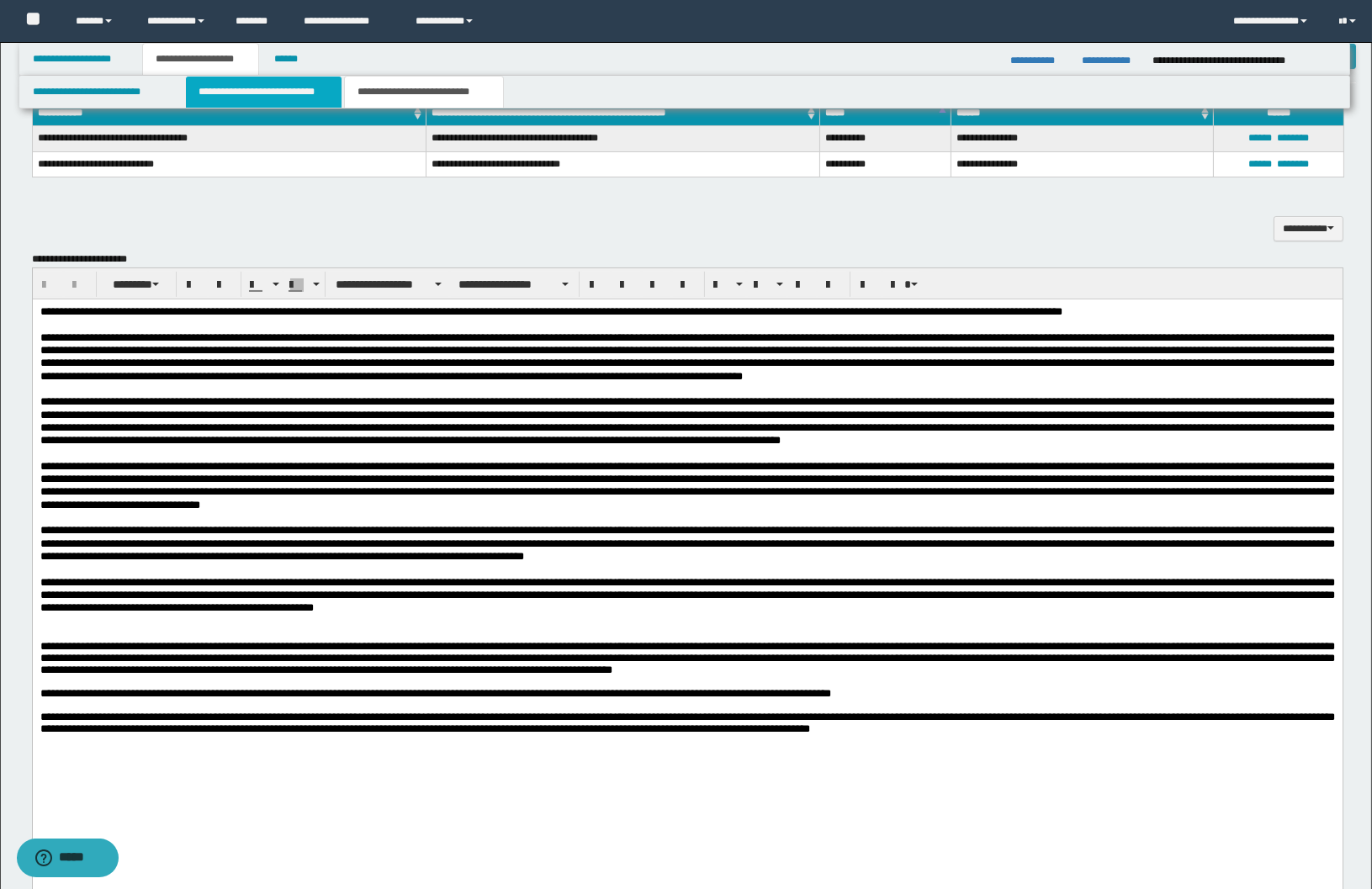 click on "**********" at bounding box center (264, 92) 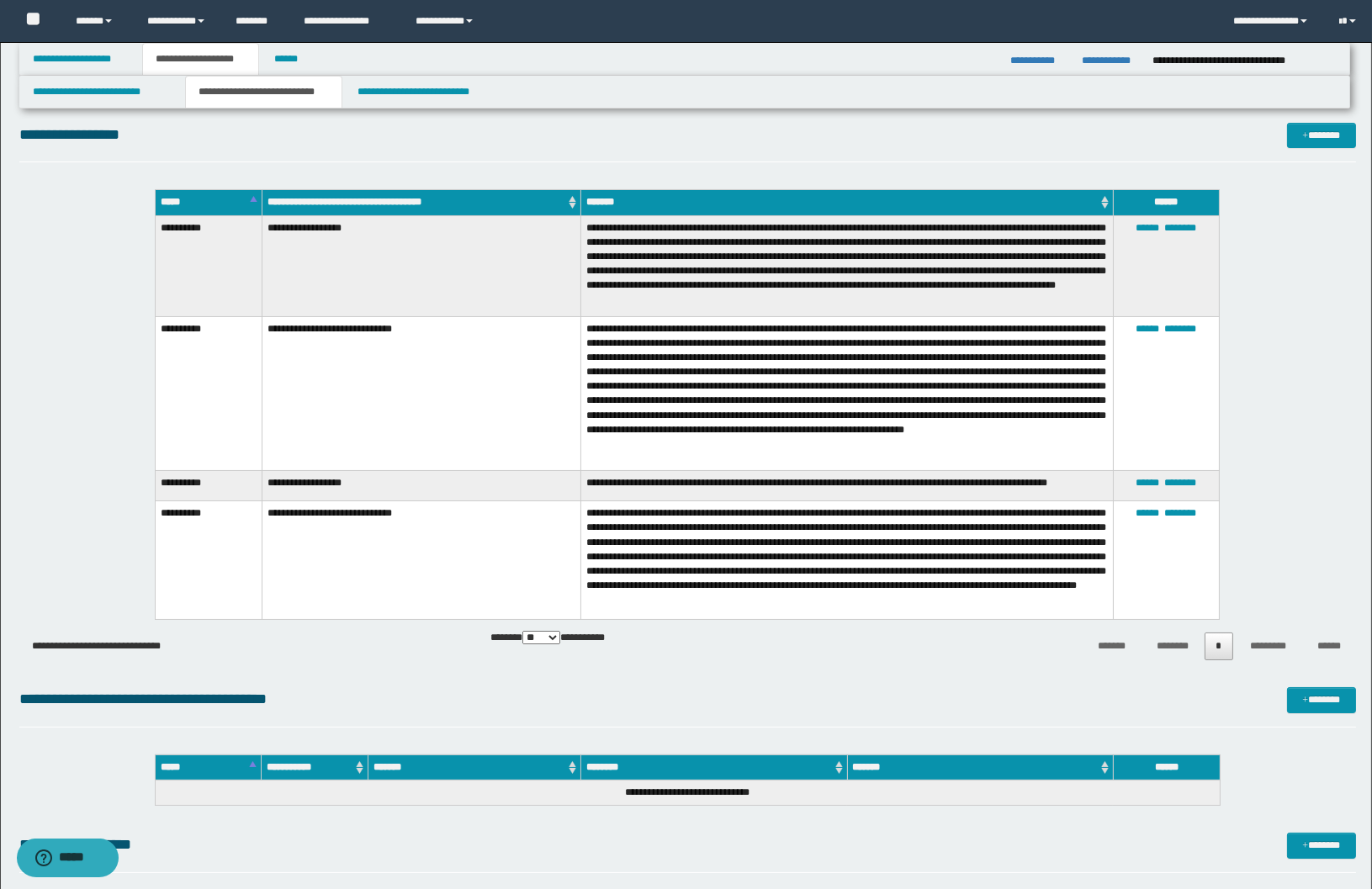 scroll, scrollTop: 0, scrollLeft: 0, axis: both 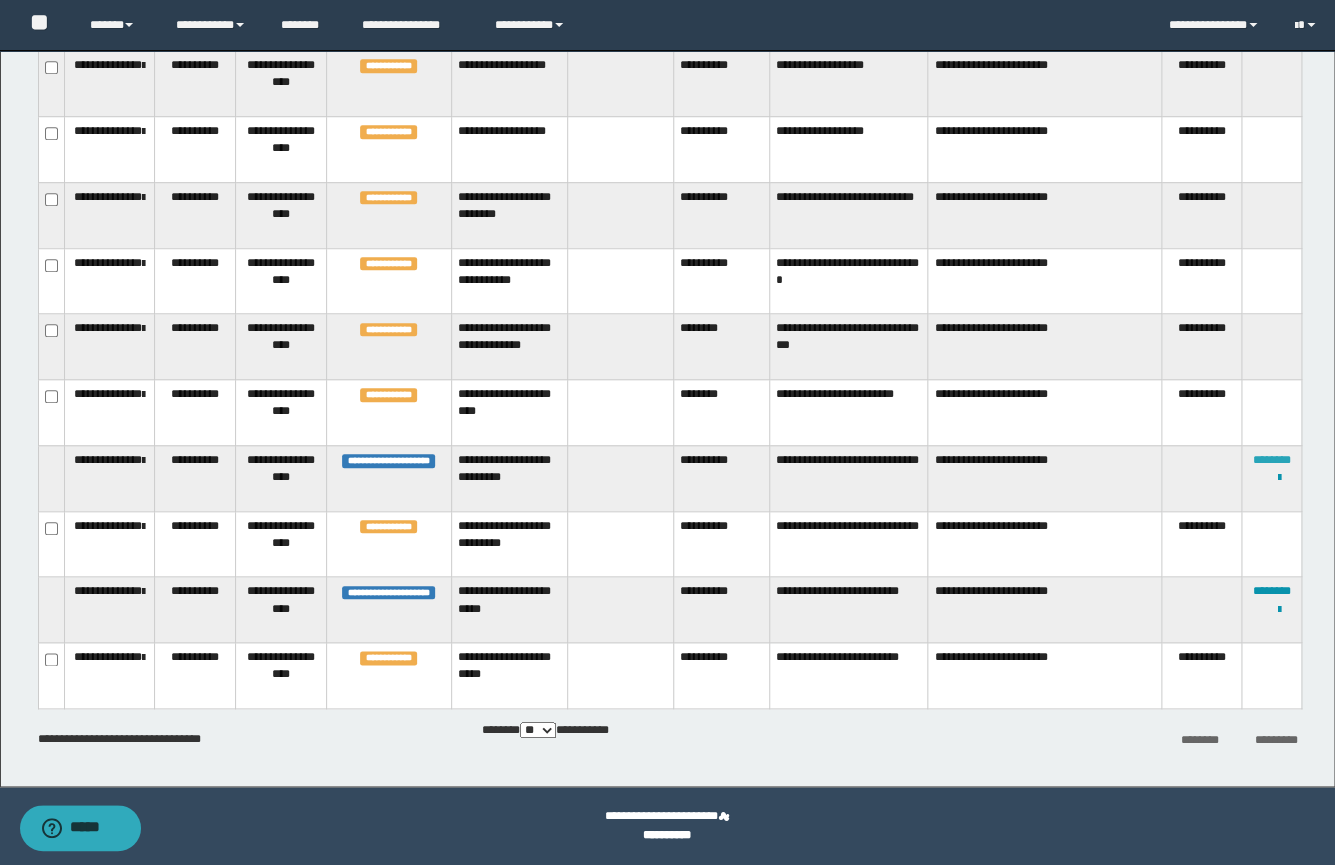 click on "********" at bounding box center [1272, 460] 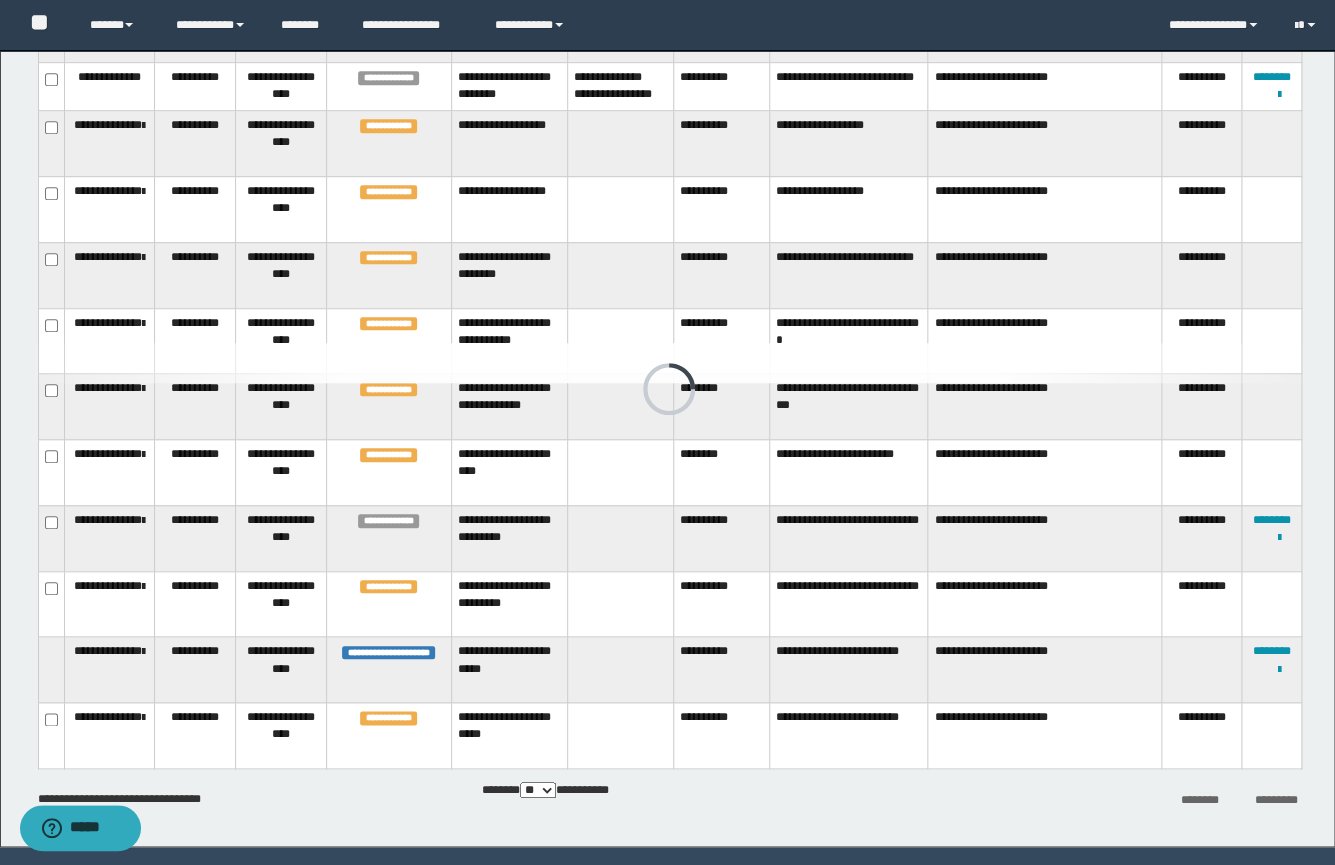 scroll, scrollTop: 450, scrollLeft: 0, axis: vertical 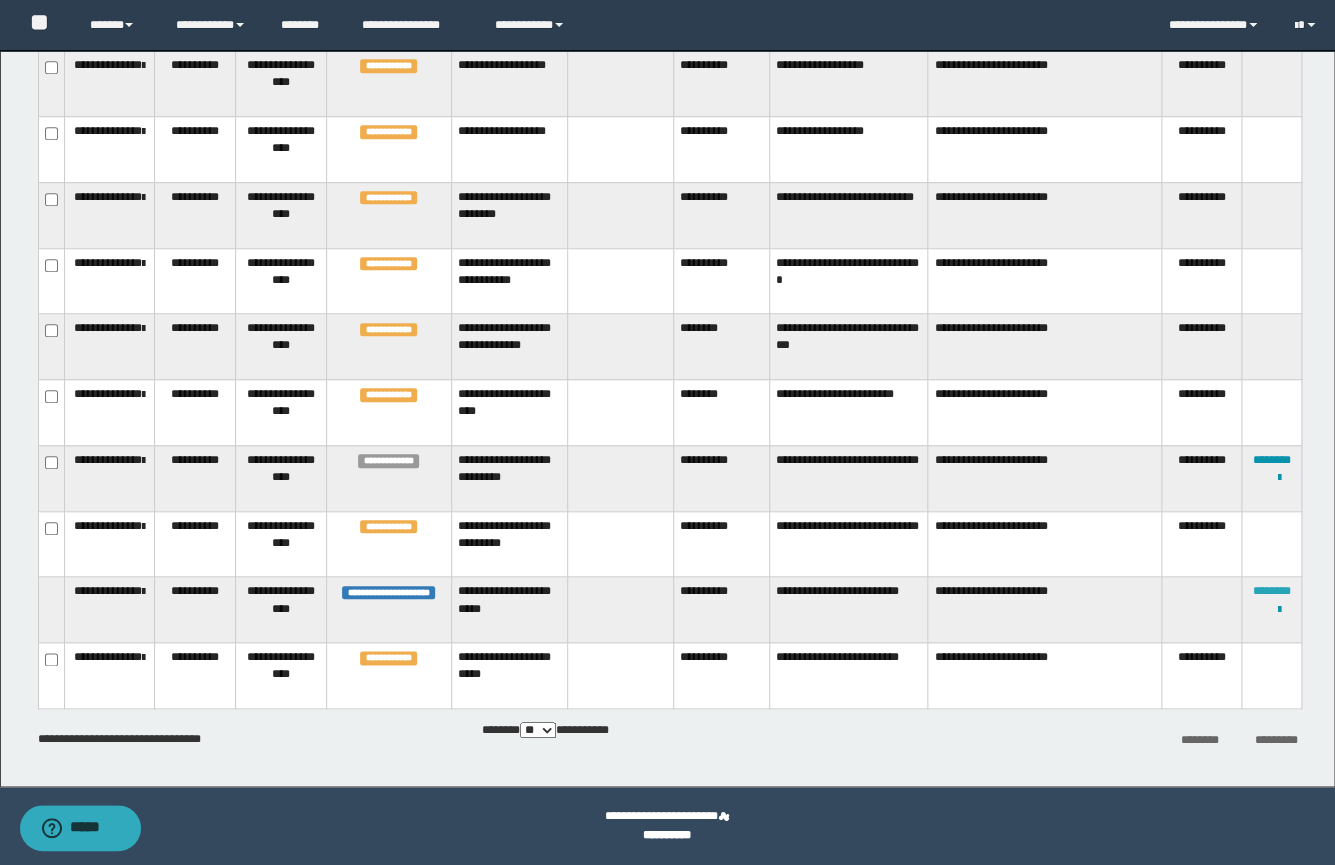 click on "********" at bounding box center [1272, 591] 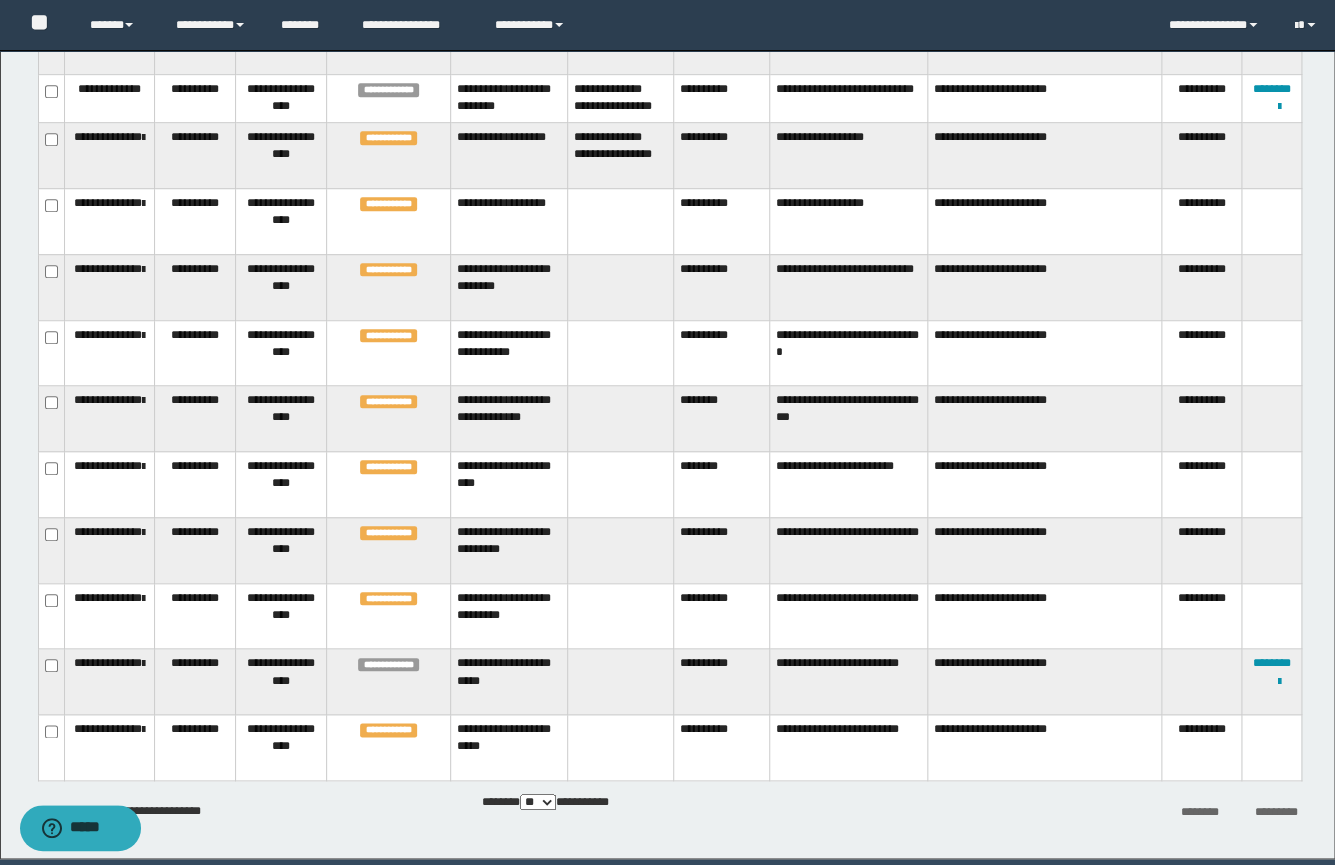scroll, scrollTop: 339, scrollLeft: 0, axis: vertical 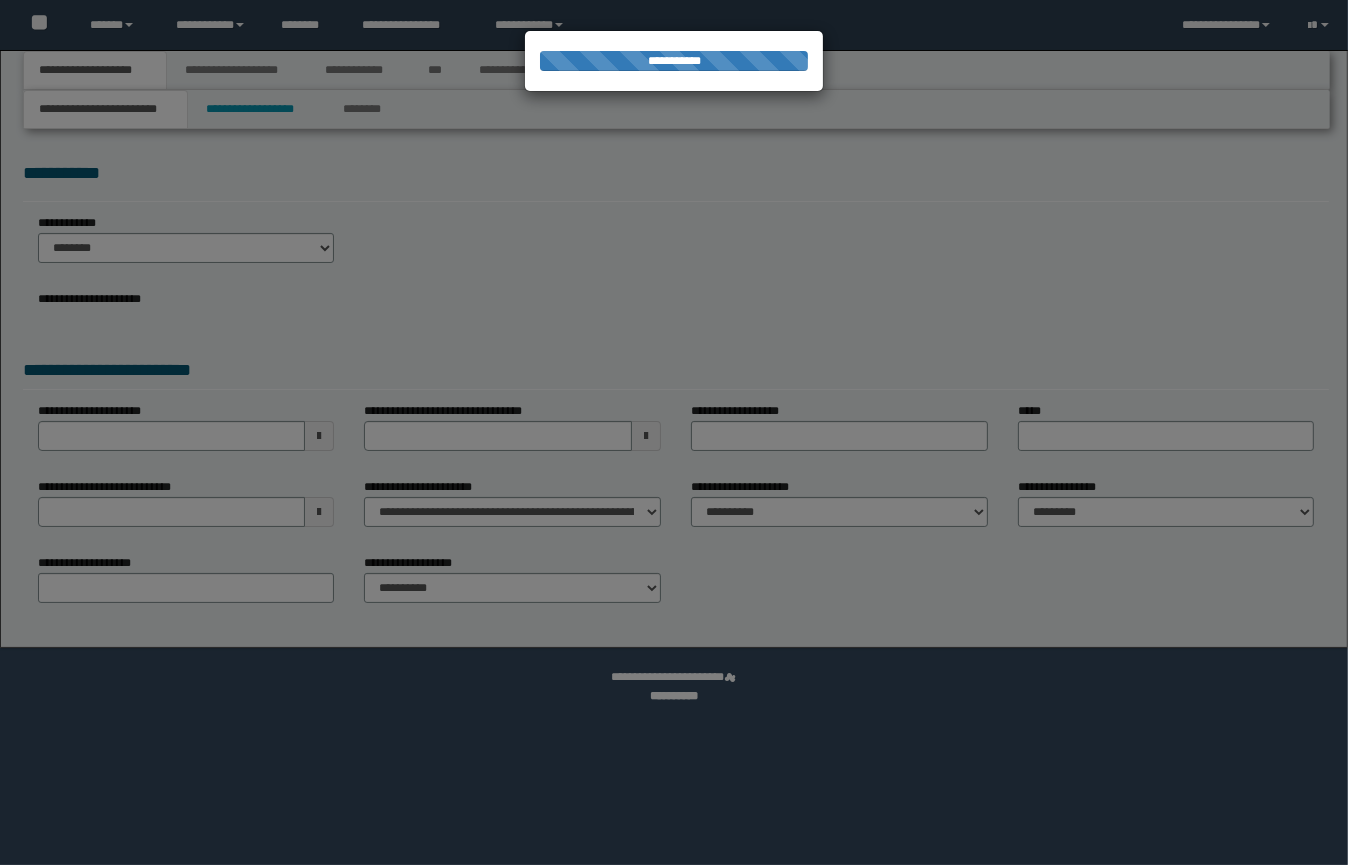select on "*" 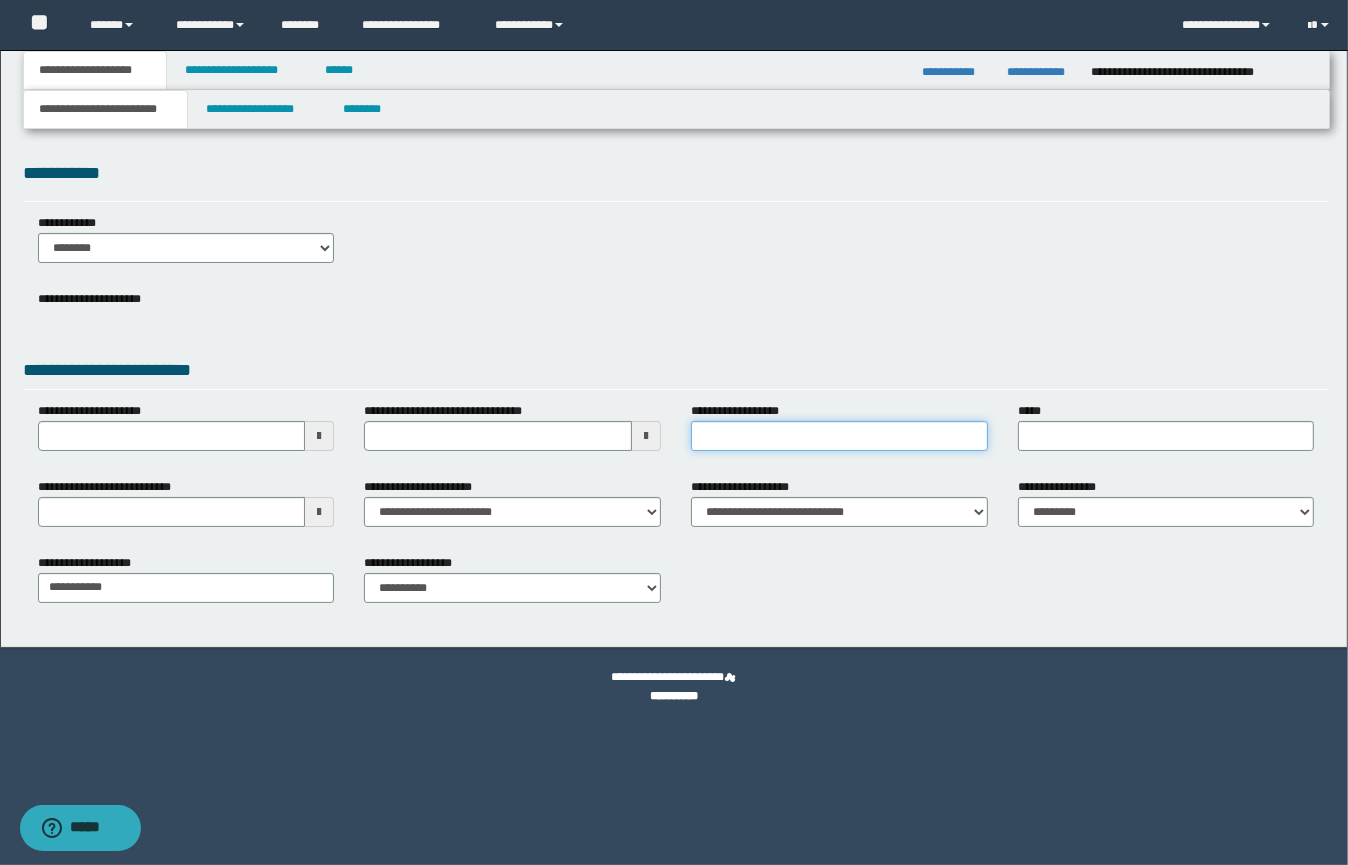click on "**********" at bounding box center [839, 436] 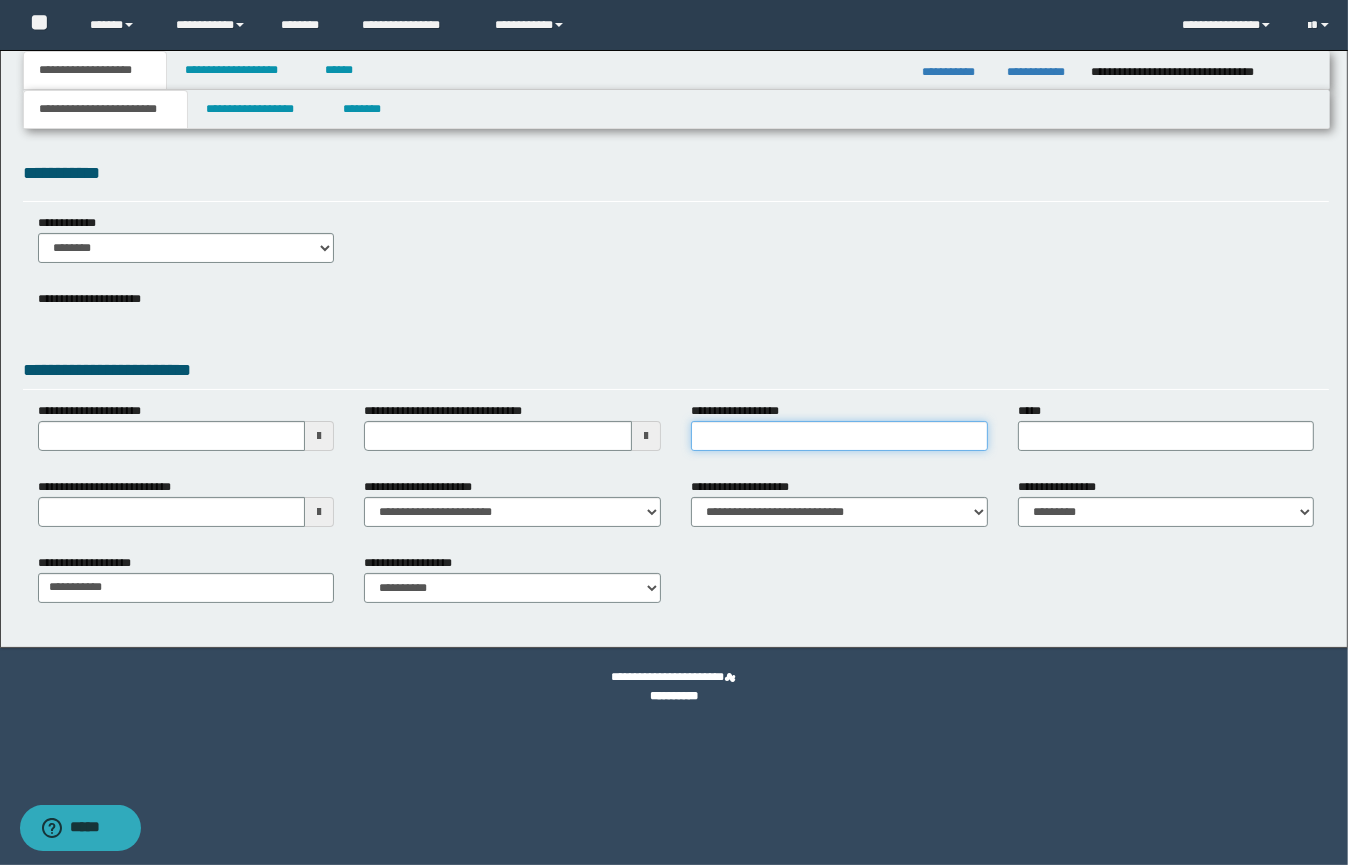 click on "**********" at bounding box center [839, 436] 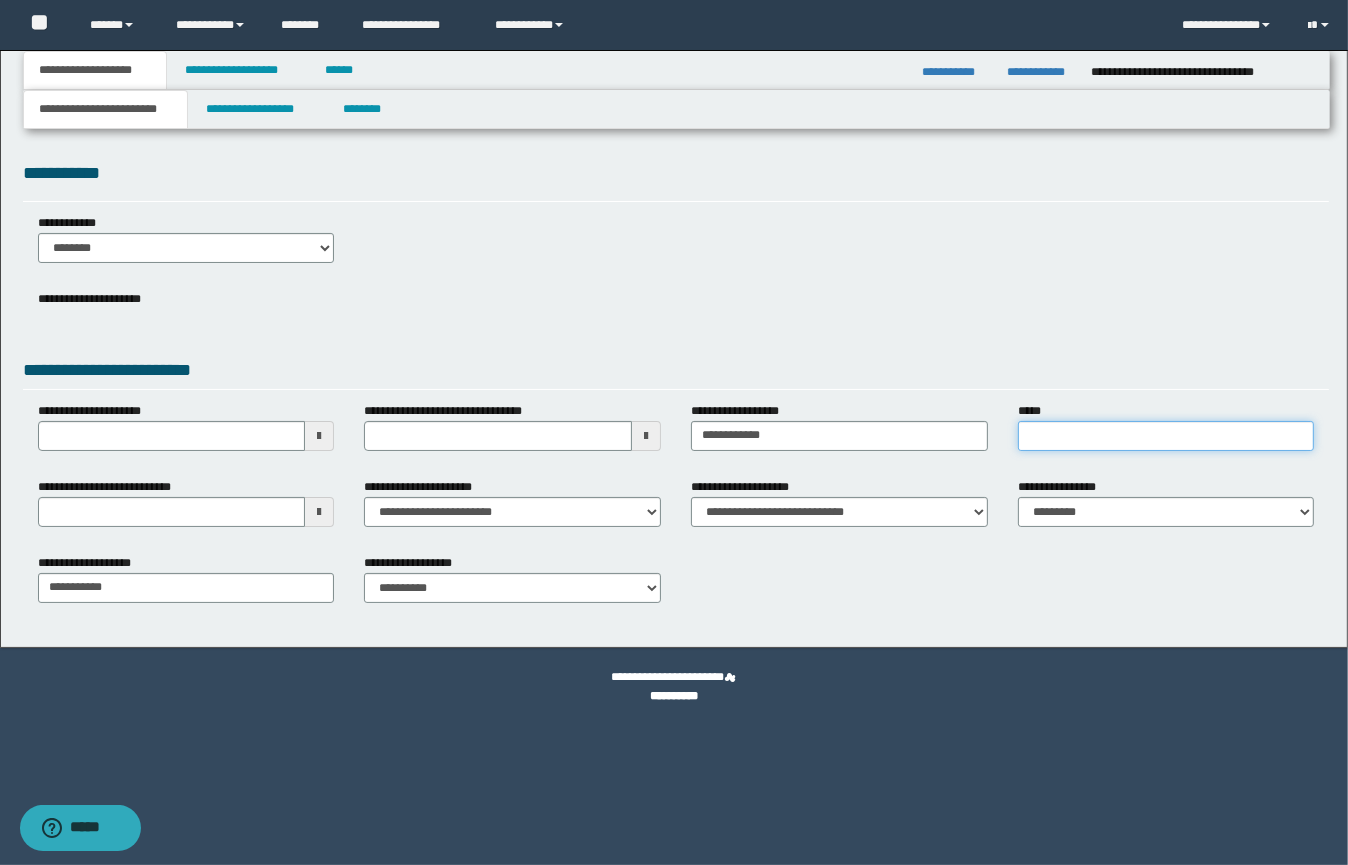 click on "*****" at bounding box center [1166, 436] 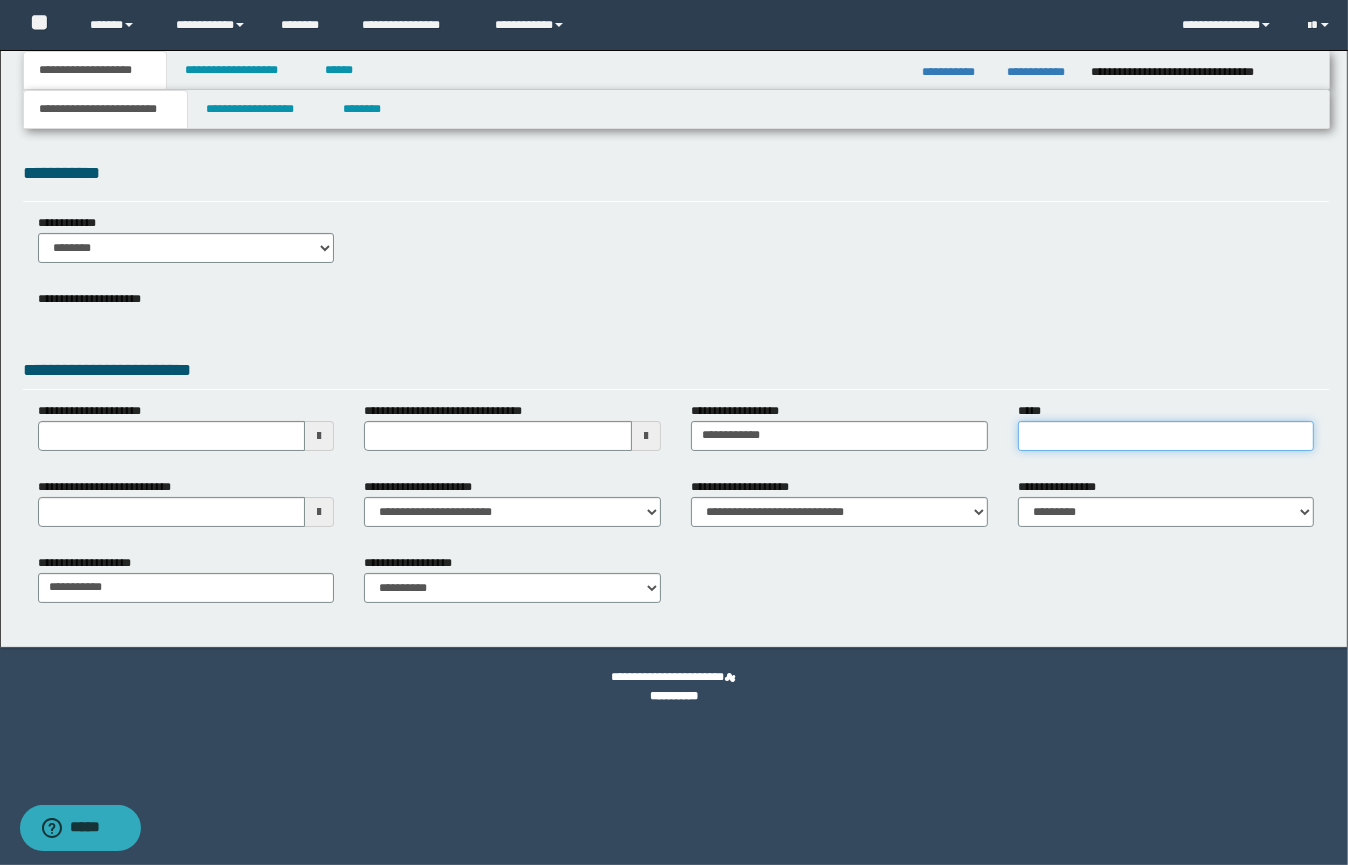 type on "**********" 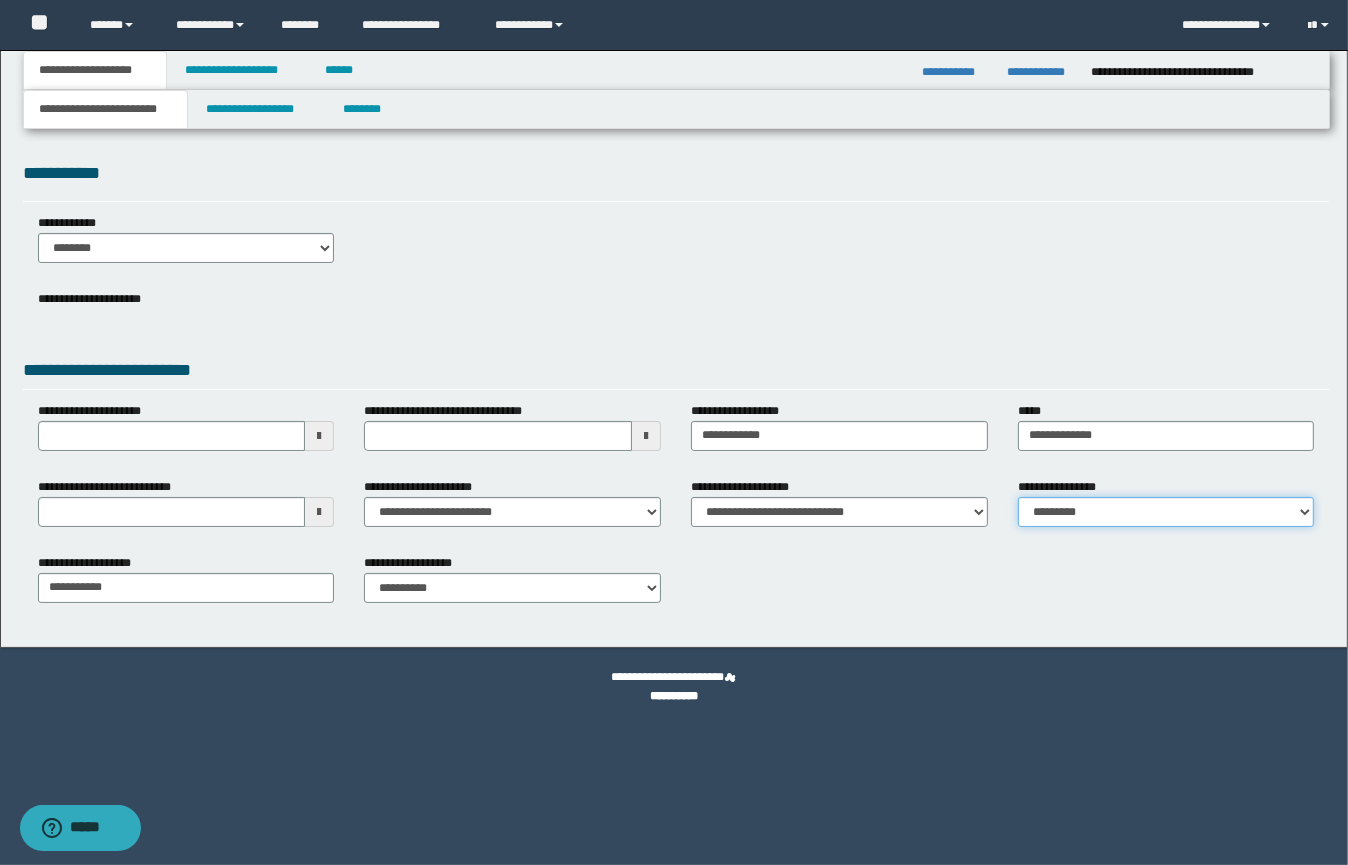 click on "**********" at bounding box center [1166, 512] 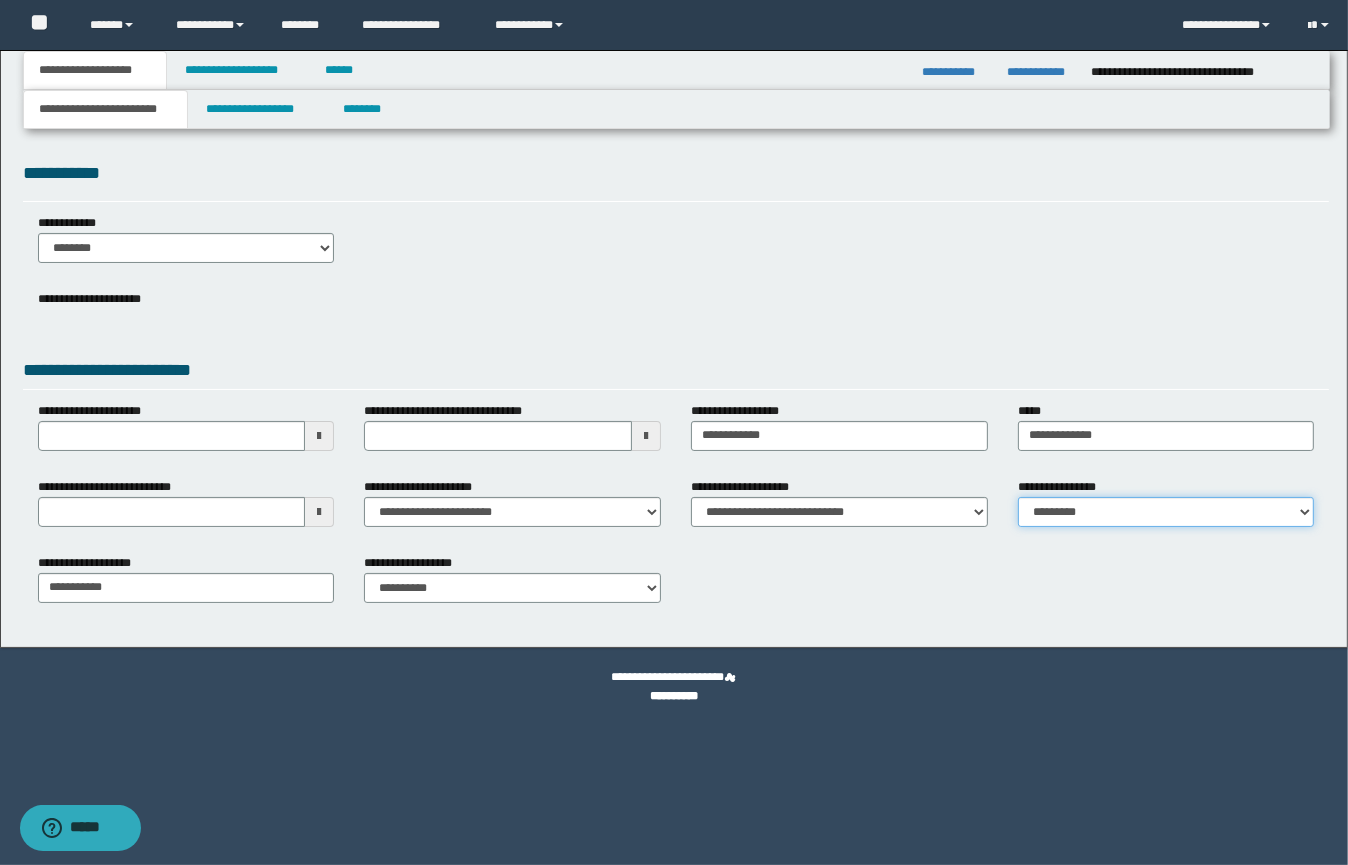 select on "*" 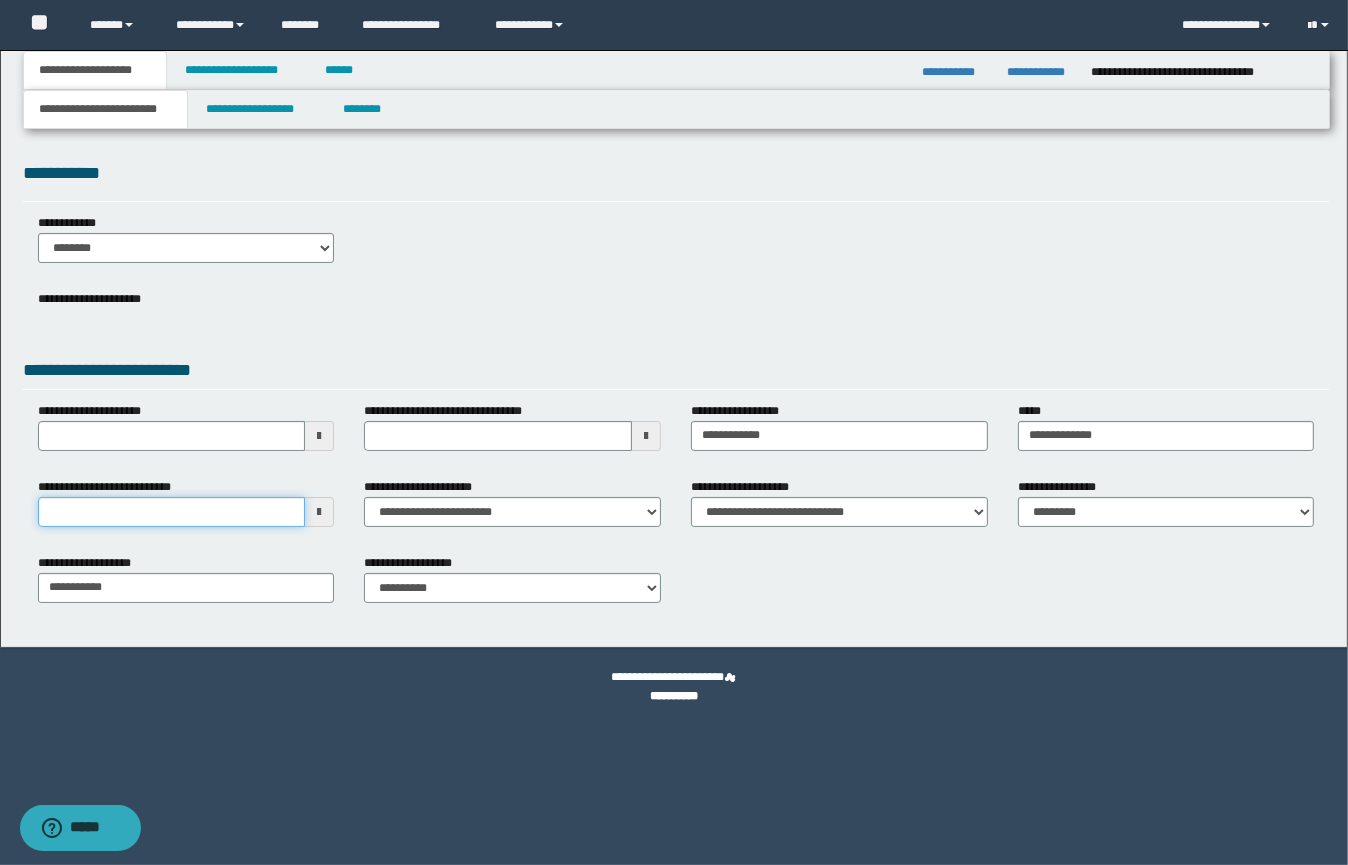 click on "**********" at bounding box center (172, 512) 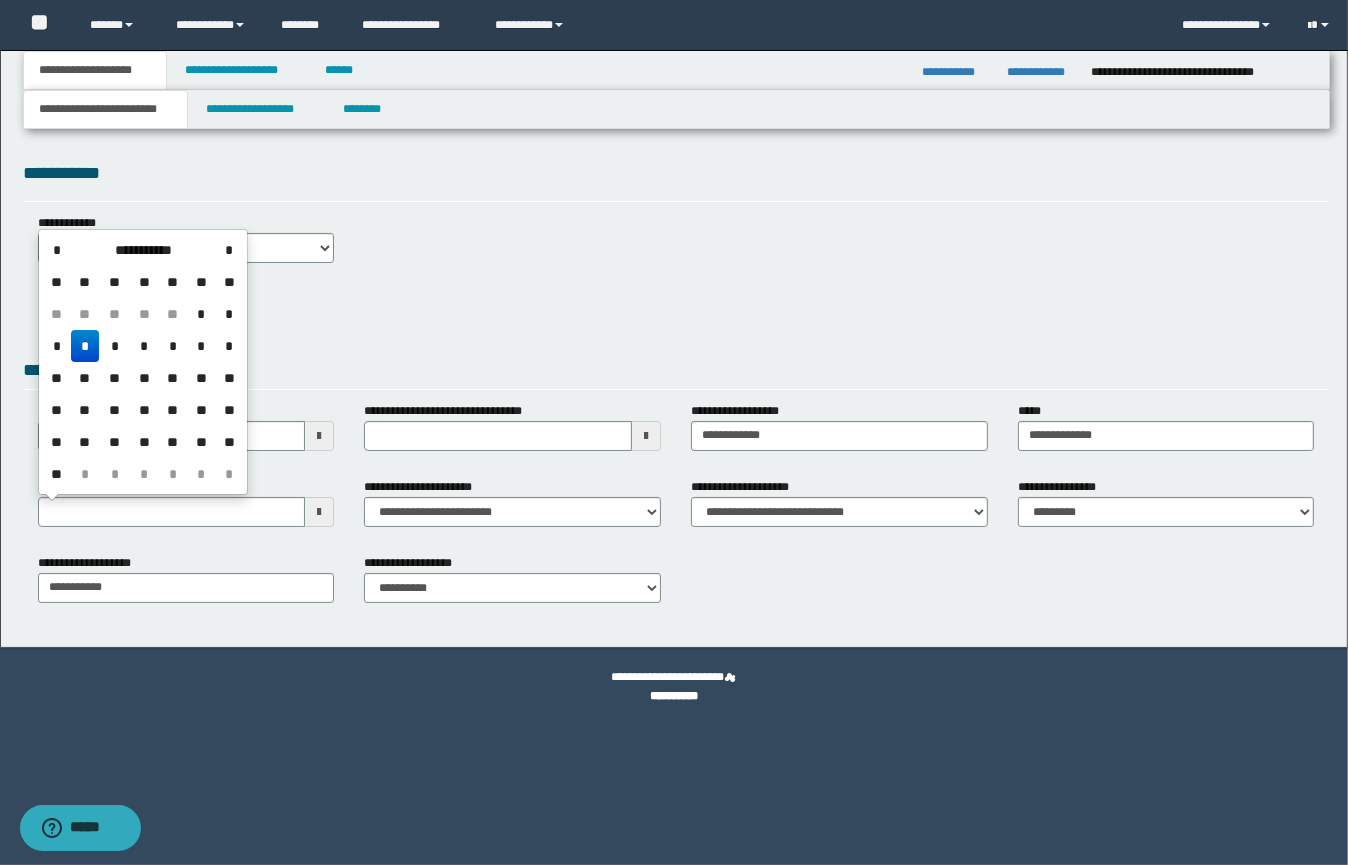 click on "*" at bounding box center [85, 346] 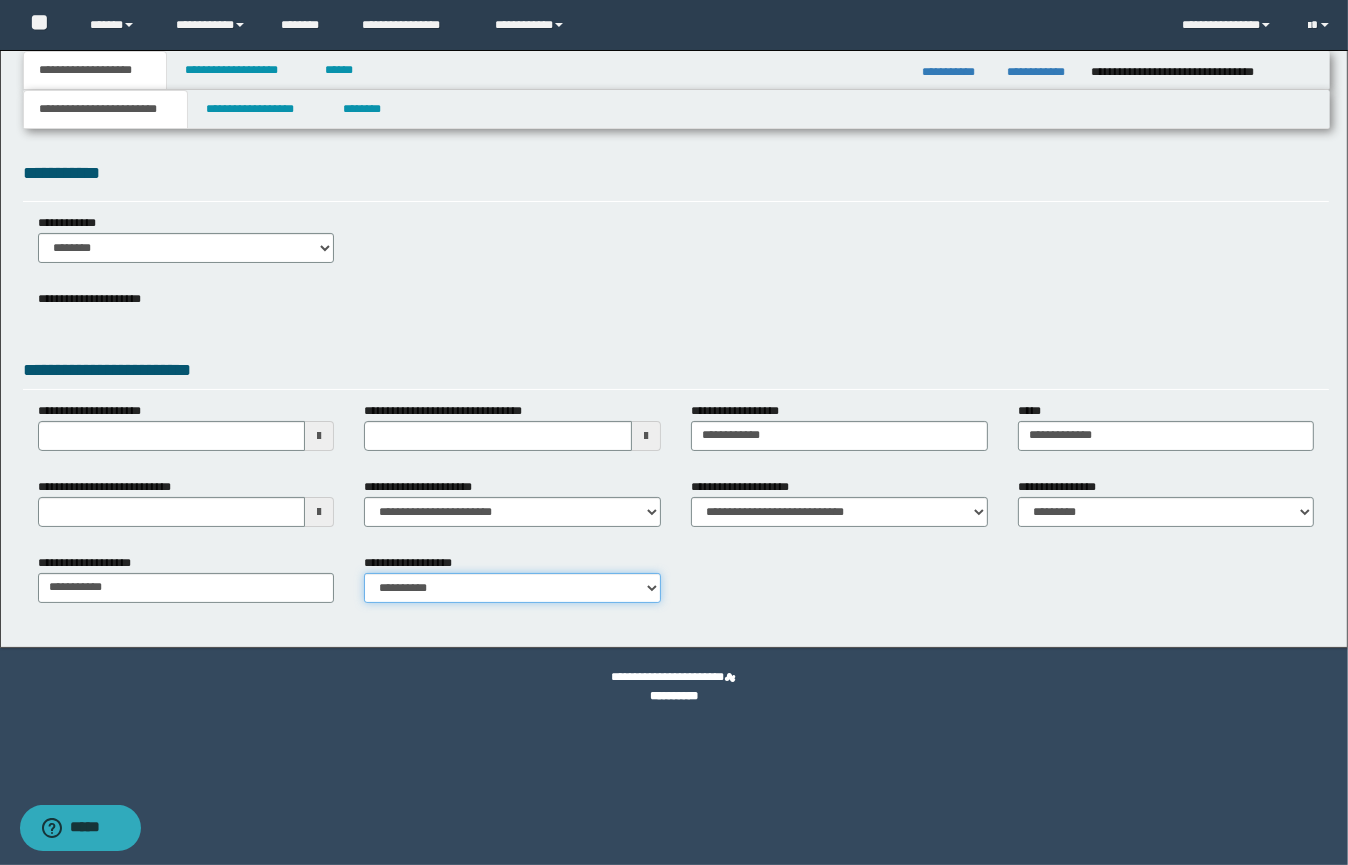 click on "**********" at bounding box center [512, 588] 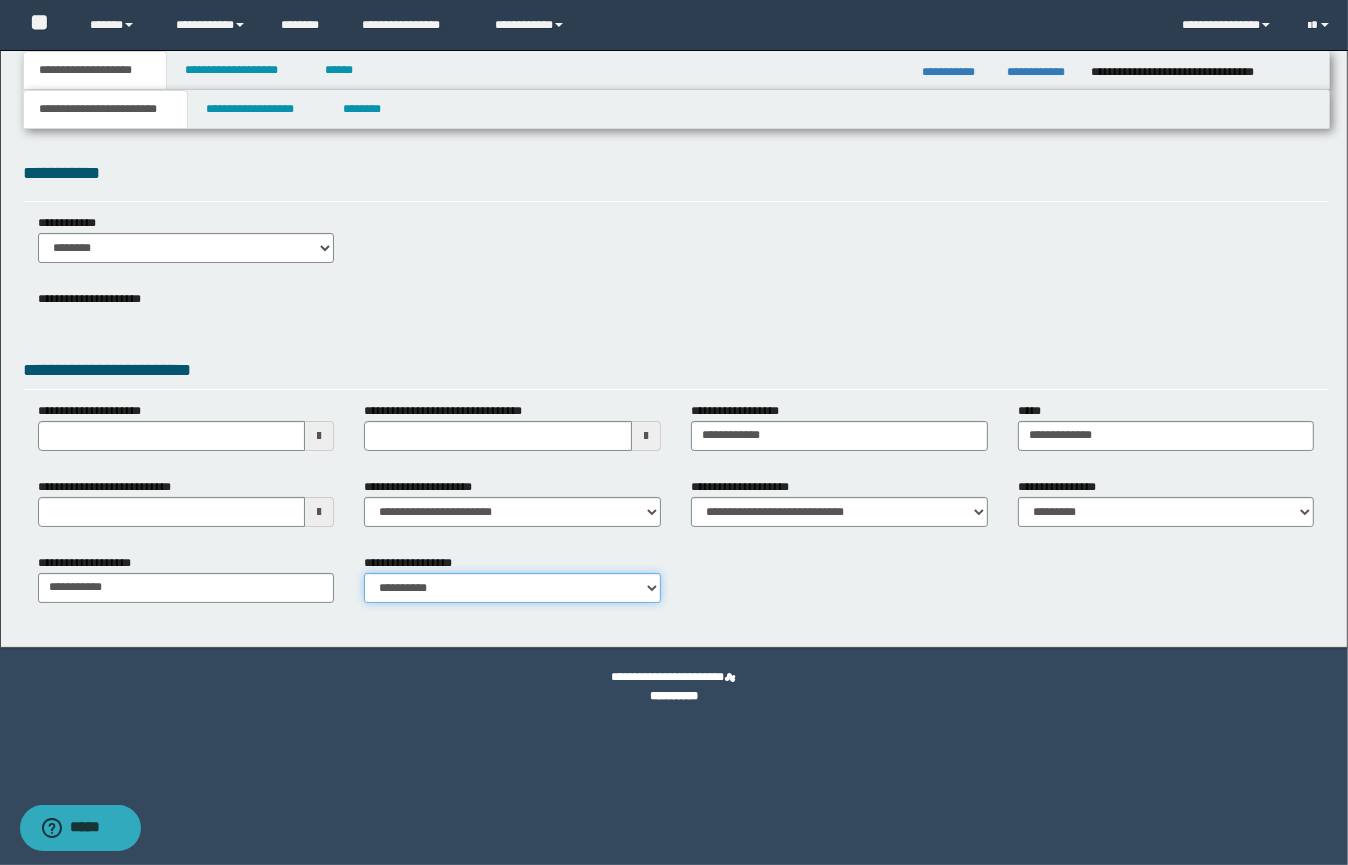select on "*" 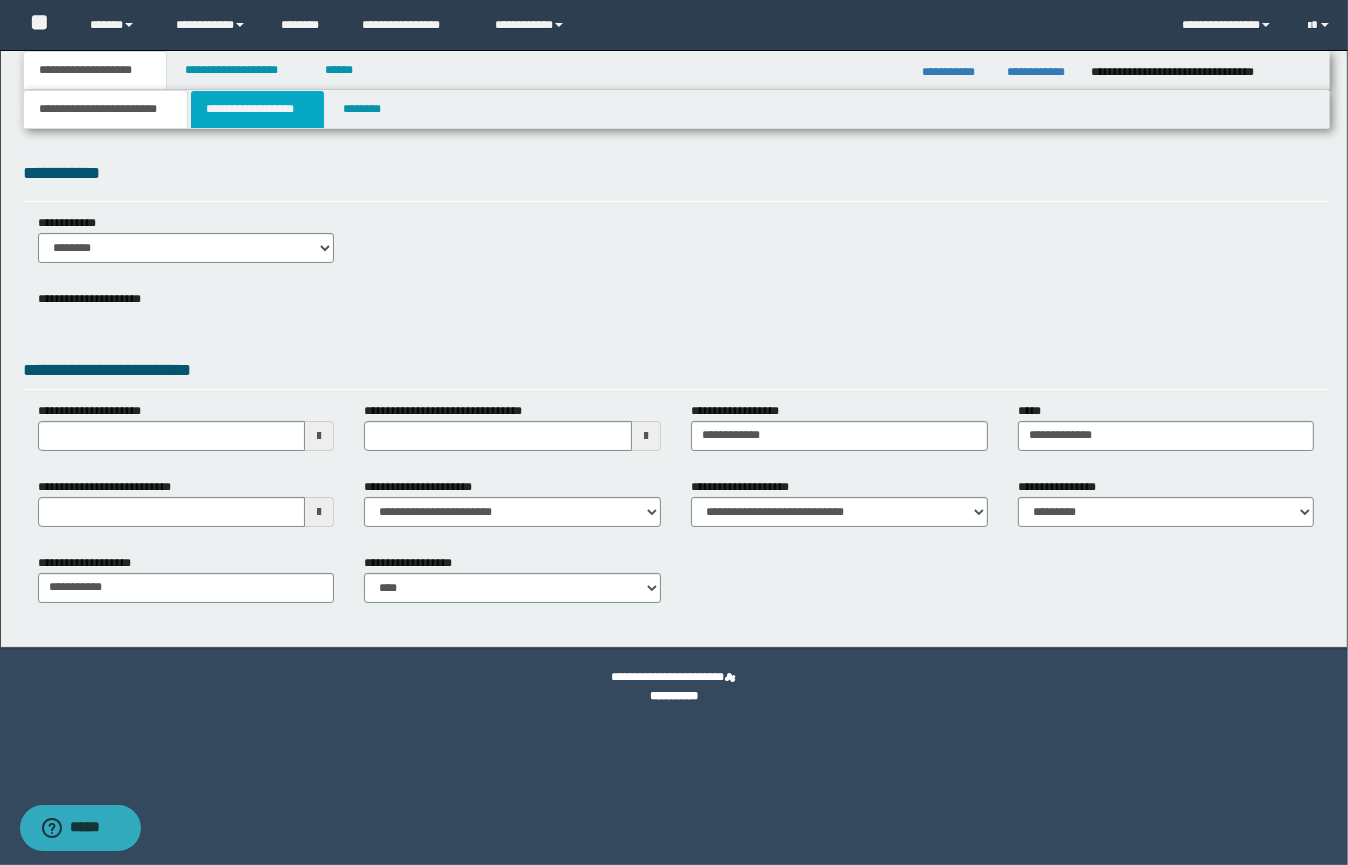click on "**********" at bounding box center (257, 109) 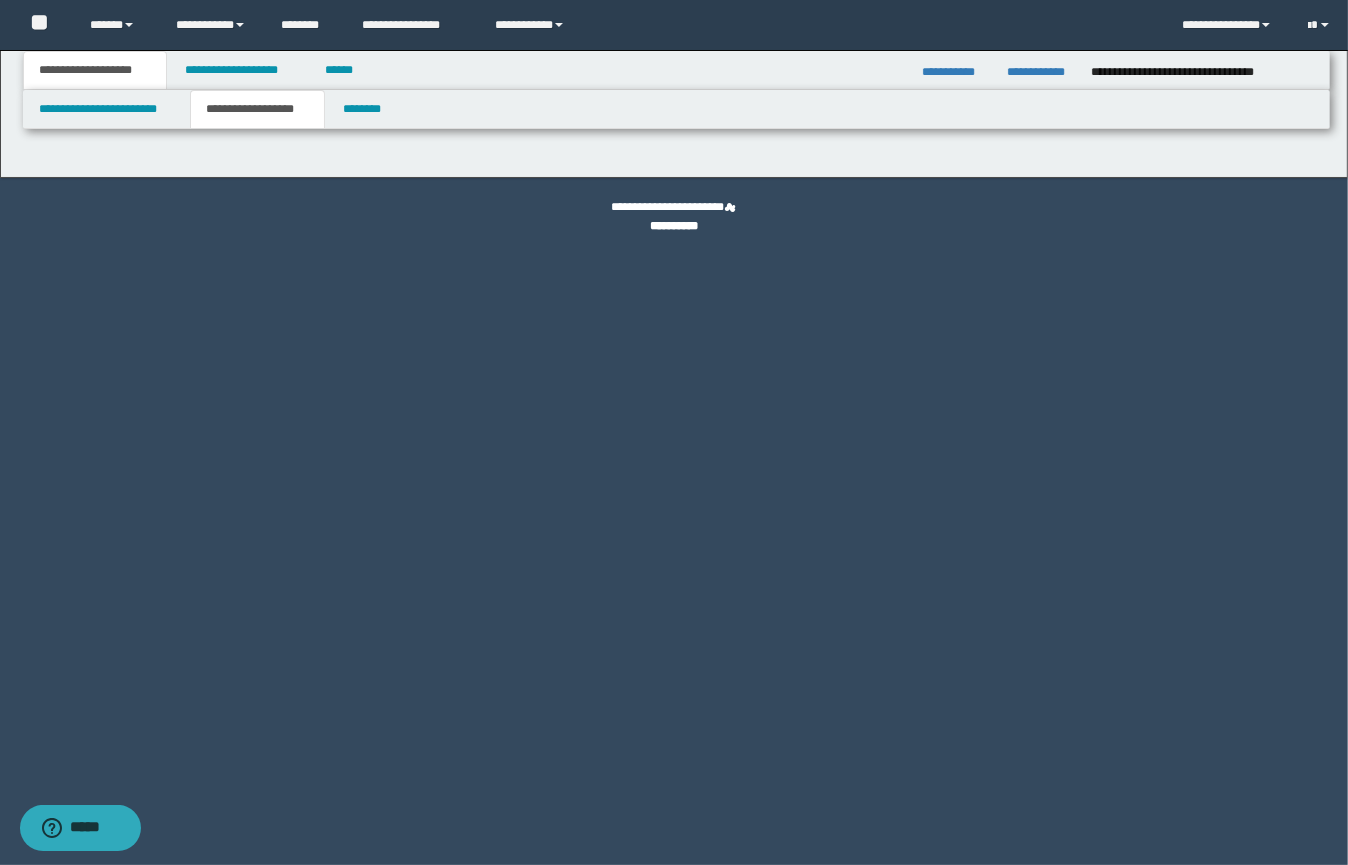 type on "**********" 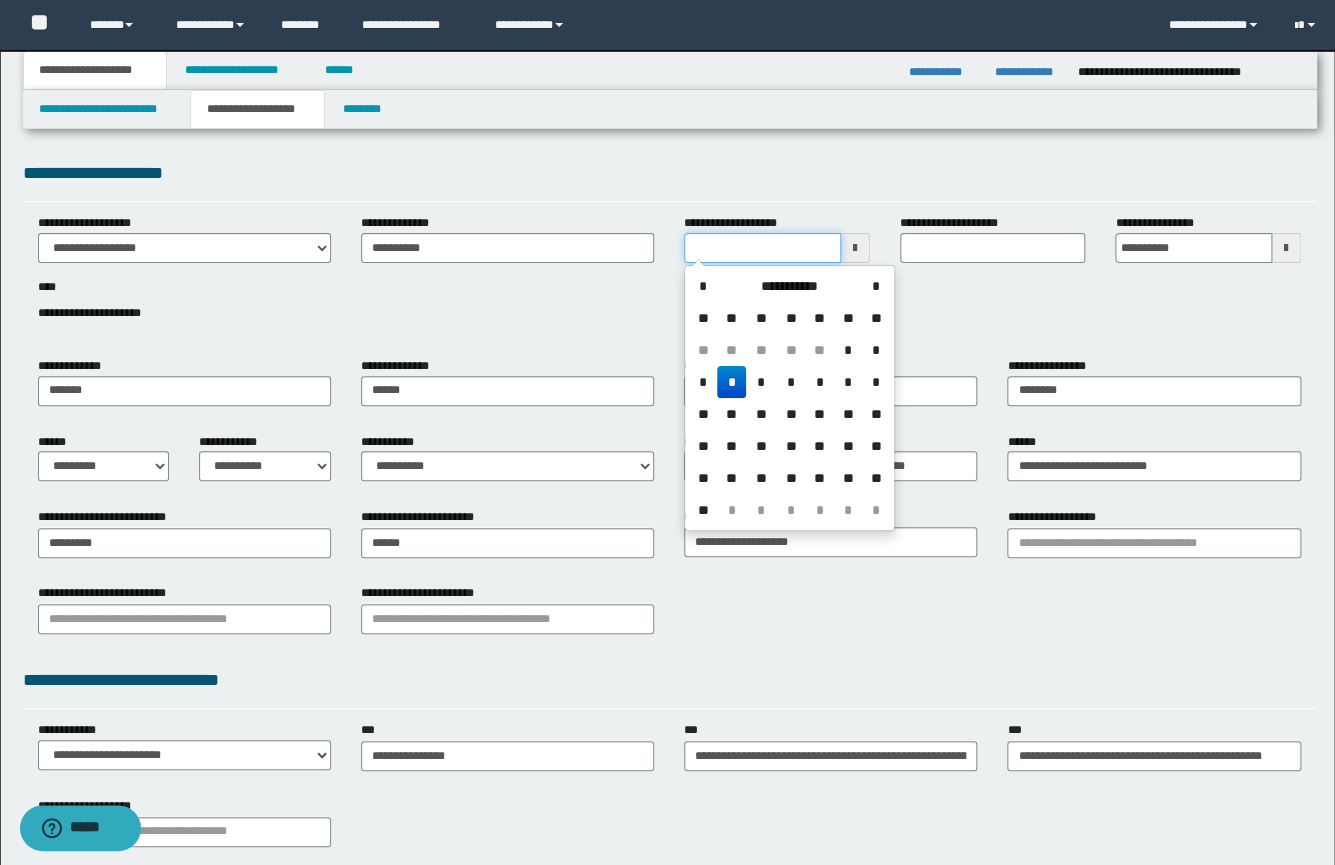 drag, startPoint x: 768, startPoint y: 243, endPoint x: 609, endPoint y: 239, distance: 159.05031 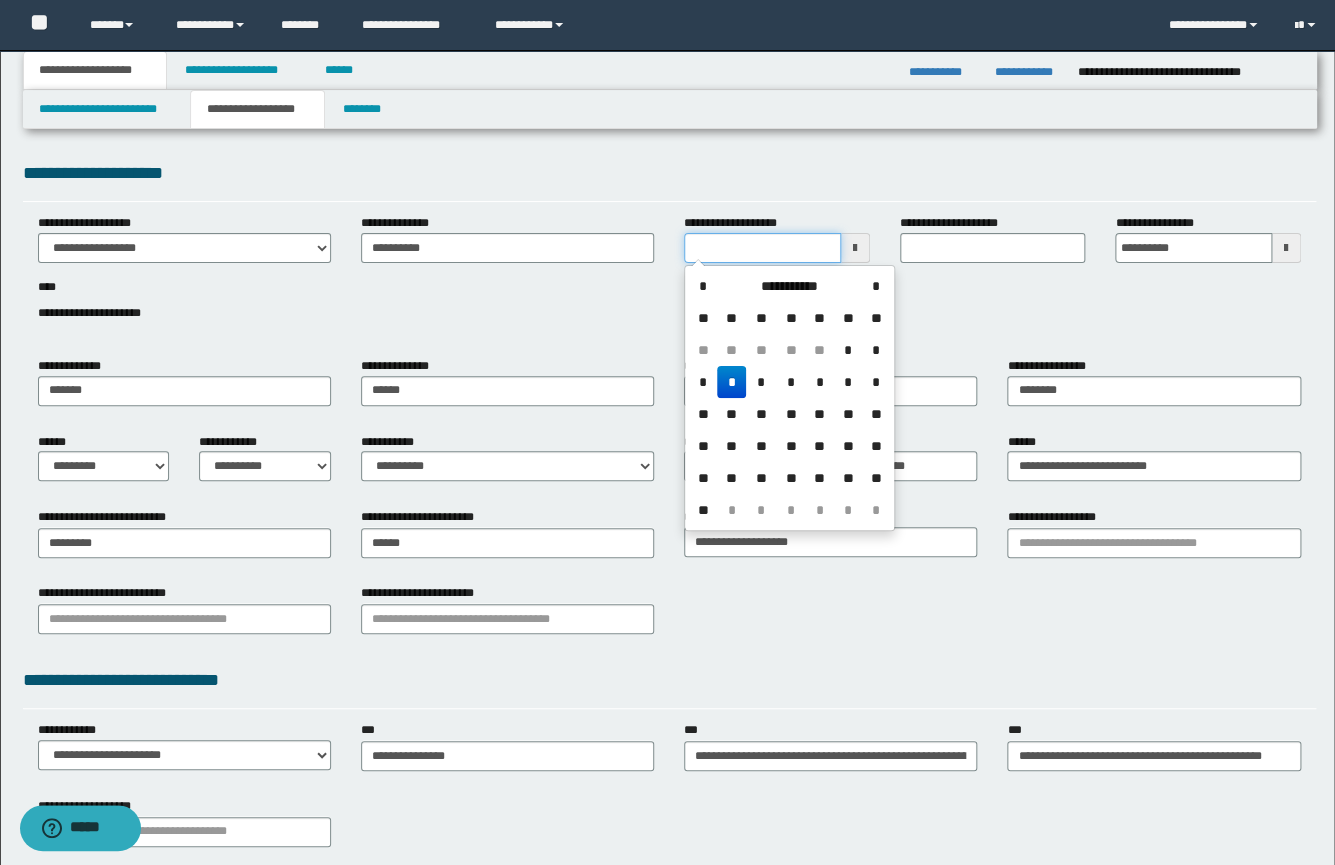 click on "**********" at bounding box center (669, 279) 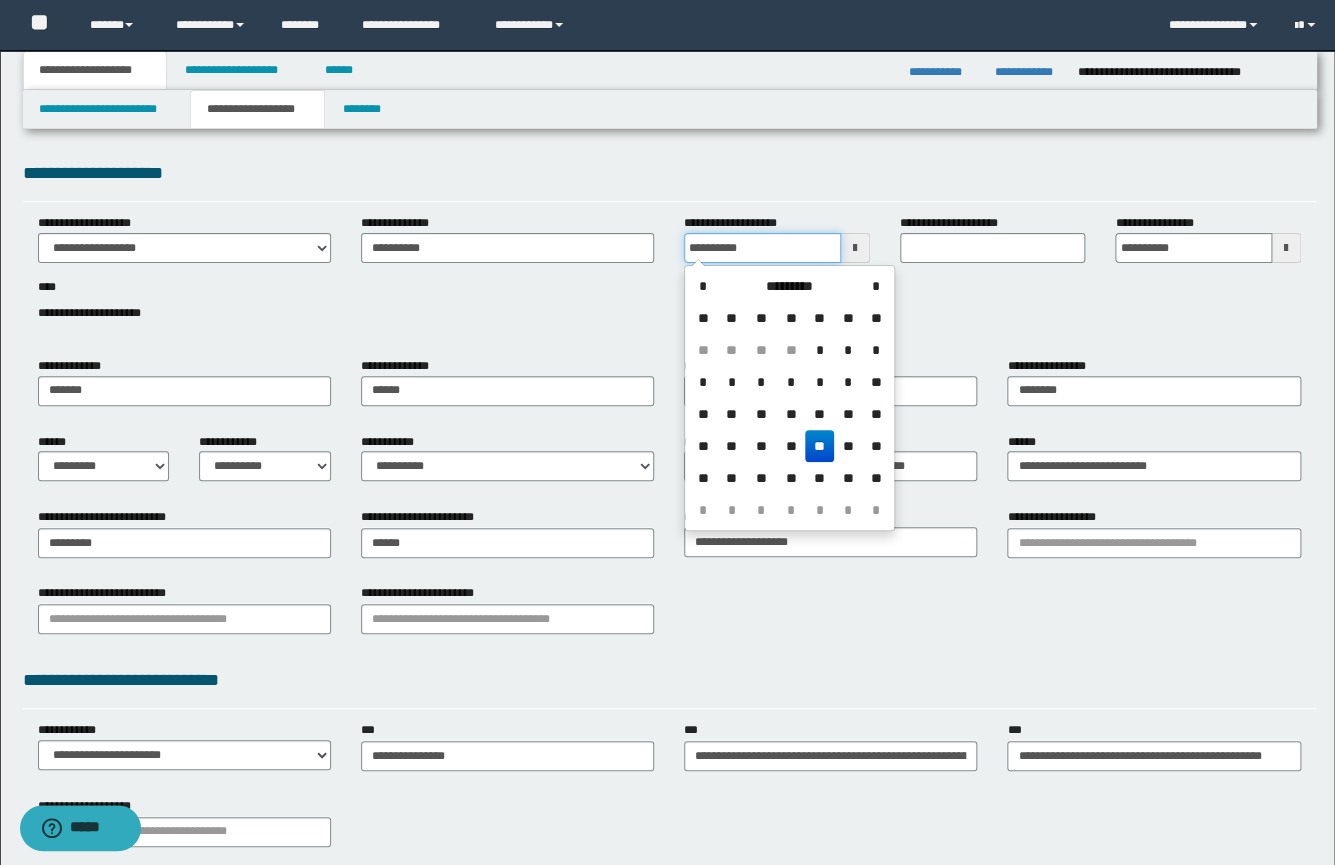 type on "**********" 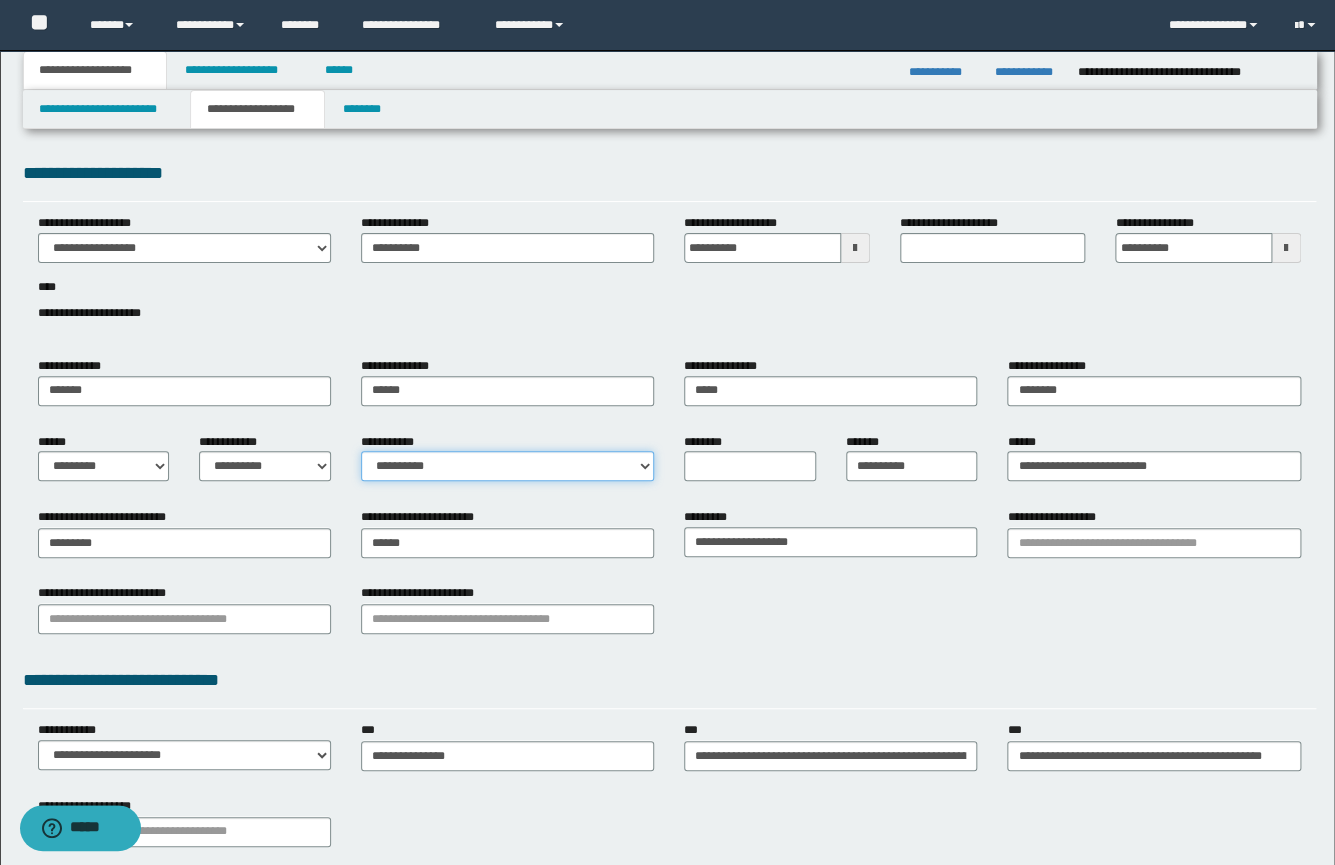 click on "**********" at bounding box center [507, 466] 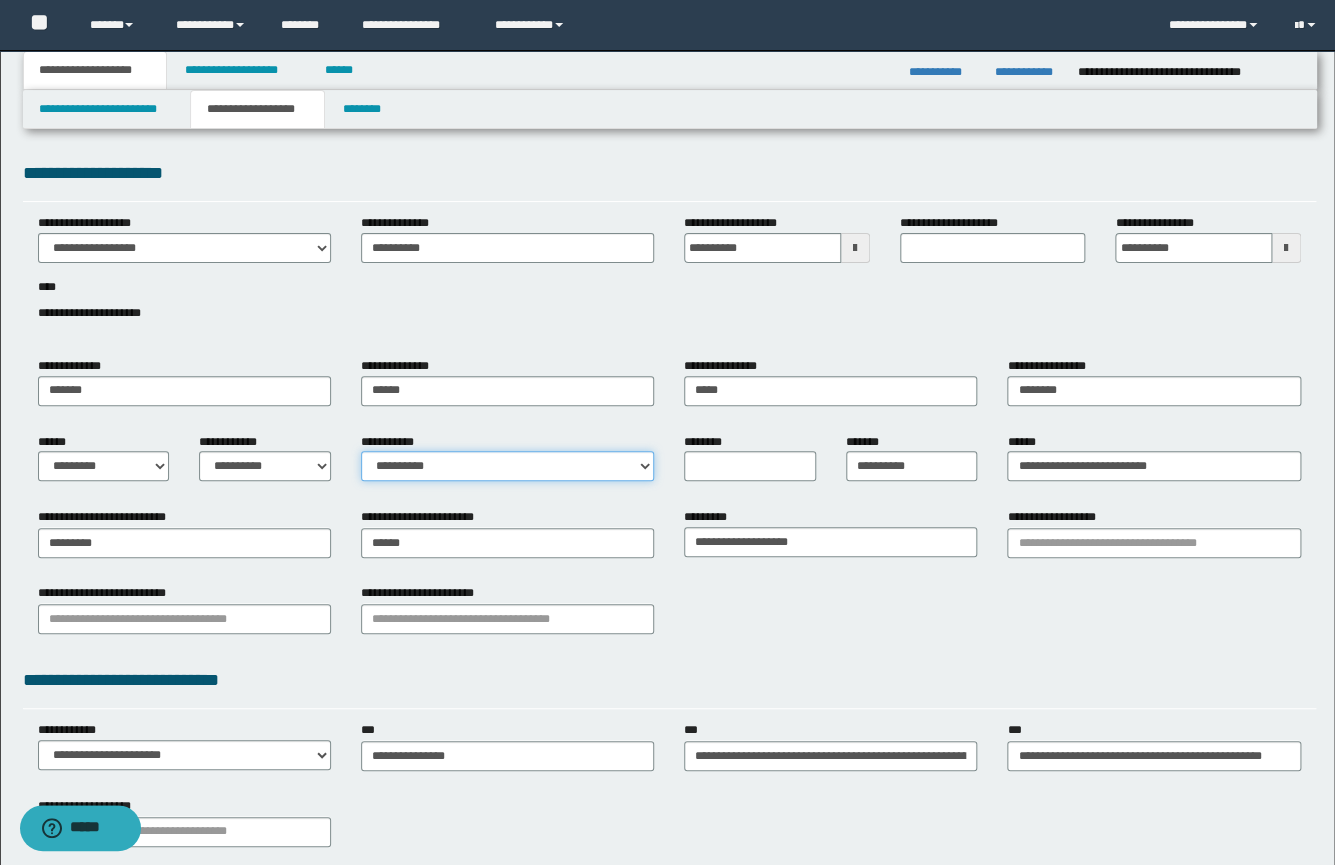 select on "*" 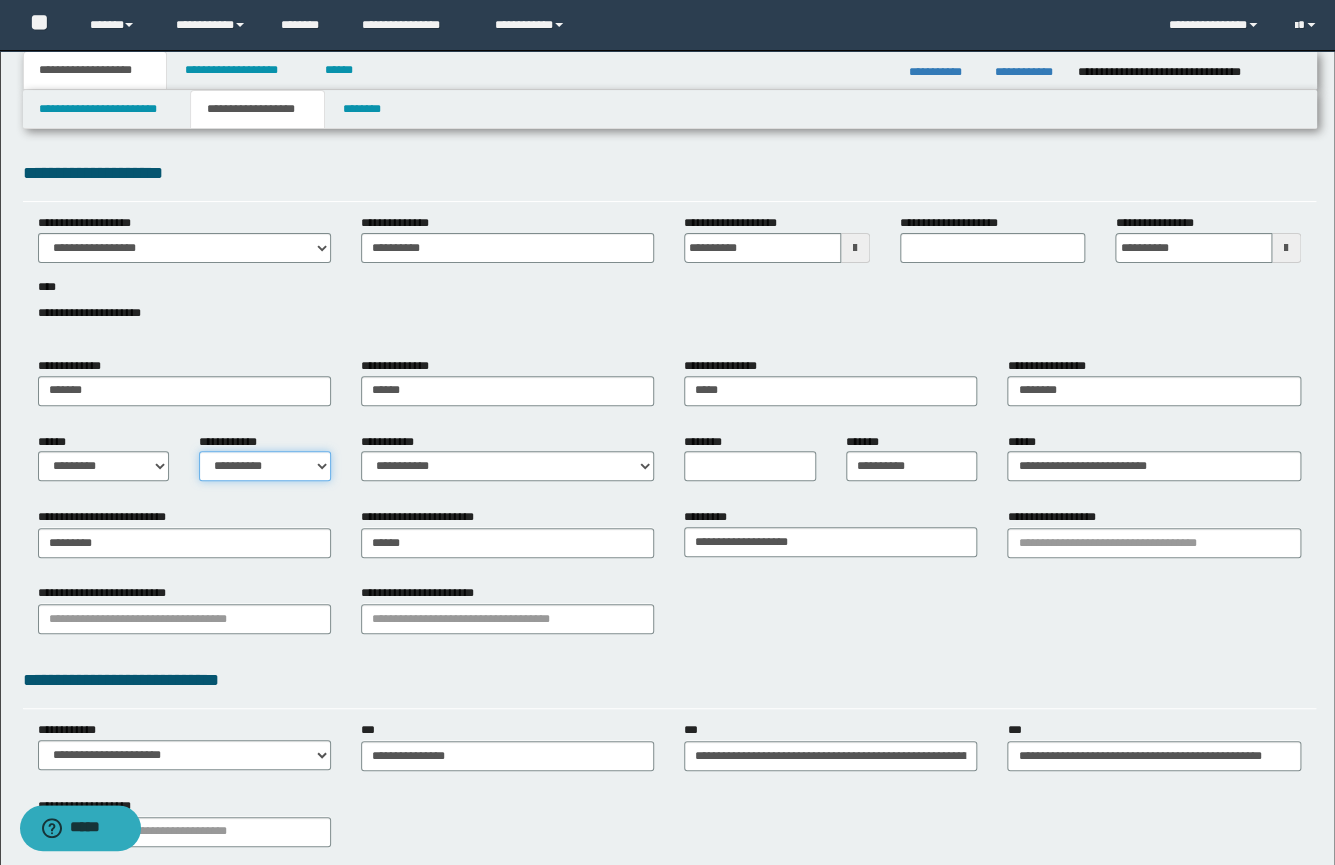 click on "**********" at bounding box center [265, 466] 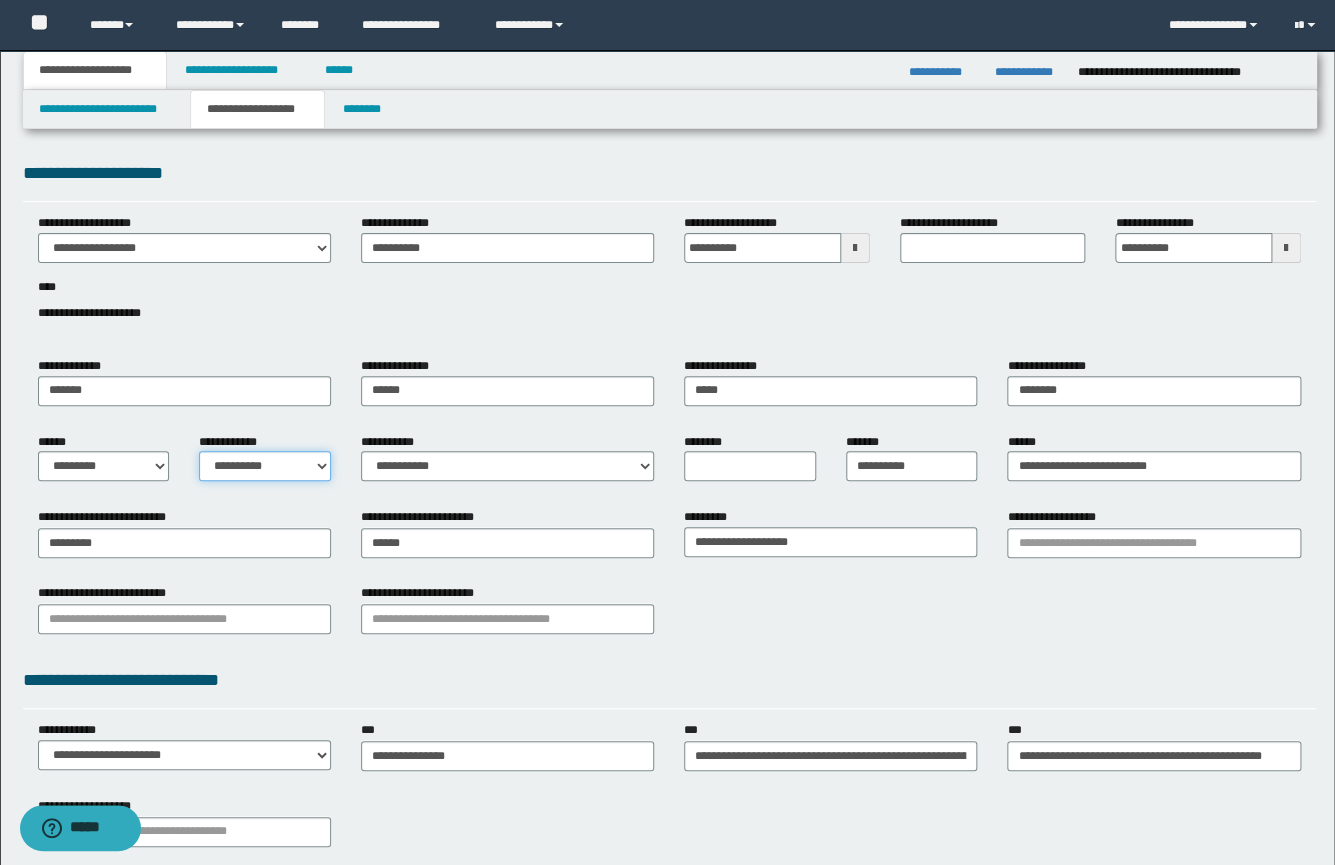 select on "*" 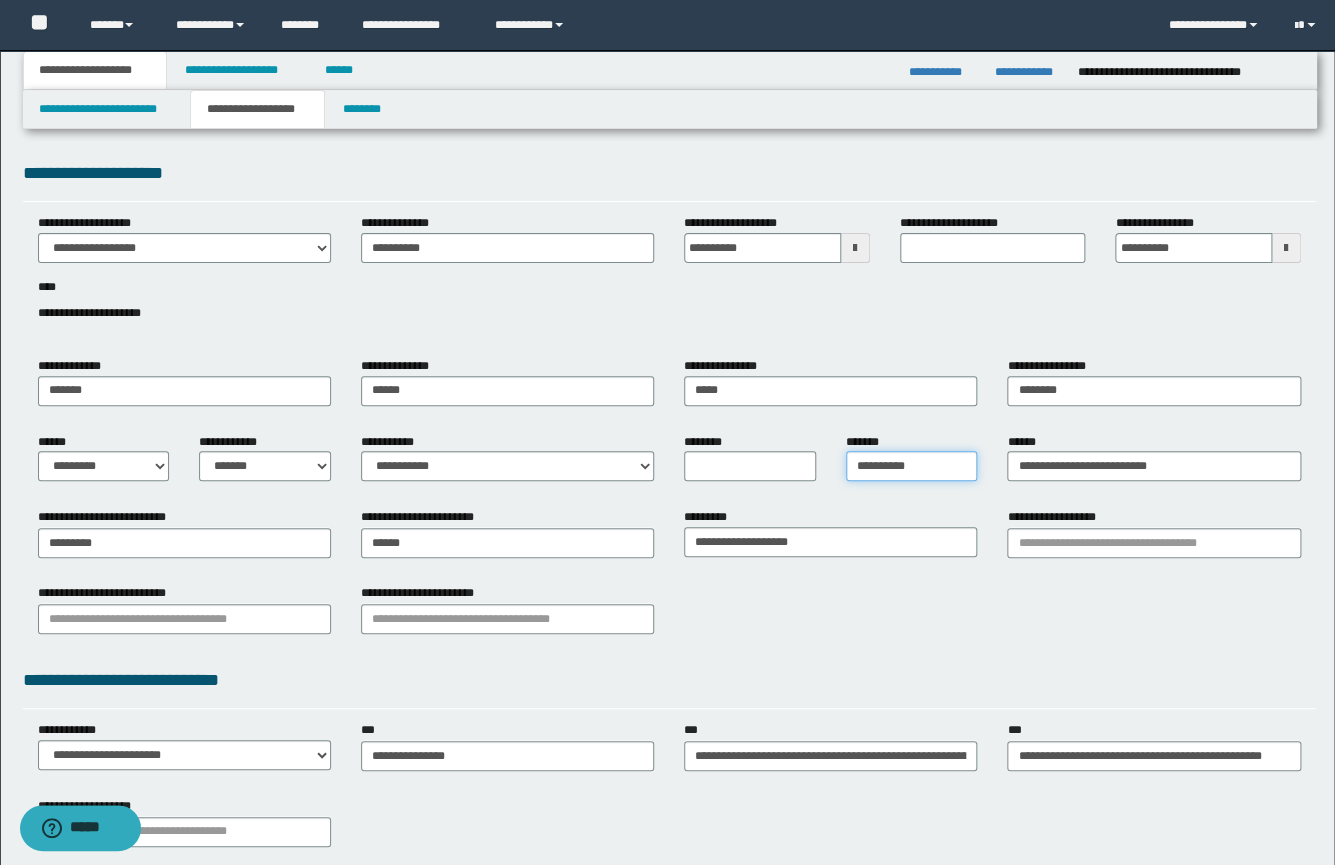 drag, startPoint x: 944, startPoint y: 469, endPoint x: 827, endPoint y: 465, distance: 117.06836 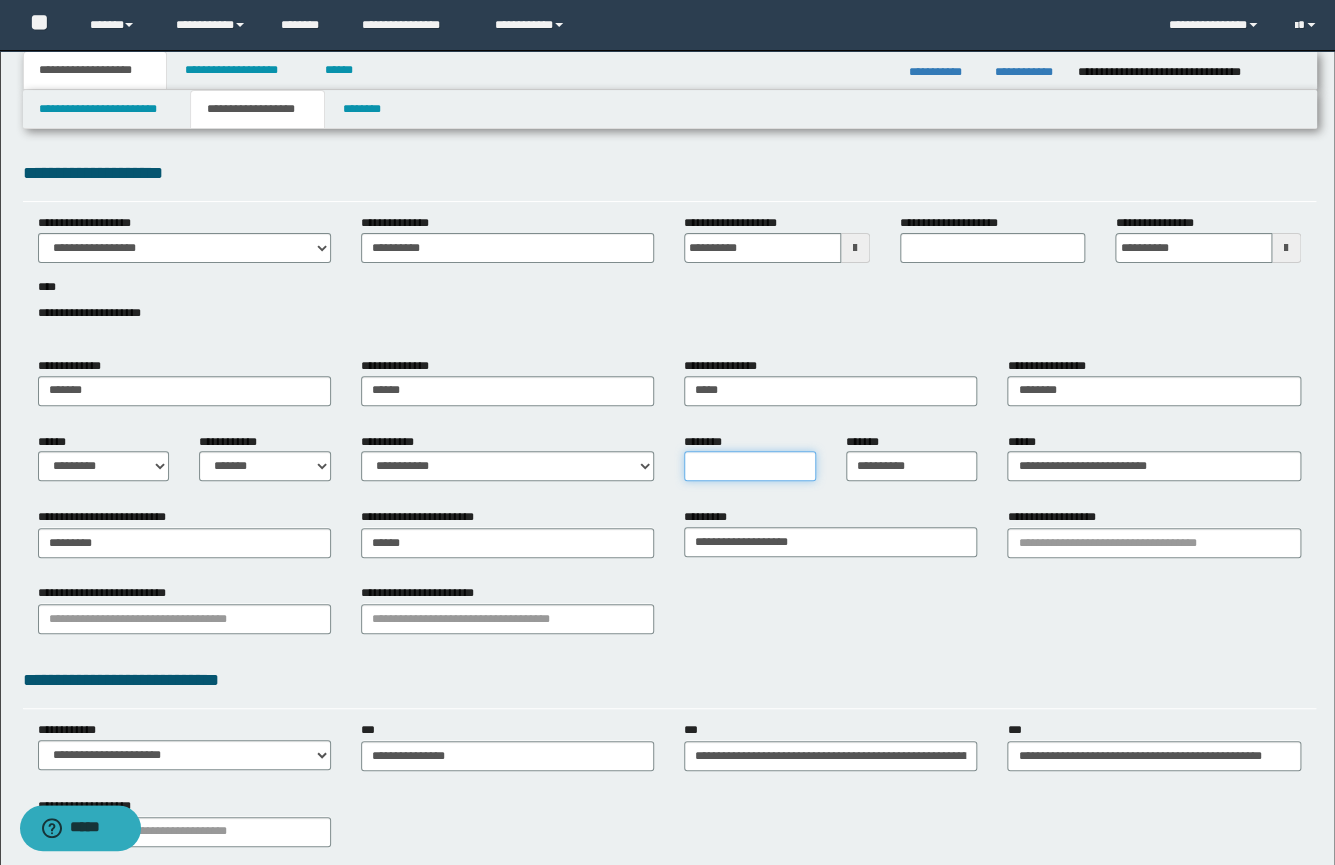 click on "********" at bounding box center (750, 466) 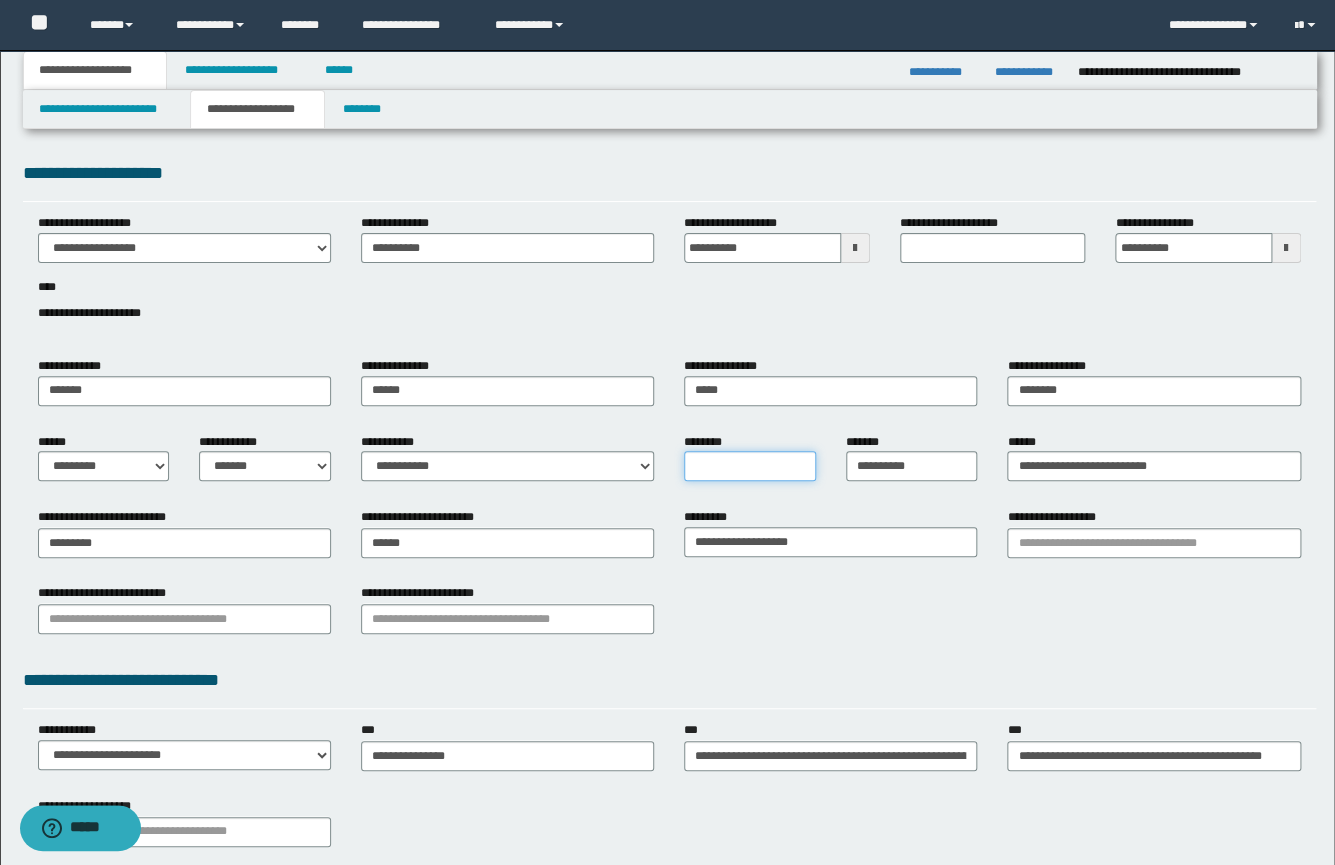 paste on "**********" 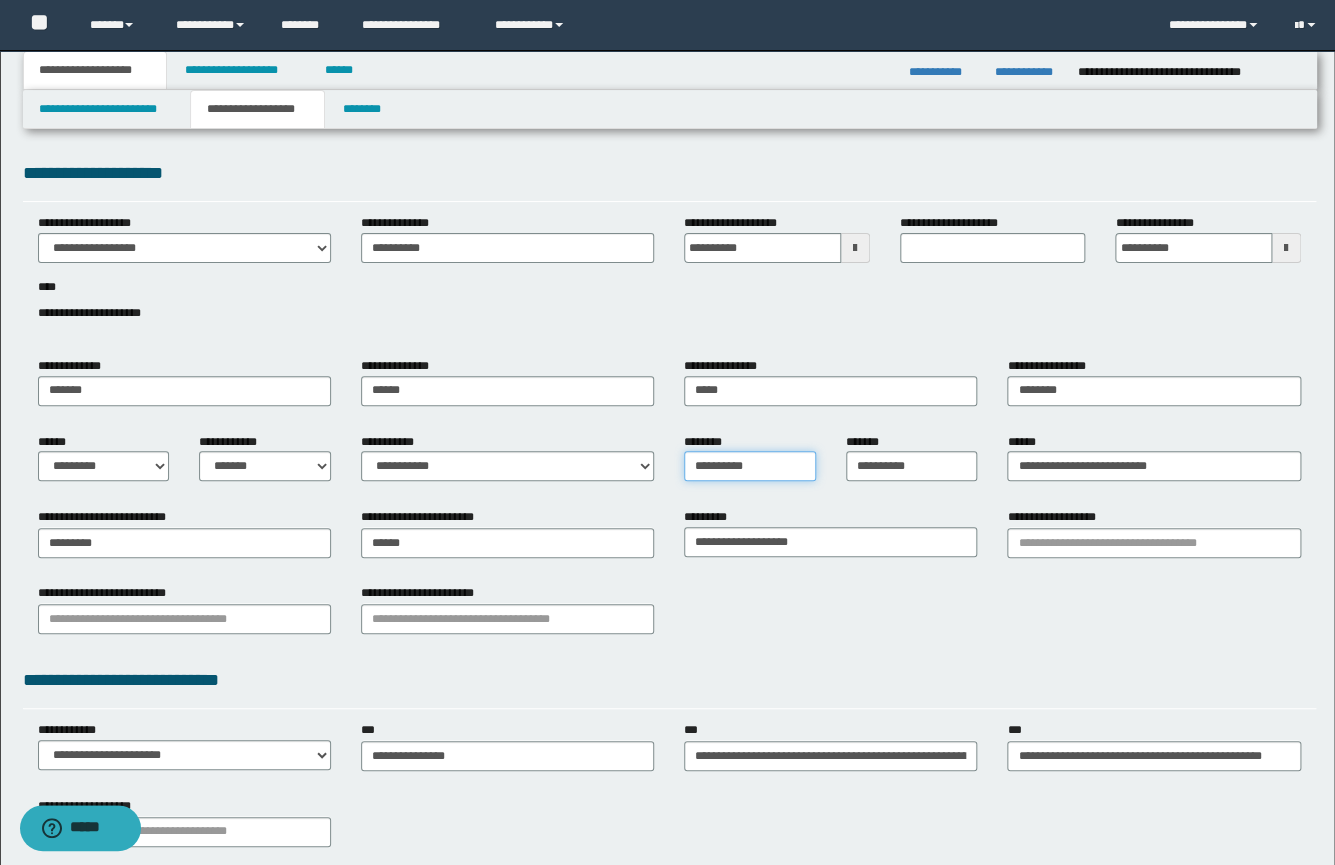 type on "**********" 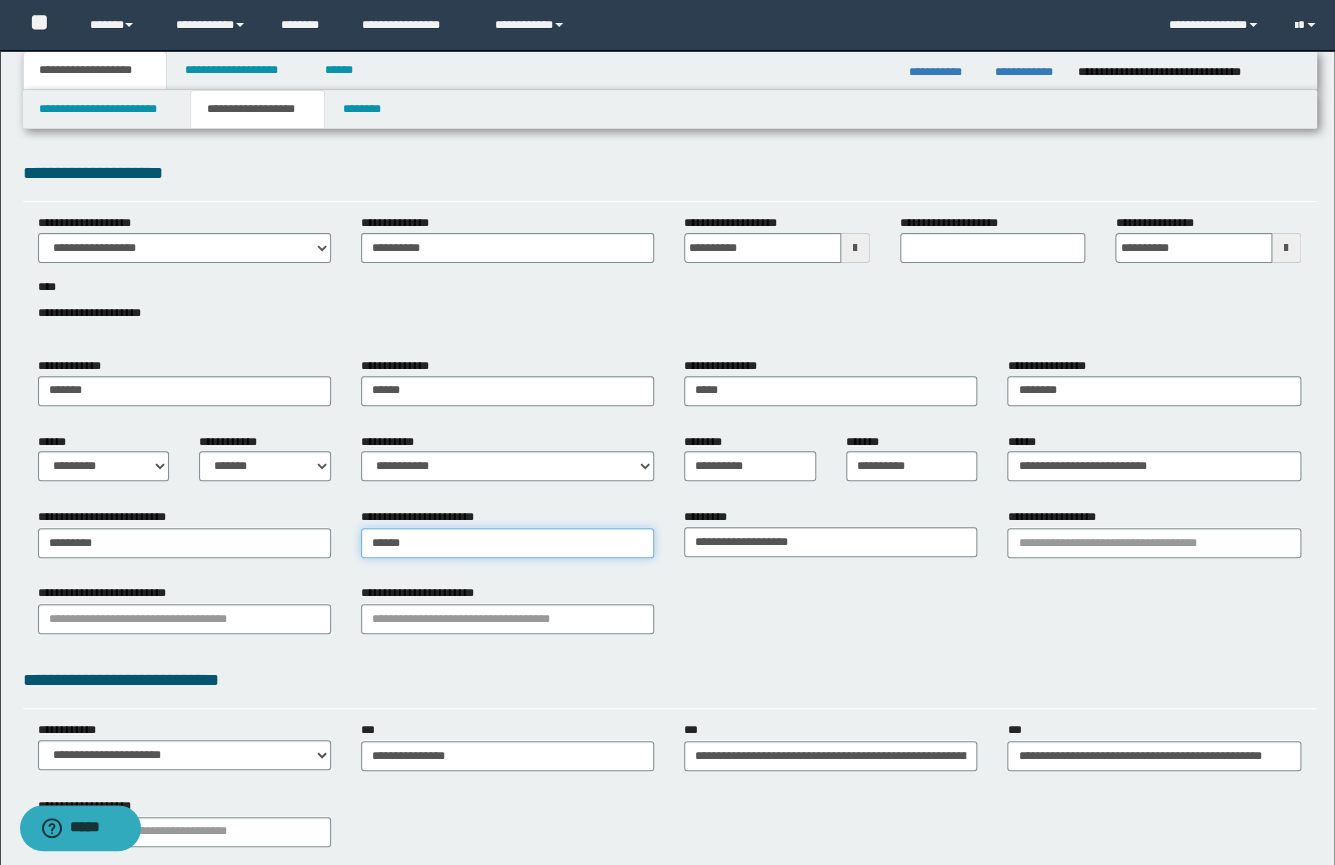 type on "******" 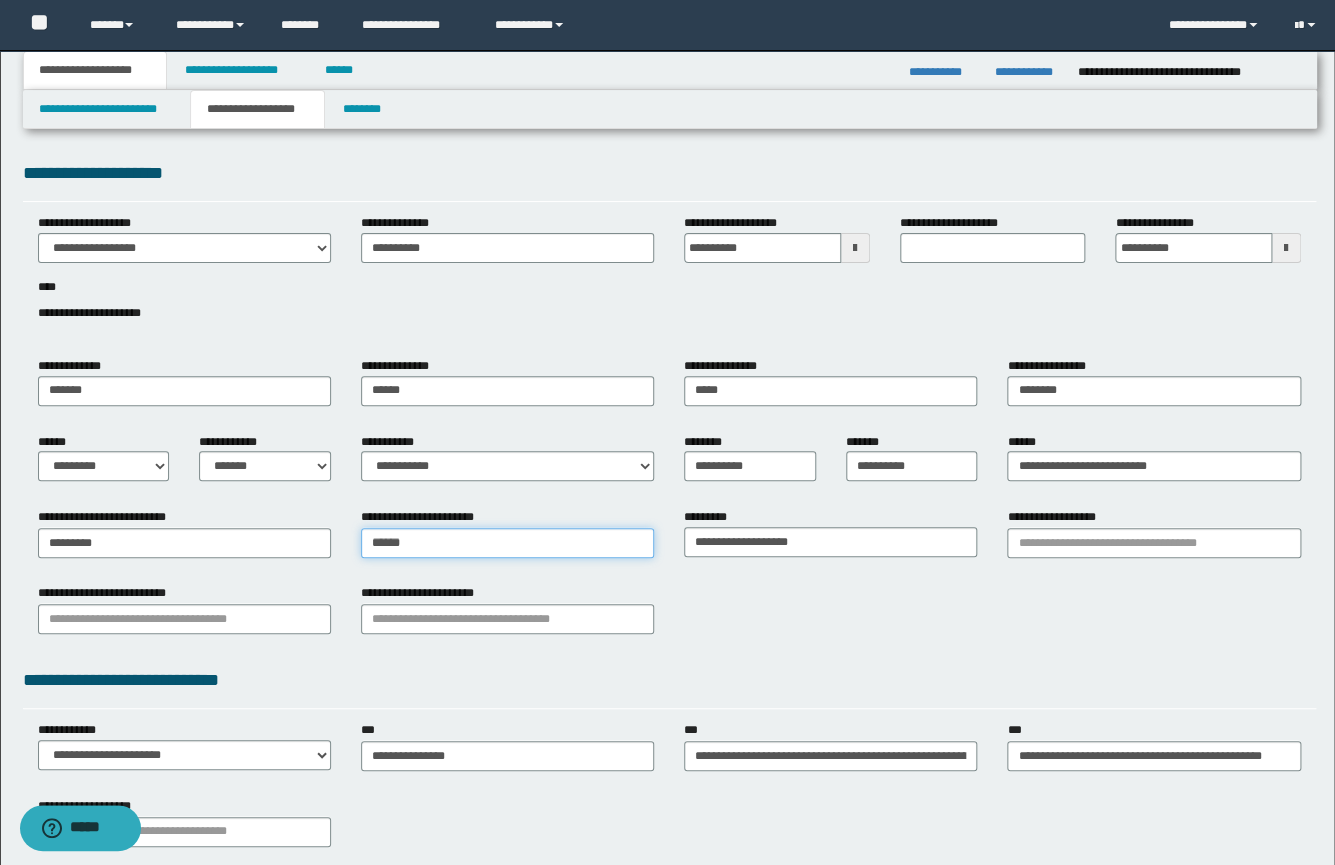 click on "**********" at bounding box center [669, 540] 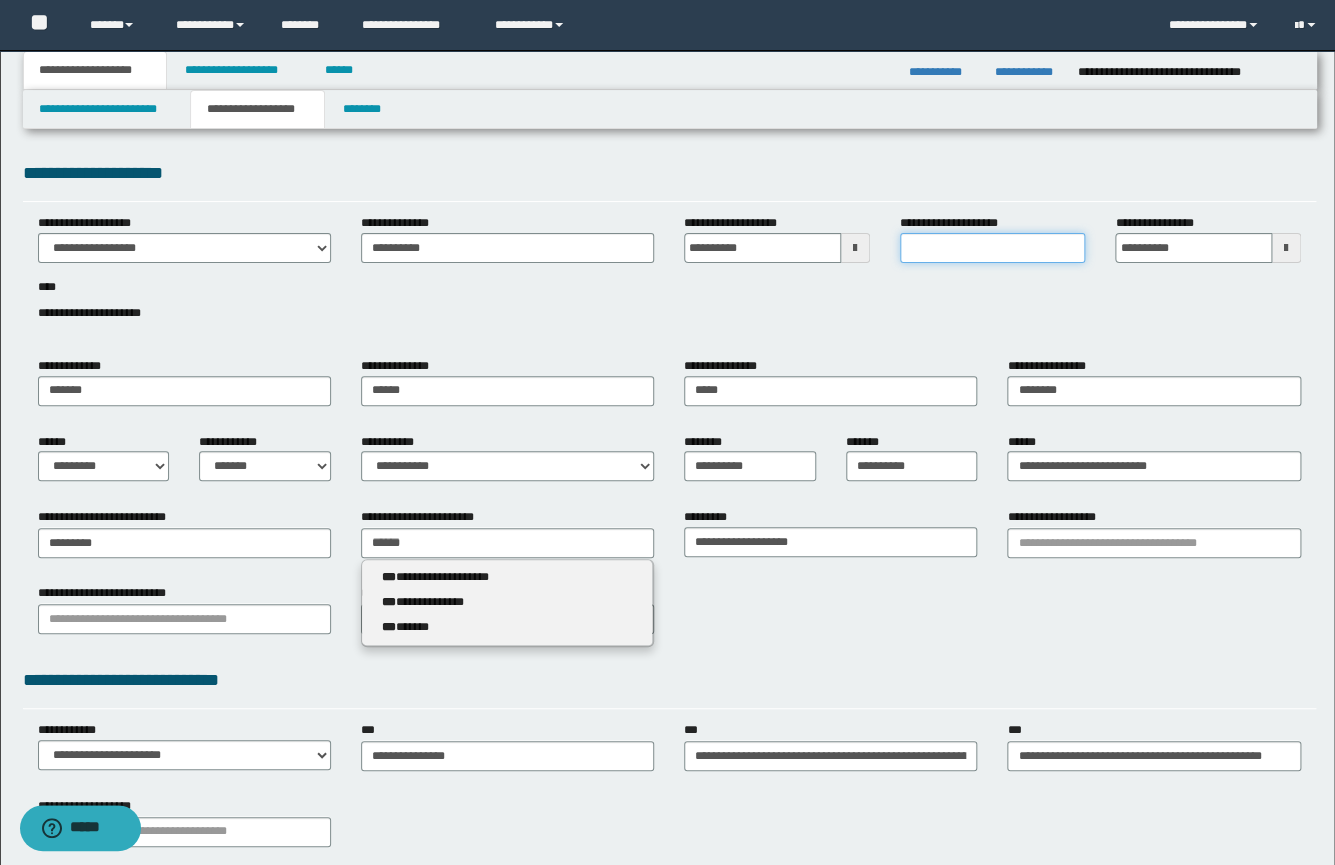 type 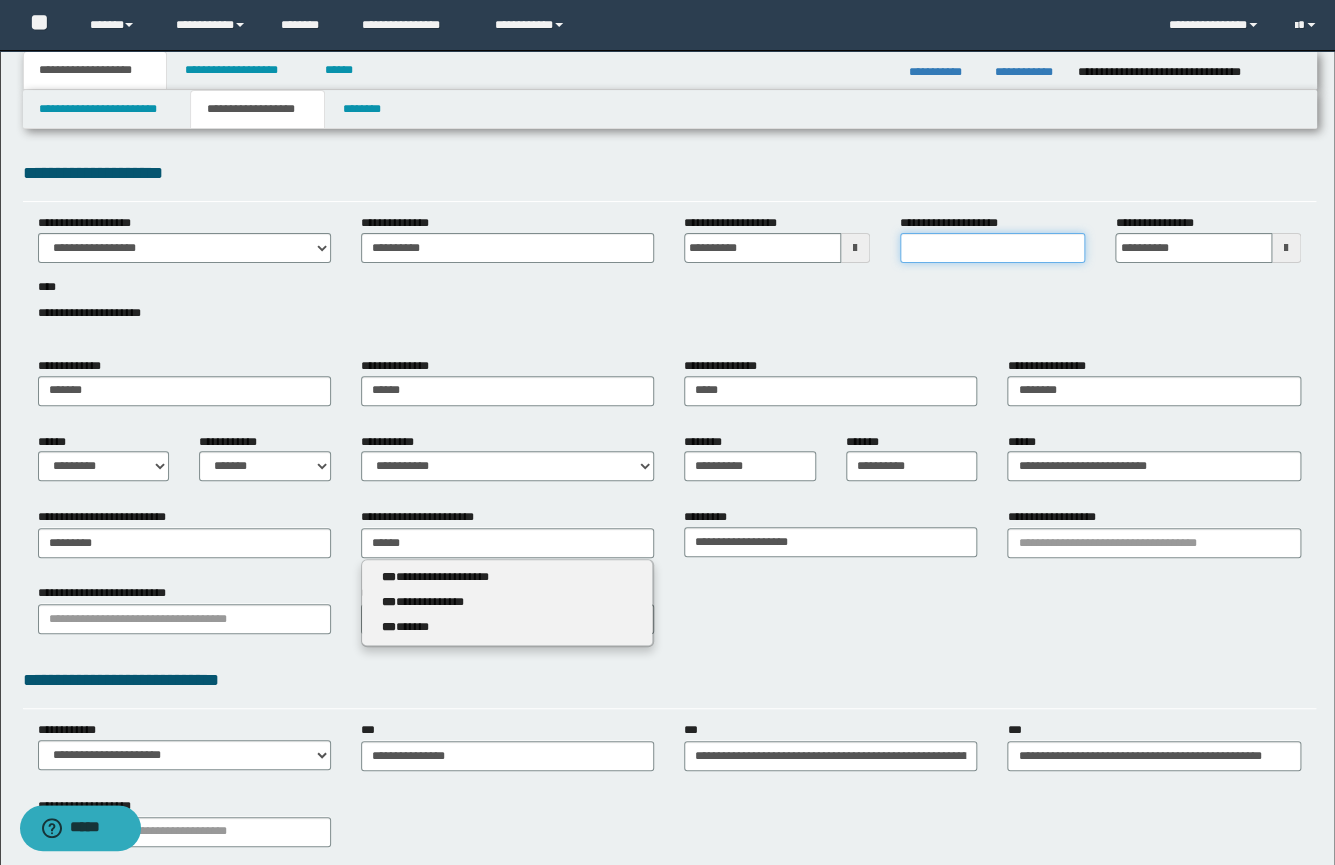click on "**********" at bounding box center (993, 248) 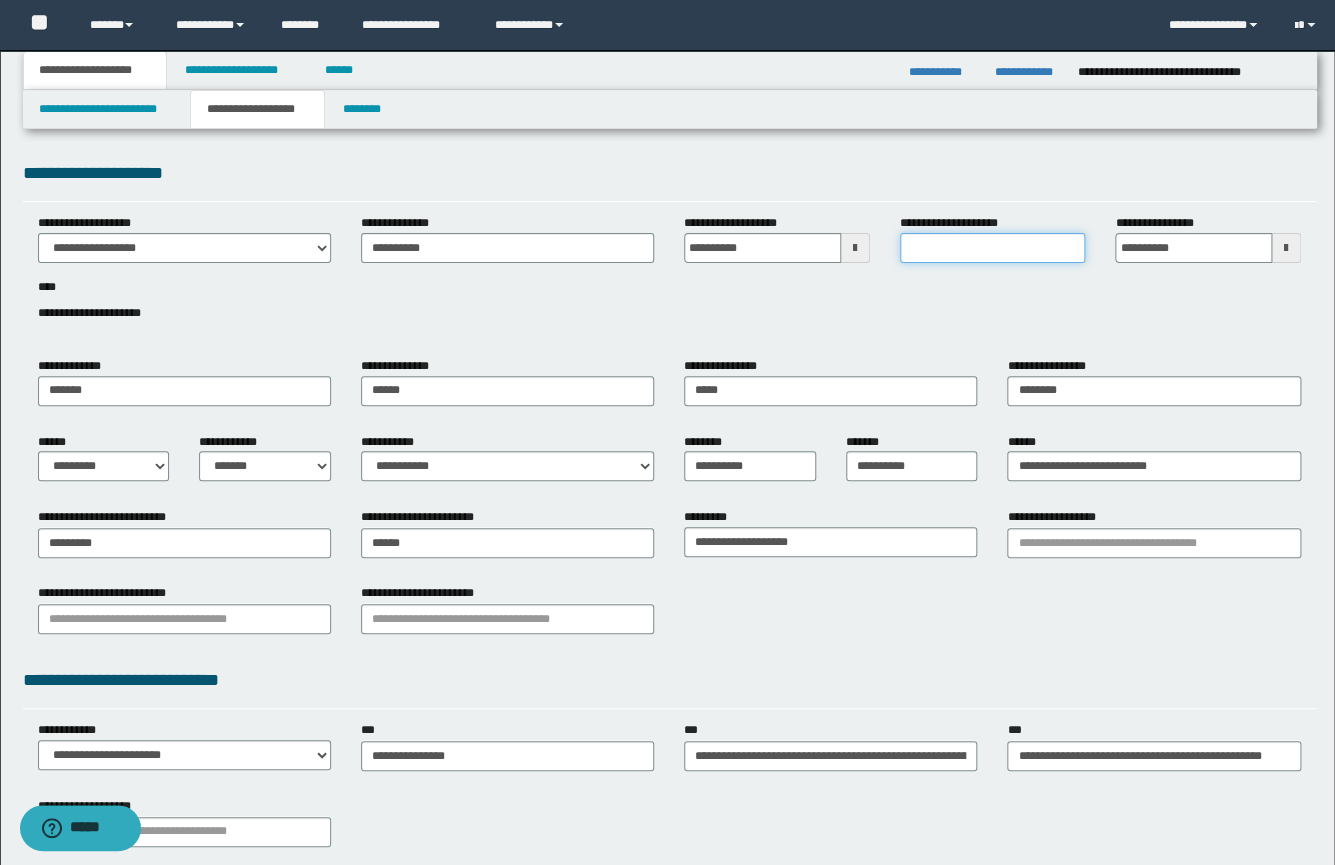 paste on "******" 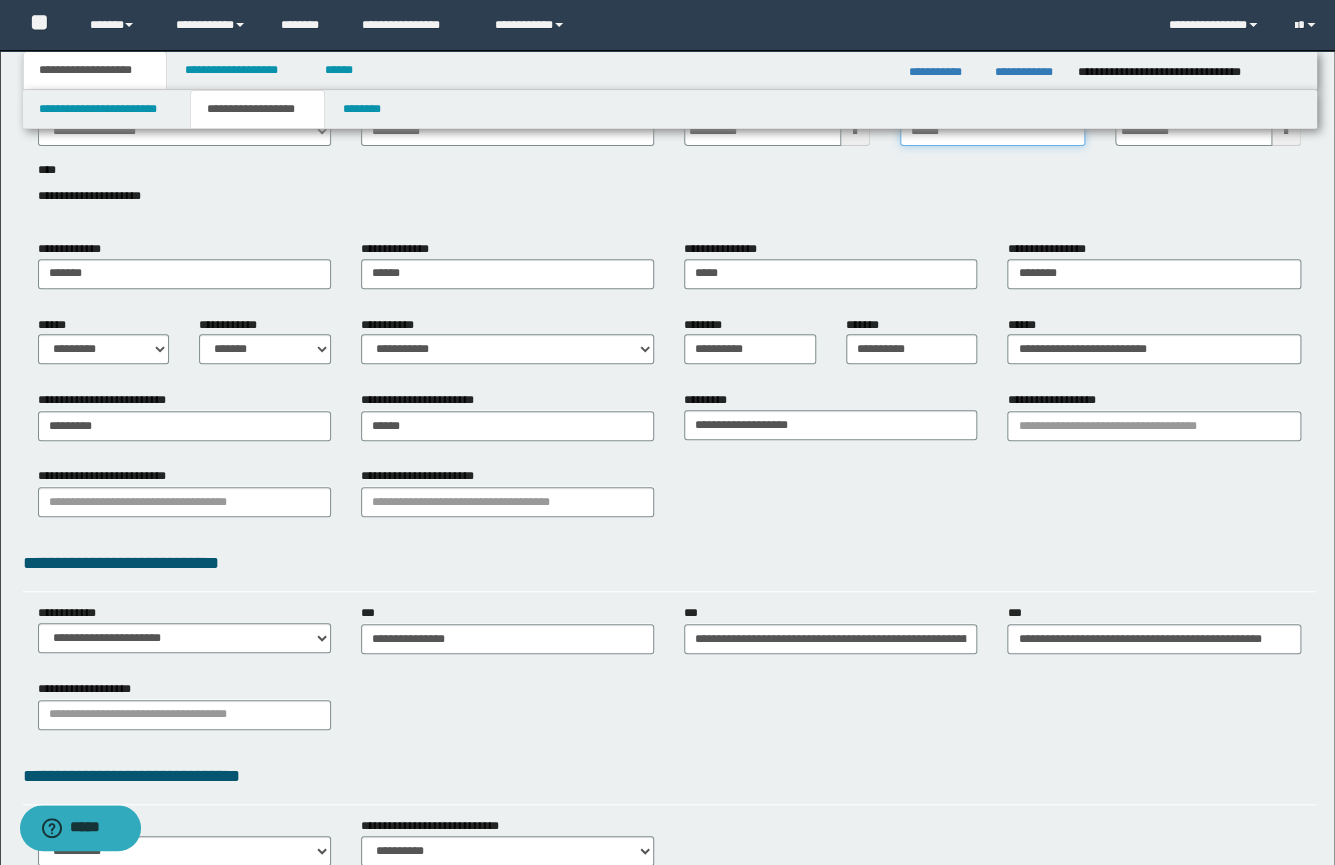 scroll, scrollTop: 240, scrollLeft: 0, axis: vertical 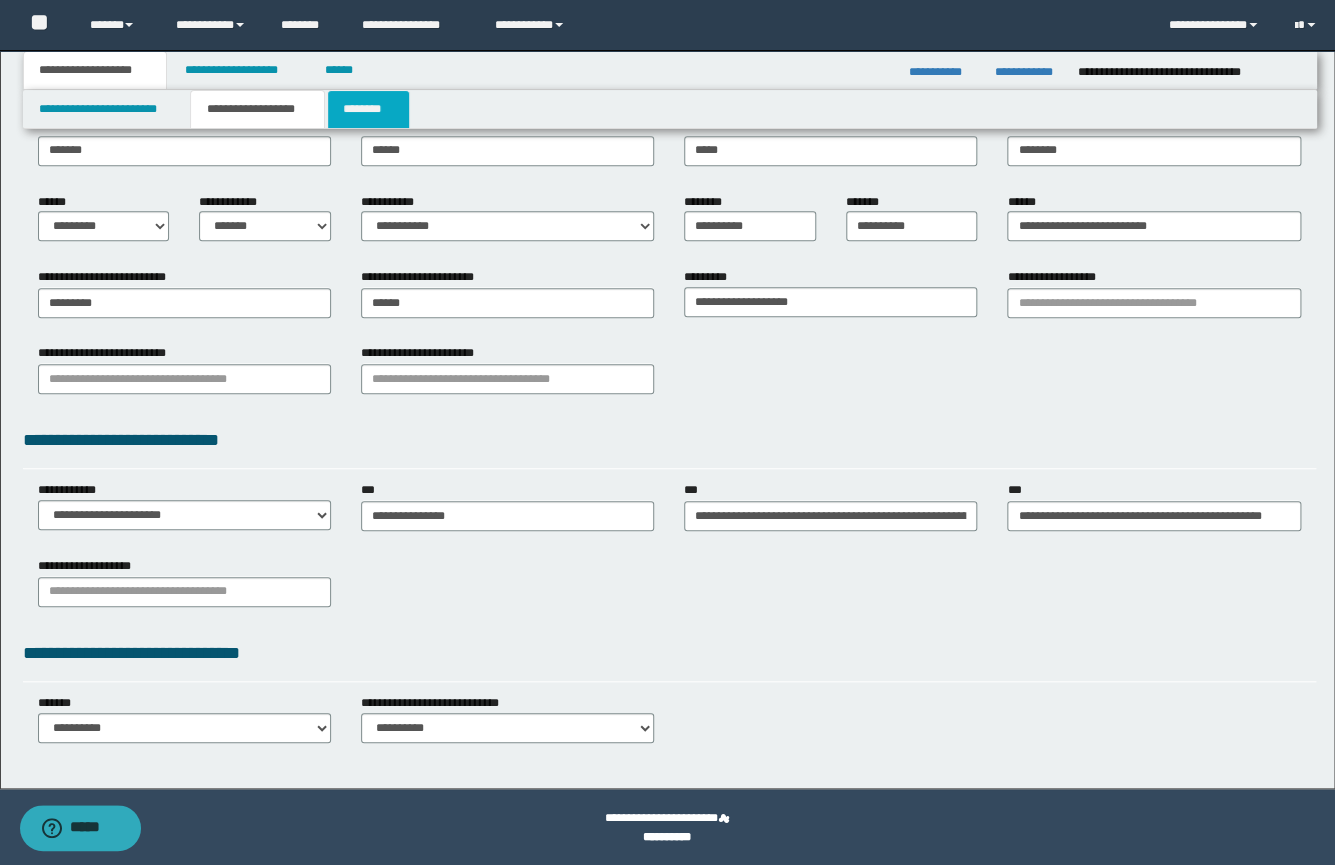 type on "******" 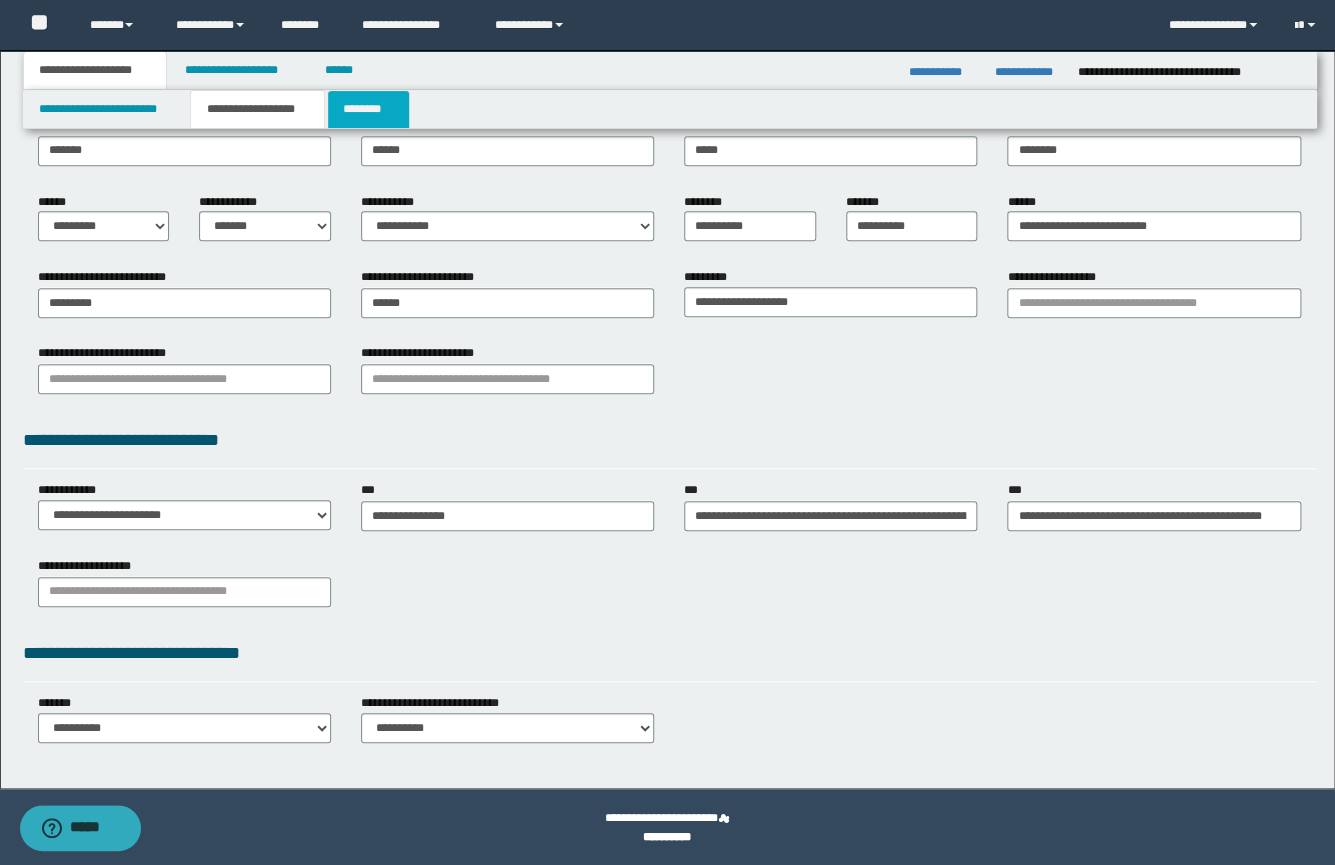 click on "********" at bounding box center [368, 109] 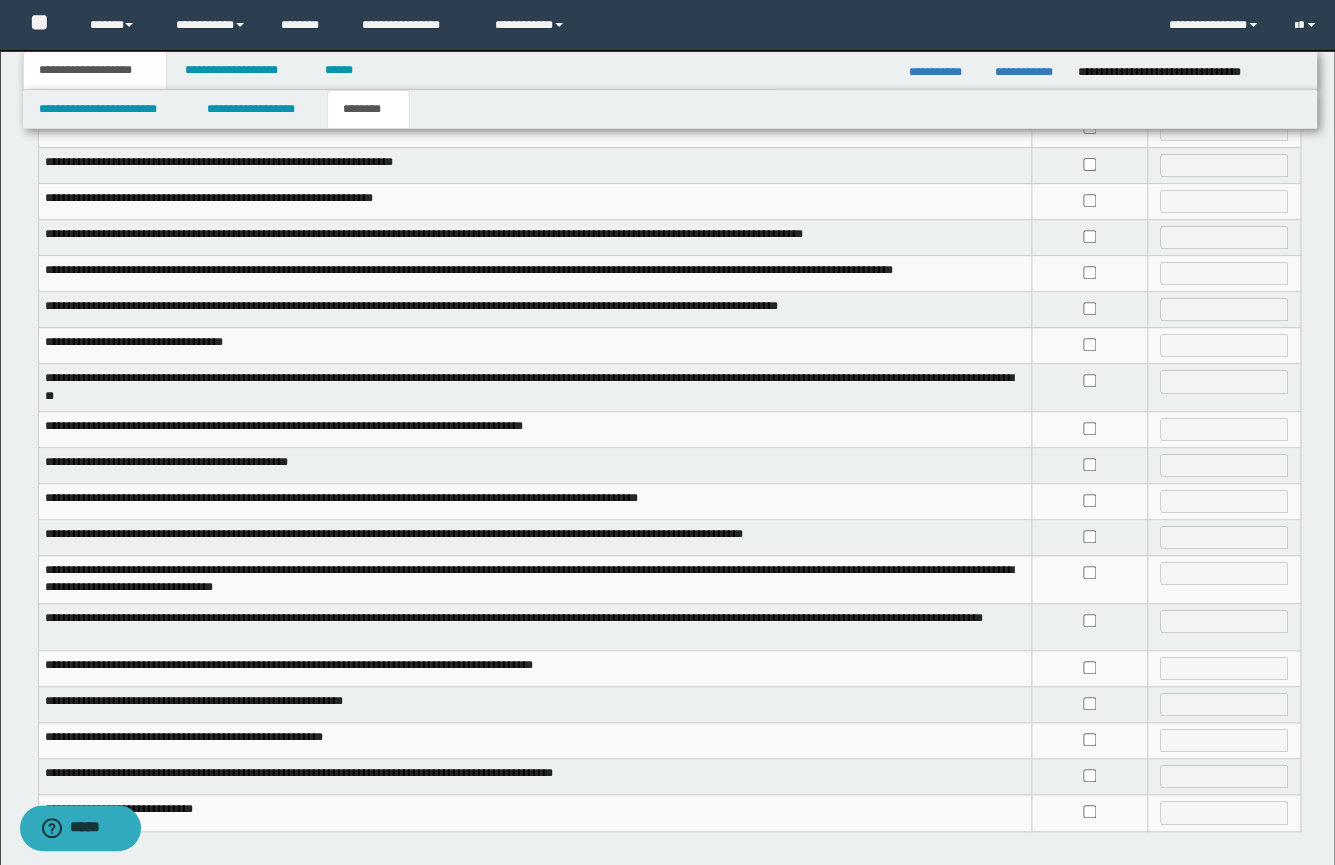 scroll, scrollTop: 278, scrollLeft: 0, axis: vertical 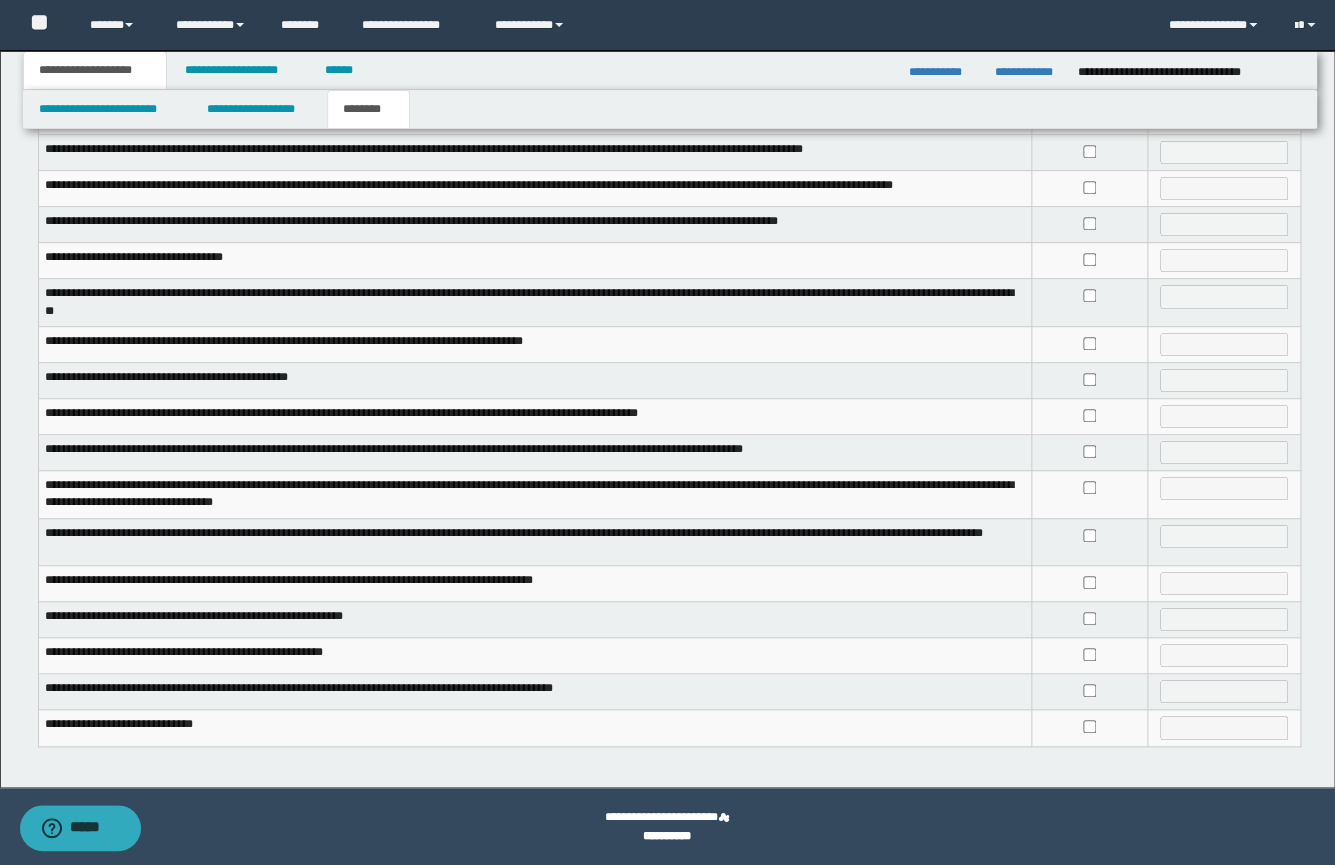 drag, startPoint x: 1087, startPoint y: 638, endPoint x: 1077, endPoint y: 564, distance: 74.672615 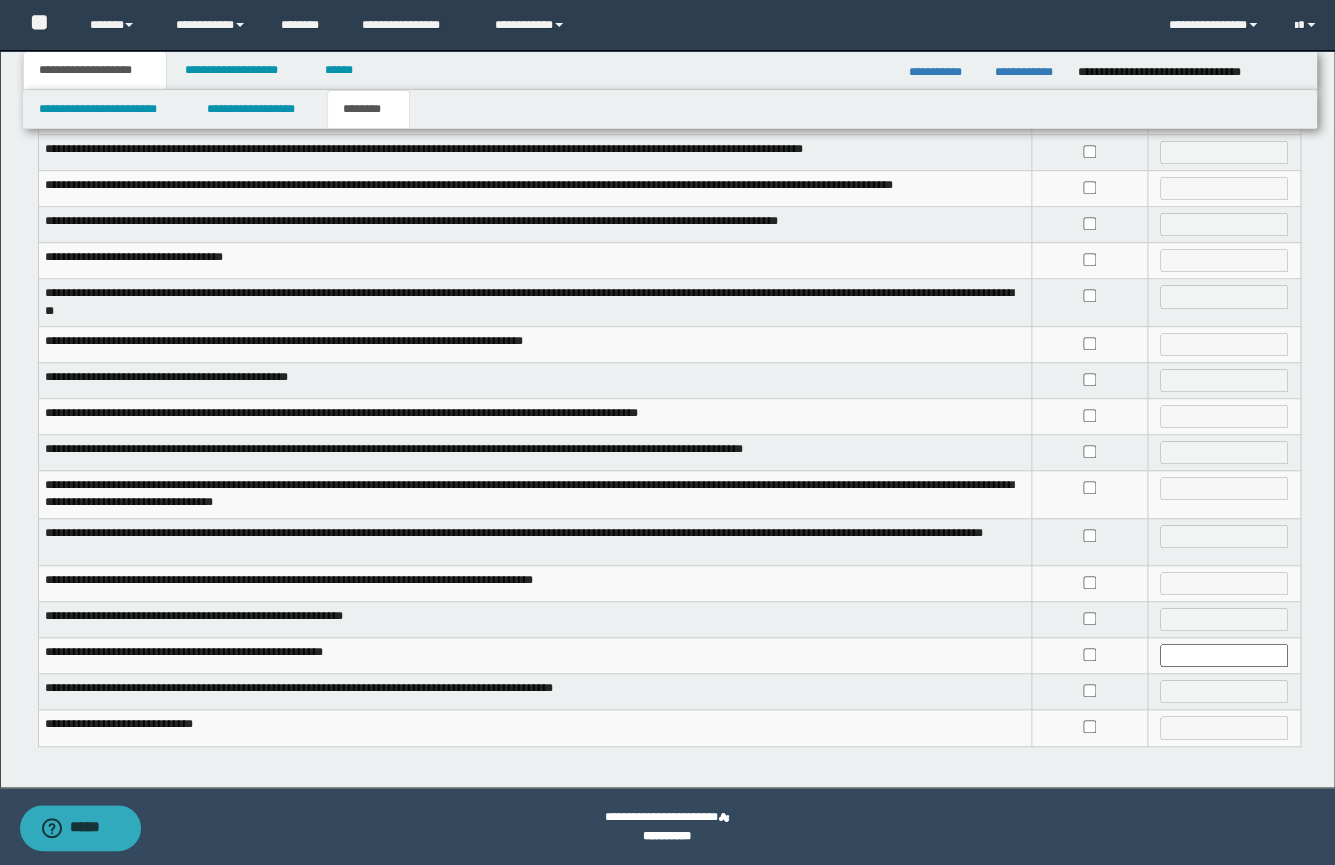 click at bounding box center (1089, 583) 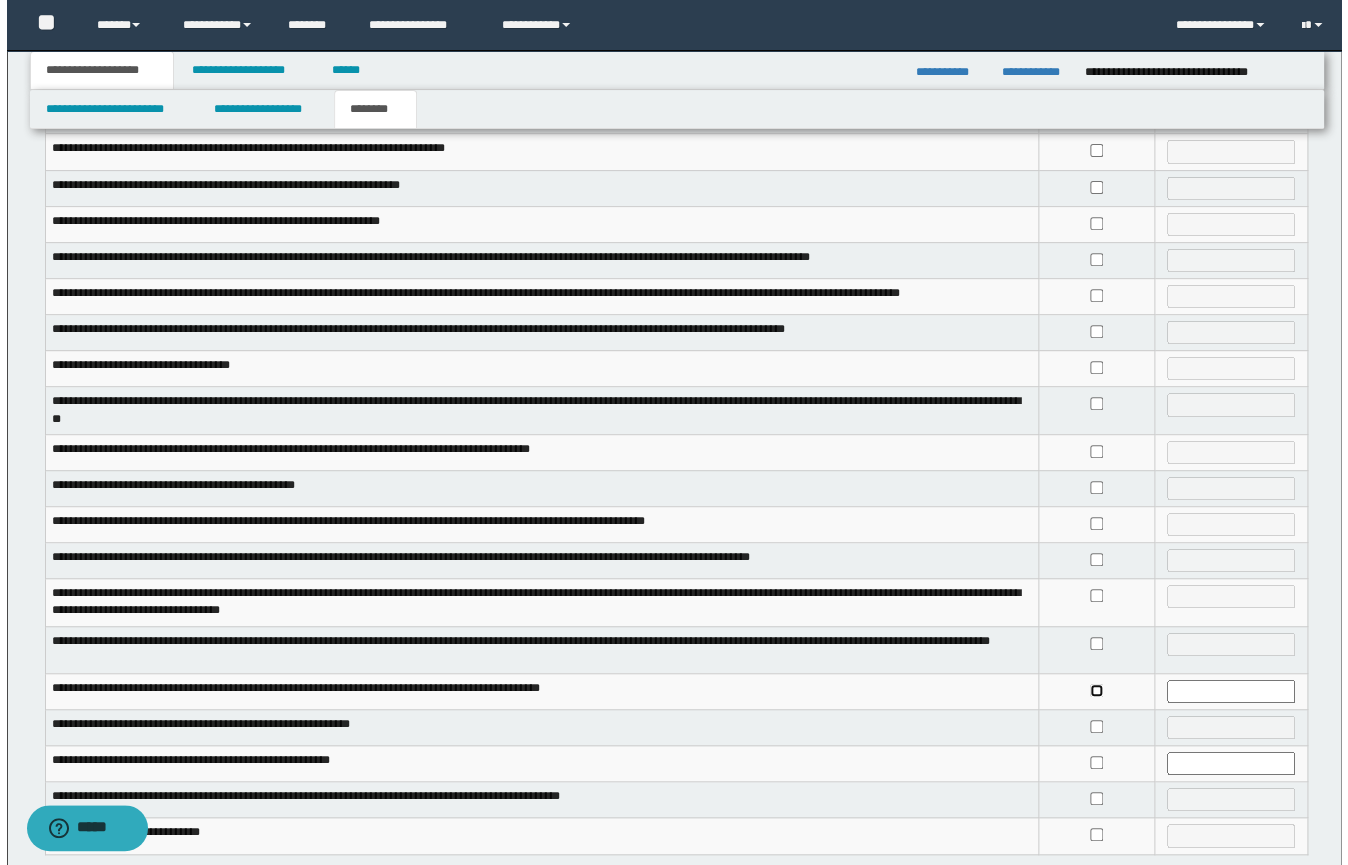 scroll, scrollTop: 0, scrollLeft: 0, axis: both 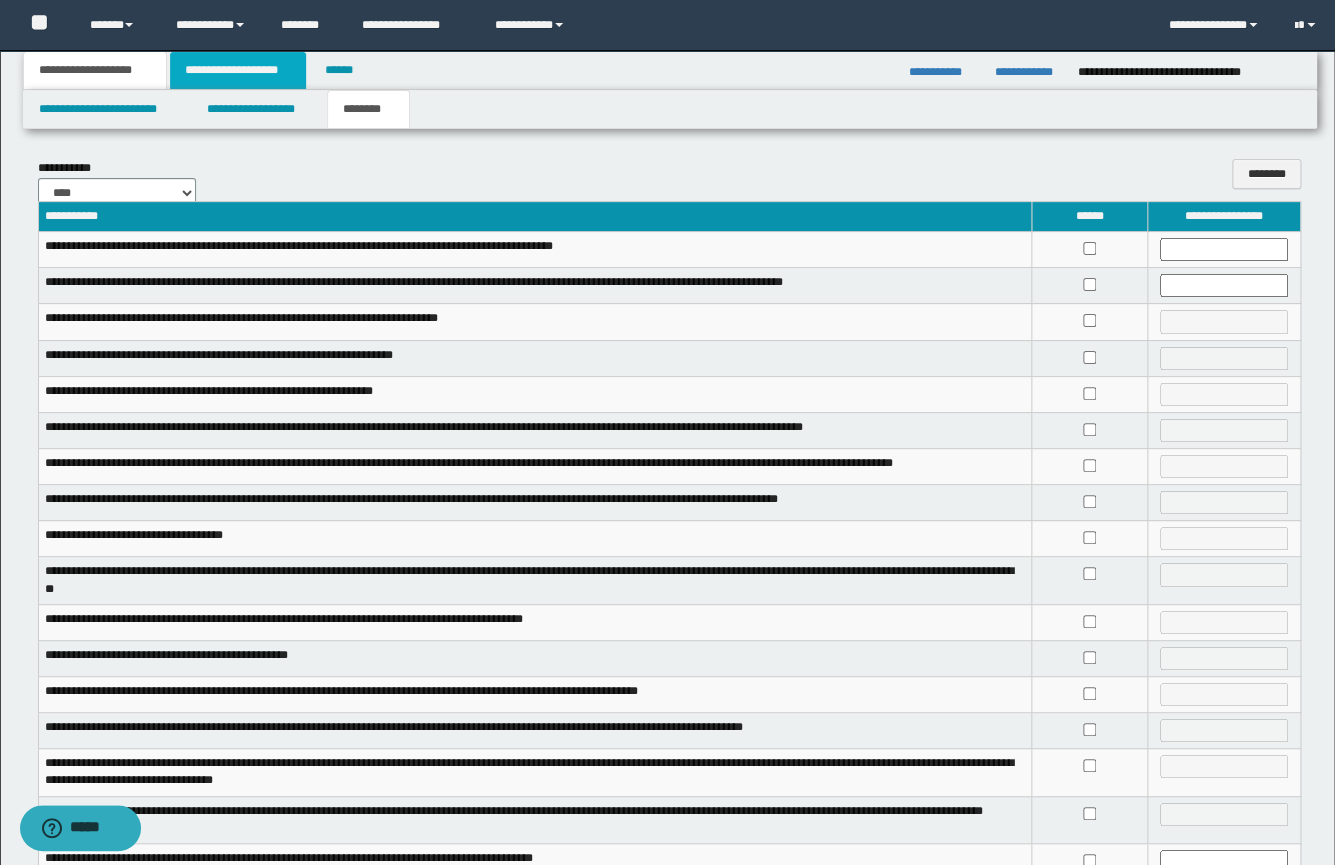 click on "**********" at bounding box center (238, 70) 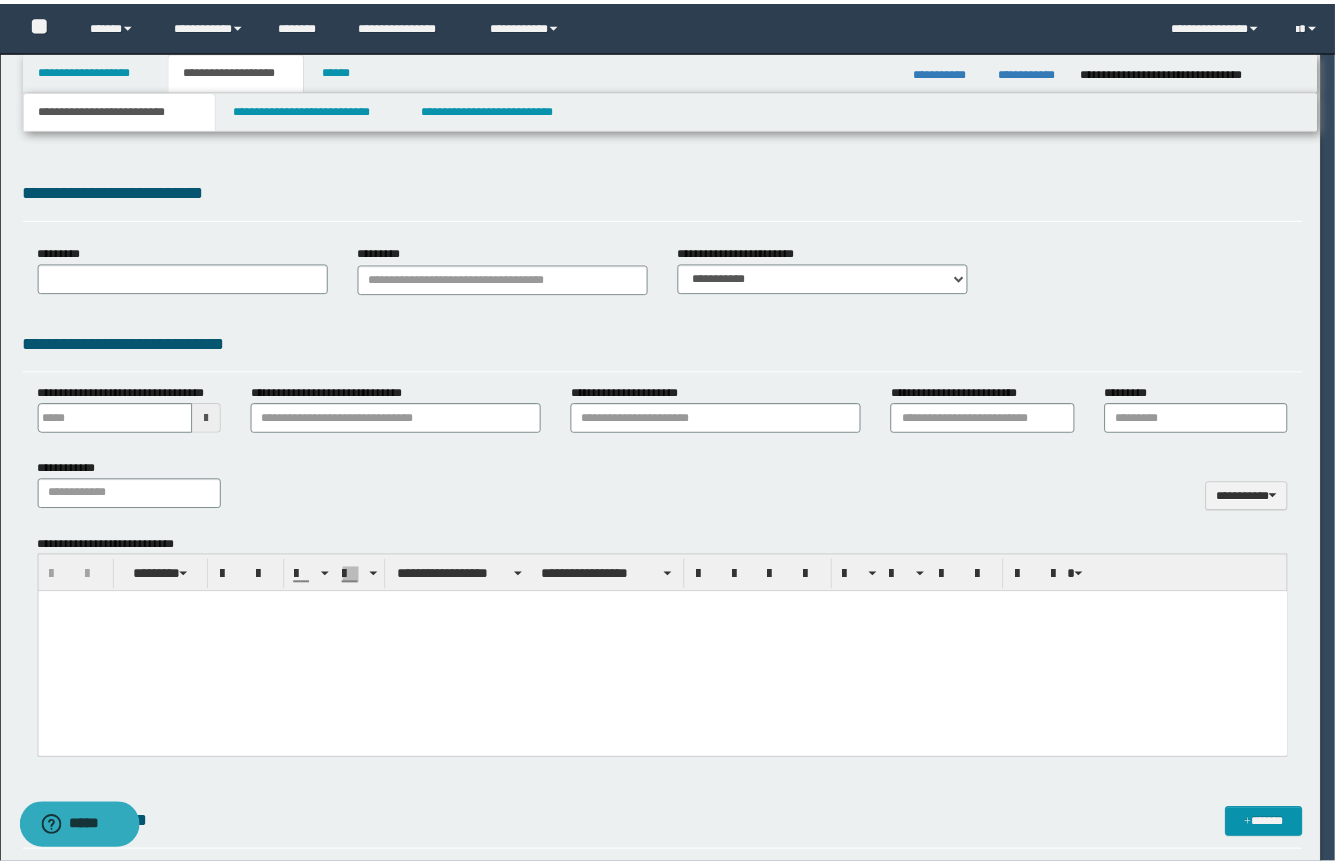scroll, scrollTop: 0, scrollLeft: 0, axis: both 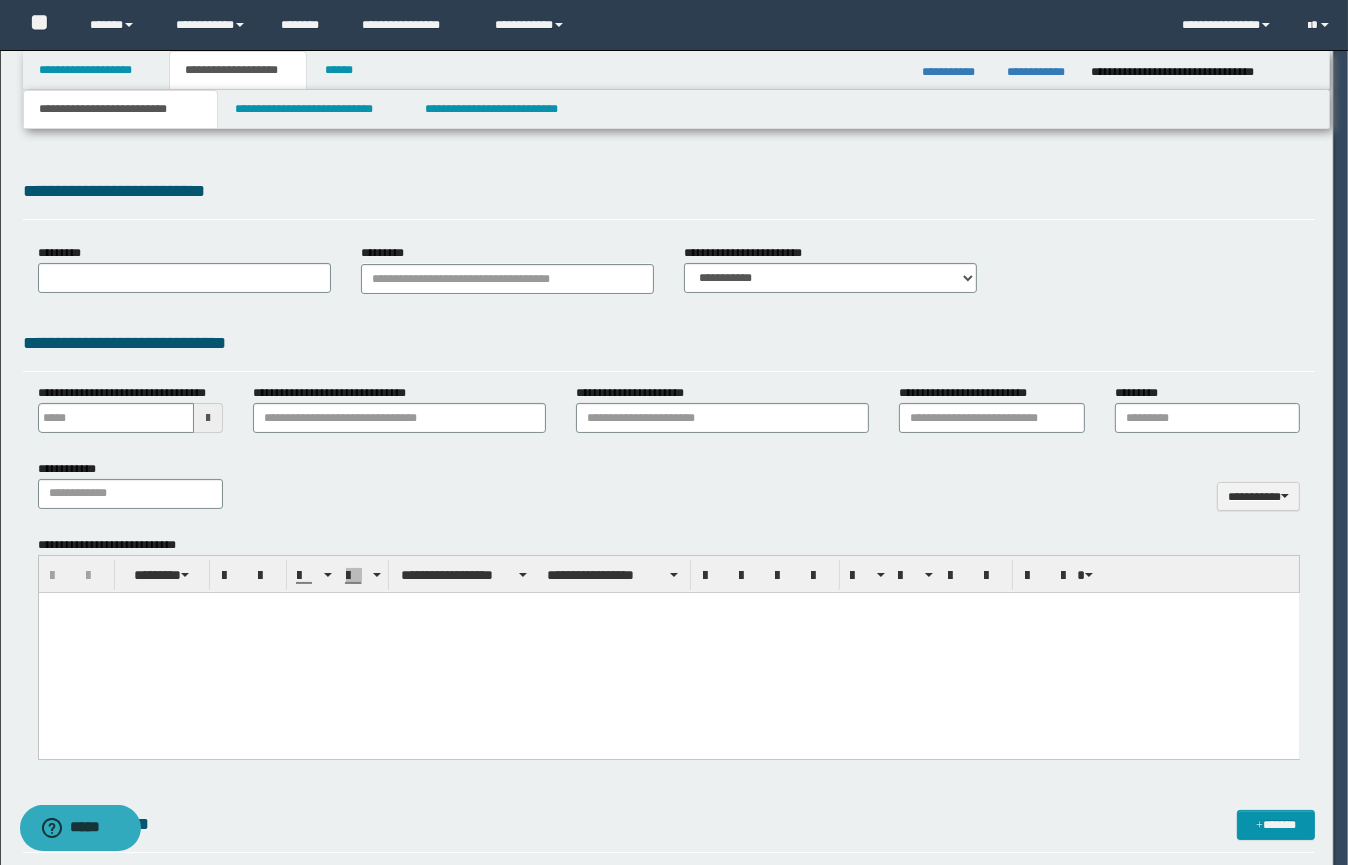 select on "*" 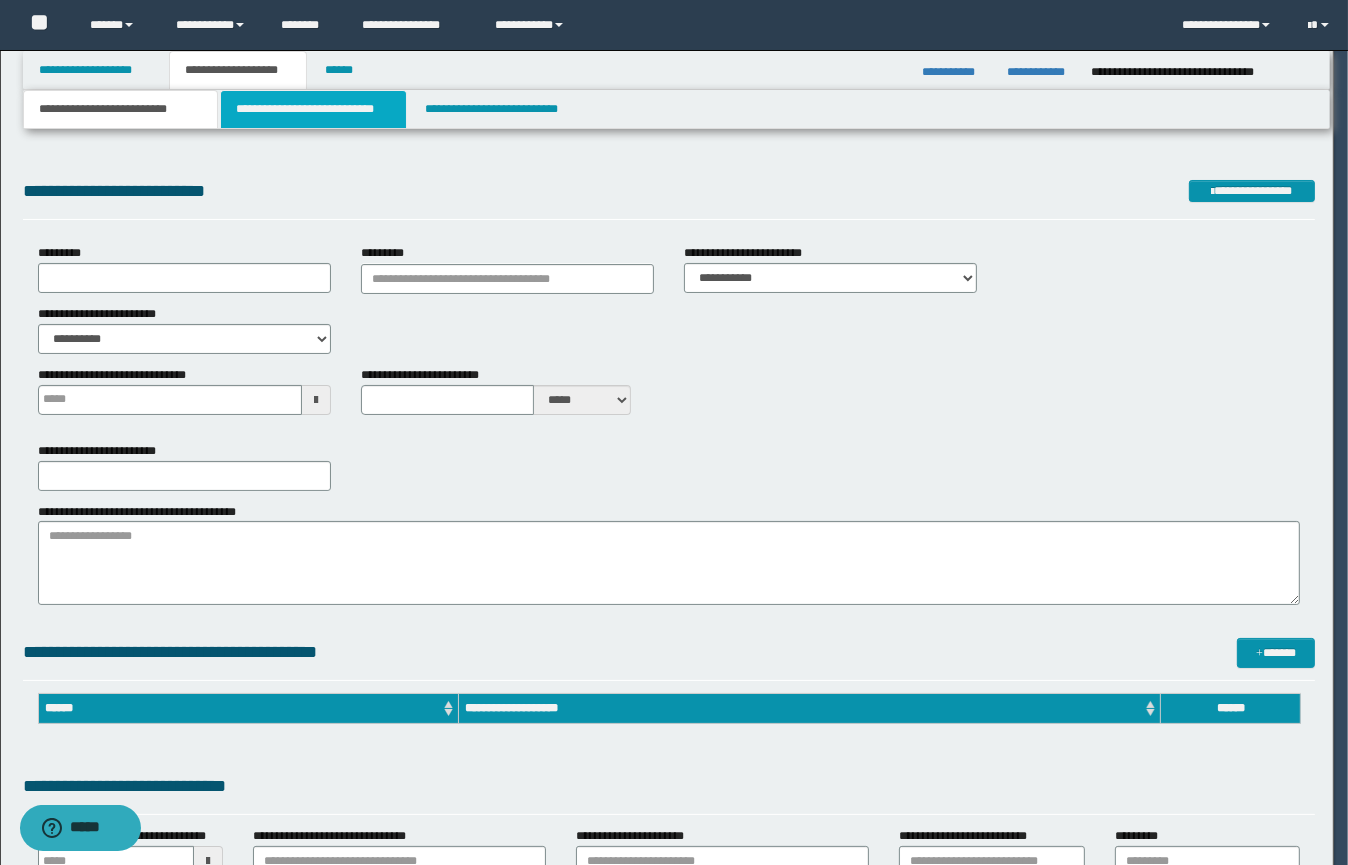 type 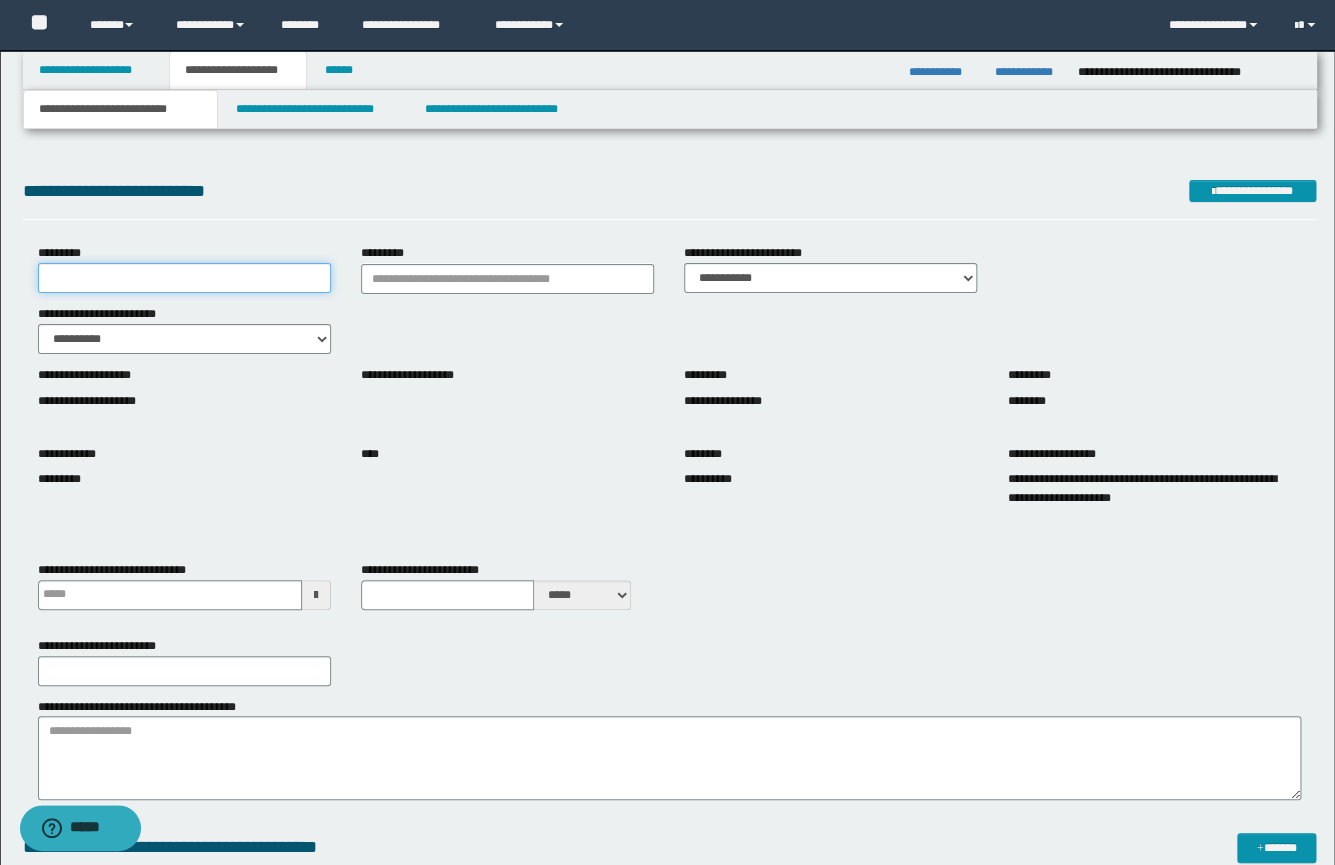 click on "*********" at bounding box center [184, 278] 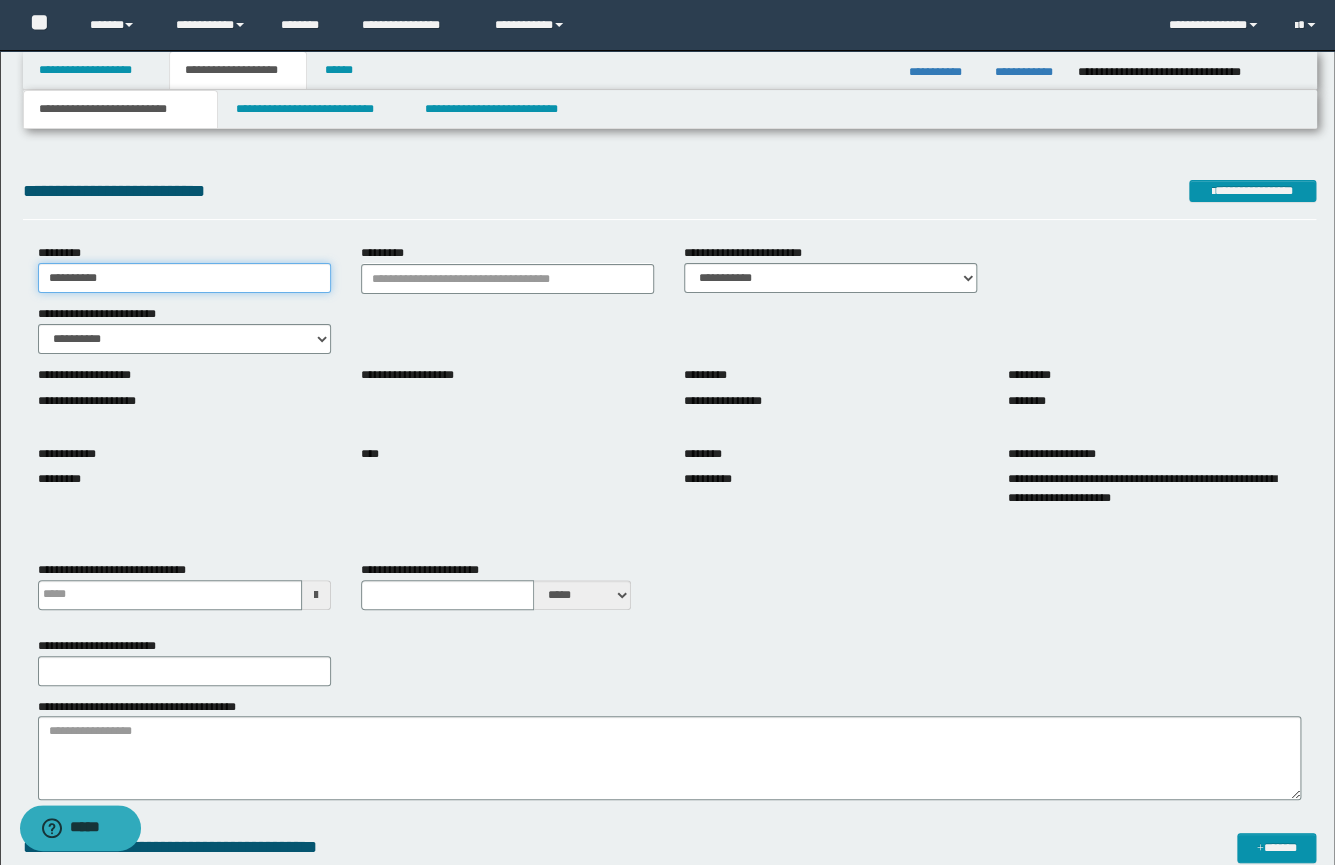 click on "**********" at bounding box center [184, 278] 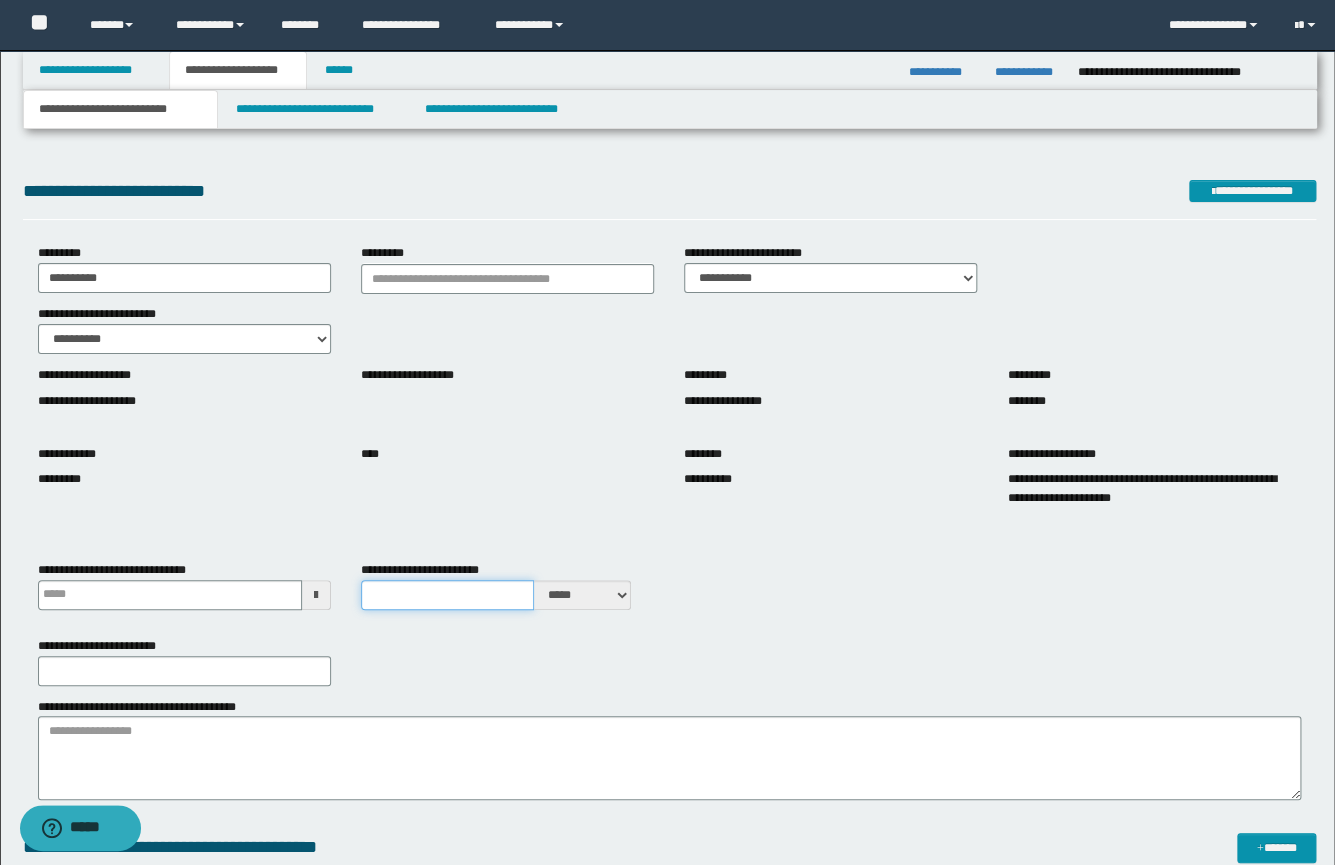 click on "**********" at bounding box center (447, 595) 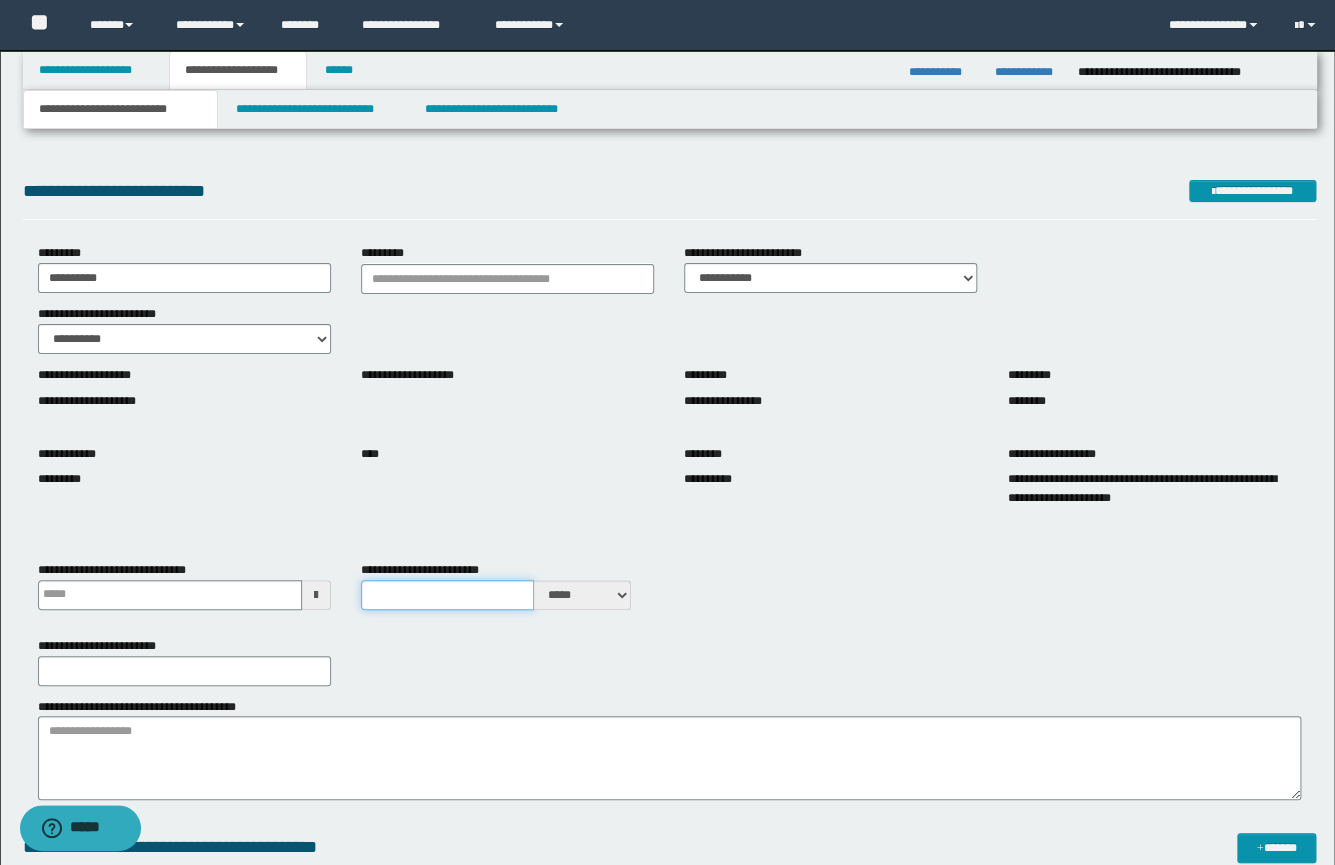 type on "*" 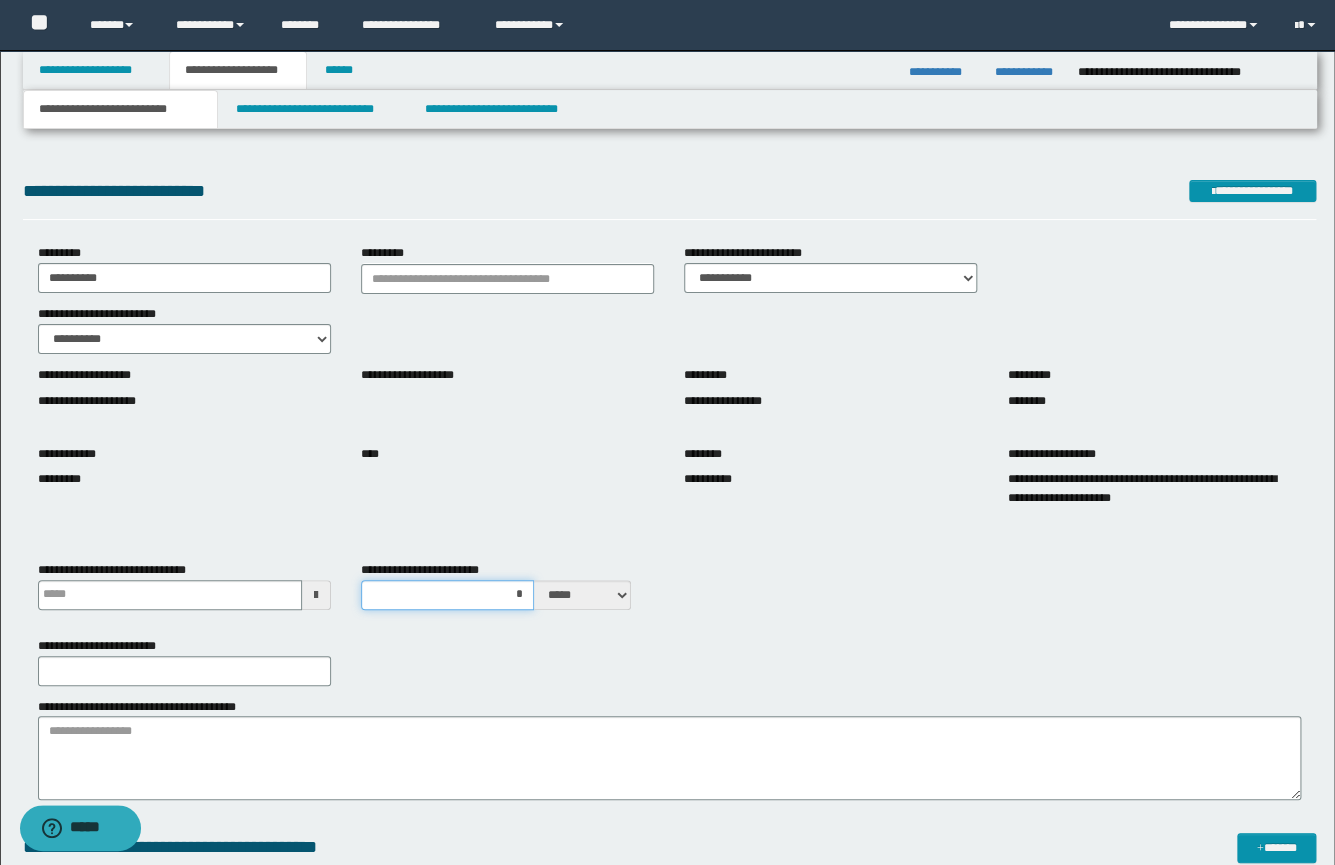 type 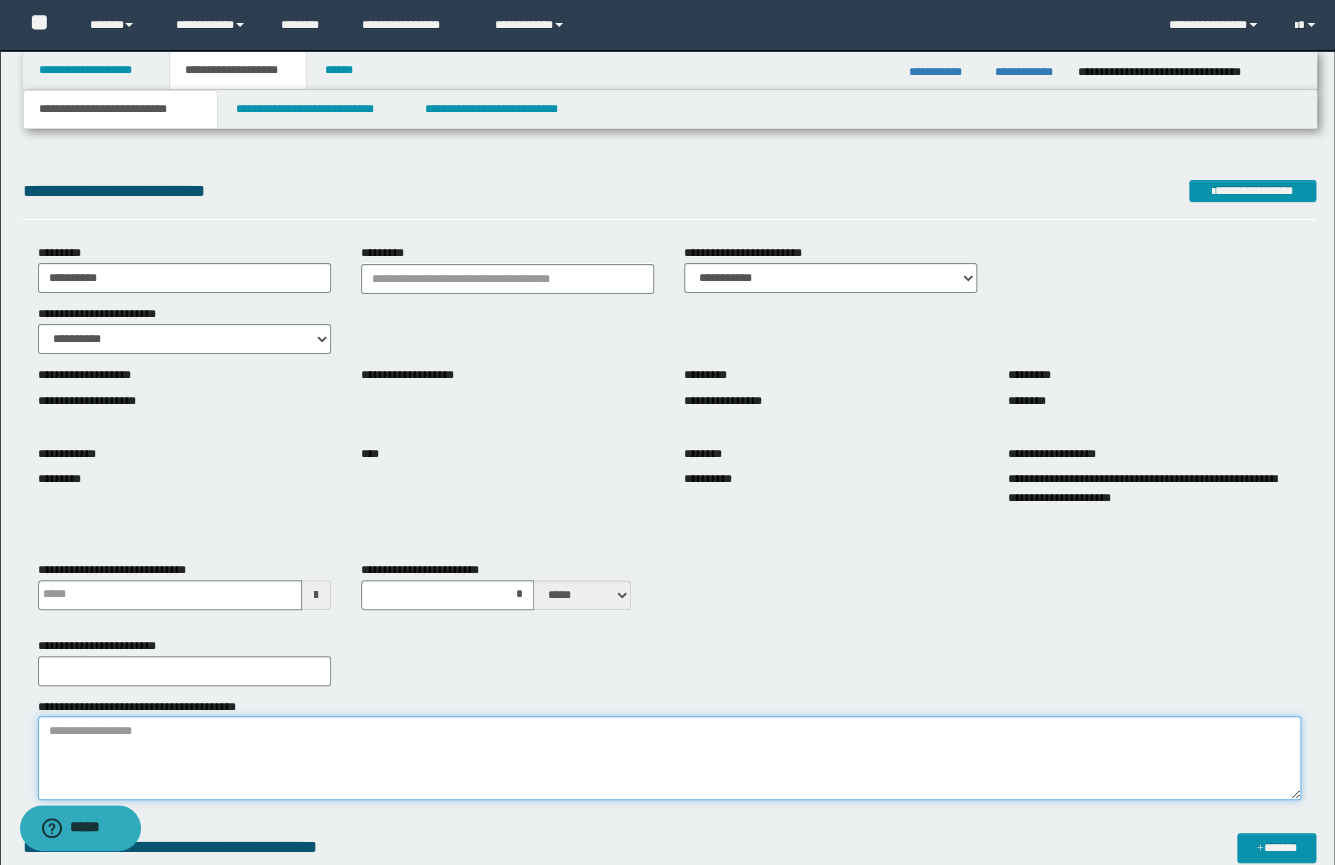 click on "**********" at bounding box center [669, 758] 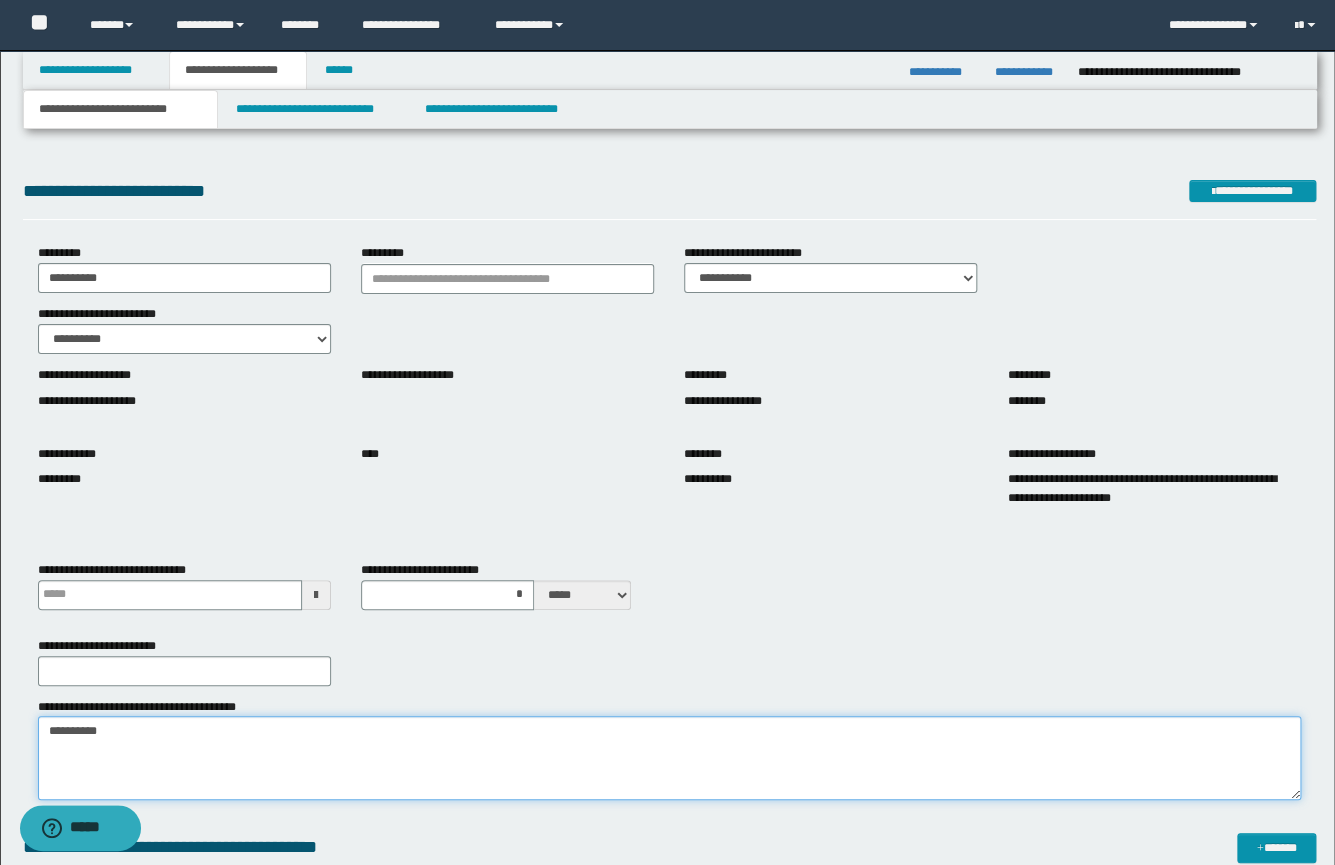 drag, startPoint x: 121, startPoint y: 726, endPoint x: 0, endPoint y: 721, distance: 121.103264 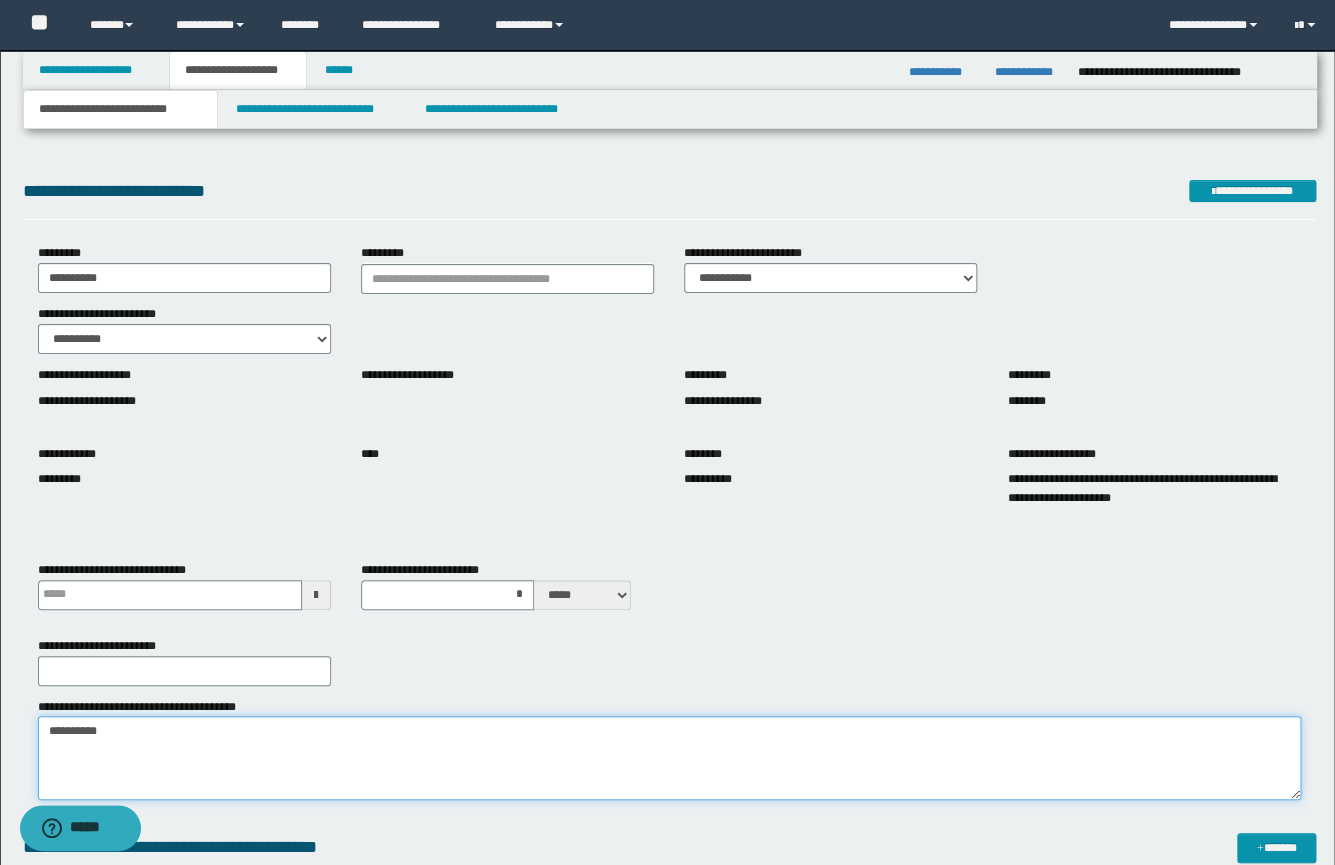 type on "**********" 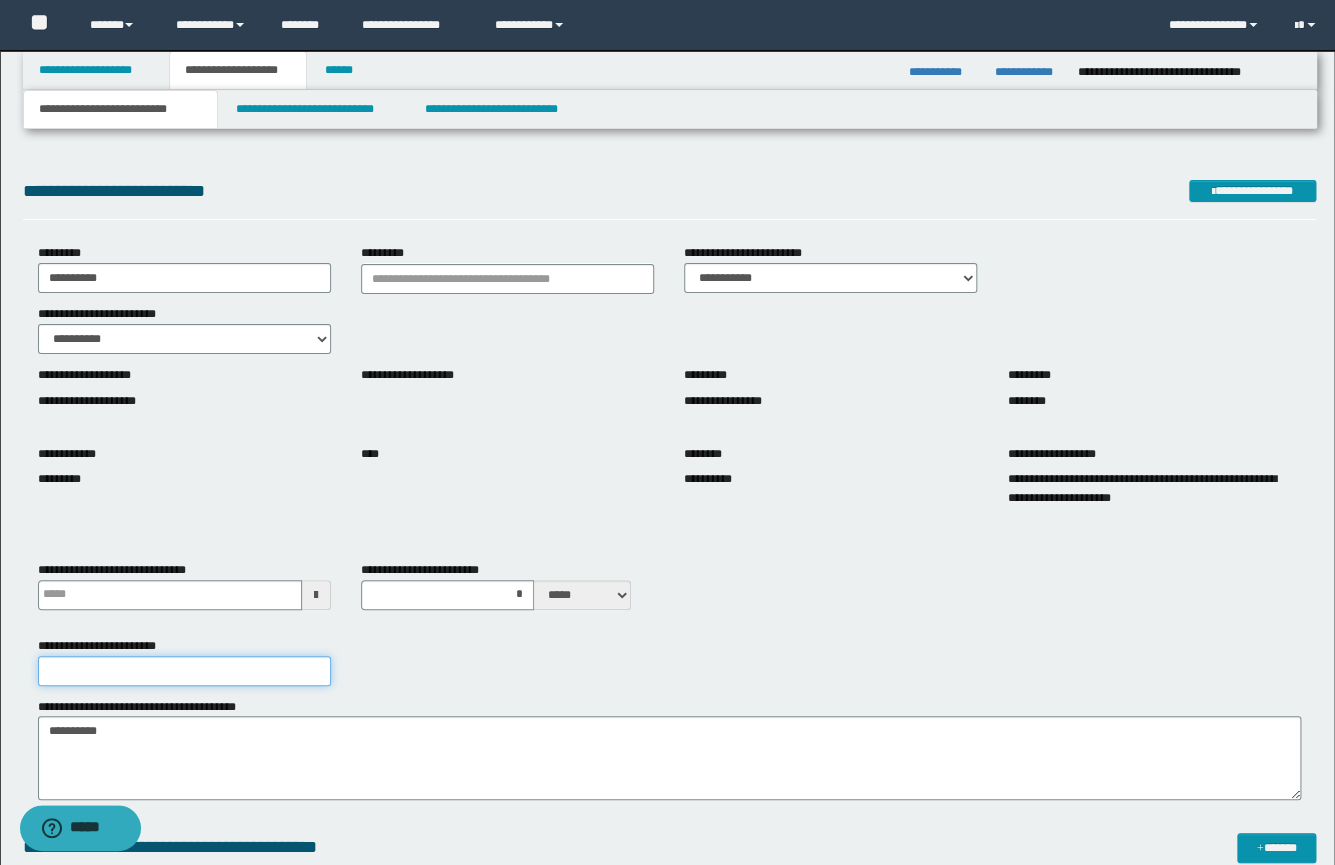 click on "**********" at bounding box center [184, 671] 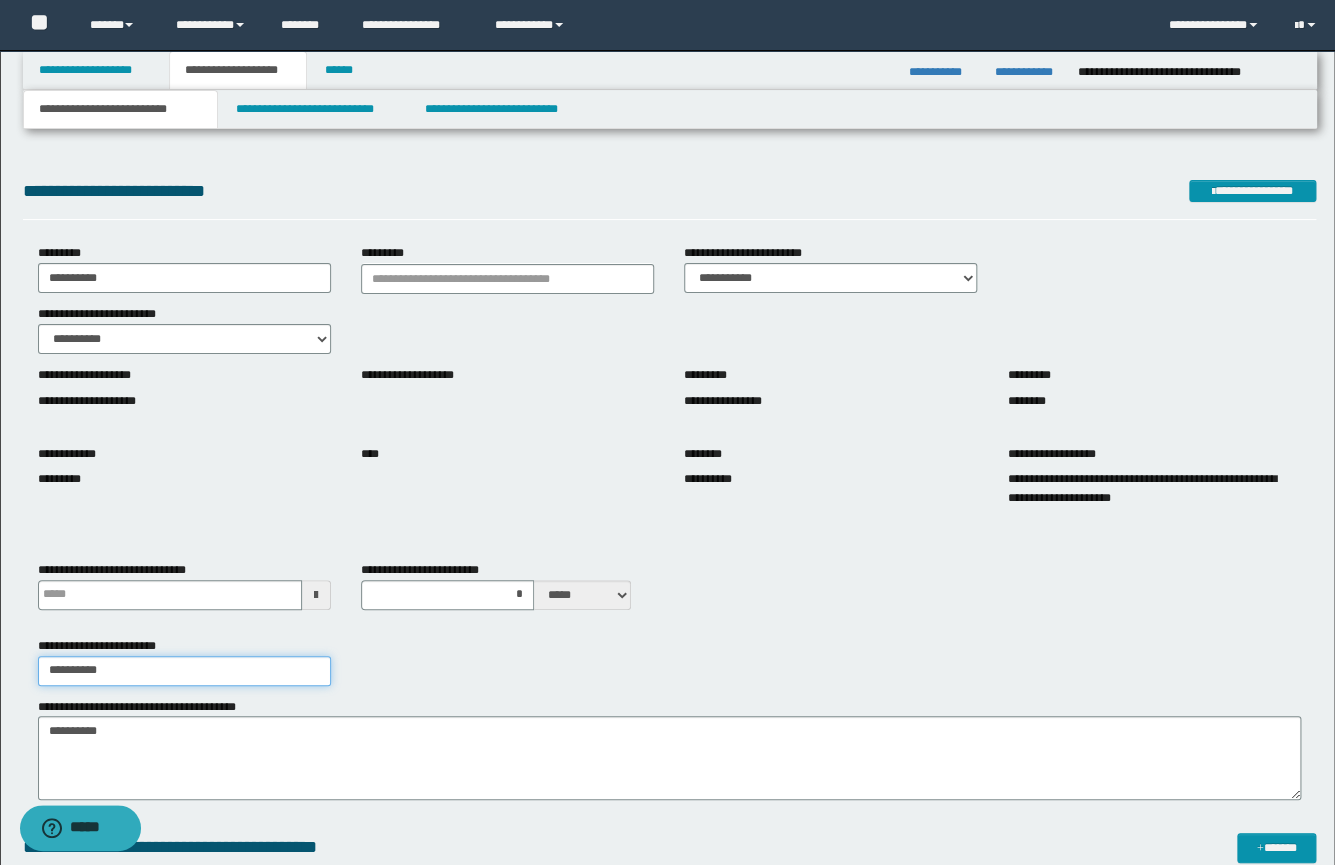 type 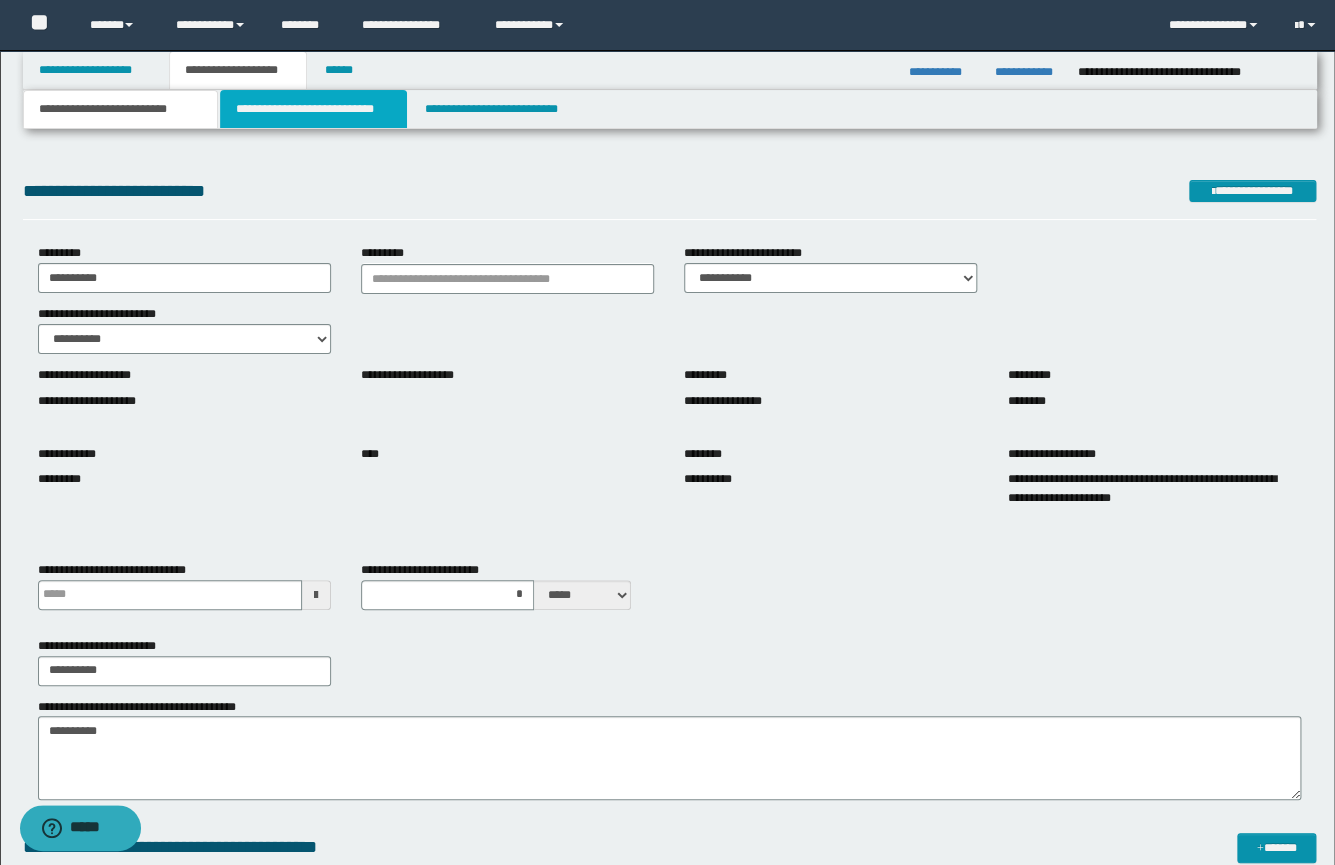 click on "**********" at bounding box center (313, 109) 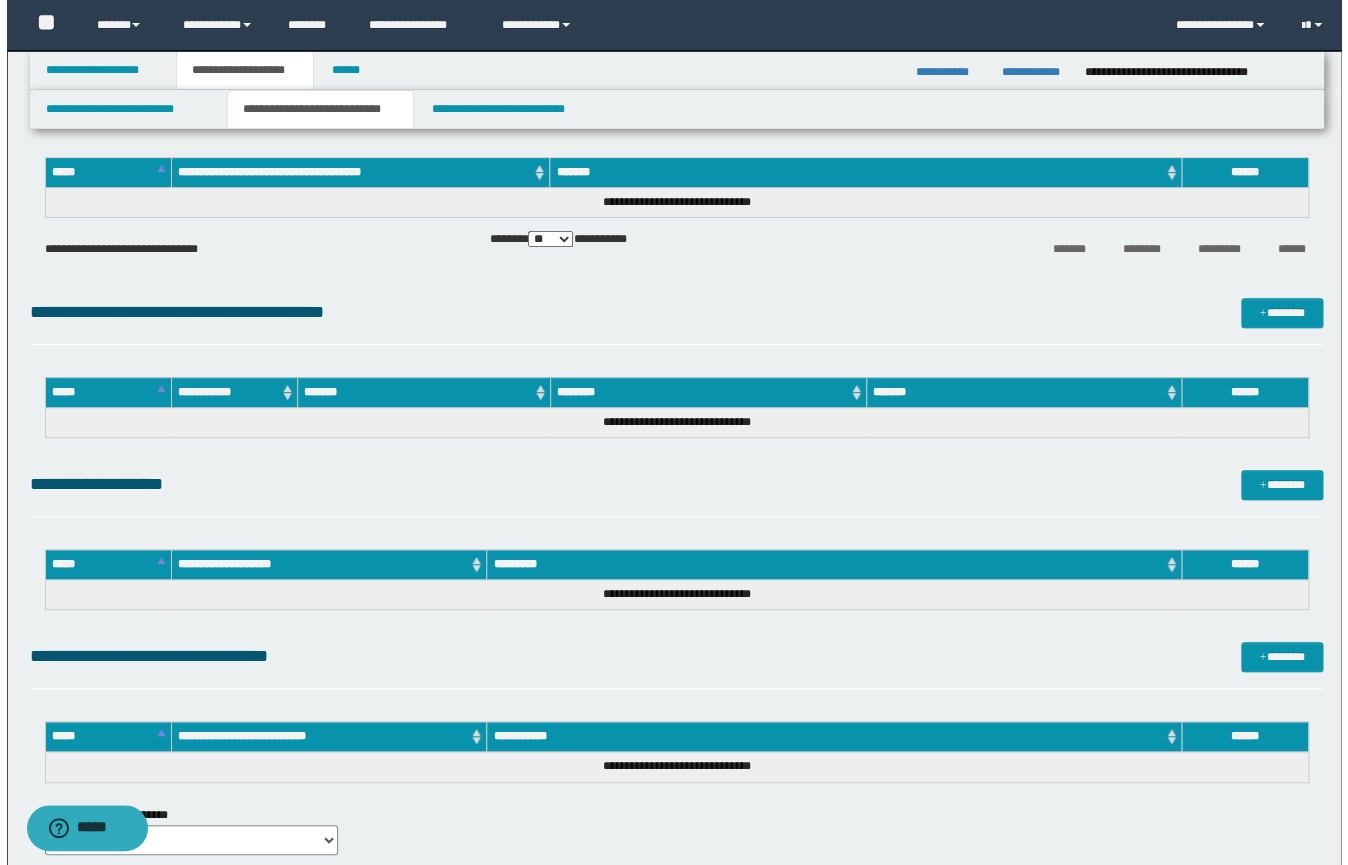 scroll, scrollTop: 85, scrollLeft: 0, axis: vertical 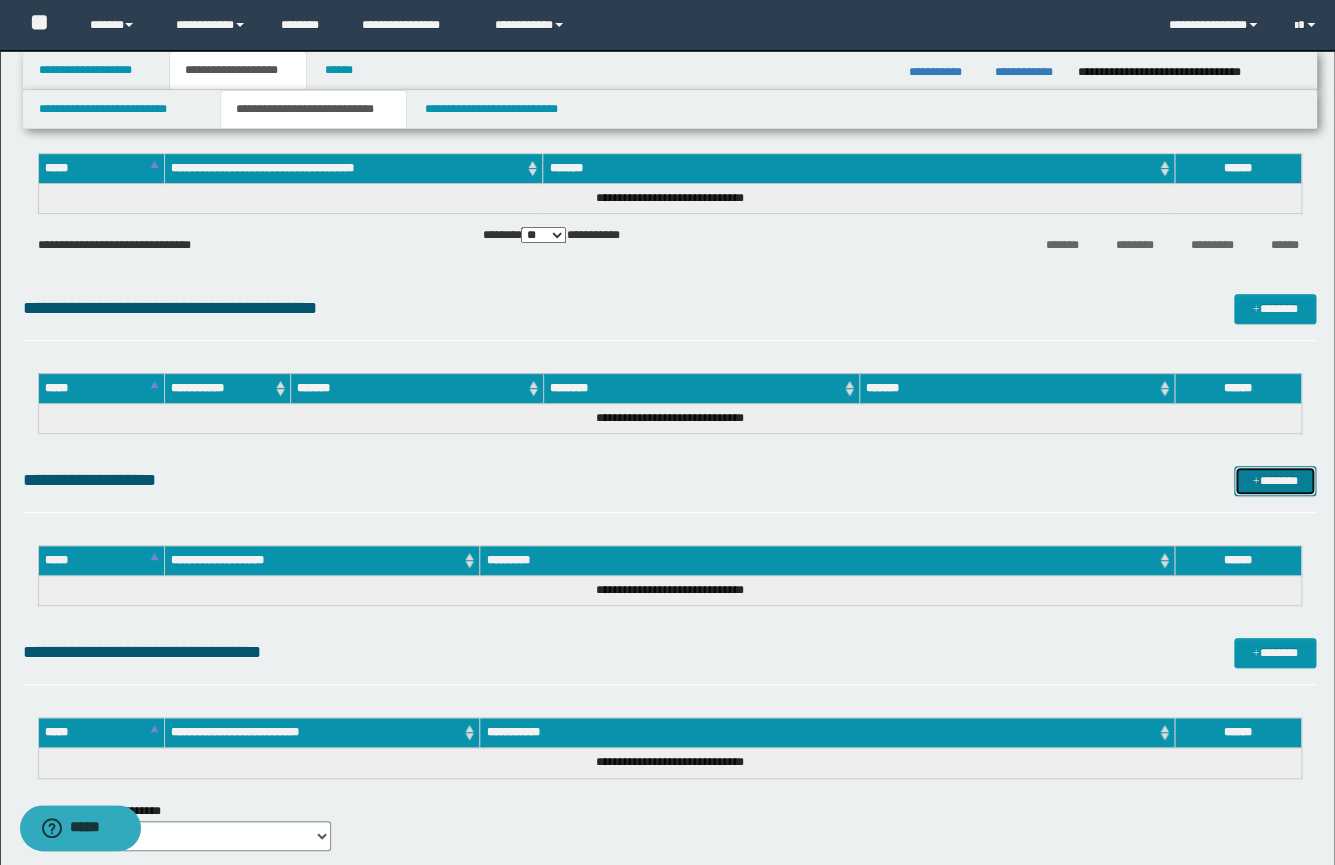 click on "*******" at bounding box center [1275, 481] 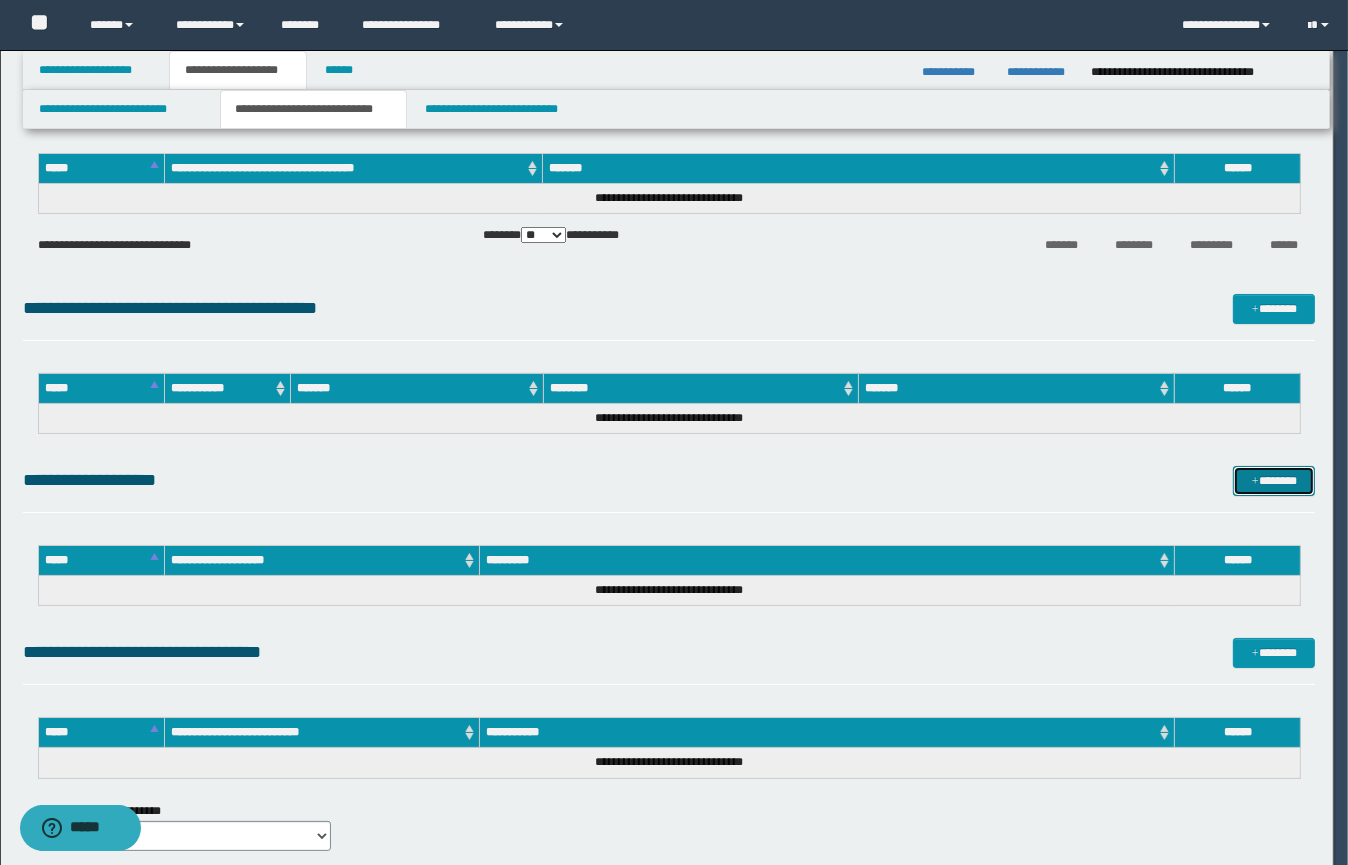 type 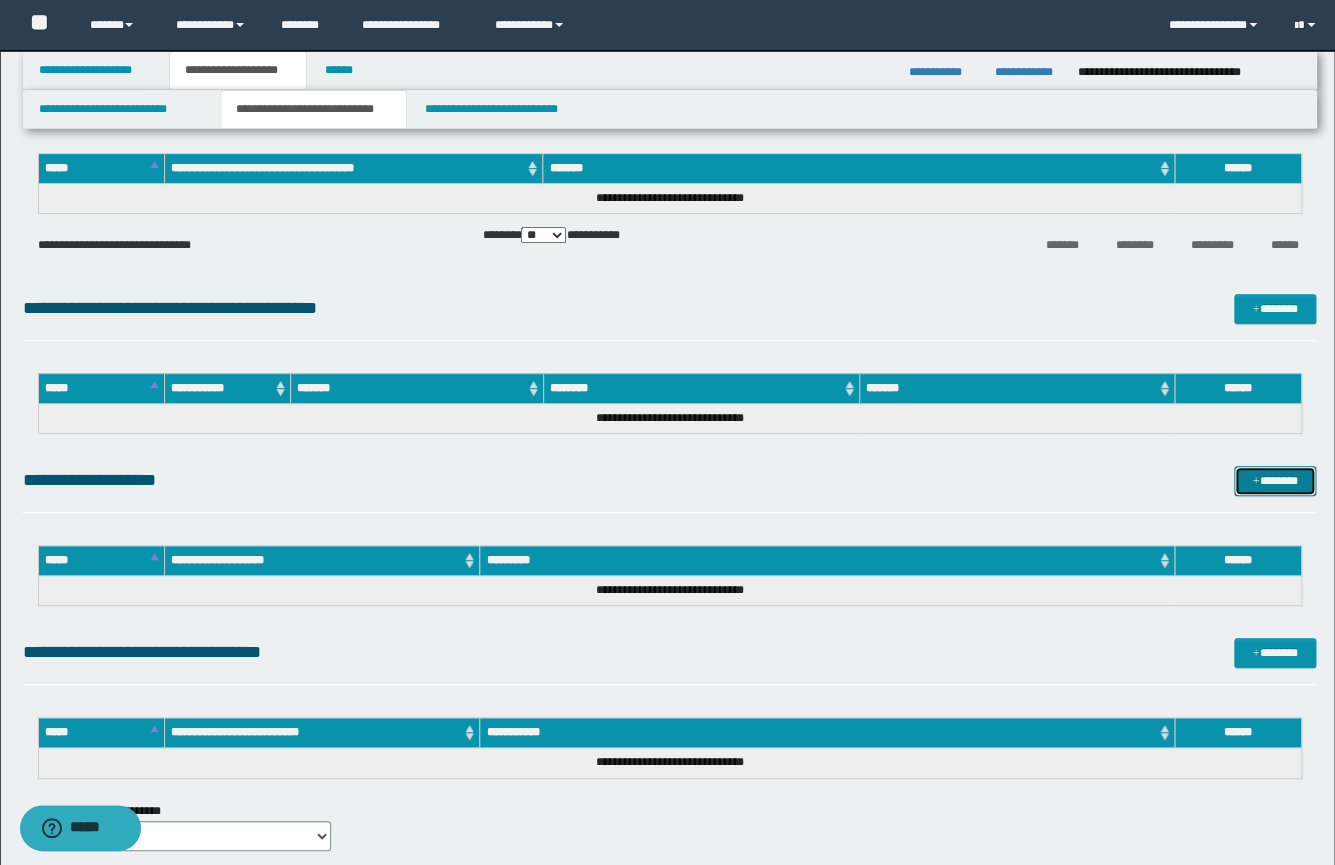 click on "*******" at bounding box center (1275, 481) 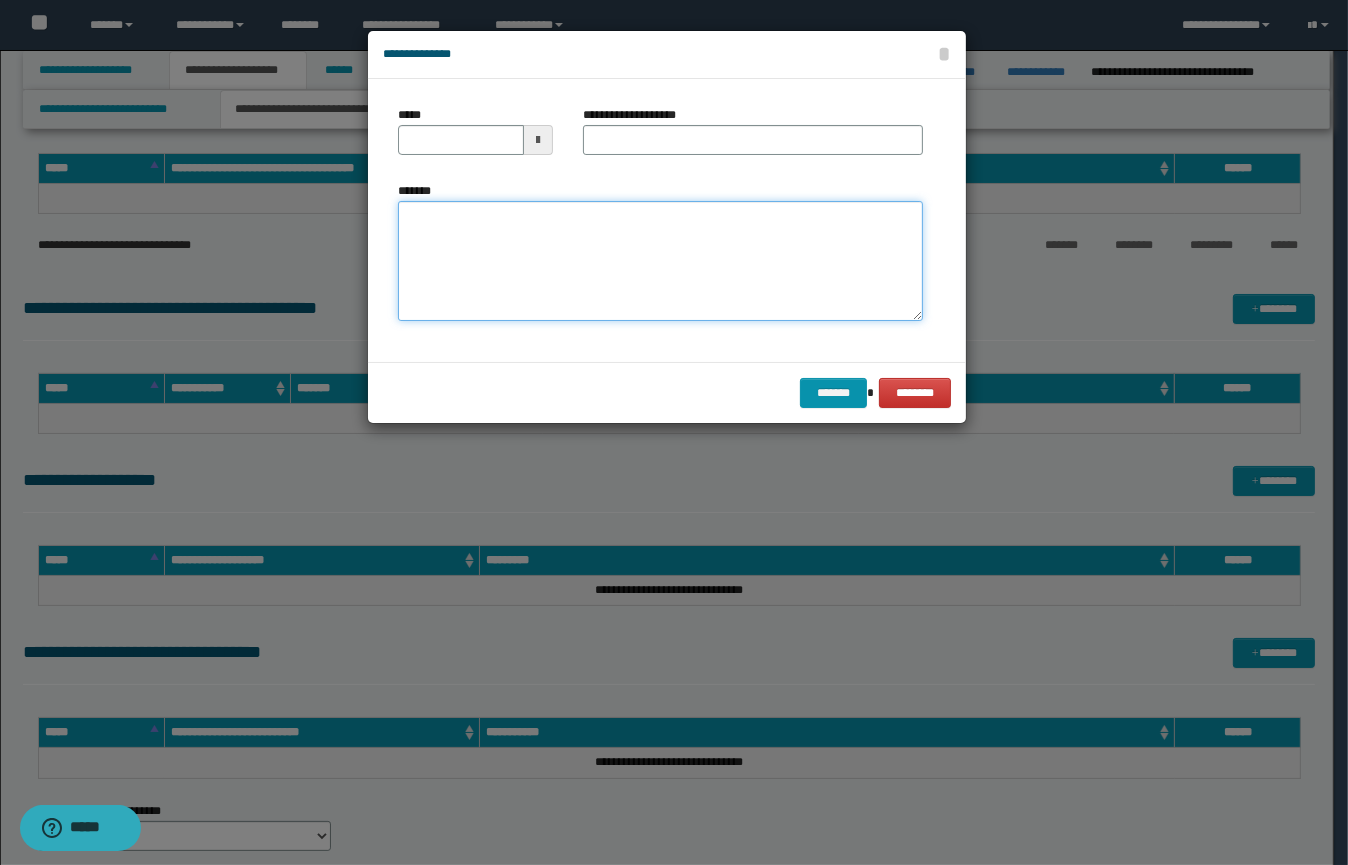 paste on "**********" 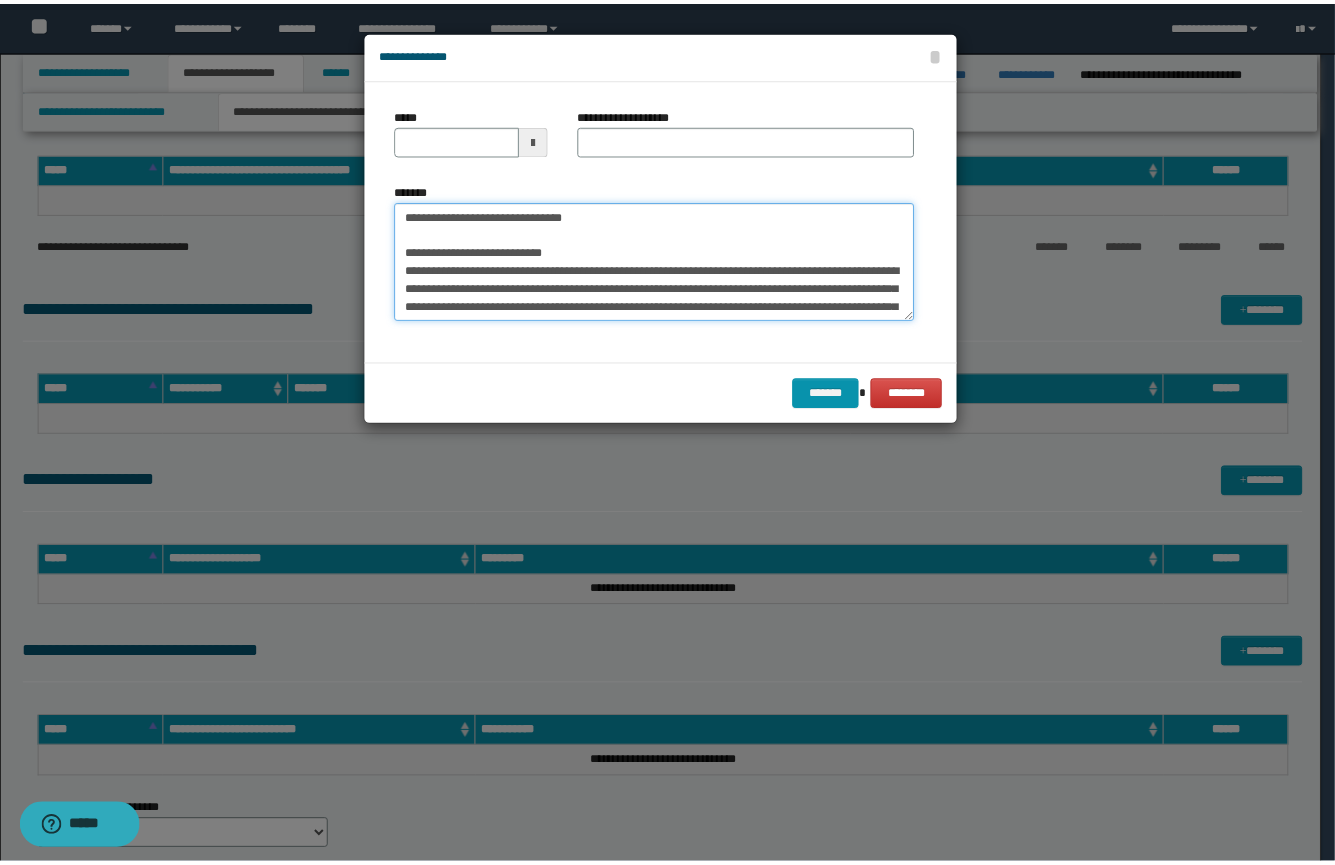 scroll, scrollTop: 0, scrollLeft: 0, axis: both 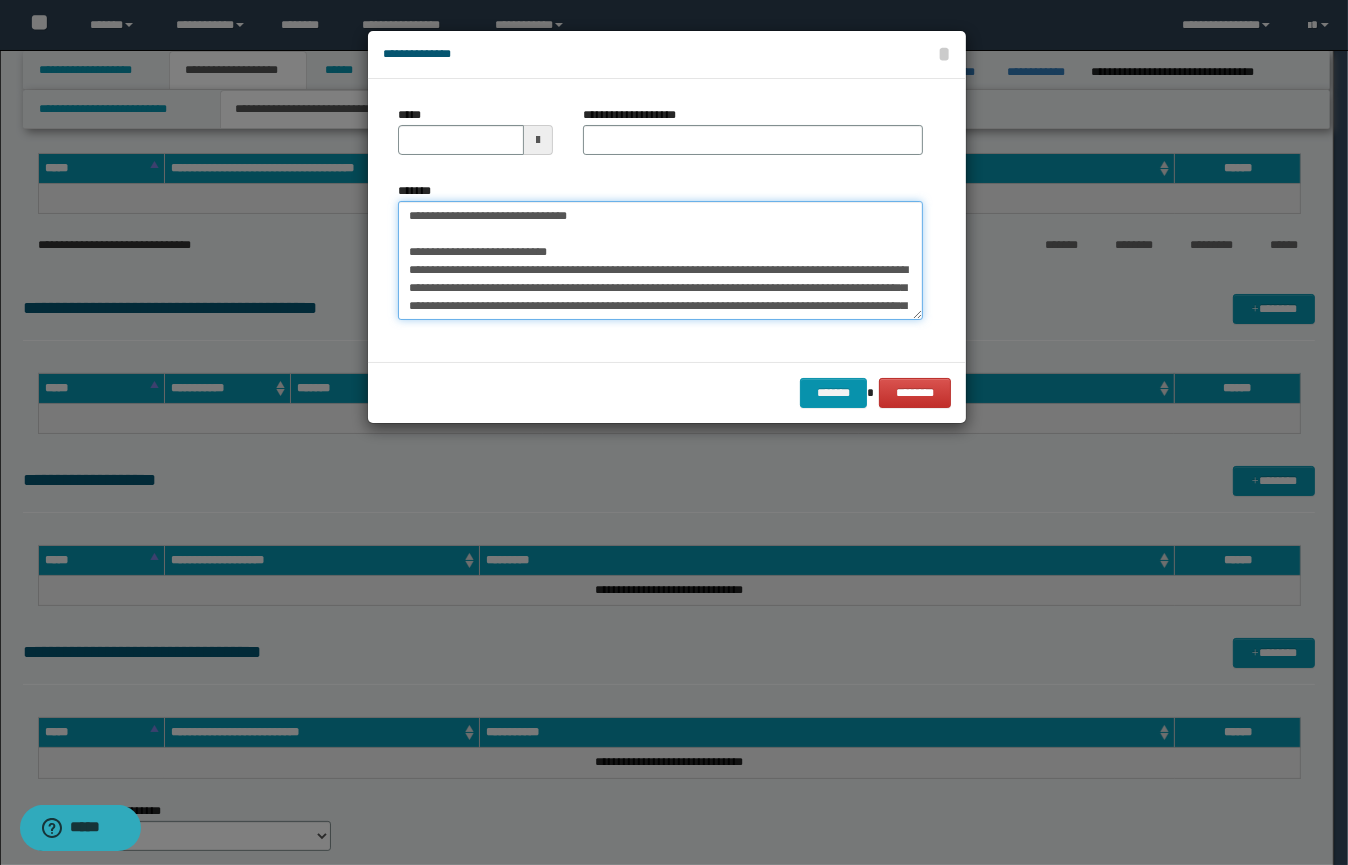 type on "**********" 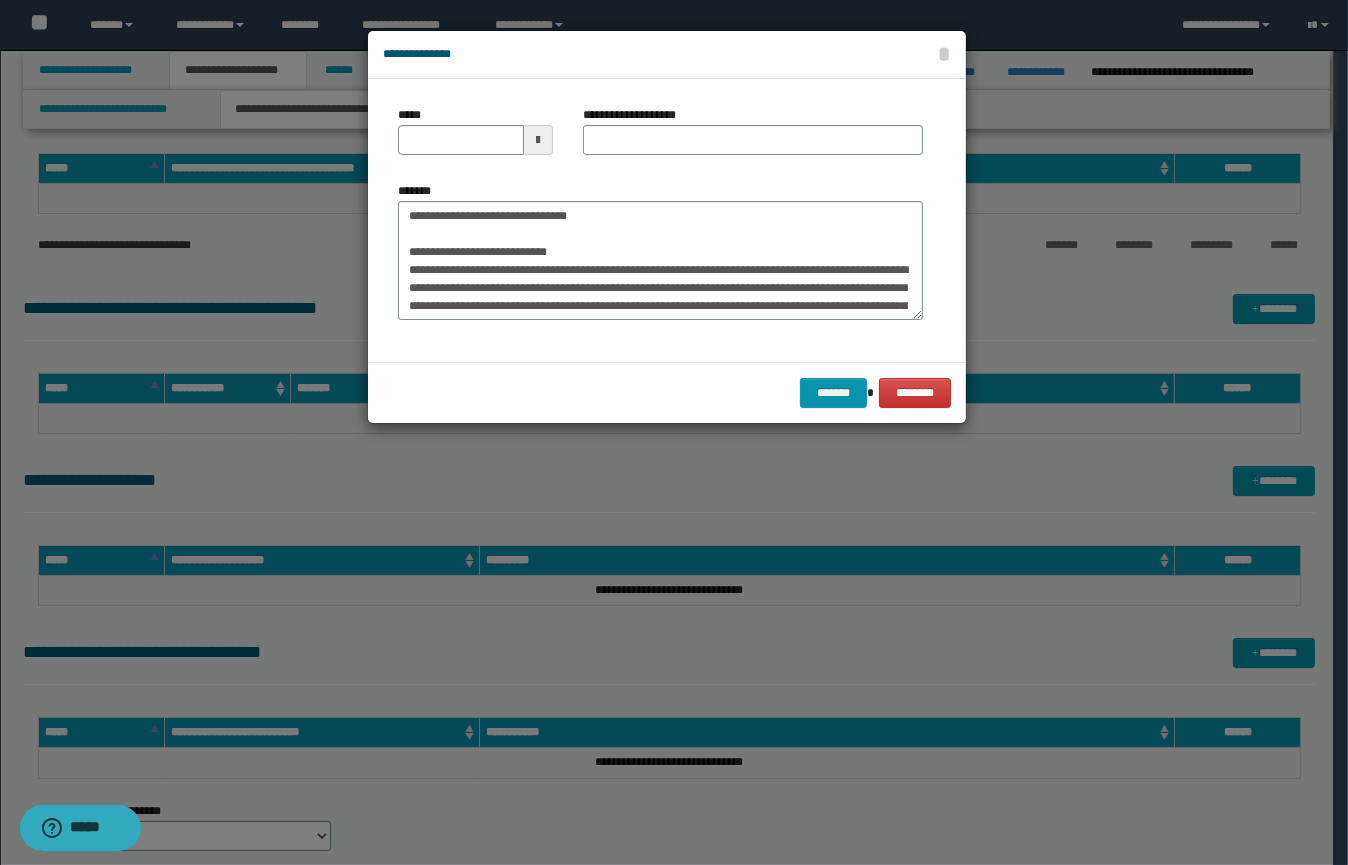 click at bounding box center (538, 140) 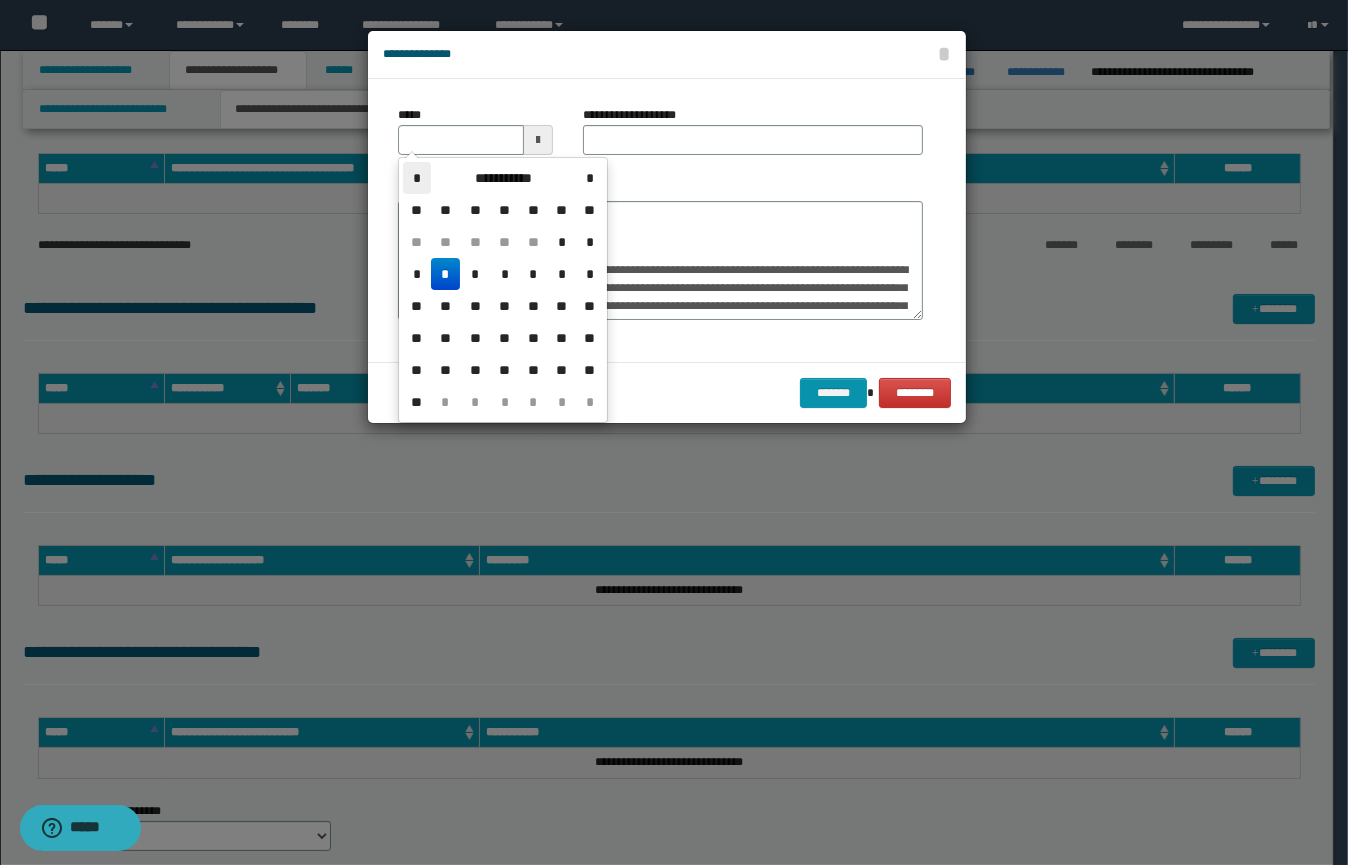 click on "*" at bounding box center [417, 178] 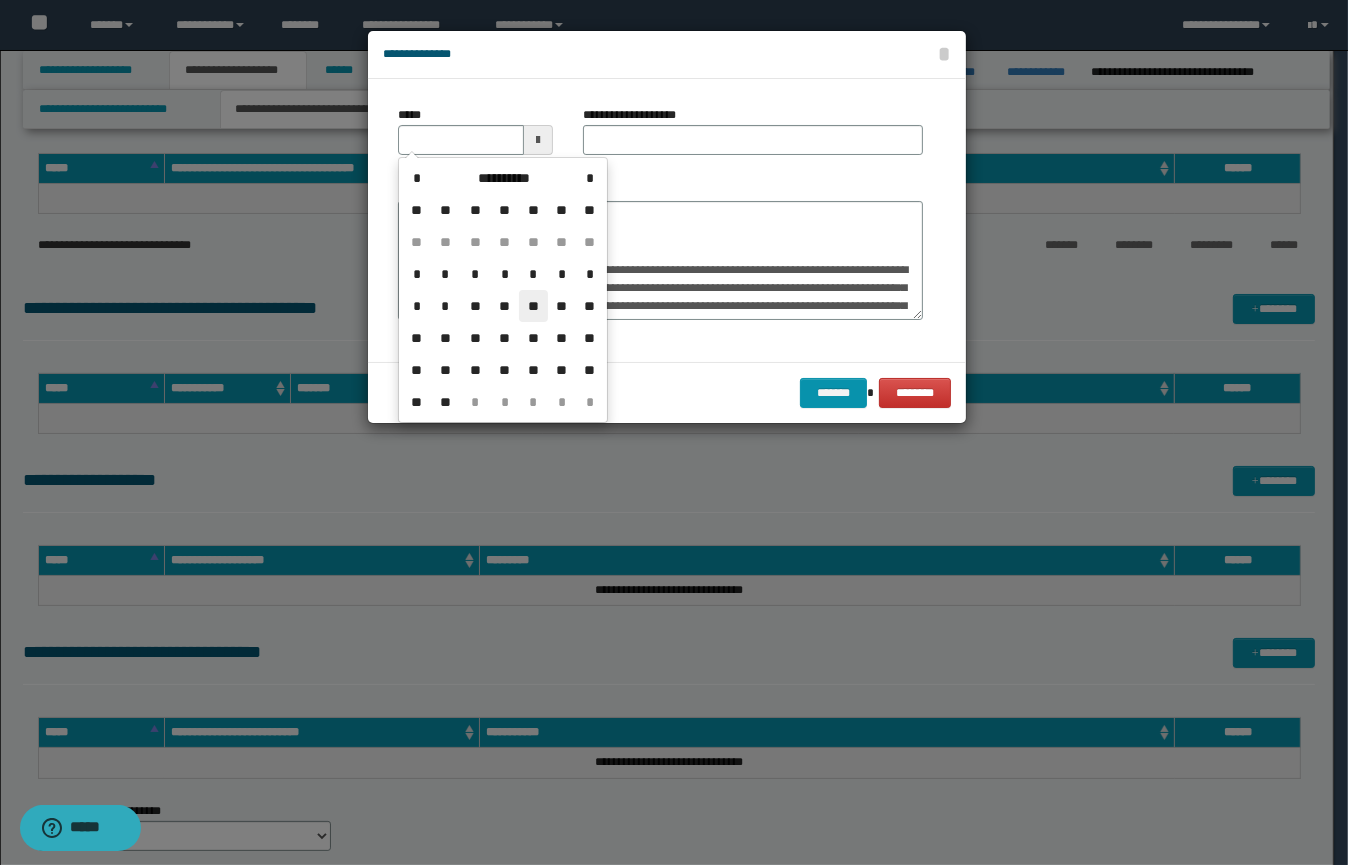 click on "**" at bounding box center (533, 306) 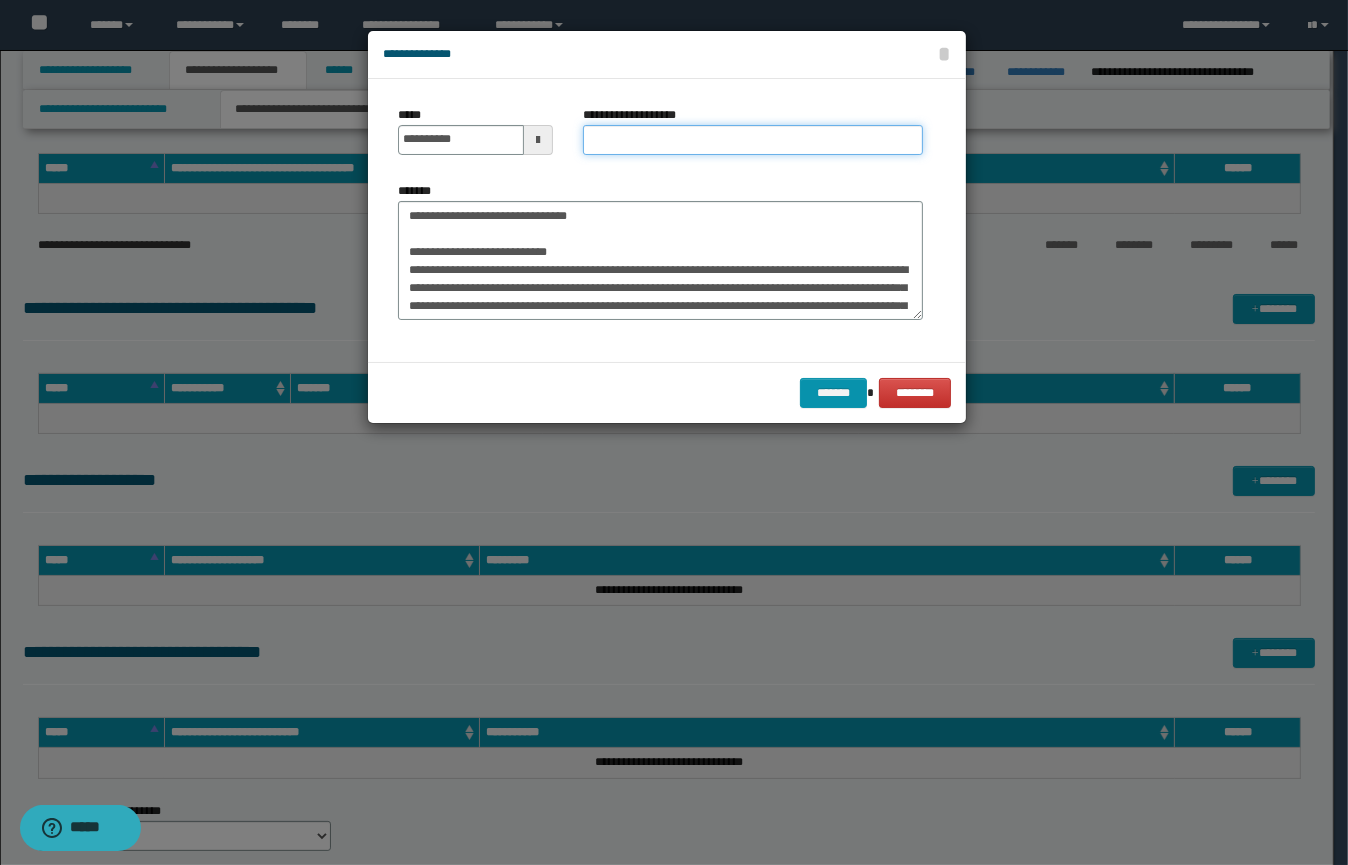 click on "**********" at bounding box center (753, 140) 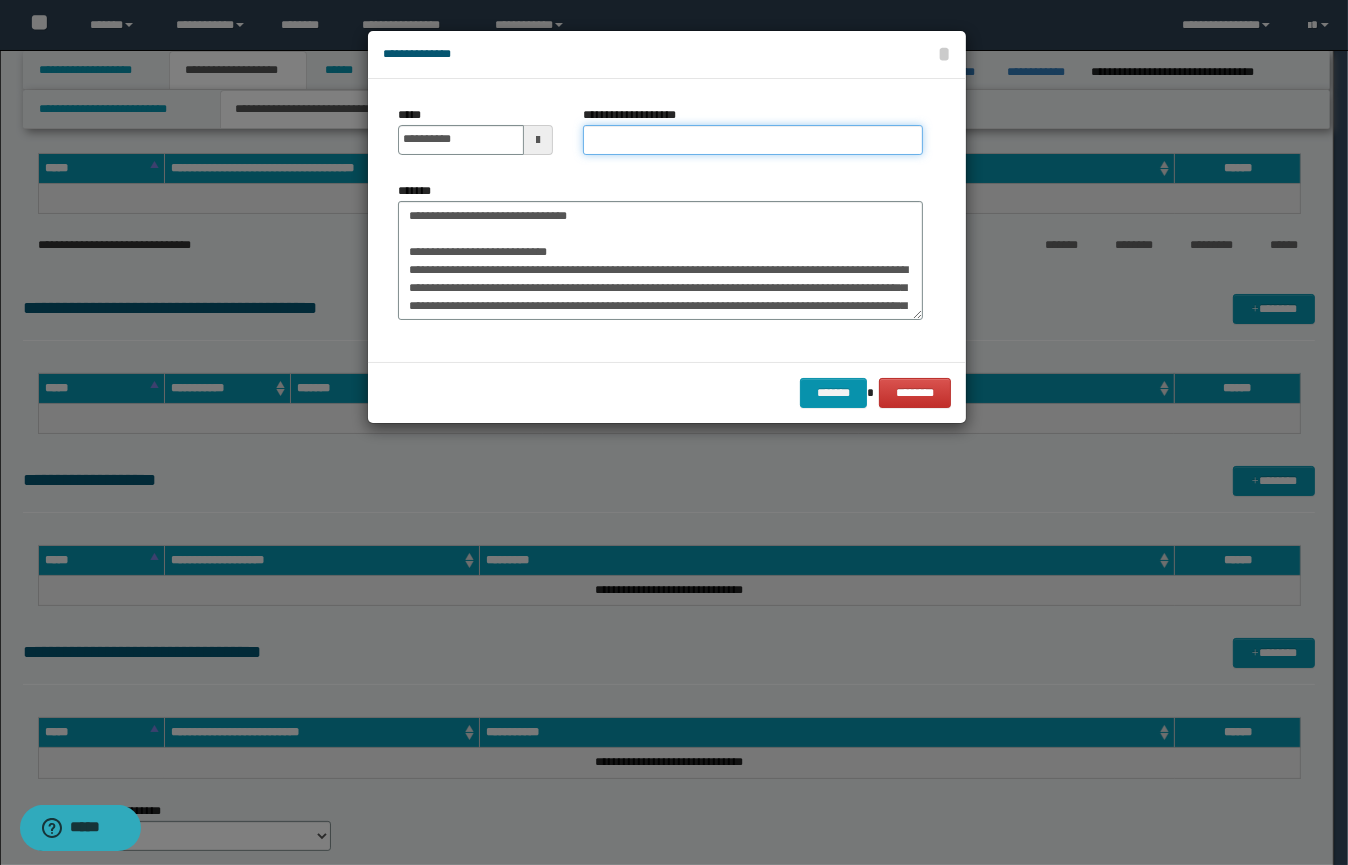 type on "*****" 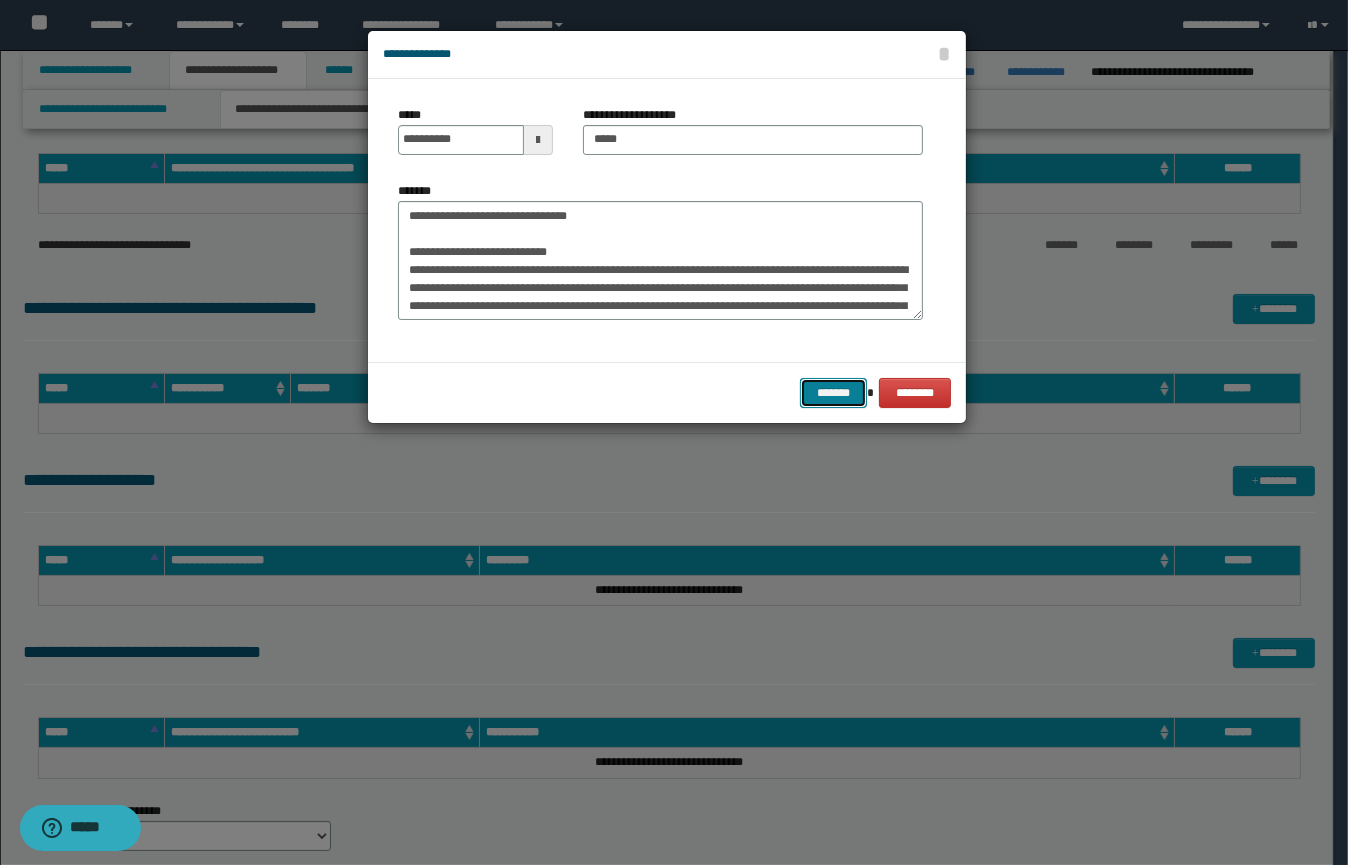 click on "*******" at bounding box center (833, 393) 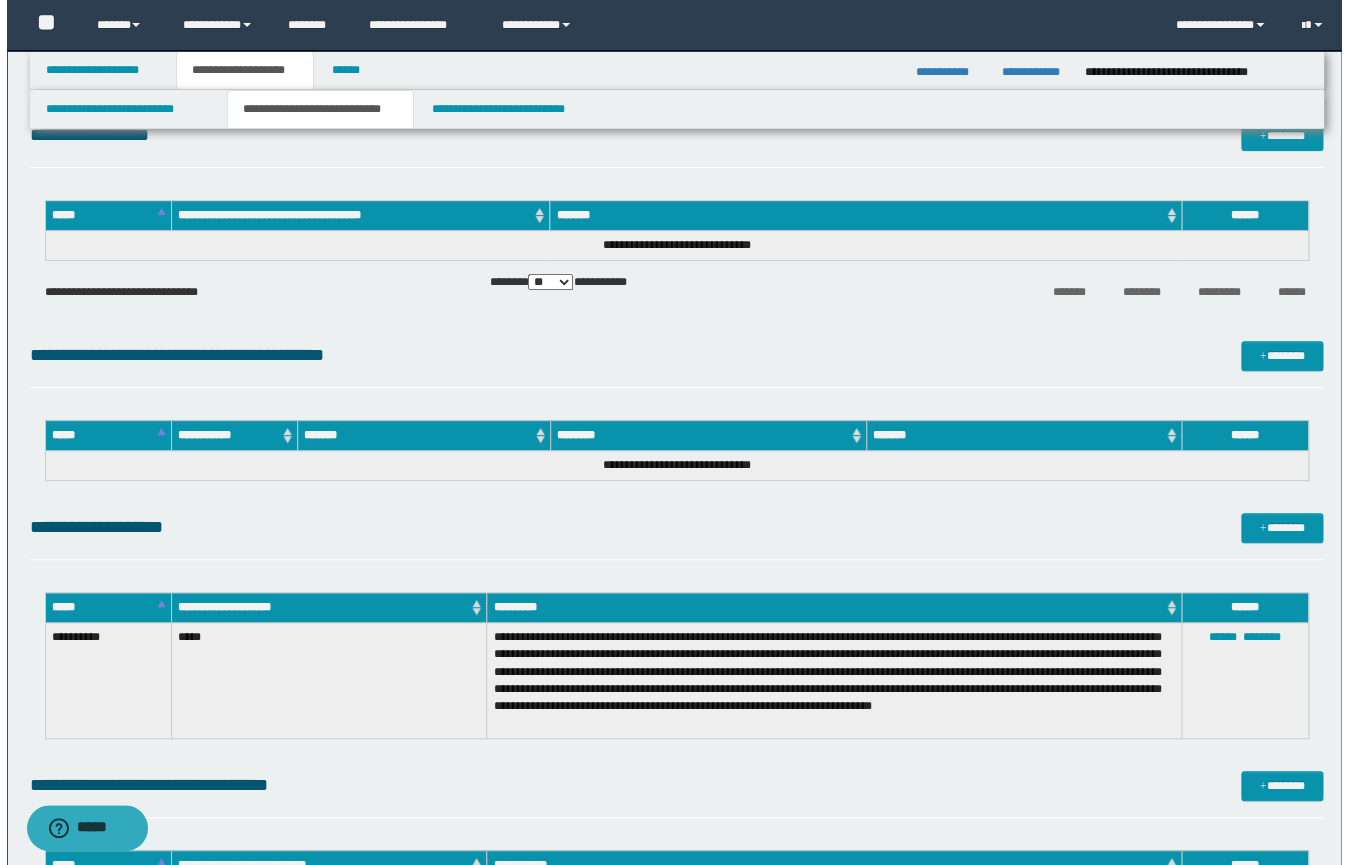 scroll, scrollTop: 0, scrollLeft: 0, axis: both 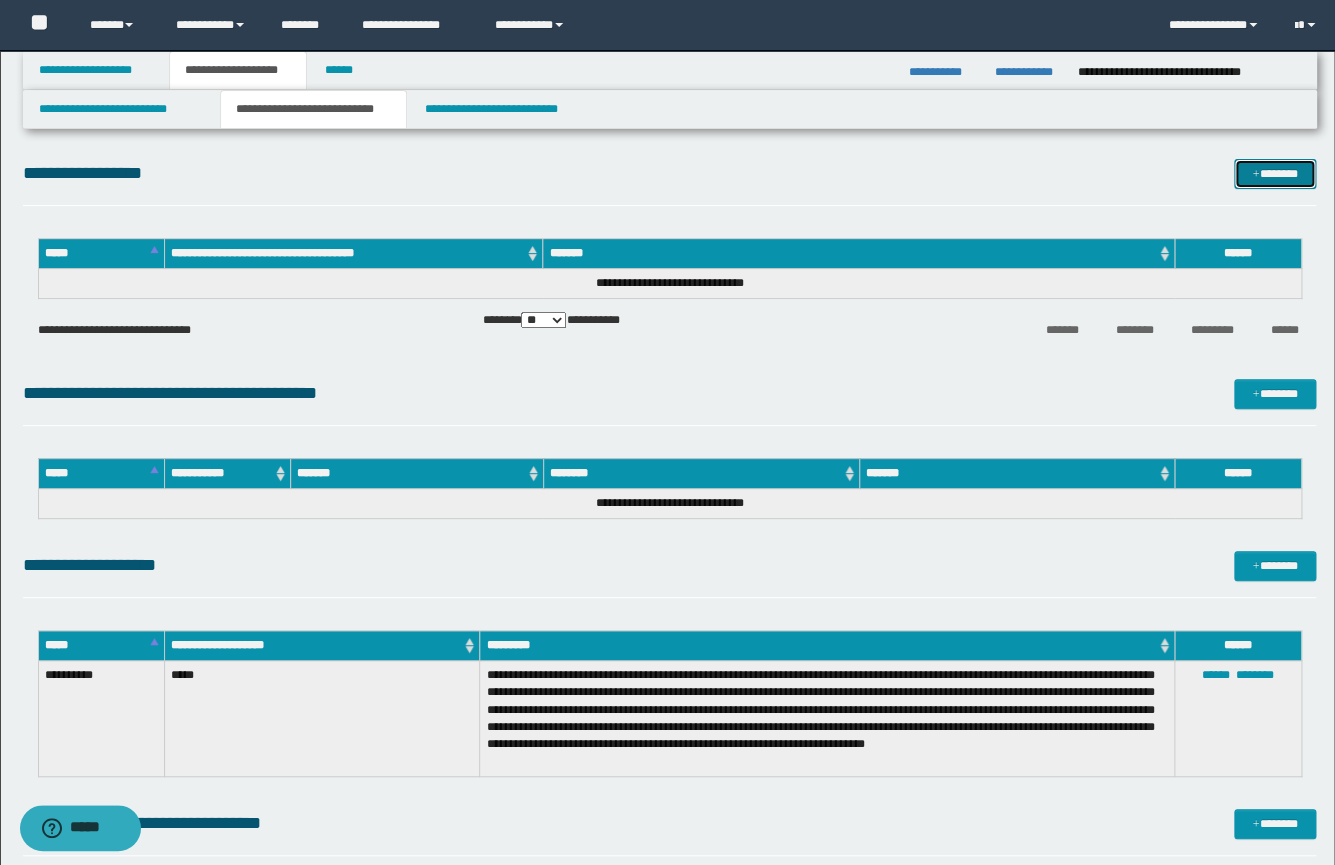click on "*******" at bounding box center (1275, 174) 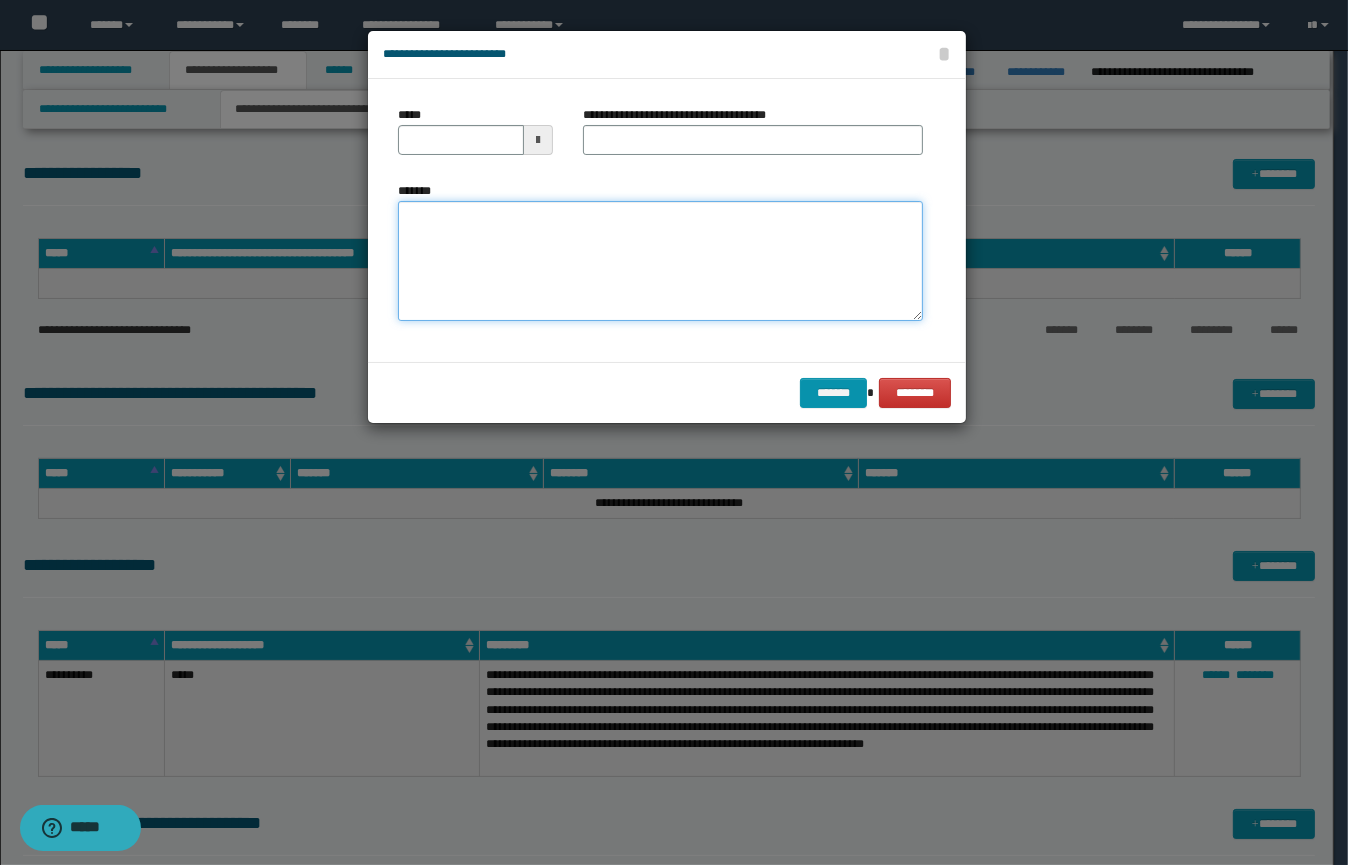click on "*******" at bounding box center [660, 261] 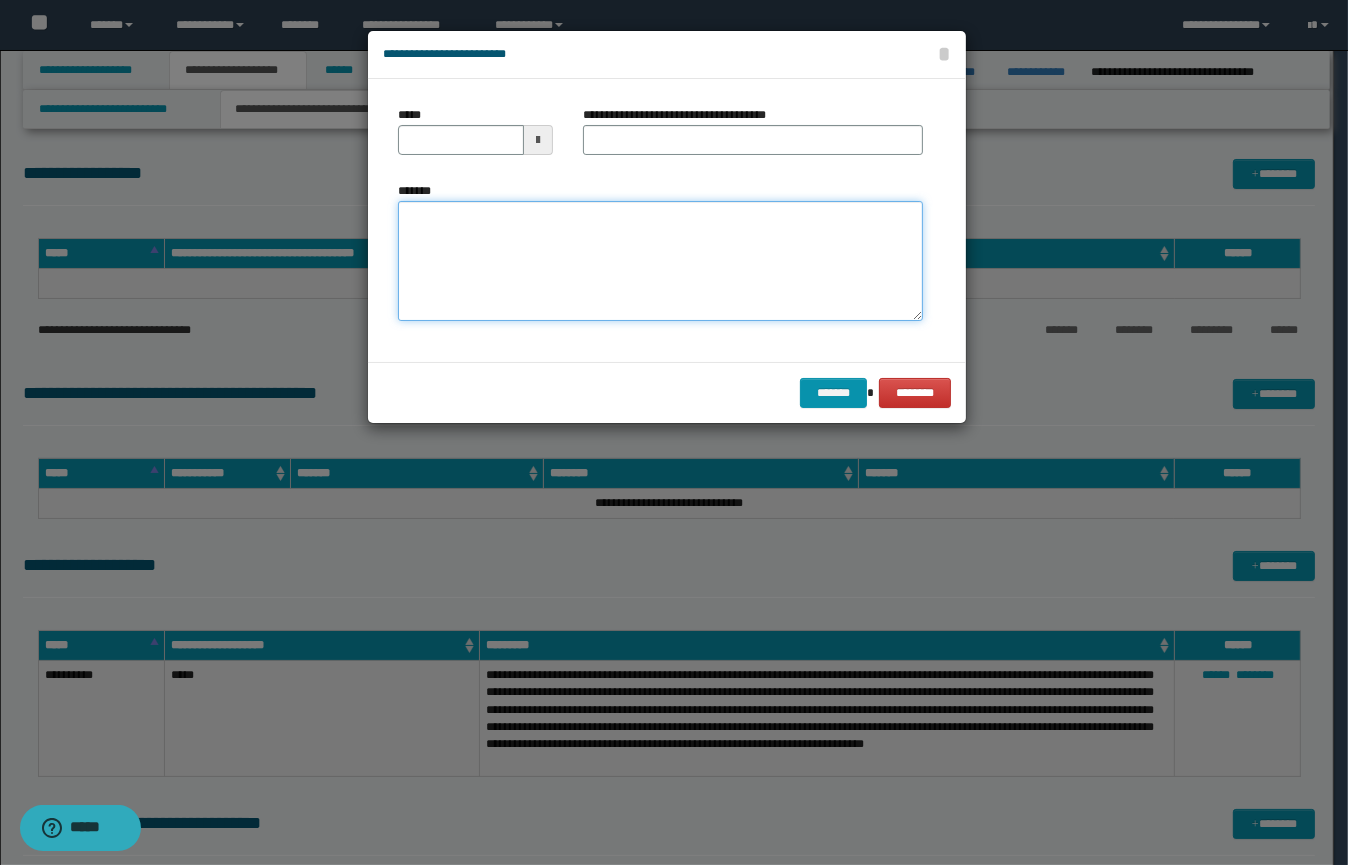 paste on "**********" 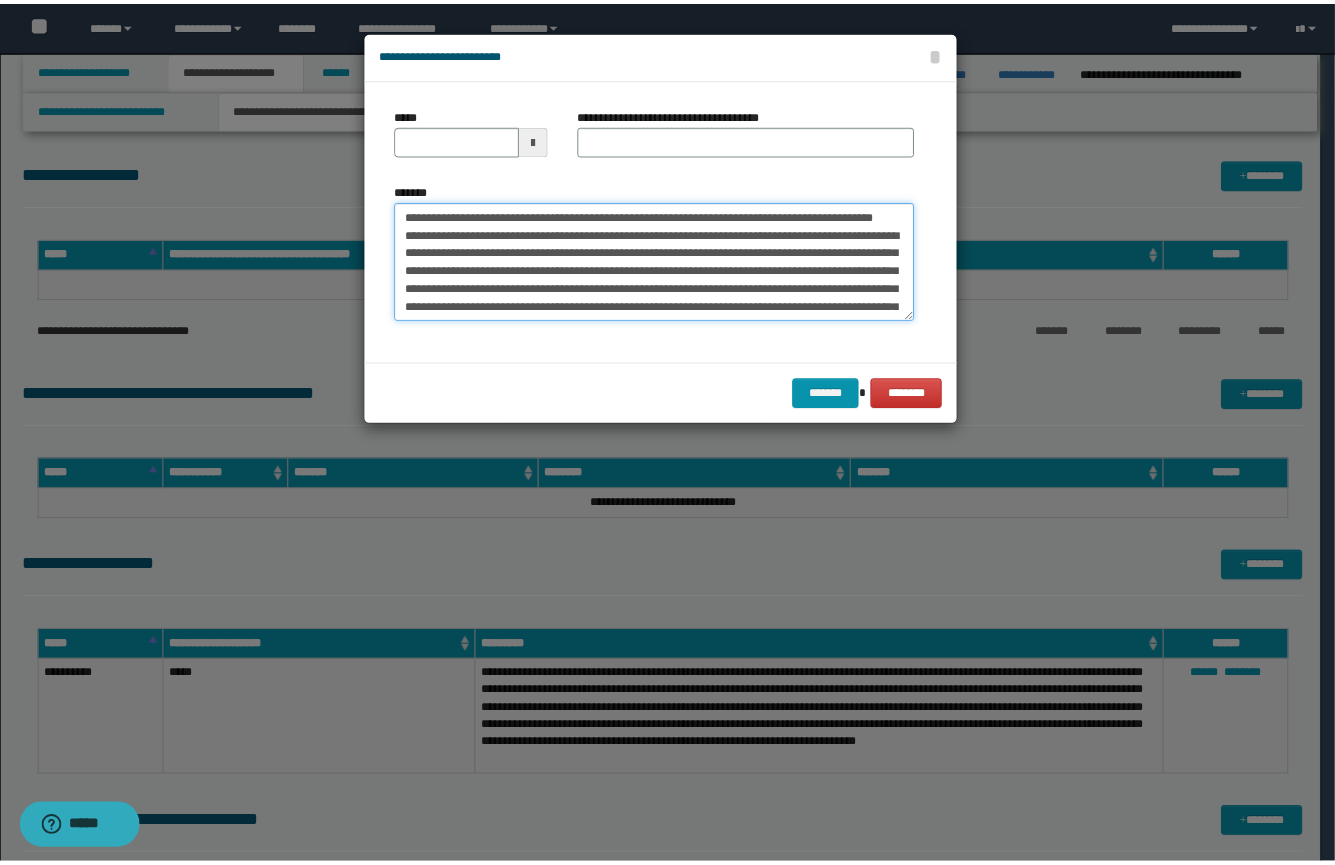 scroll, scrollTop: 0, scrollLeft: 0, axis: both 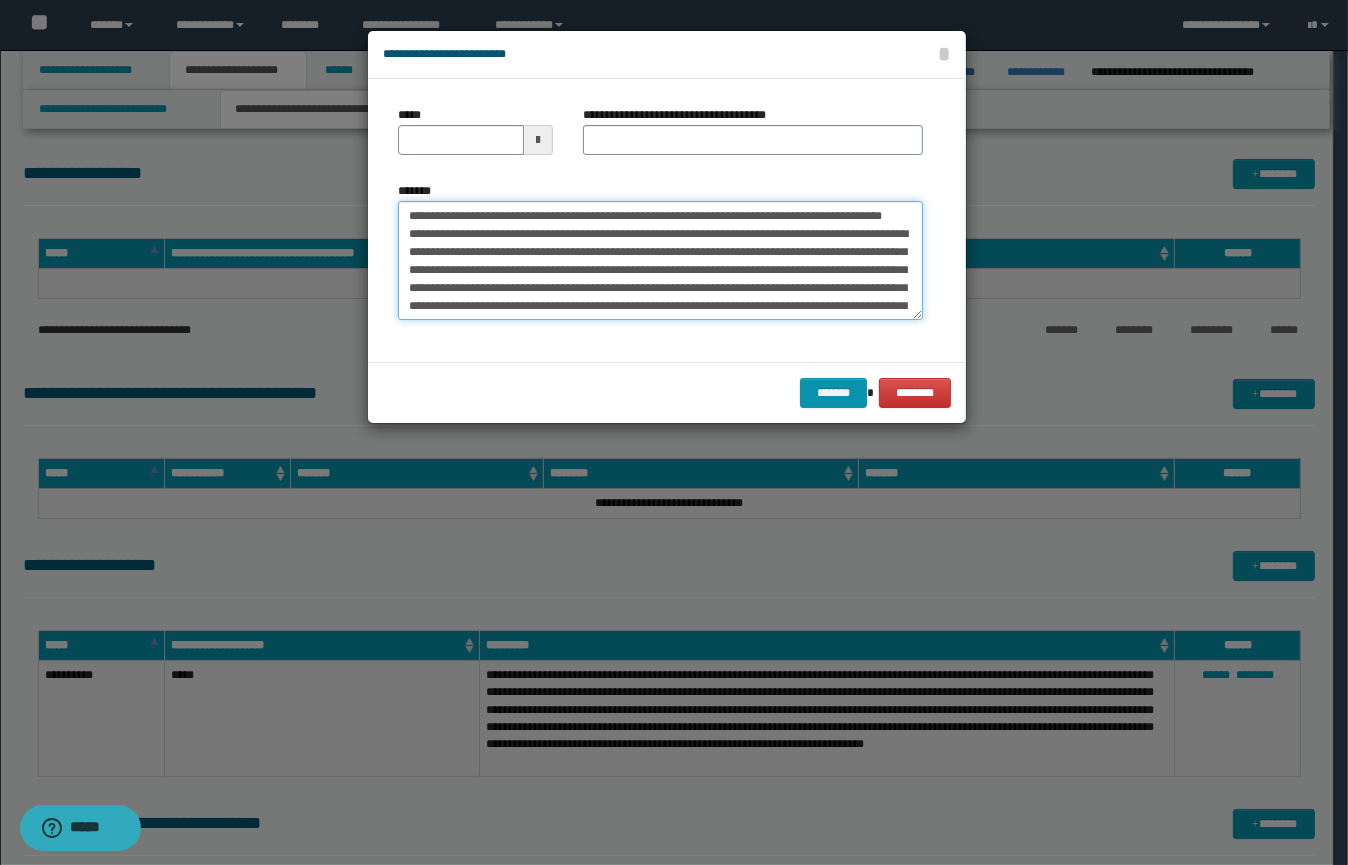 drag, startPoint x: 834, startPoint y: 213, endPoint x: 869, endPoint y: 230, distance: 38.910152 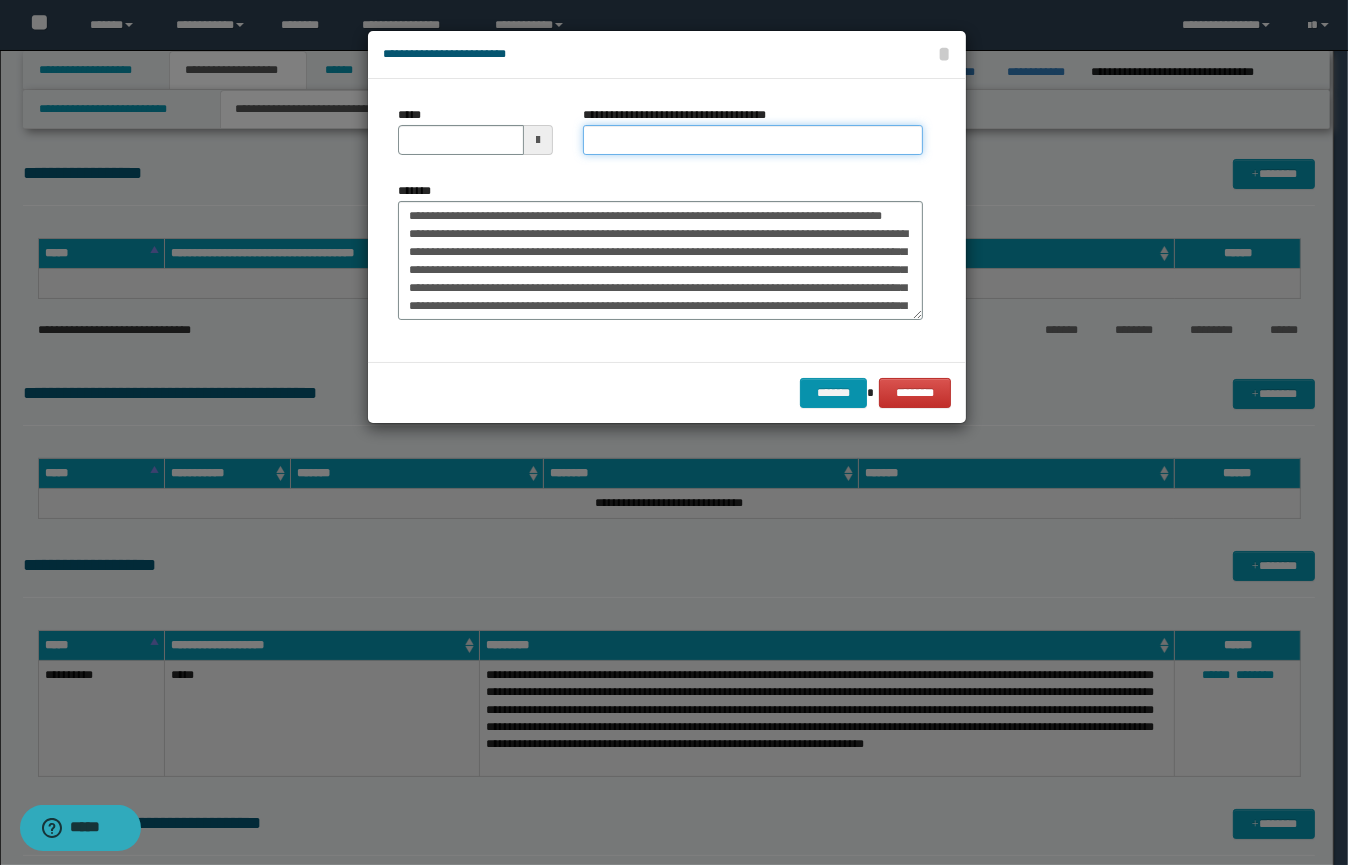 click on "**********" at bounding box center [753, 140] 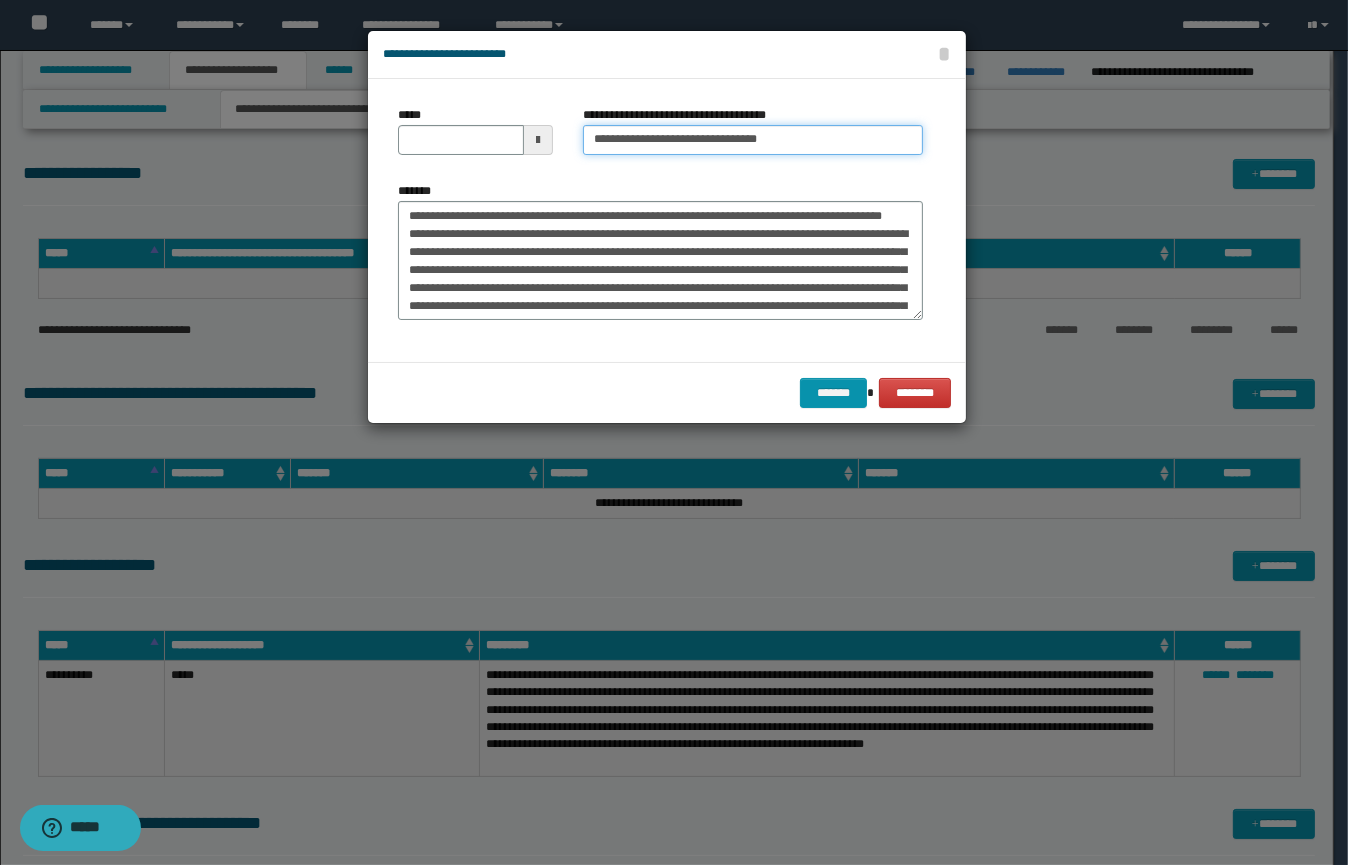 type on "**********" 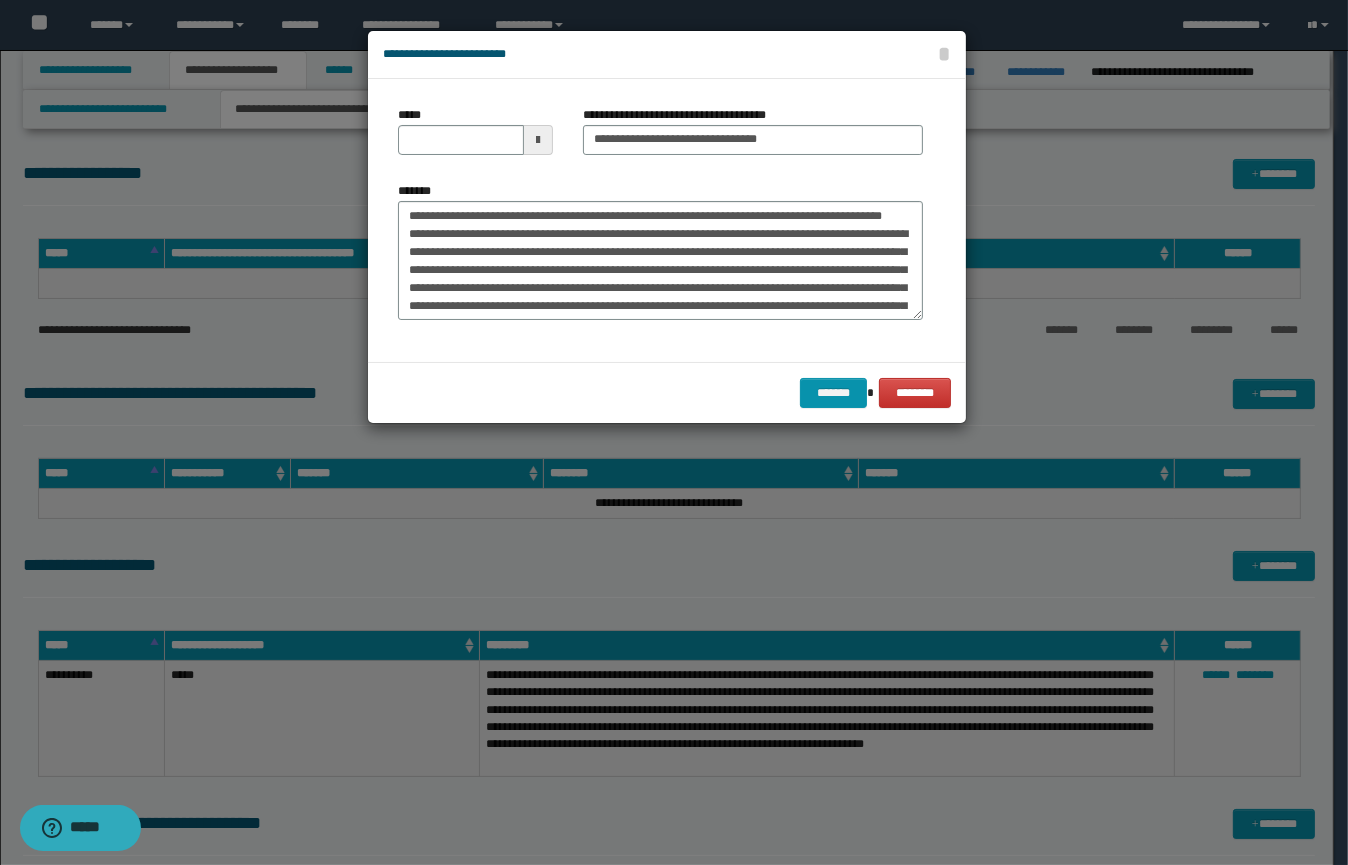 click at bounding box center [538, 140] 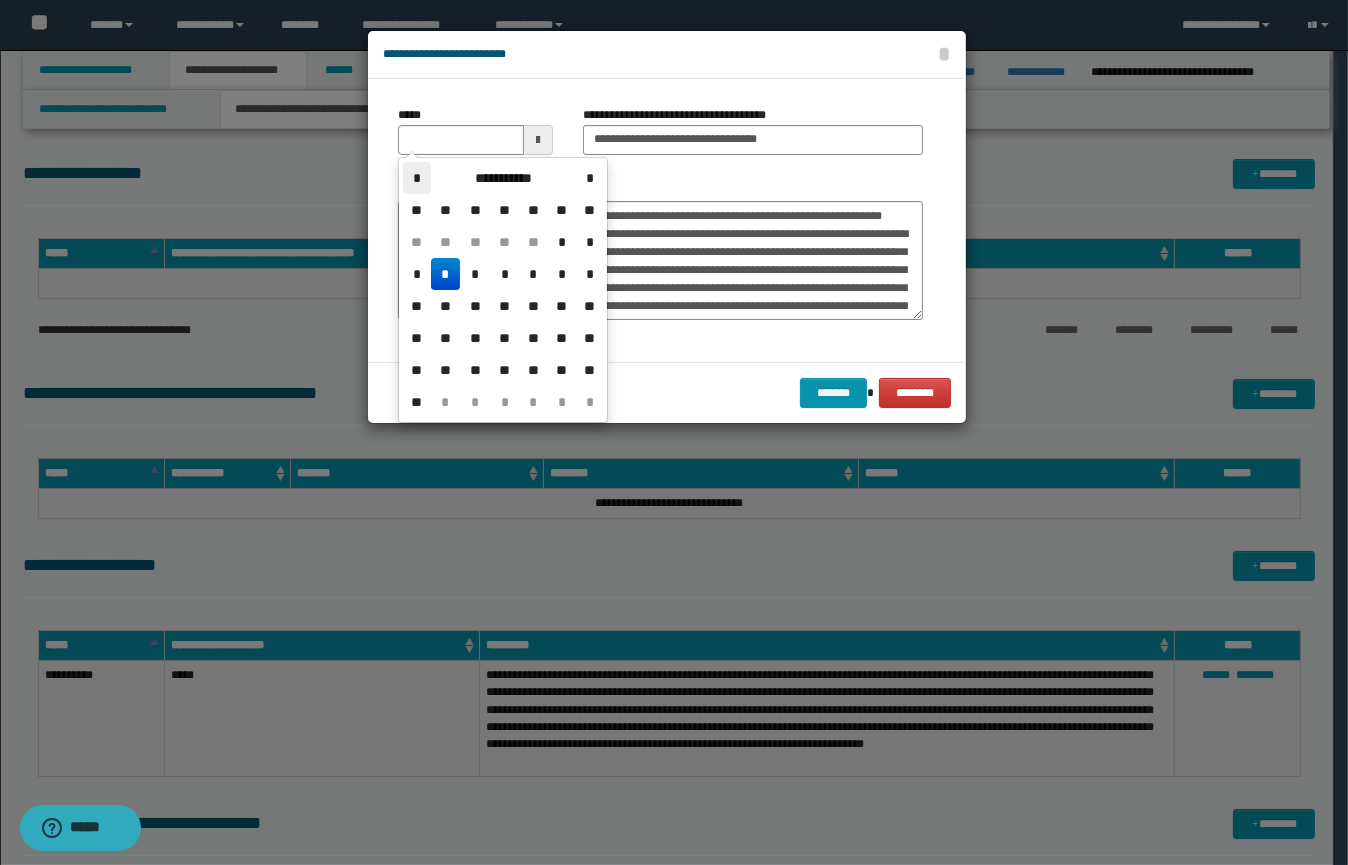 click on "*" at bounding box center [417, 178] 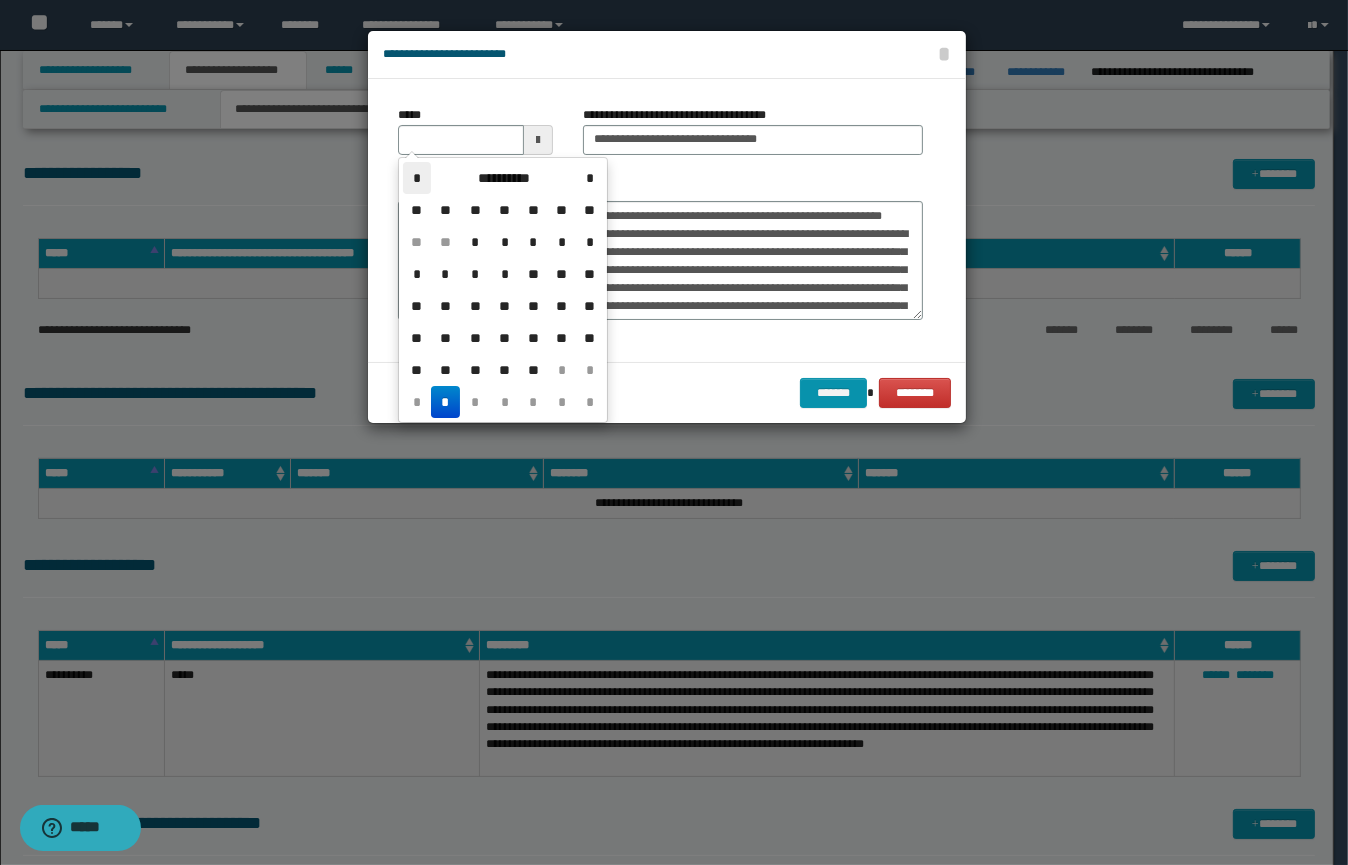 click on "*" at bounding box center [417, 178] 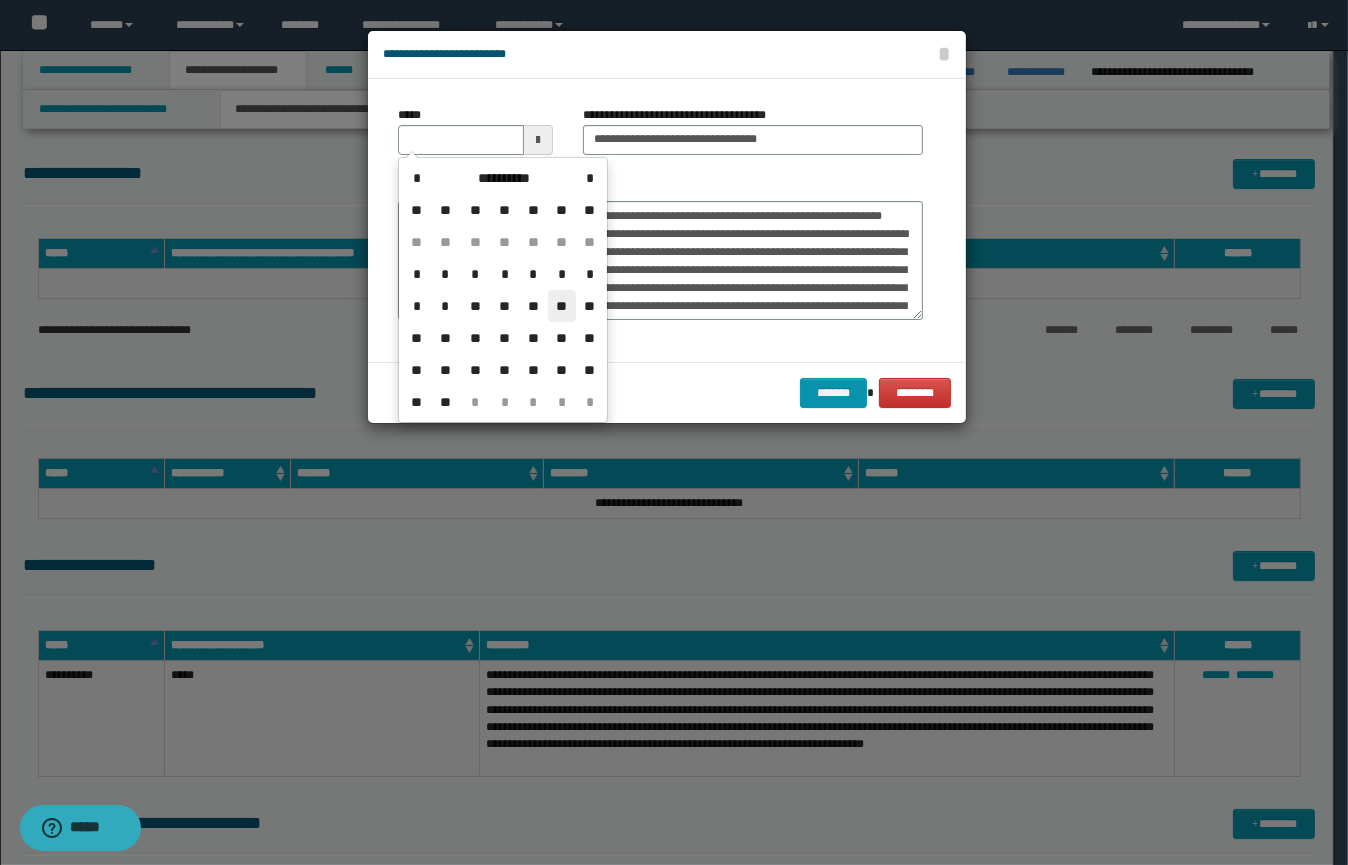 click on "**" at bounding box center [562, 306] 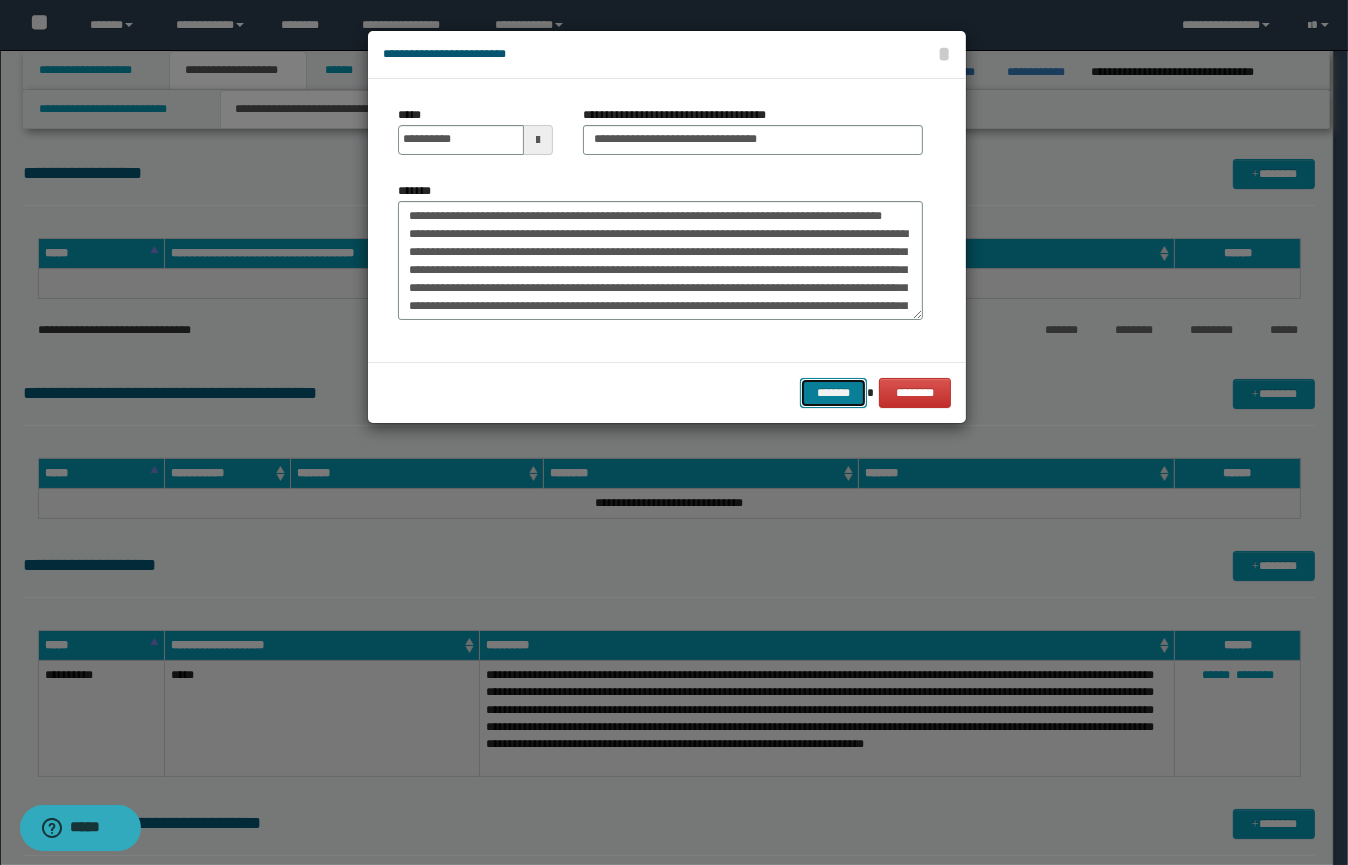 click on "*******" at bounding box center (833, 393) 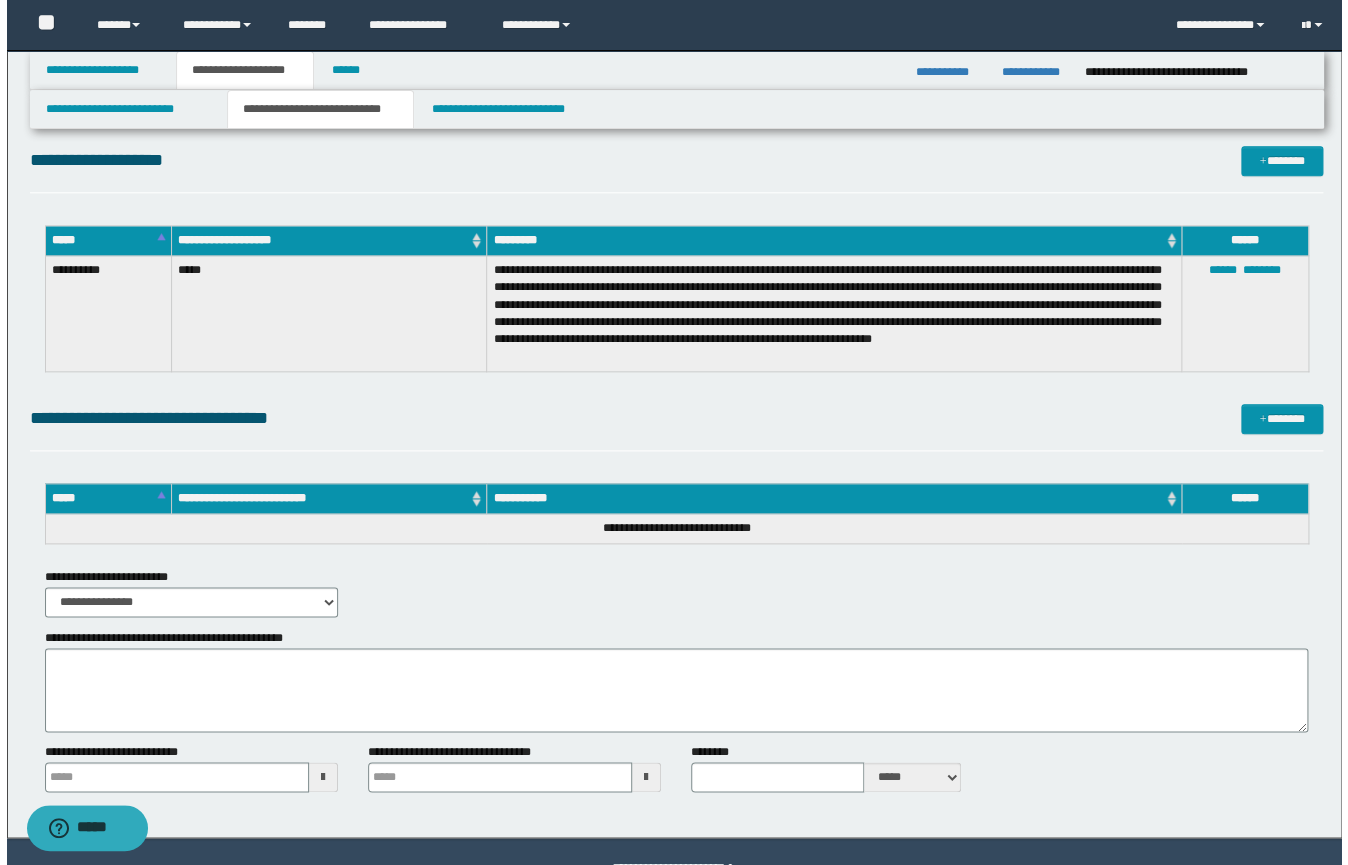 scroll, scrollTop: 644, scrollLeft: 0, axis: vertical 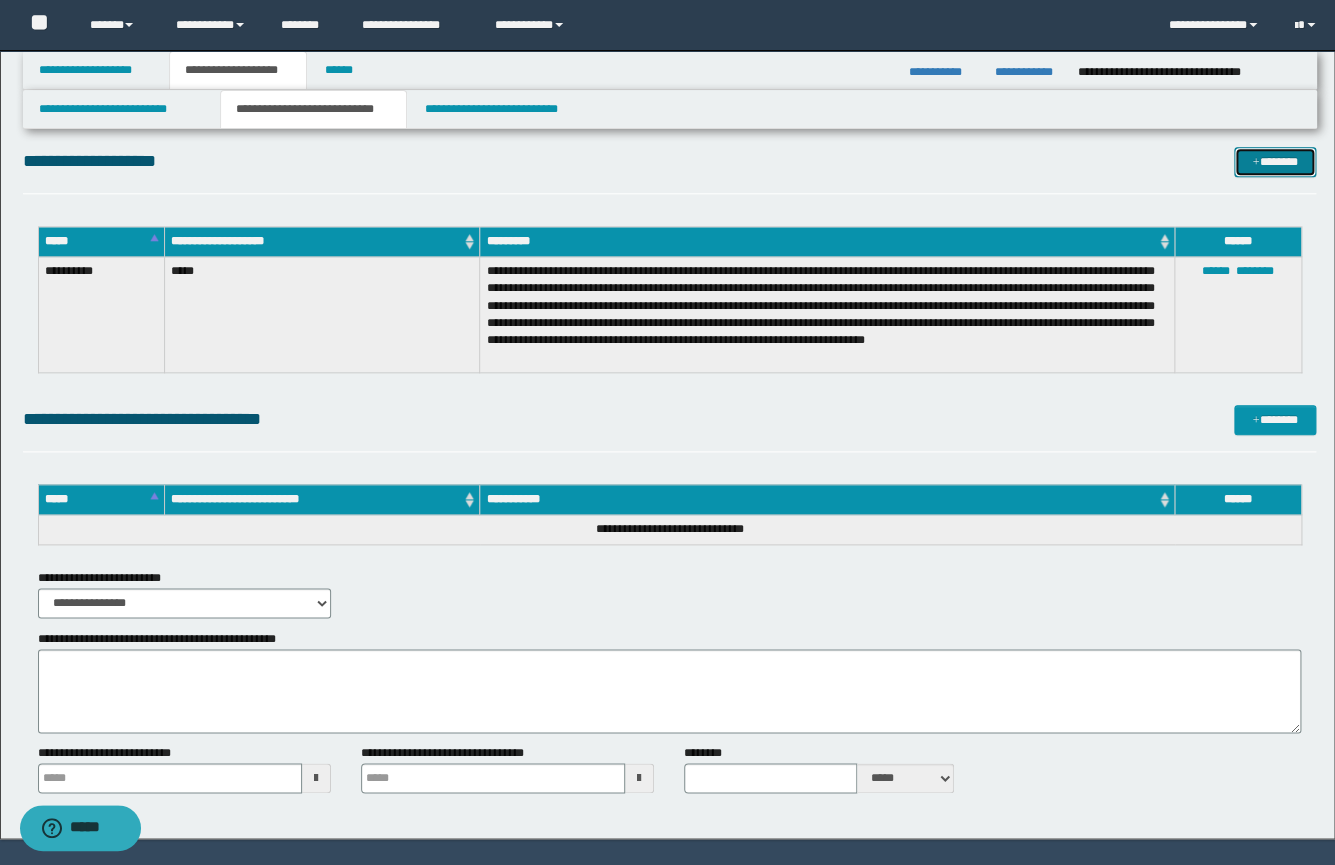 click on "*******" at bounding box center [1275, 162] 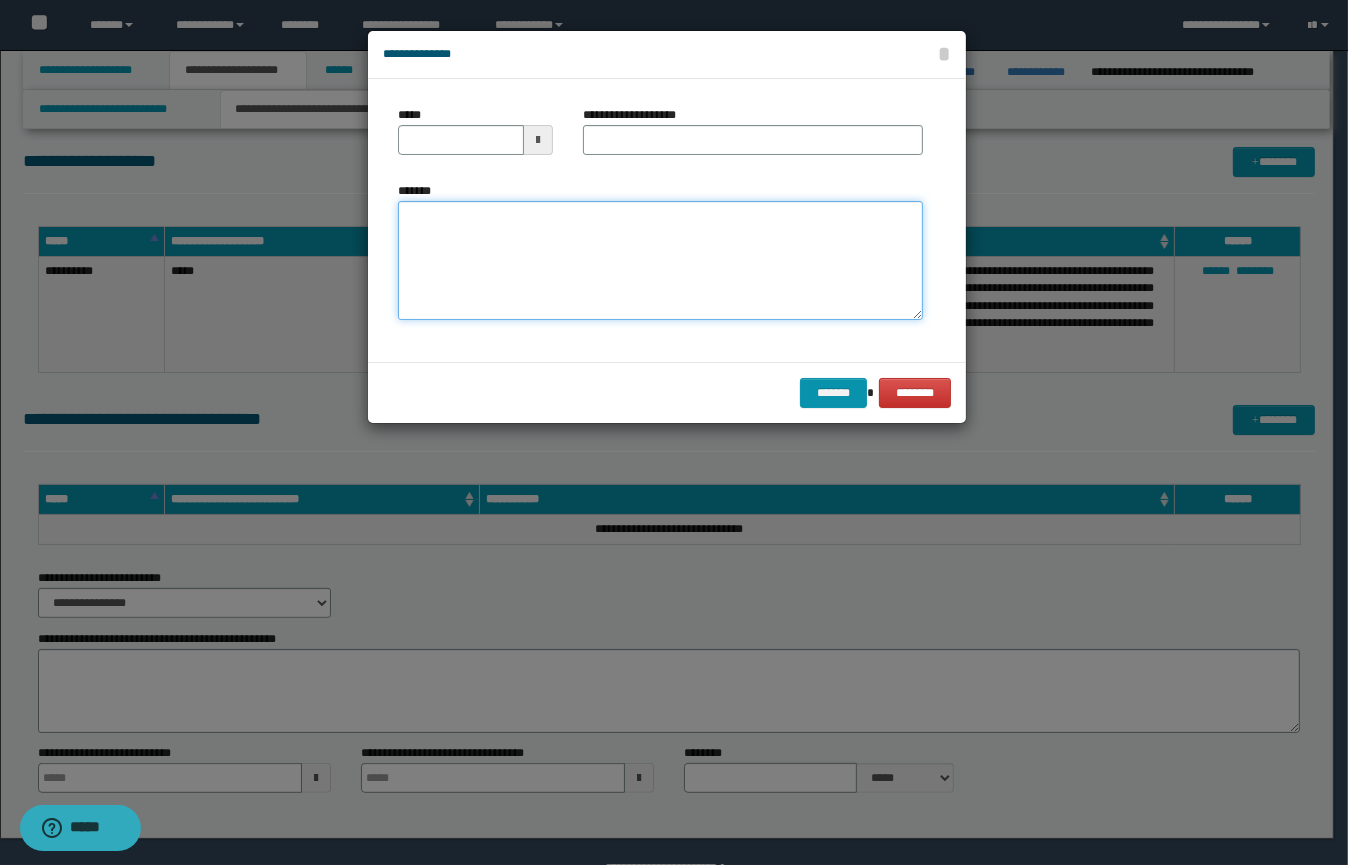 click on "*******" at bounding box center (660, 261) 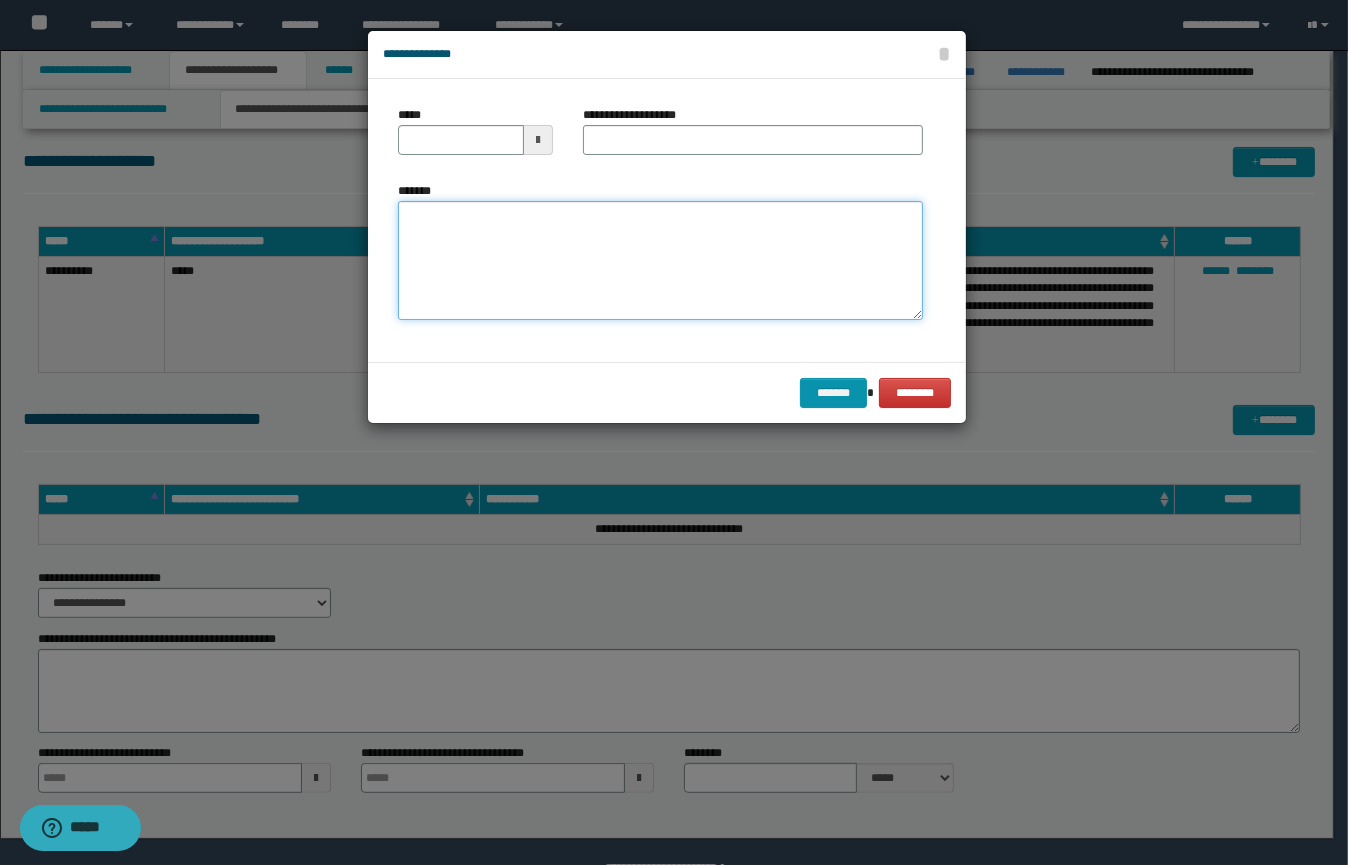 paste on "**********" 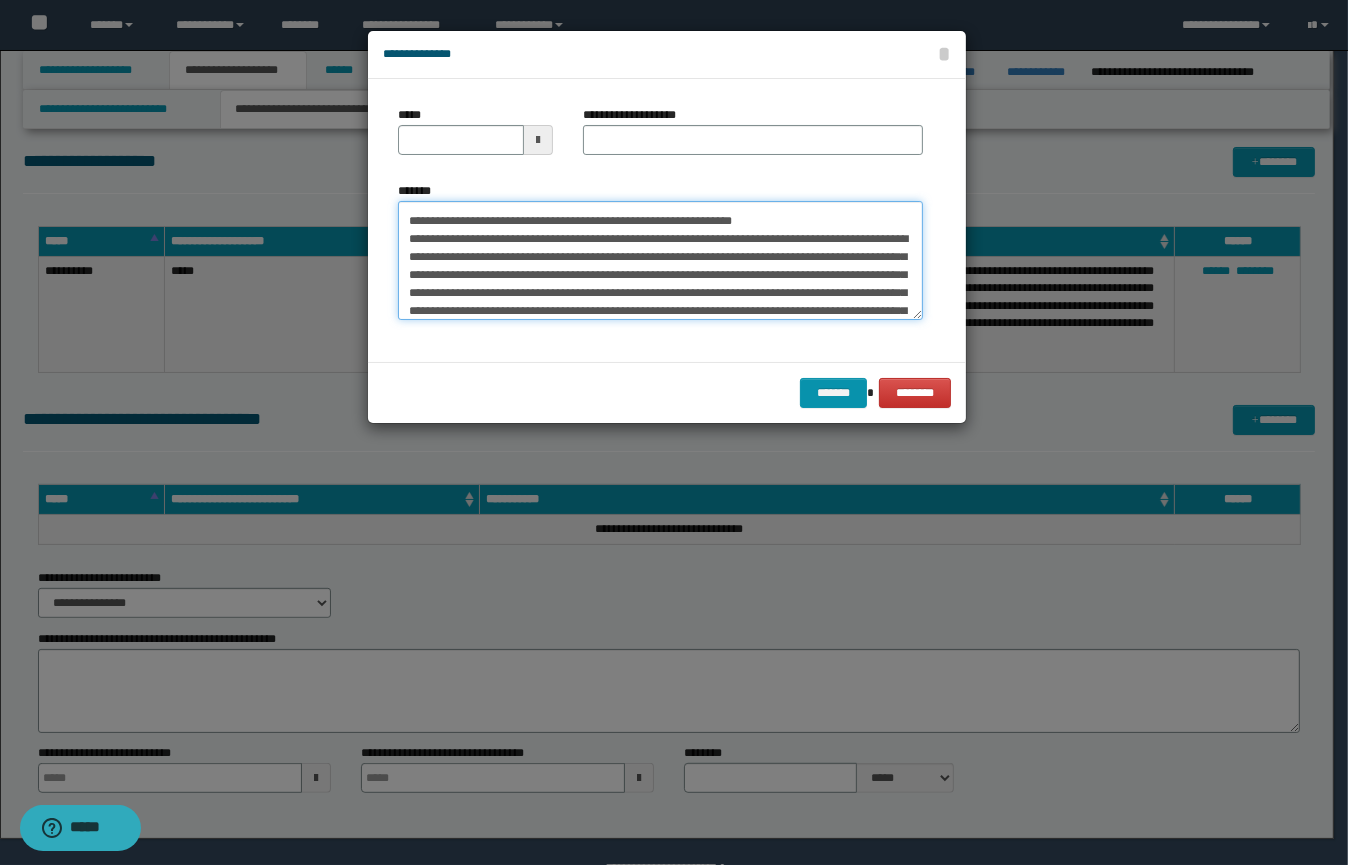 scroll, scrollTop: 0, scrollLeft: 0, axis: both 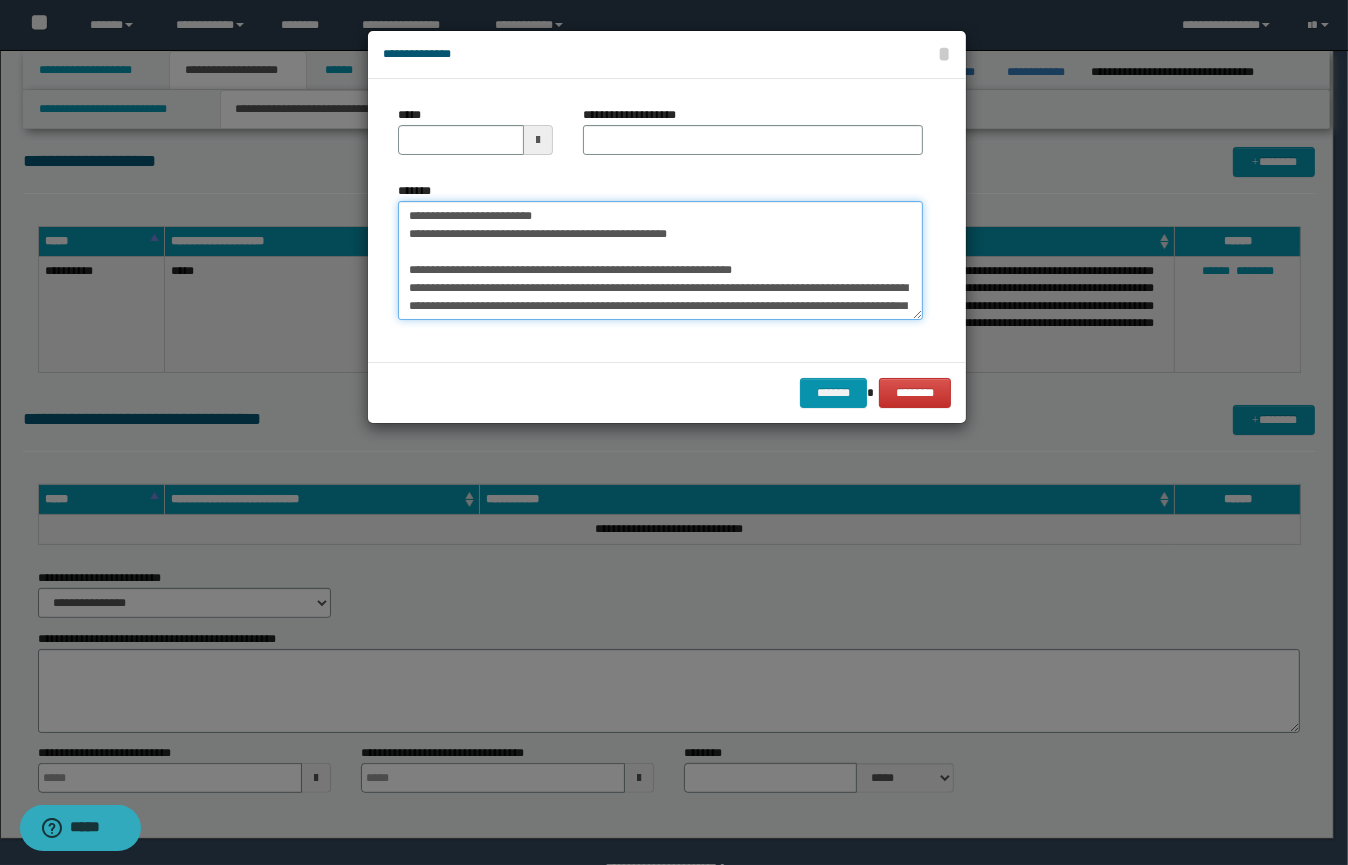 type 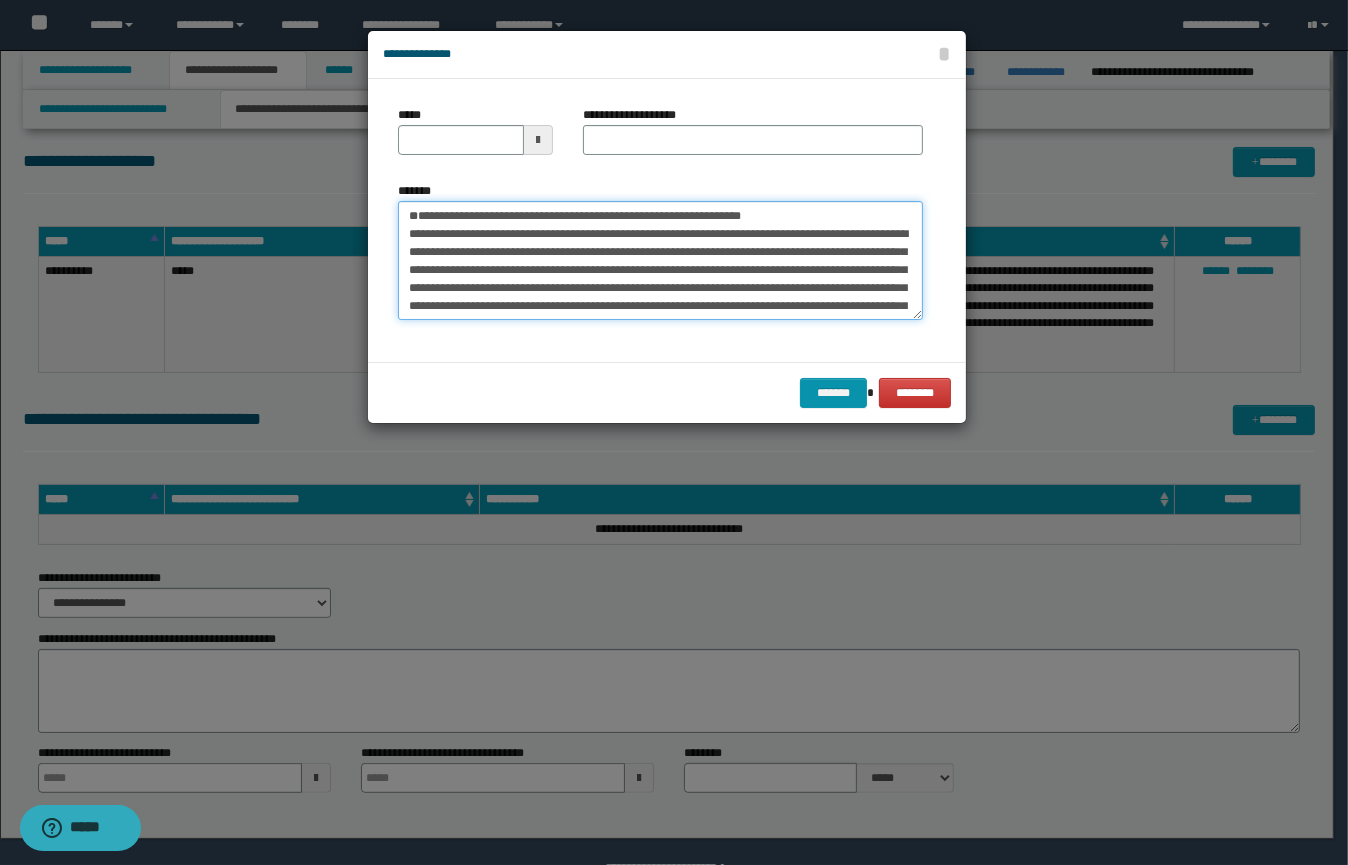 type 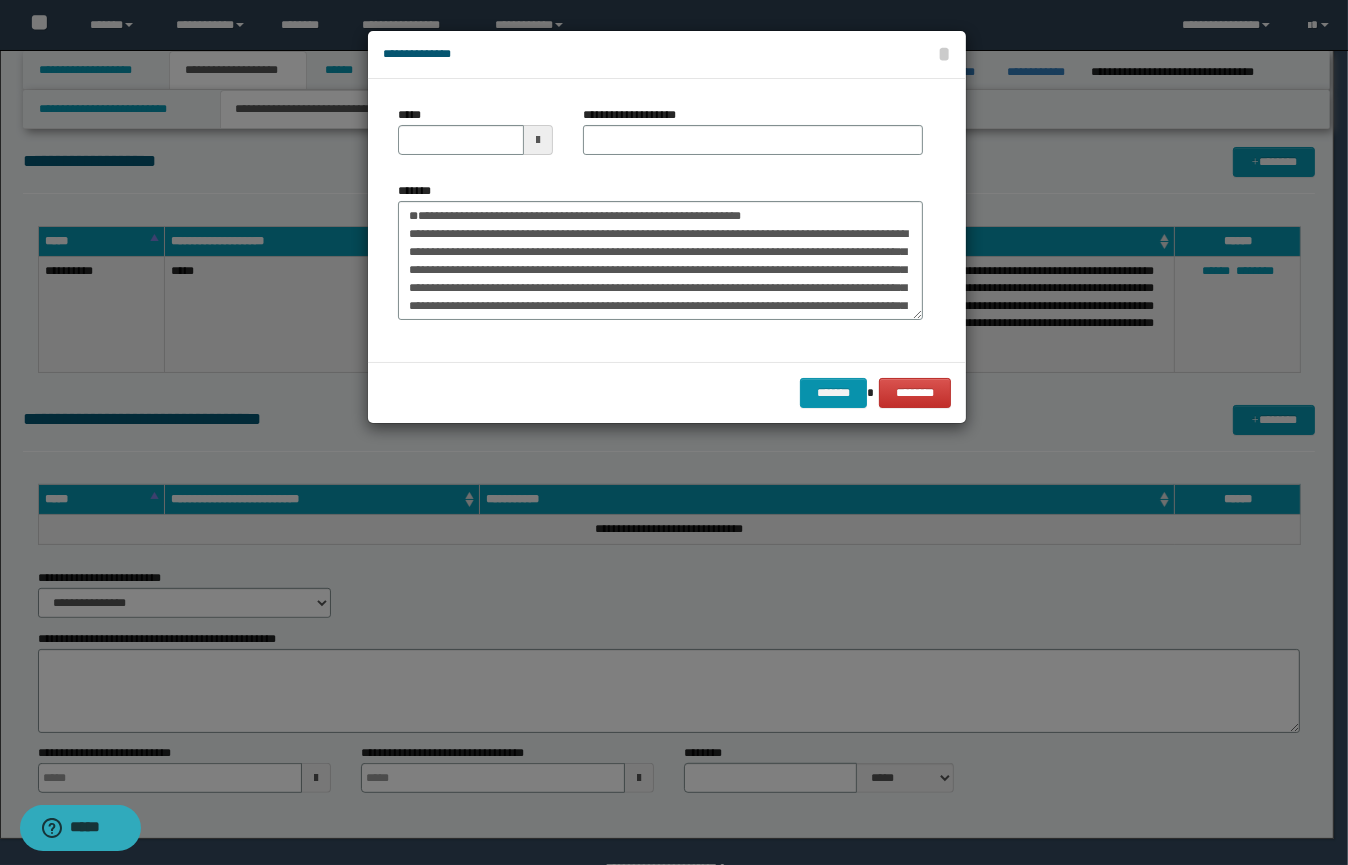 click at bounding box center [538, 140] 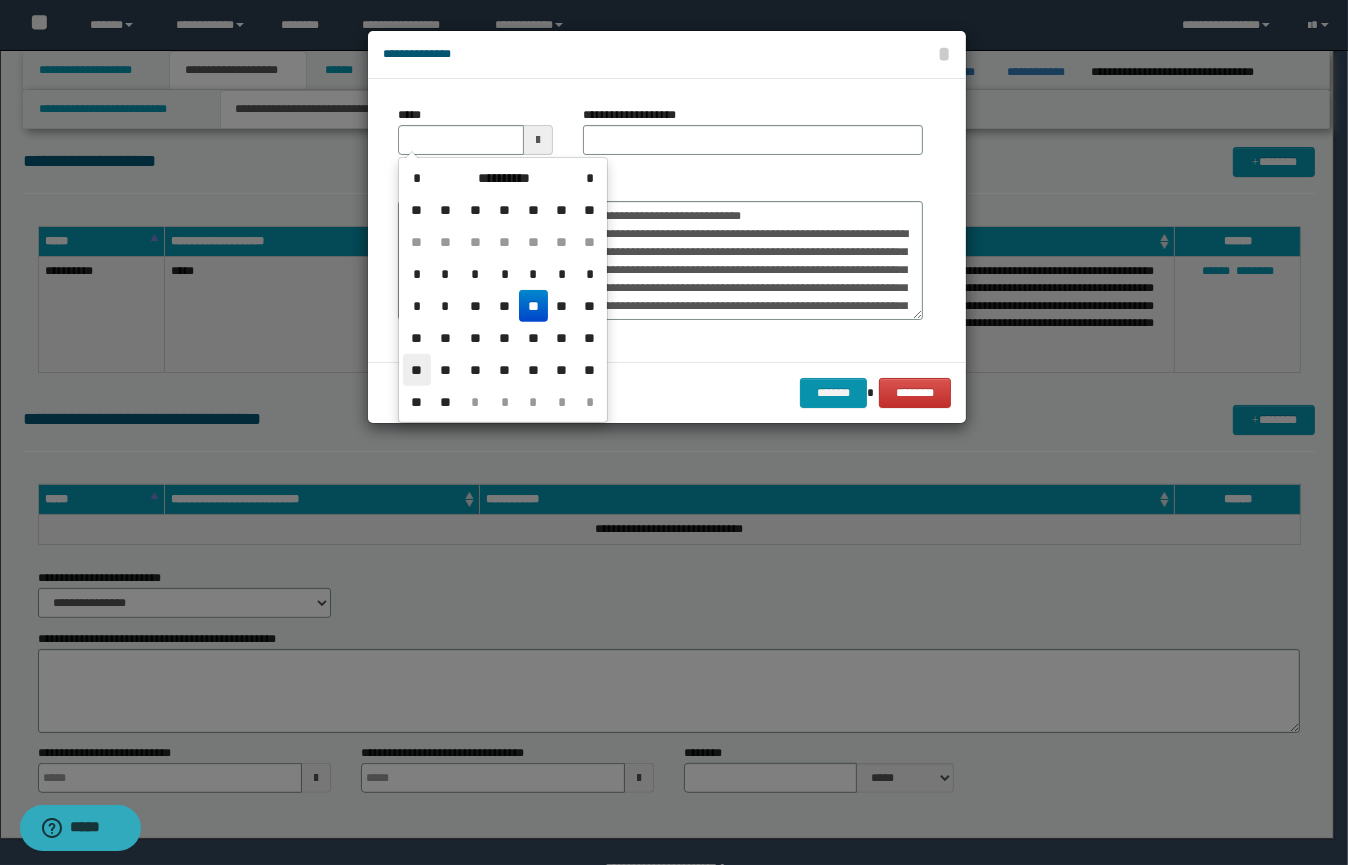 click on "**" at bounding box center (417, 370) 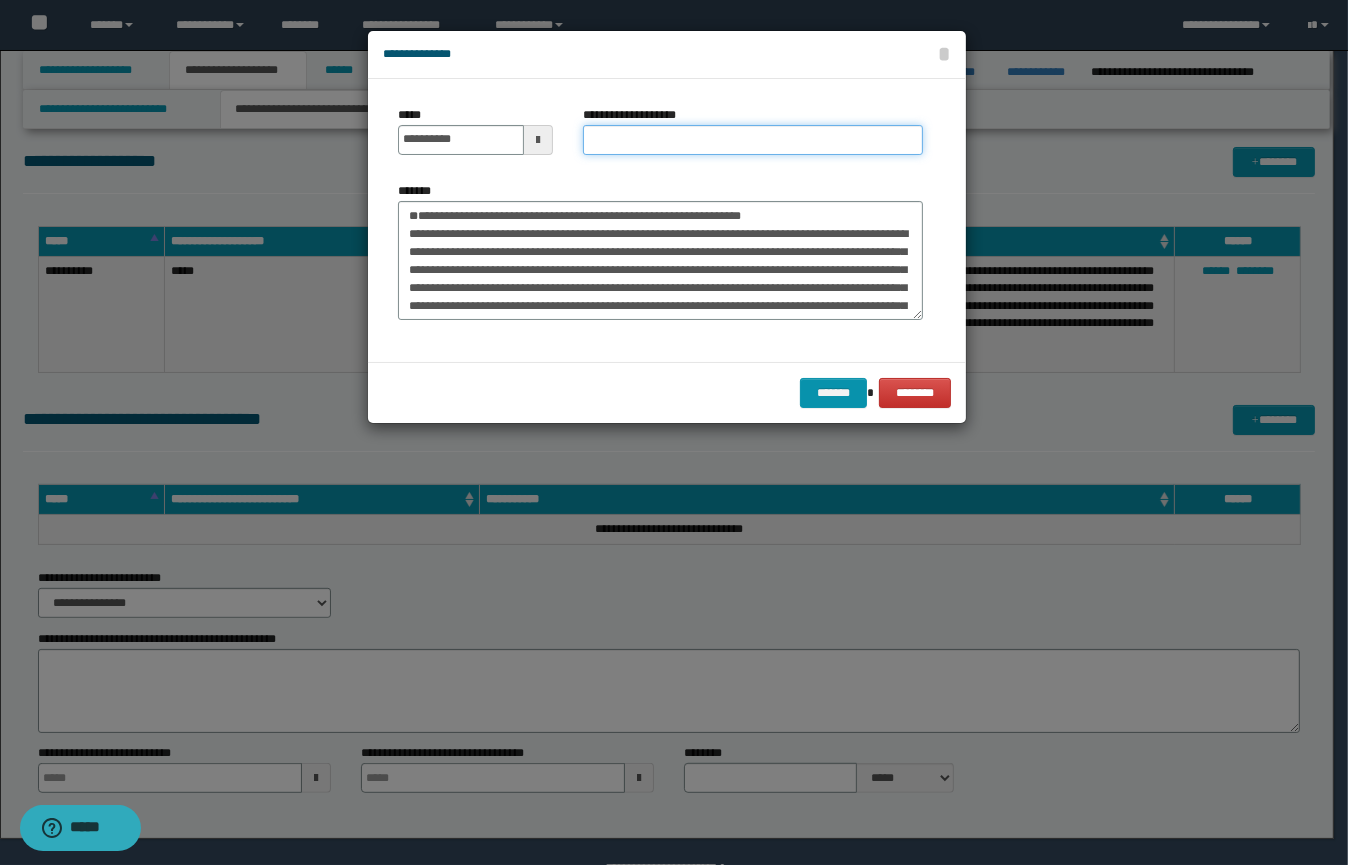 click on "**********" at bounding box center [753, 140] 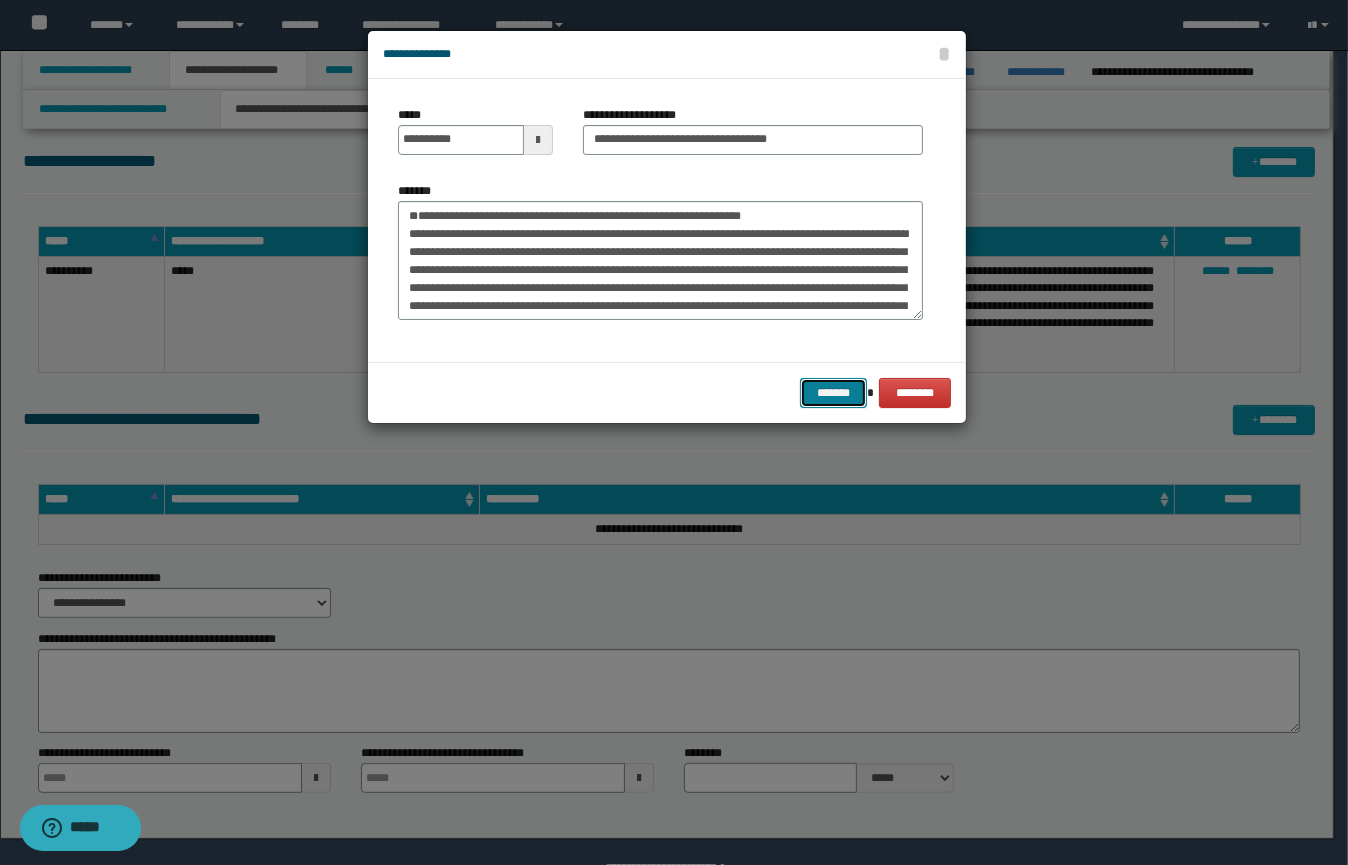click on "*******" at bounding box center [833, 393] 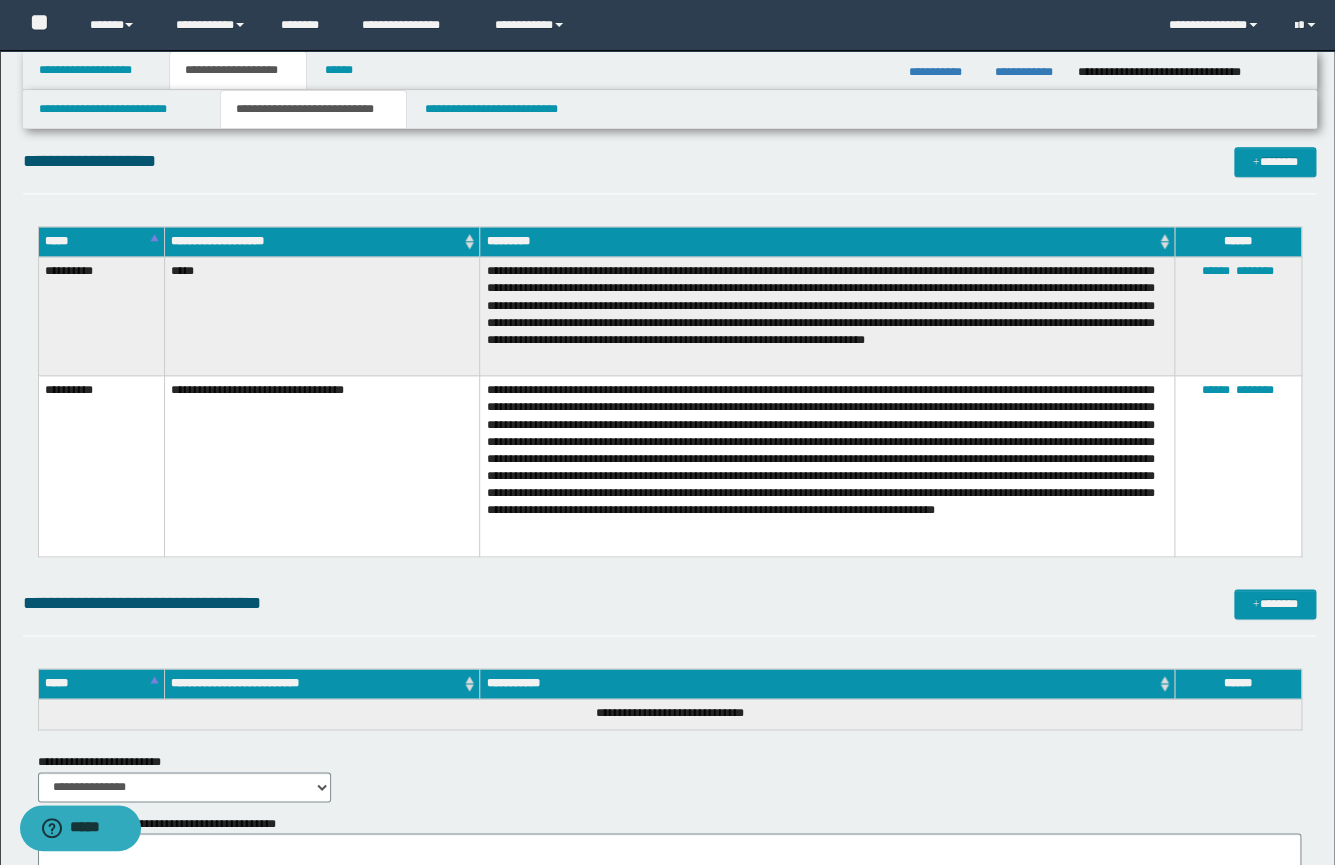 click on "**********" at bounding box center (669, 161) 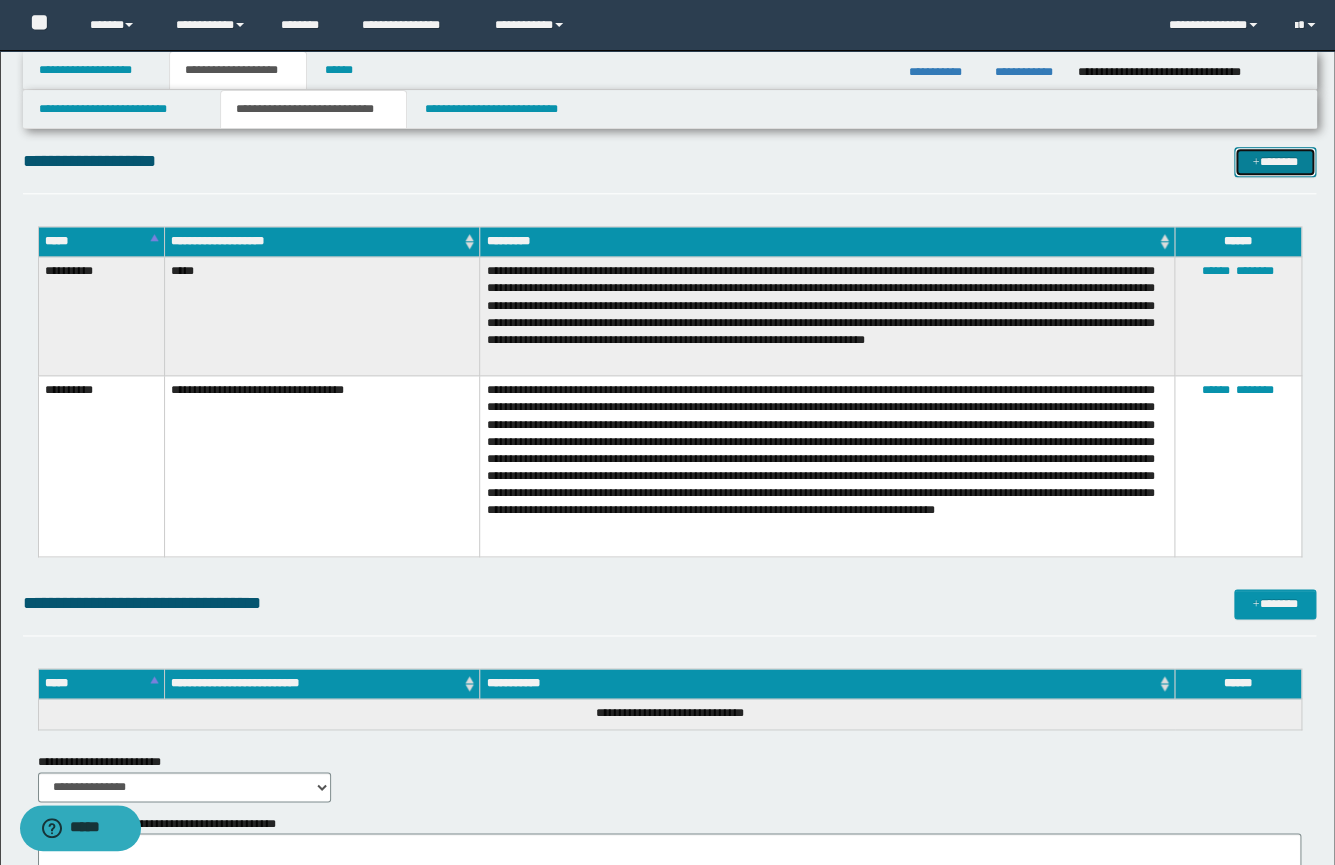 click at bounding box center [1255, 163] 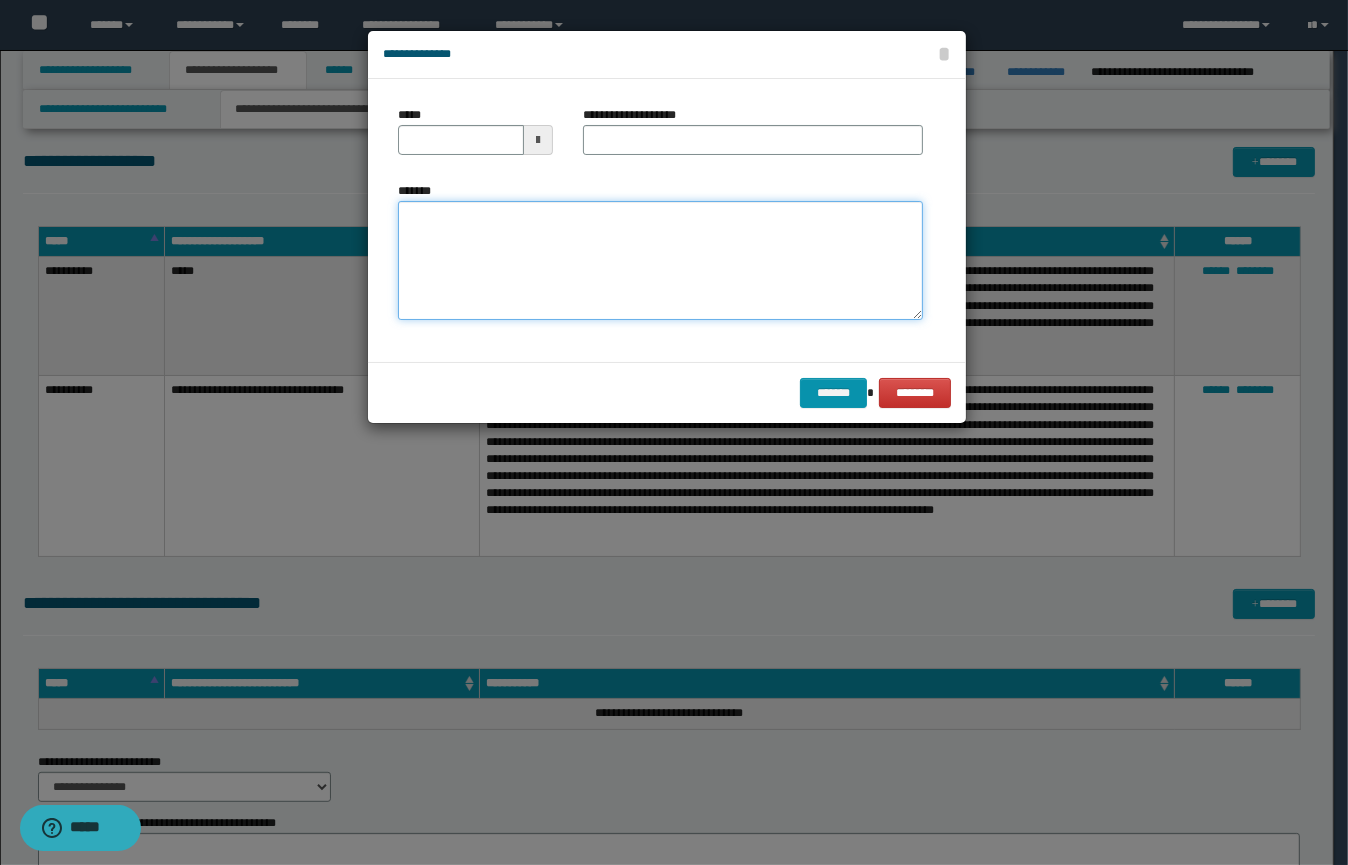 click on "*******" at bounding box center (660, 261) 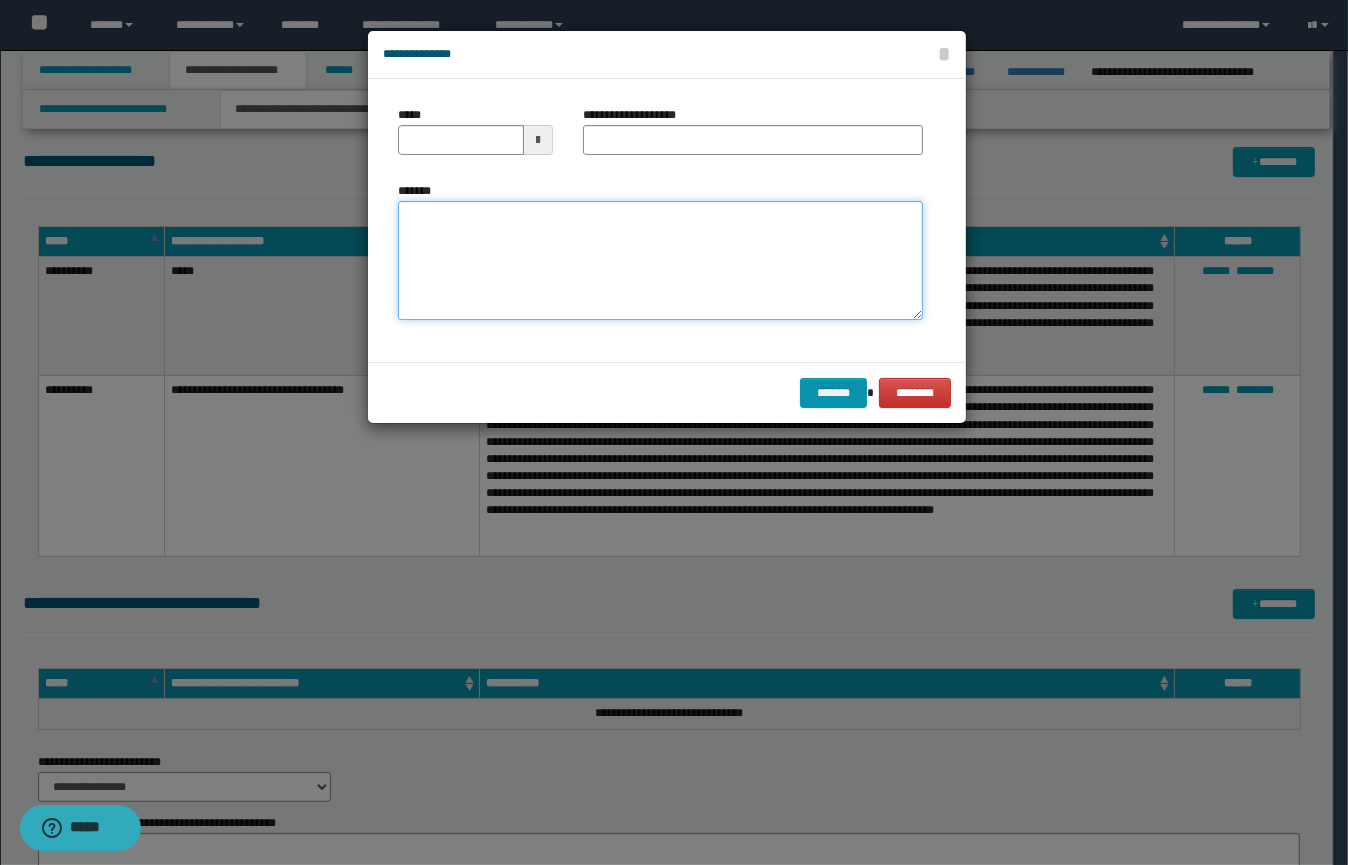 paste on "**********" 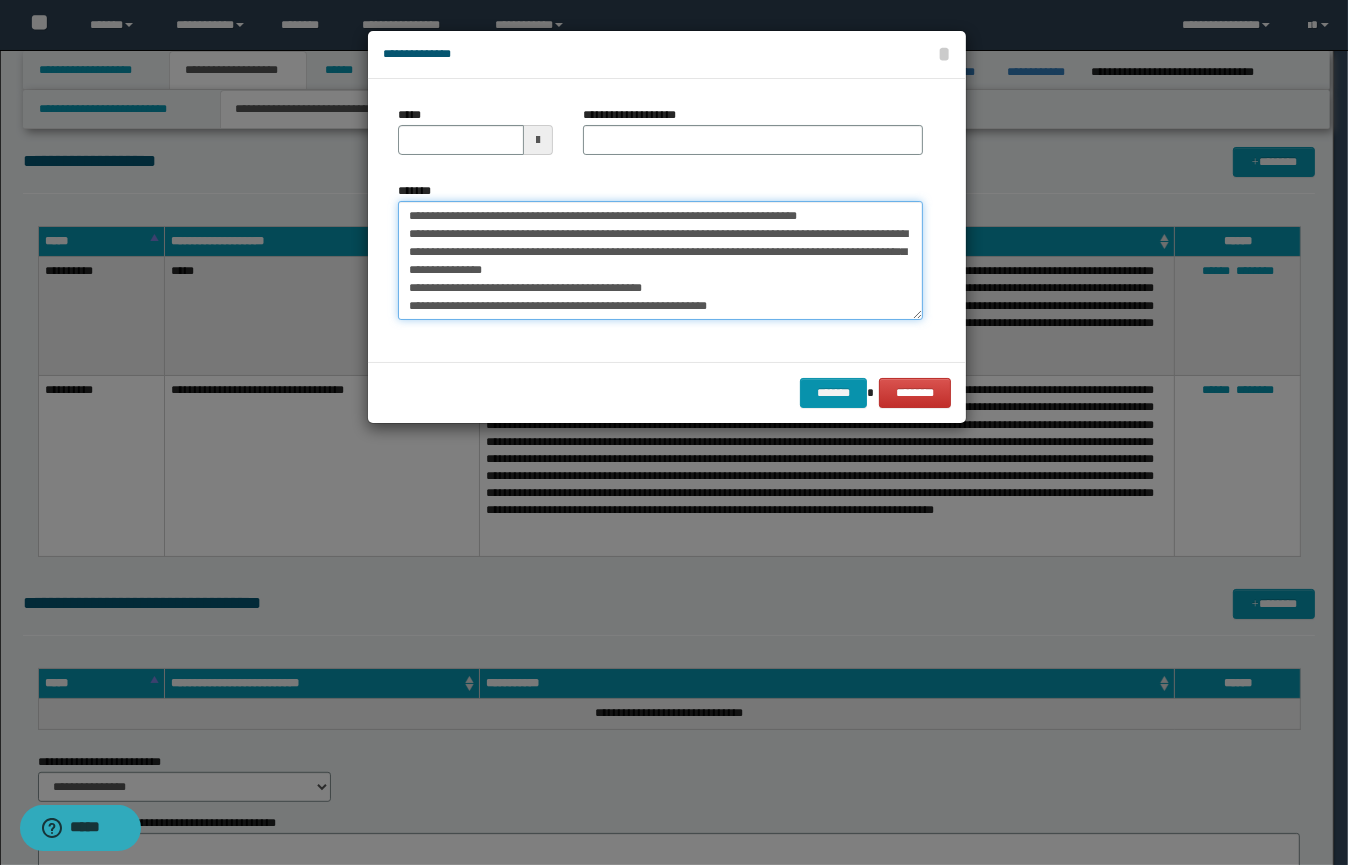 scroll, scrollTop: 65, scrollLeft: 0, axis: vertical 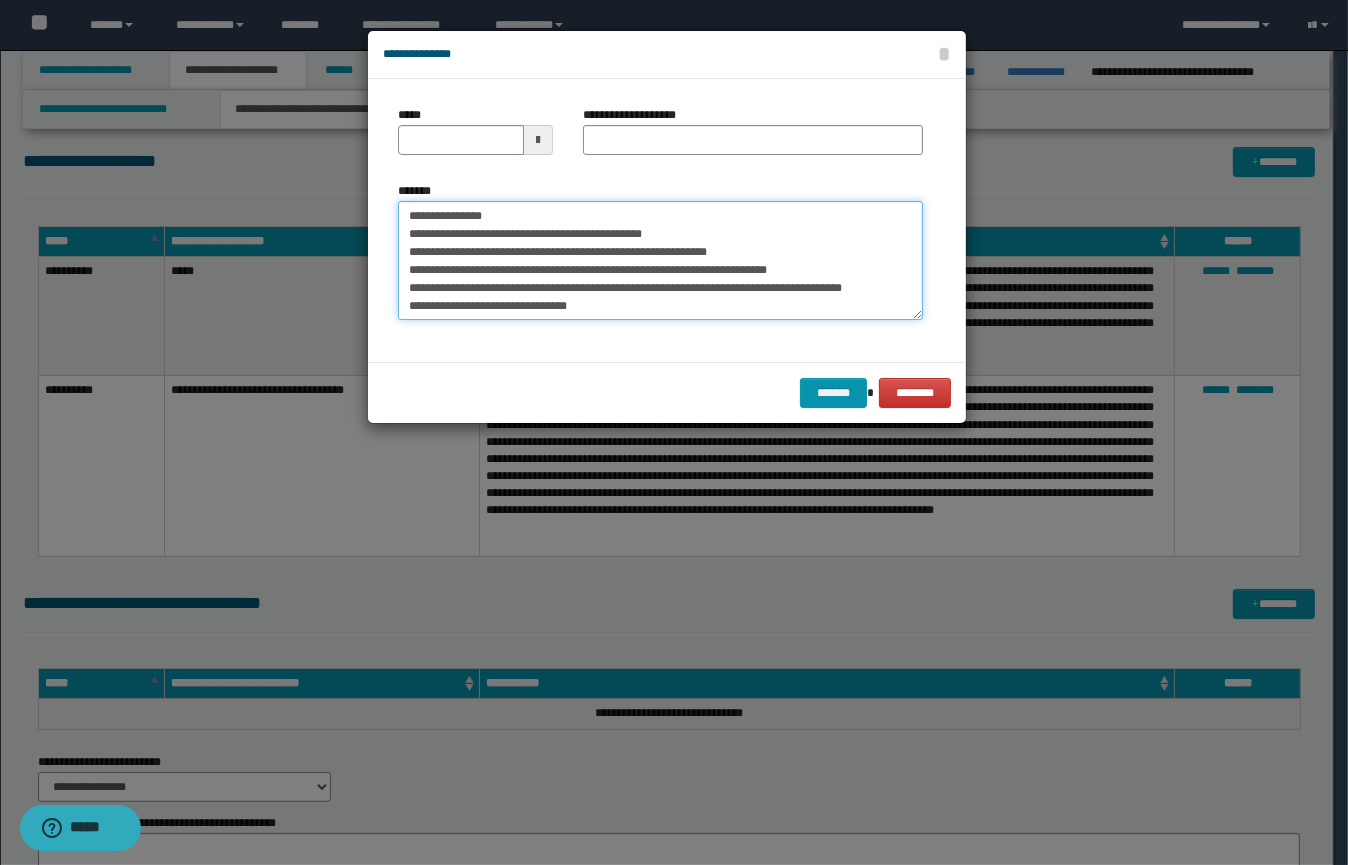 type on "**********" 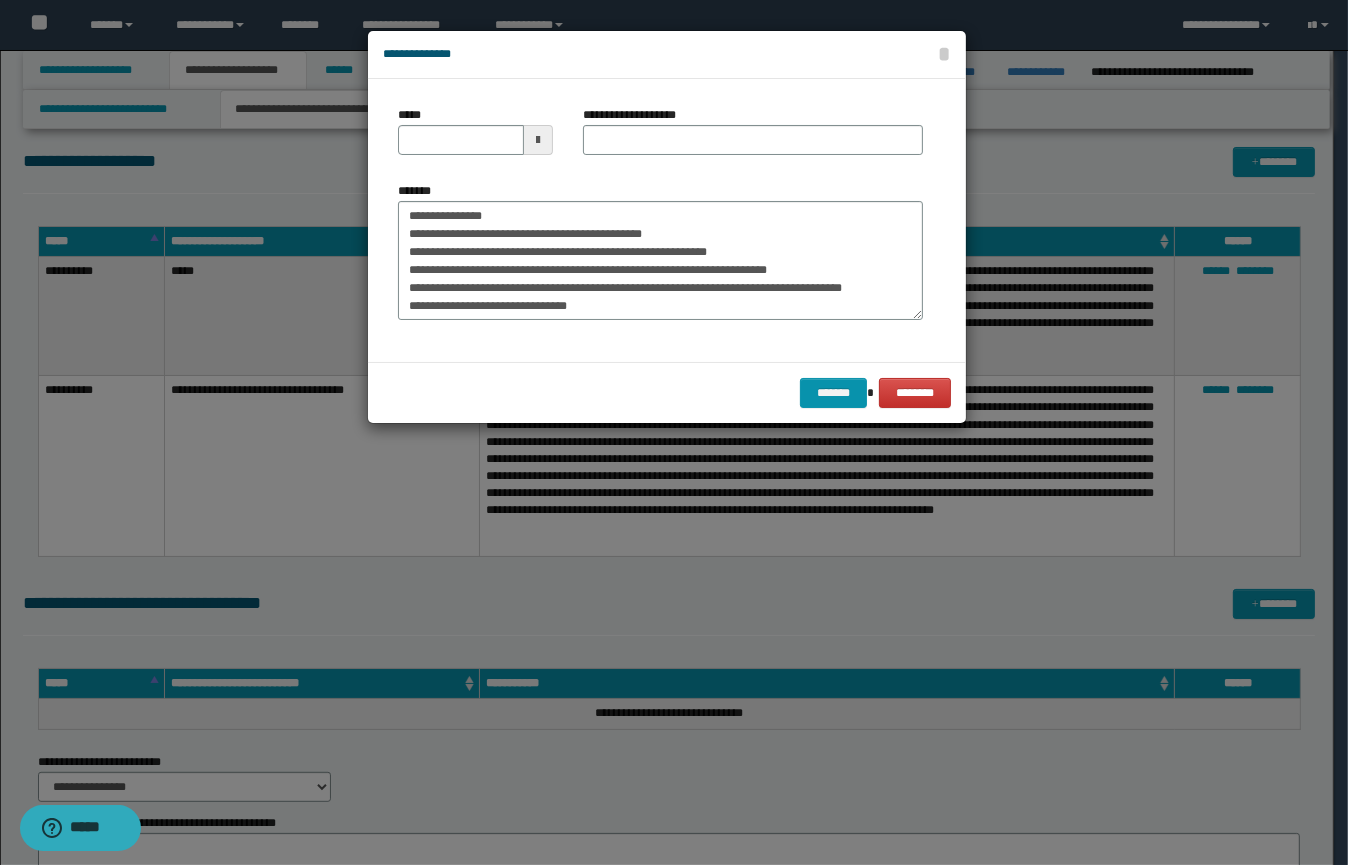 click at bounding box center [538, 140] 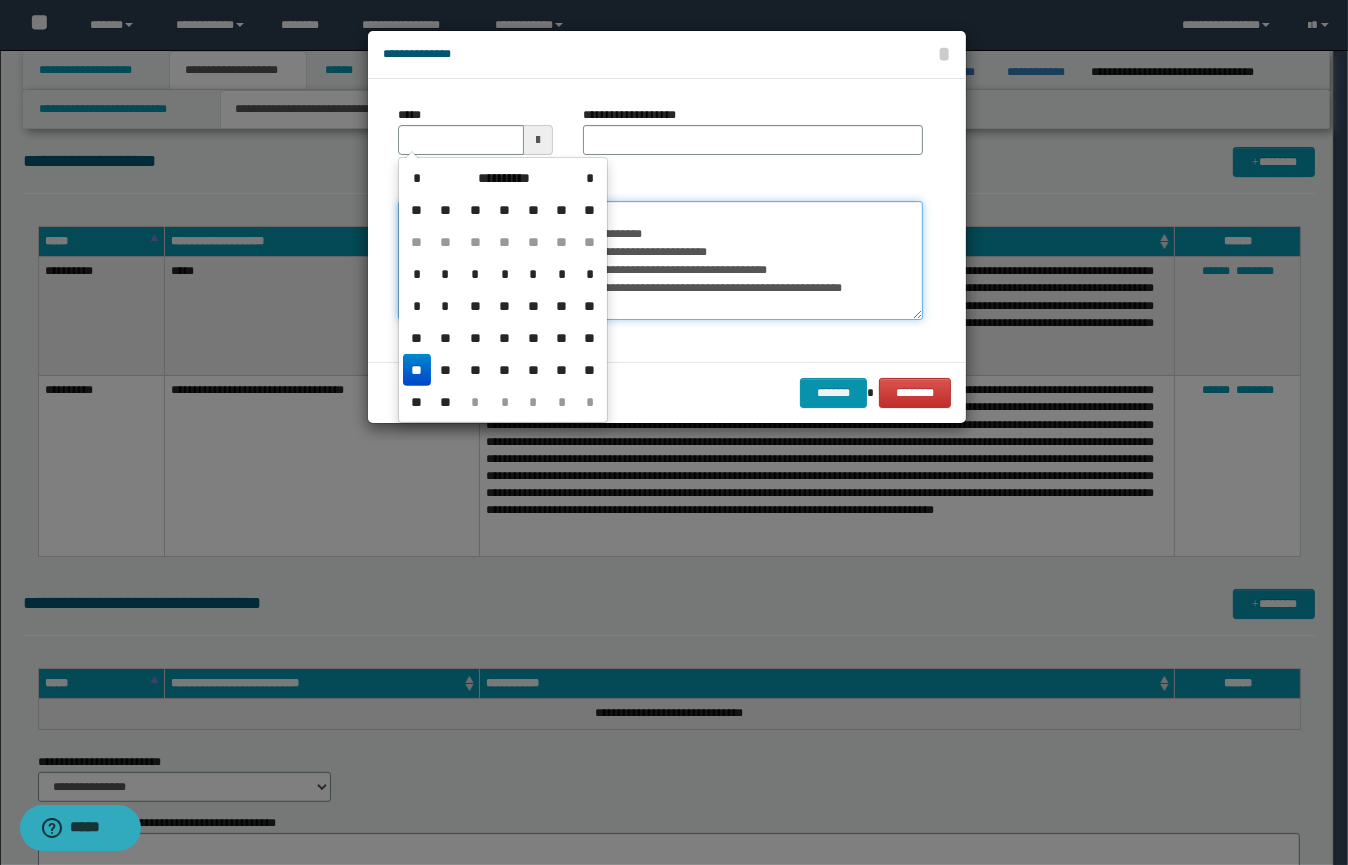 click on "**********" at bounding box center (660, 261) 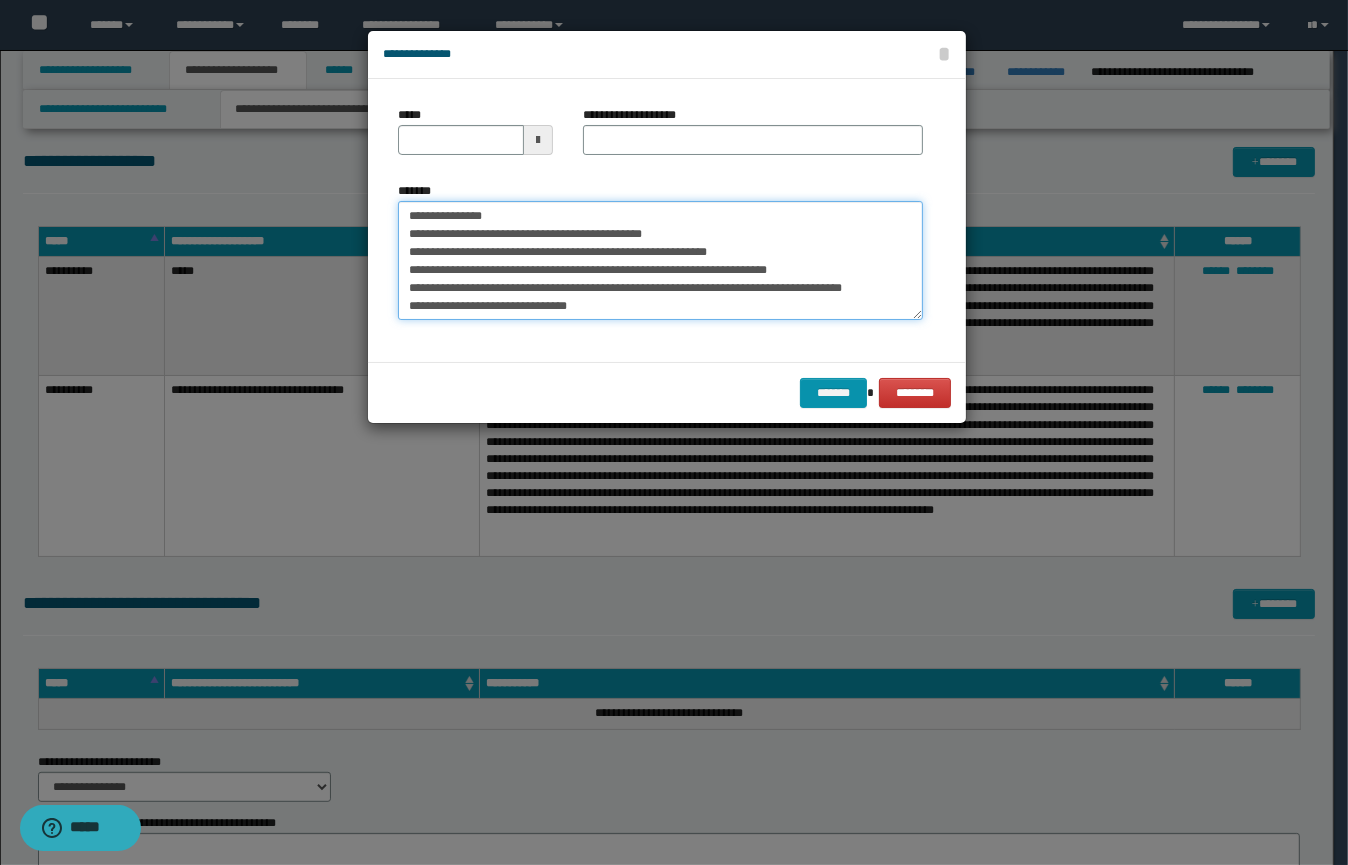 scroll, scrollTop: 0, scrollLeft: 0, axis: both 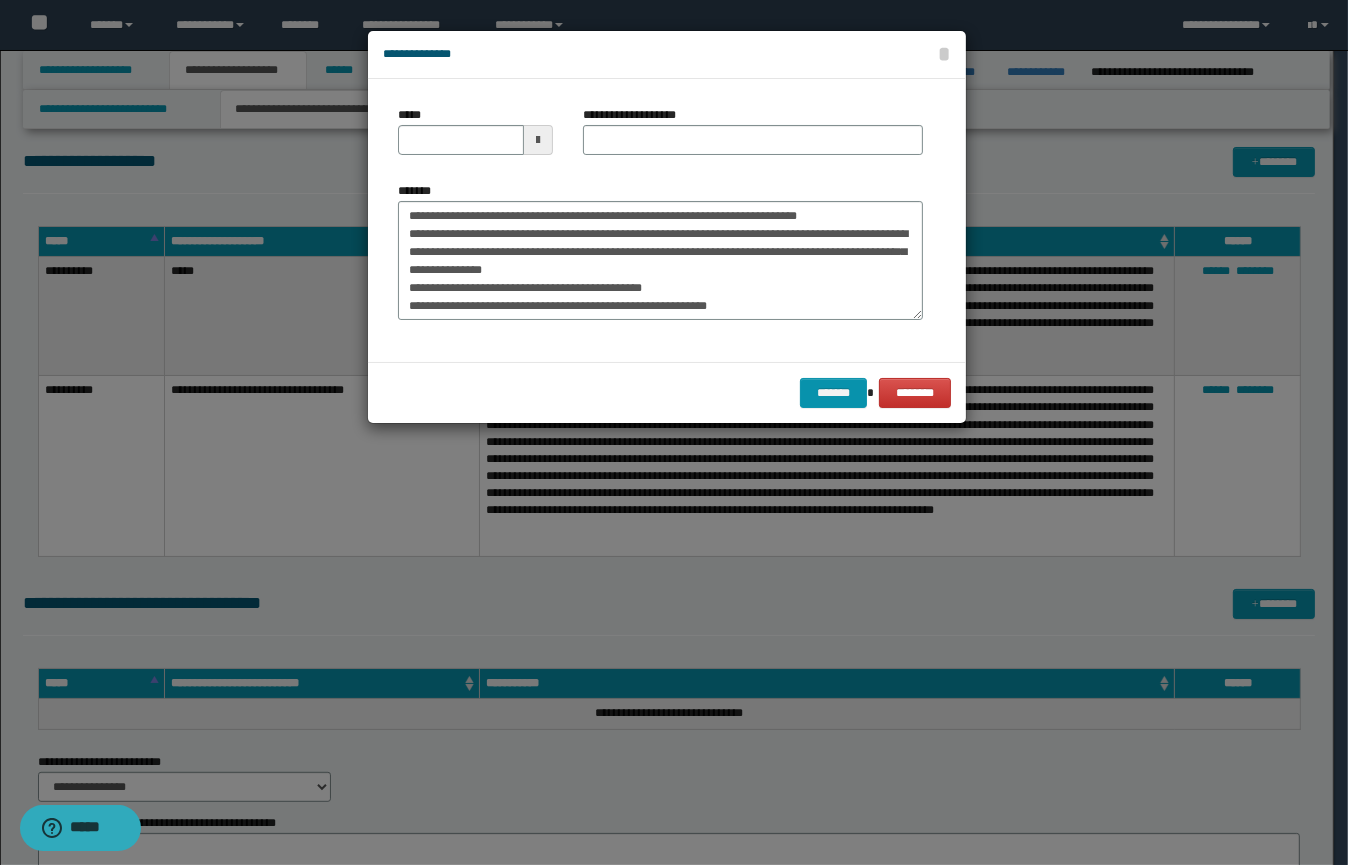 click at bounding box center (538, 140) 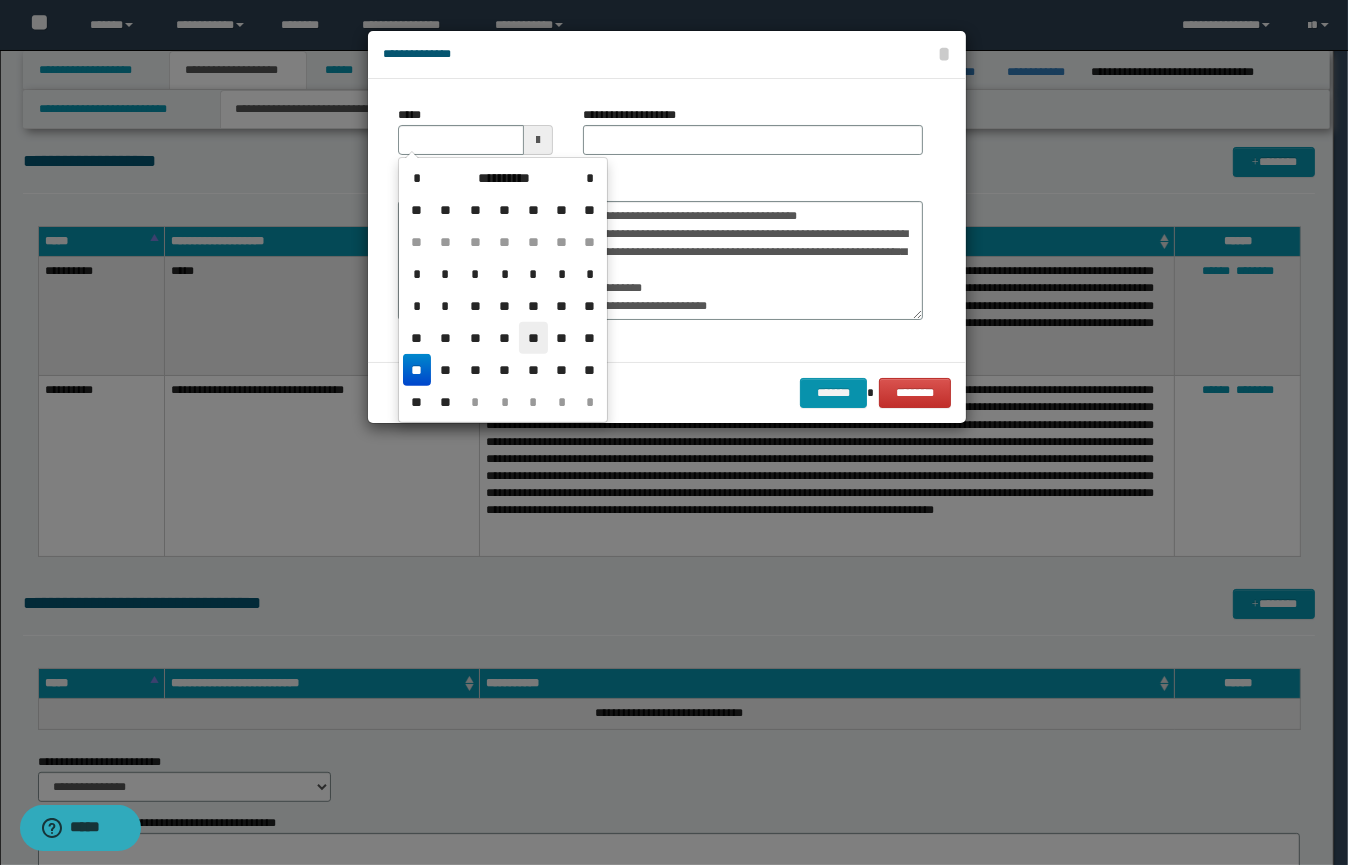 click on "**" at bounding box center (533, 338) 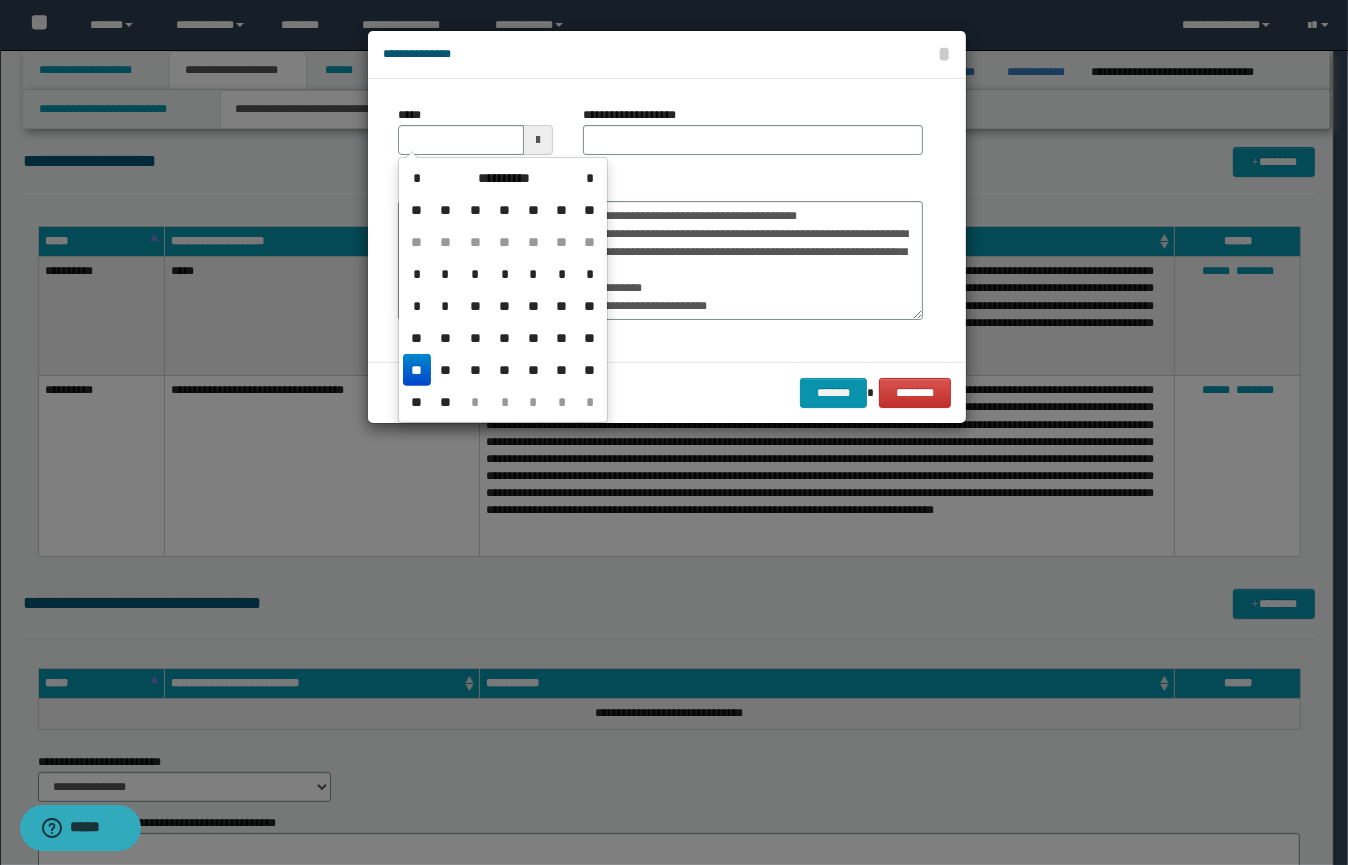 type on "**********" 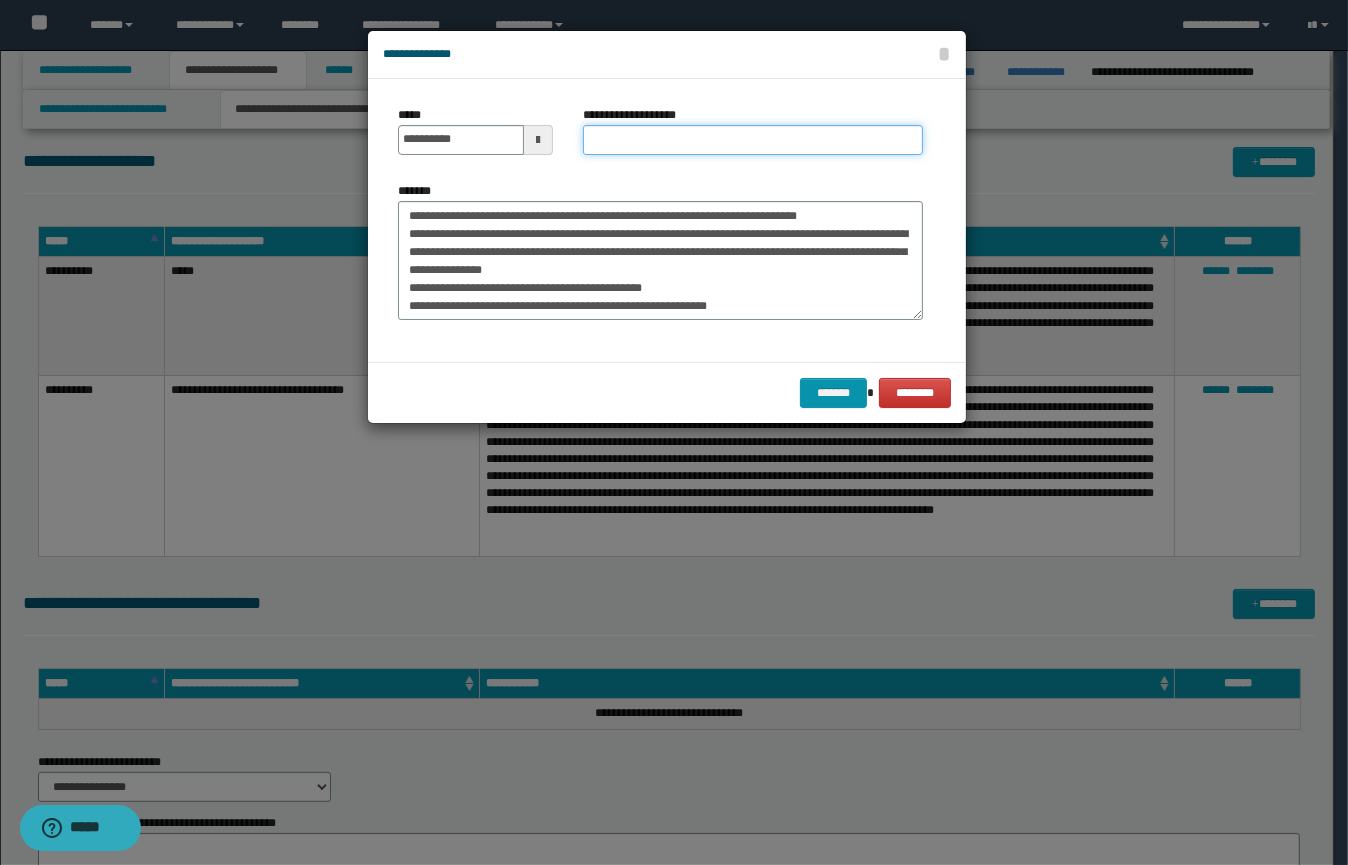 click on "**********" at bounding box center (753, 140) 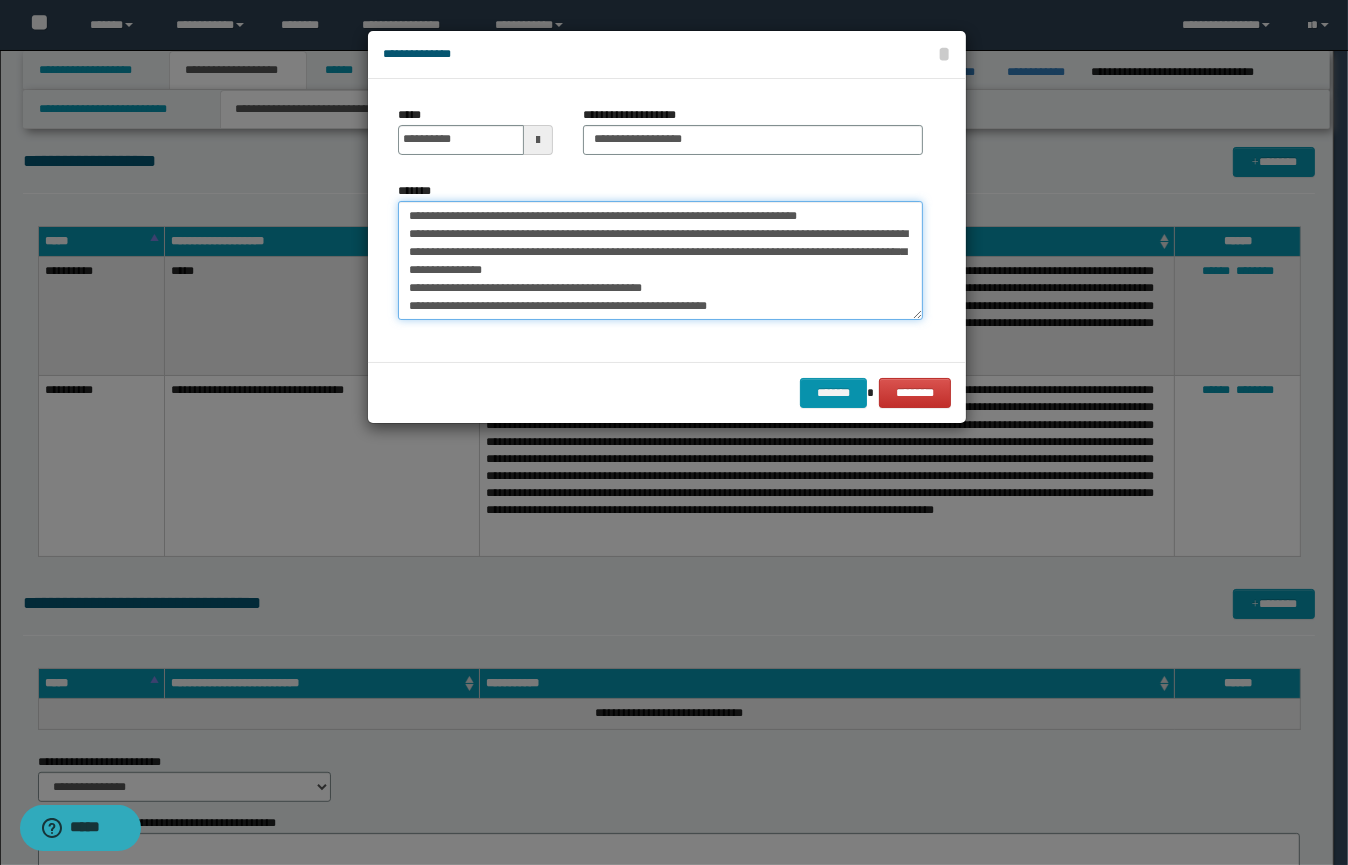 drag, startPoint x: 896, startPoint y: 218, endPoint x: 839, endPoint y: 220, distance: 57.035076 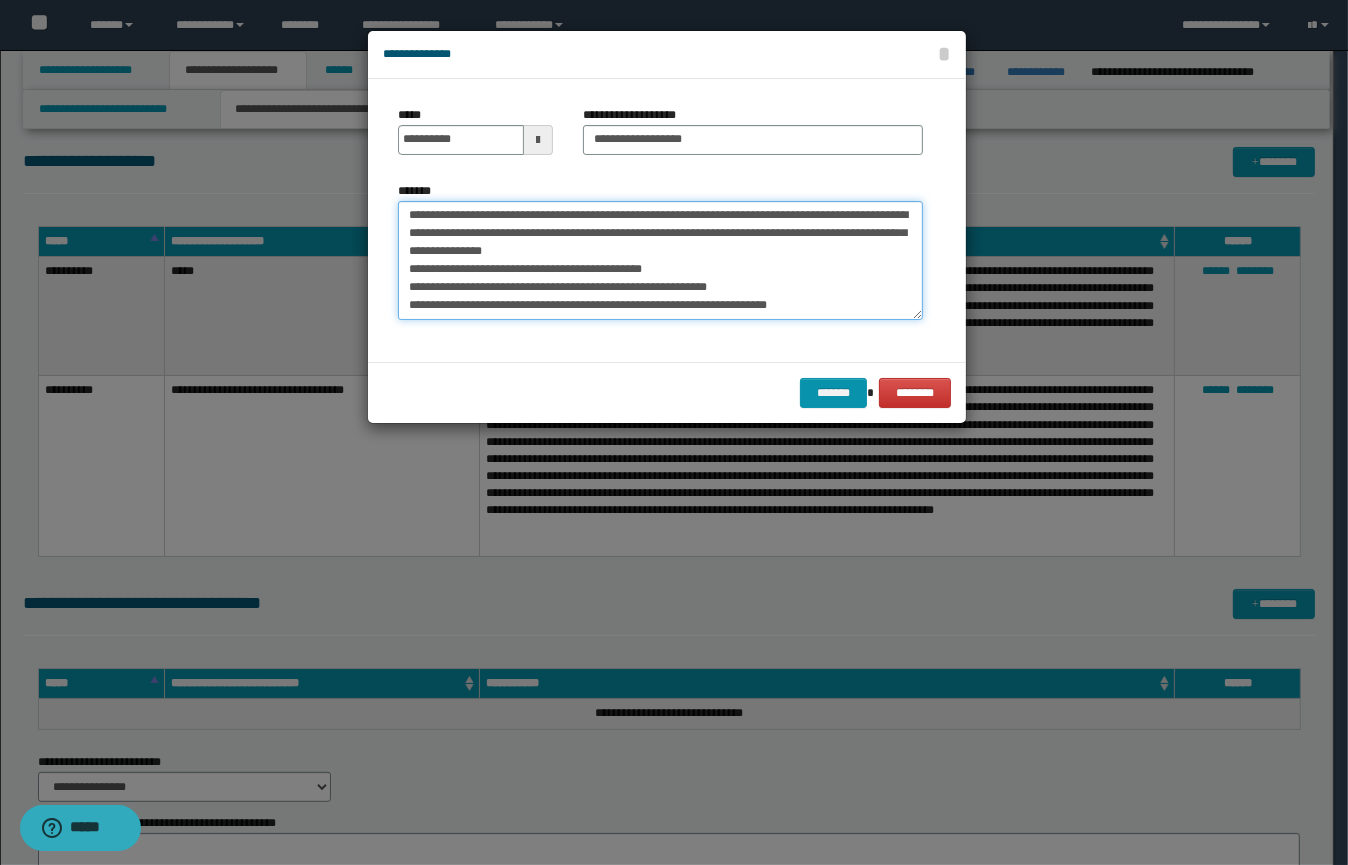 scroll, scrollTop: 71, scrollLeft: 0, axis: vertical 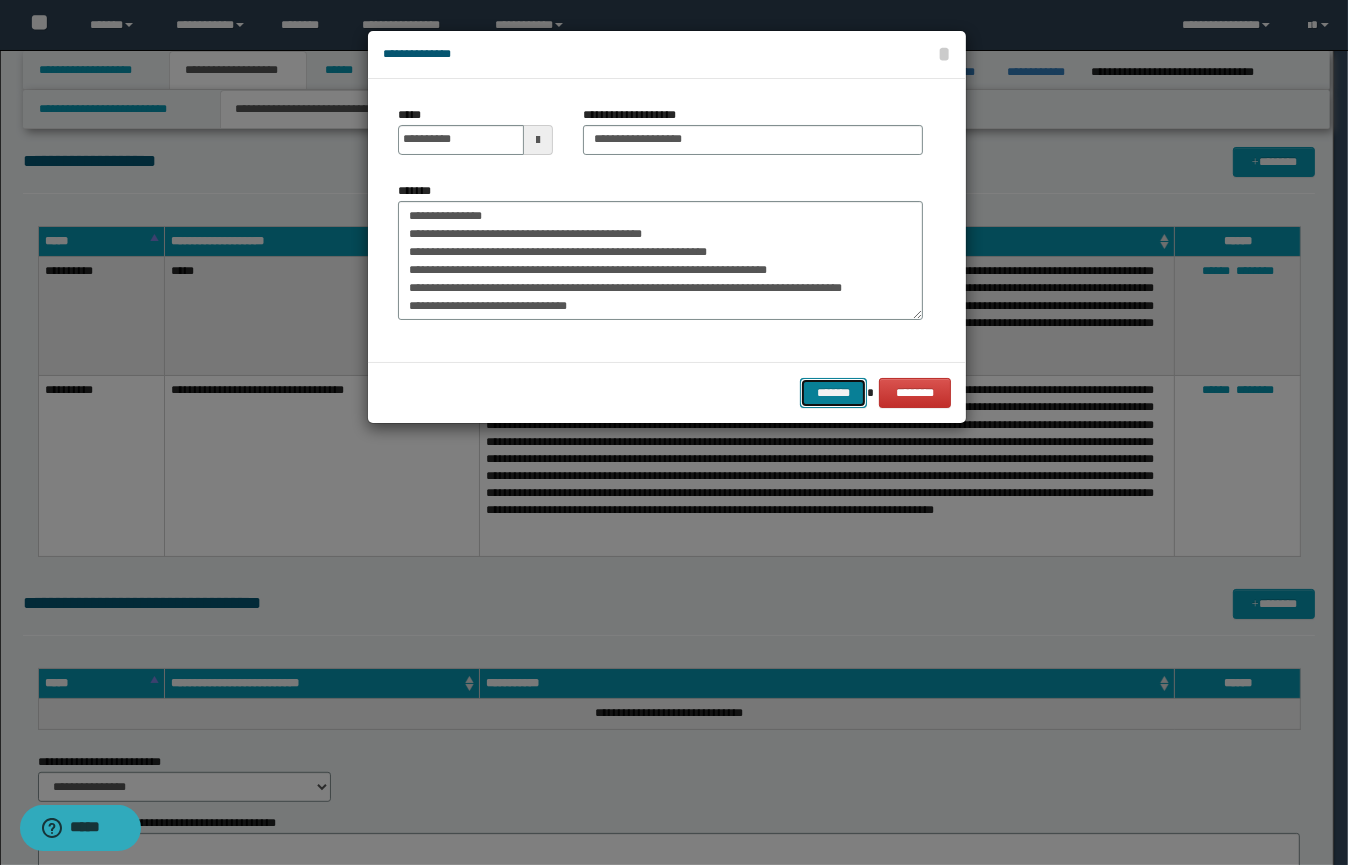 click on "*******" at bounding box center [833, 393] 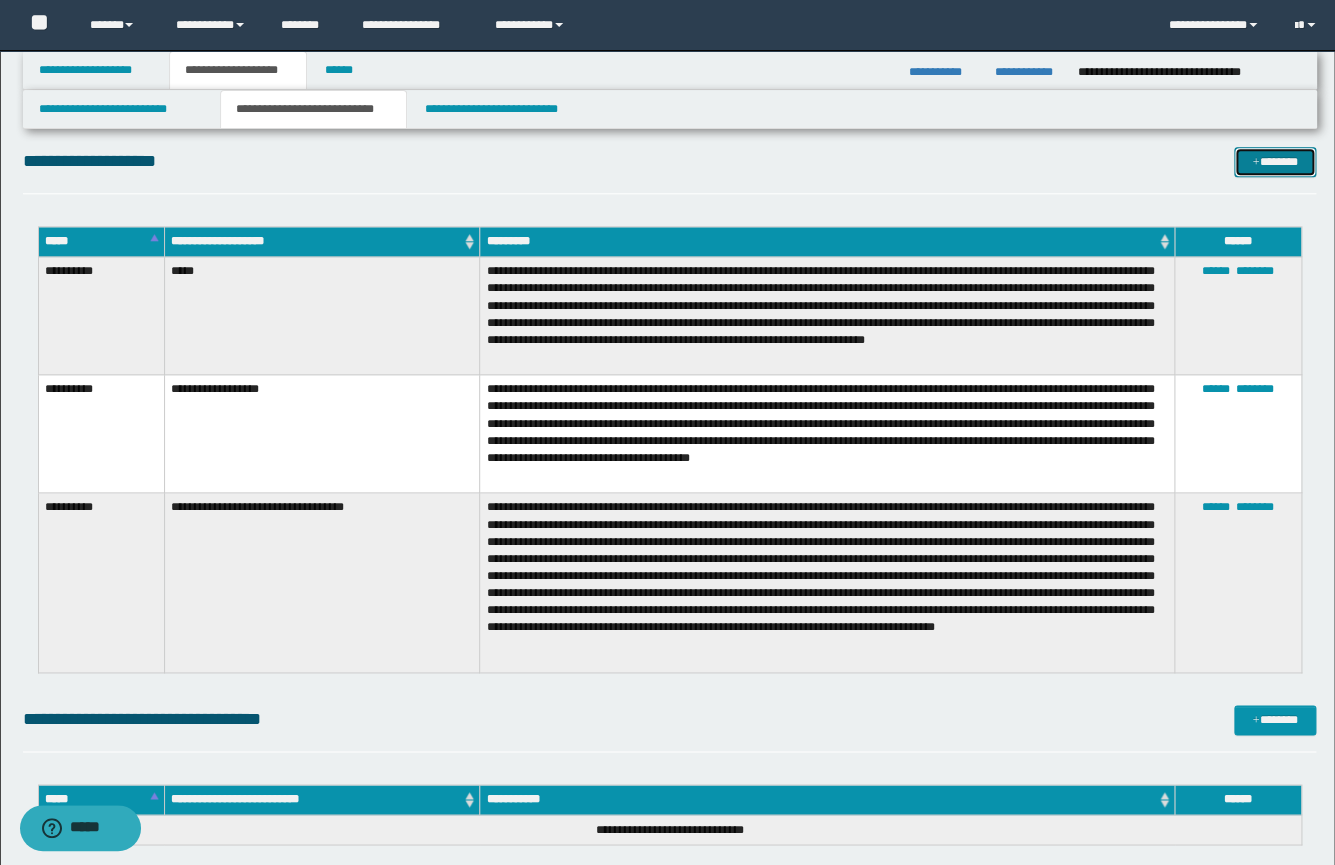 click on "*******" at bounding box center (1275, 162) 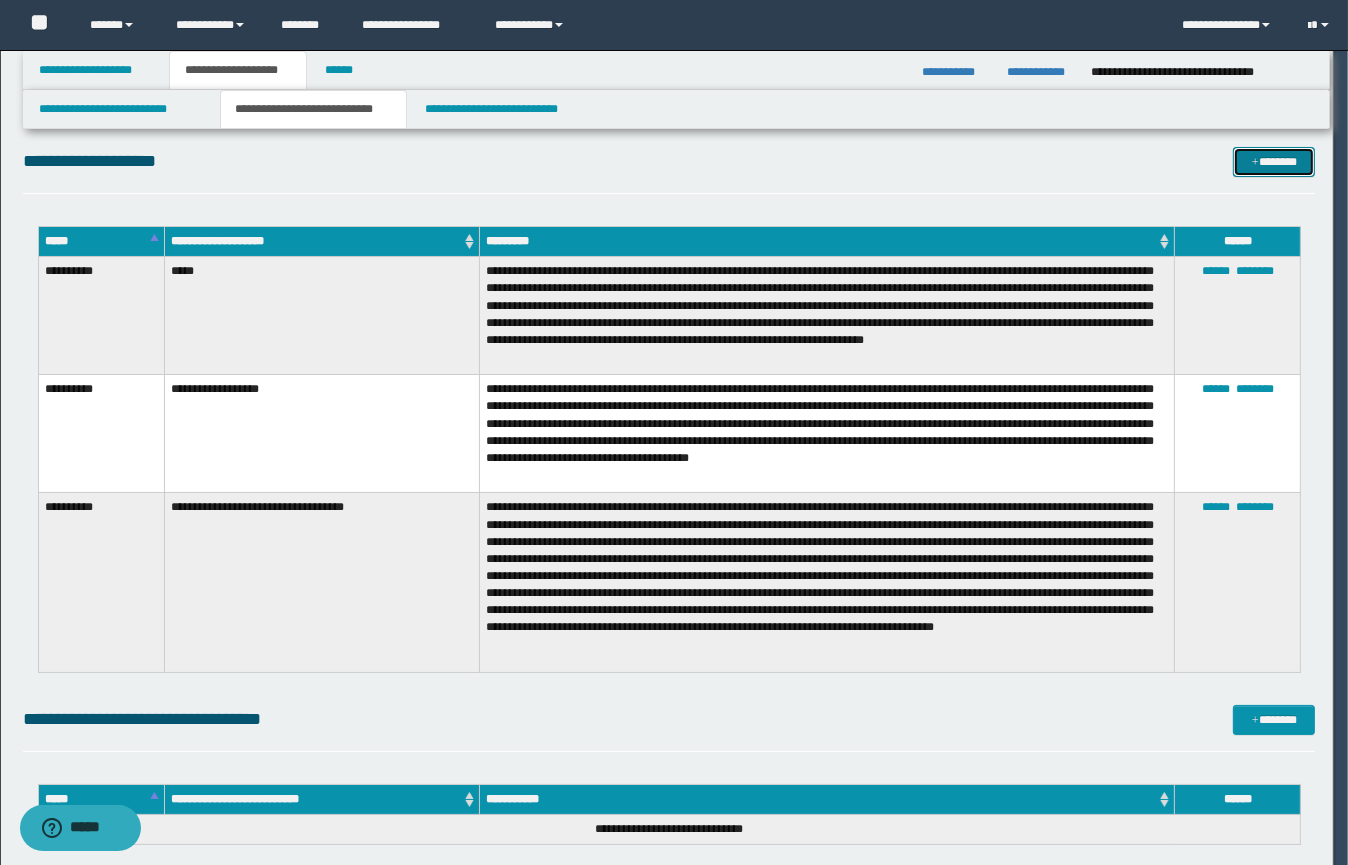 scroll, scrollTop: 0, scrollLeft: 0, axis: both 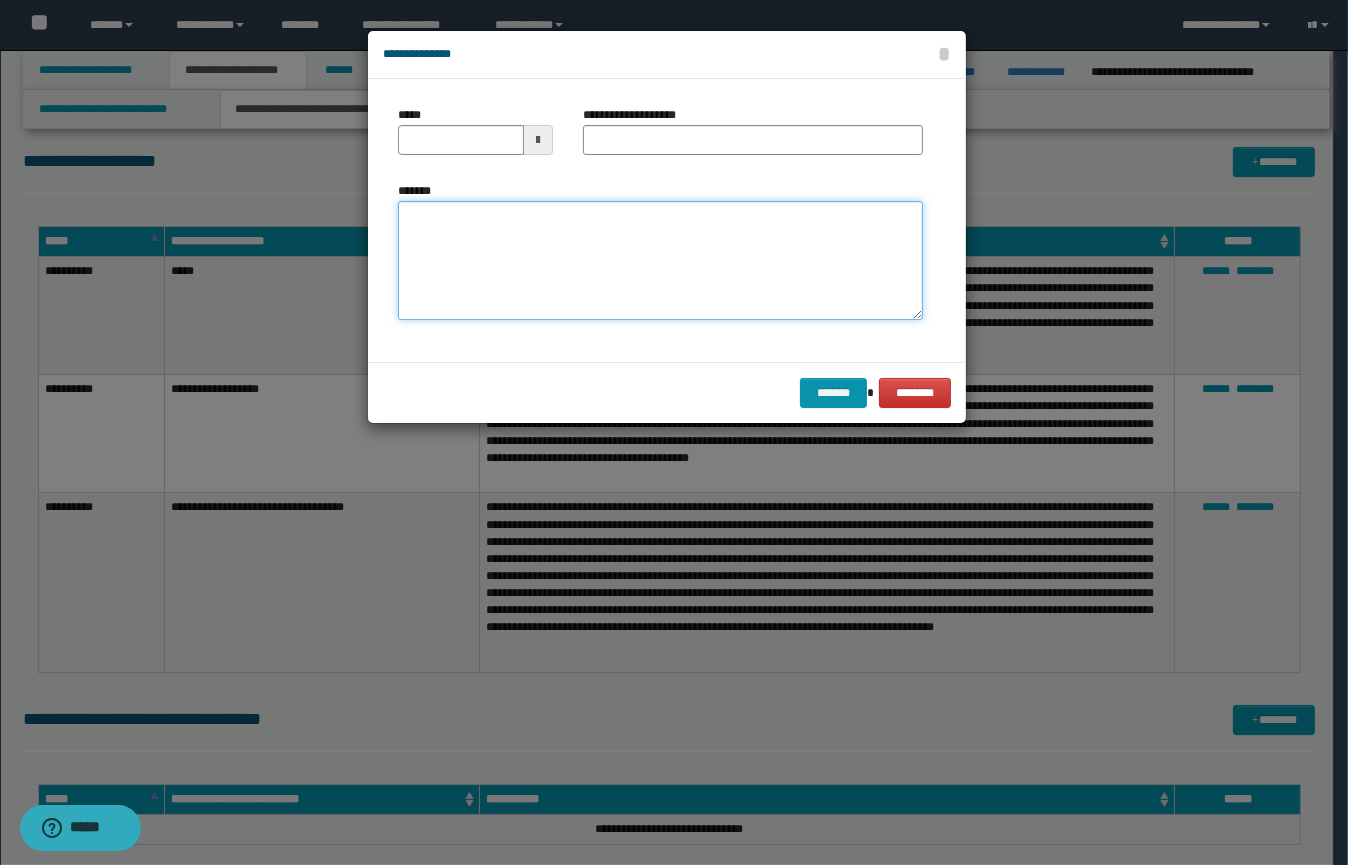 click on "*******" at bounding box center (660, 261) 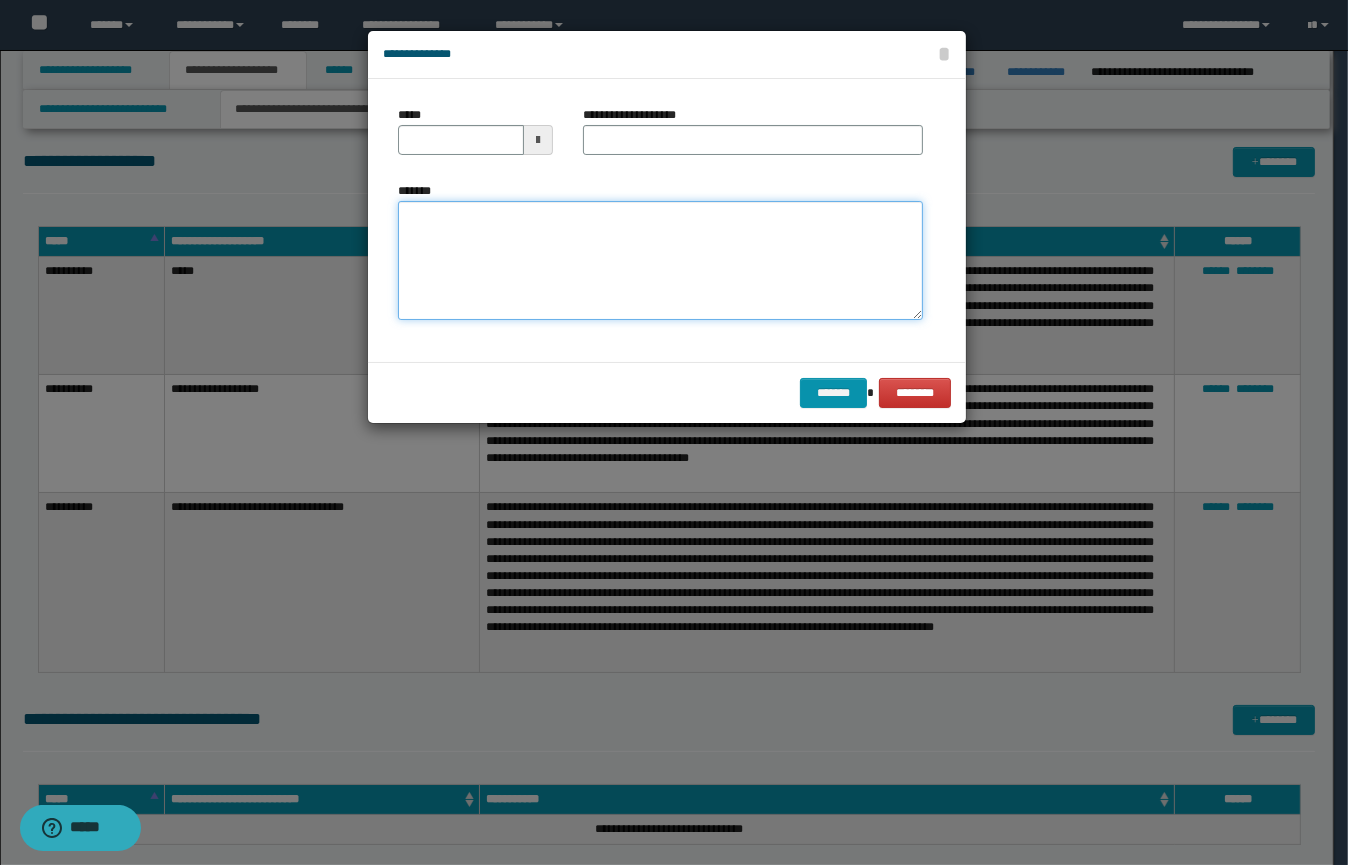 paste on "**********" 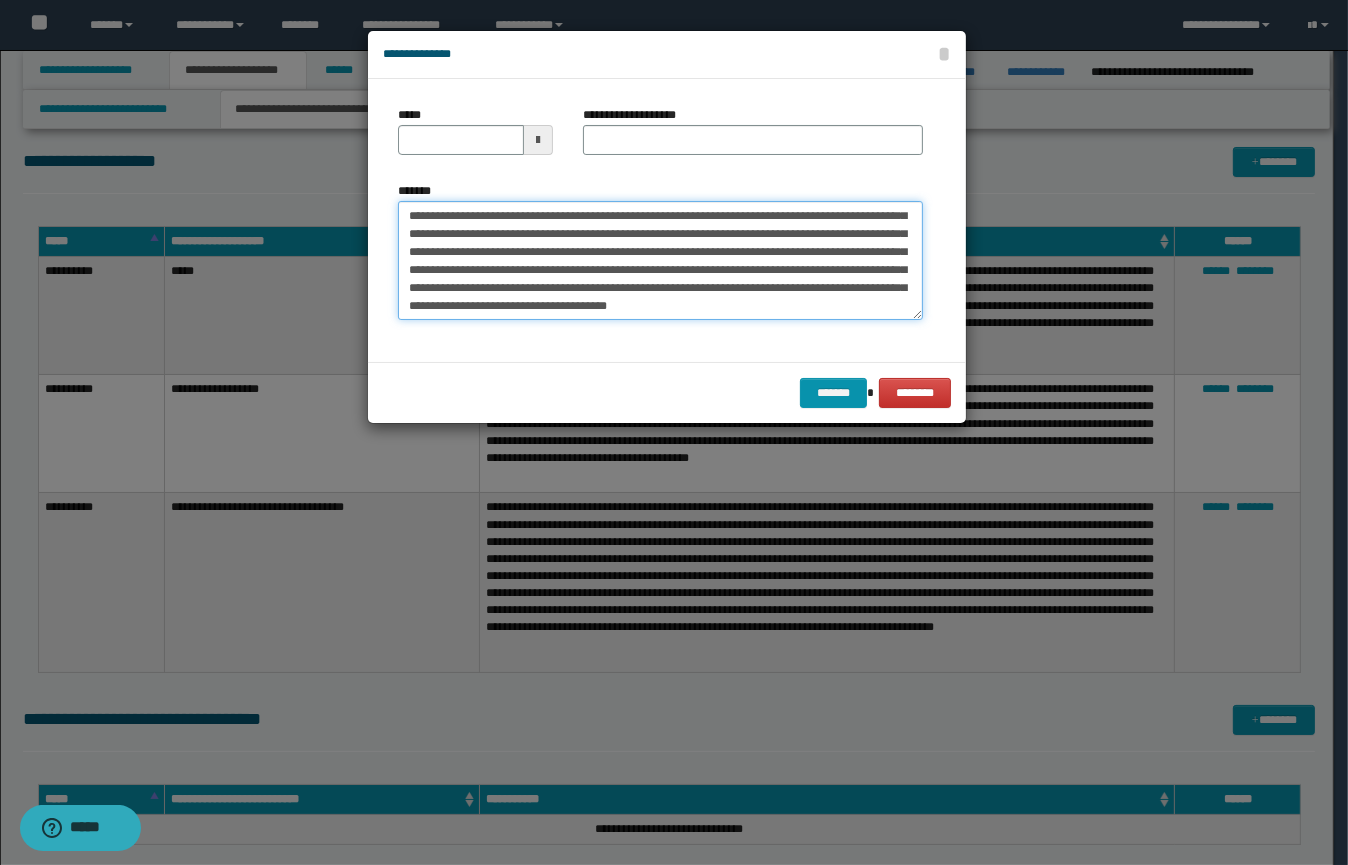 scroll, scrollTop: 0, scrollLeft: 0, axis: both 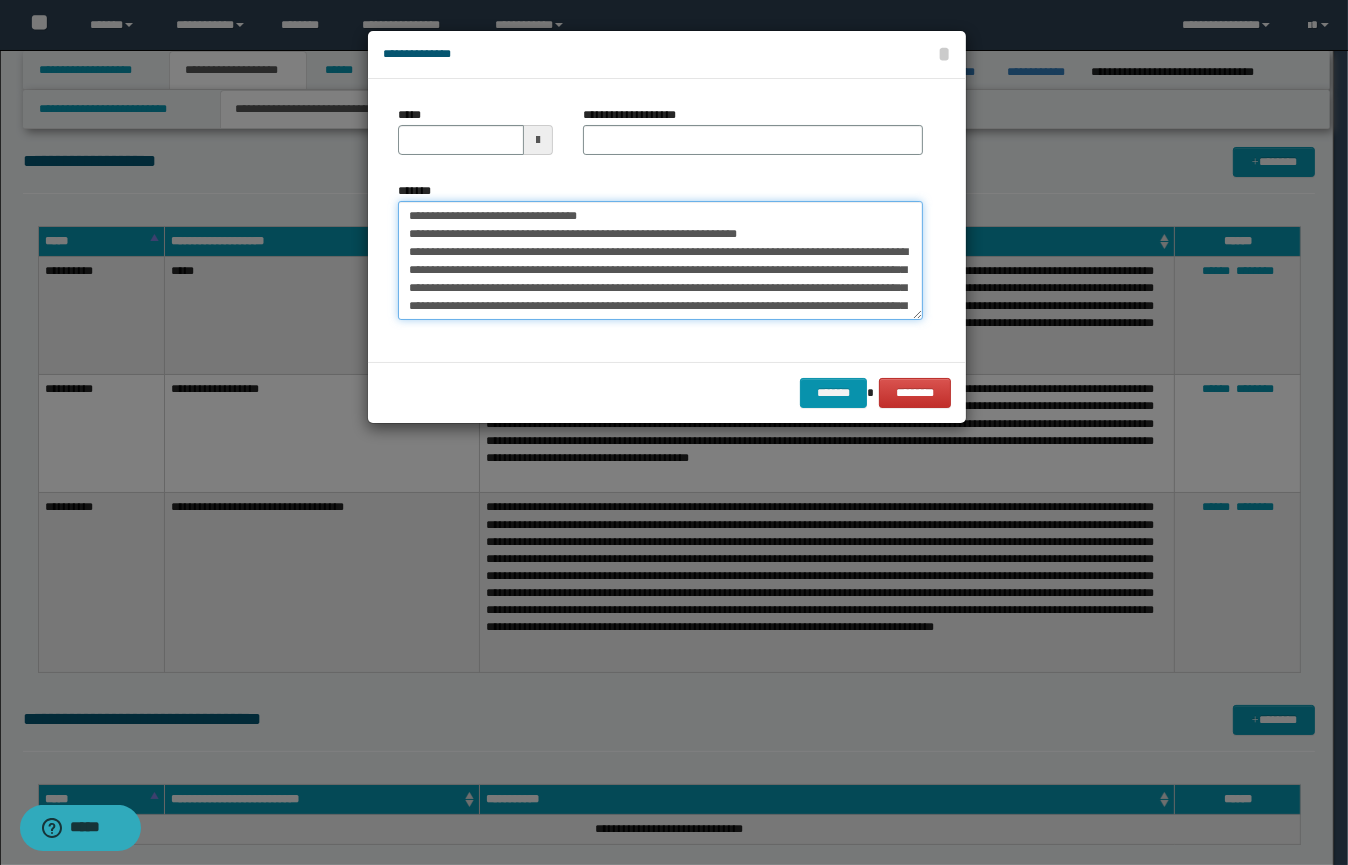 type on "**********" 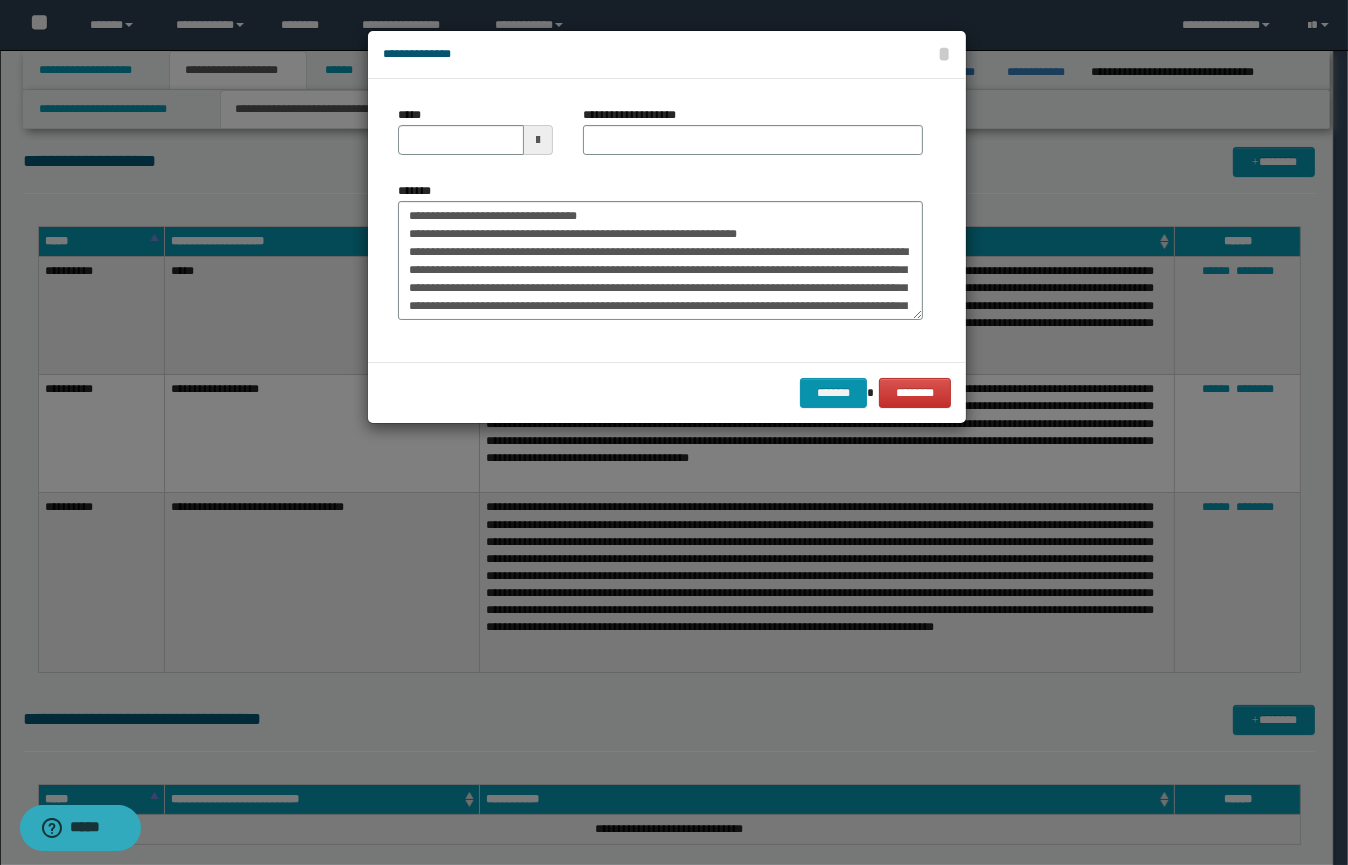 click at bounding box center (538, 140) 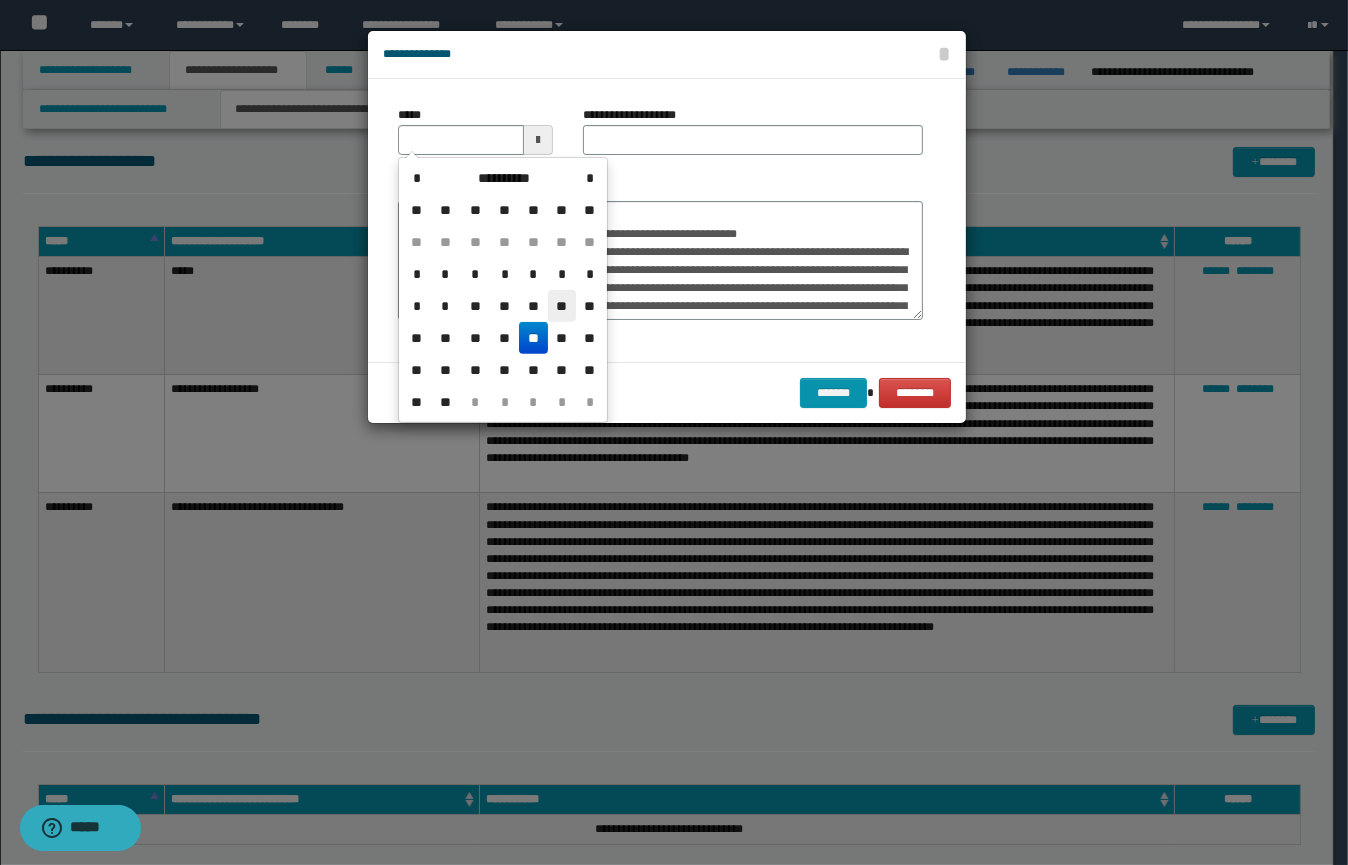click on "**" at bounding box center (562, 306) 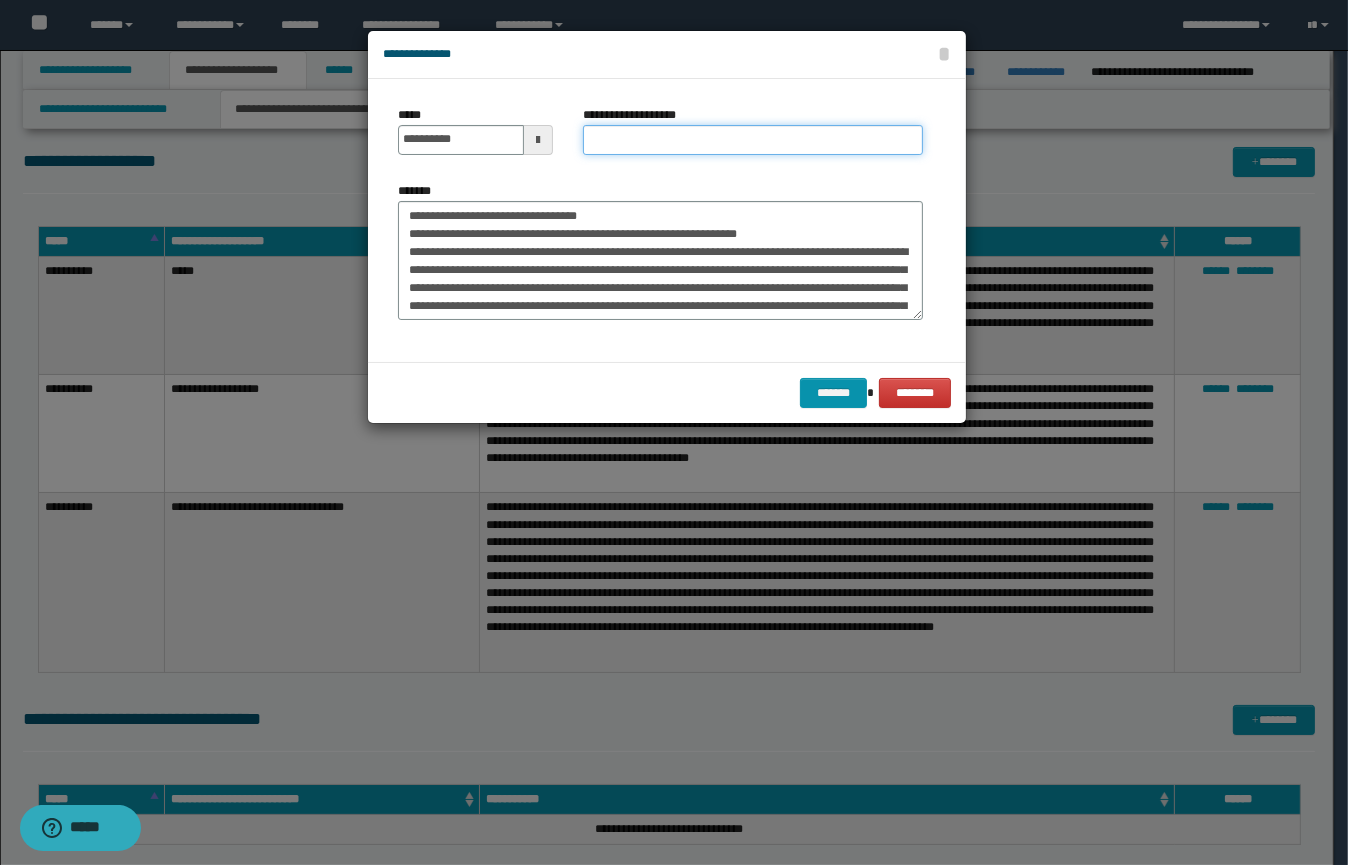 click on "**********" at bounding box center (753, 140) 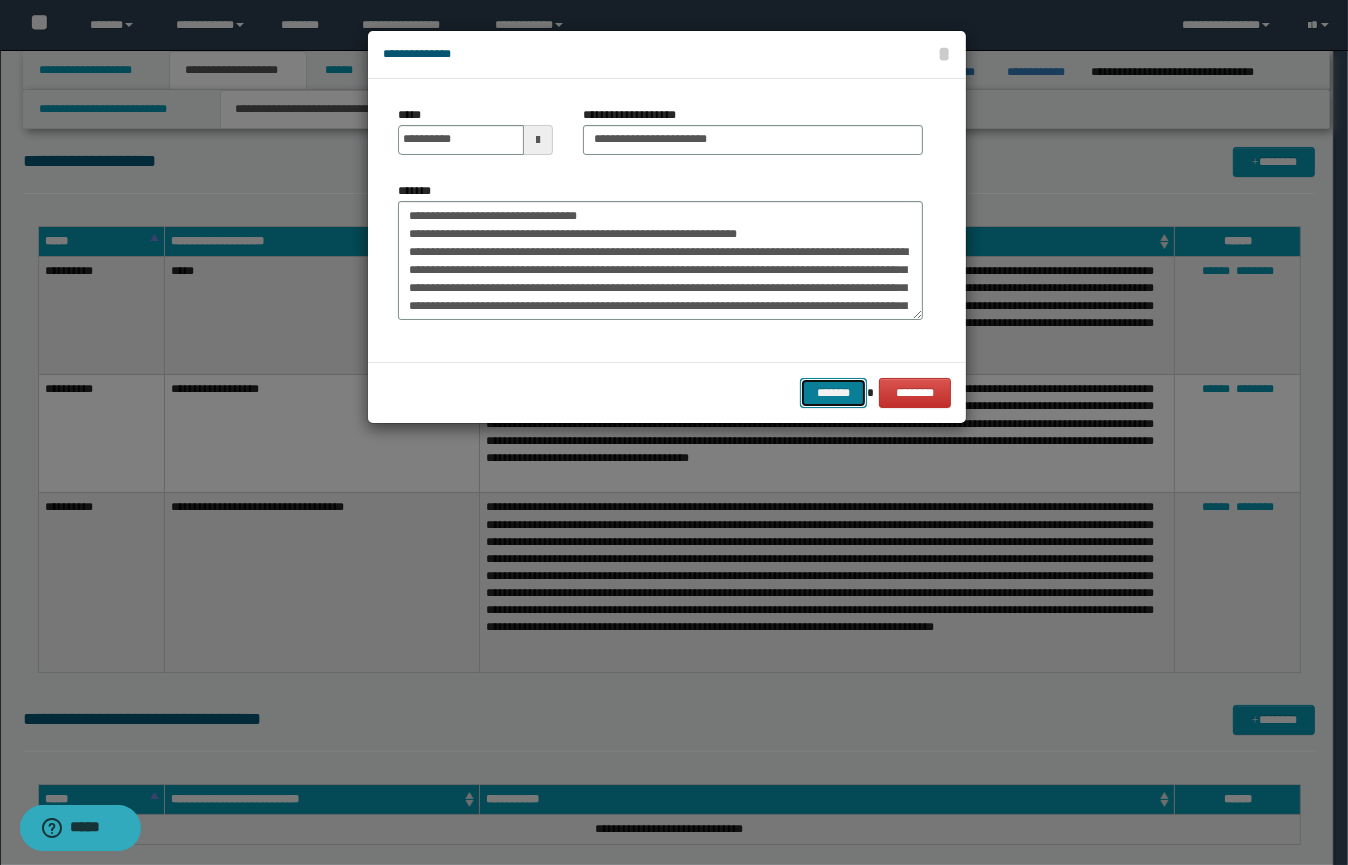 click on "*******" at bounding box center [833, 393] 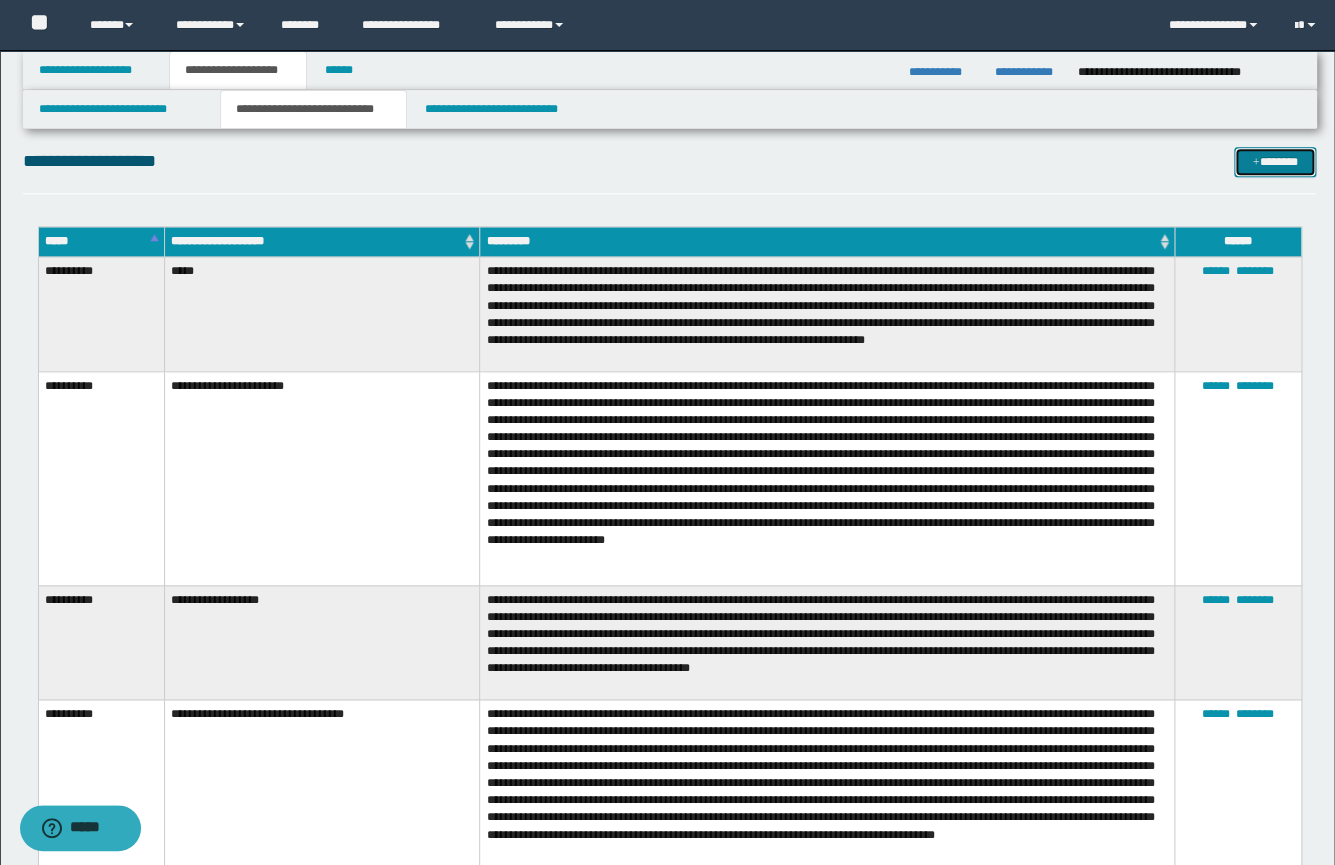 click on "*******" at bounding box center [1275, 162] 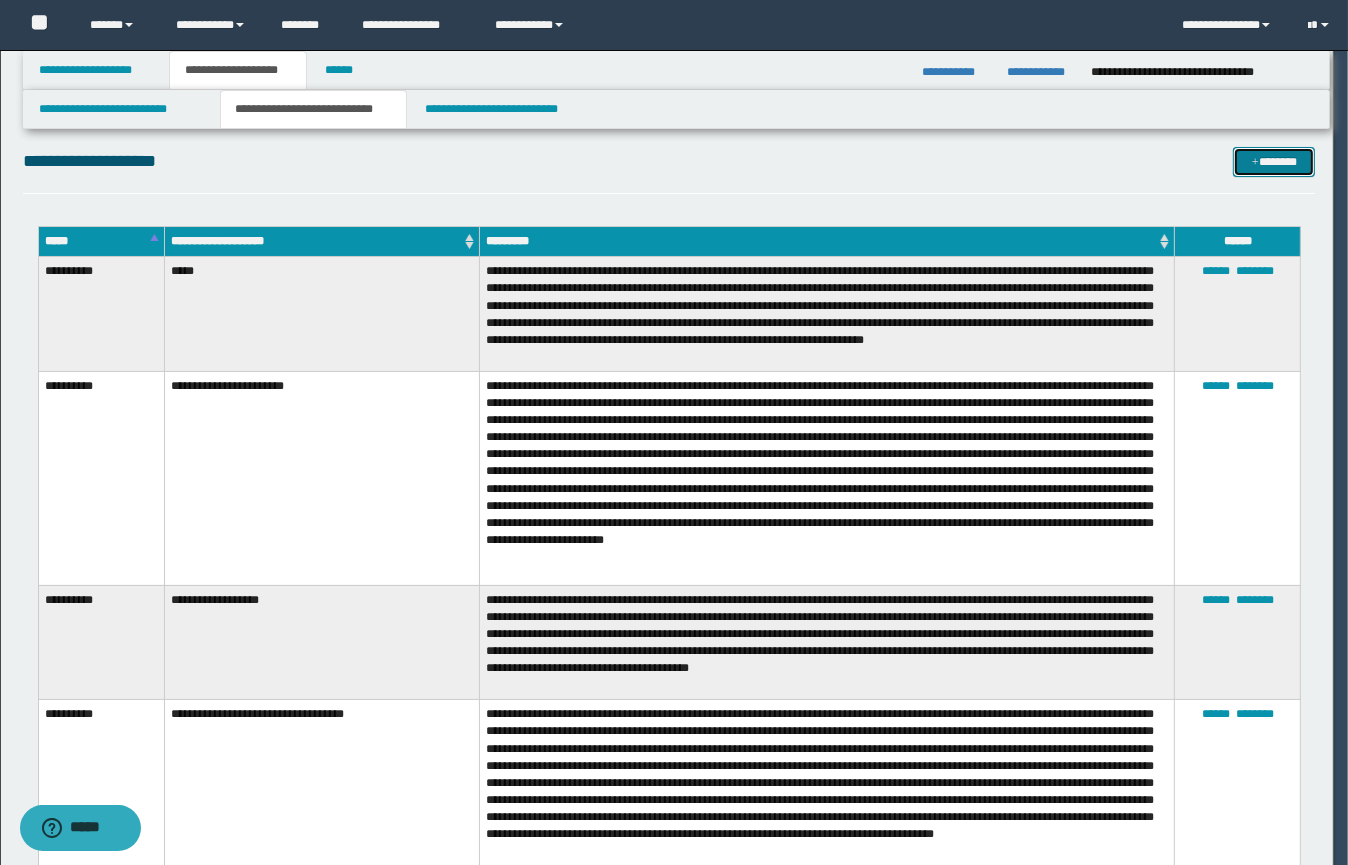 click on "*******" at bounding box center [1274, 162] 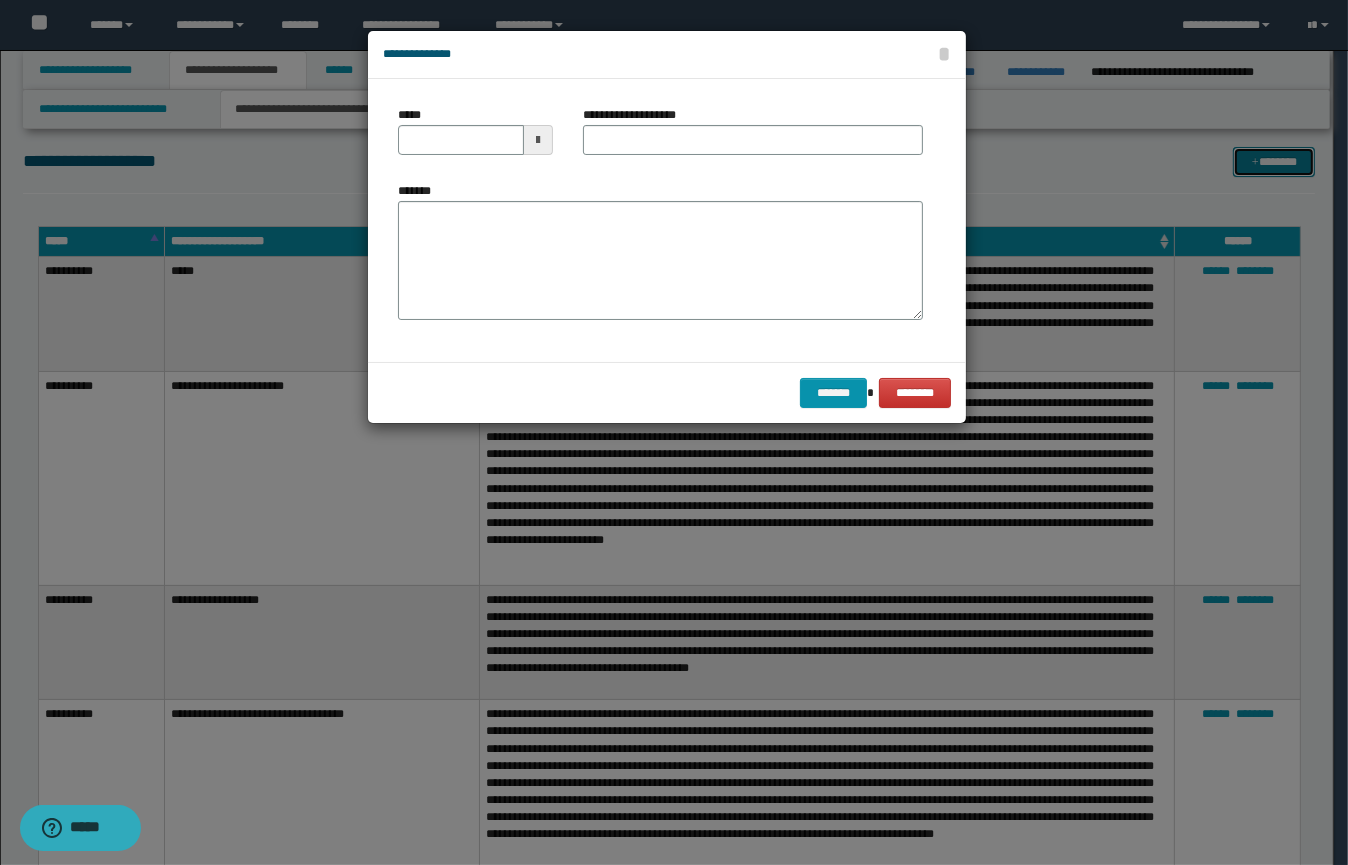 type 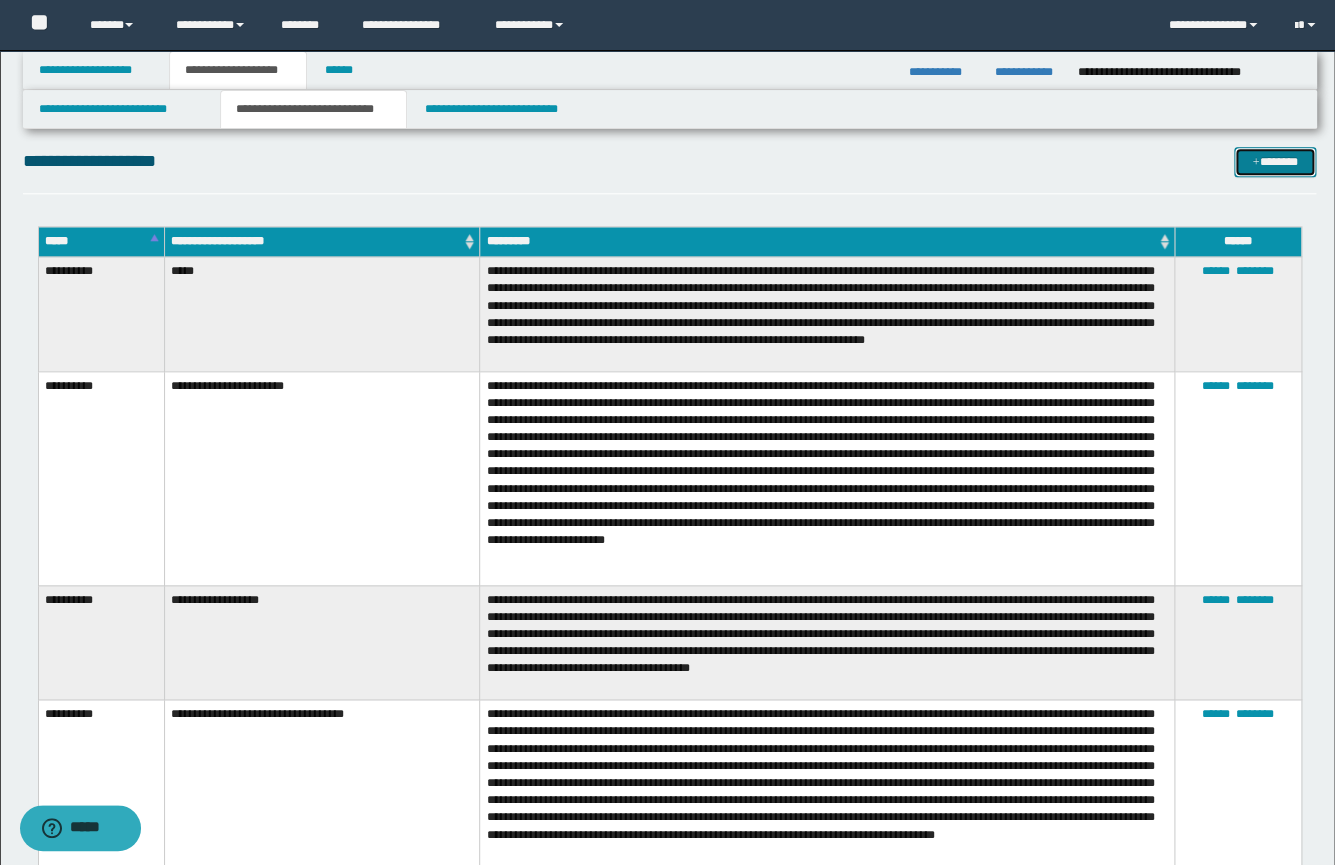 click on "*******" at bounding box center (1275, 162) 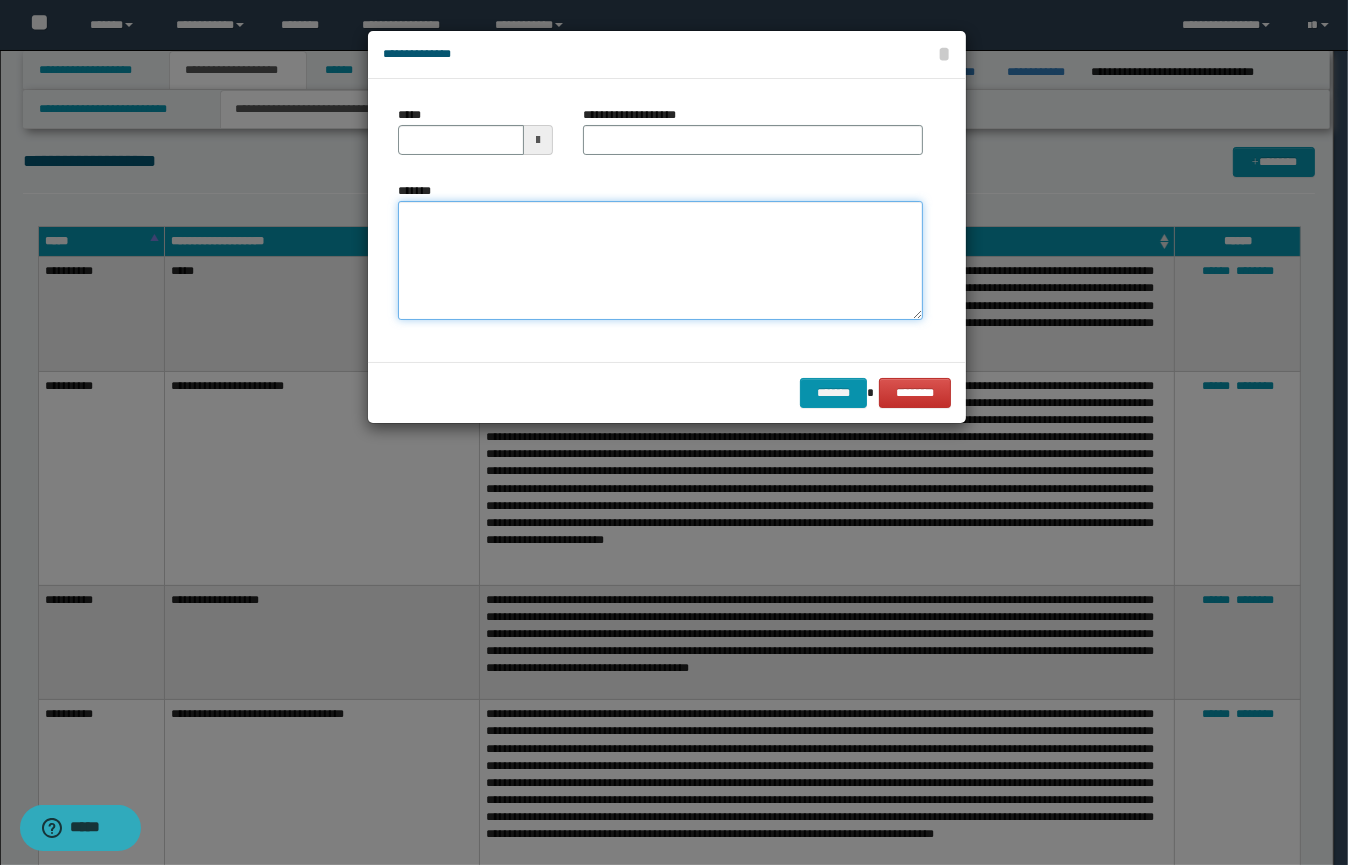 click on "*******" at bounding box center [660, 261] 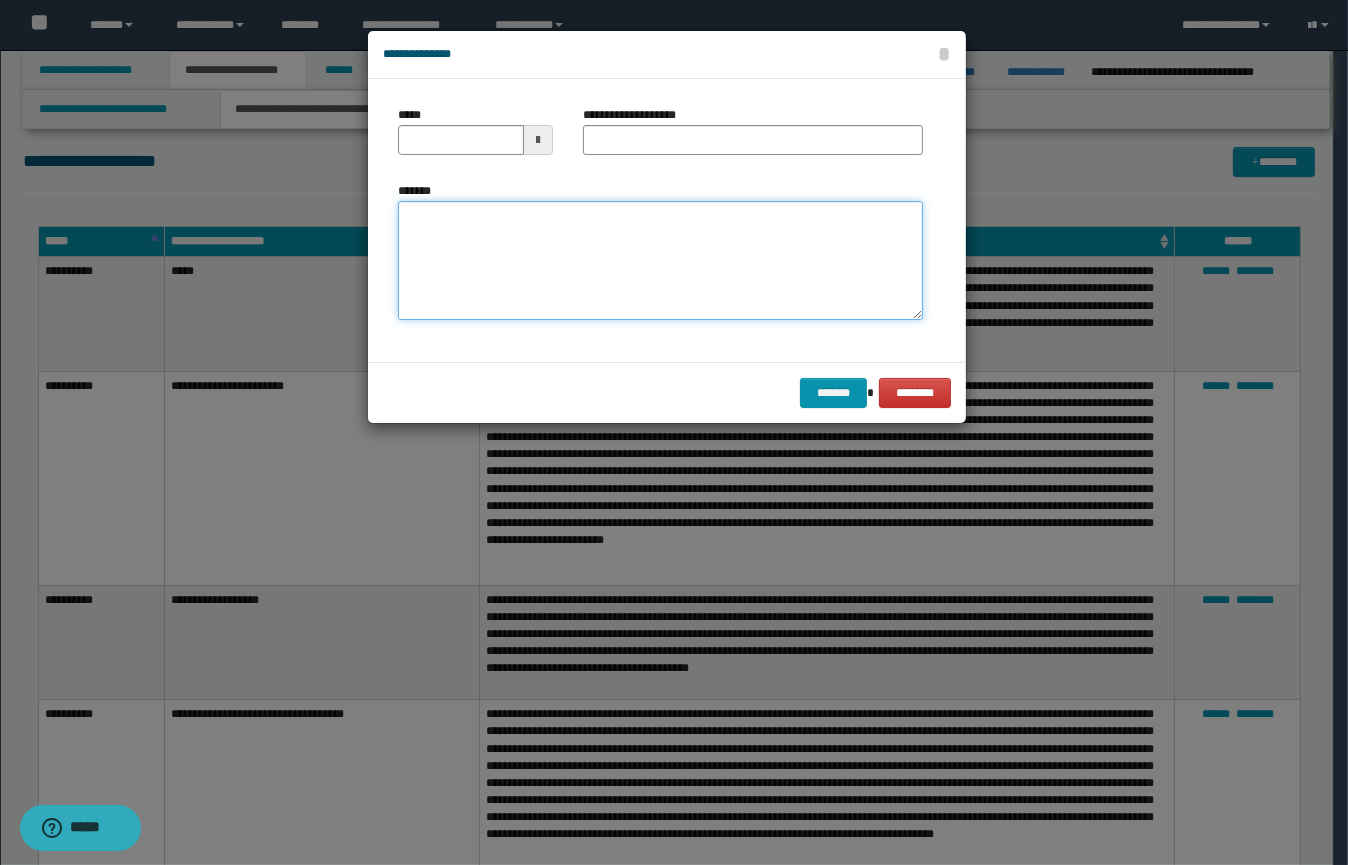 paste on "**********" 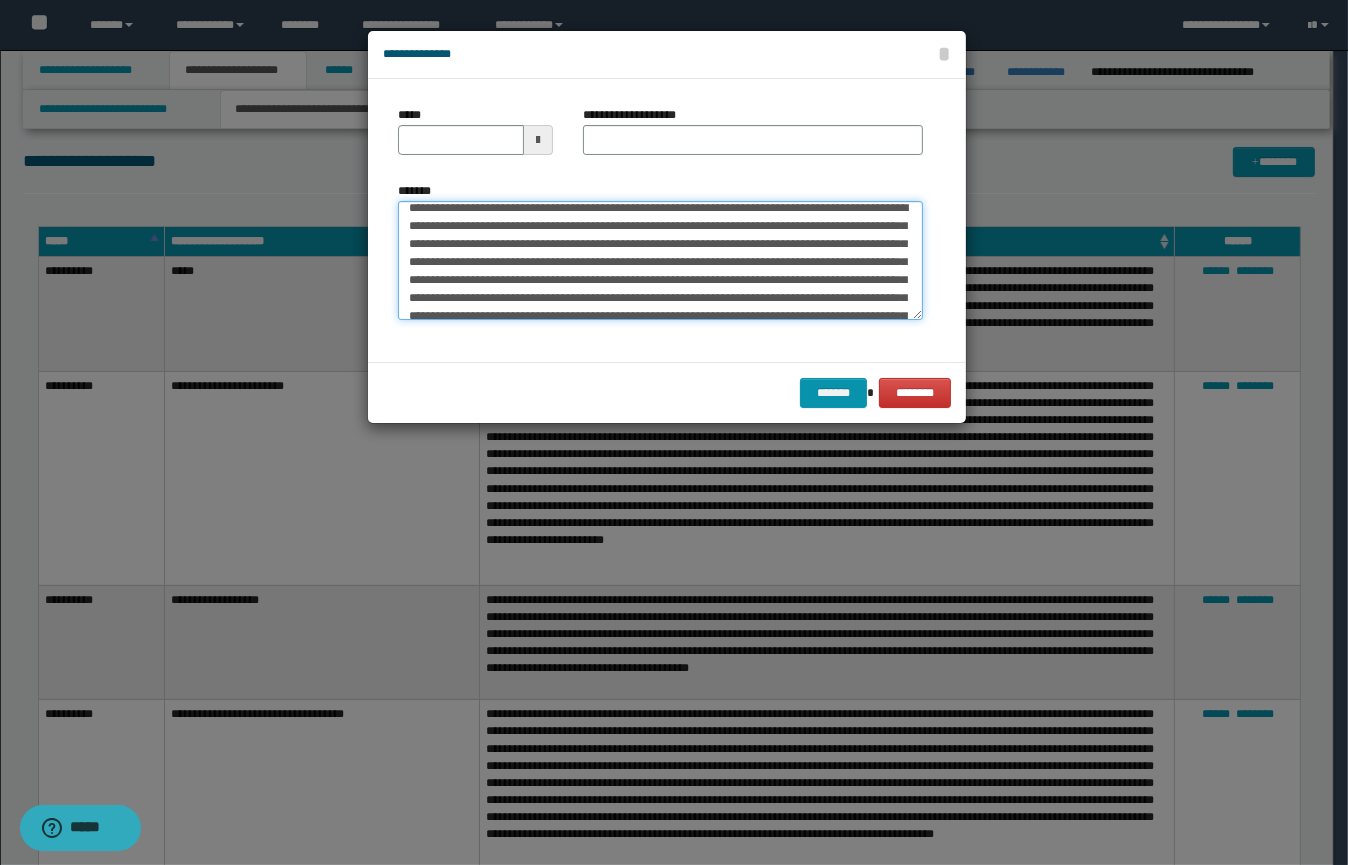 scroll, scrollTop: 0, scrollLeft: 0, axis: both 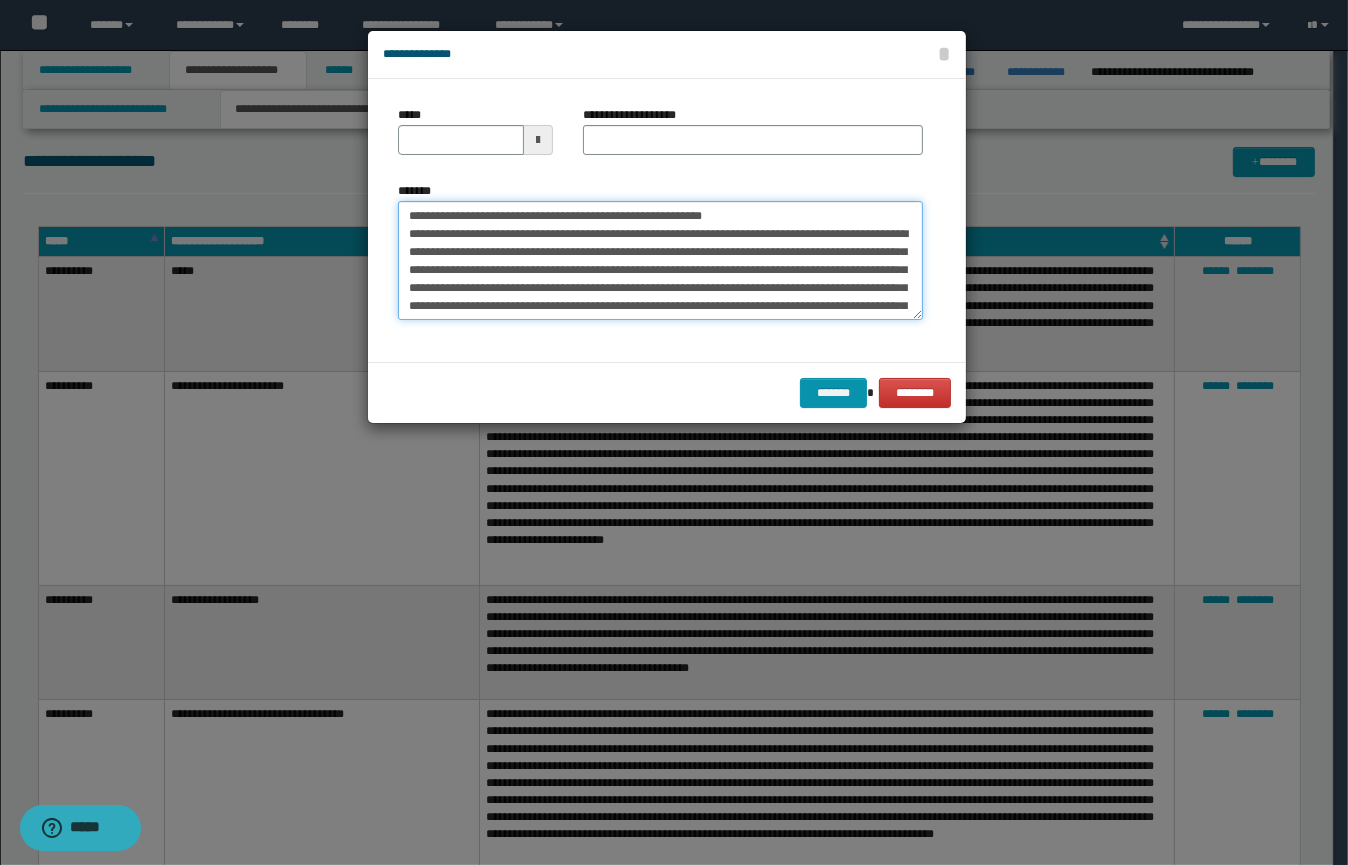 type on "**********" 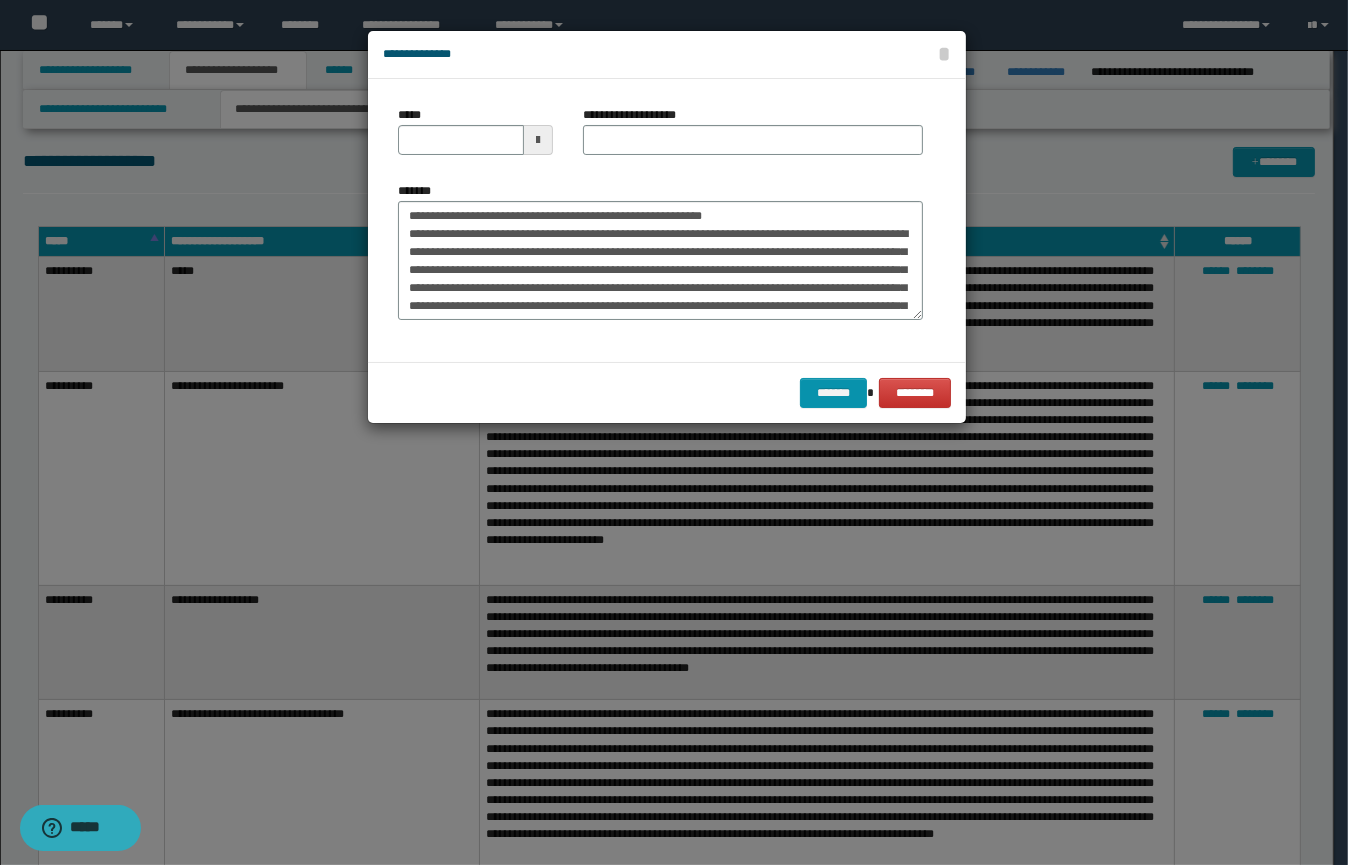 click at bounding box center [538, 140] 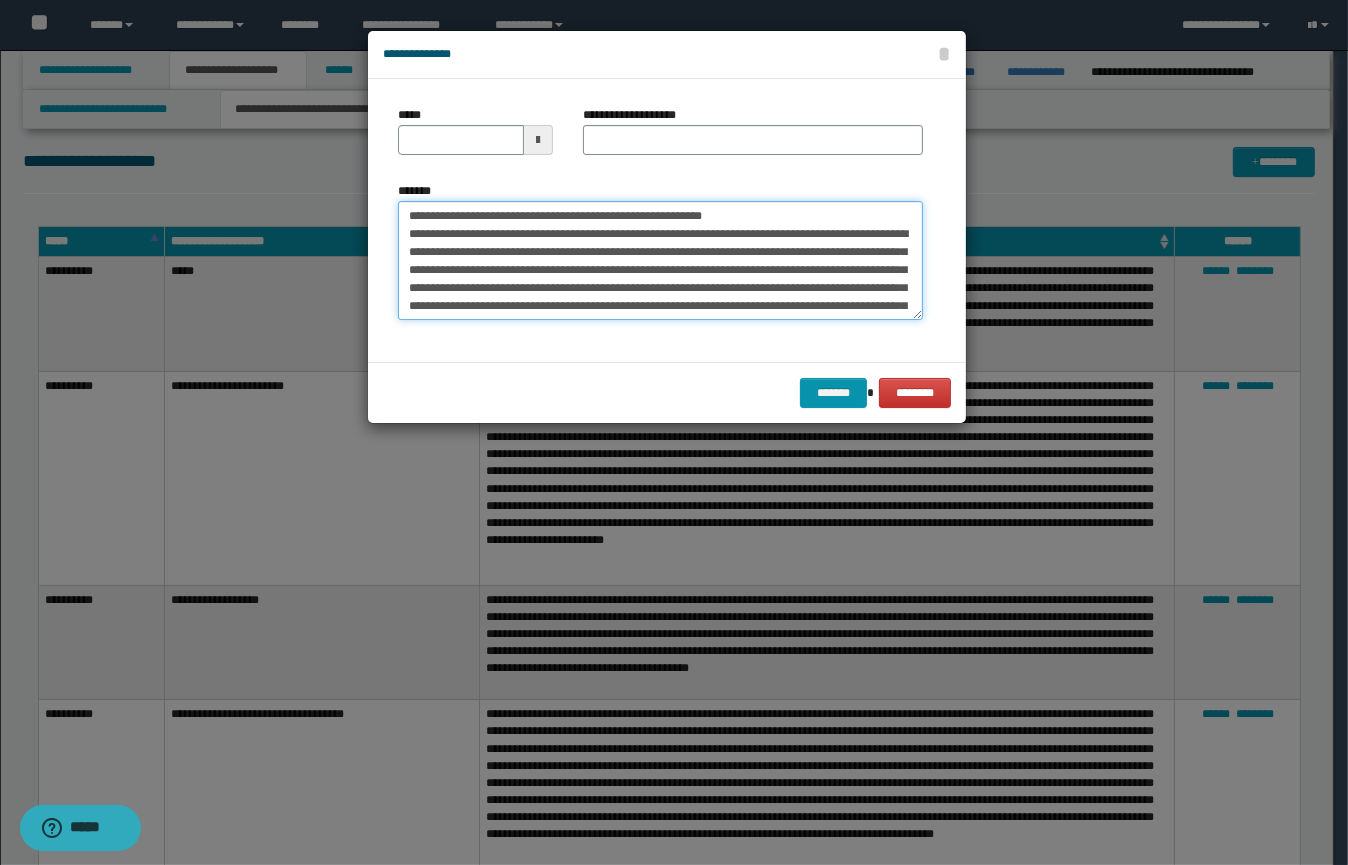 click on "*******" at bounding box center [660, 261] 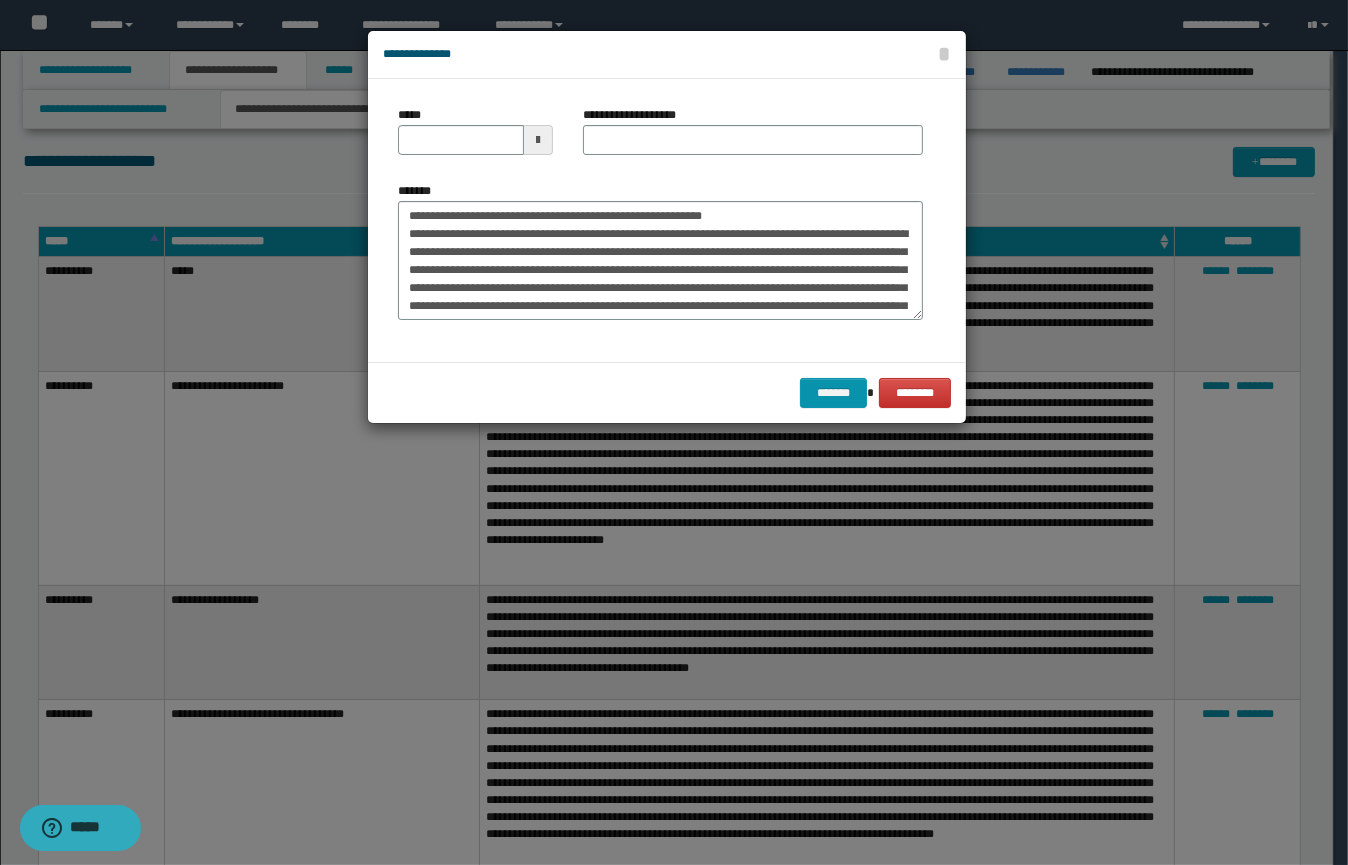 click at bounding box center [538, 140] 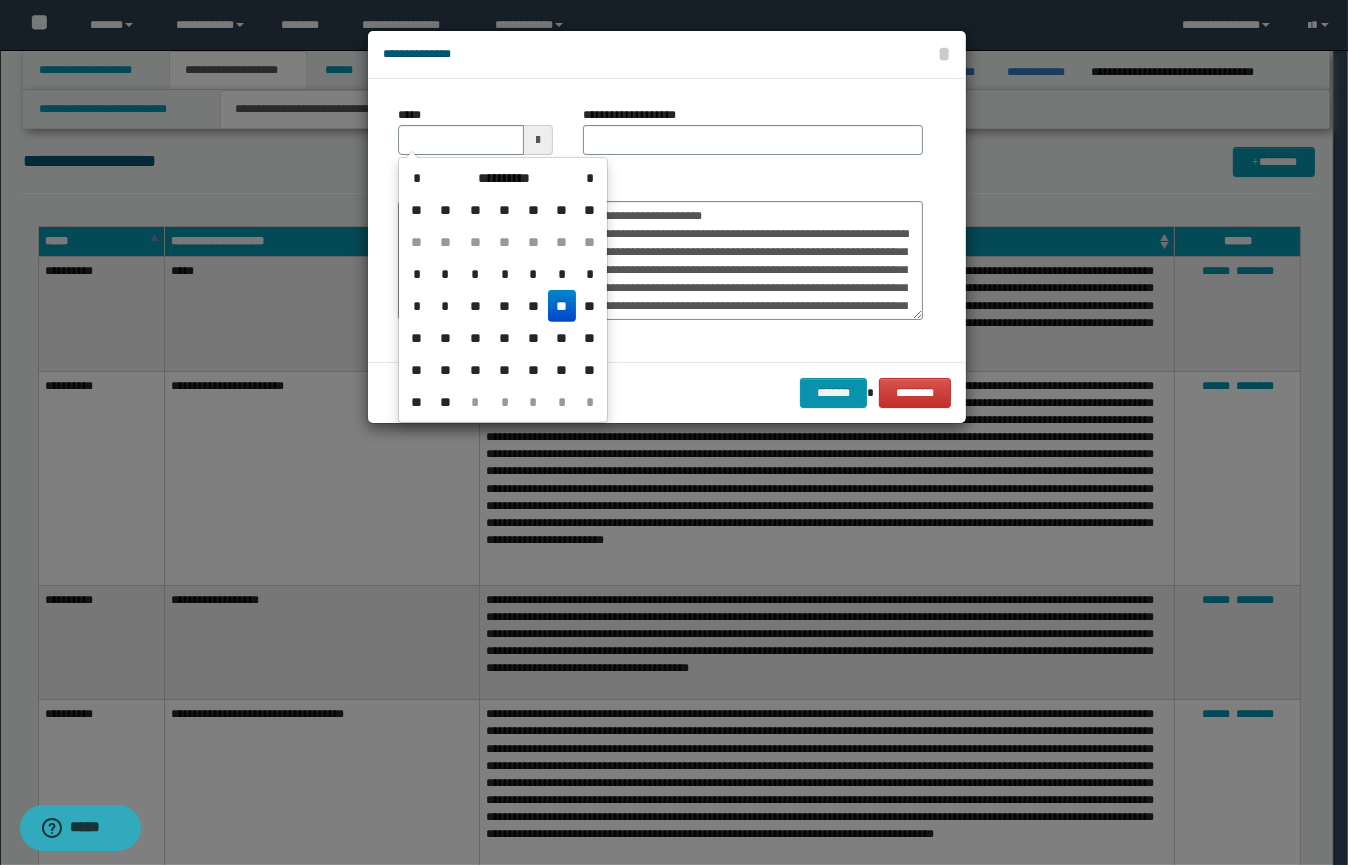 click on "**" at bounding box center (562, 306) 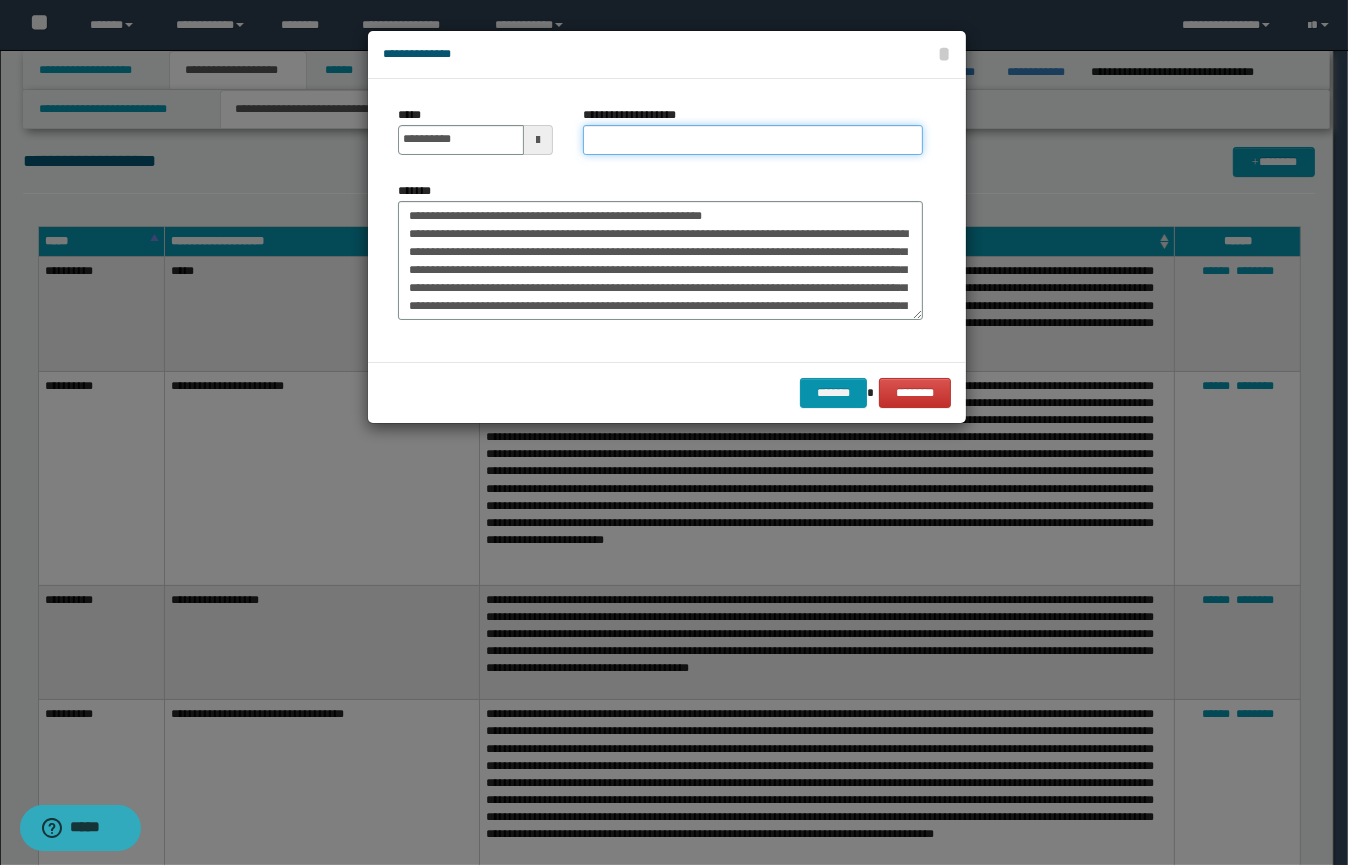 click on "**********" at bounding box center (753, 140) 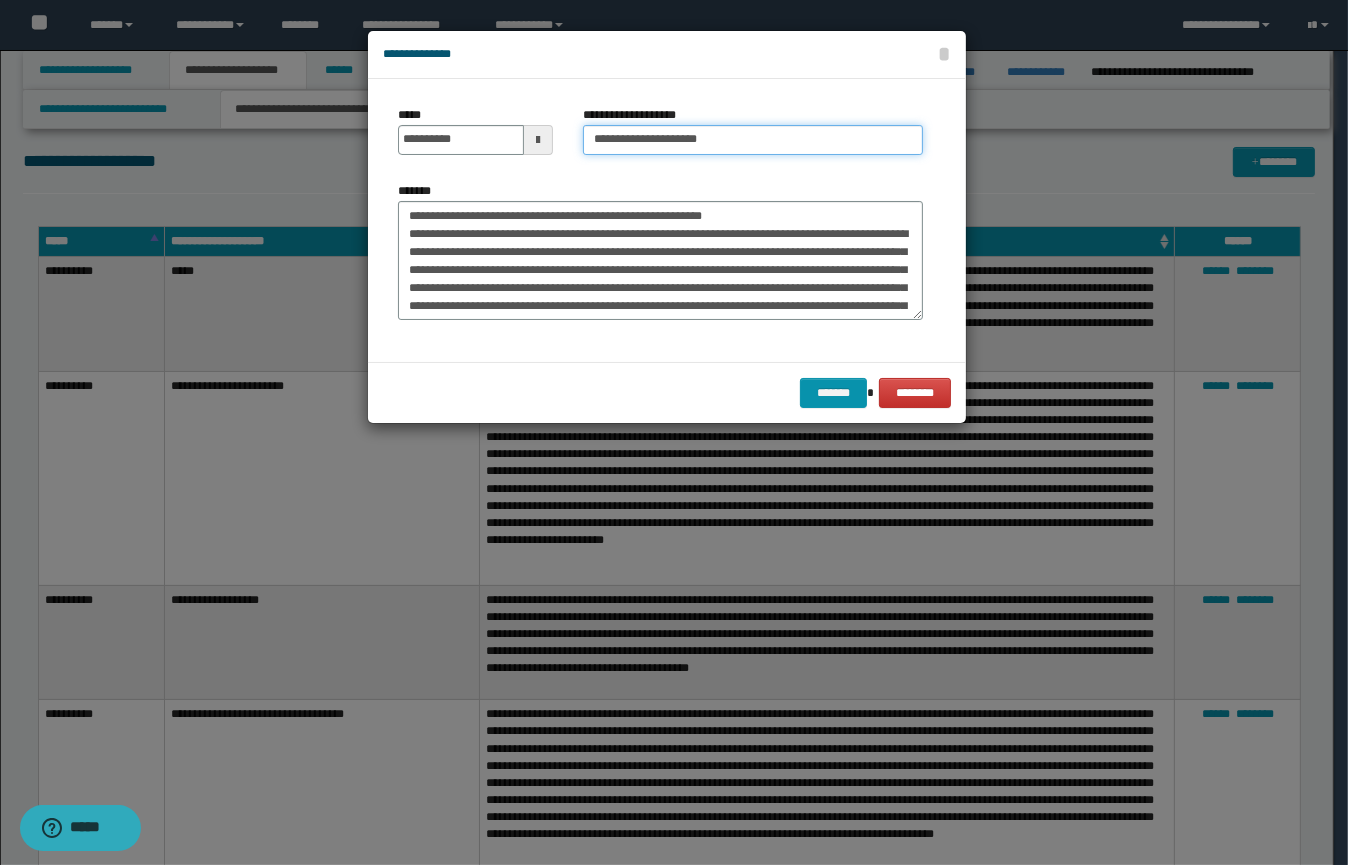 drag, startPoint x: 755, startPoint y: 145, endPoint x: 672, endPoint y: 143, distance: 83.02409 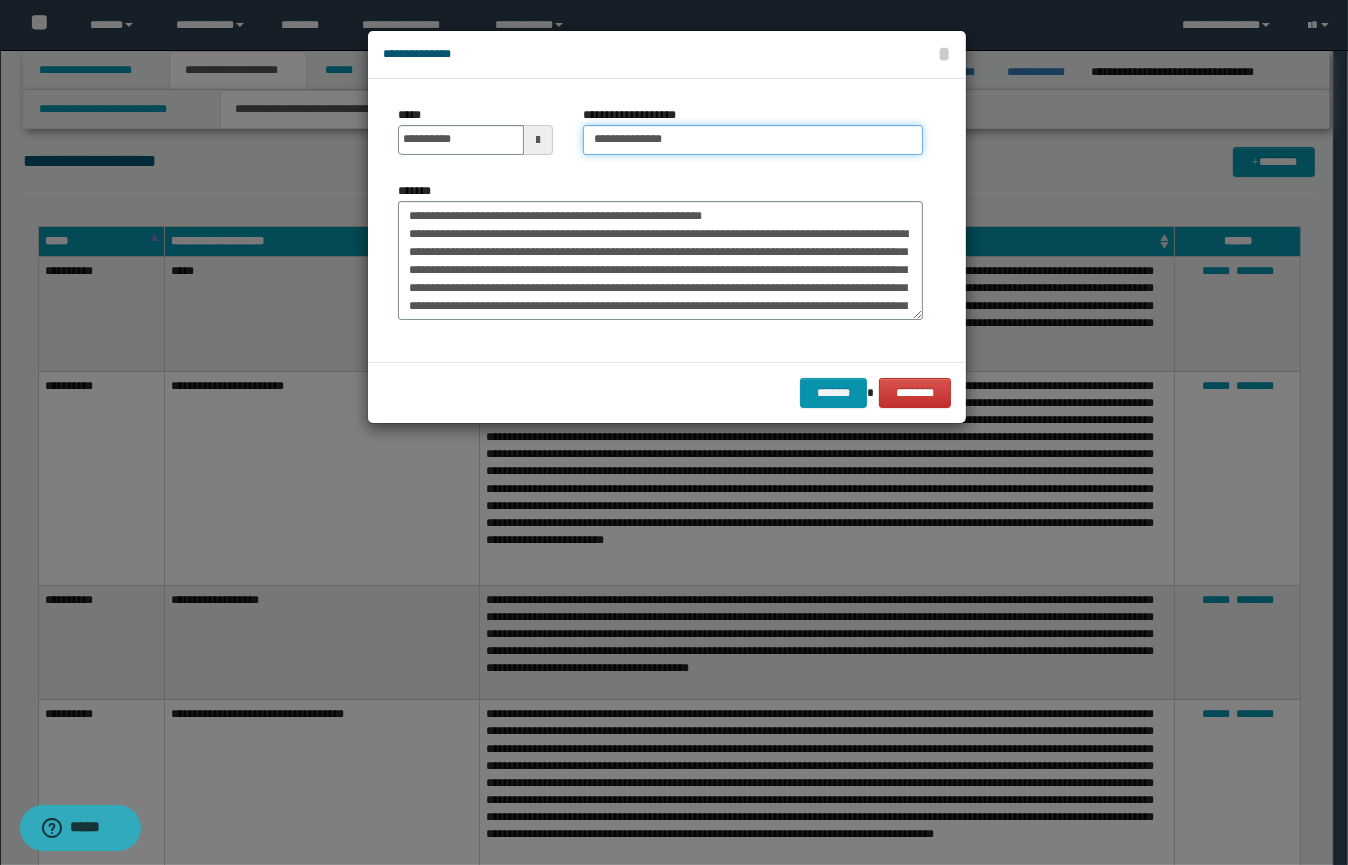 type on "**********" 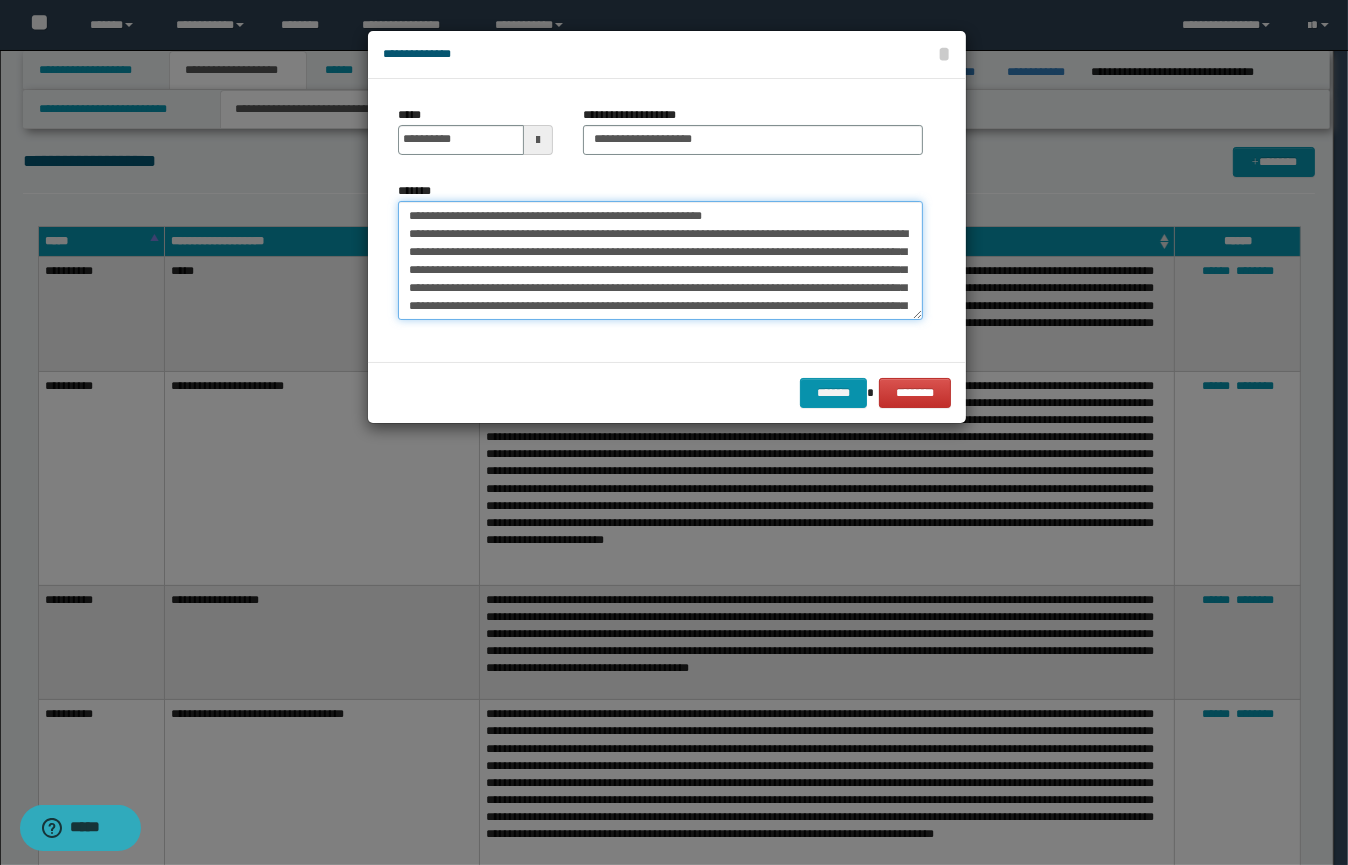 drag, startPoint x: 803, startPoint y: 216, endPoint x: 706, endPoint y: 220, distance: 97.082436 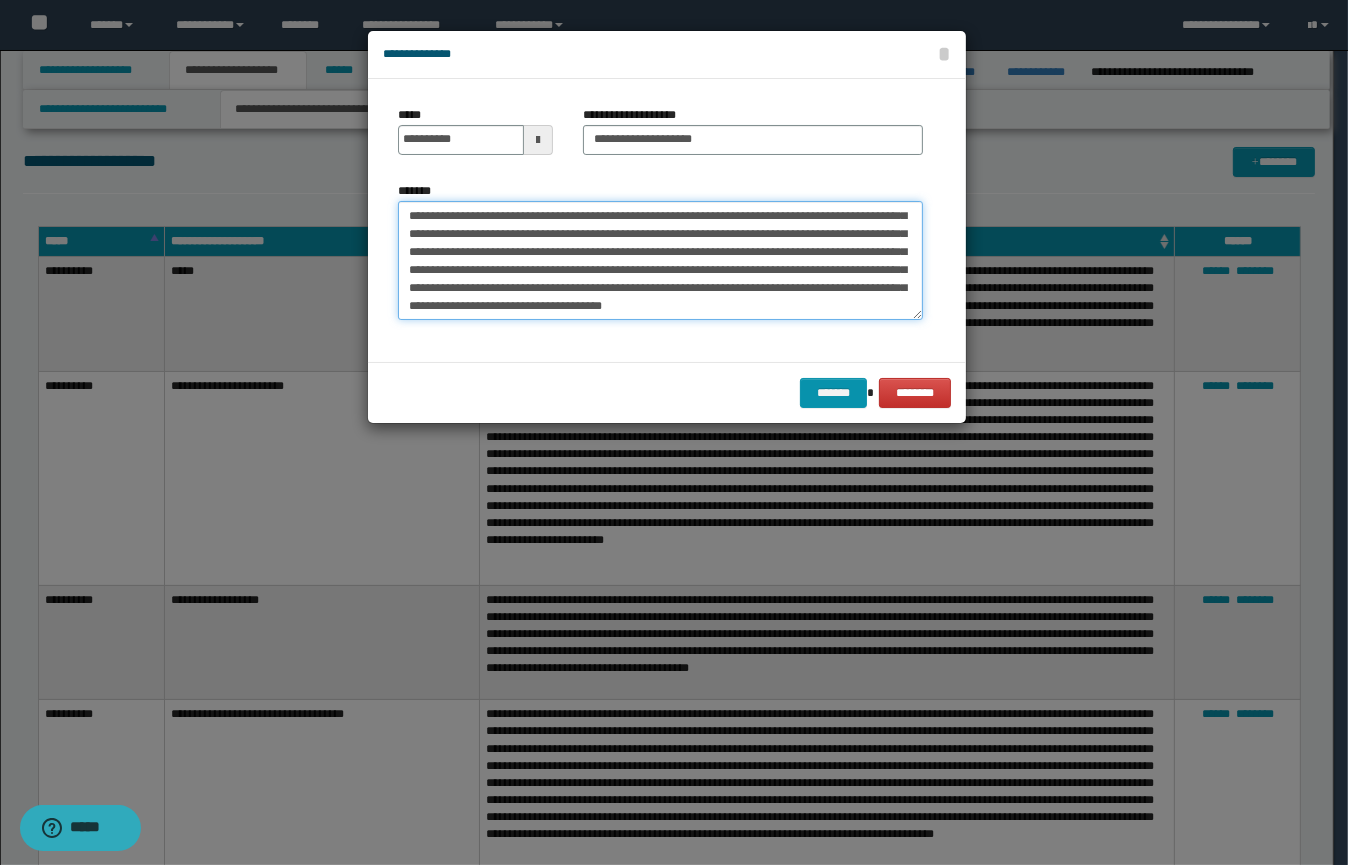scroll, scrollTop: 198, scrollLeft: 0, axis: vertical 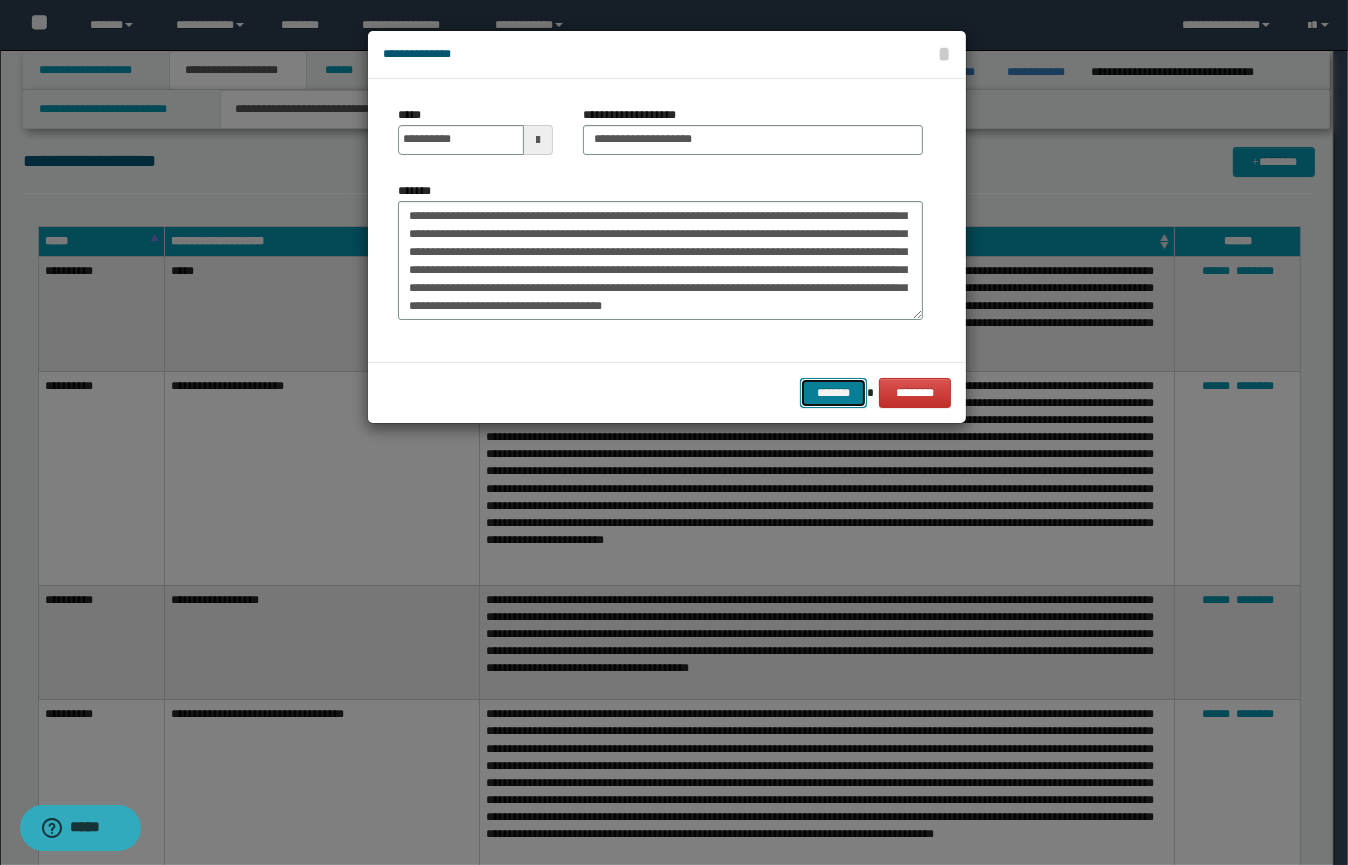 click on "*******" at bounding box center (833, 393) 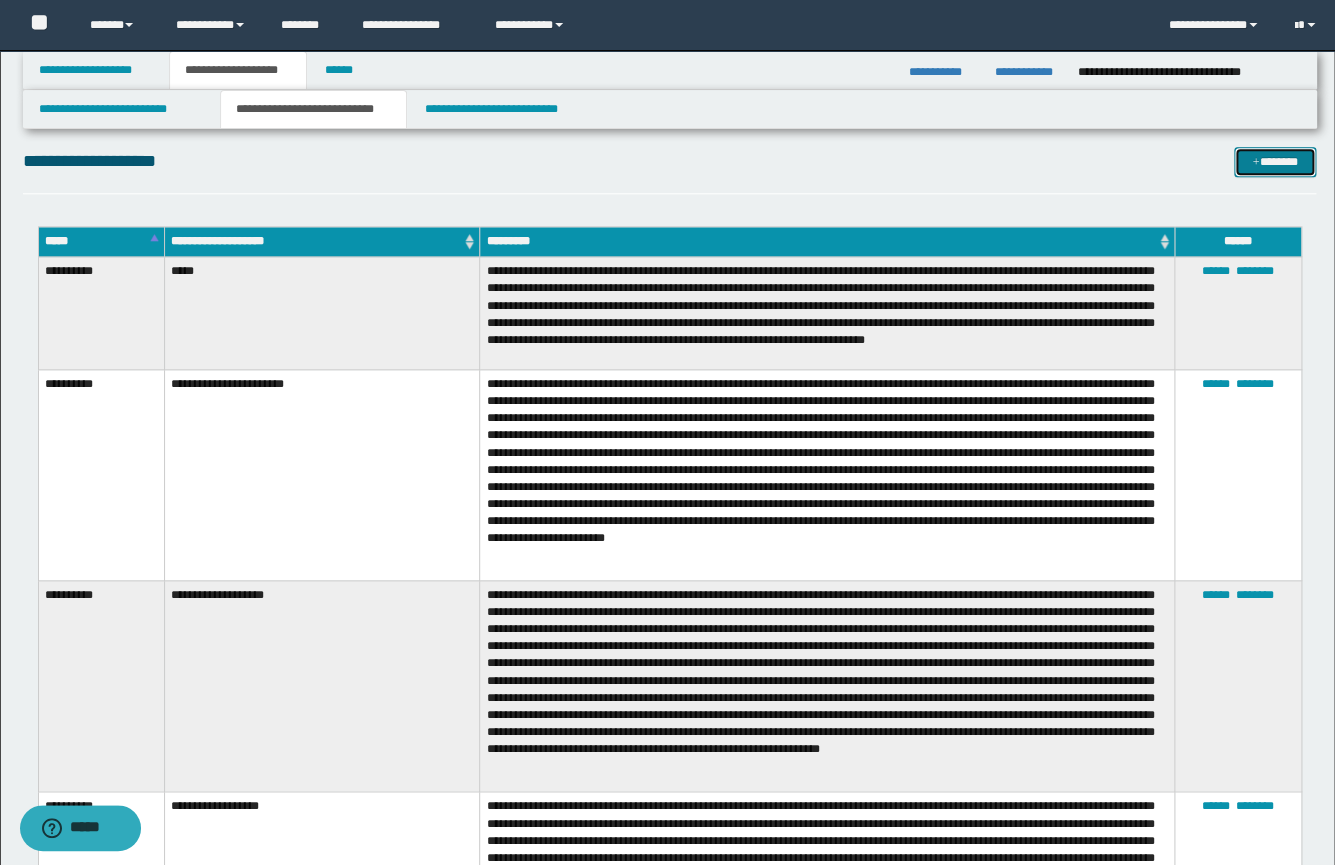 click on "*******" at bounding box center [1275, 162] 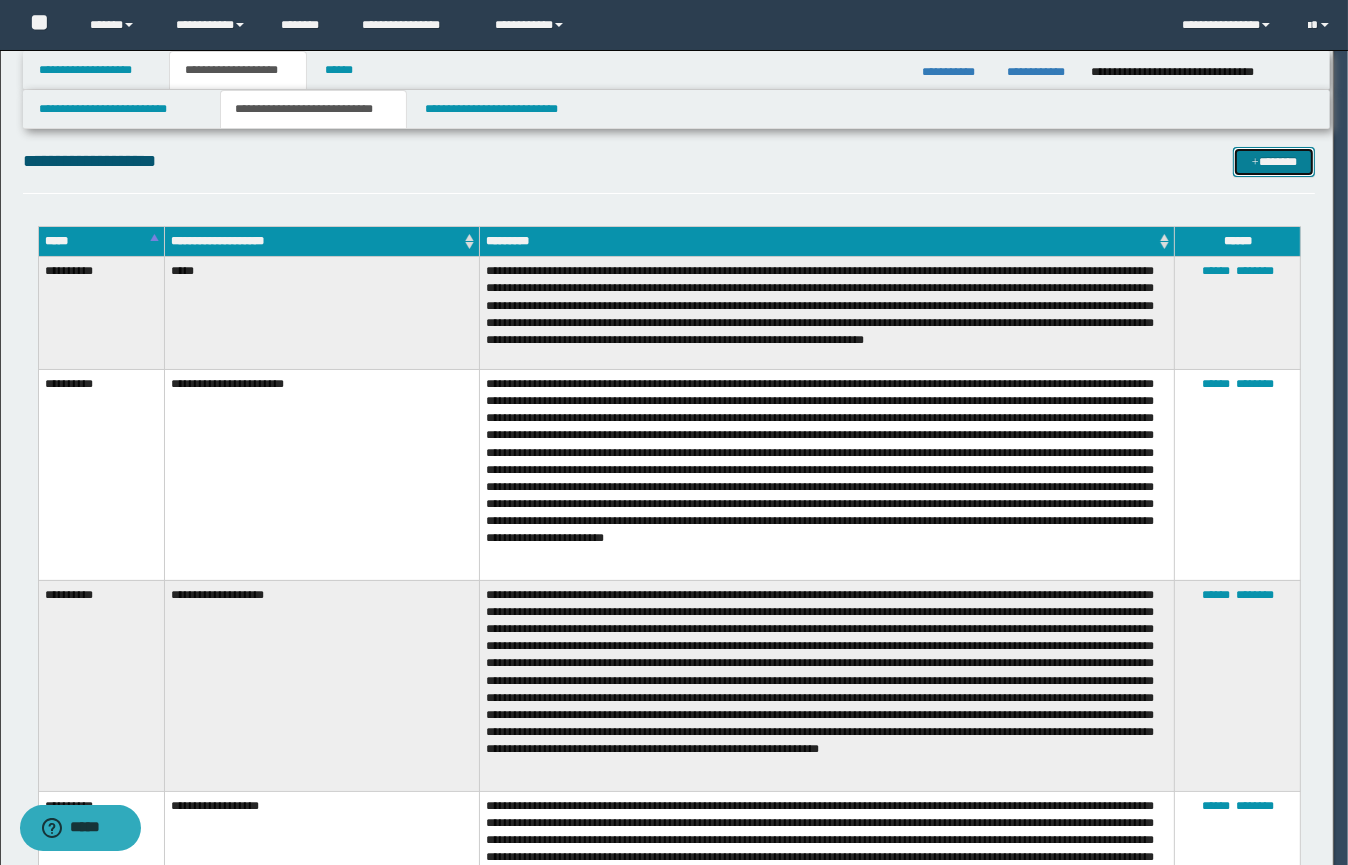 scroll, scrollTop: 0, scrollLeft: 0, axis: both 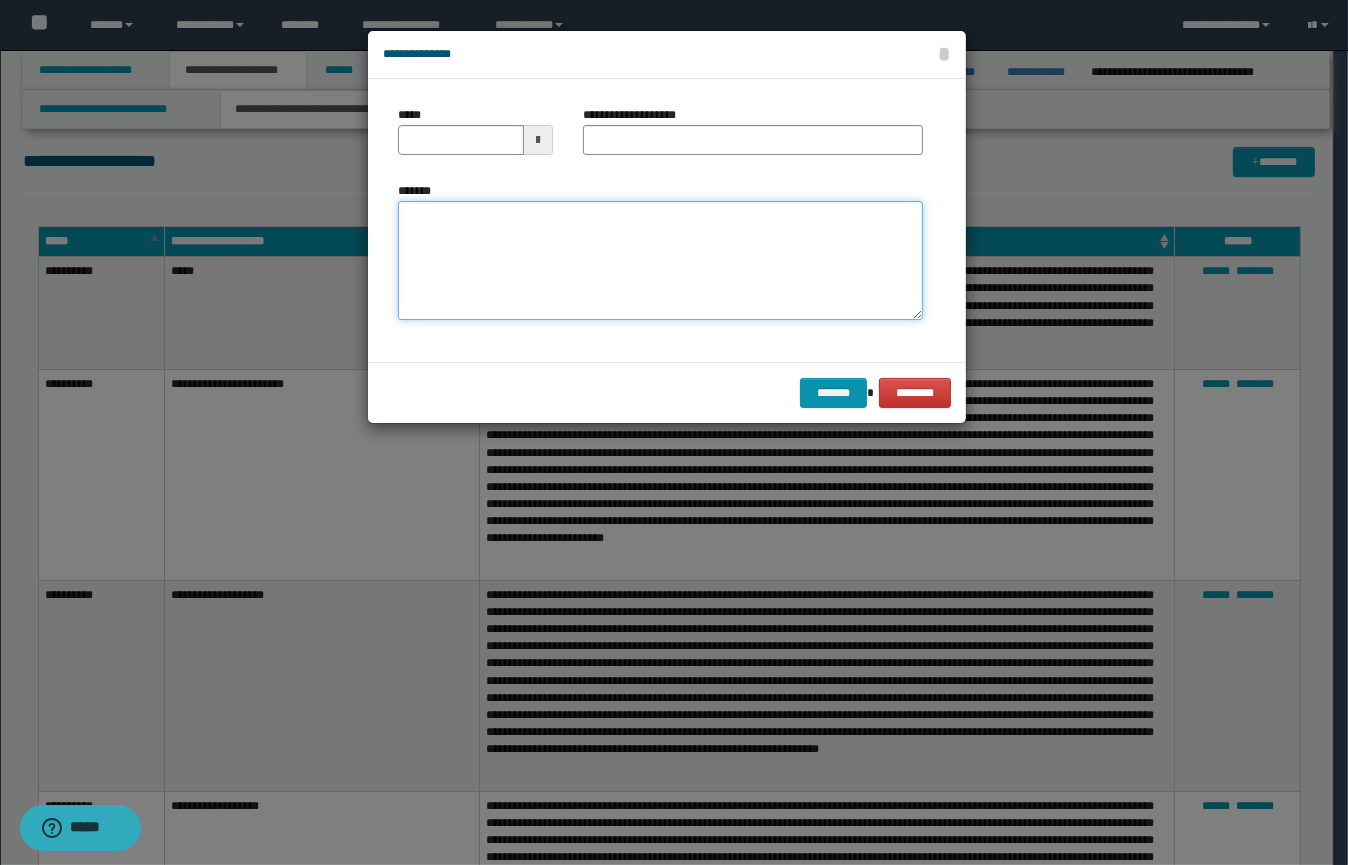 click on "*******" at bounding box center [660, 261] 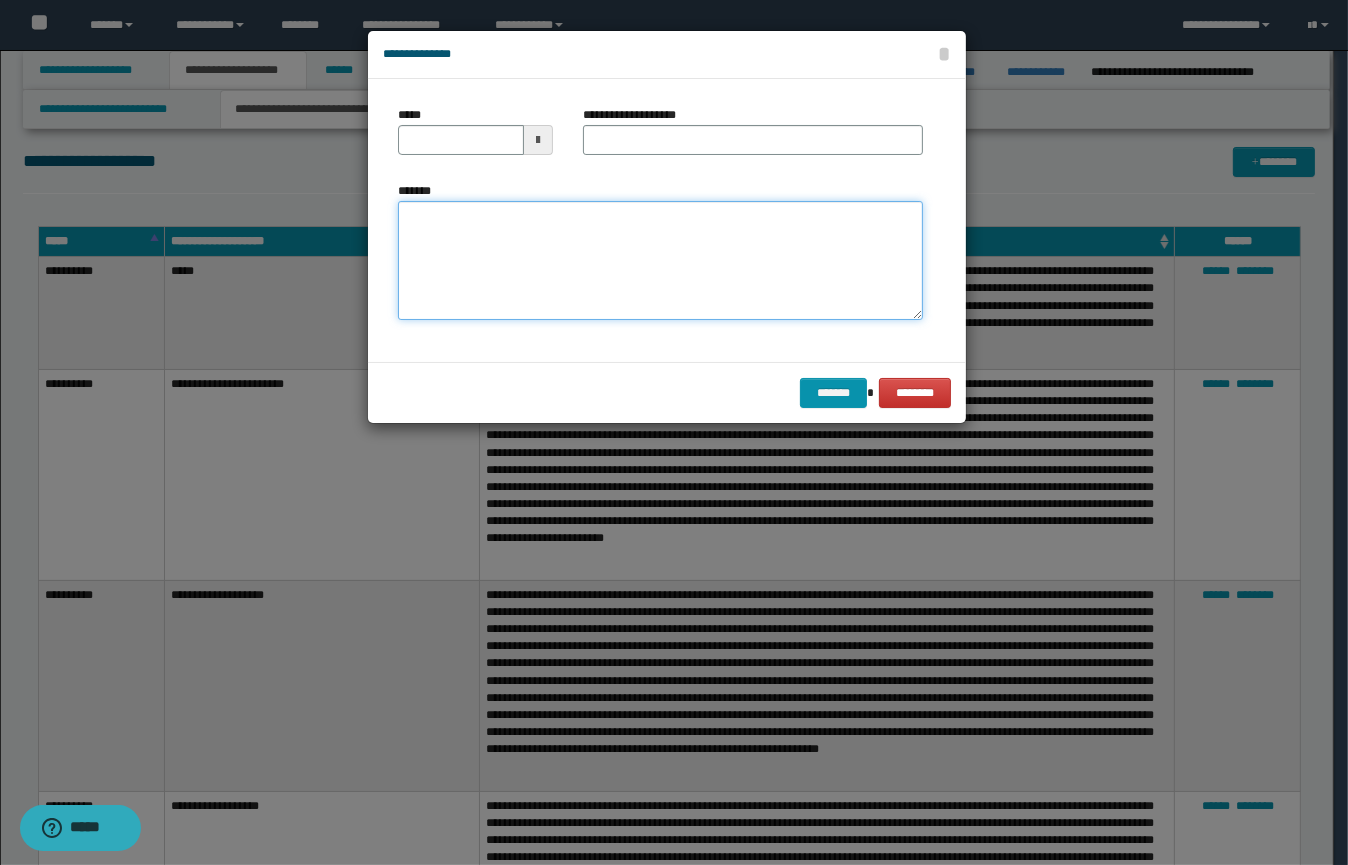 paste on "**********" 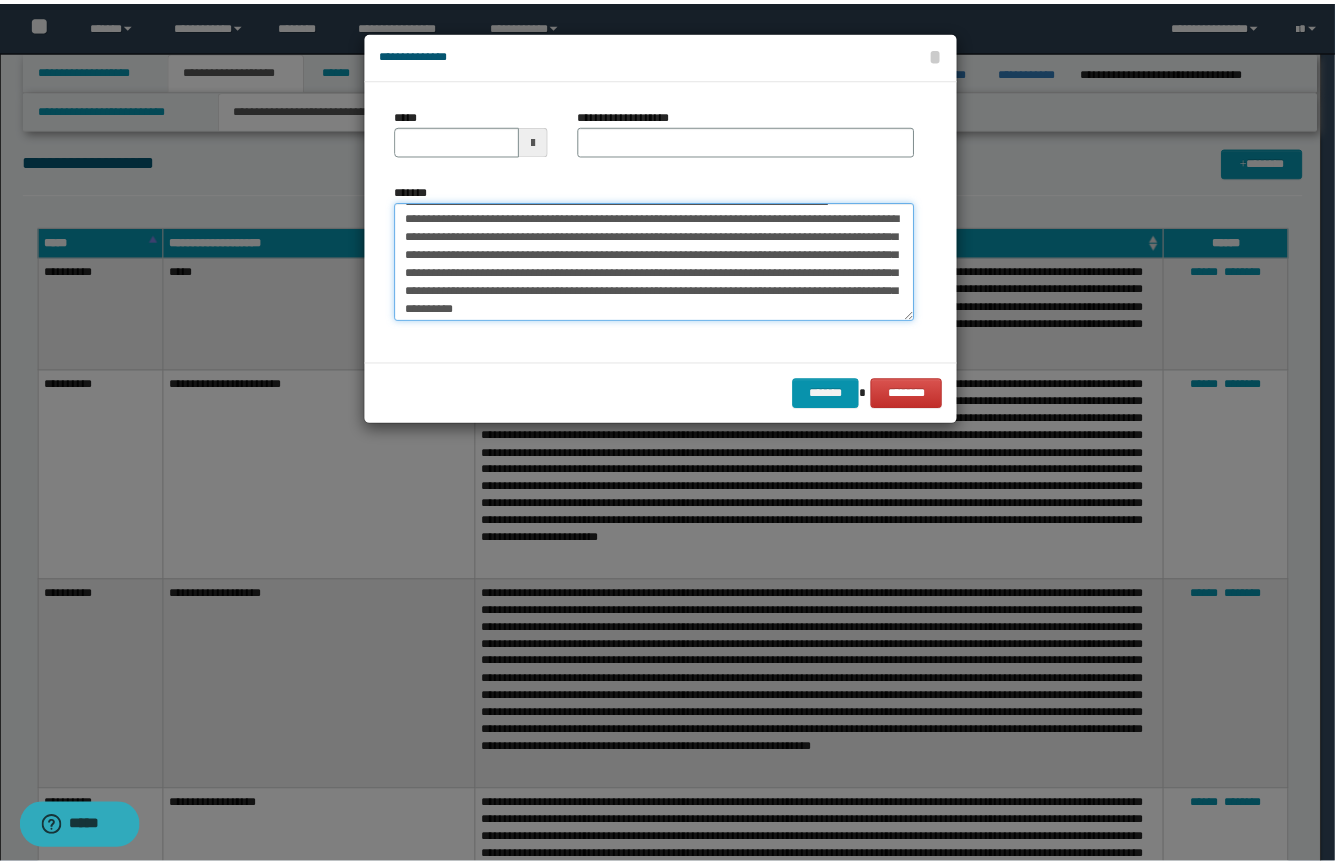 scroll, scrollTop: 0, scrollLeft: 0, axis: both 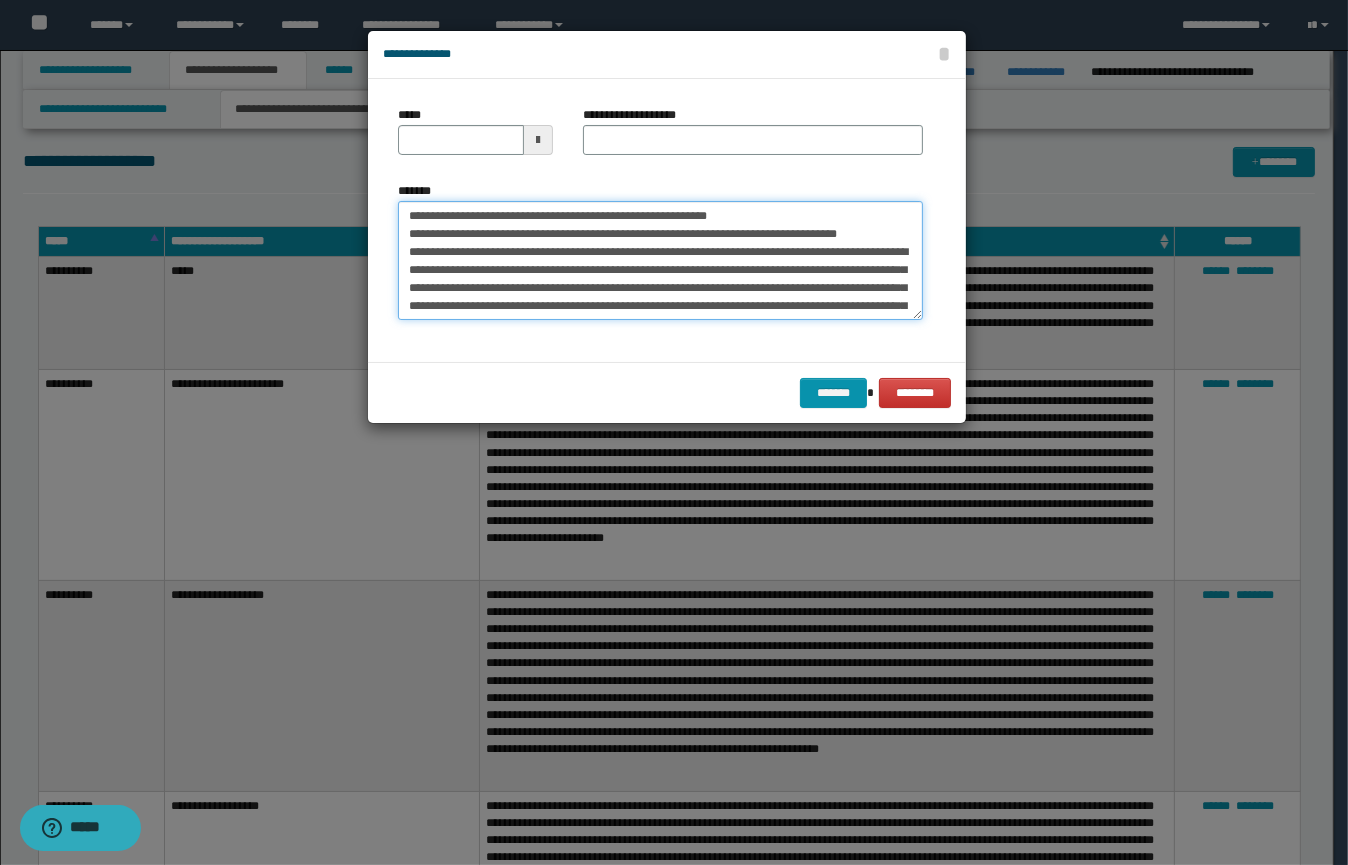 type on "**********" 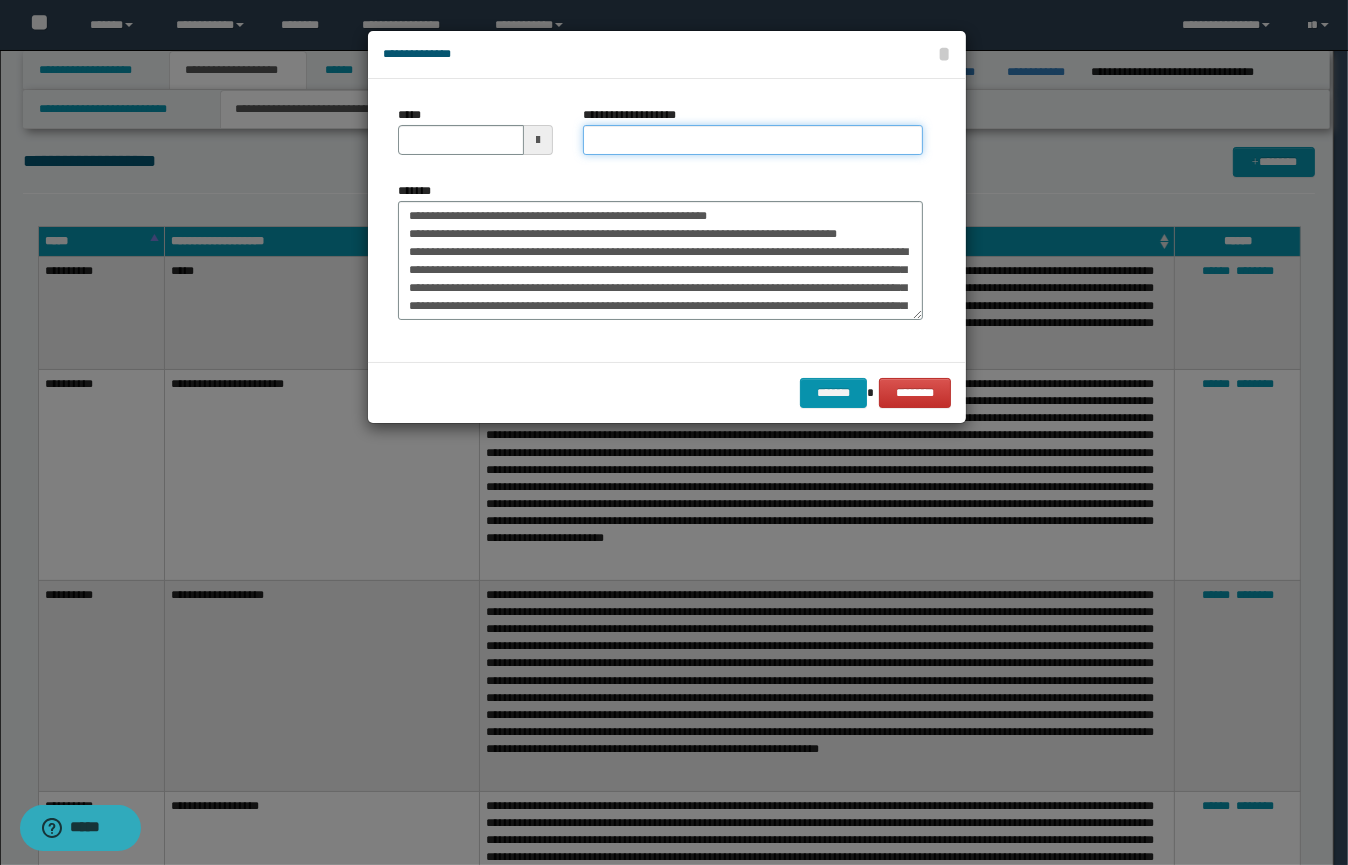 click on "**********" at bounding box center (753, 140) 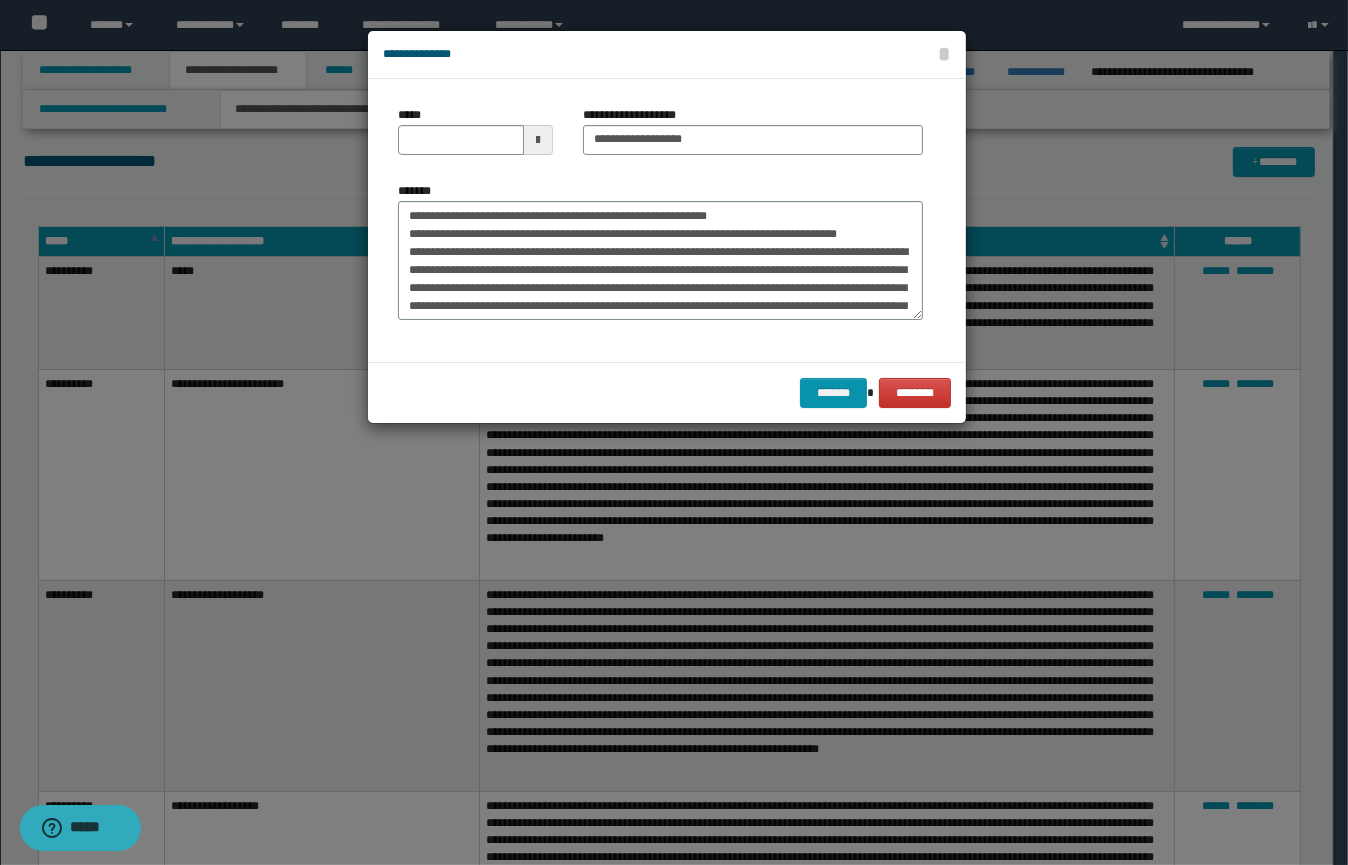 click at bounding box center [538, 140] 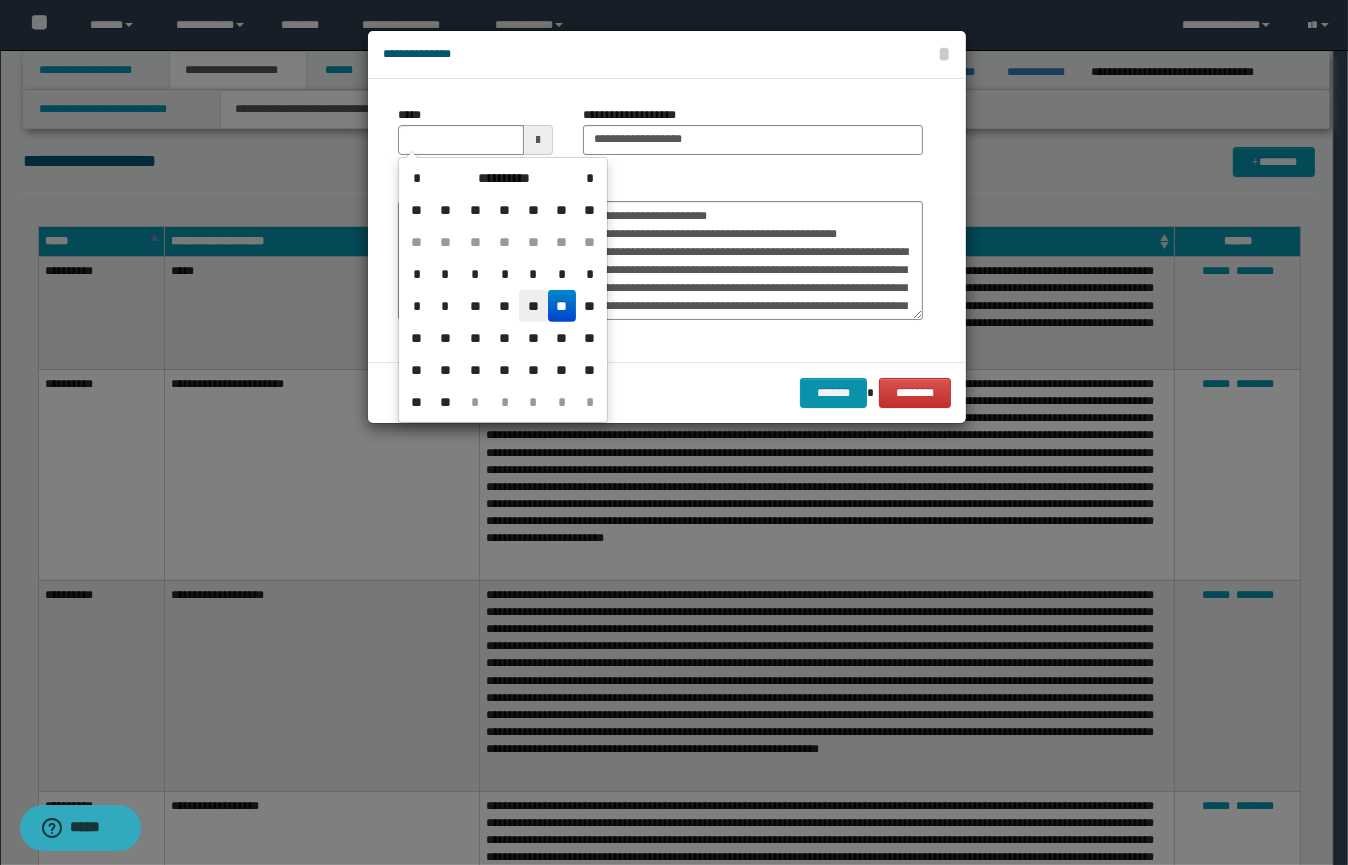 click on "**" at bounding box center (533, 306) 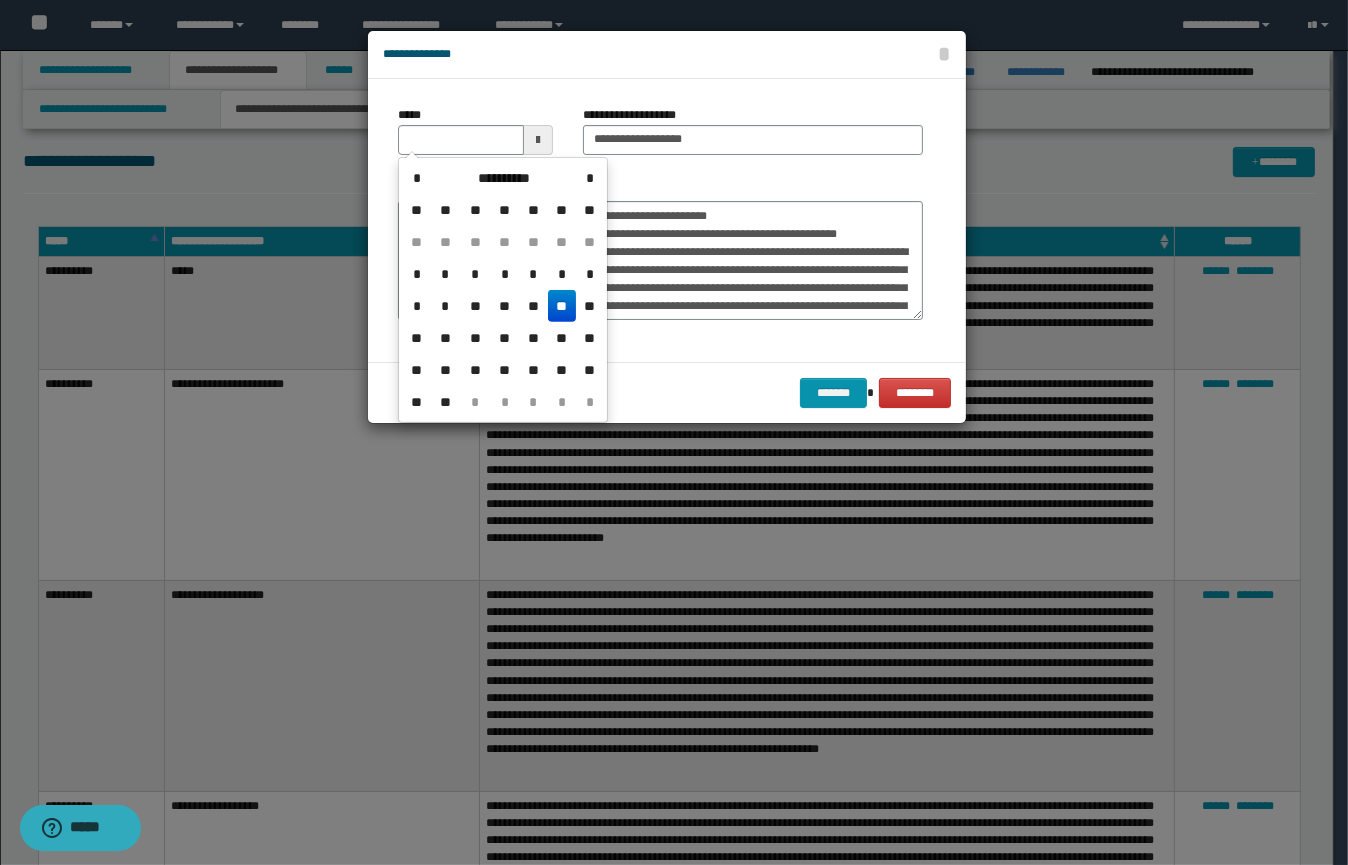 type on "**********" 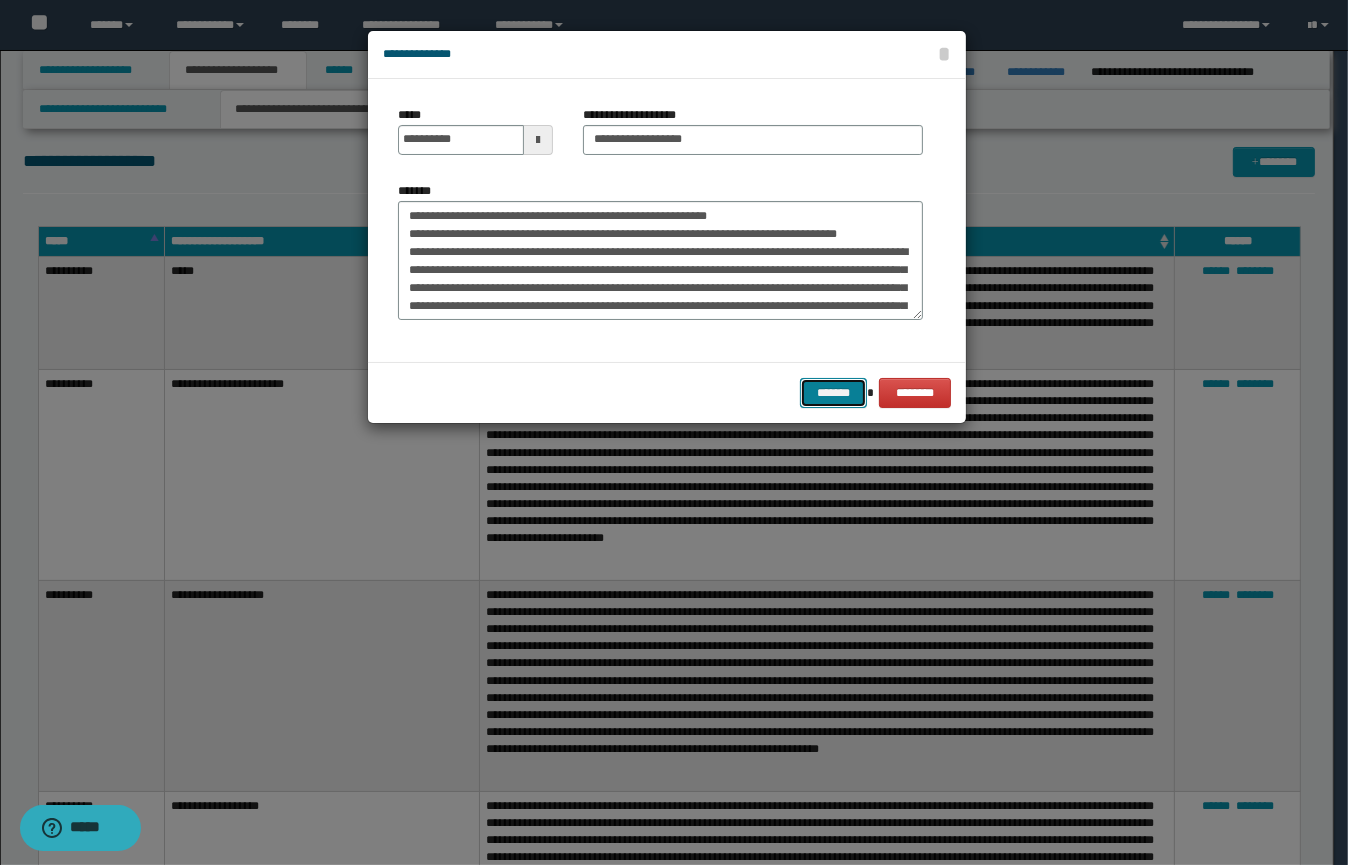 click on "*******" at bounding box center [833, 393] 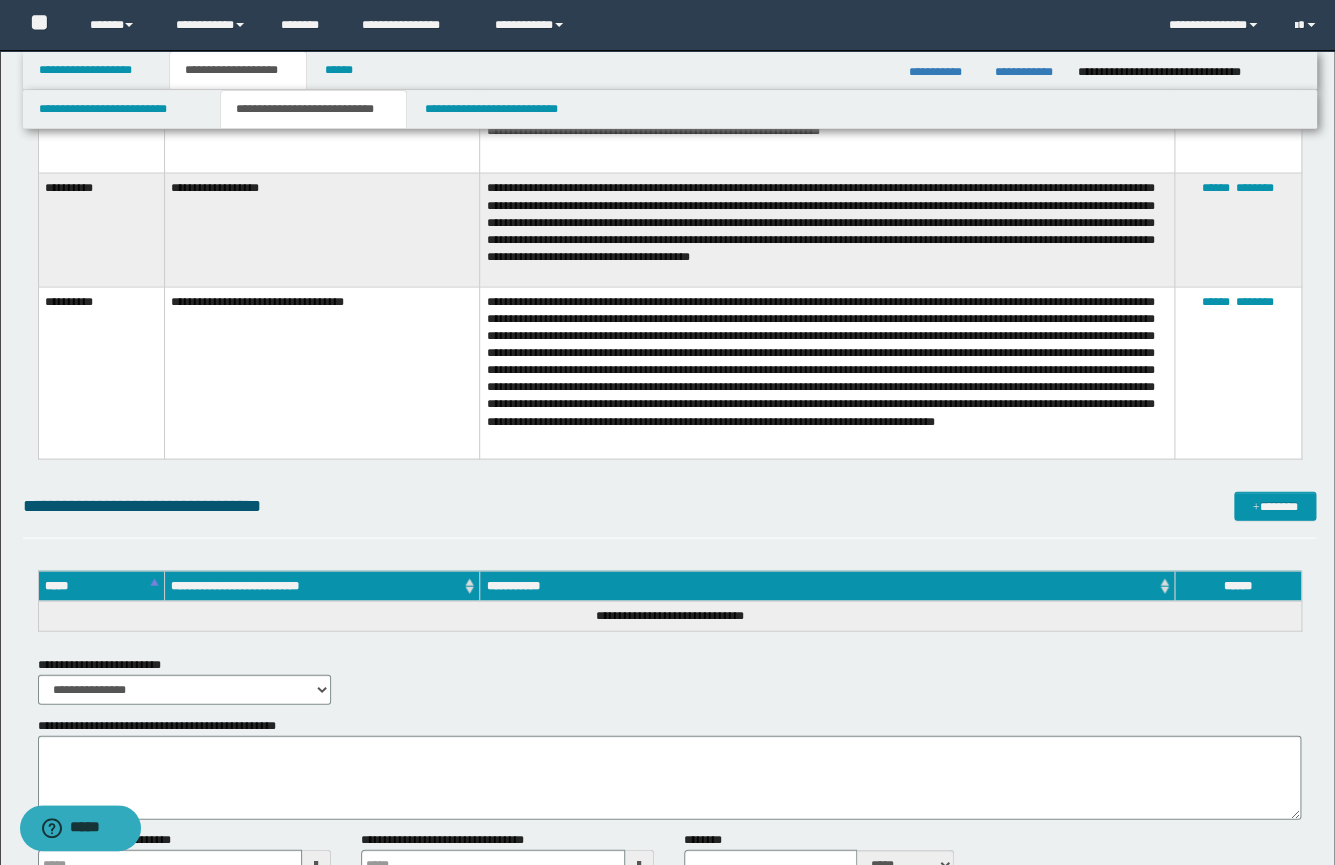 scroll, scrollTop: 1428, scrollLeft: 0, axis: vertical 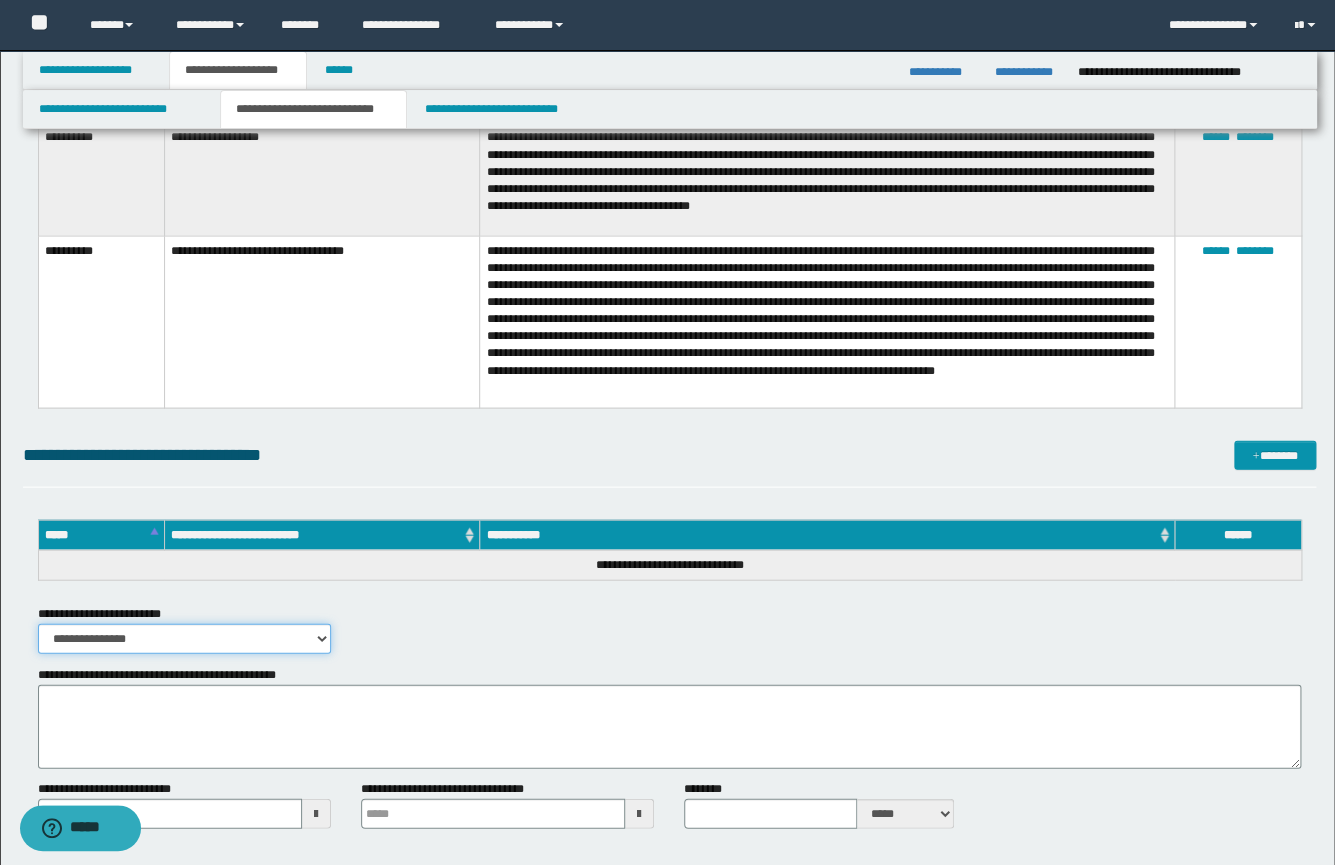 click on "**********" at bounding box center (184, 638) 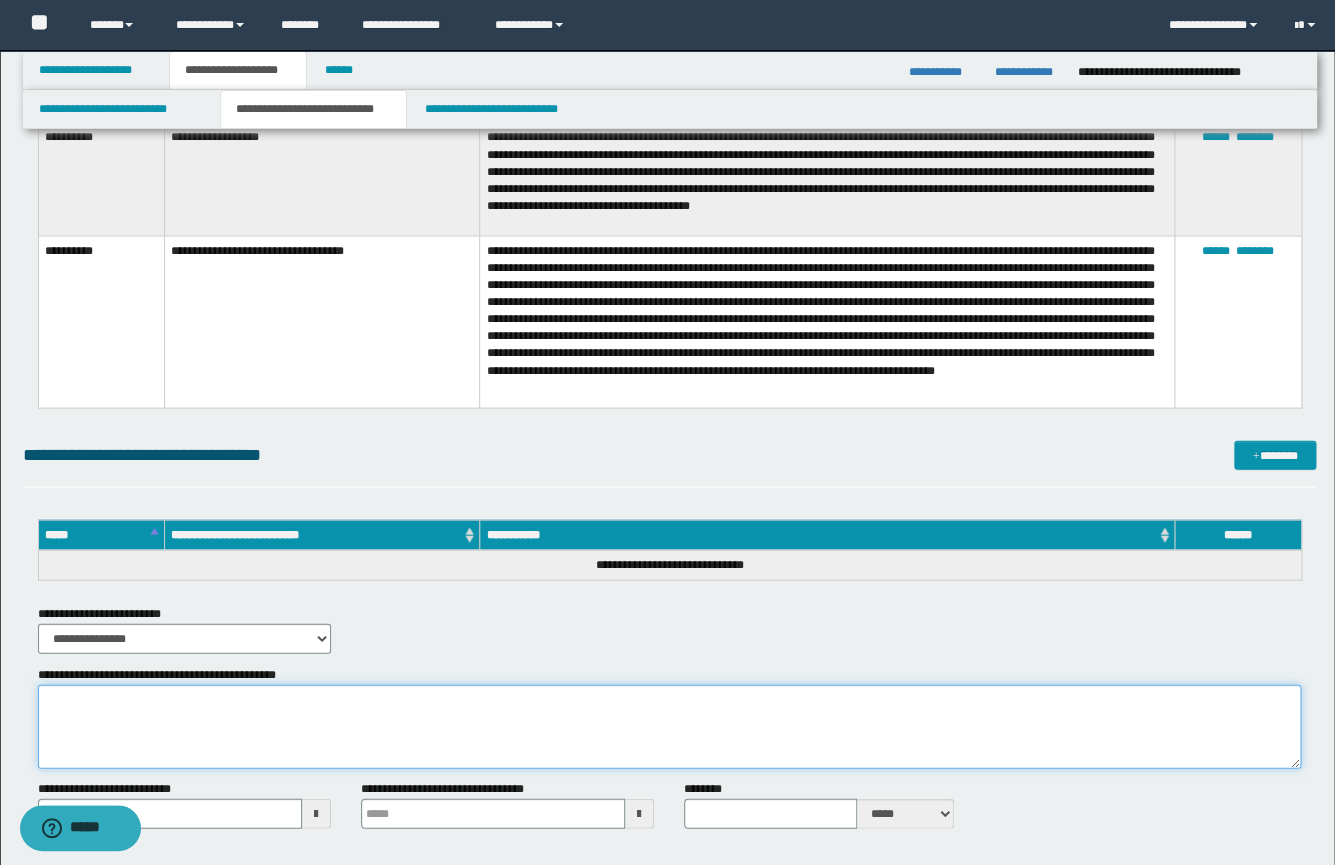 click on "**********" at bounding box center (669, 726) 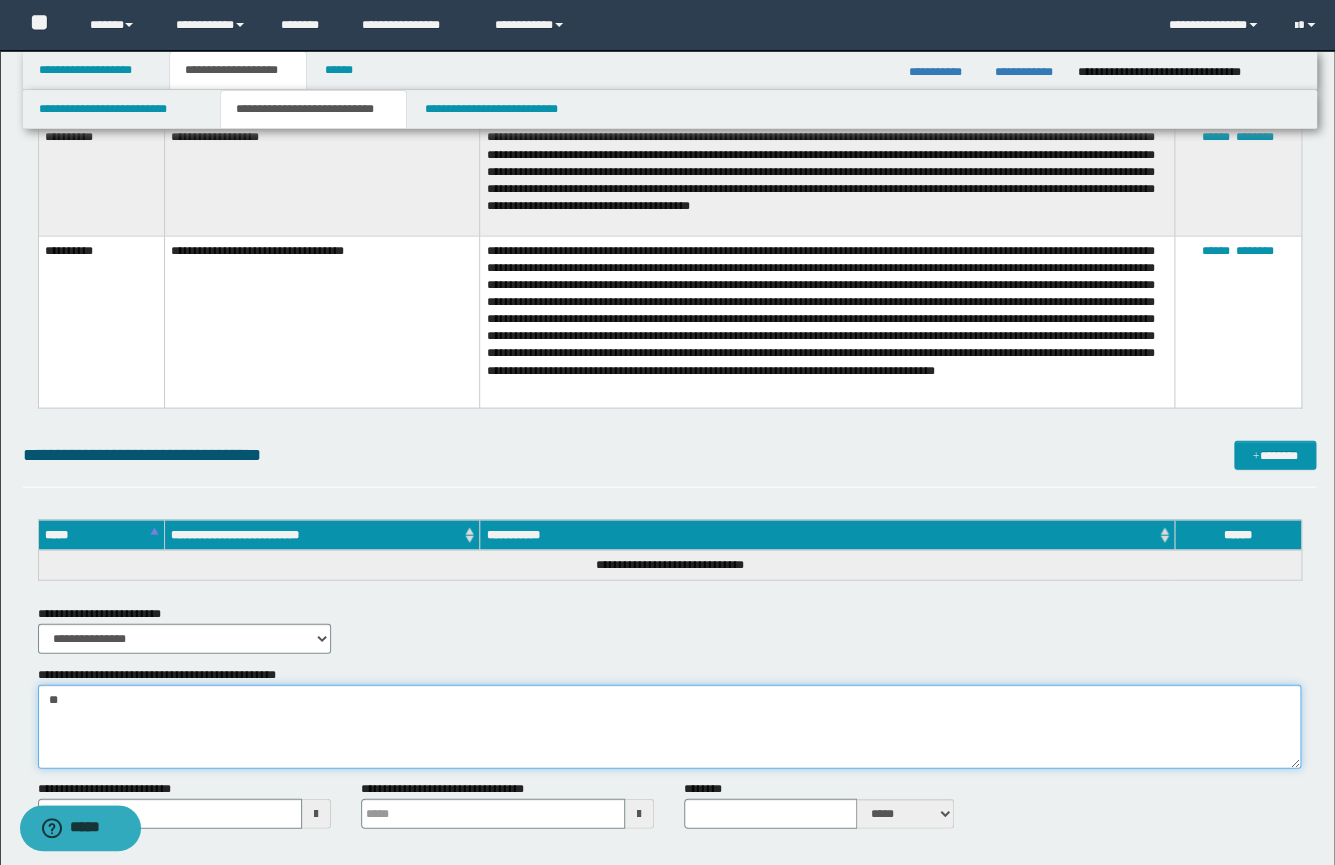type on "*" 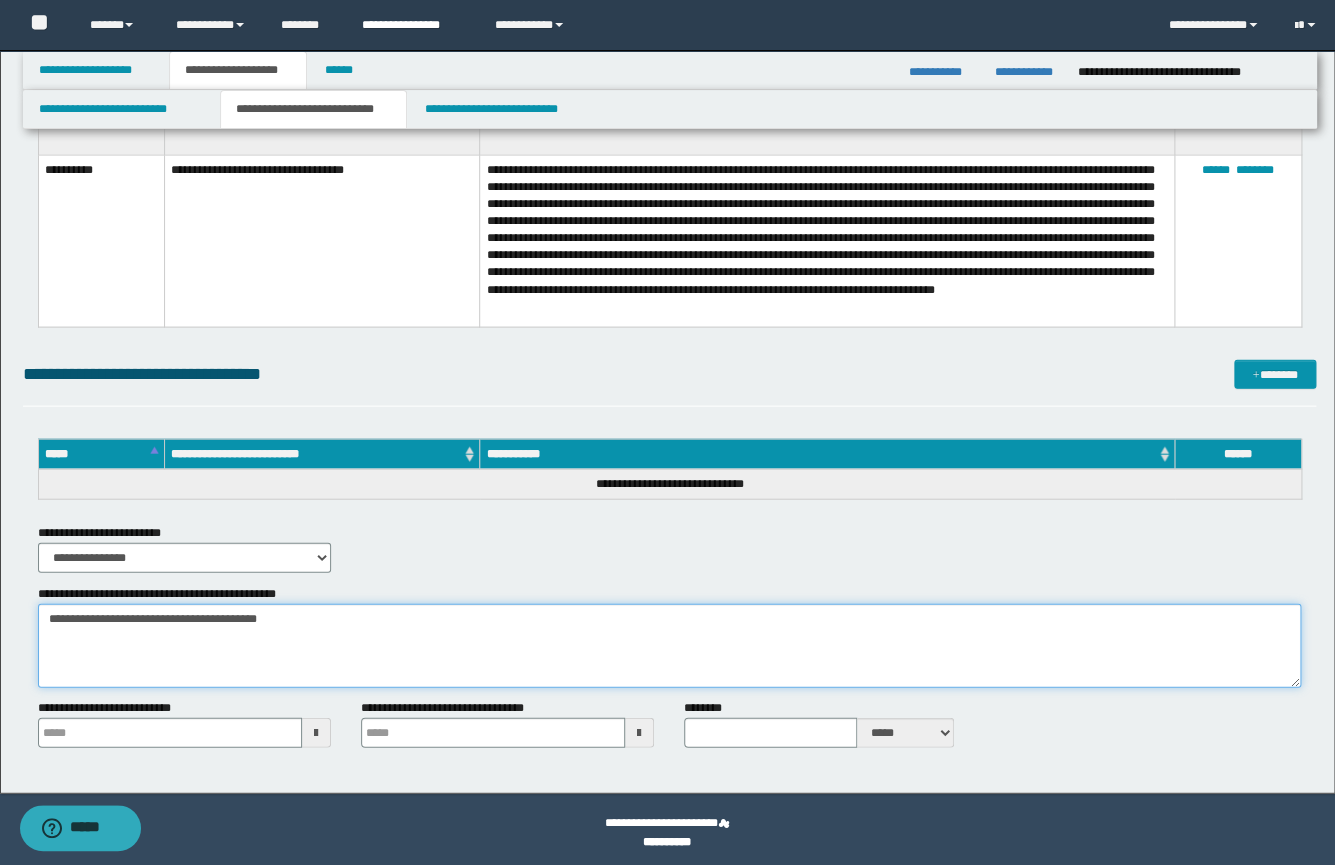 scroll, scrollTop: 1514, scrollLeft: 0, axis: vertical 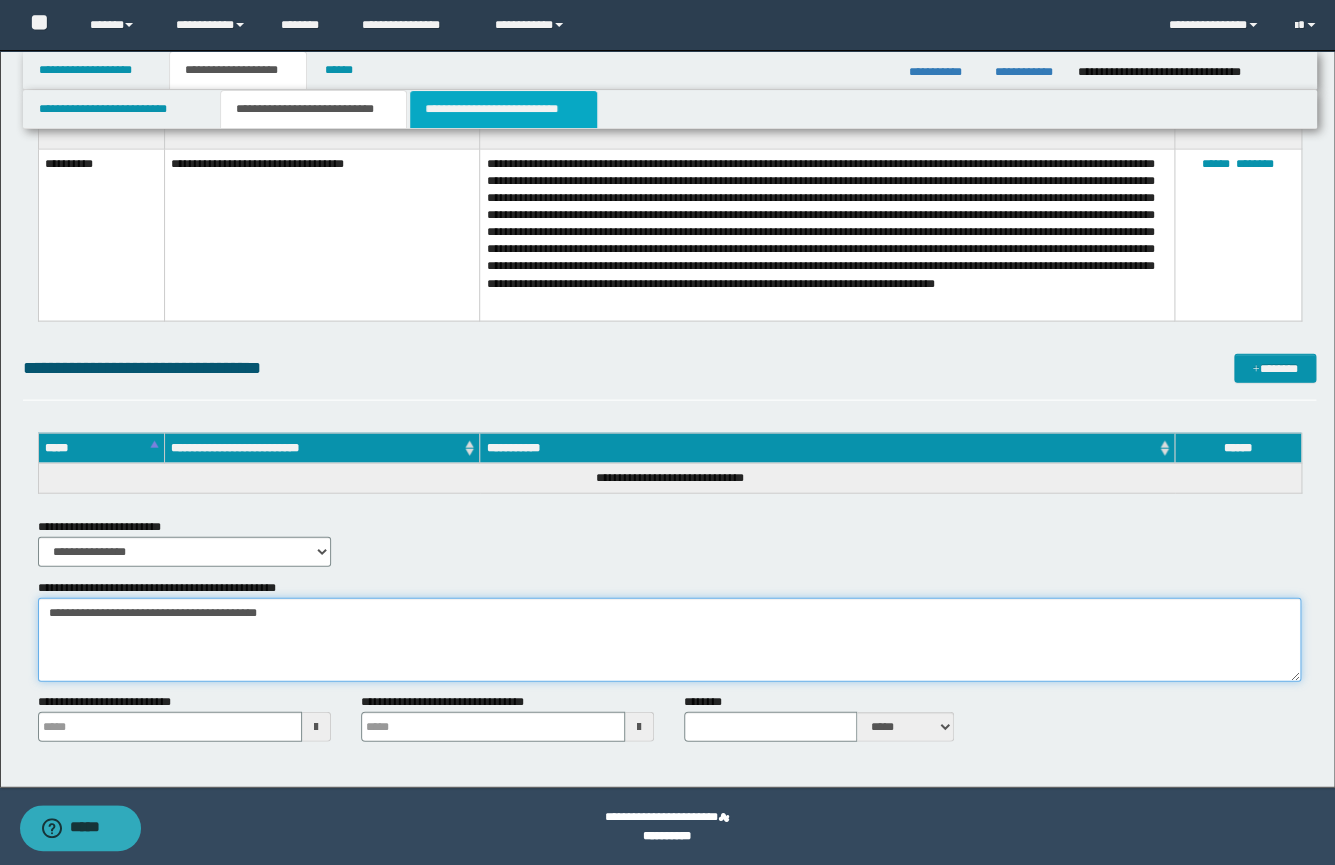 type on "**********" 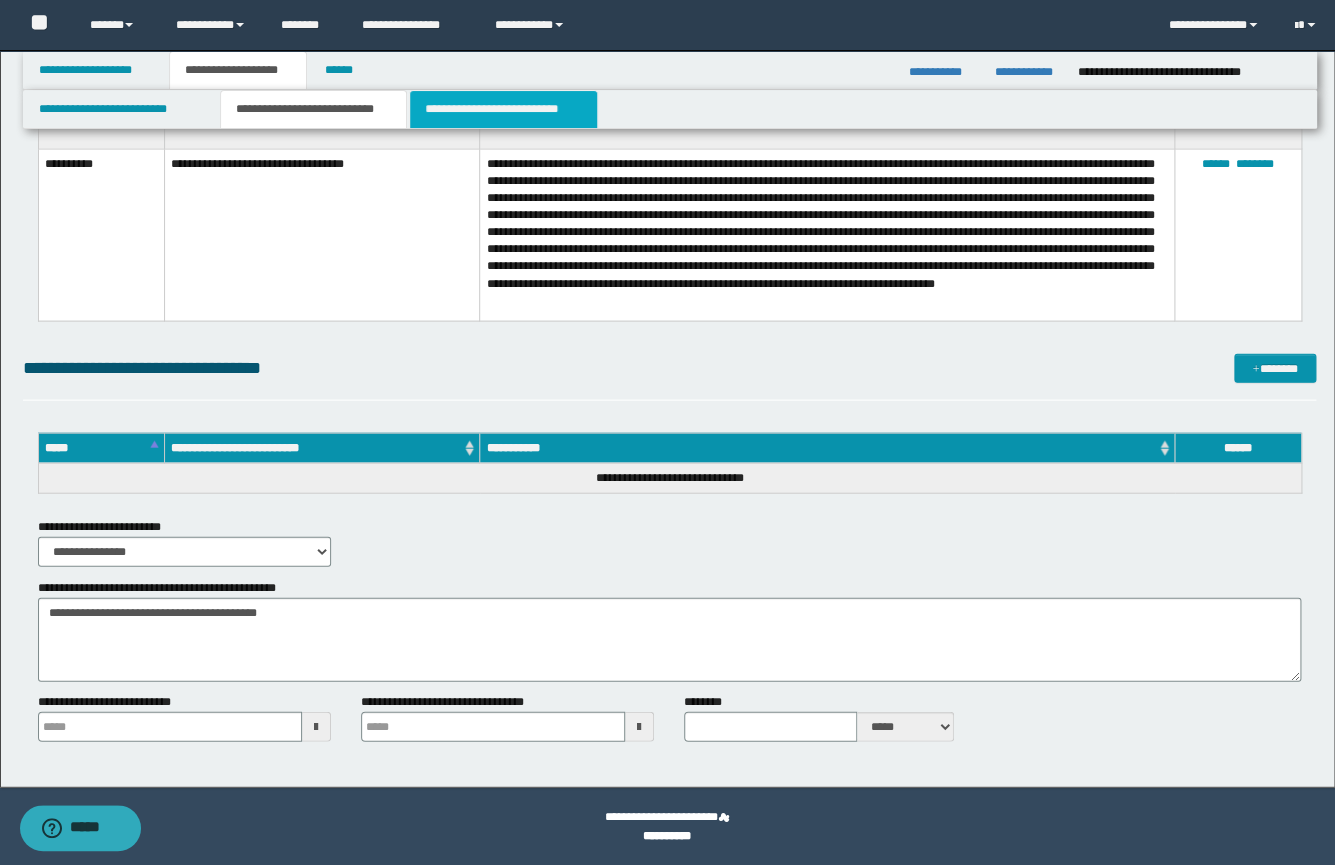 click on "**********" at bounding box center [503, 109] 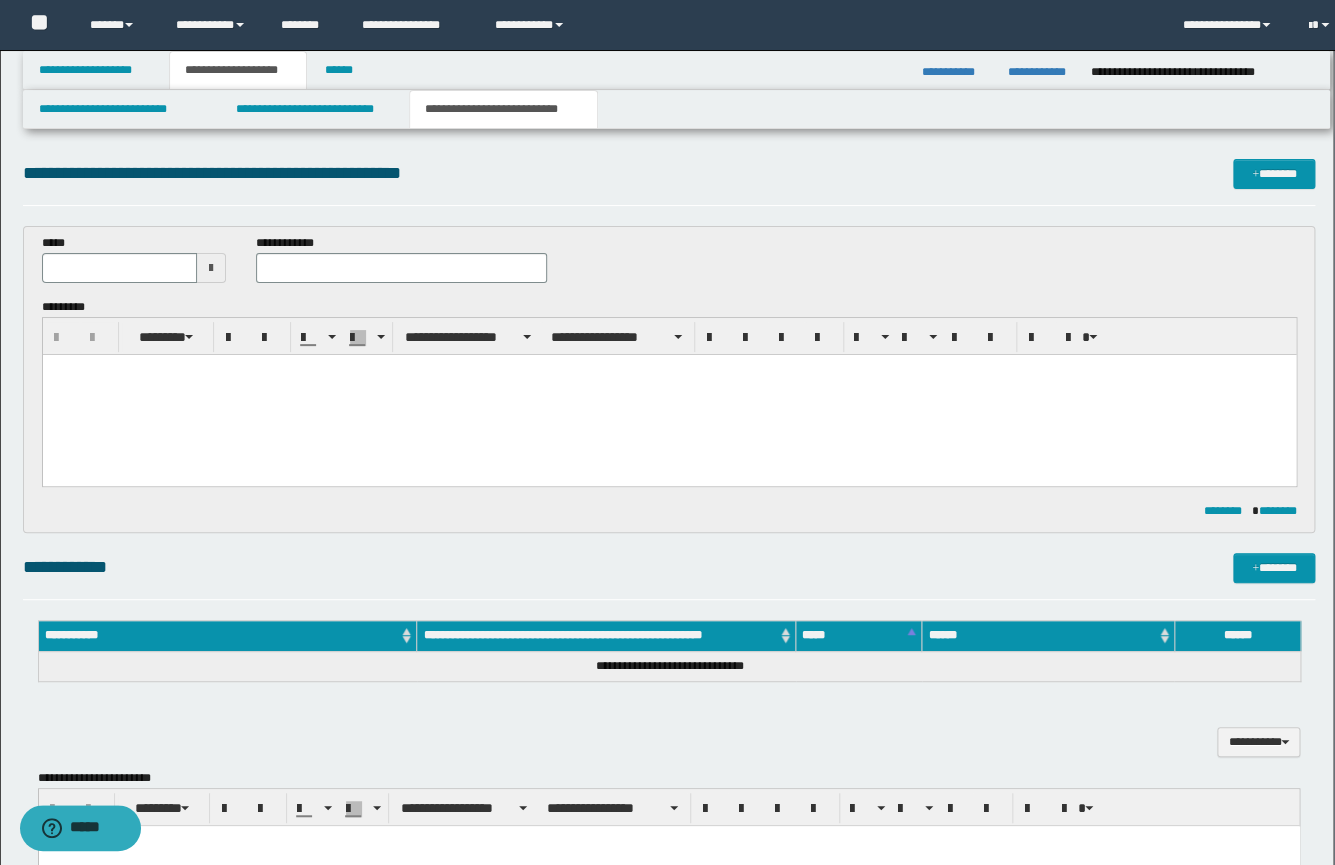 scroll, scrollTop: 0, scrollLeft: 0, axis: both 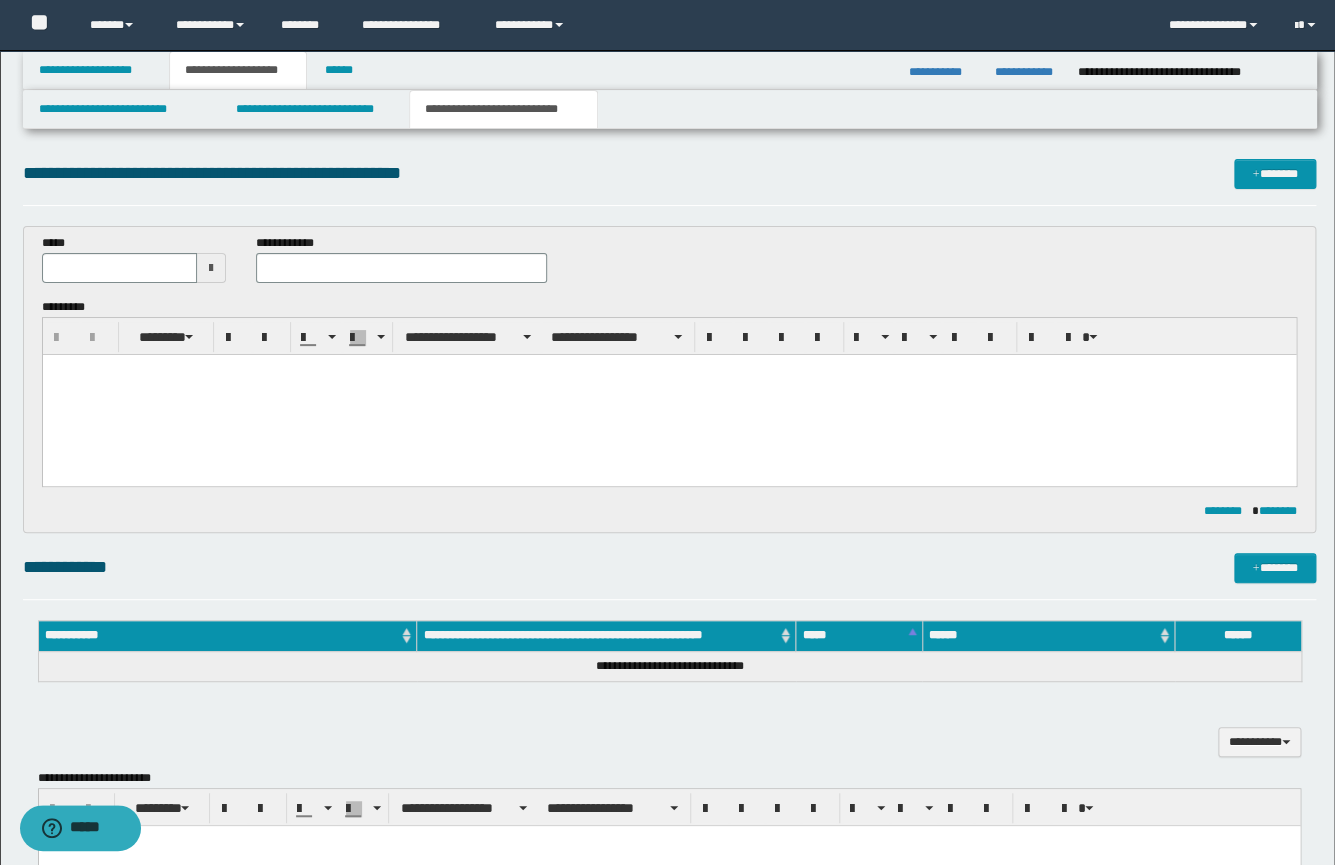 click at bounding box center (668, 395) 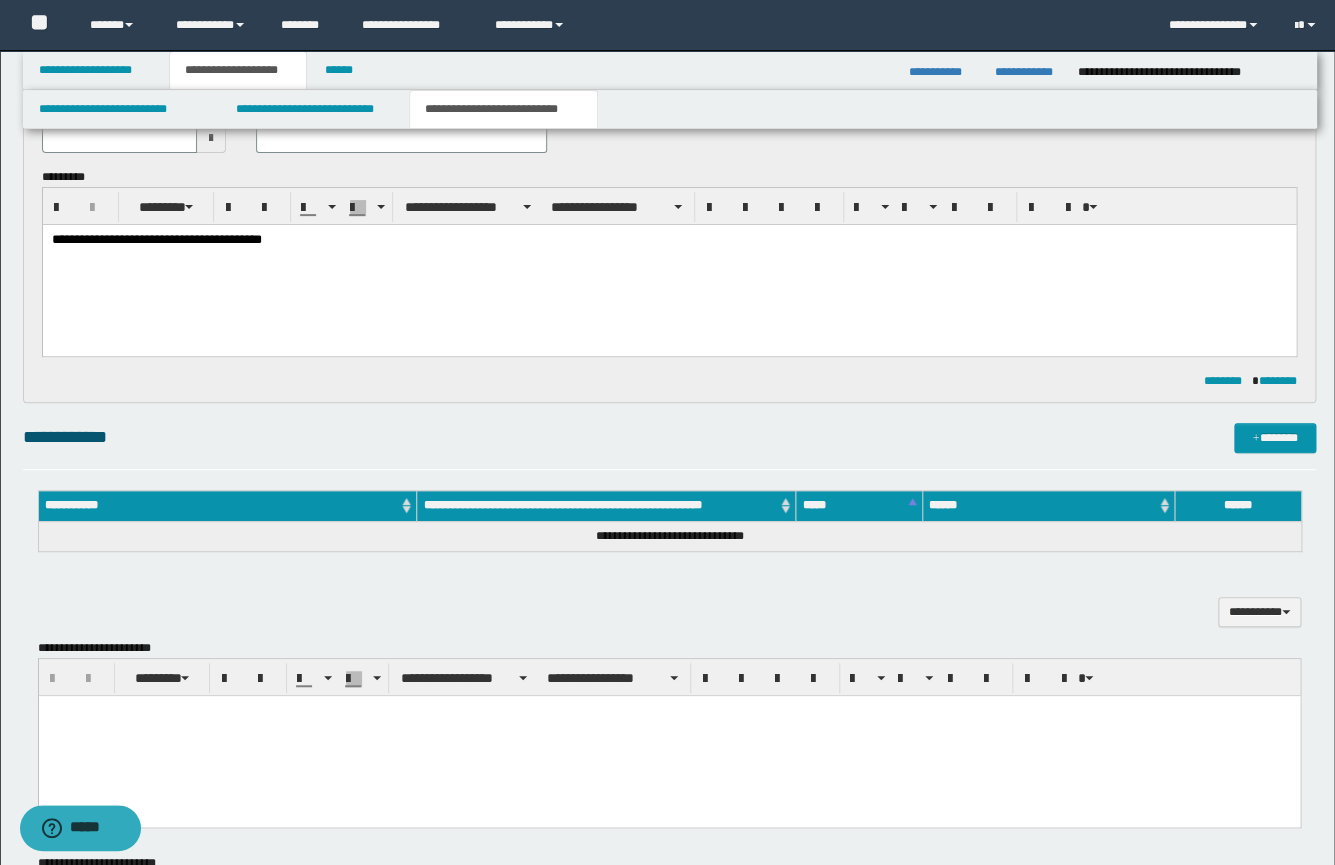 scroll, scrollTop: 331, scrollLeft: 0, axis: vertical 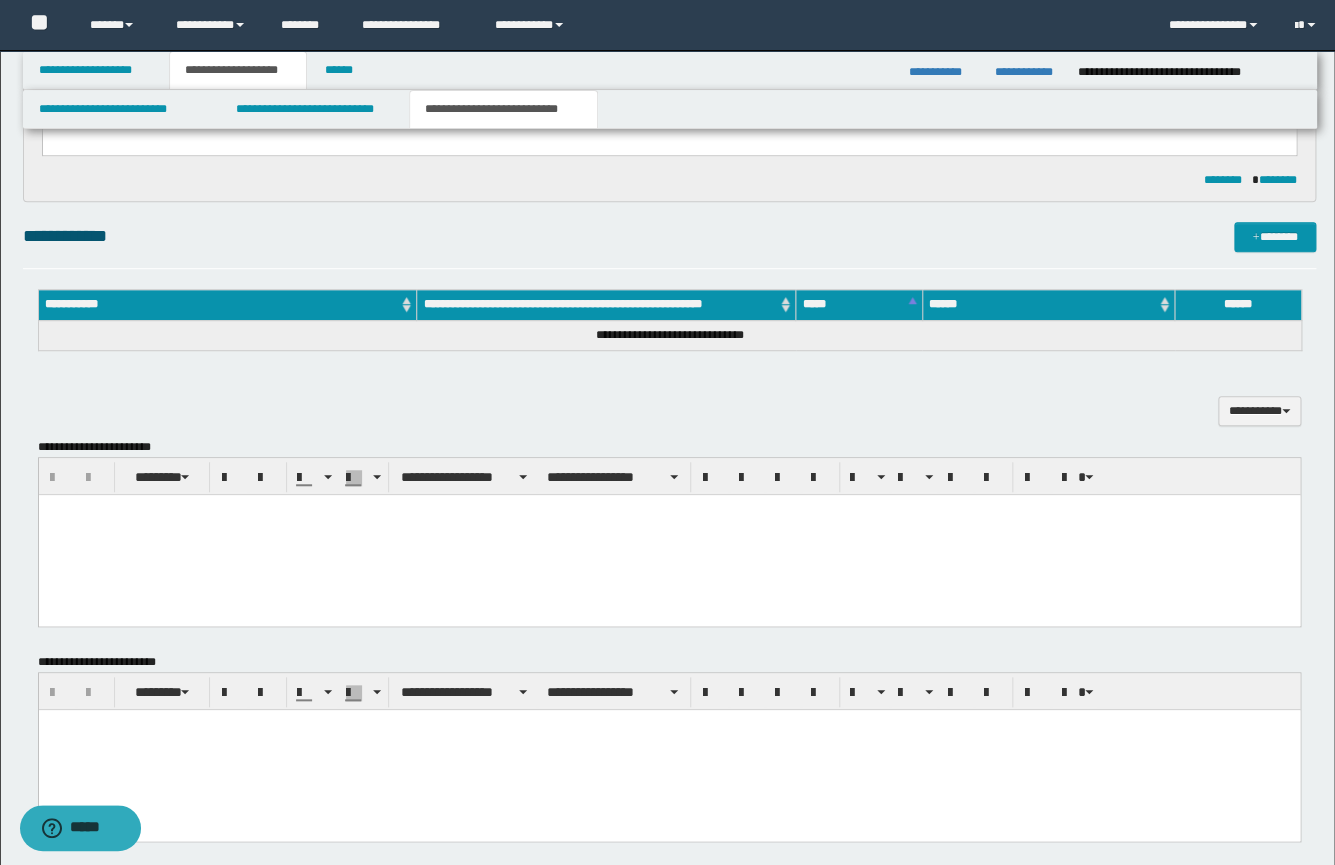 click at bounding box center (668, 535) 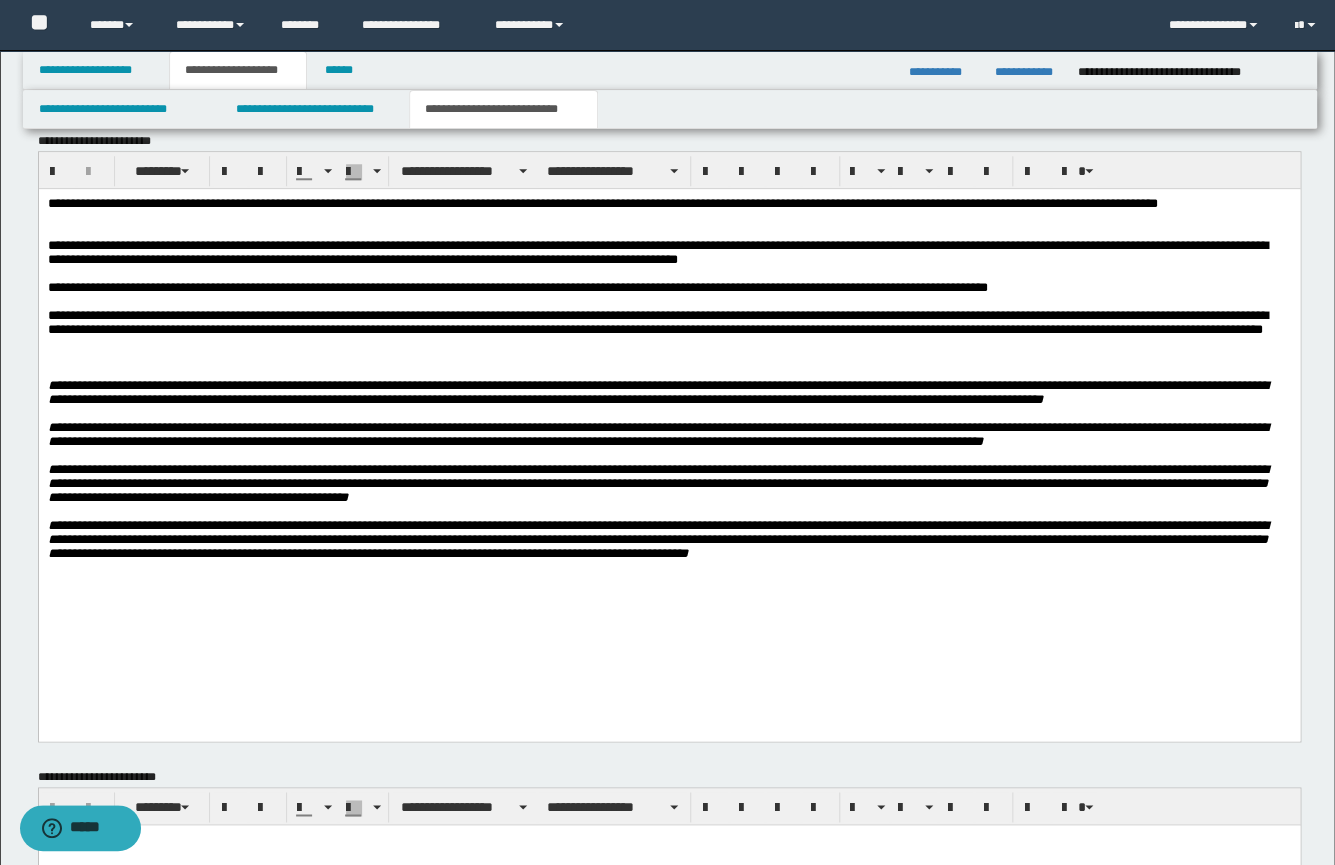 scroll, scrollTop: 650, scrollLeft: 0, axis: vertical 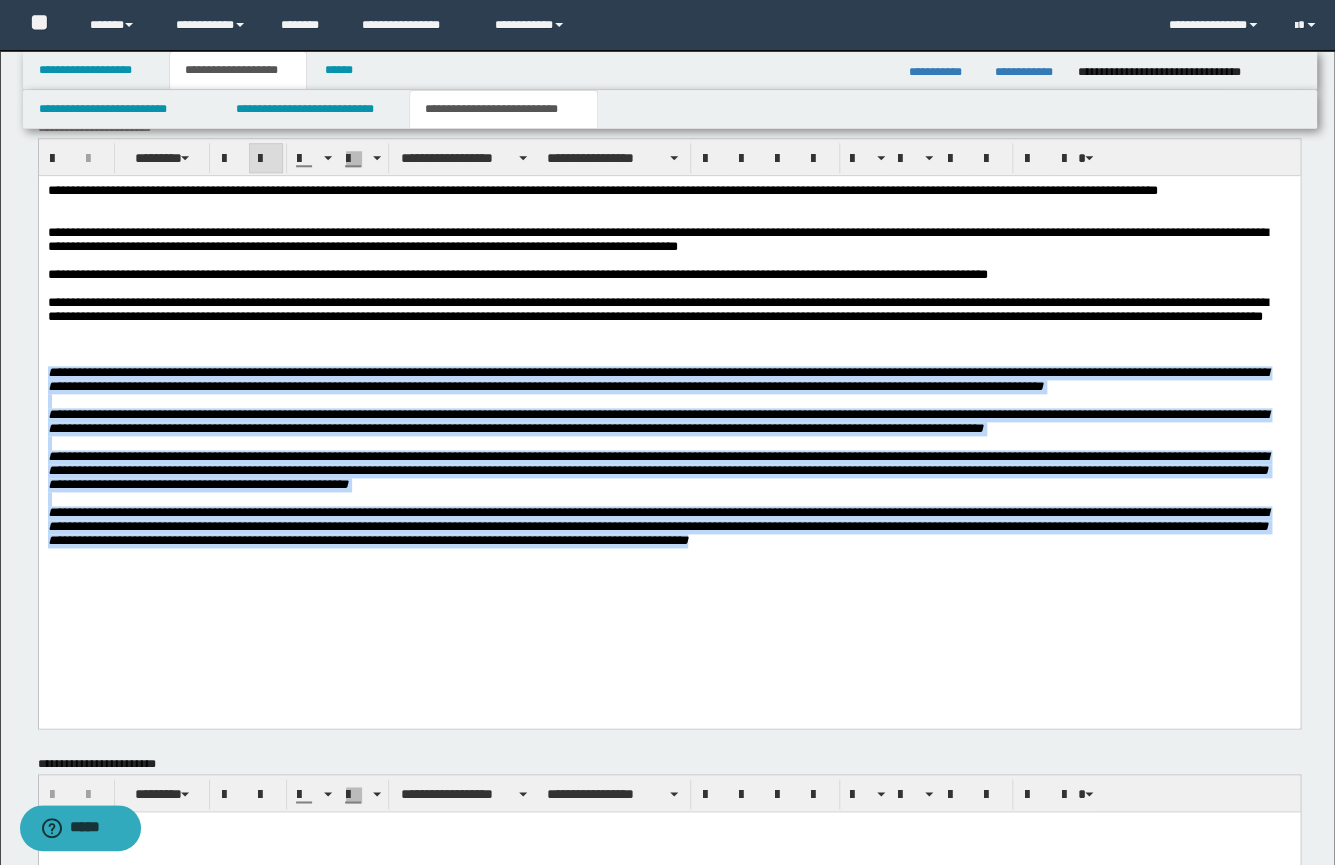 drag, startPoint x: 49, startPoint y: 408, endPoint x: 449, endPoint y: 704, distance: 497.6103 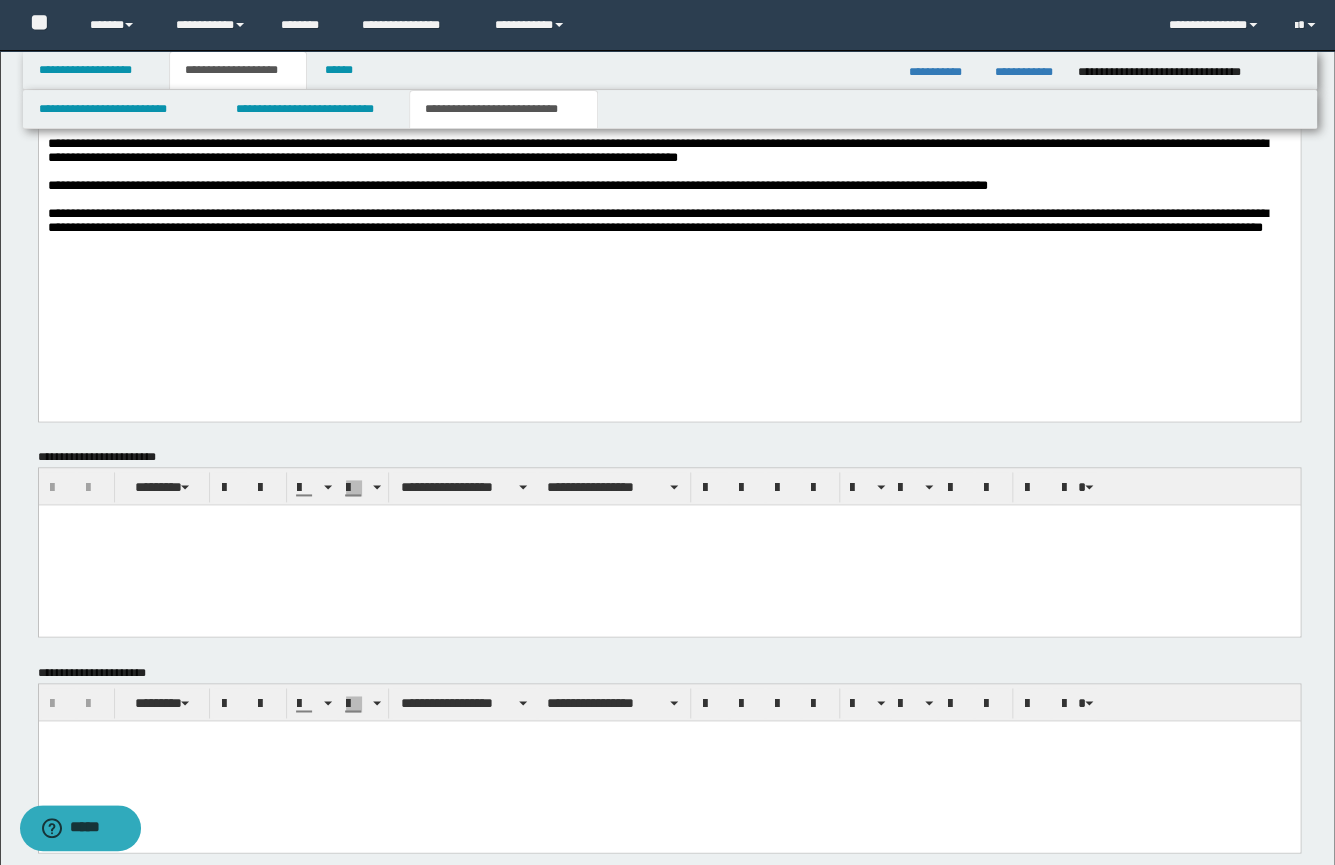 scroll, scrollTop: 849, scrollLeft: 0, axis: vertical 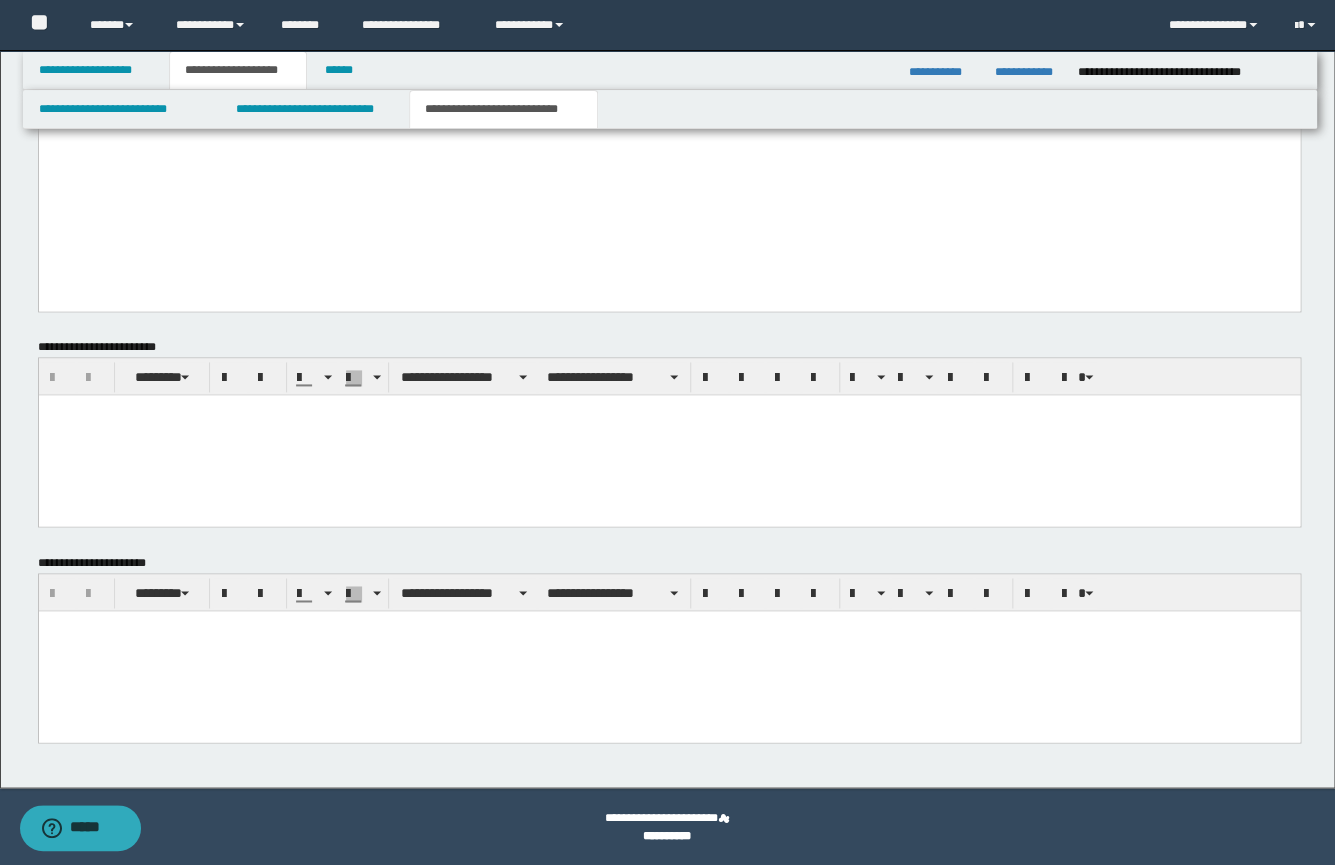 click at bounding box center [668, 650] 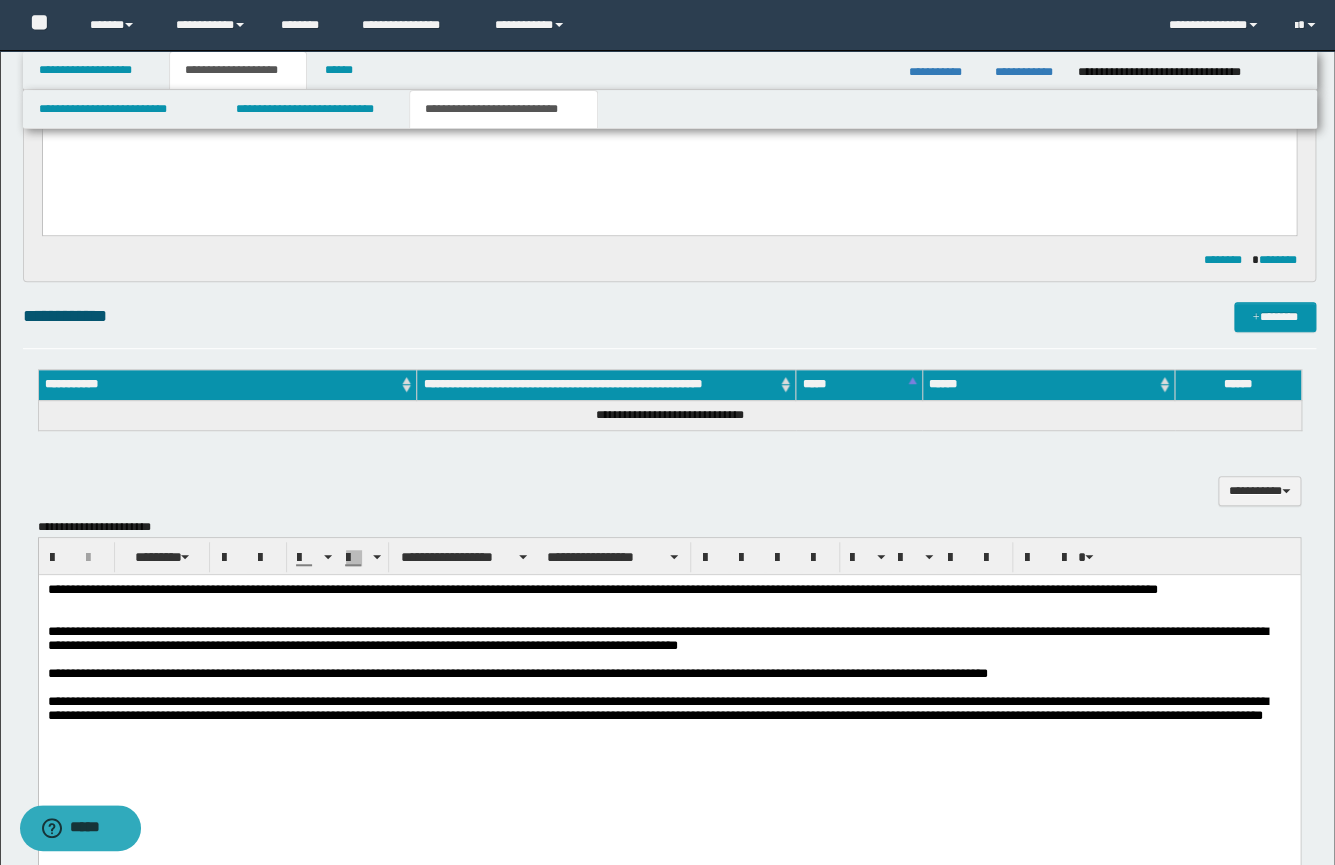 scroll, scrollTop: 601, scrollLeft: 0, axis: vertical 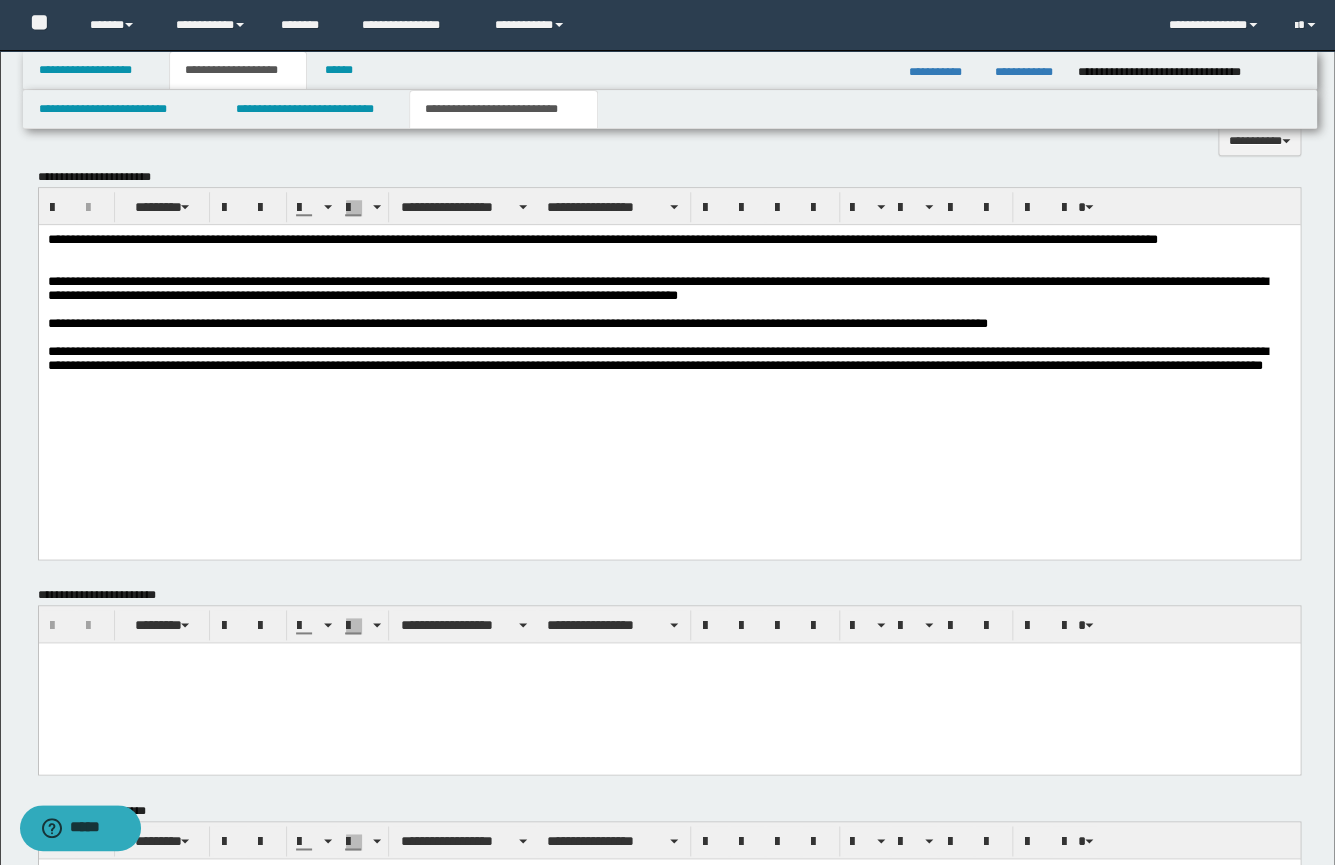 click at bounding box center (668, 253) 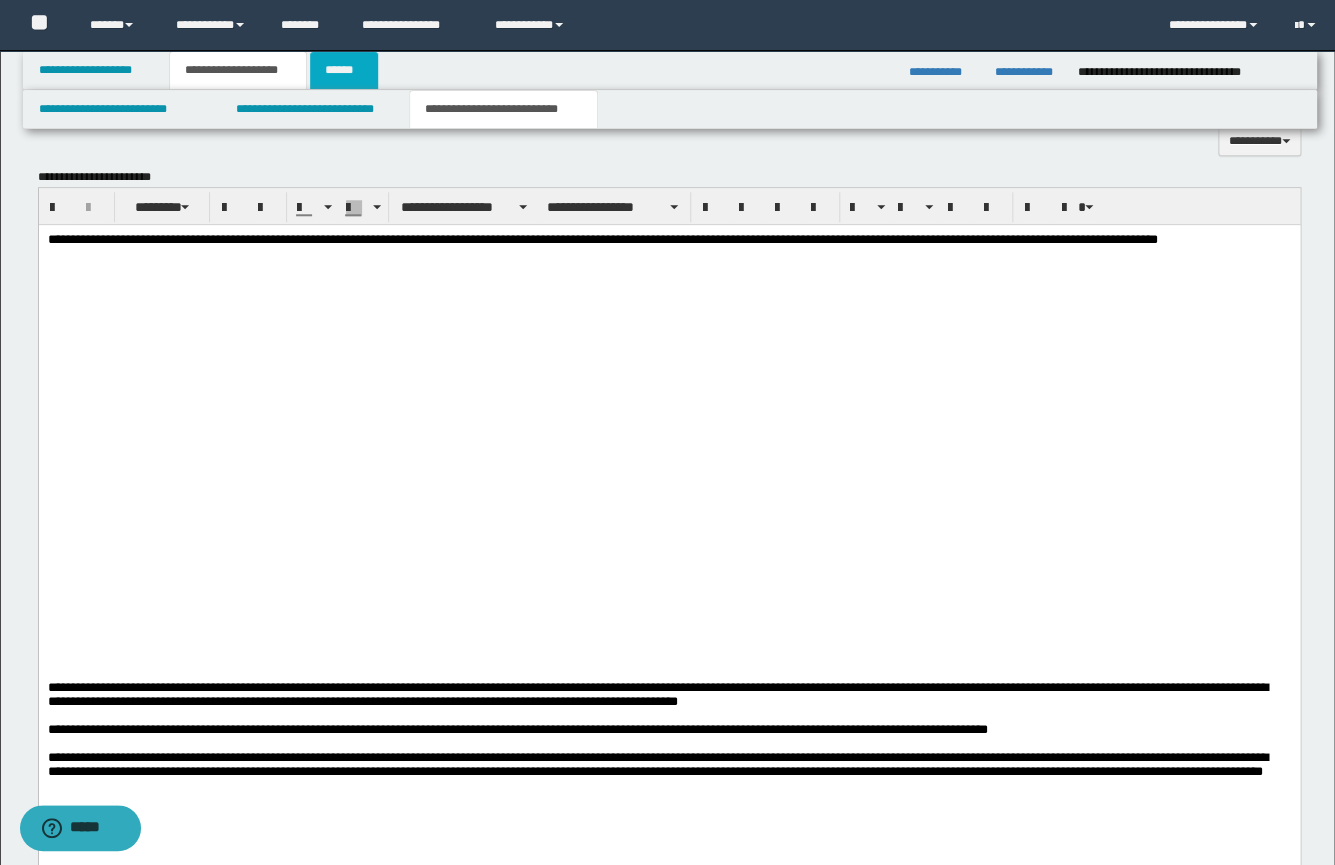 click on "******" at bounding box center (344, 70) 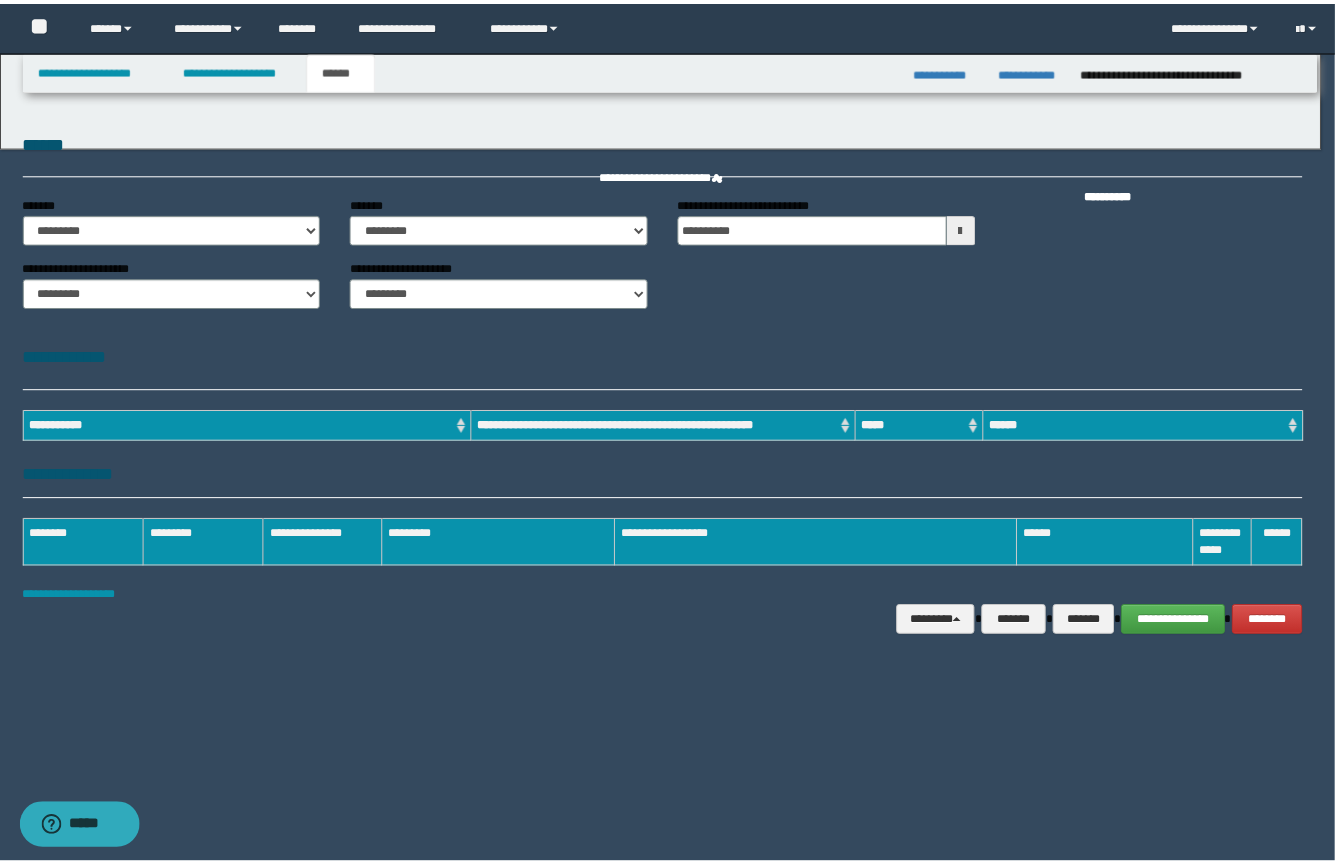 scroll, scrollTop: 0, scrollLeft: 0, axis: both 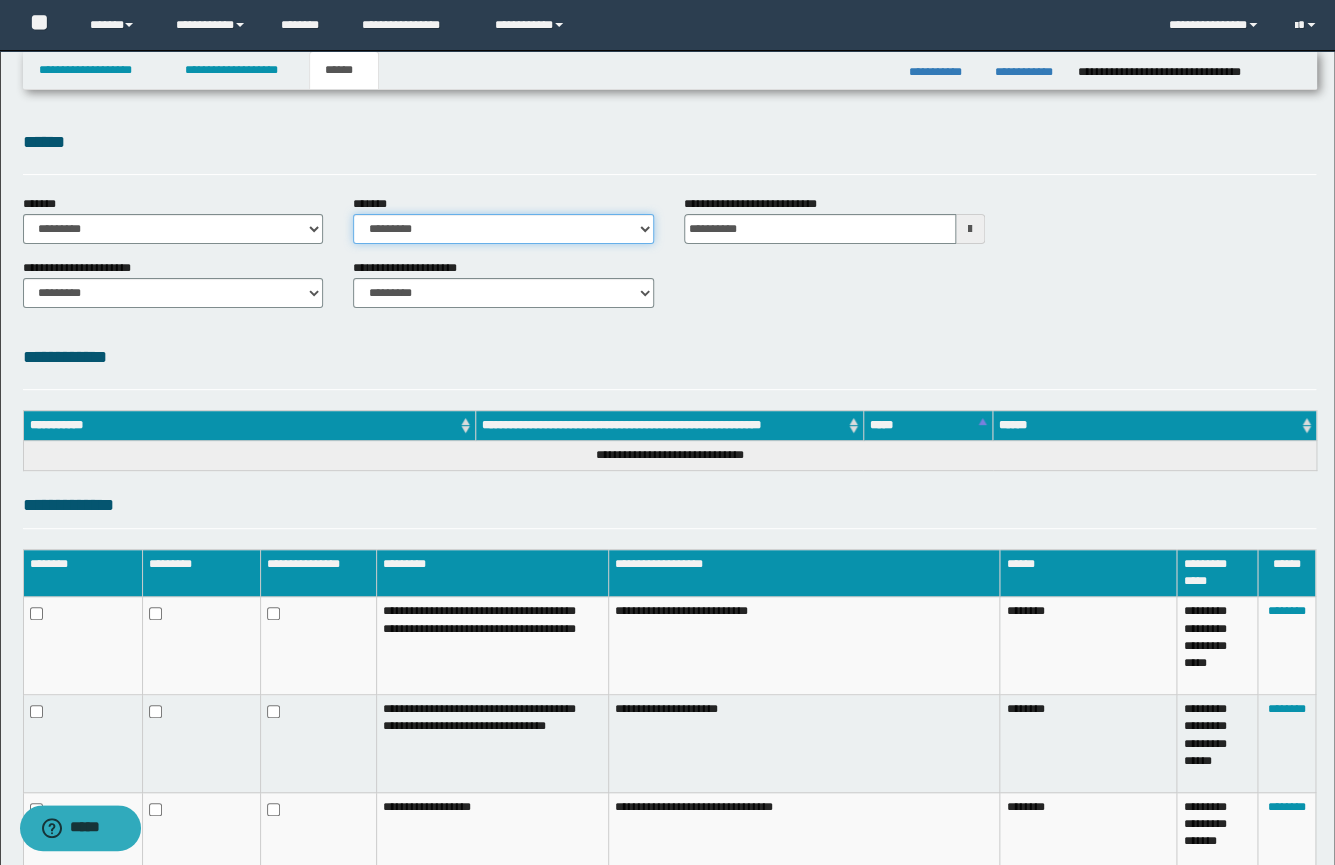 click on "**********" at bounding box center [503, 229] 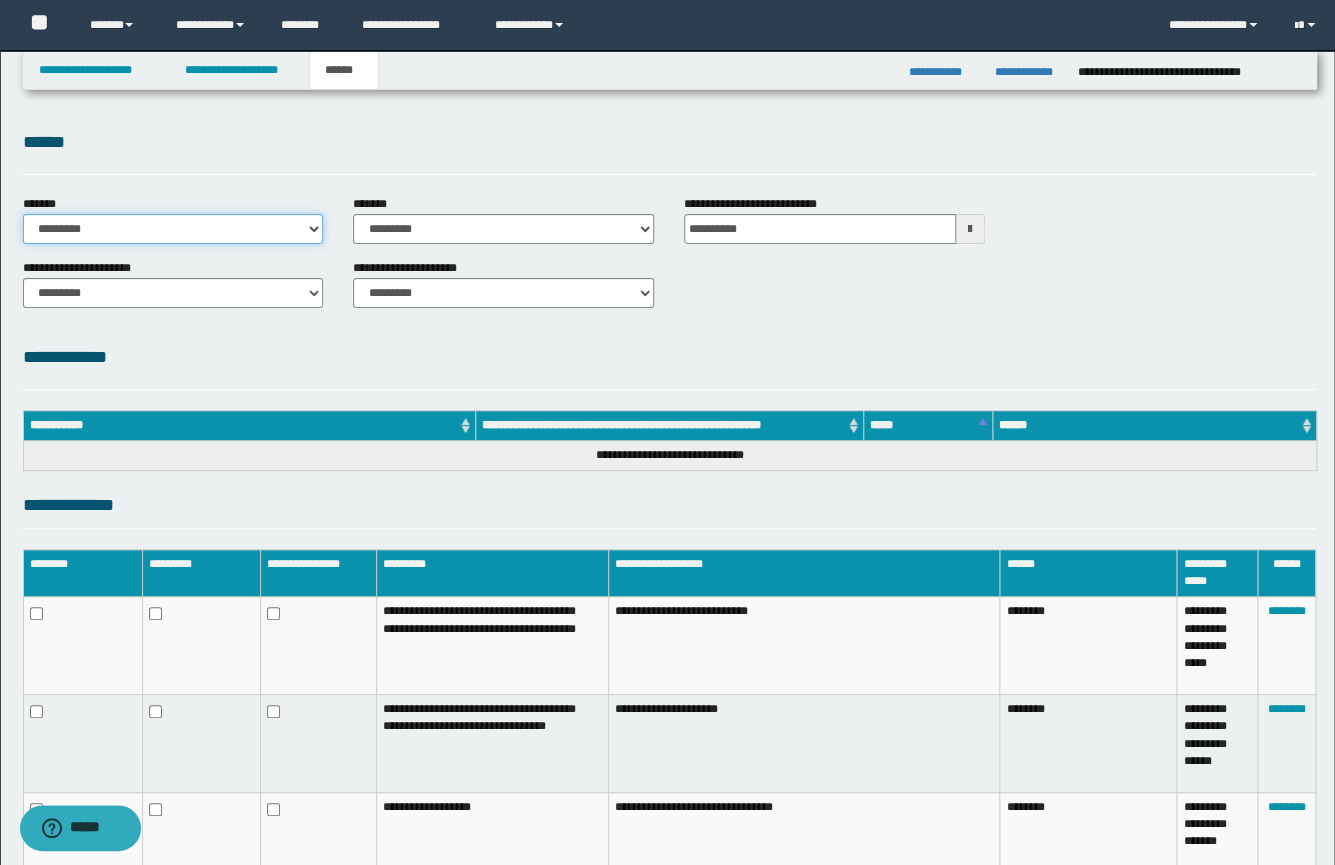 click on "**********" at bounding box center (173, 229) 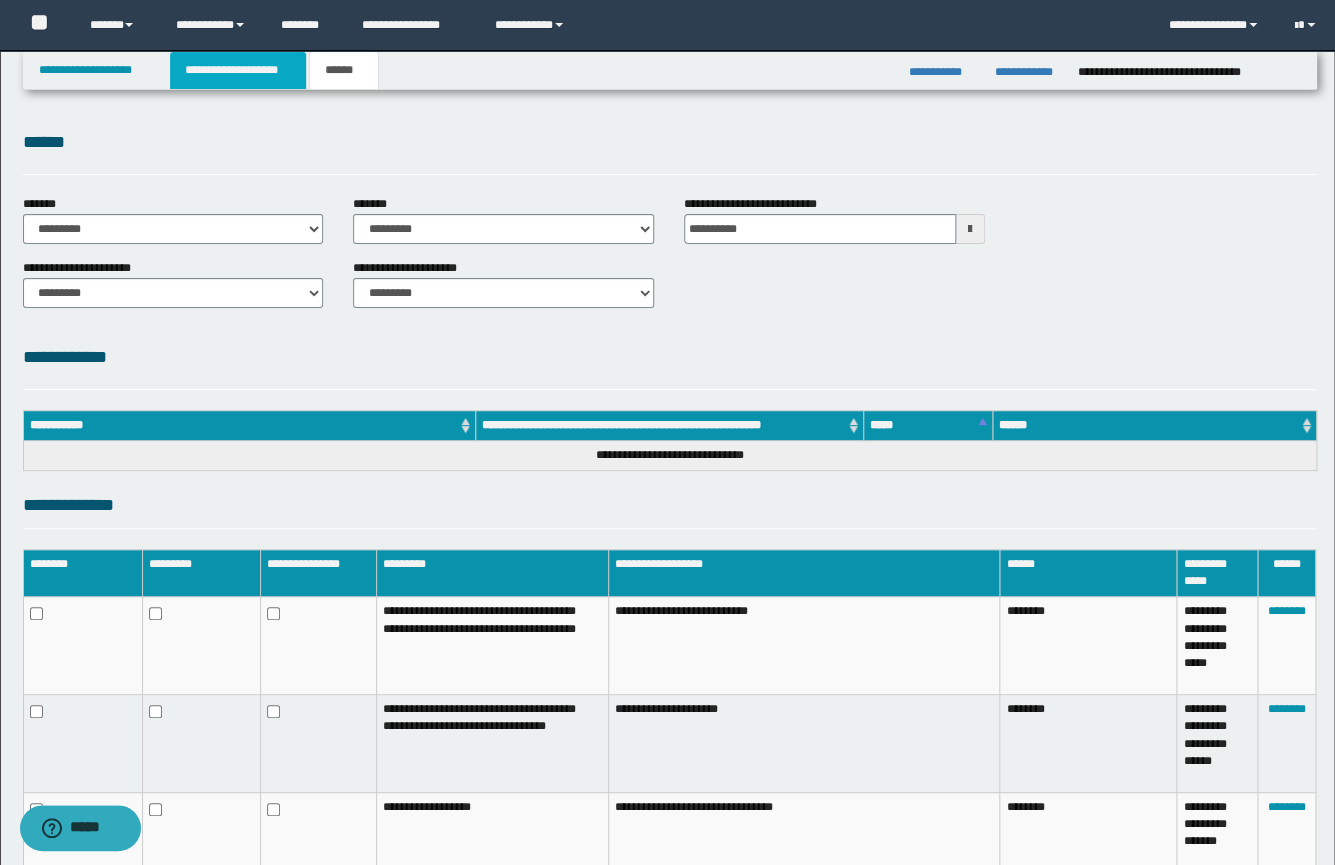 click on "**********" at bounding box center (238, 70) 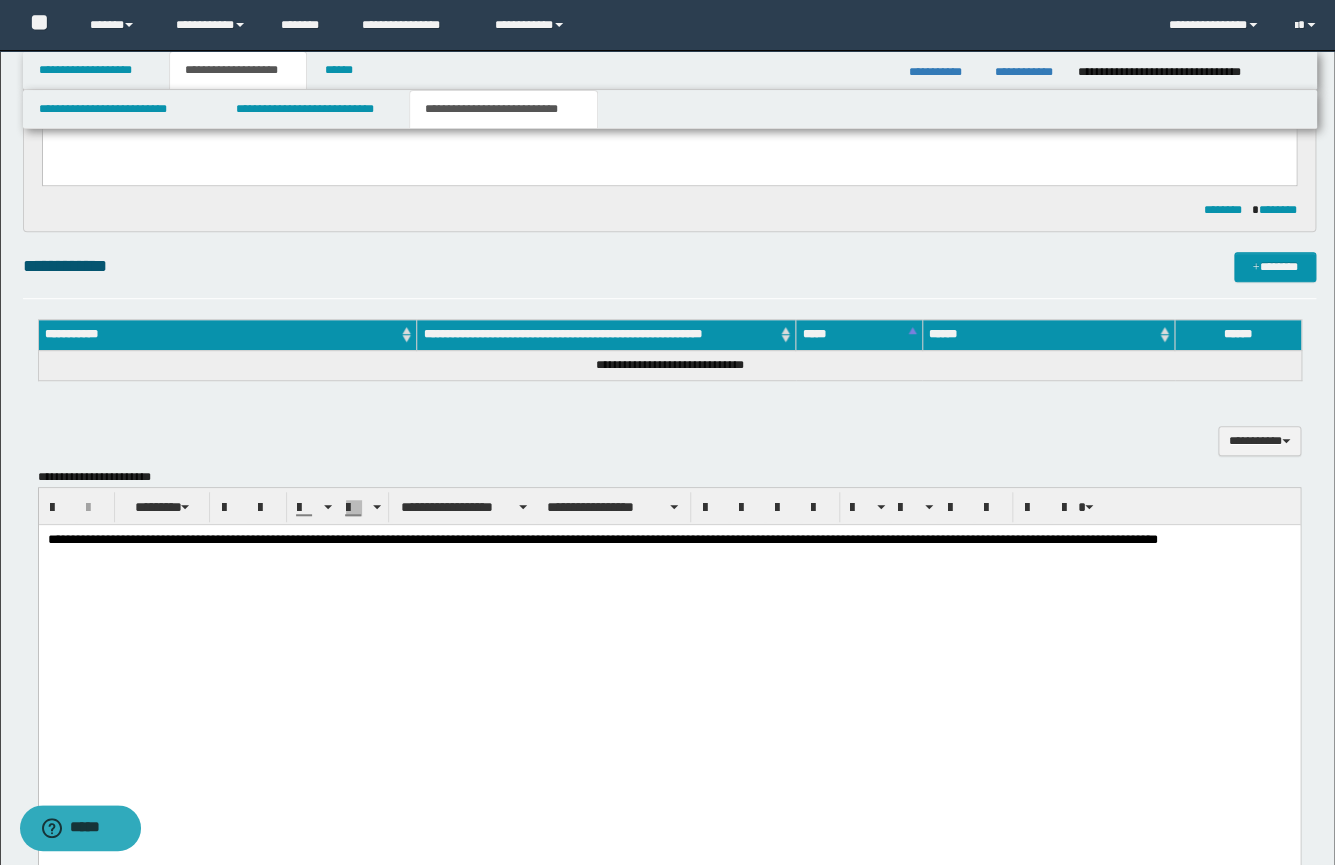 scroll, scrollTop: 351, scrollLeft: 0, axis: vertical 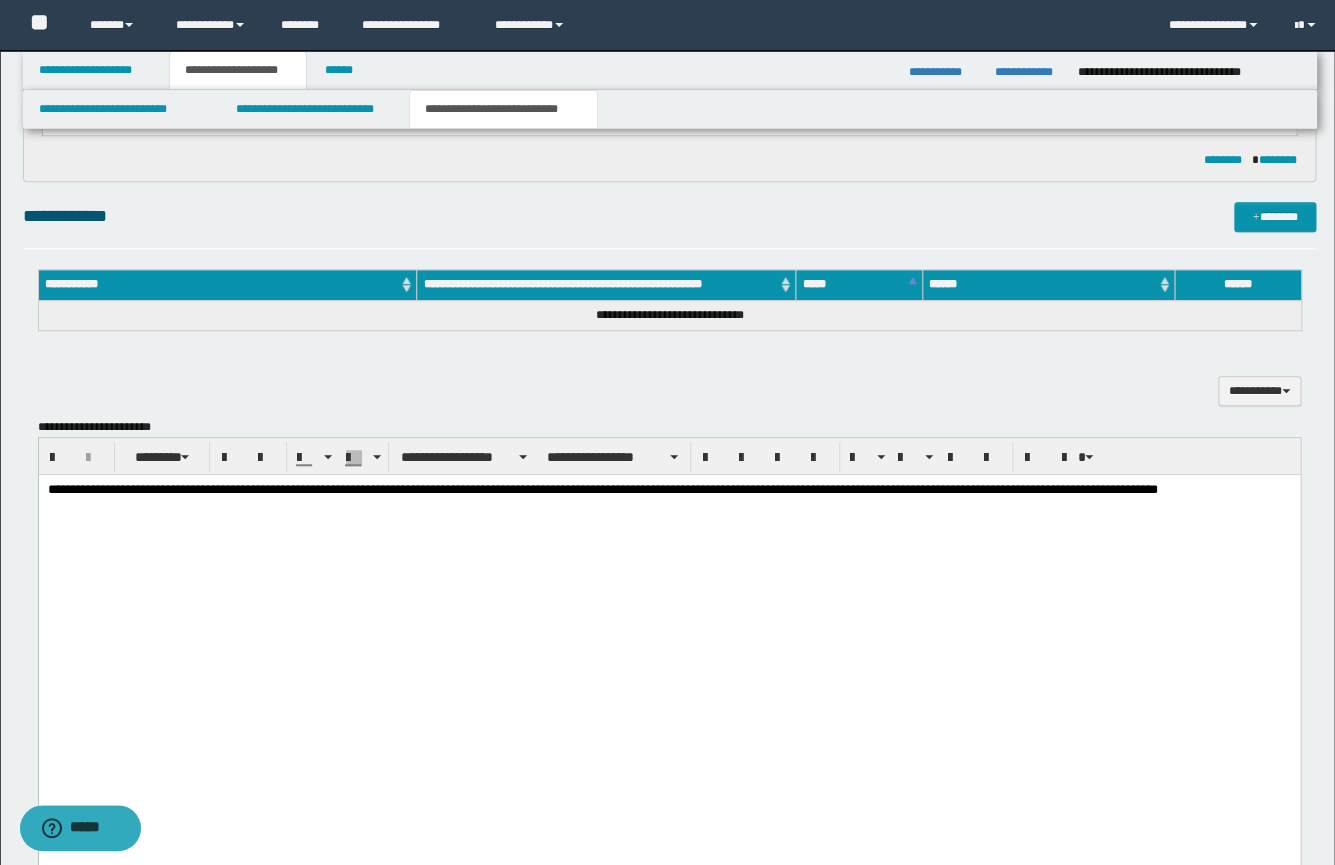 click on "**********" at bounding box center (668, 802) 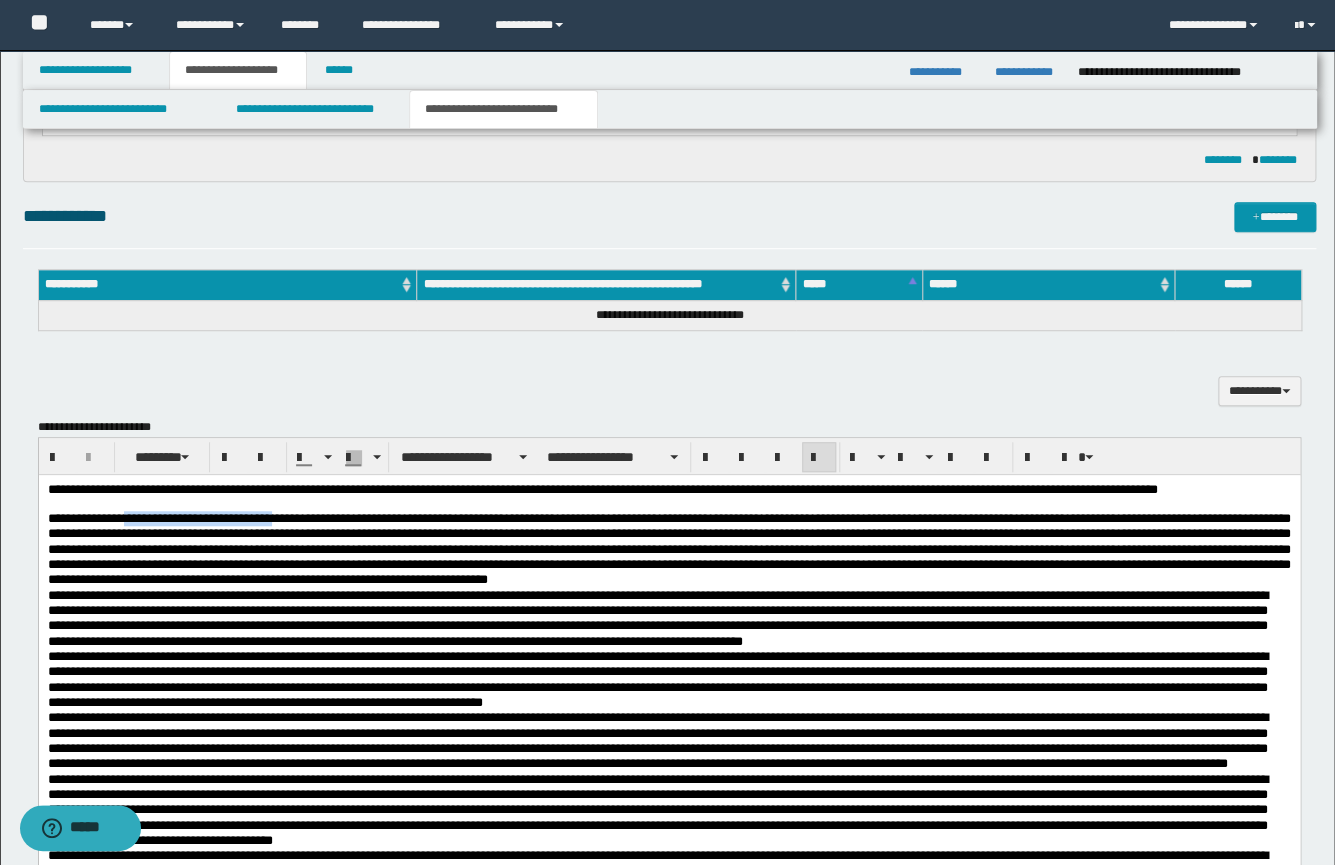 drag, startPoint x: 138, startPoint y: 535, endPoint x: 331, endPoint y: 536, distance: 193.0026 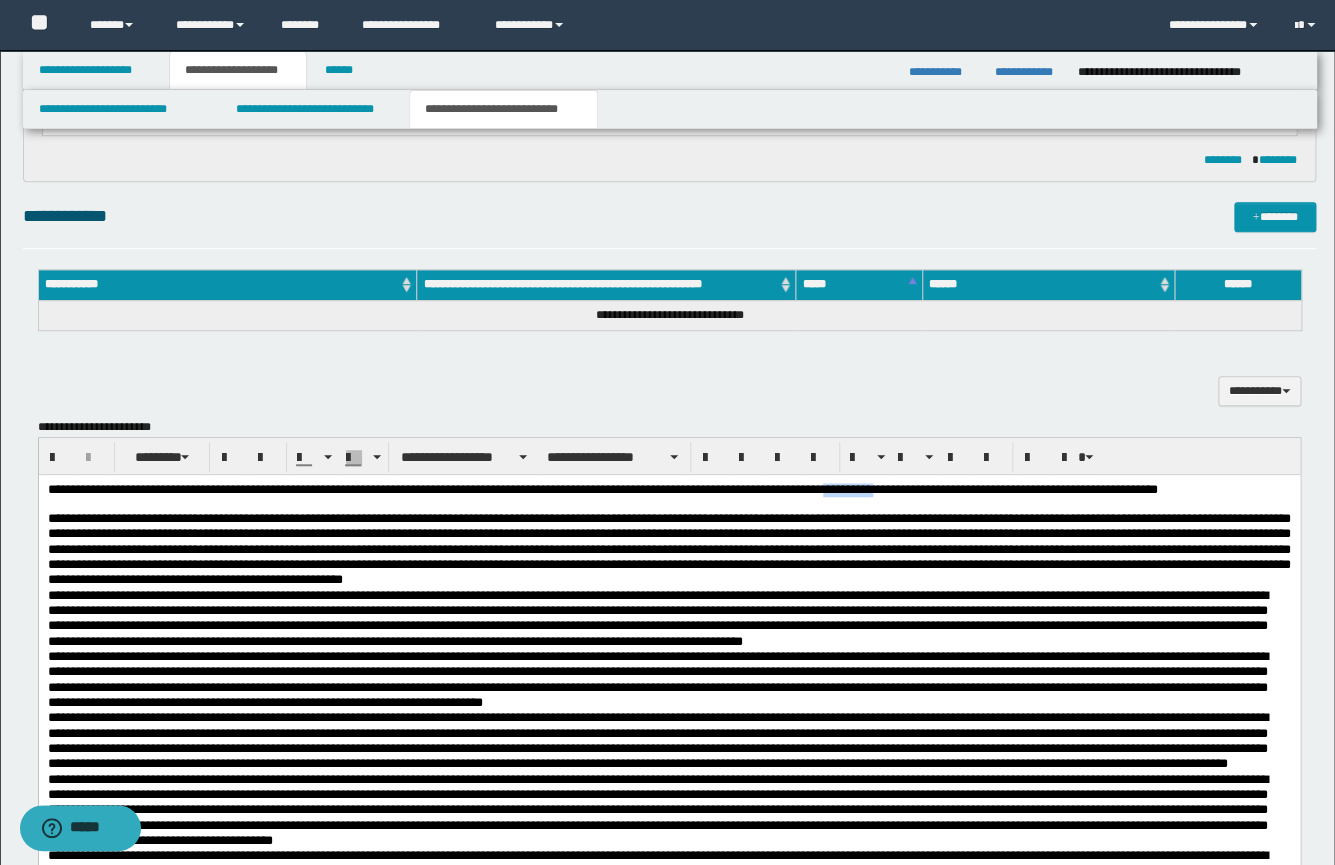 drag, startPoint x: 1014, startPoint y: 492, endPoint x: 950, endPoint y: 493, distance: 64.00781 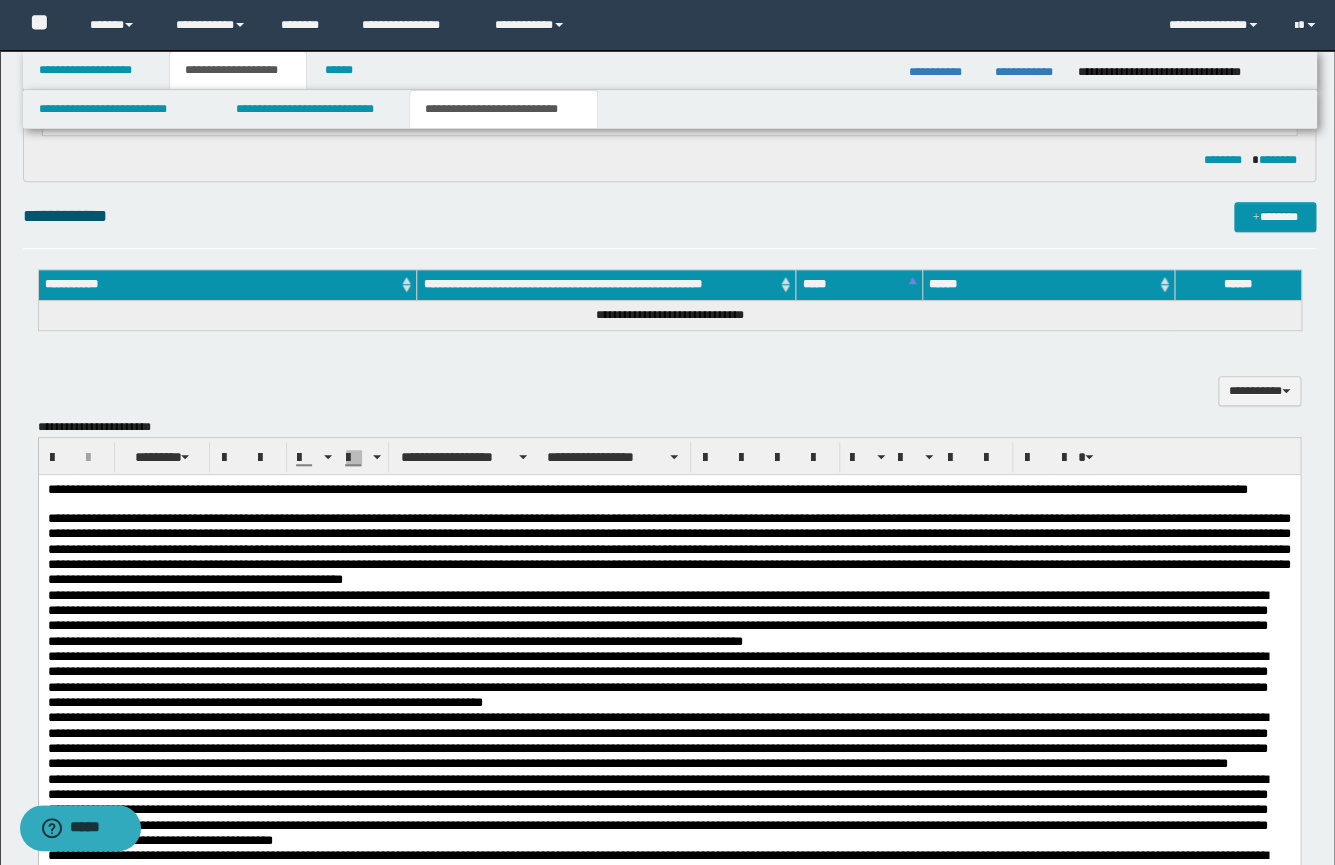 click at bounding box center (668, 549) 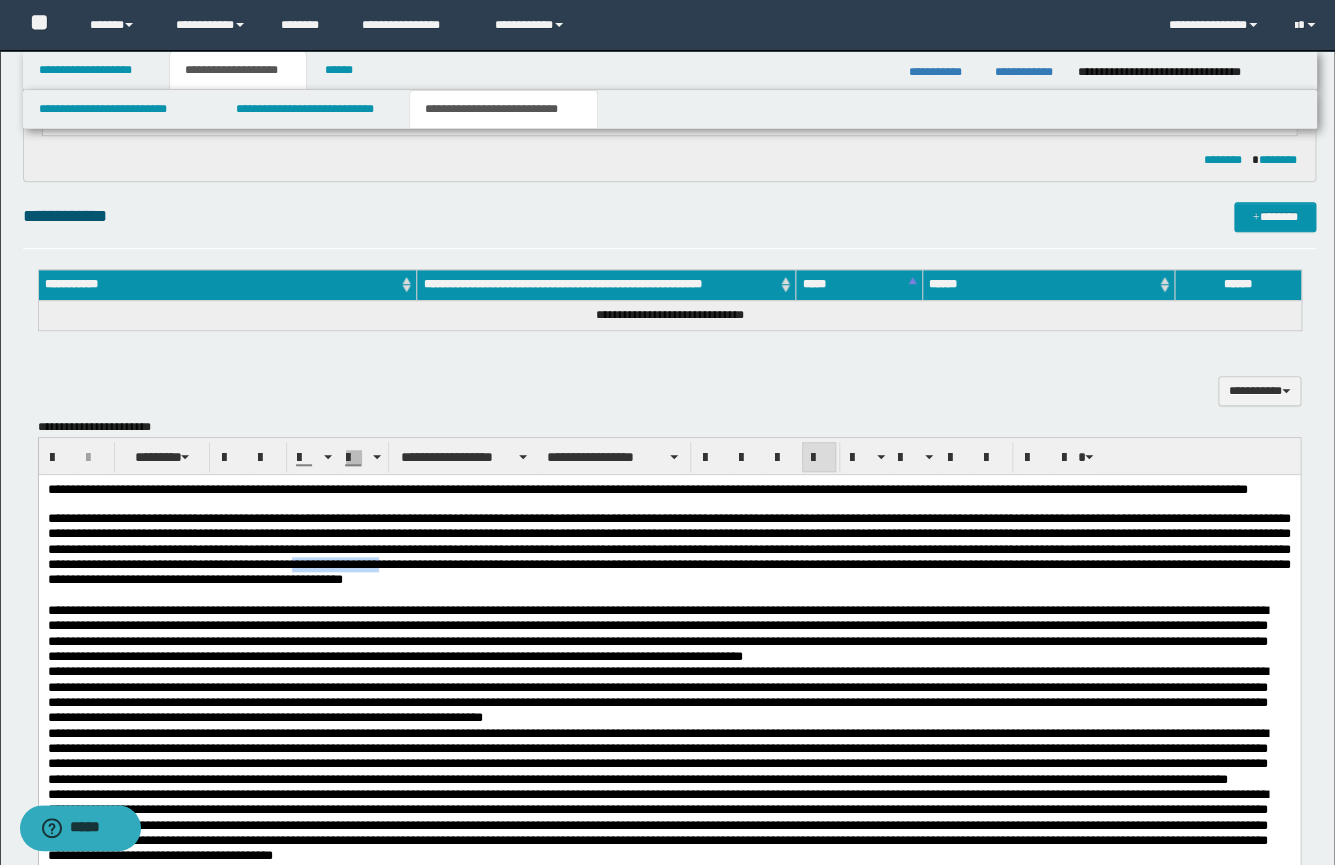 drag, startPoint x: 1062, startPoint y: 578, endPoint x: 965, endPoint y: 583, distance: 97.128784 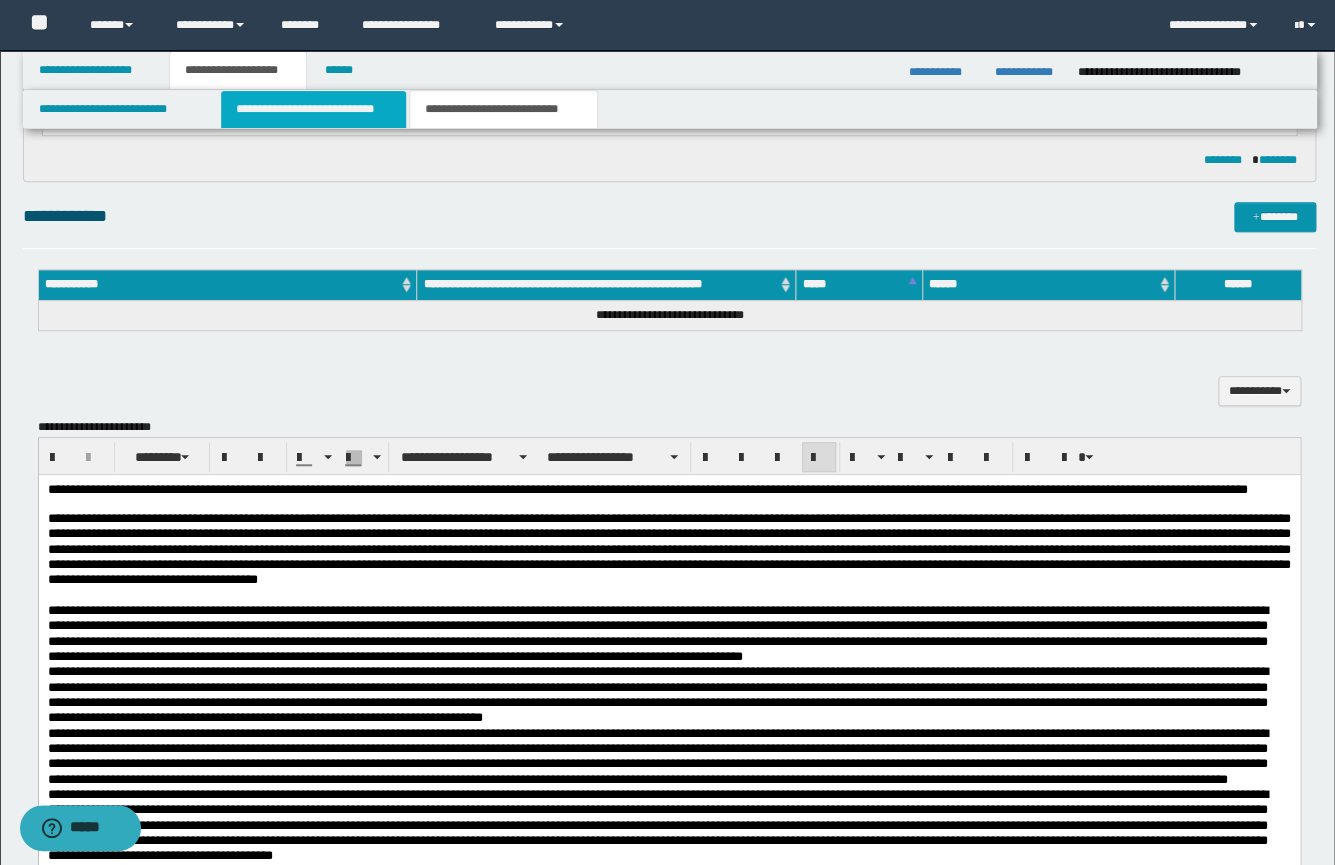 click on "**********" at bounding box center (313, 109) 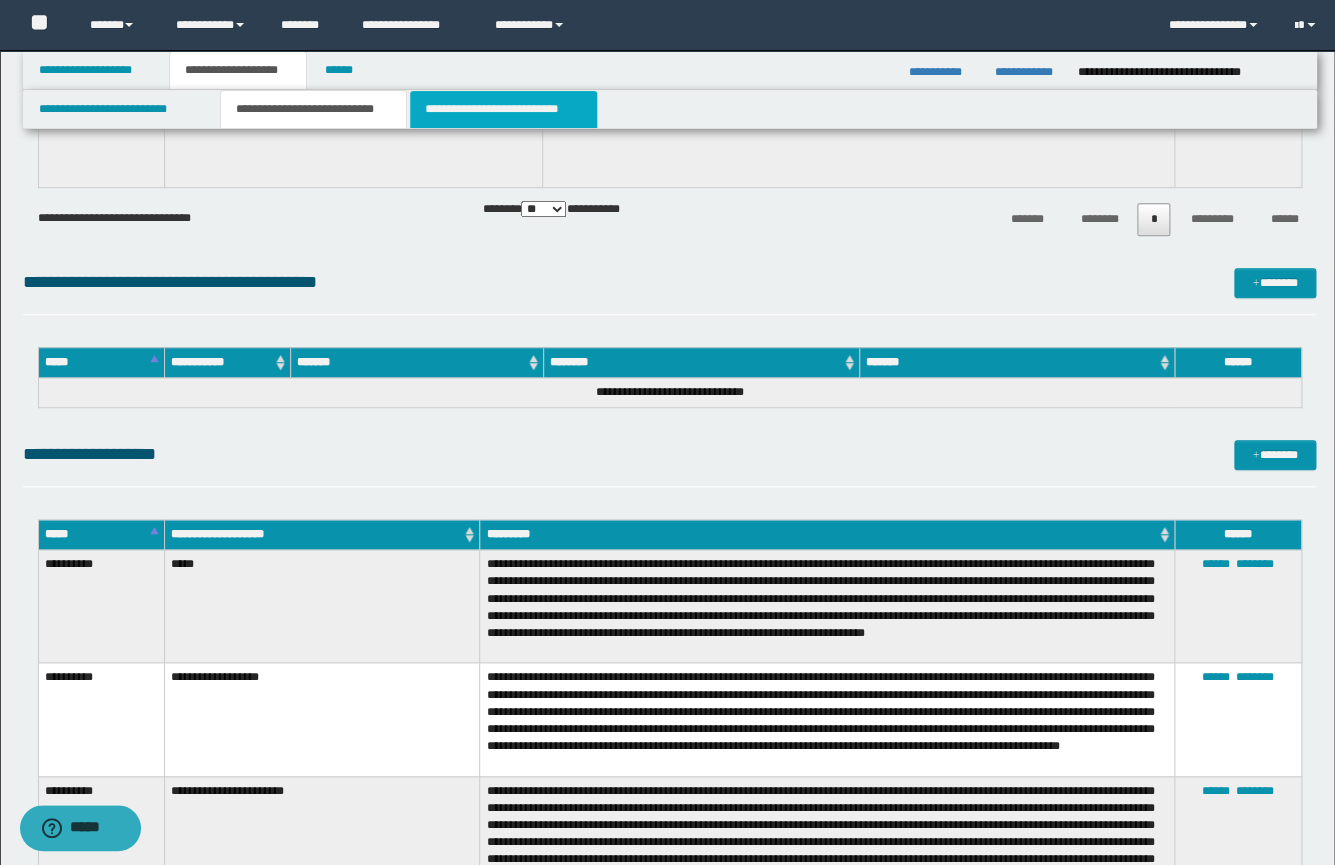 click on "**********" at bounding box center (503, 109) 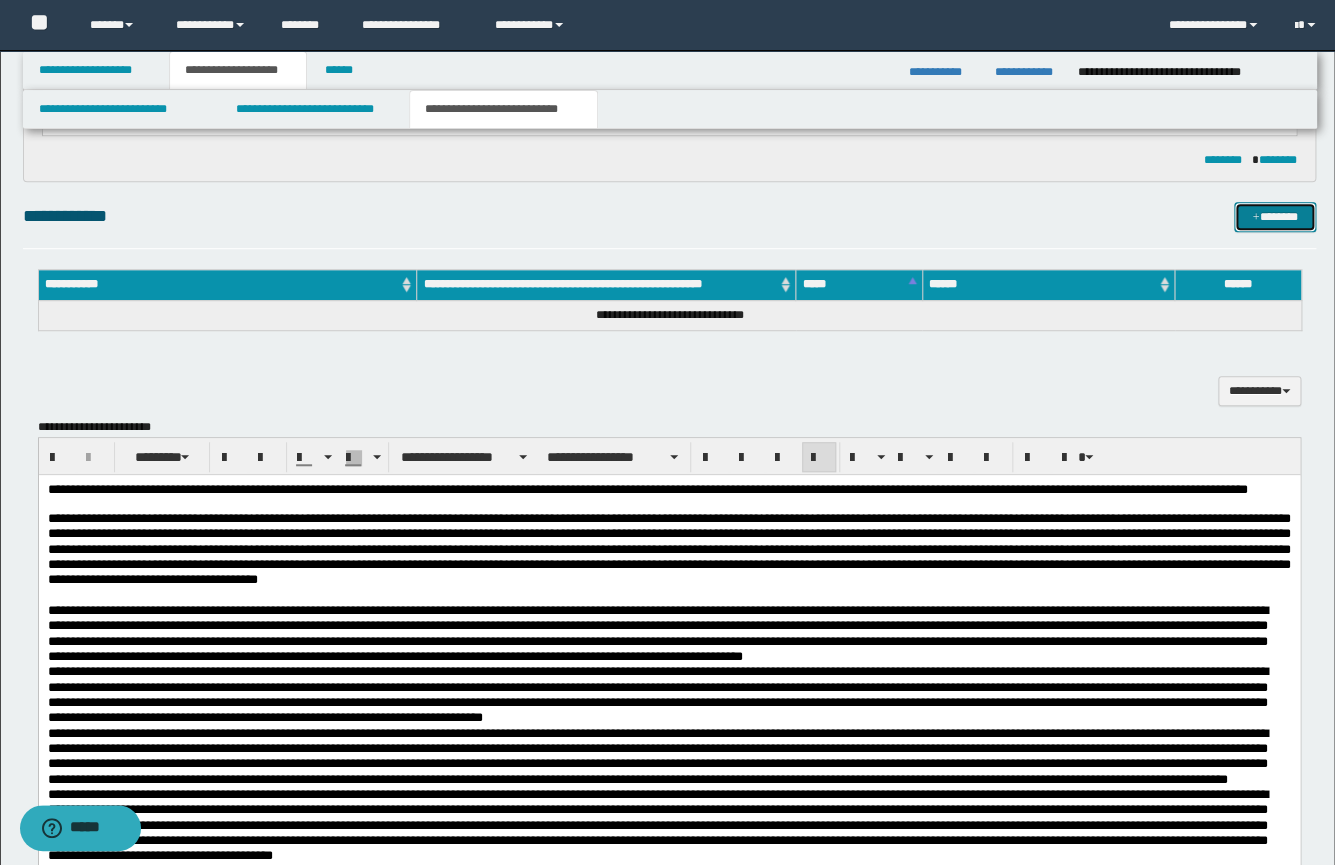 click on "*******" at bounding box center [1275, 217] 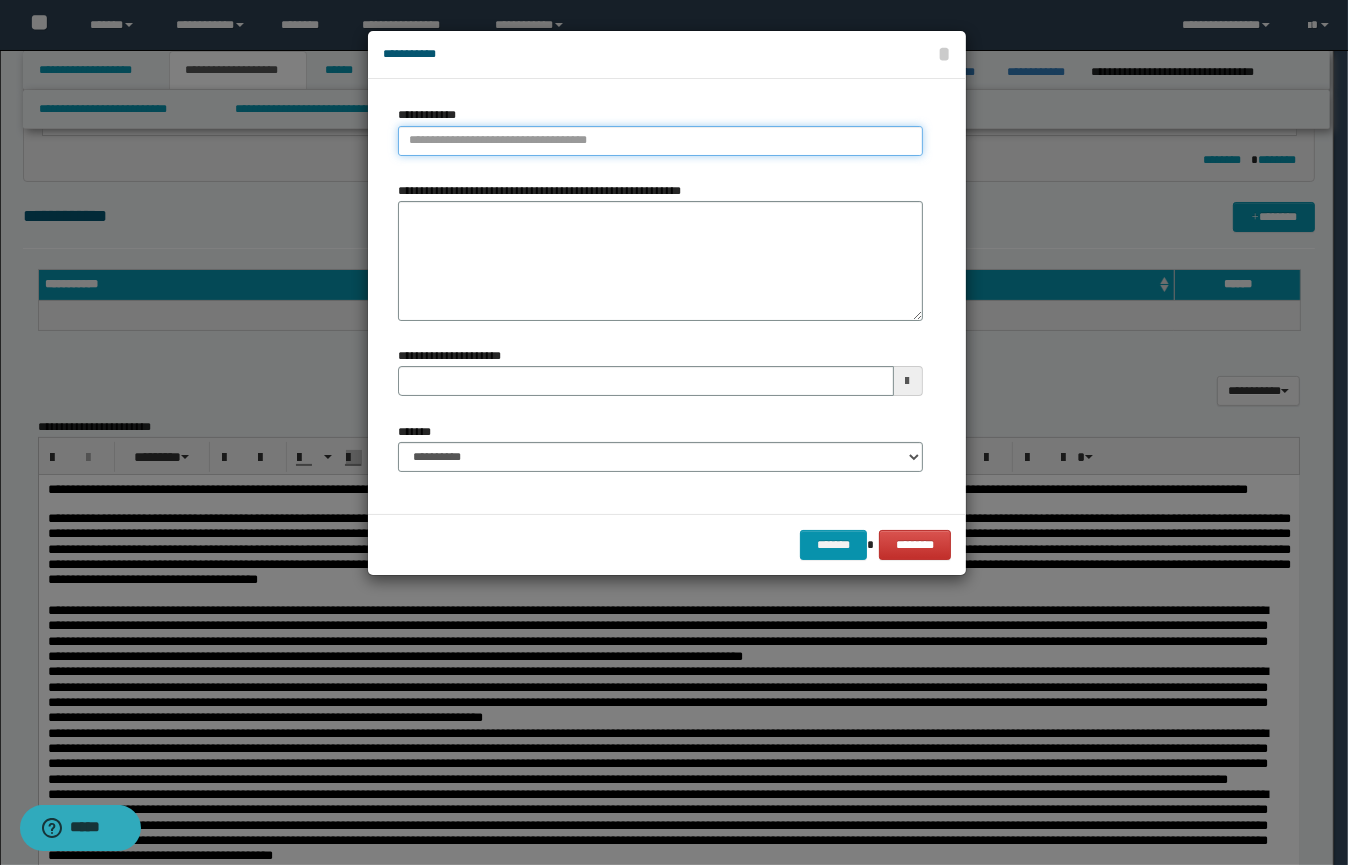 click on "**********" at bounding box center (660, 141) 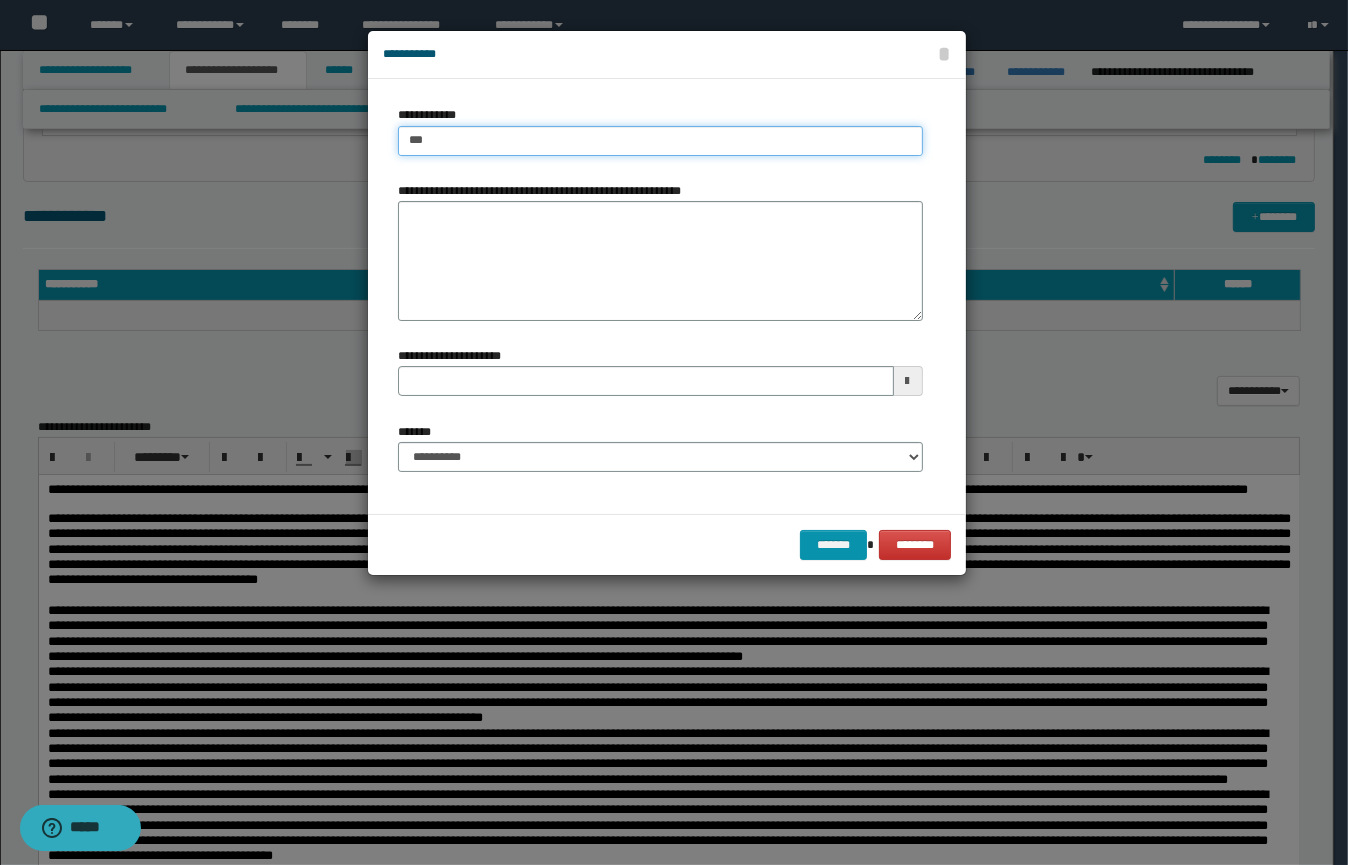 type on "****" 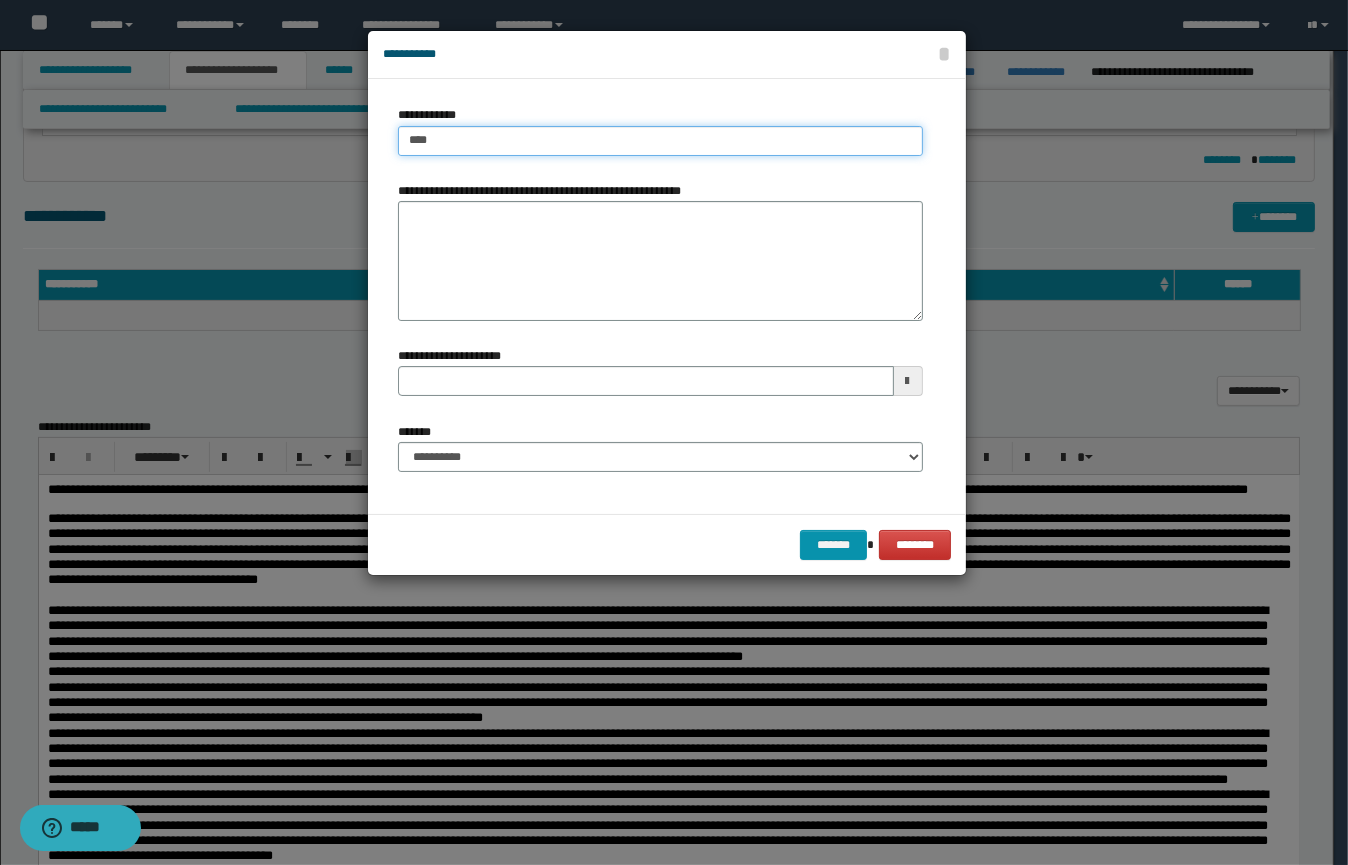type on "****" 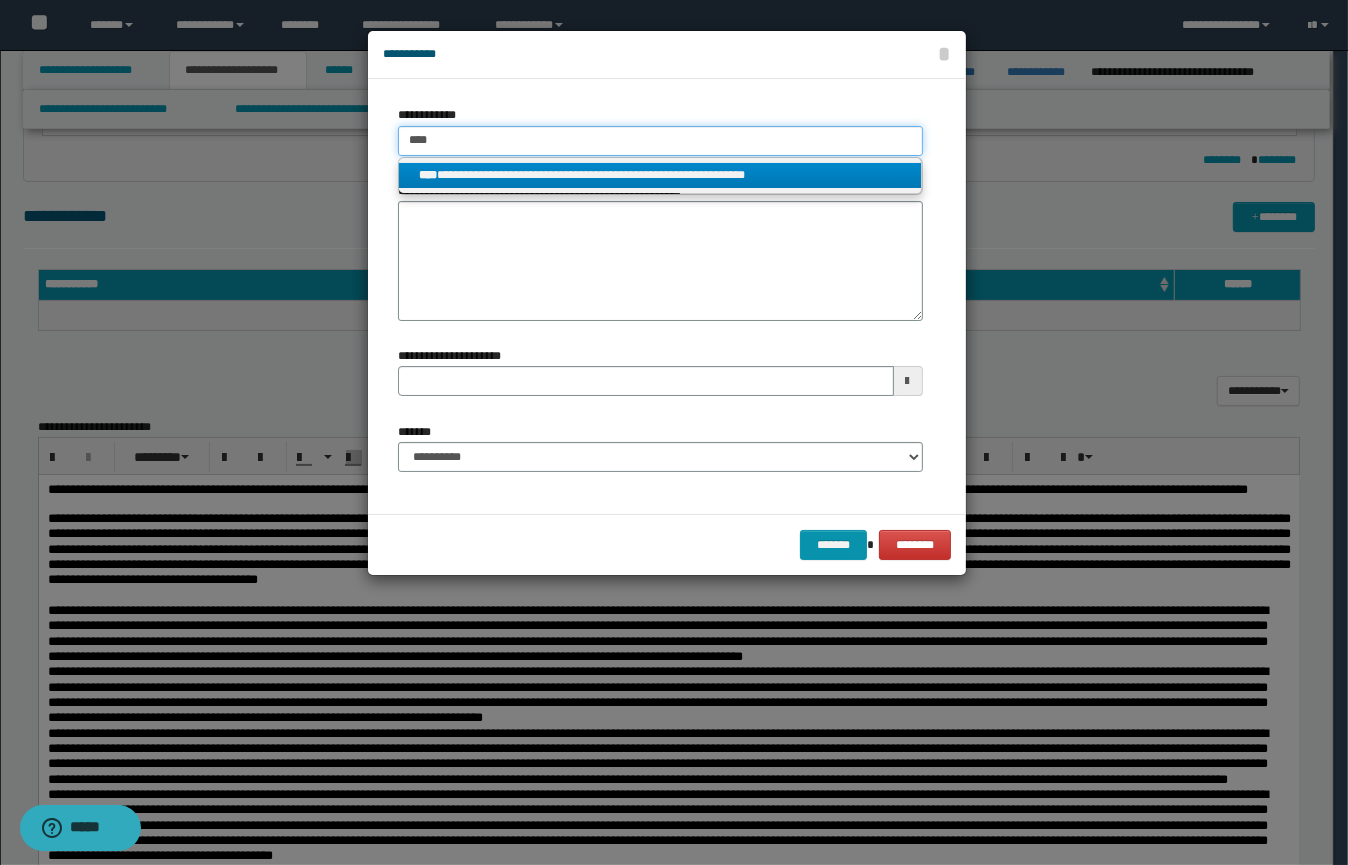 type on "****" 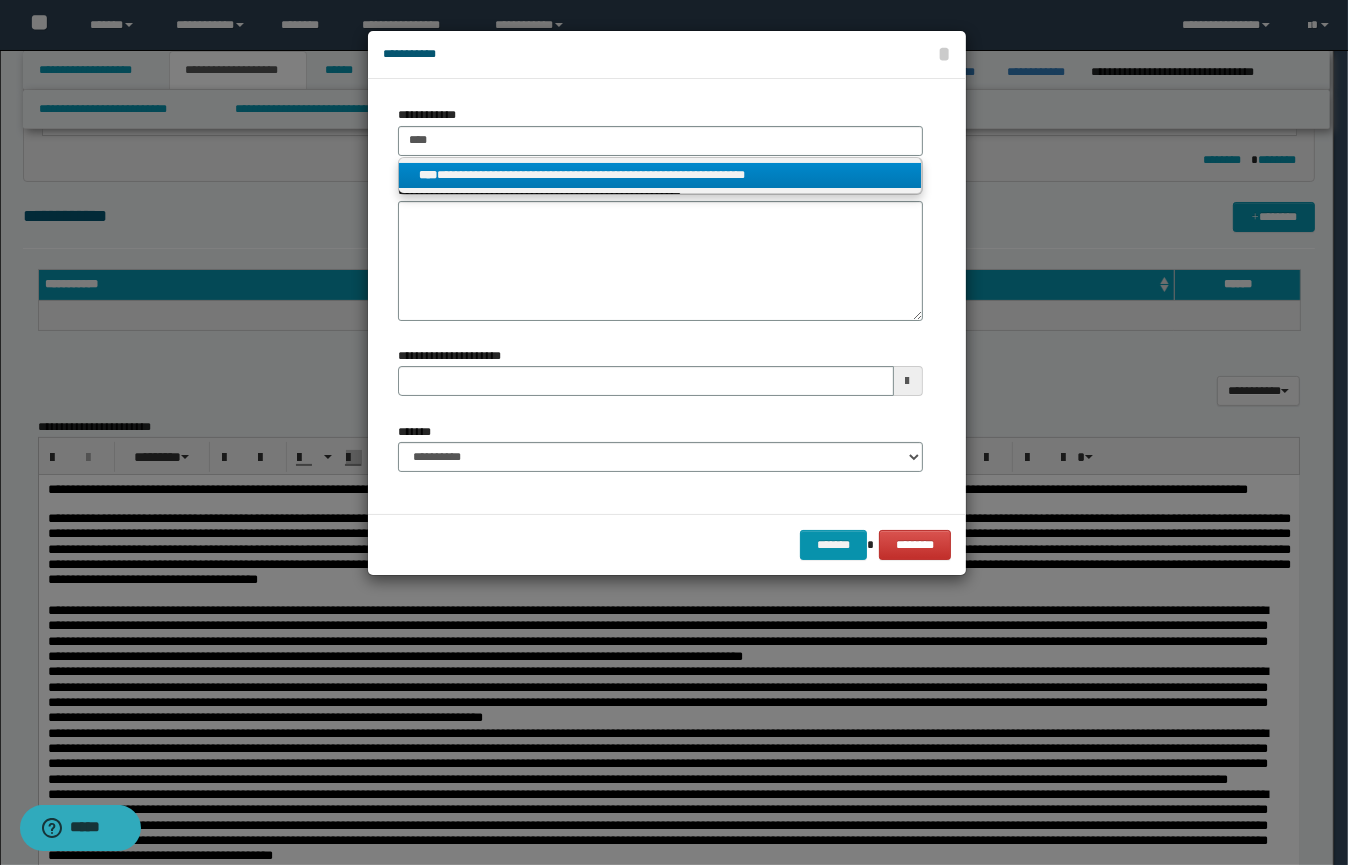 click on "**********" at bounding box center [660, 175] 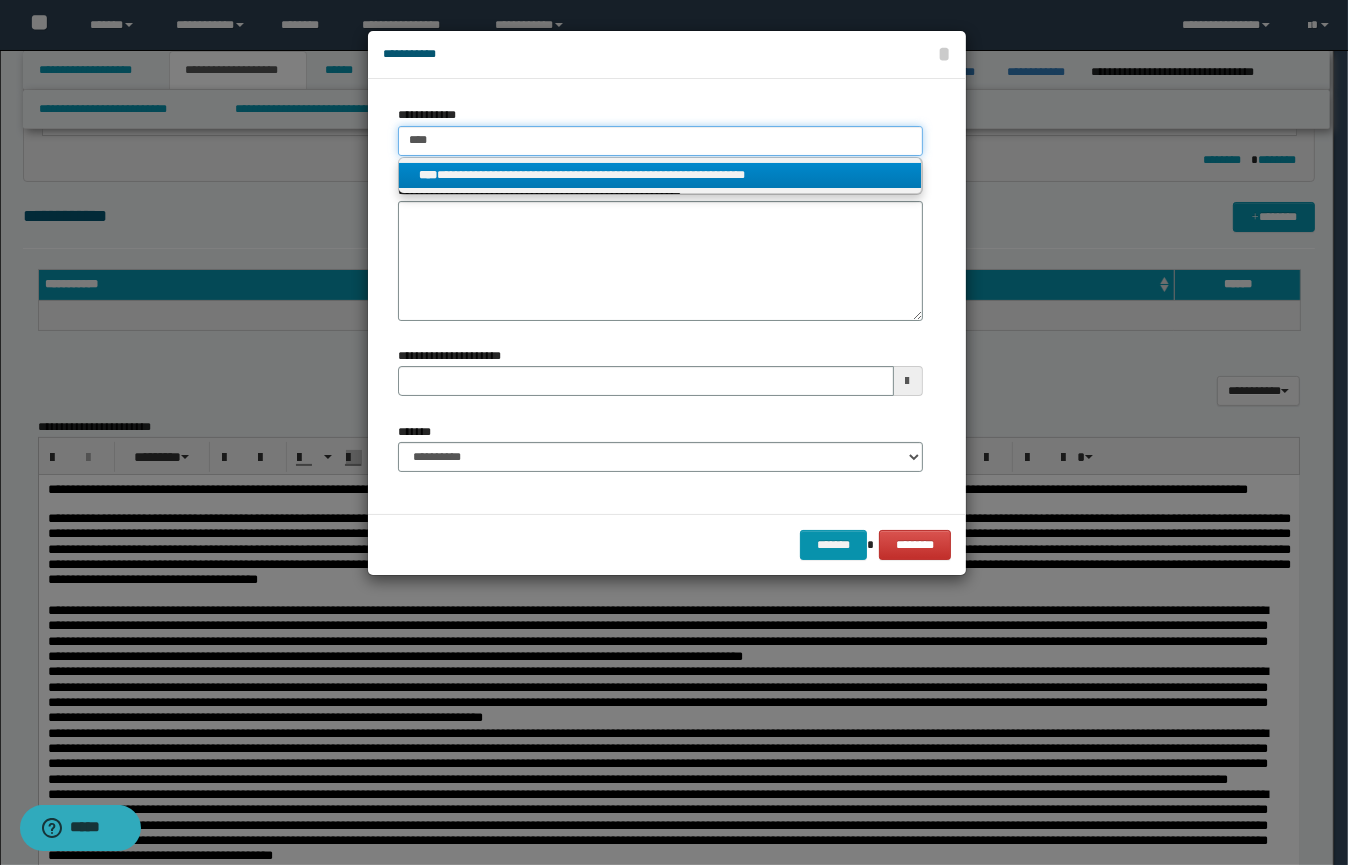 type 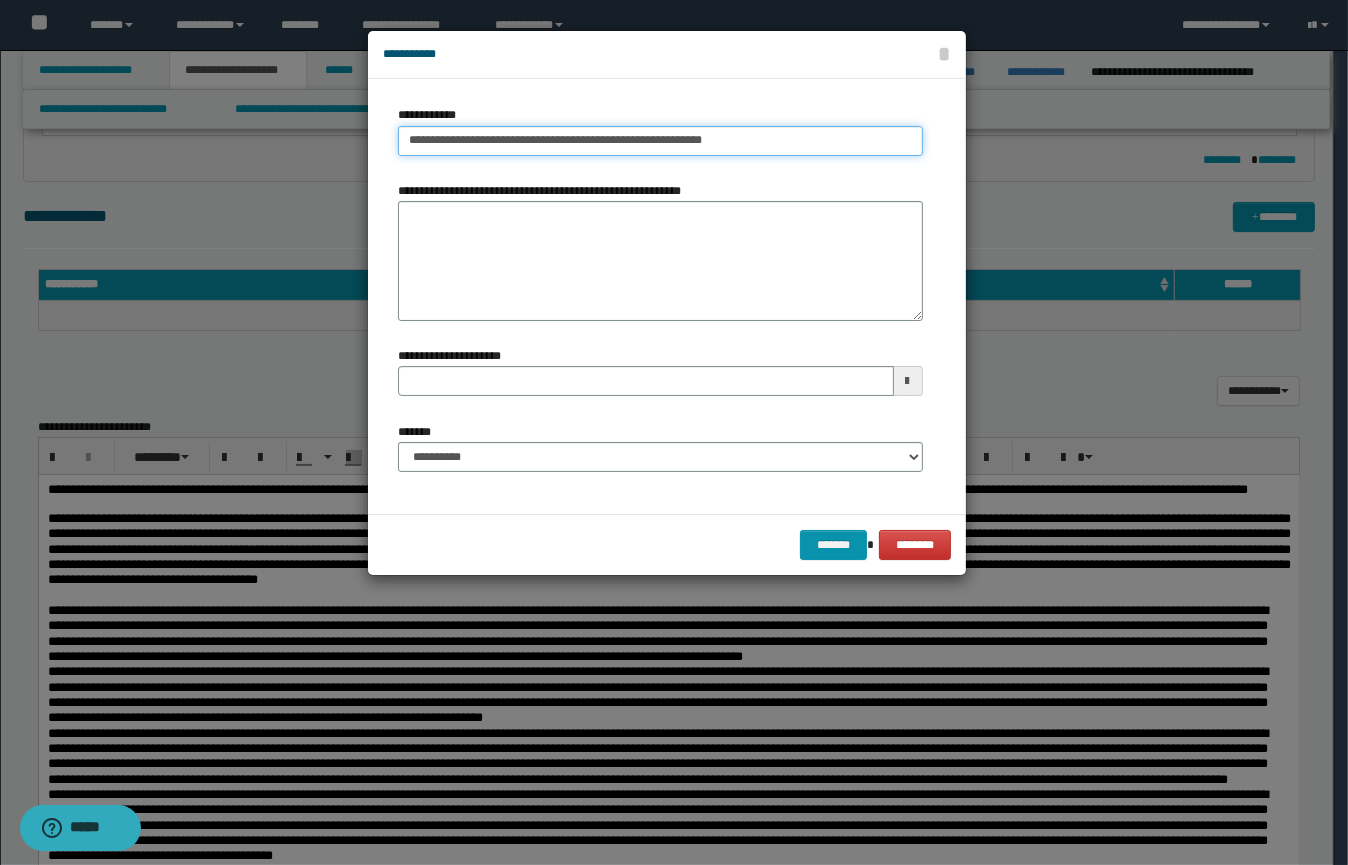drag, startPoint x: 805, startPoint y: 143, endPoint x: 217, endPoint y: 129, distance: 588.1666 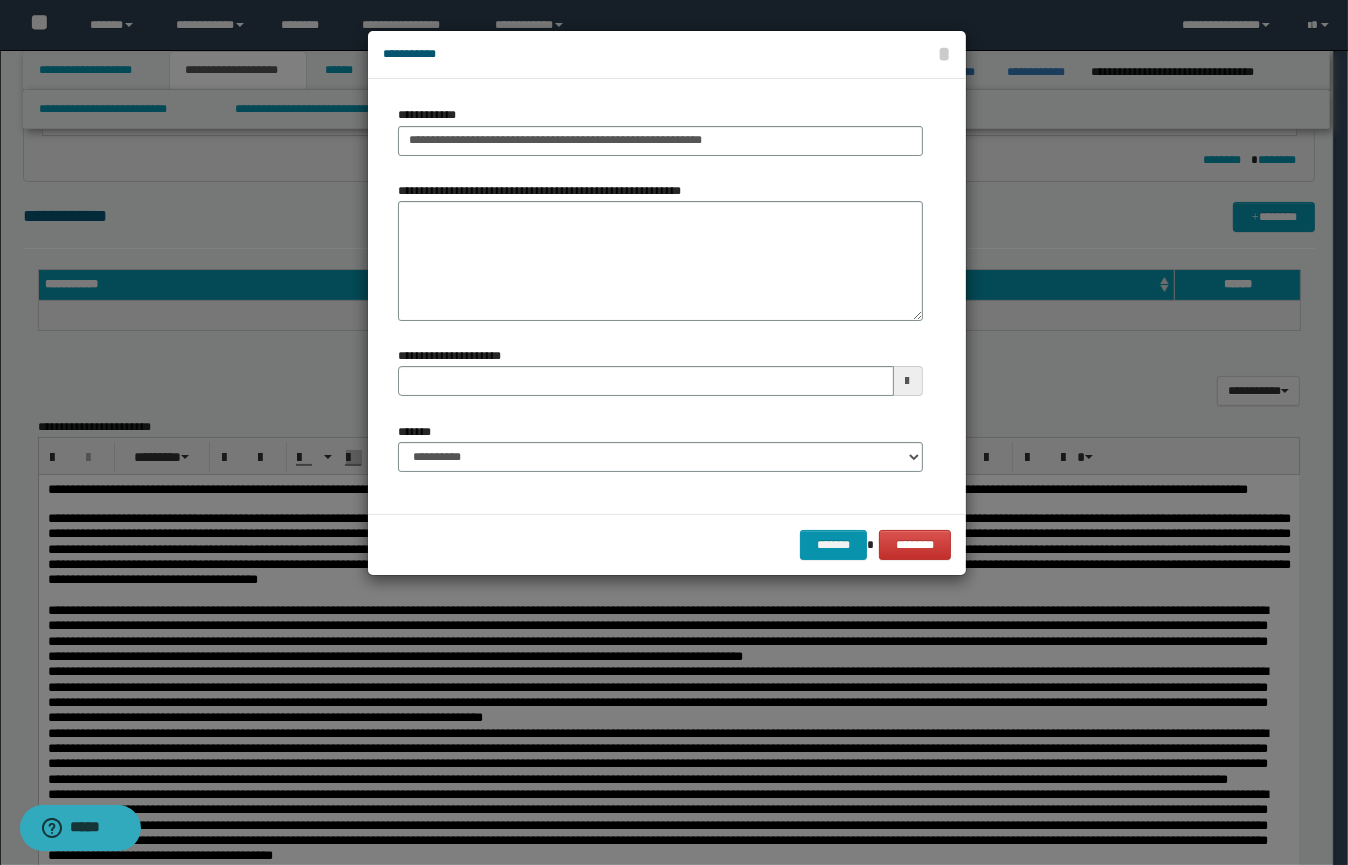 click at bounding box center (674, 432) 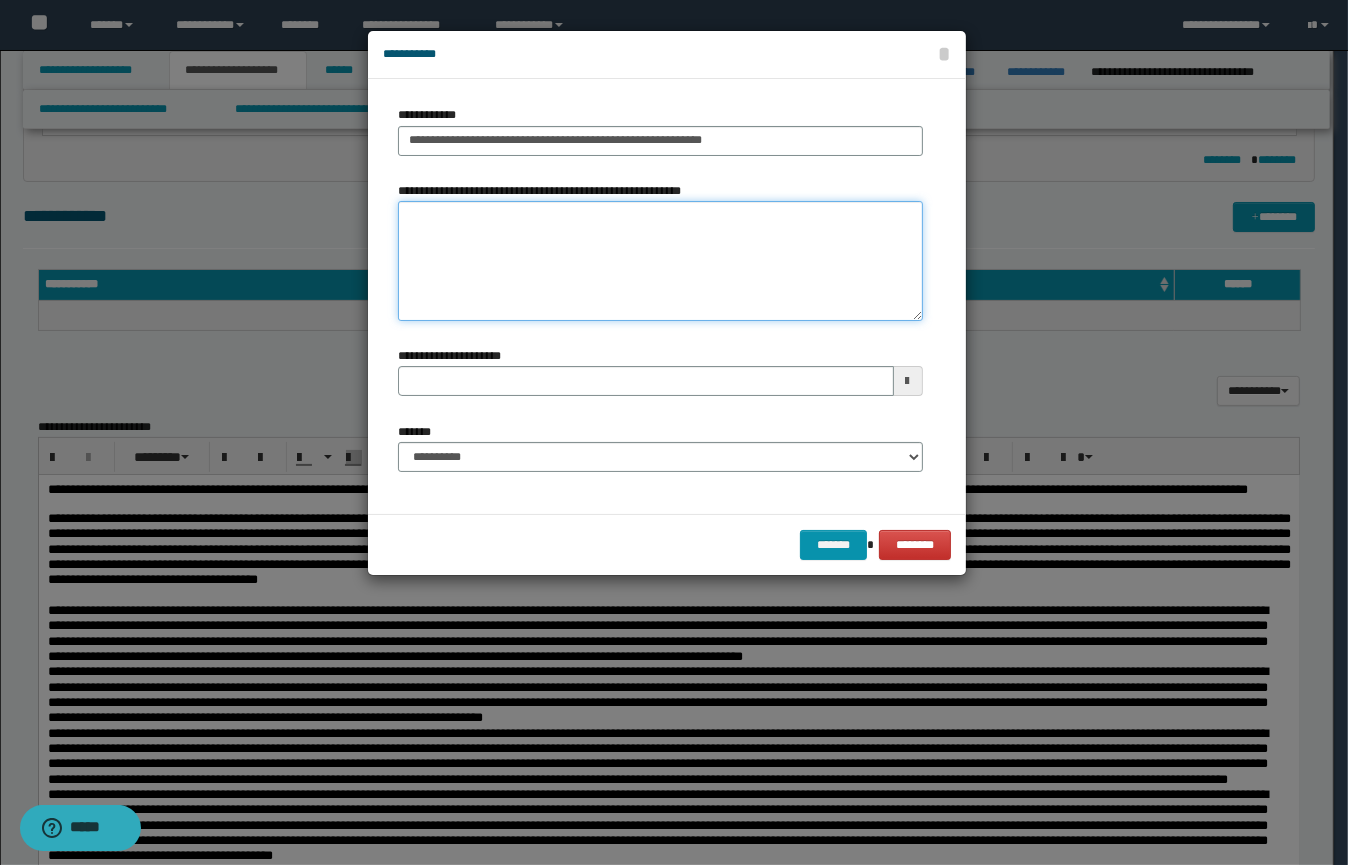 click on "**********" at bounding box center (660, 261) 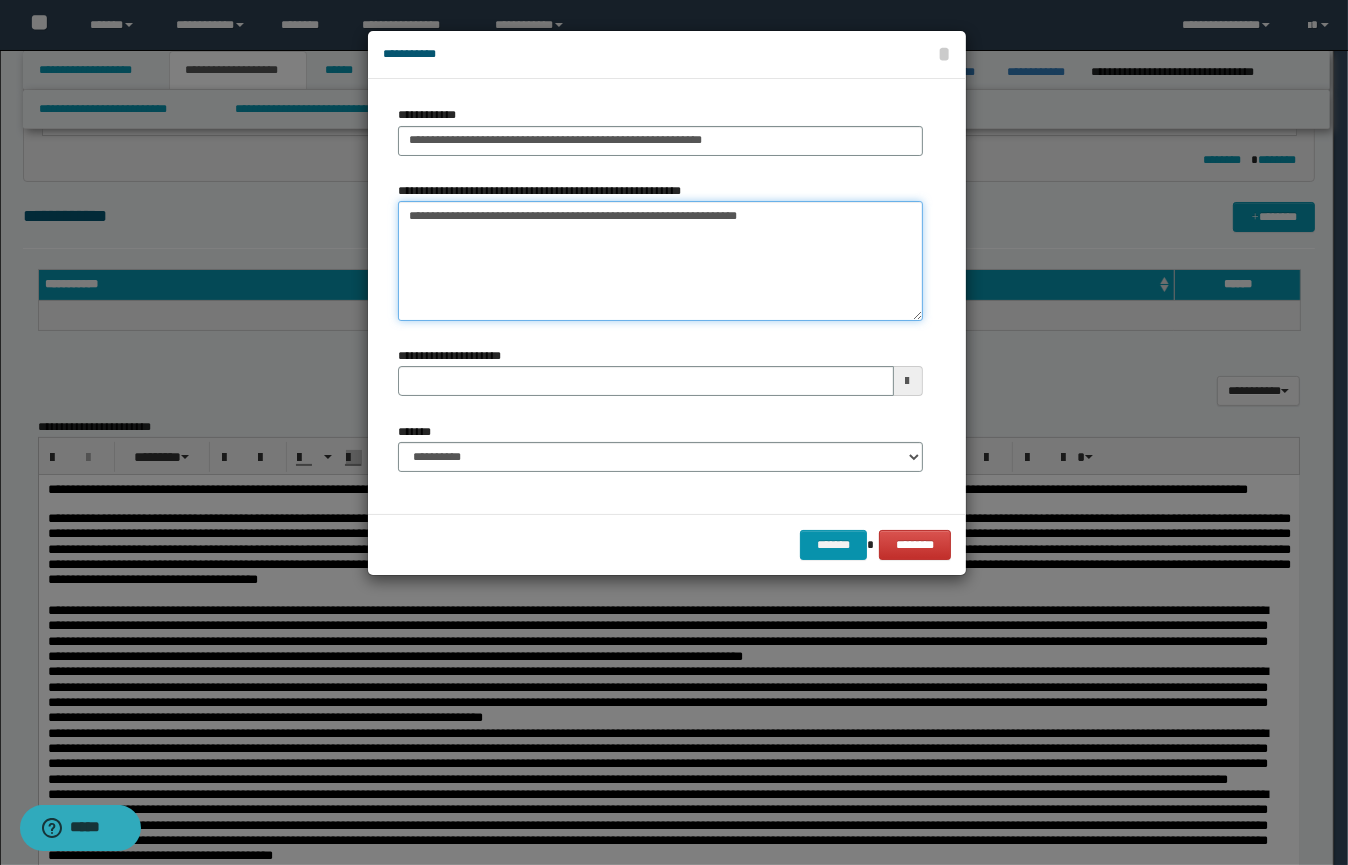 type on "**********" 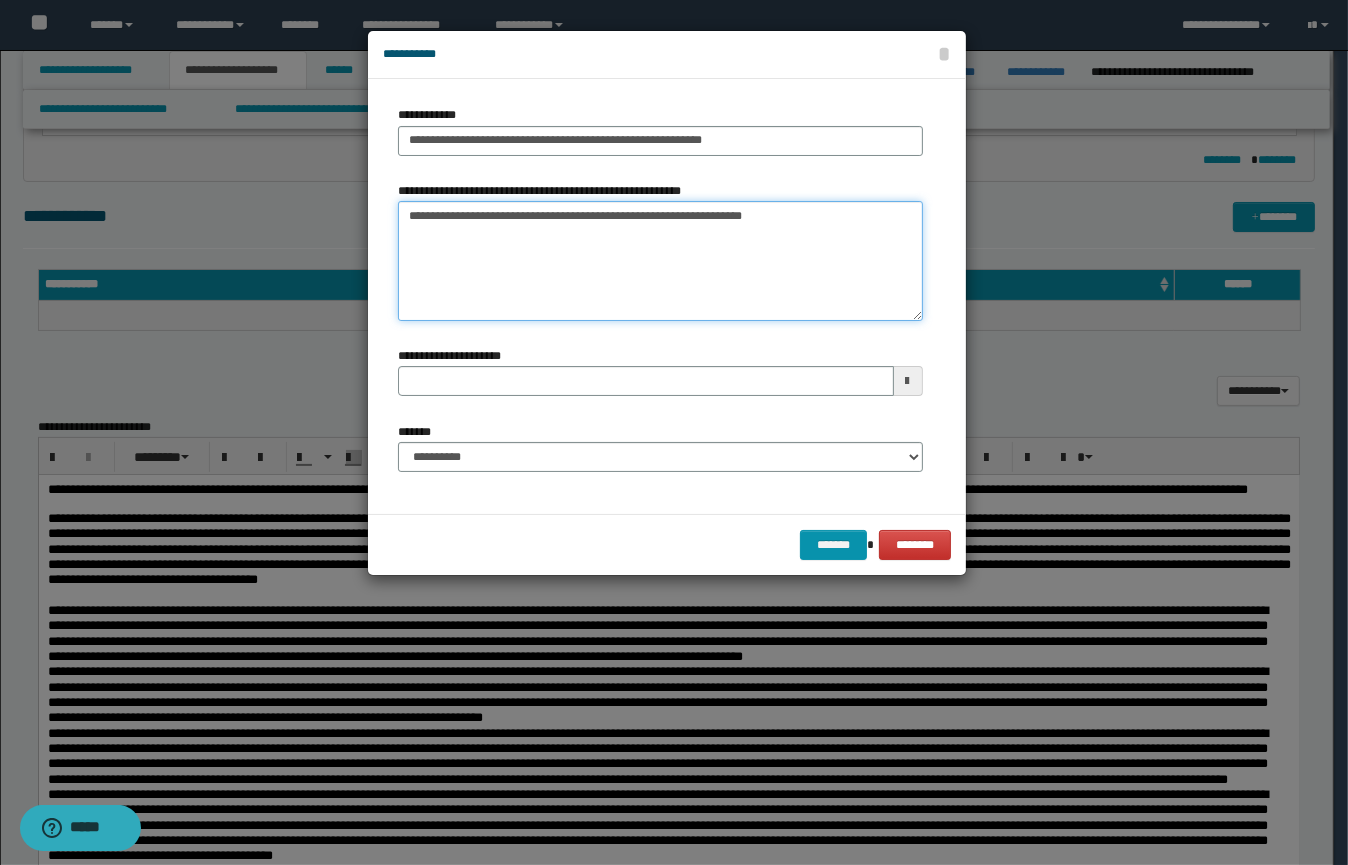 type 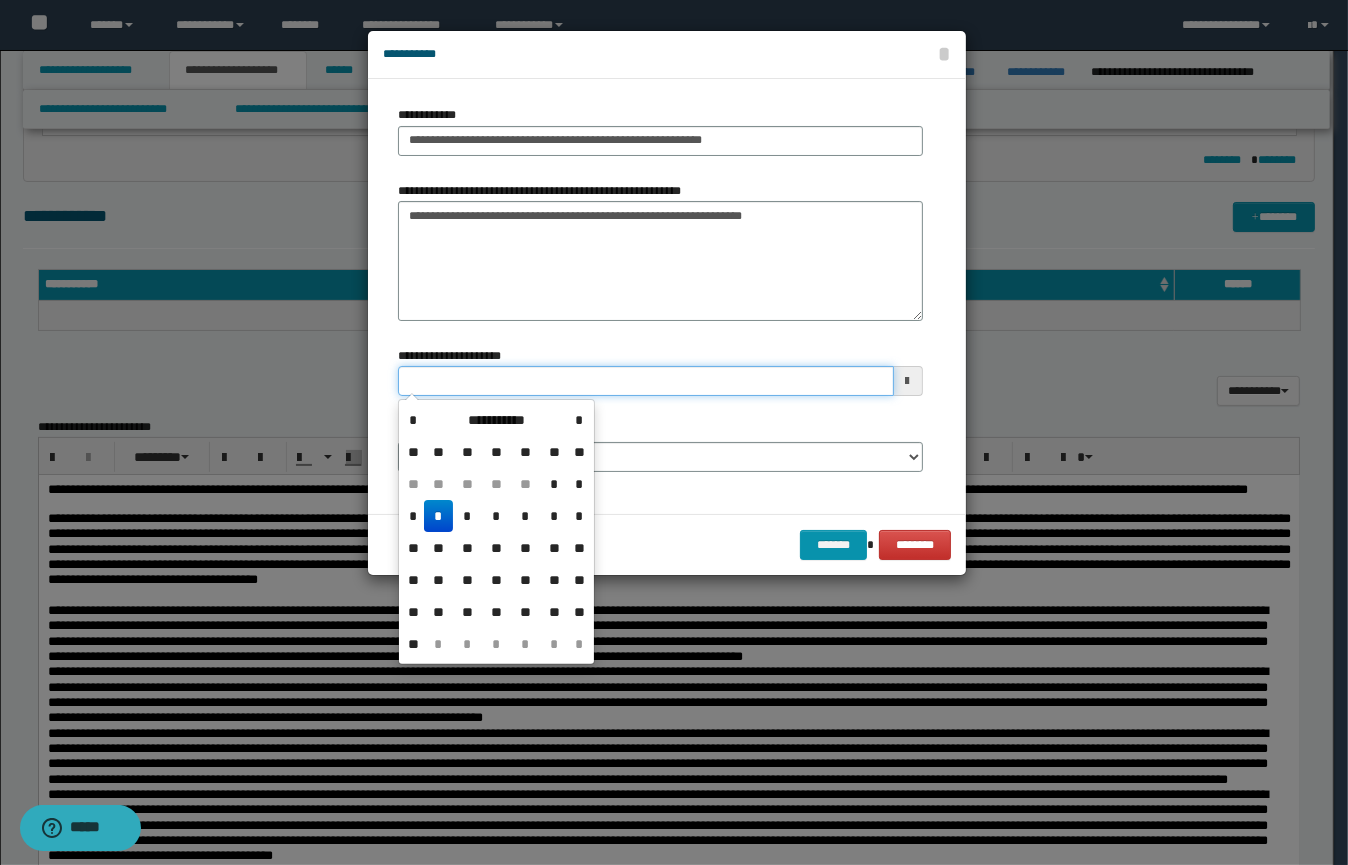 click on "**********" at bounding box center [646, 381] 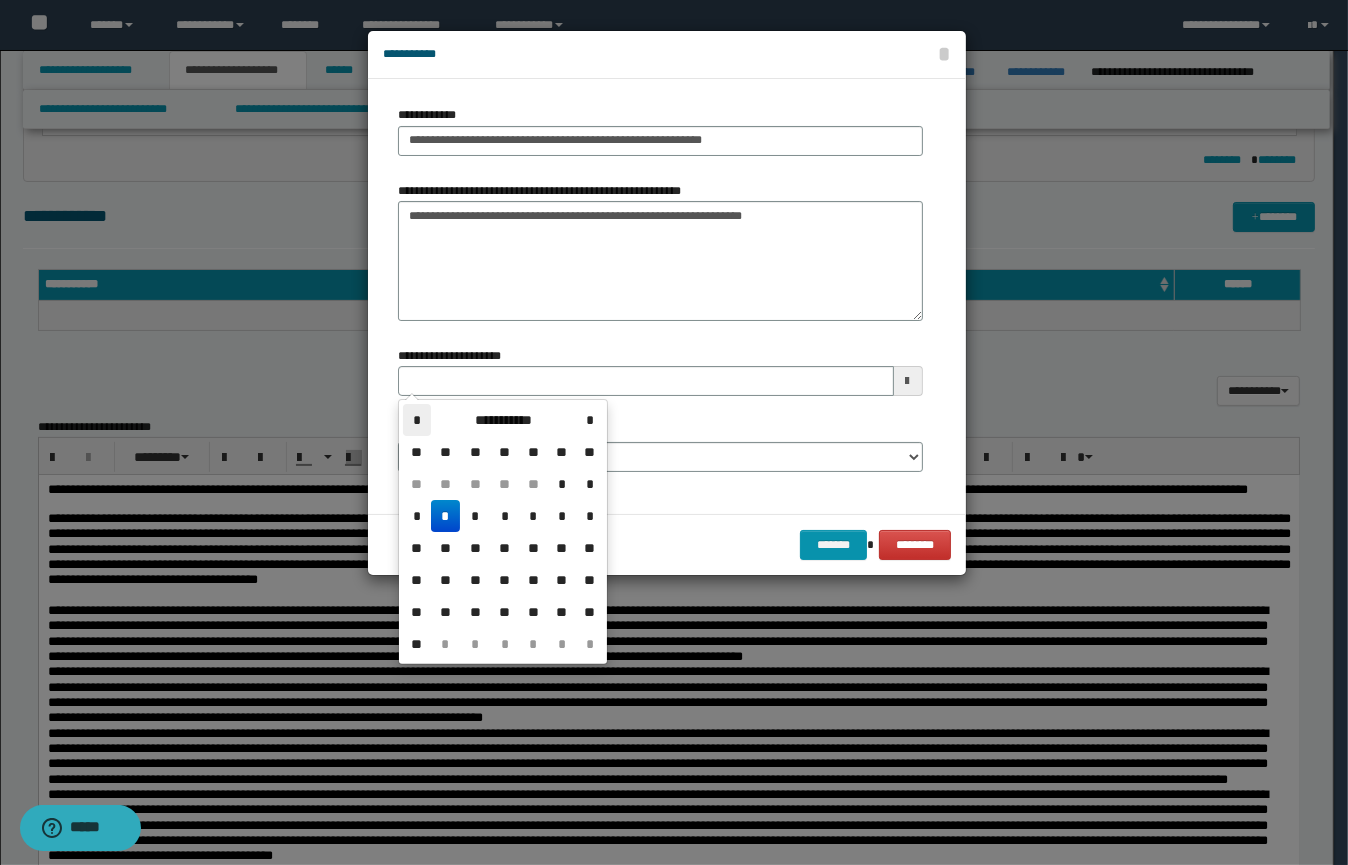 click on "*" at bounding box center (417, 420) 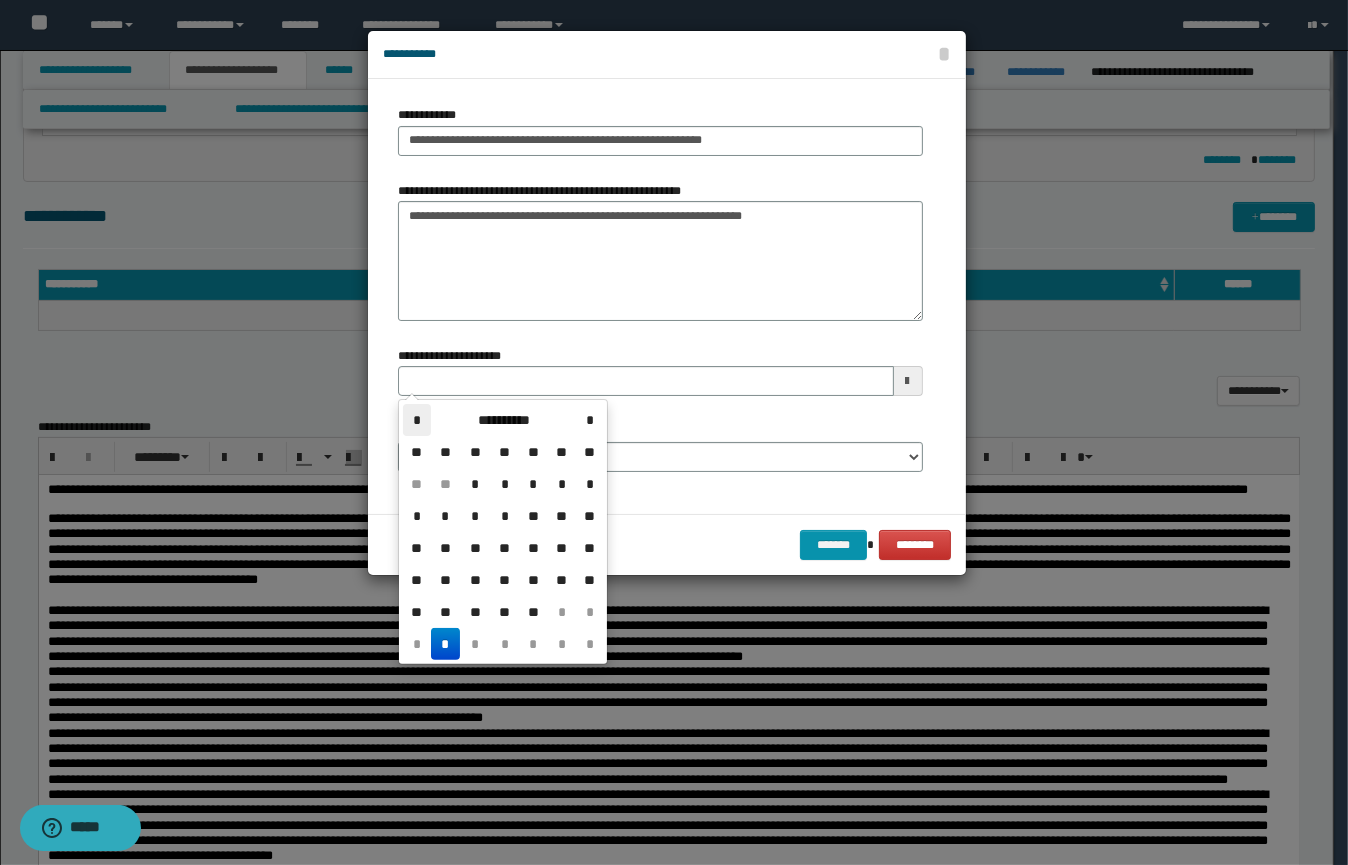click on "*" at bounding box center [417, 420] 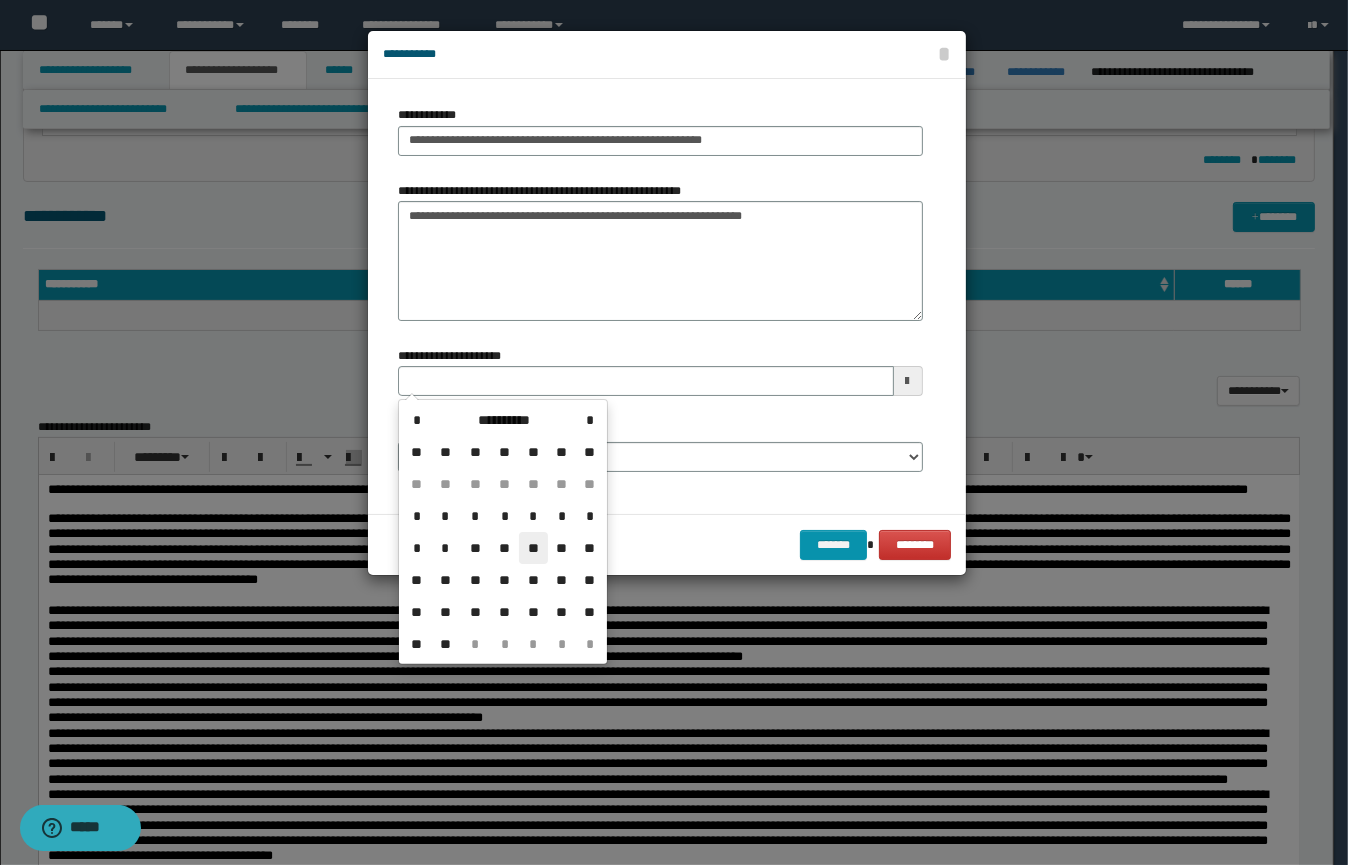 click on "**" at bounding box center (533, 548) 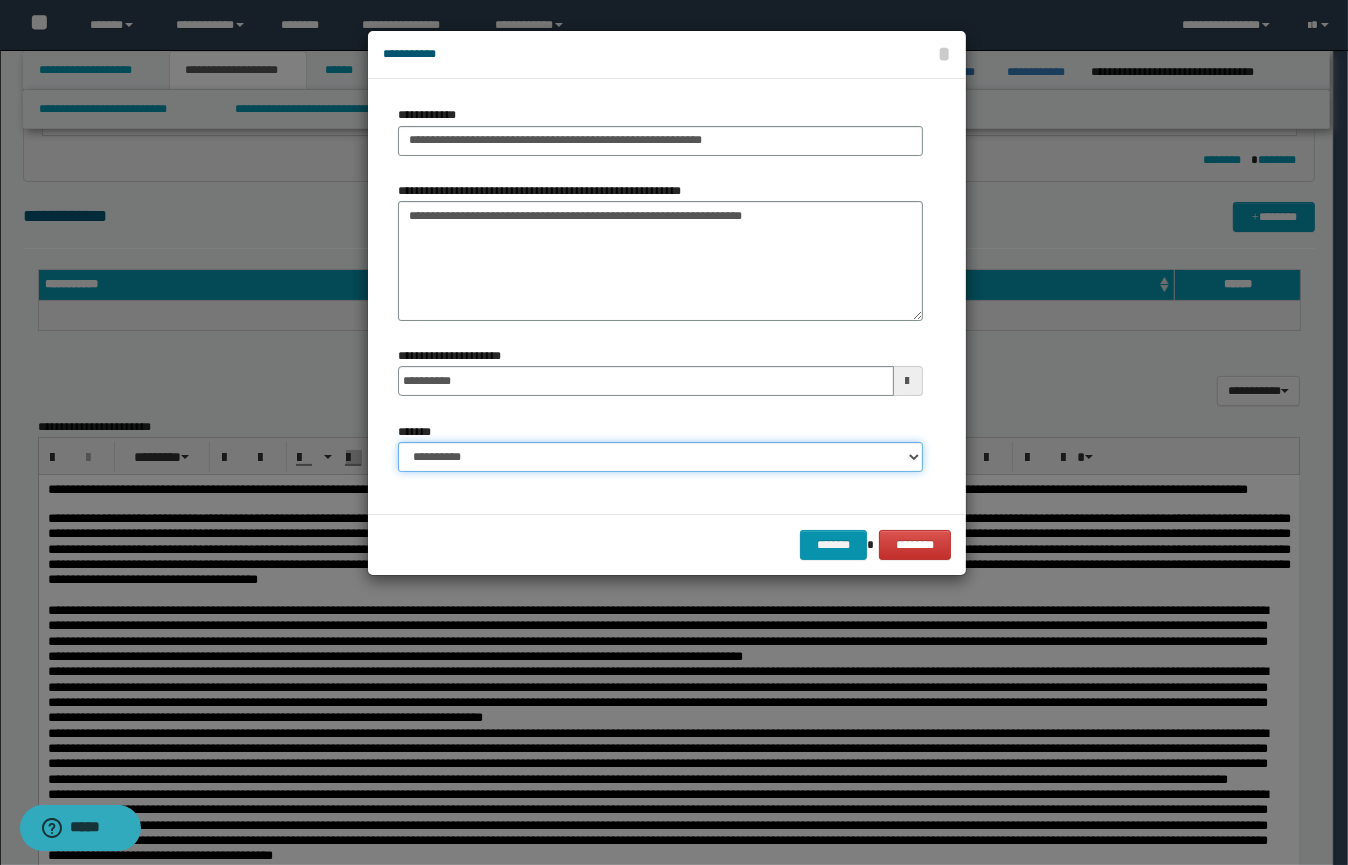 click on "**********" at bounding box center [660, 457] 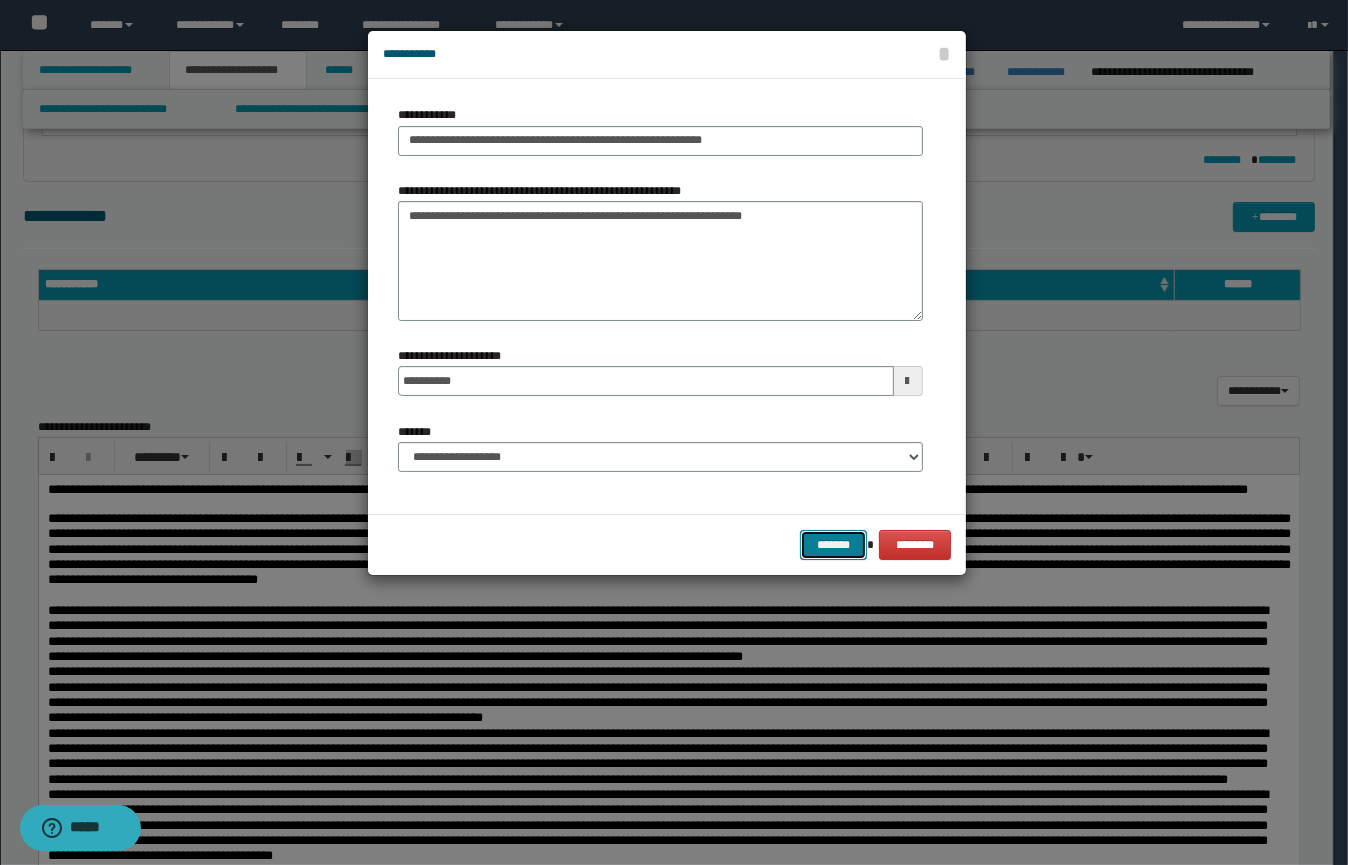 click on "*******" at bounding box center [833, 545] 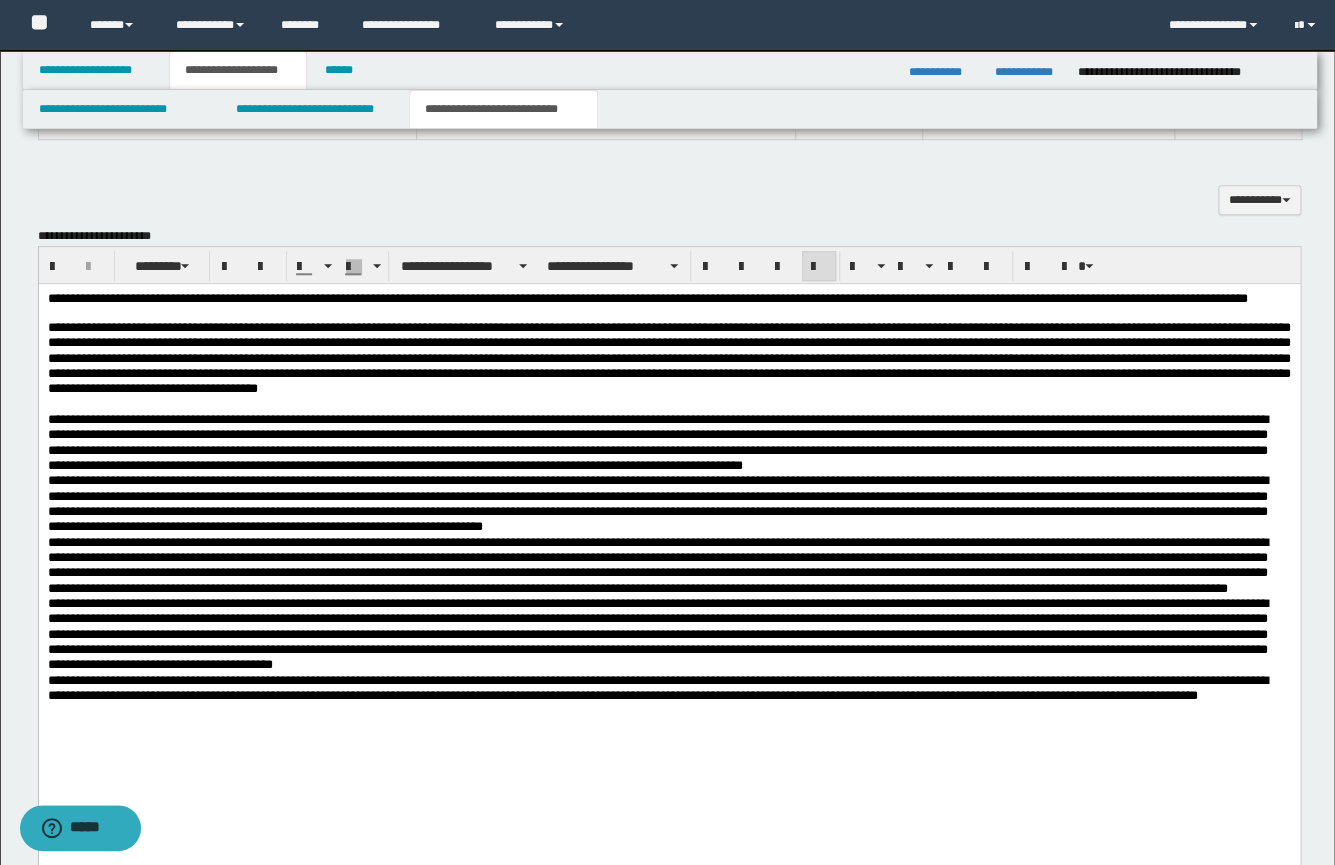 scroll, scrollTop: 560, scrollLeft: 0, axis: vertical 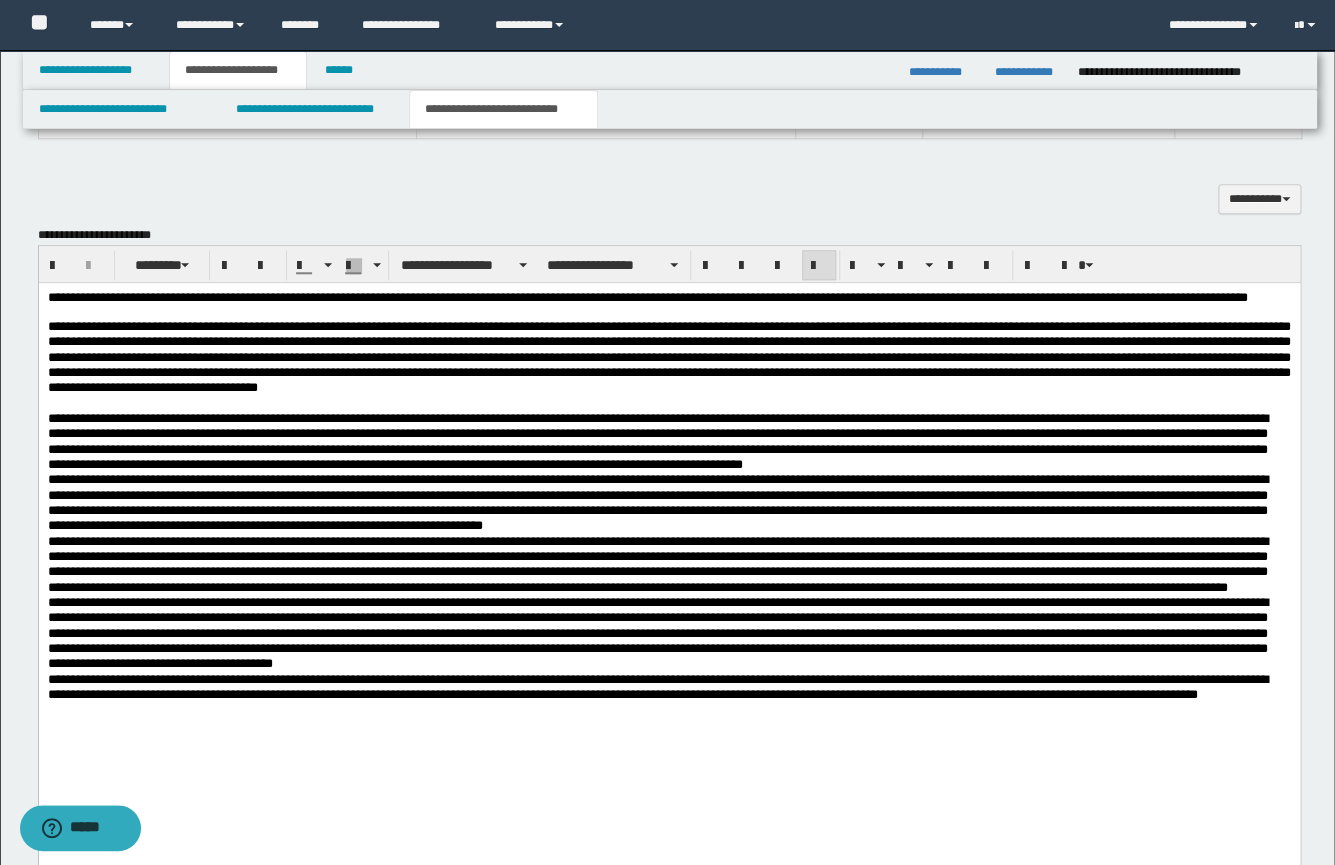 click on "**********" at bounding box center [668, 440] 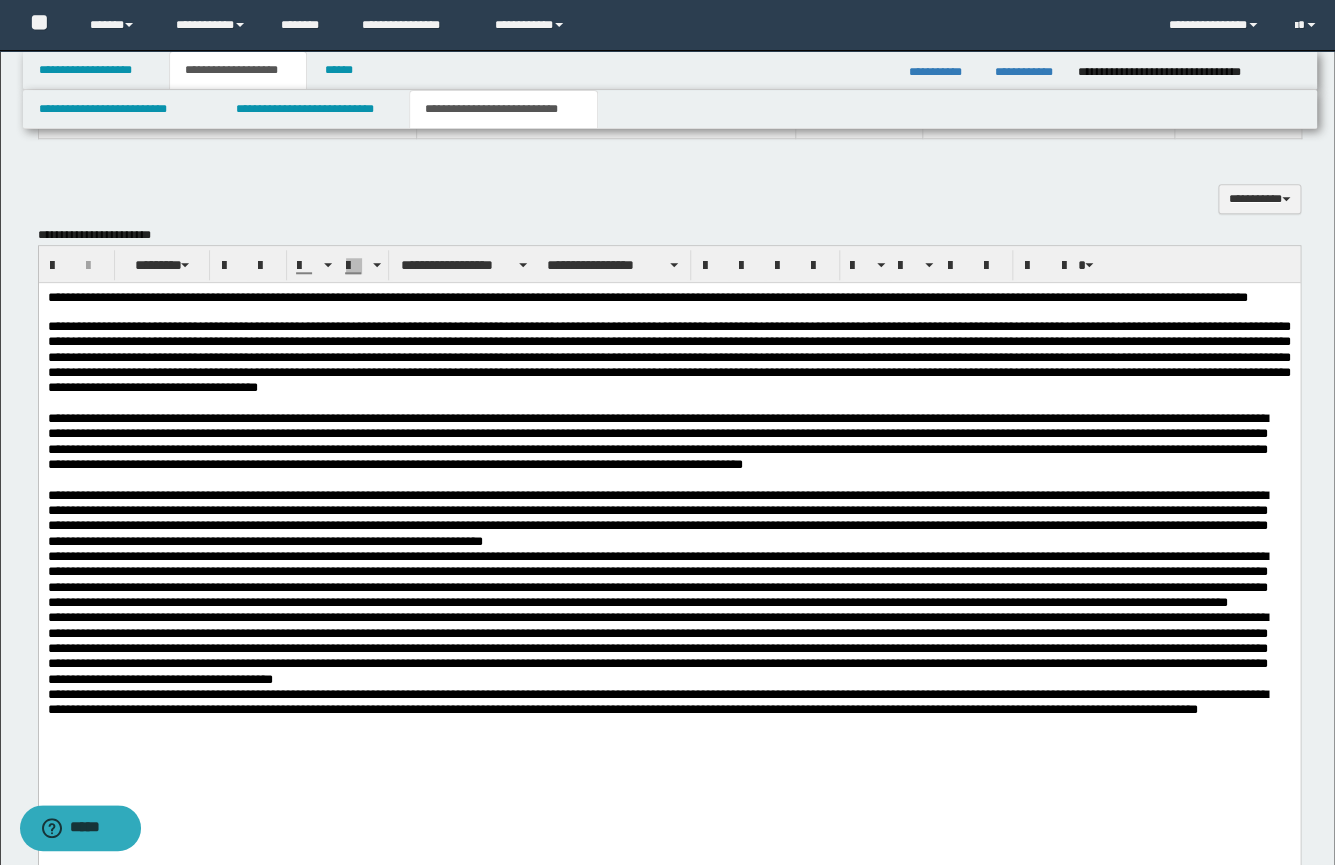 click on "**********" at bounding box center (668, 578) 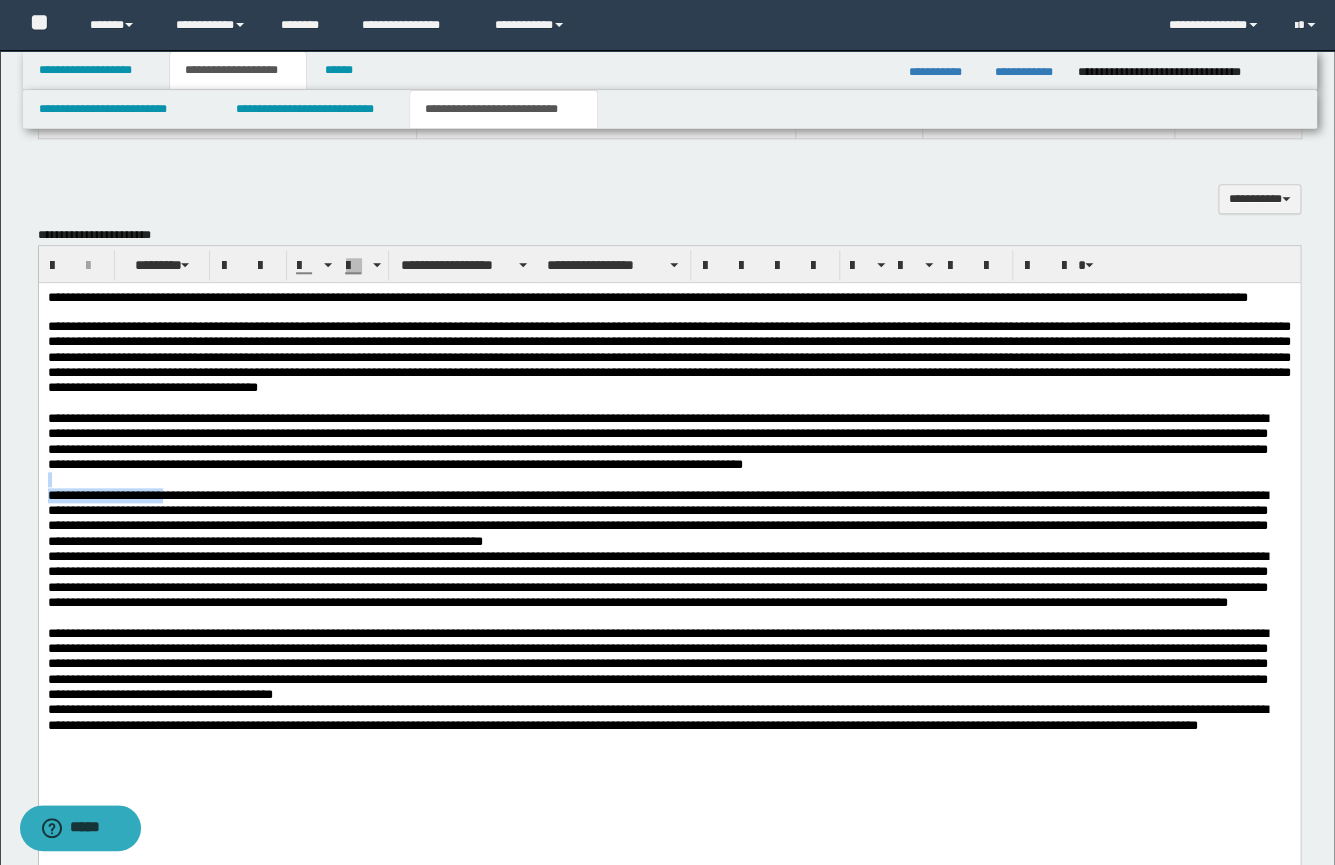 drag, startPoint x: 188, startPoint y: 524, endPoint x: 68, endPoint y: 795, distance: 296.37982 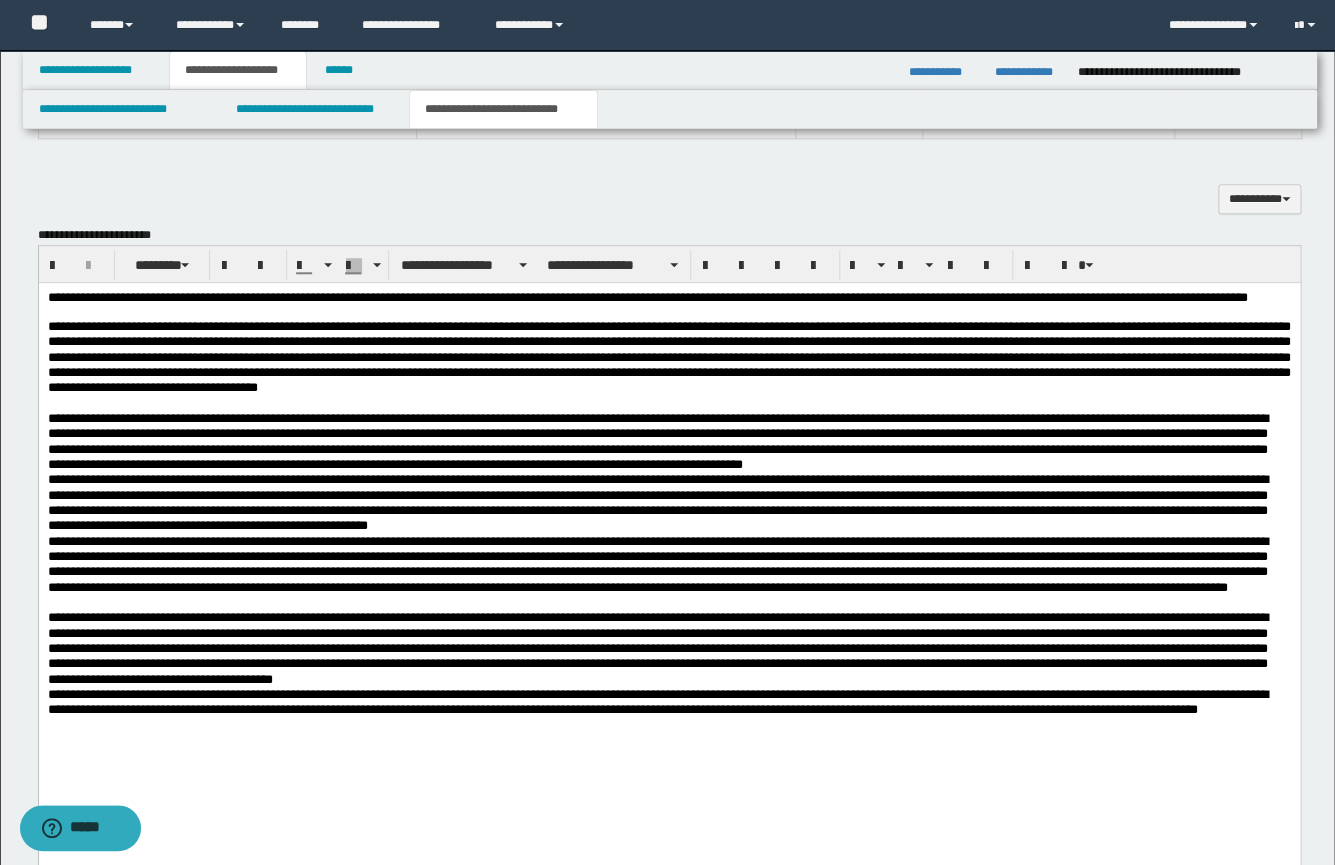 click on "**********" at bounding box center [668, 440] 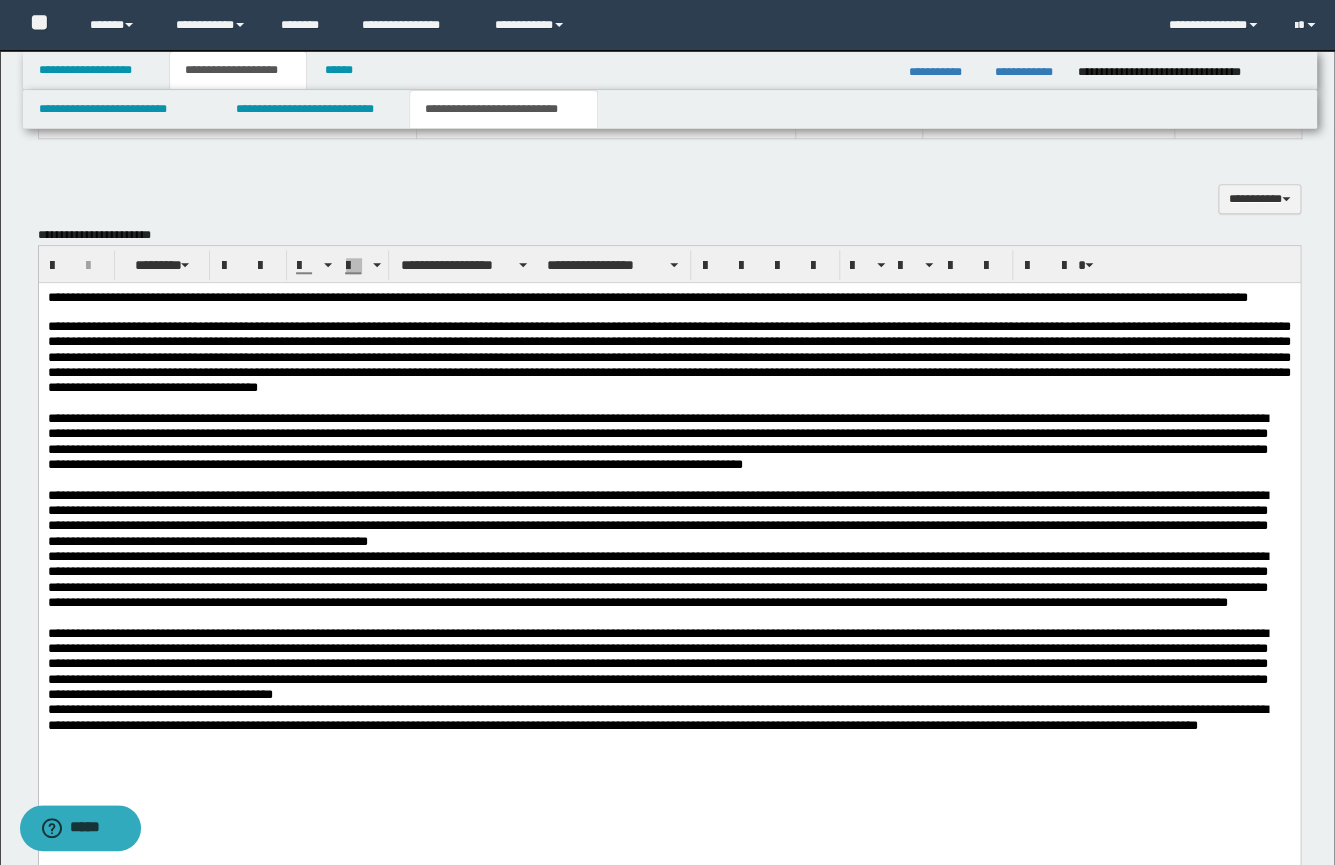 click on "**********" at bounding box center [668, 517] 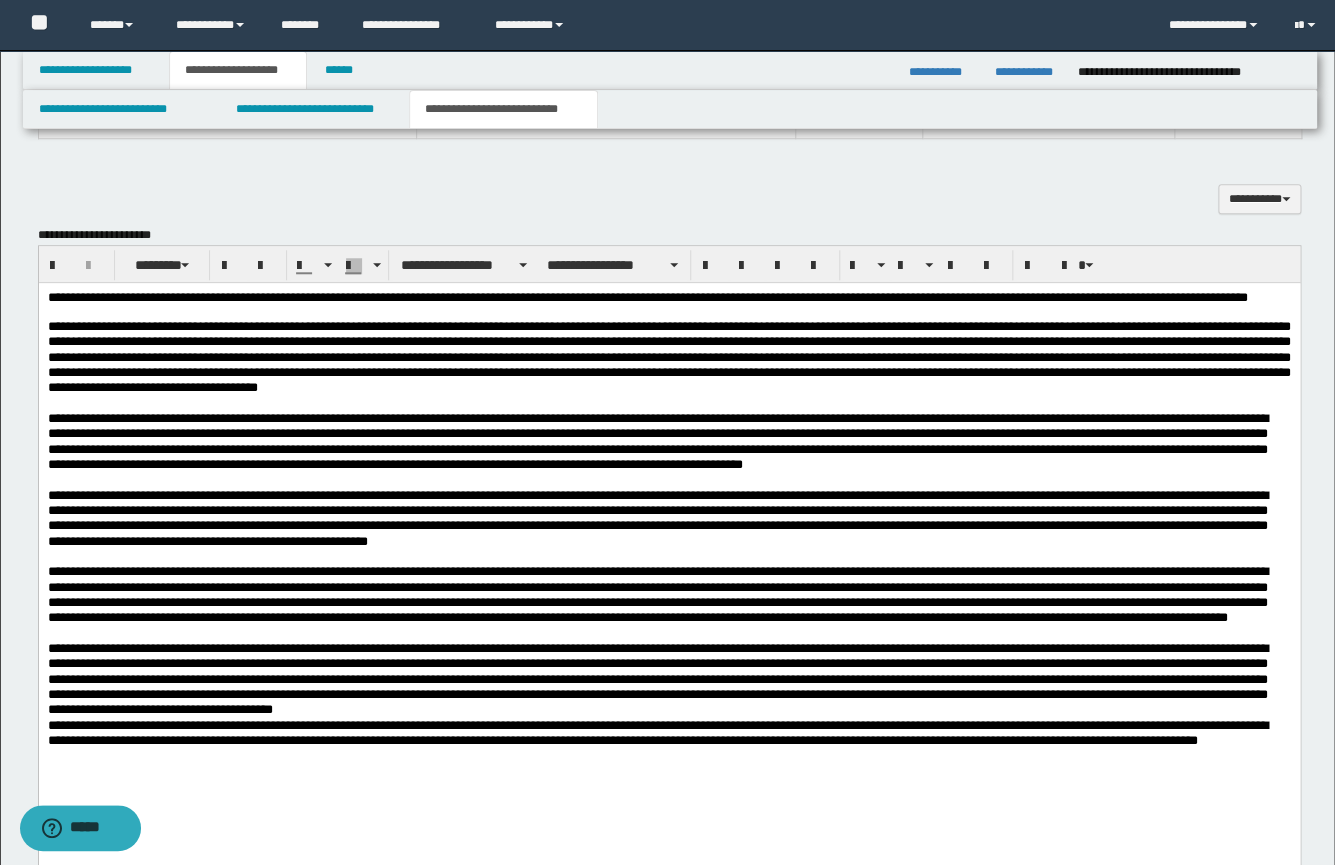 click on "**********" at bounding box center (657, 593) 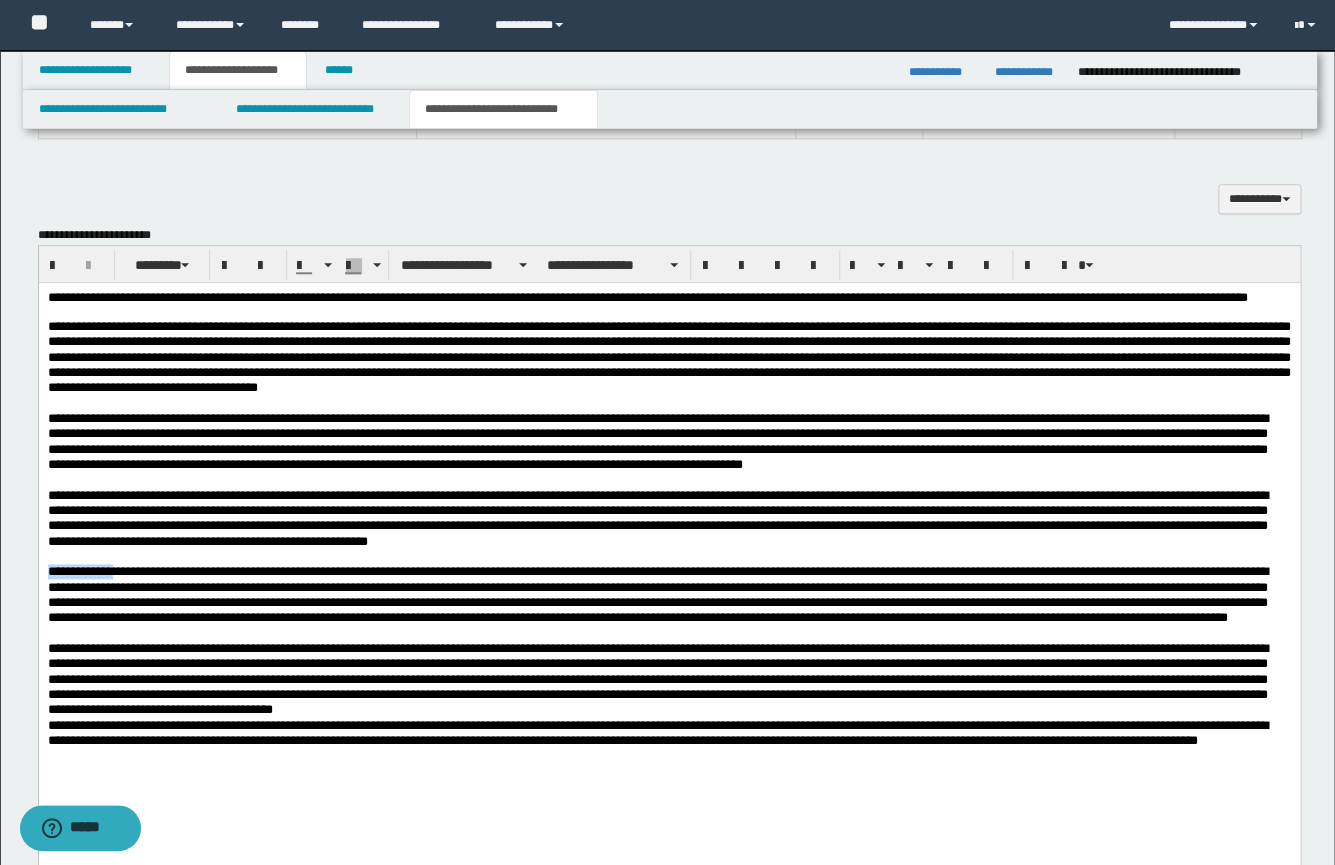 drag, startPoint x: 125, startPoint y: 605, endPoint x: 30, endPoint y: 607, distance: 95.02105 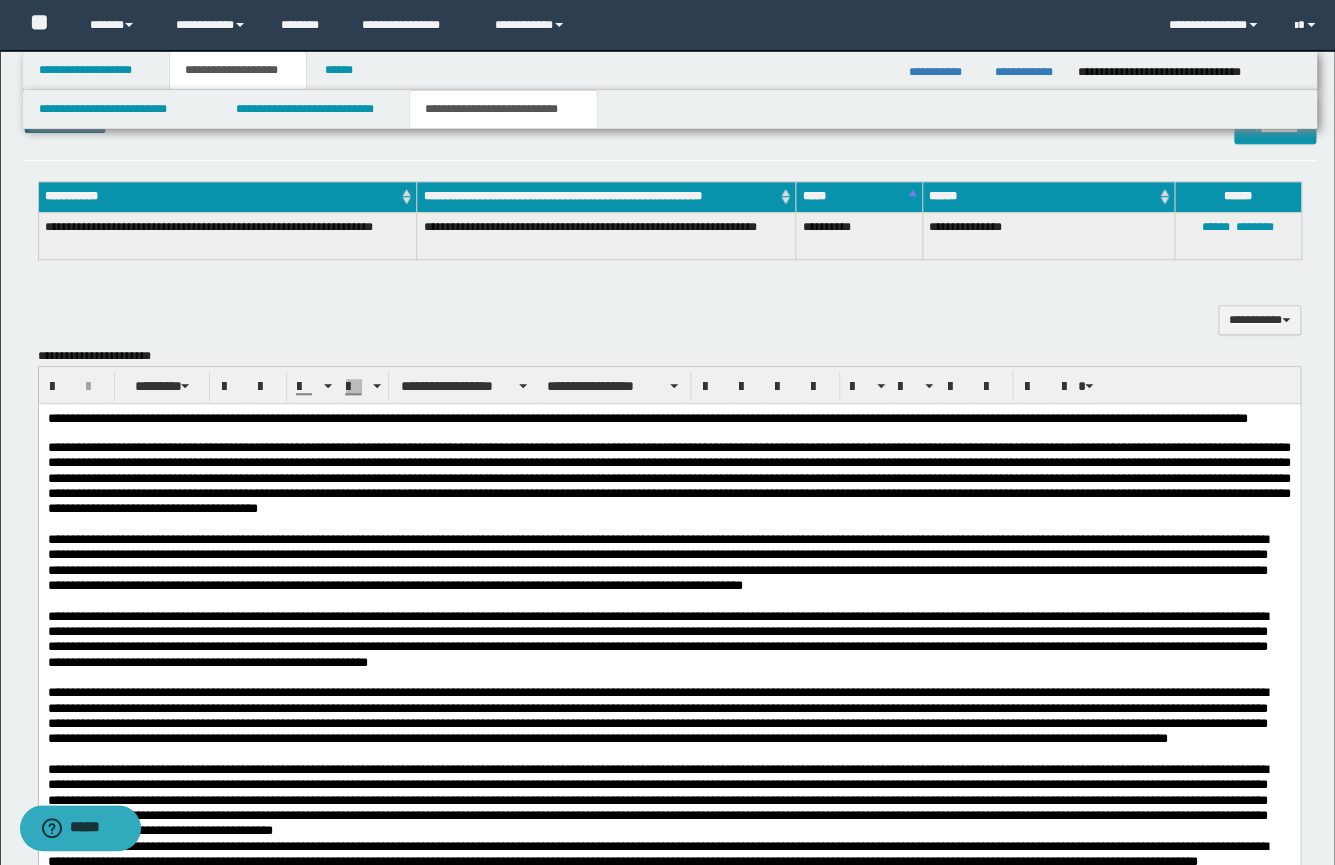 scroll, scrollTop: 518, scrollLeft: 0, axis: vertical 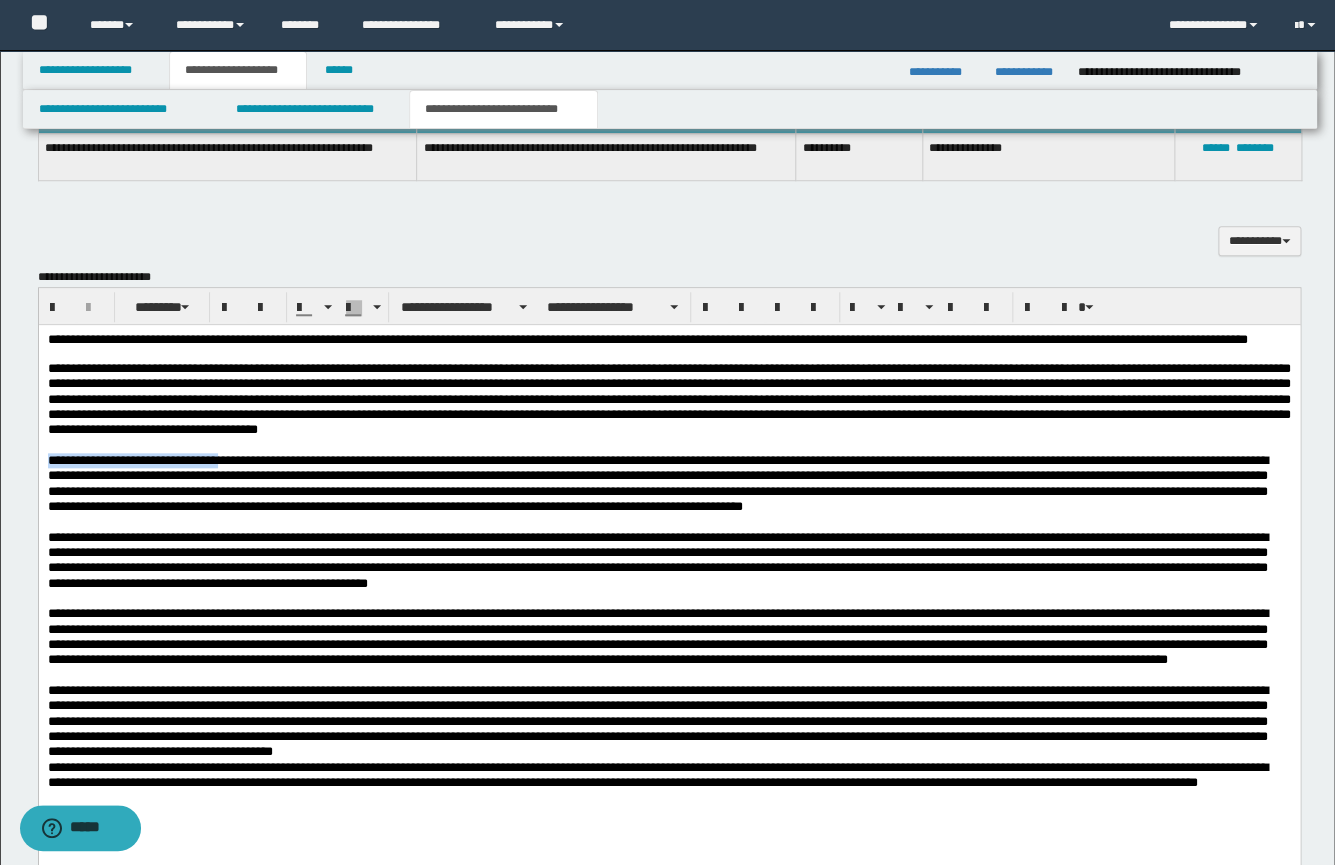 drag, startPoint x: 252, startPoint y: 475, endPoint x: 28, endPoint y: 467, distance: 224.1428 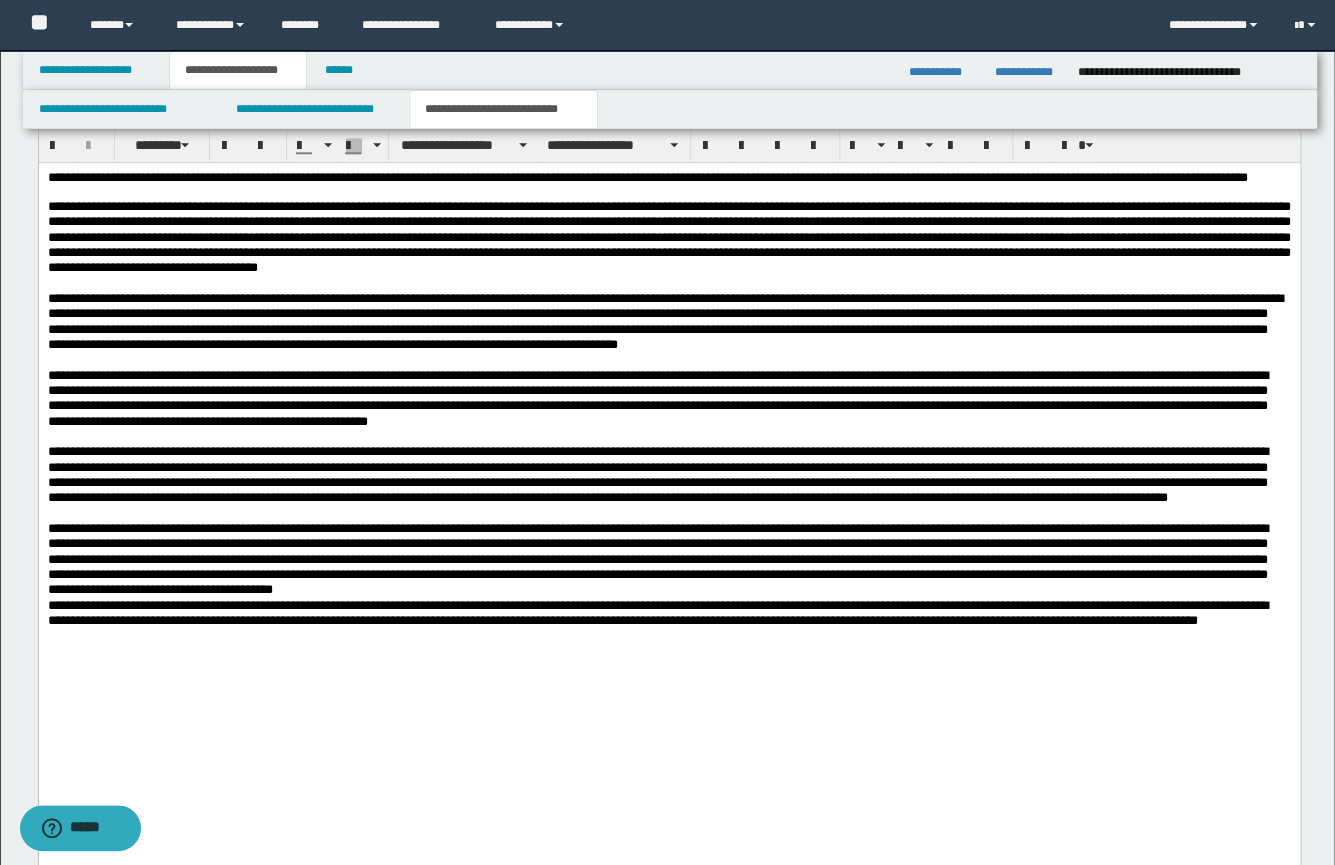 scroll, scrollTop: 702, scrollLeft: 0, axis: vertical 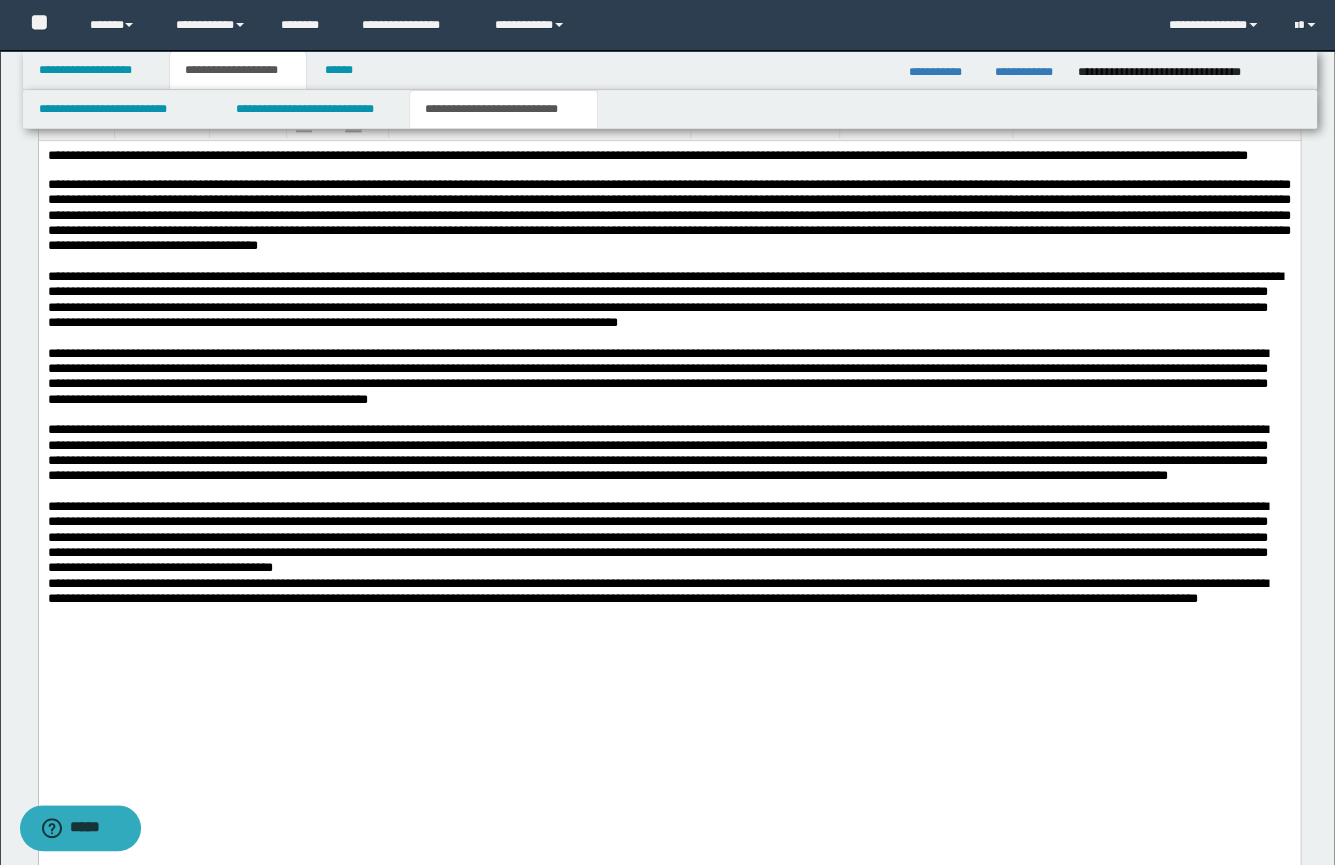click on "**********" at bounding box center [668, 451] 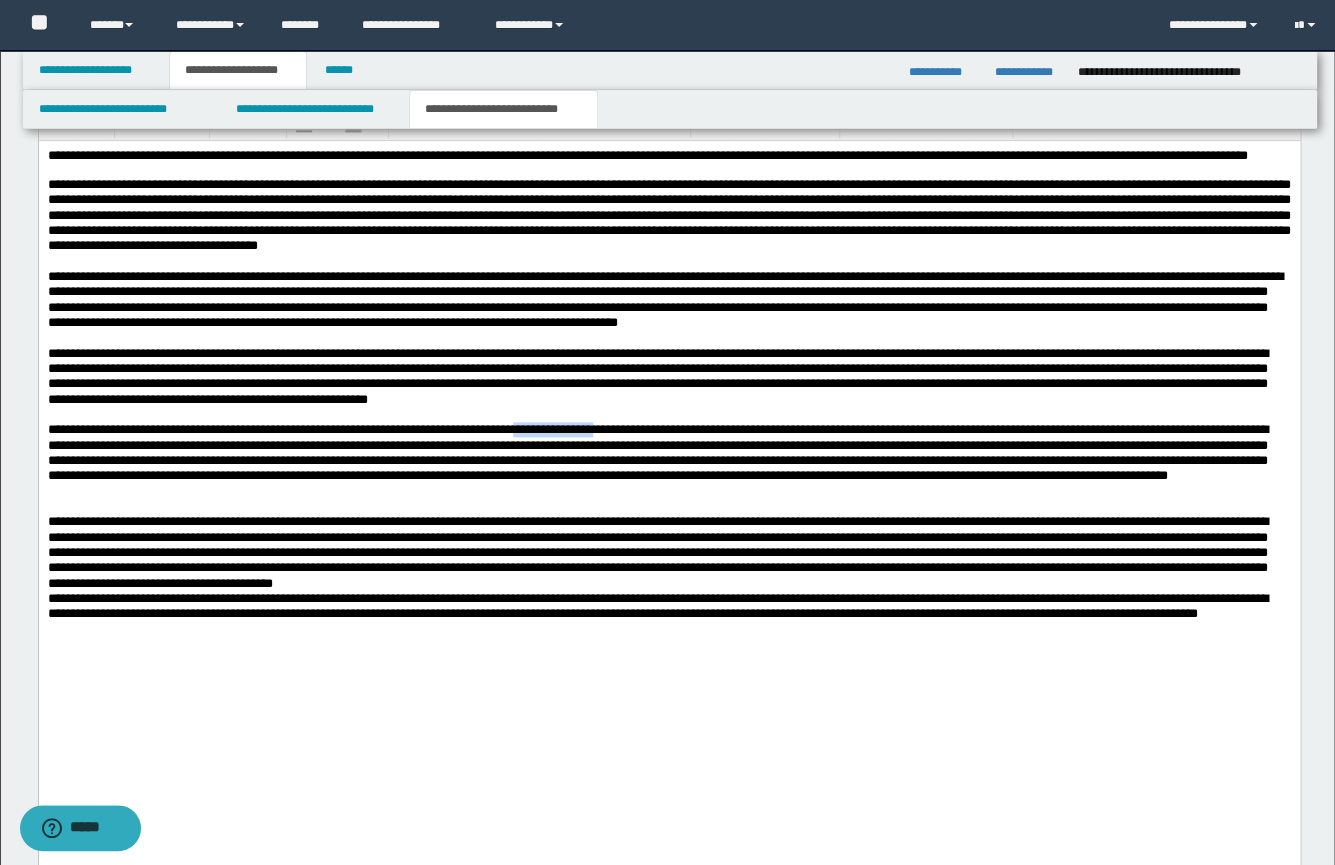 drag, startPoint x: 691, startPoint y: 458, endPoint x: 596, endPoint y: 457, distance: 95.005264 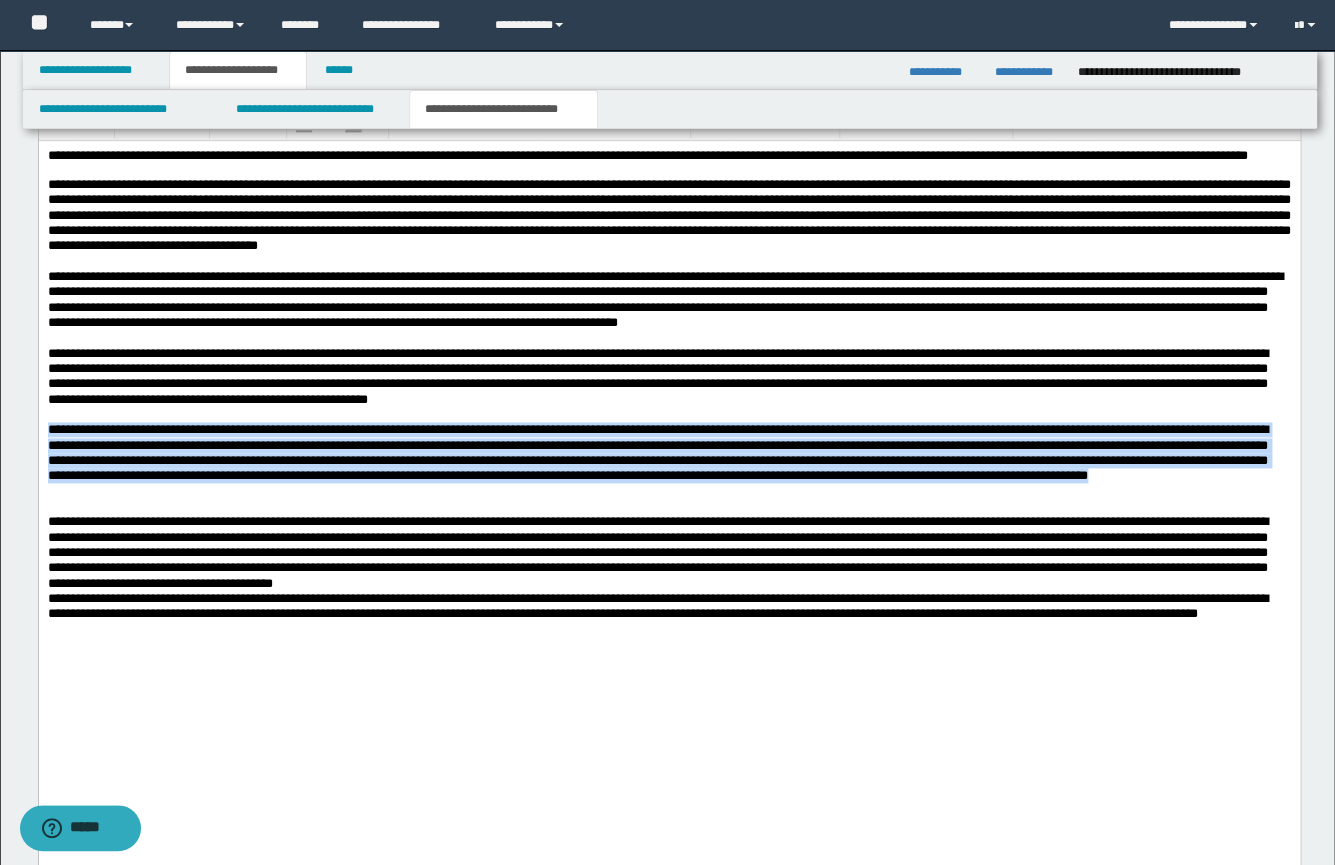 drag, startPoint x: 805, startPoint y: 521, endPoint x: 85, endPoint y: 481, distance: 721.1102 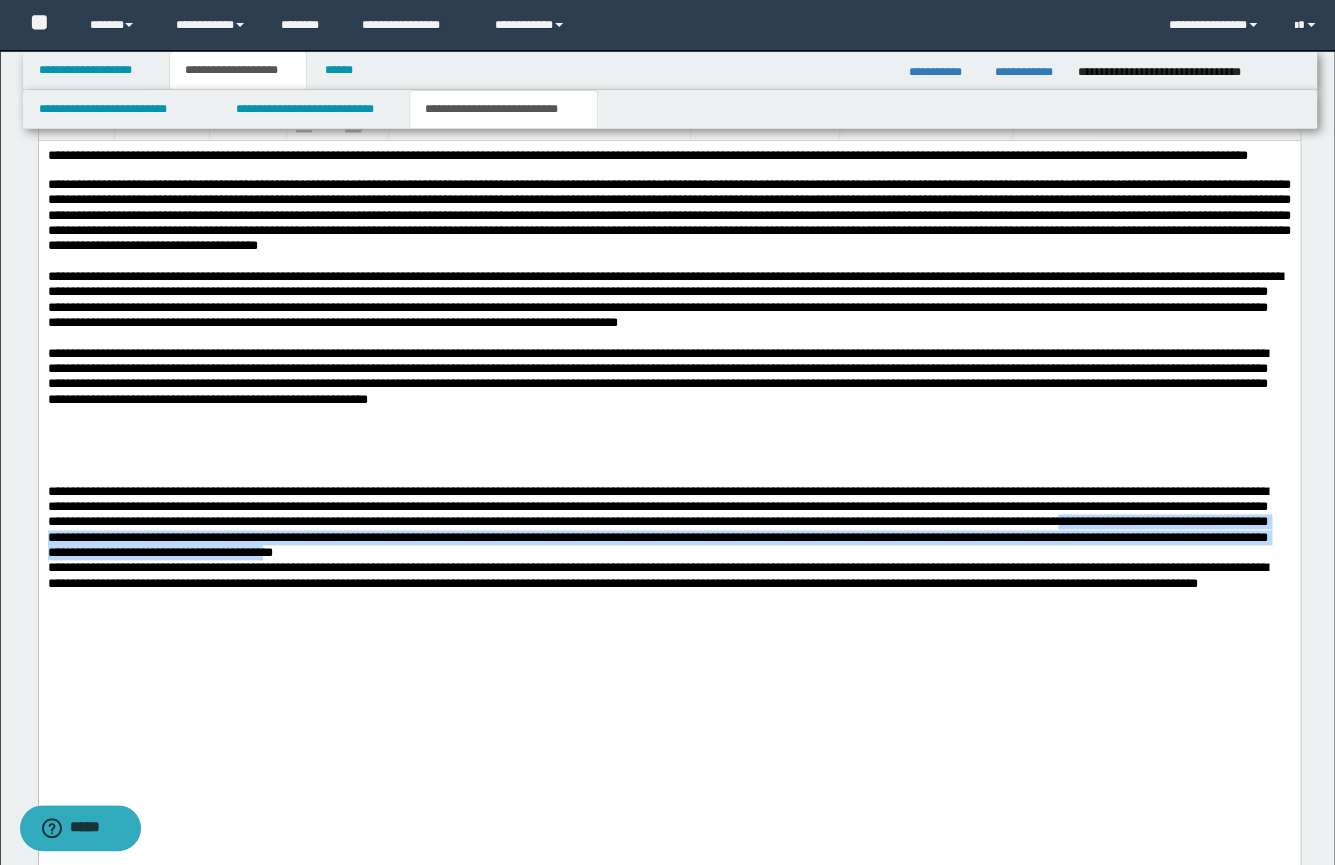 drag, startPoint x: 482, startPoint y: 564, endPoint x: 1229, endPoint y: 584, distance: 747.2677 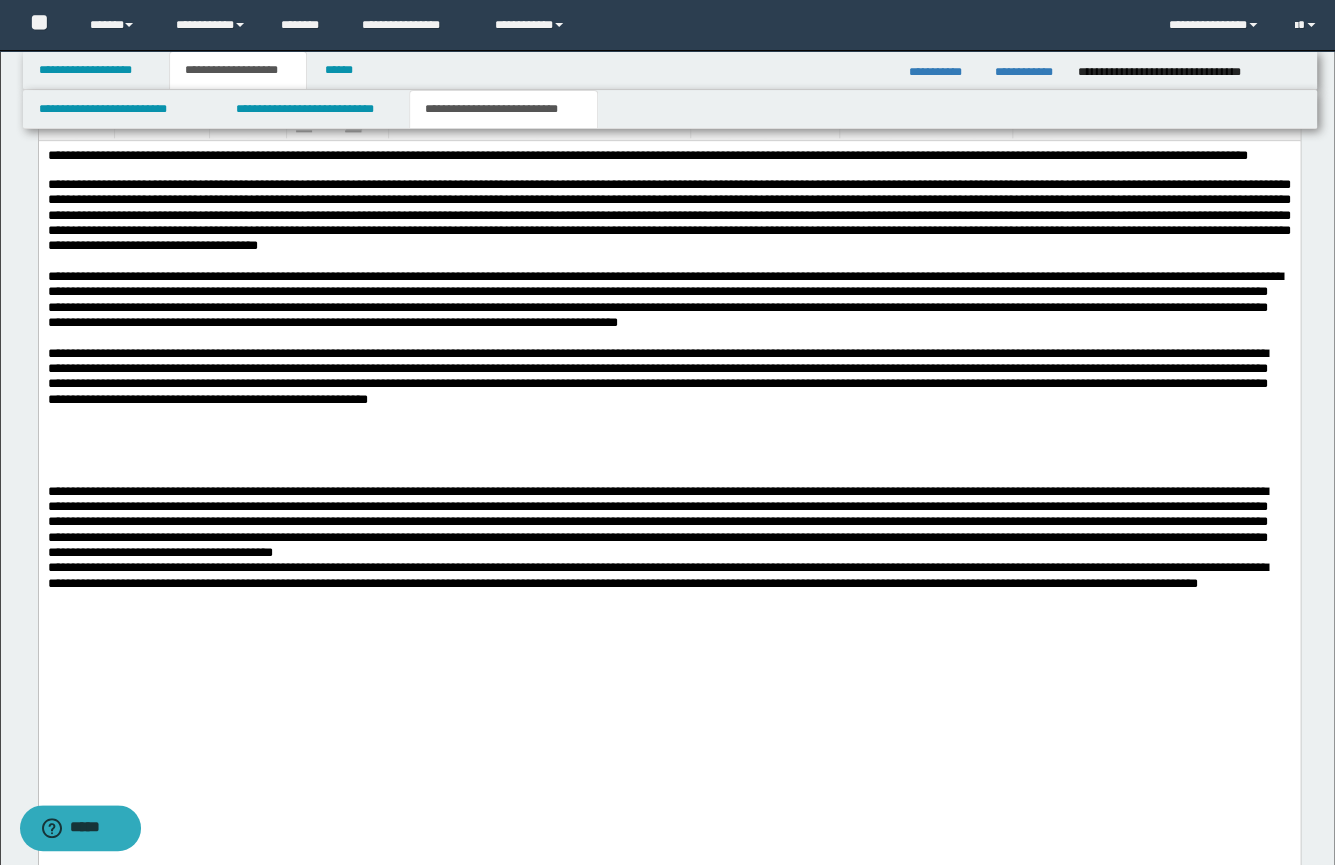 scroll, scrollTop: 1276, scrollLeft: 0, axis: vertical 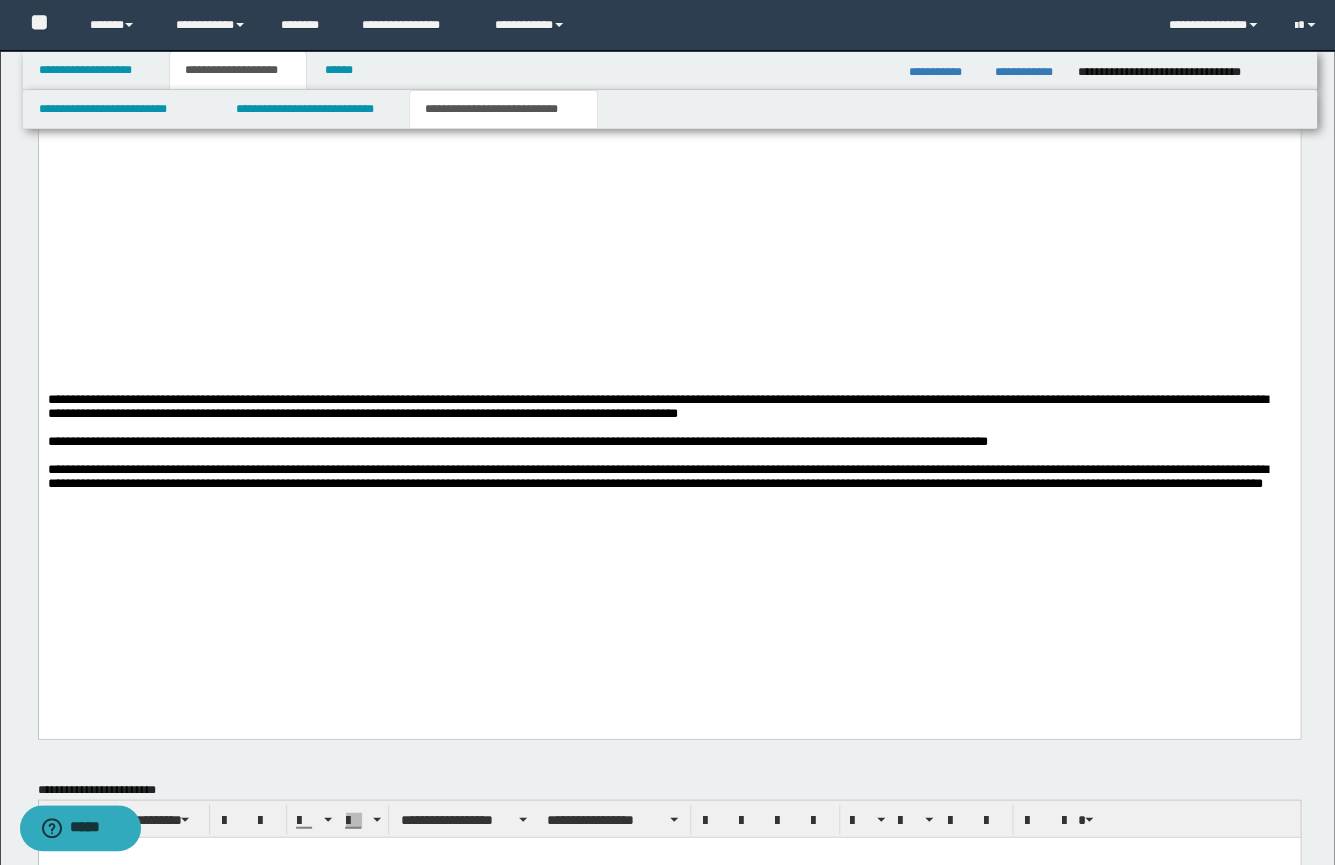 click on "**********" at bounding box center [668, 406] 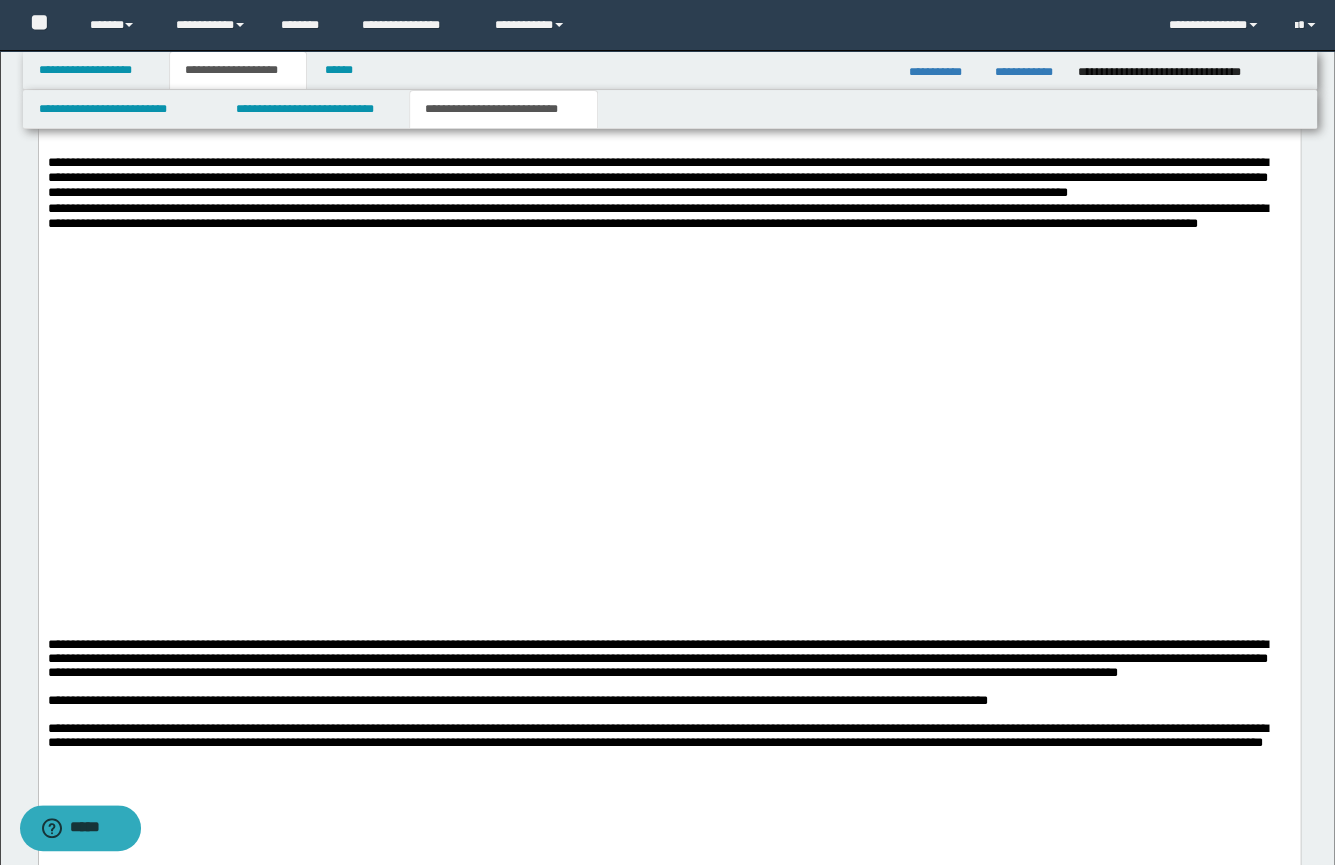 scroll, scrollTop: 878, scrollLeft: 0, axis: vertical 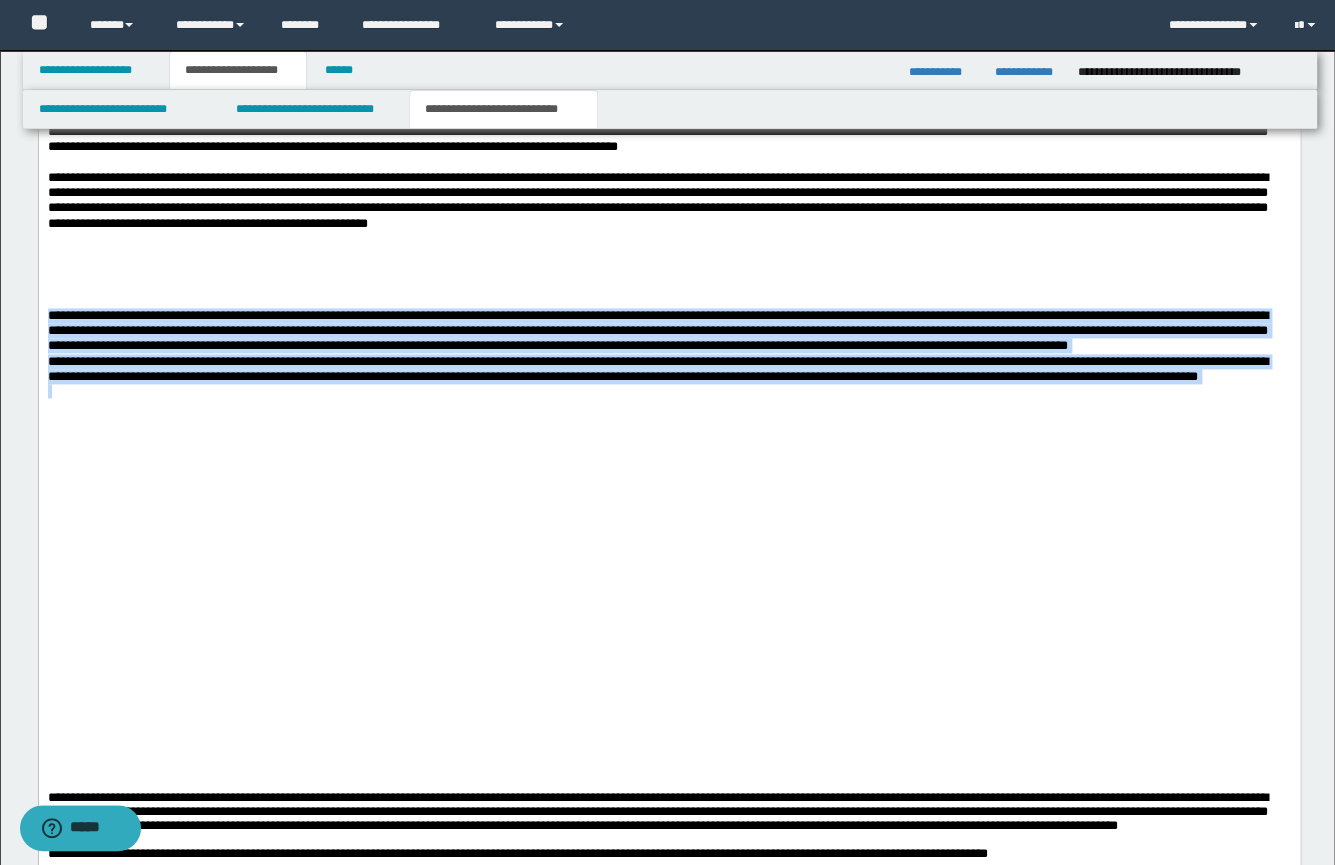 drag, startPoint x: 434, startPoint y: 450, endPoint x: 32, endPoint y: 344, distance: 415.7403 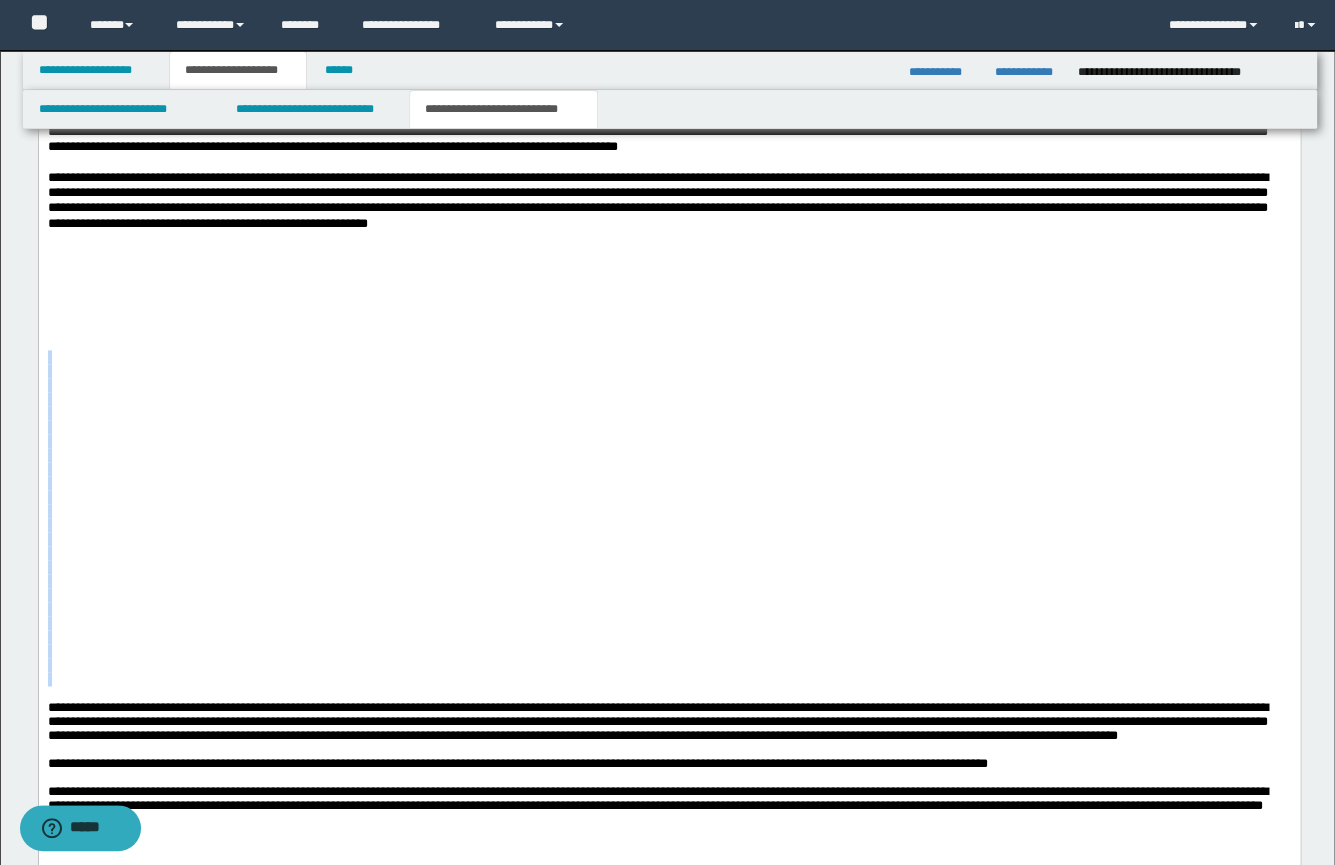 drag, startPoint x: 80, startPoint y: 717, endPoint x: 60, endPoint y: 383, distance: 334.59827 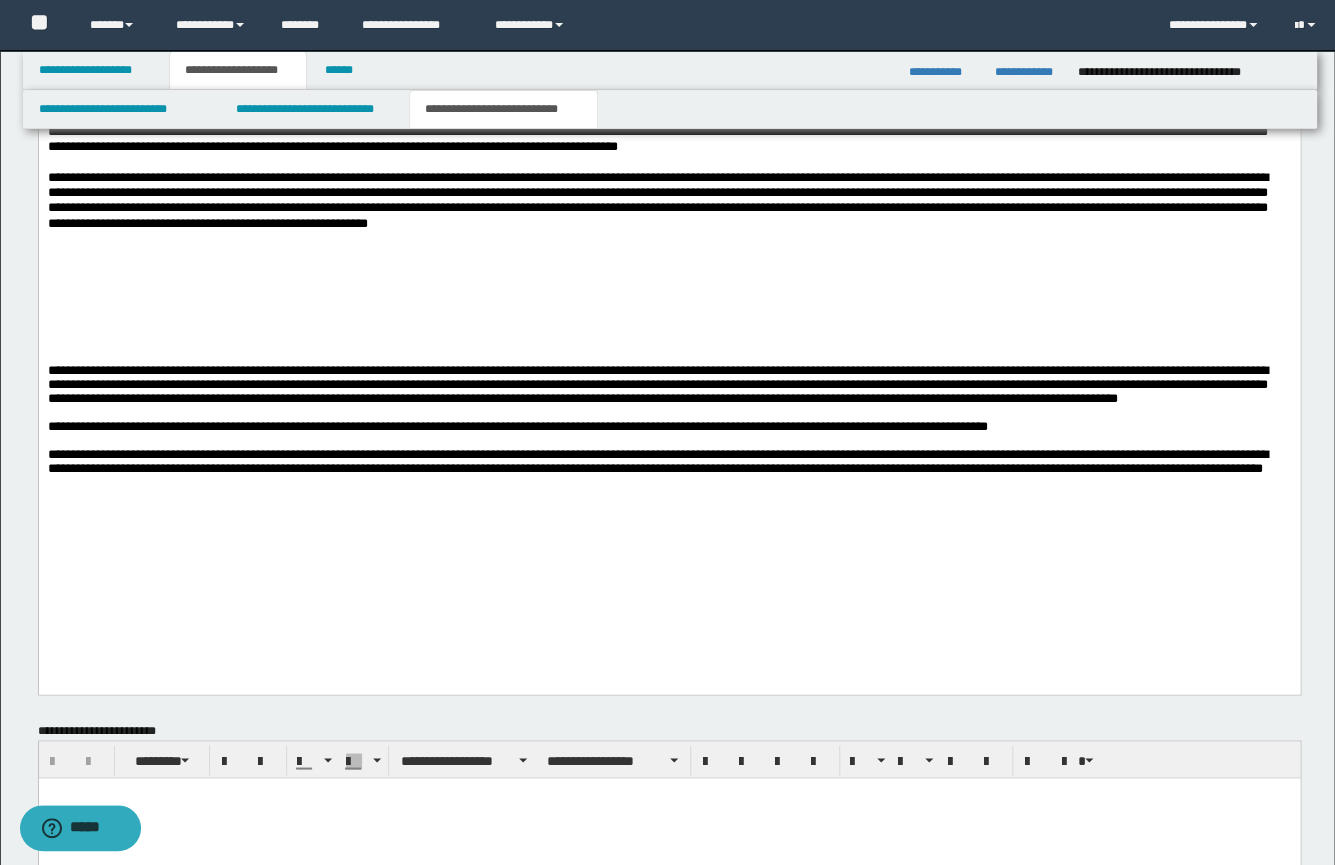 click at bounding box center (668, 253) 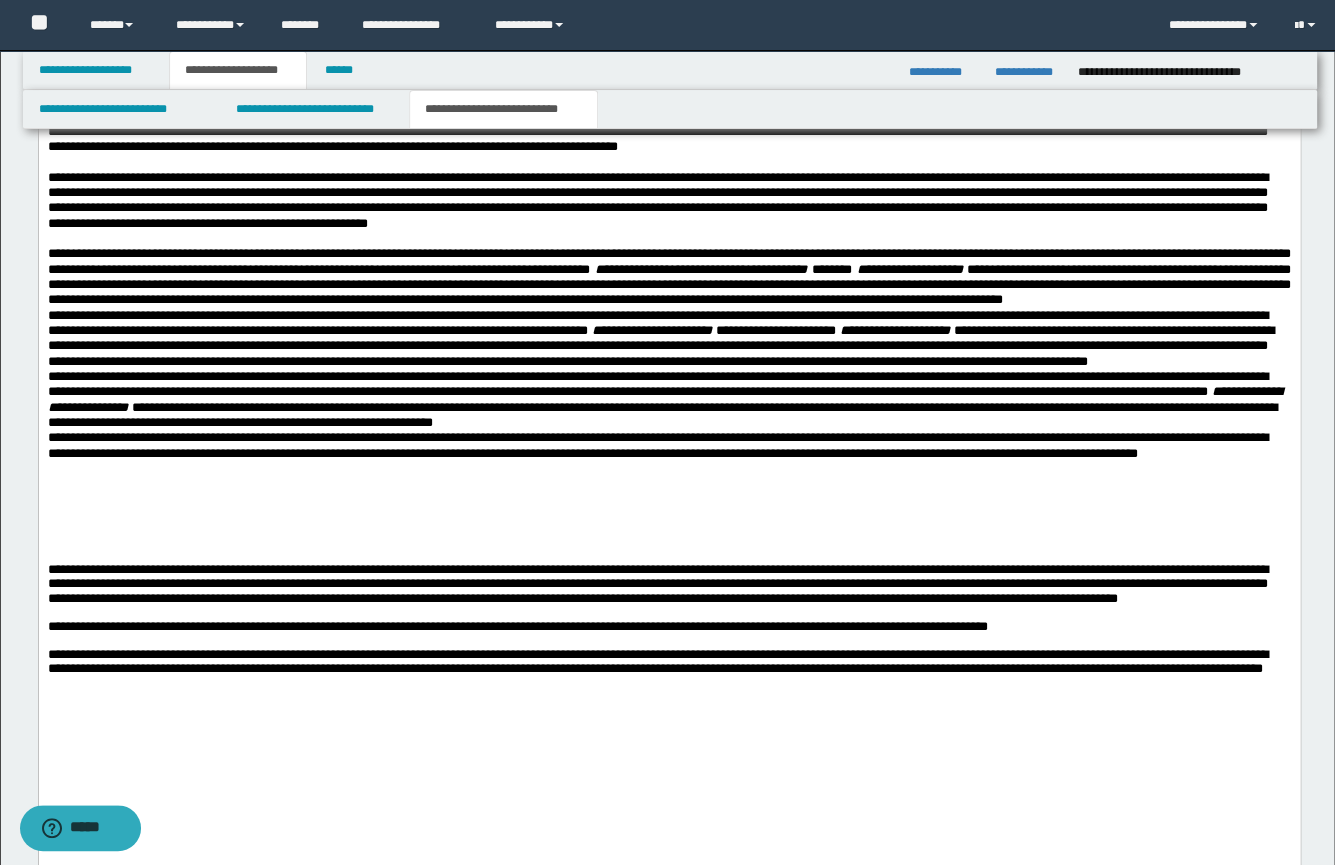 click on "**********" at bounding box center [668, 276] 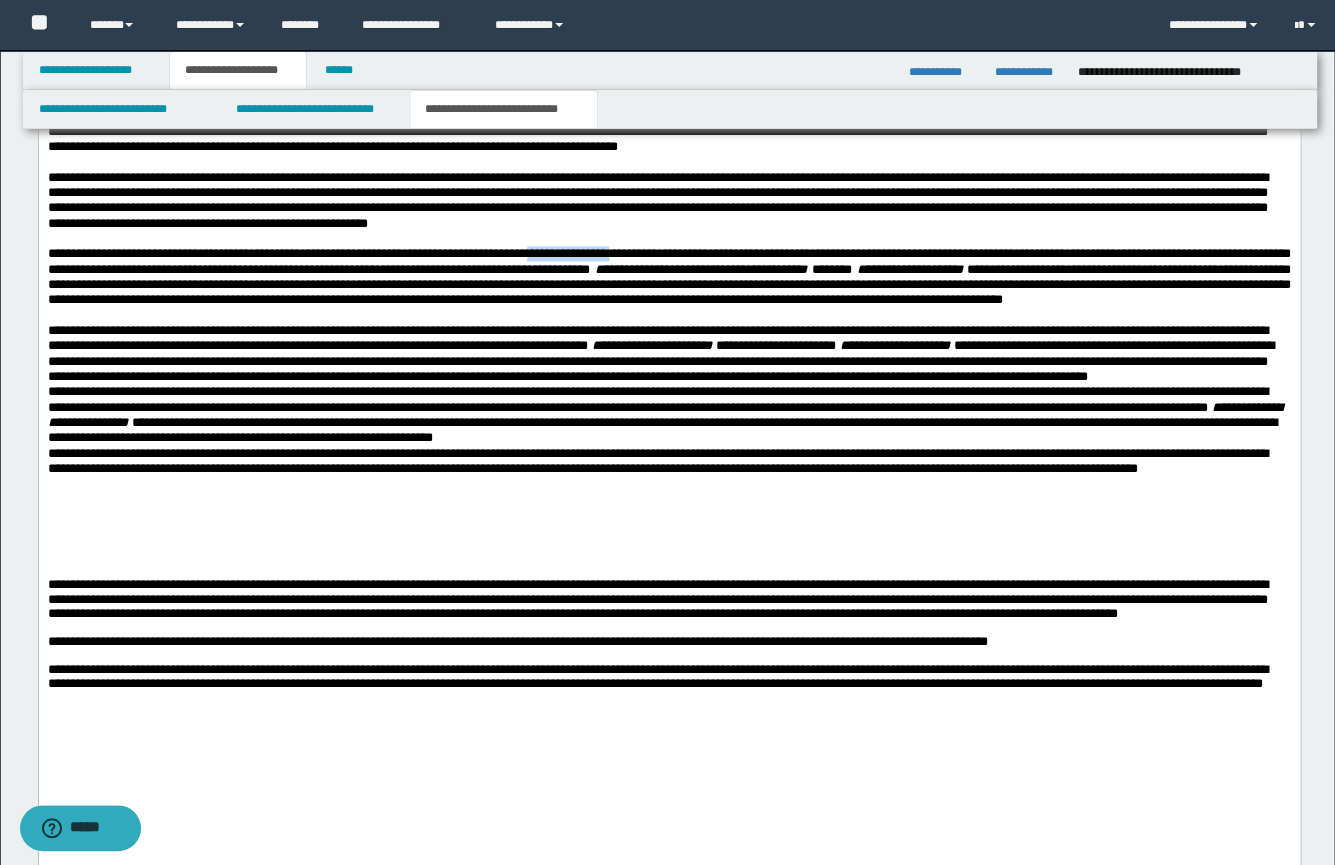 drag, startPoint x: 702, startPoint y: 278, endPoint x: 602, endPoint y: 283, distance: 100.12492 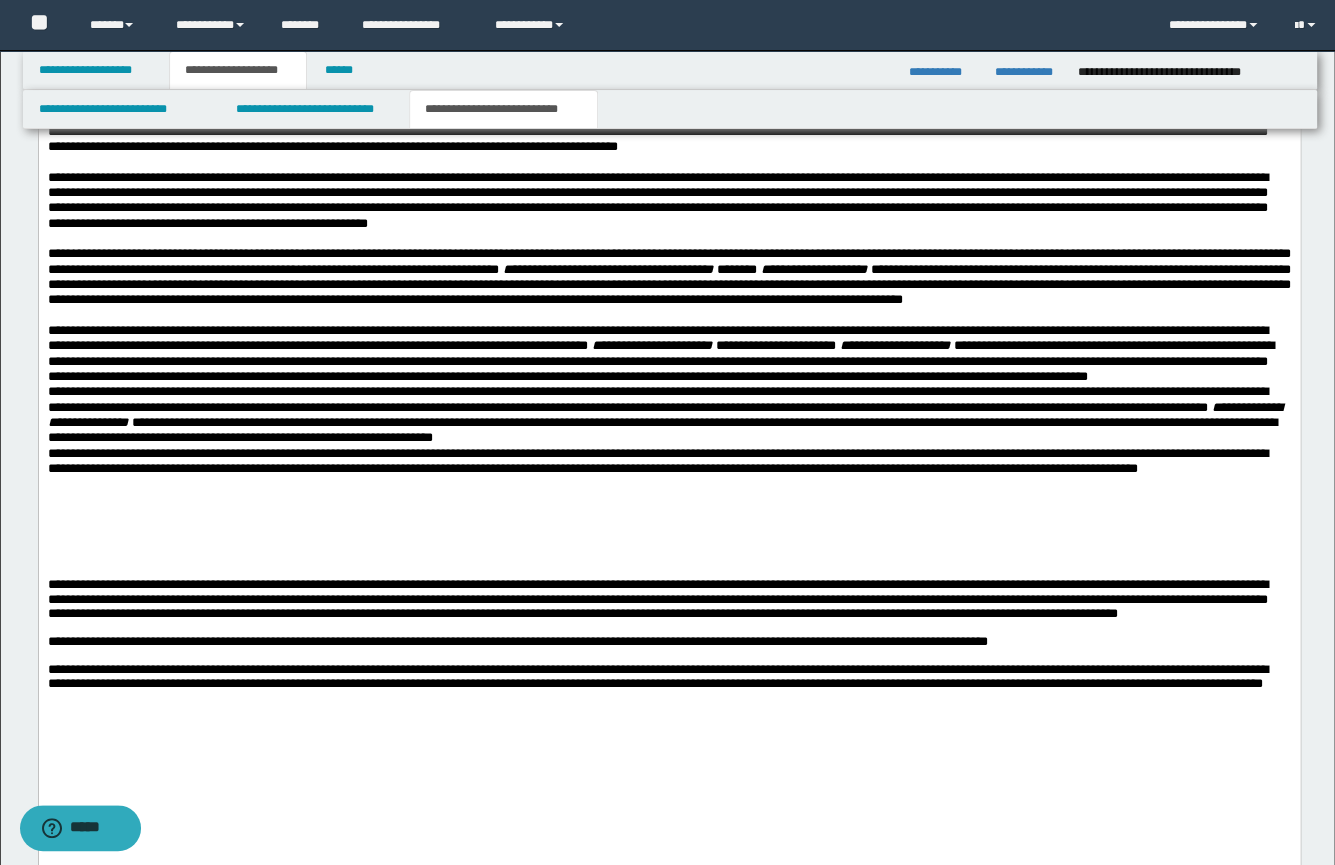 click on "**********" at bounding box center (668, 353) 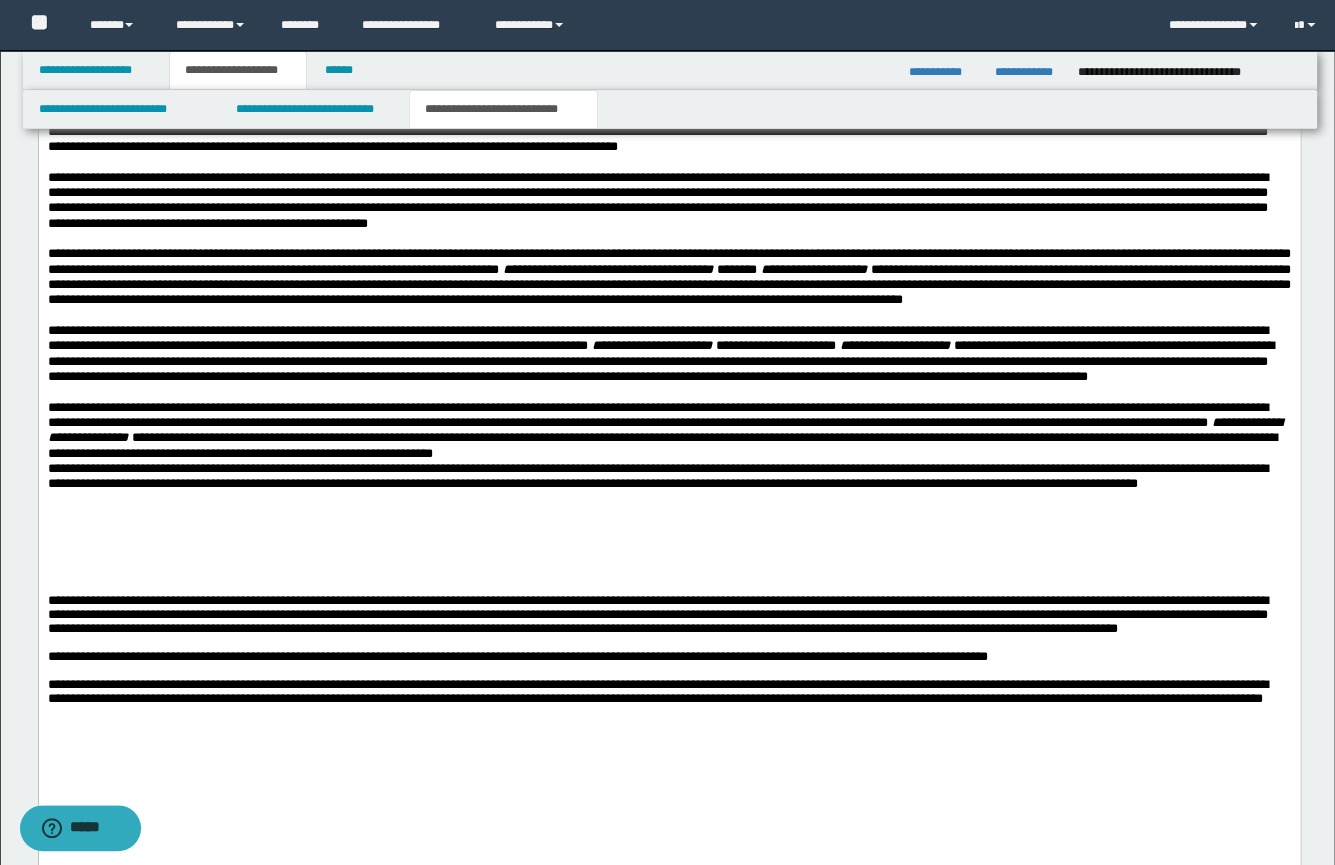 click on "**********" at bounding box center [664, 430] 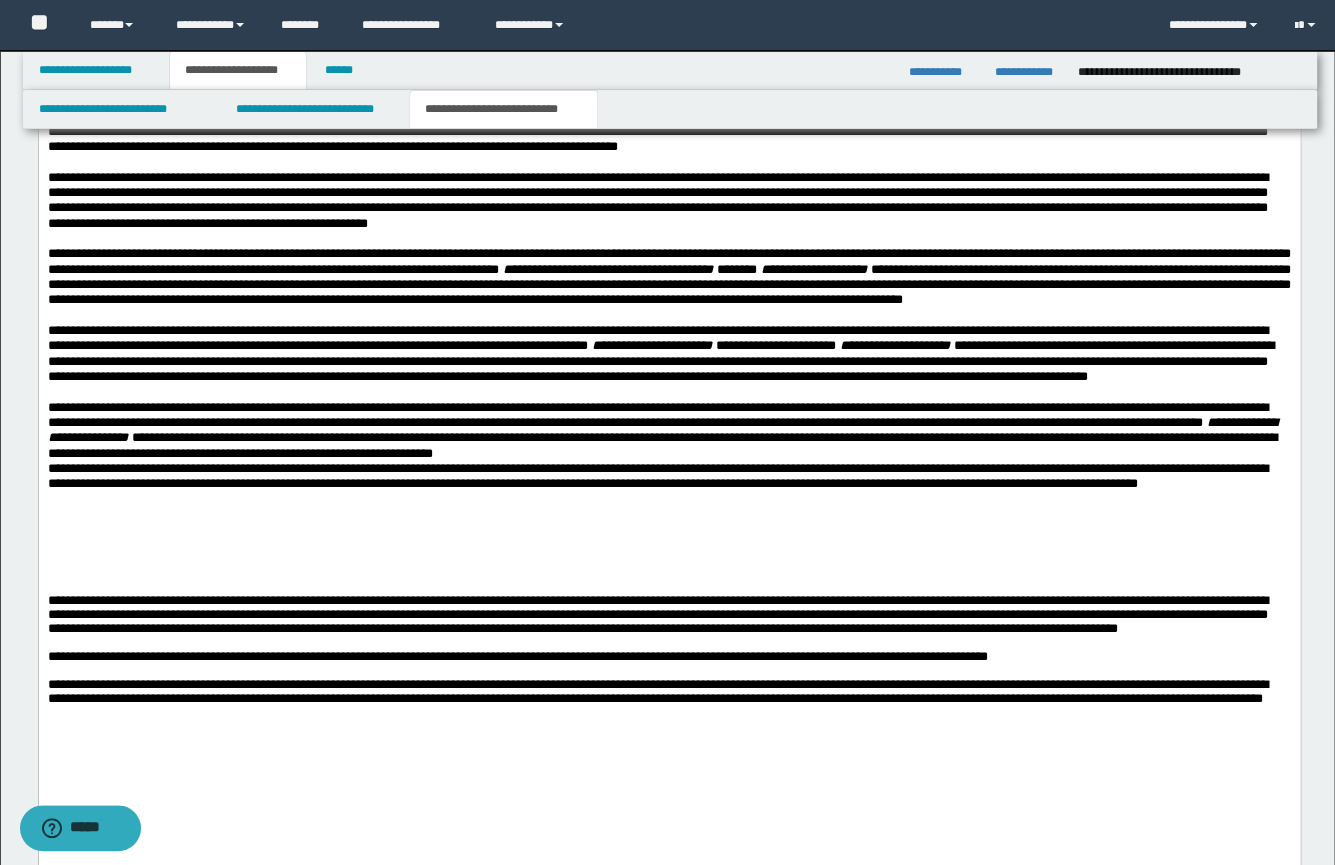 click on "**********" at bounding box center [661, 430] 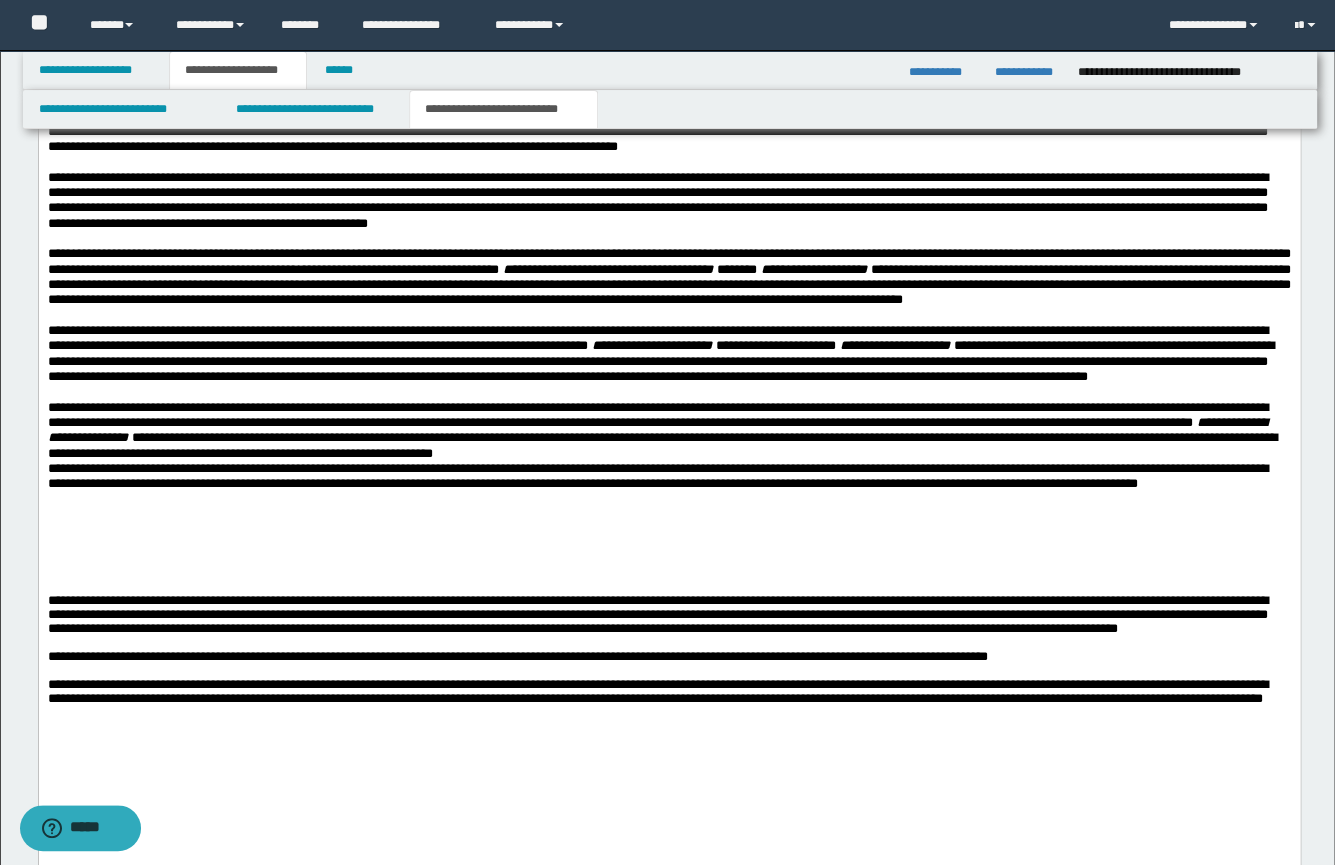 click on "**********" at bounding box center (657, 476) 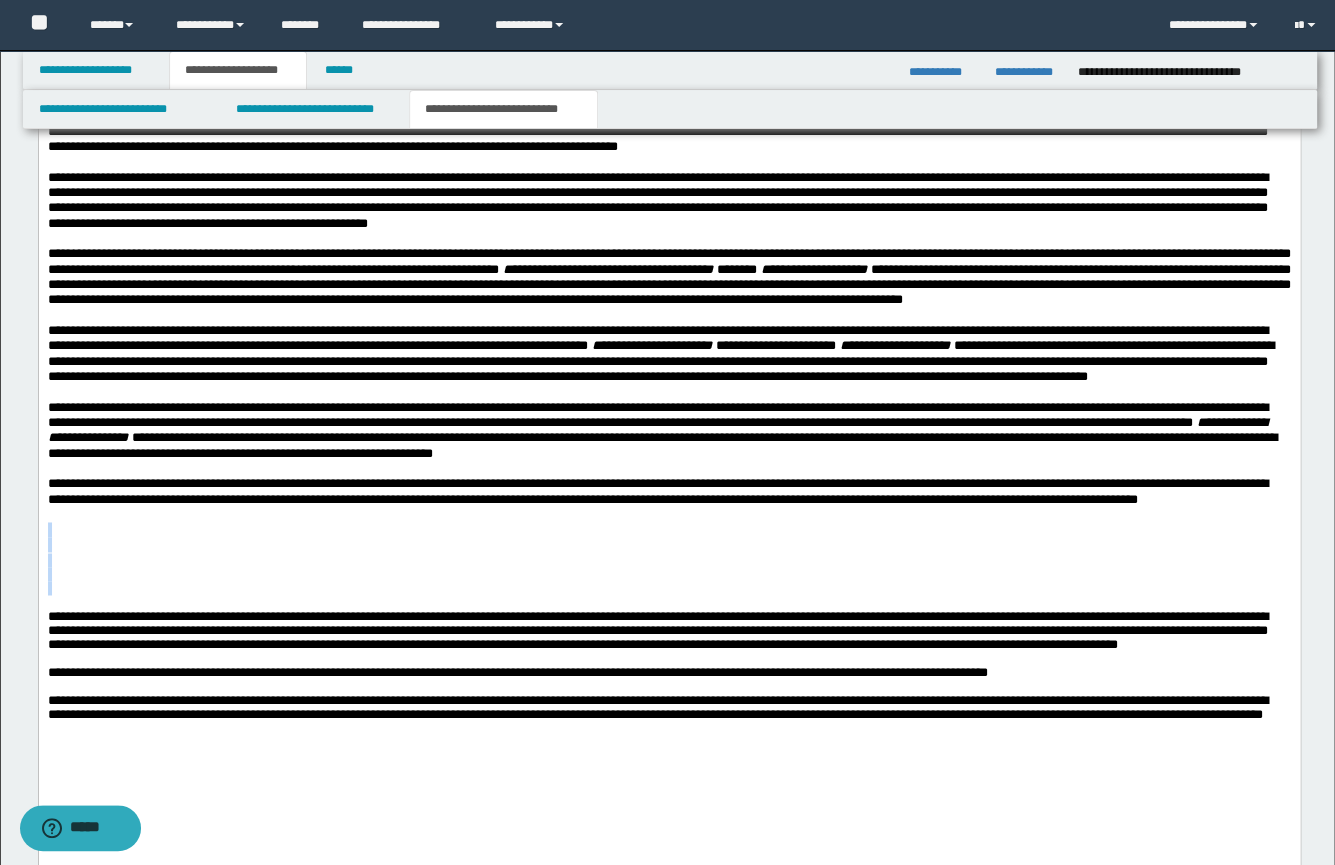 drag, startPoint x: 87, startPoint y: 670, endPoint x: 87, endPoint y: 601, distance: 69 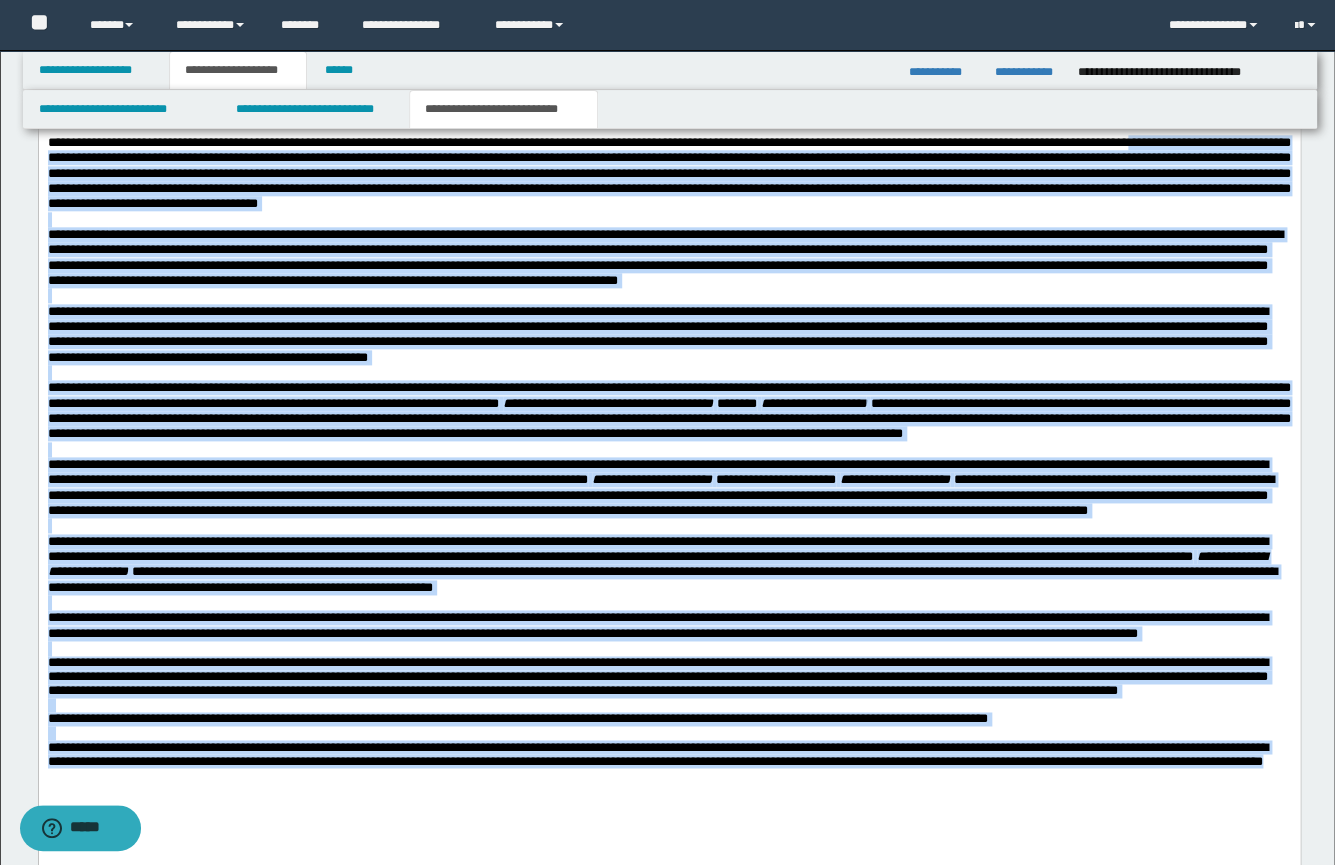 scroll, scrollTop: 467, scrollLeft: 0, axis: vertical 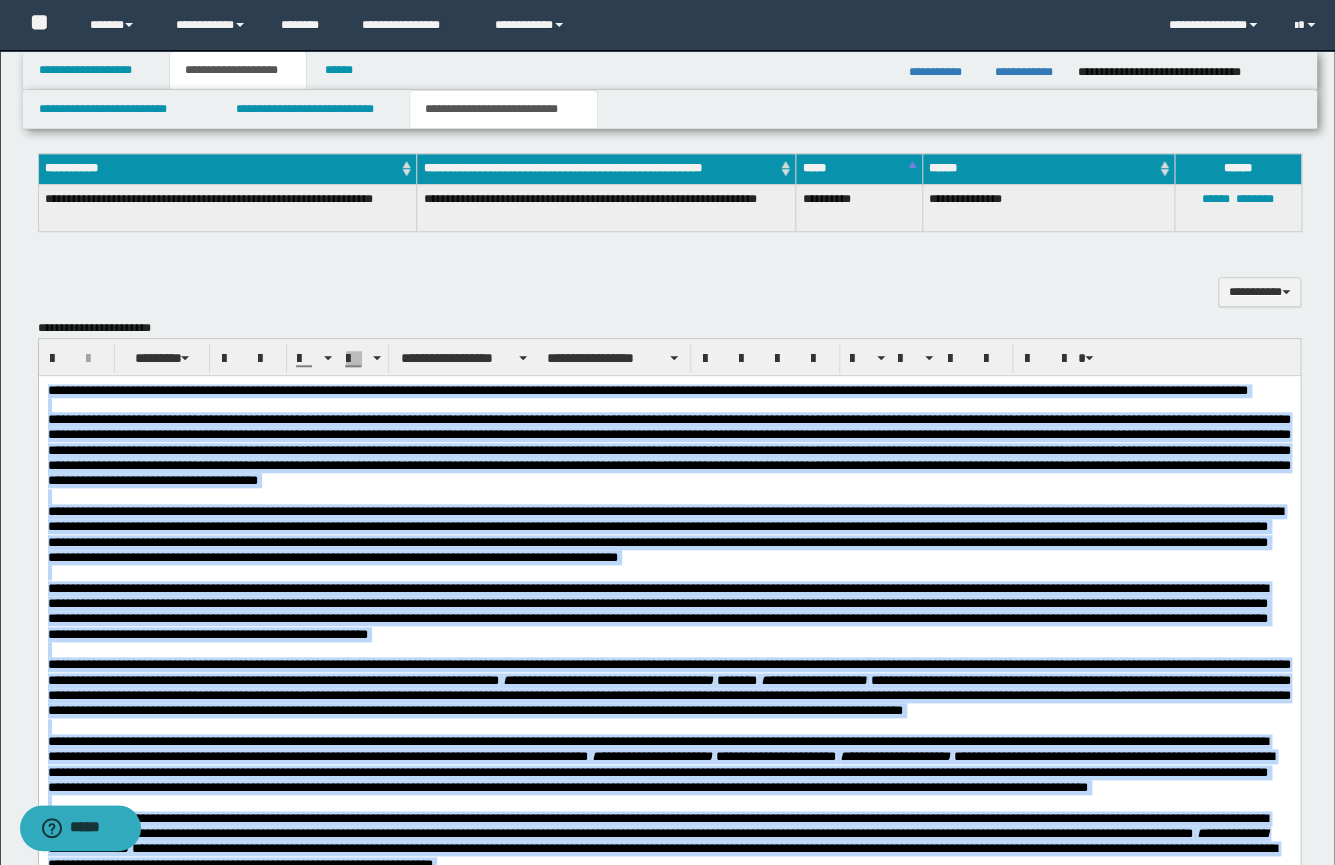 drag, startPoint x: 495, startPoint y: 1143, endPoint x: 108, endPoint y: 557, distance: 702.2571 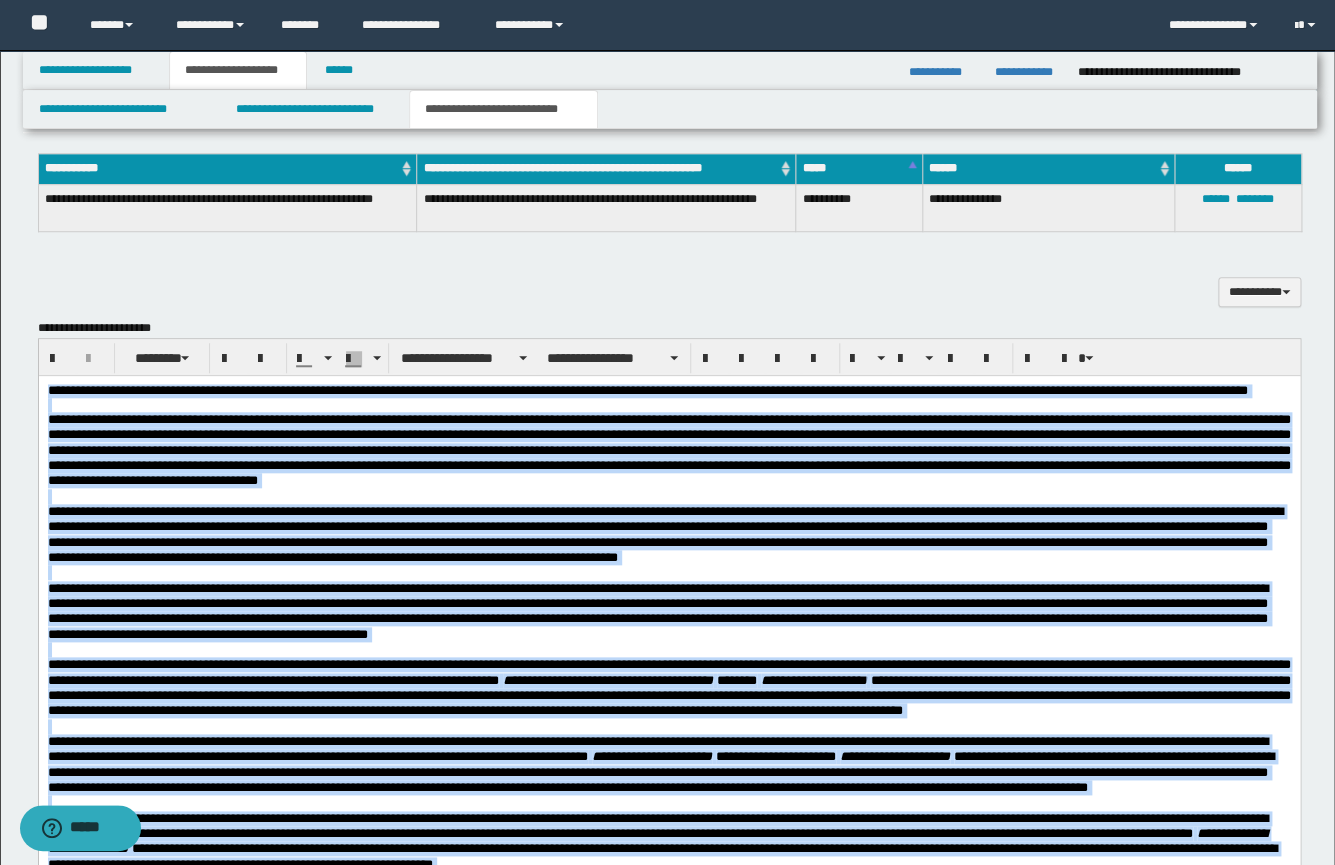 click on "**********" at bounding box center [668, 759] 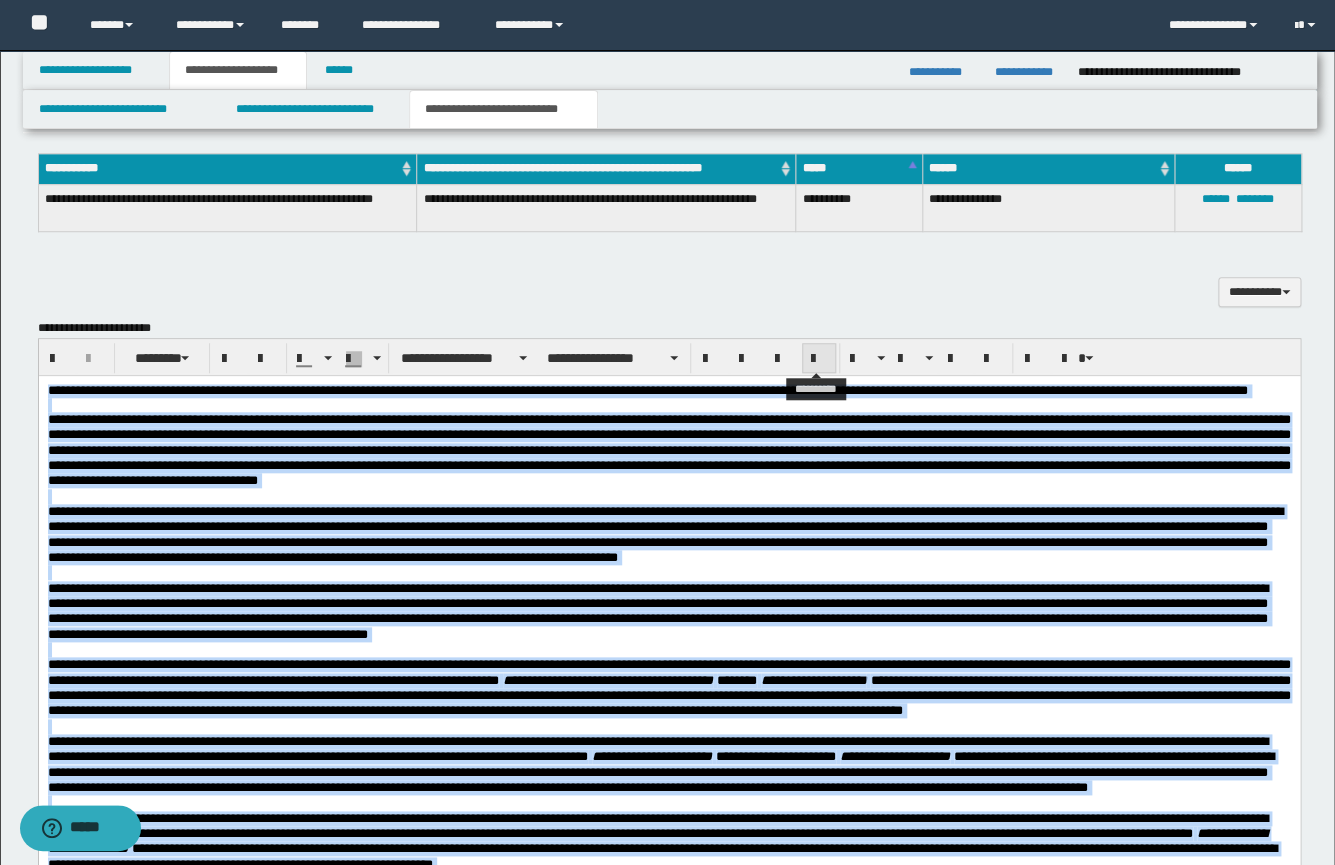 click at bounding box center (819, 359) 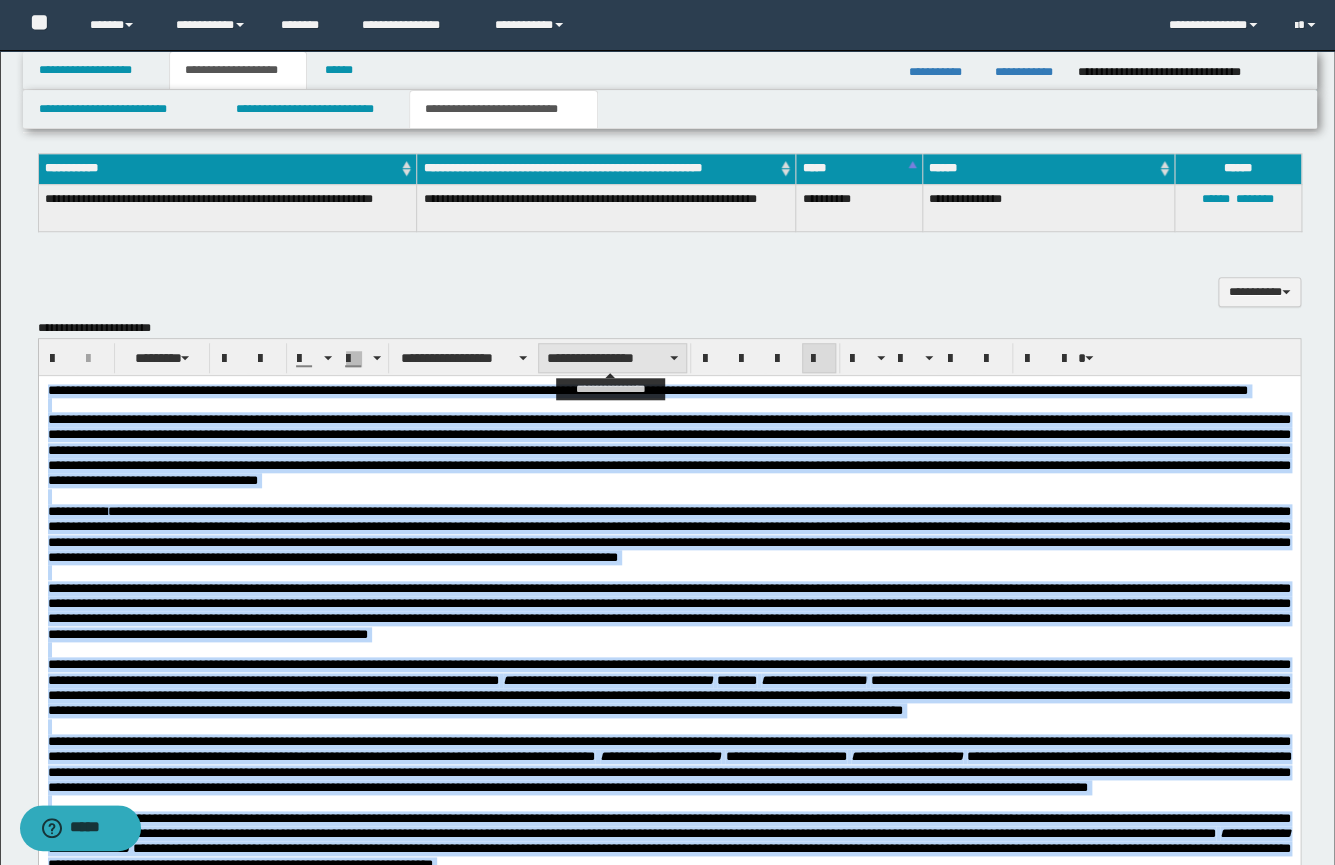 click on "**********" at bounding box center (612, 358) 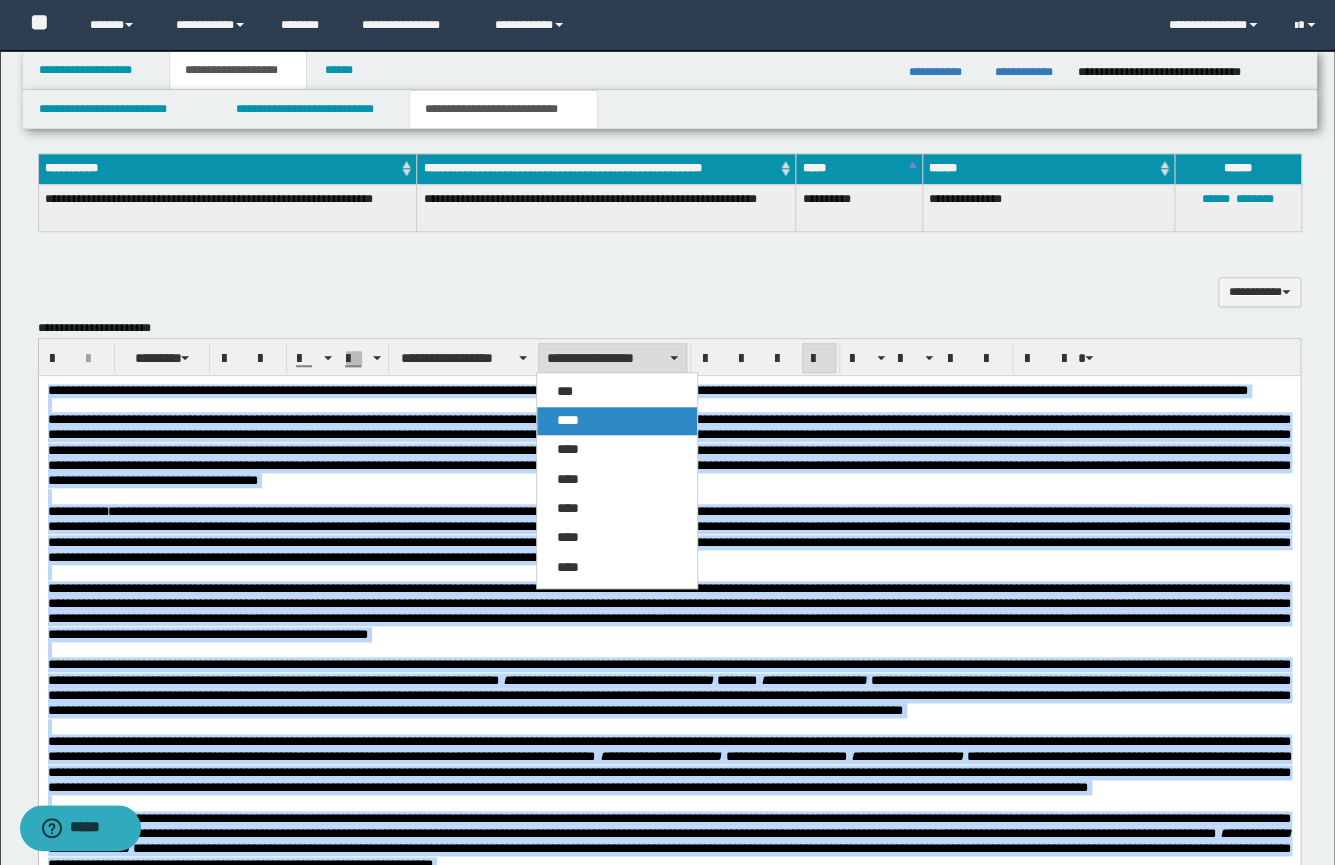 click on "****" at bounding box center (617, 421) 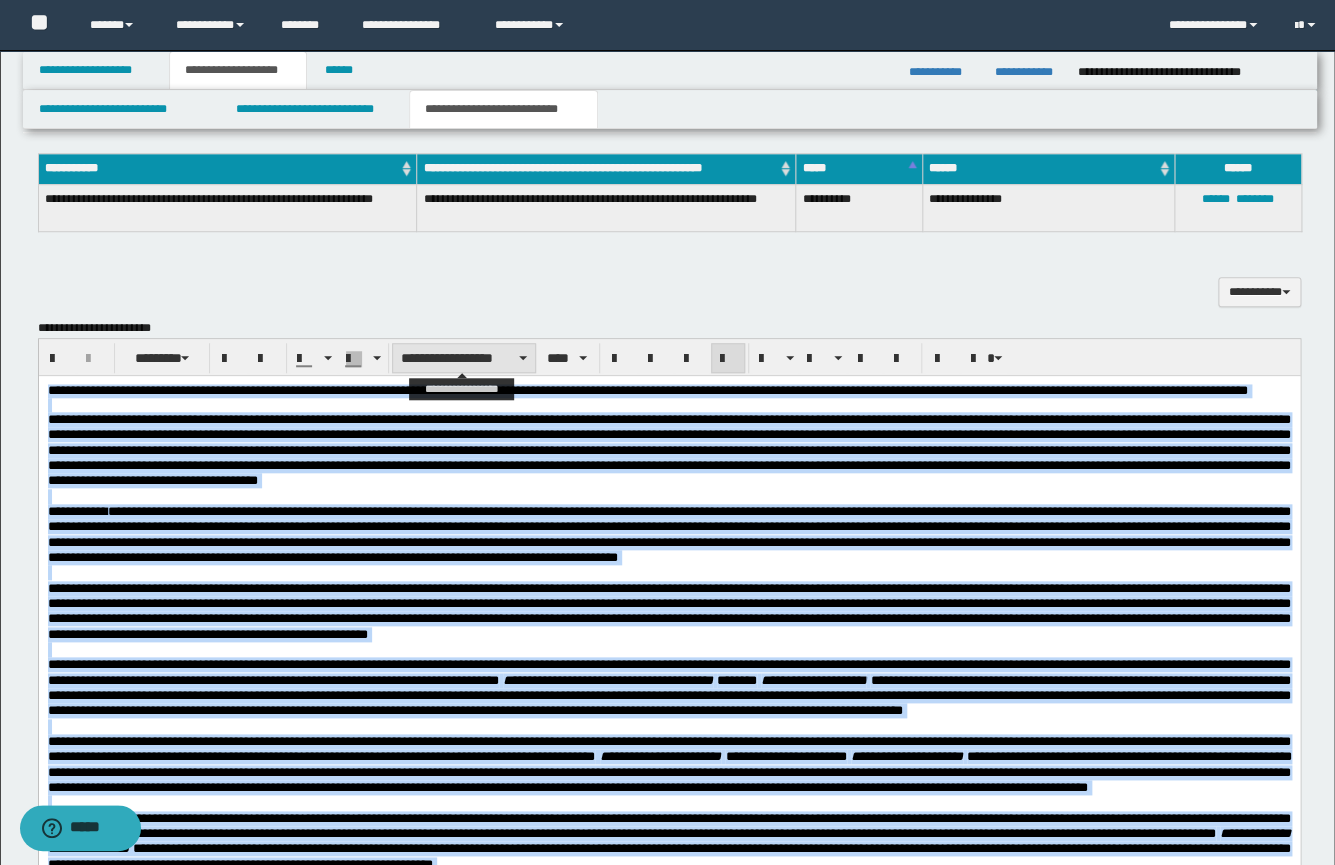 click on "**********" at bounding box center [464, 358] 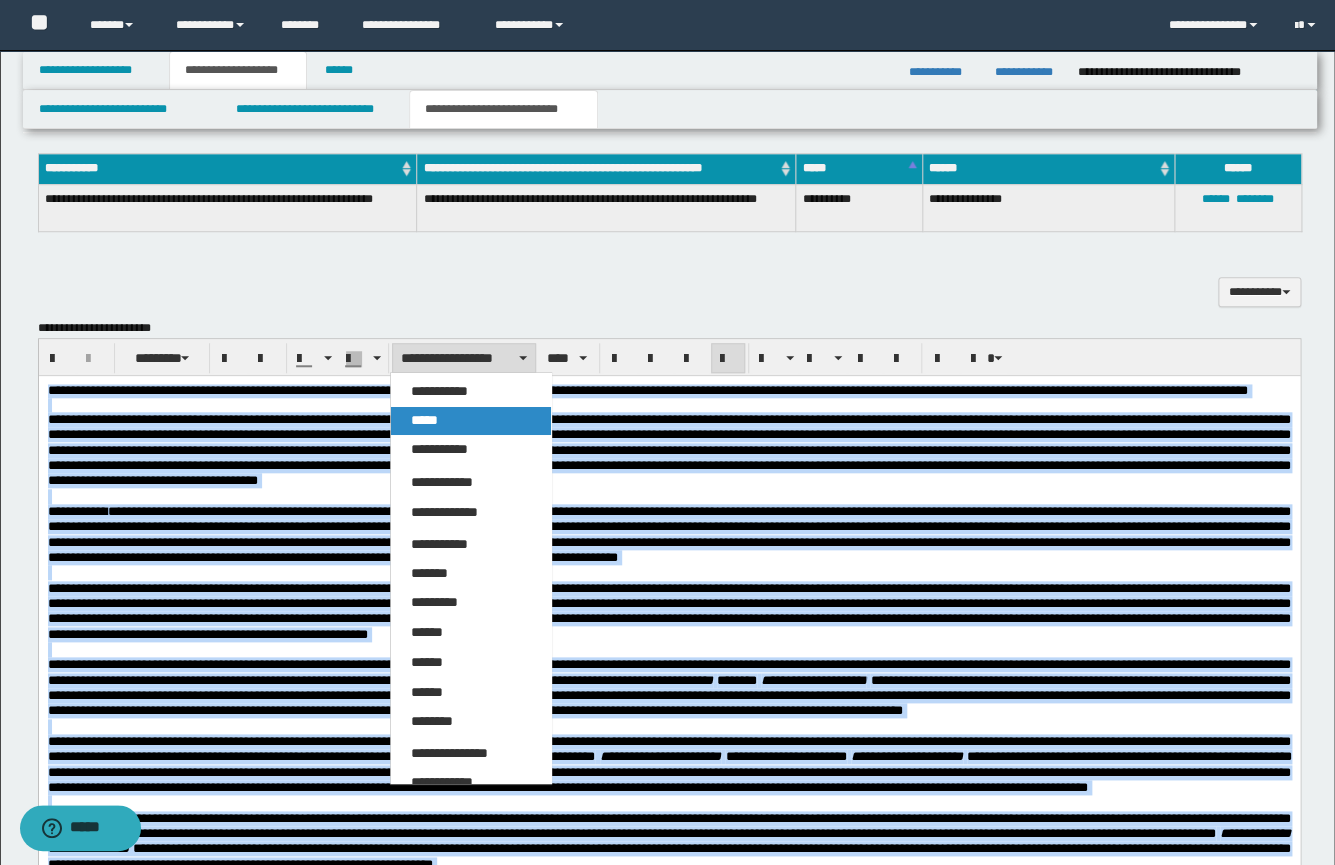 click on "*****" at bounding box center (424, 420) 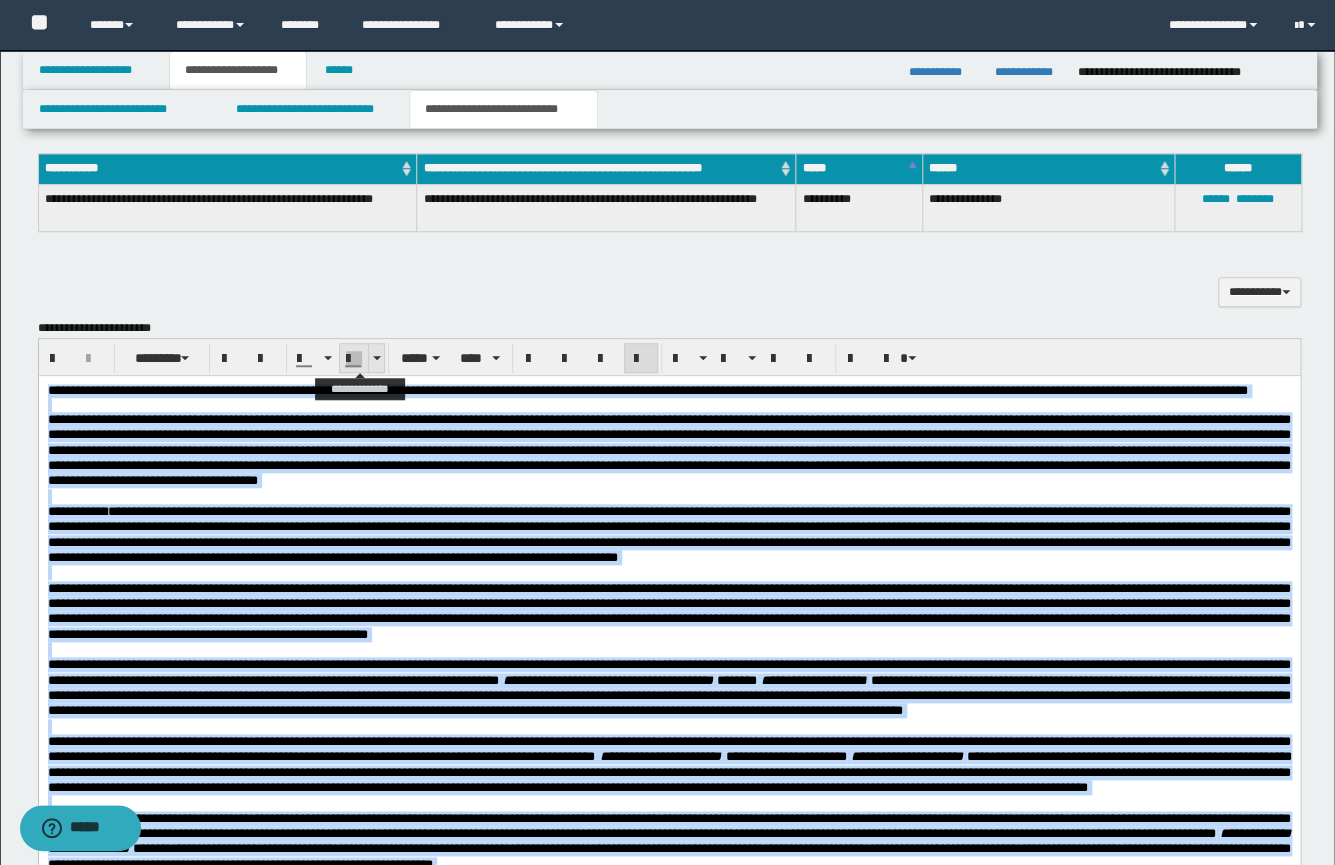 click at bounding box center [376, 358] 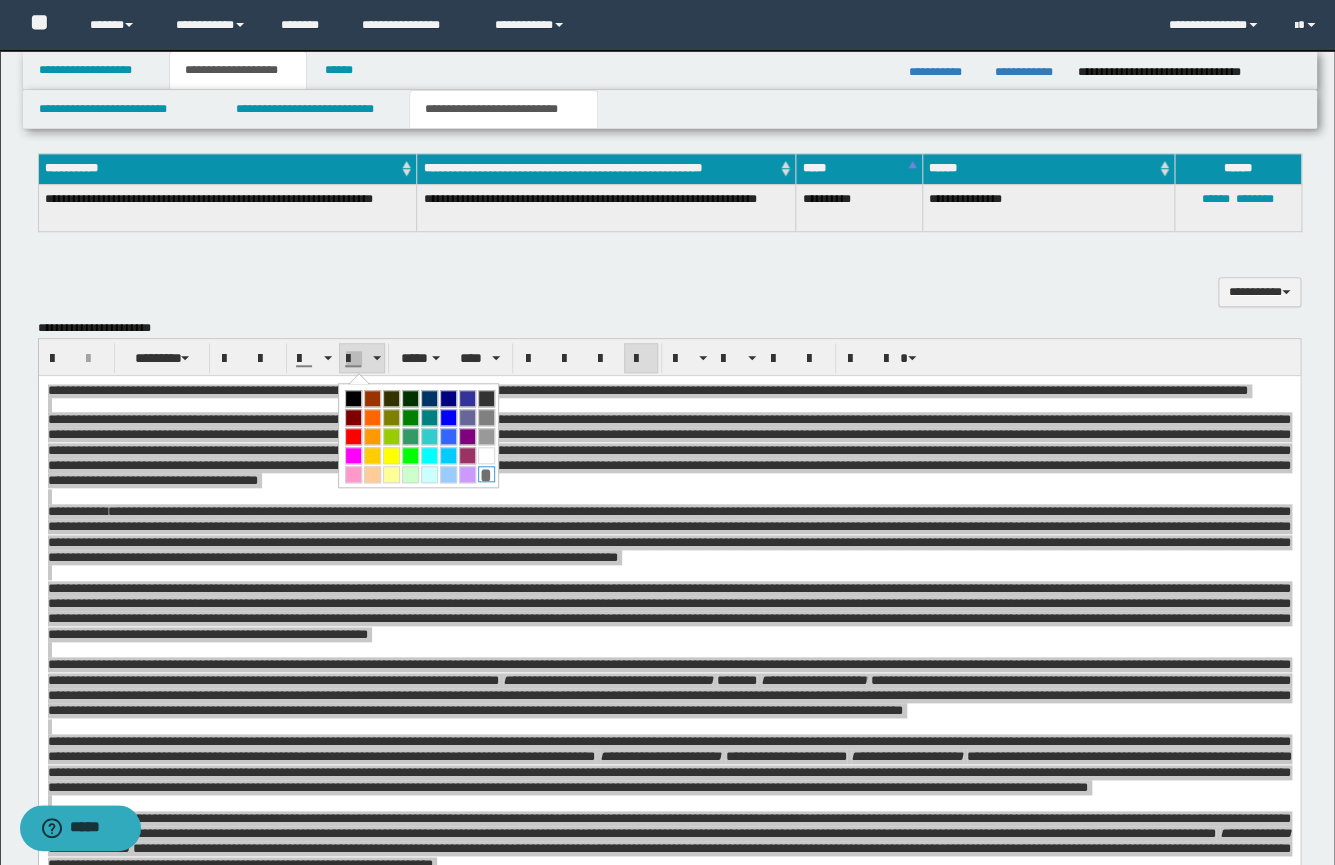 click on "*" at bounding box center (486, 474) 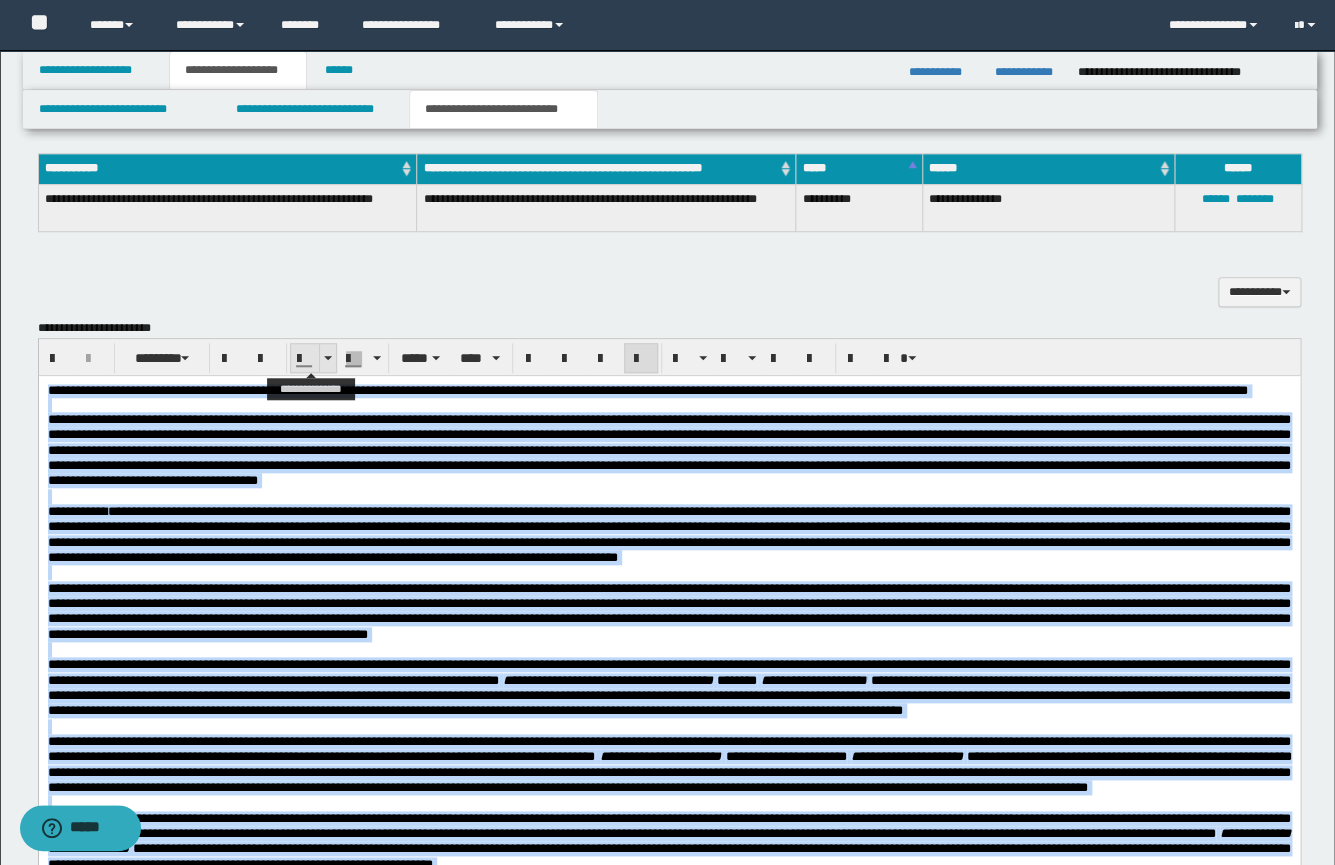 click at bounding box center (327, 358) 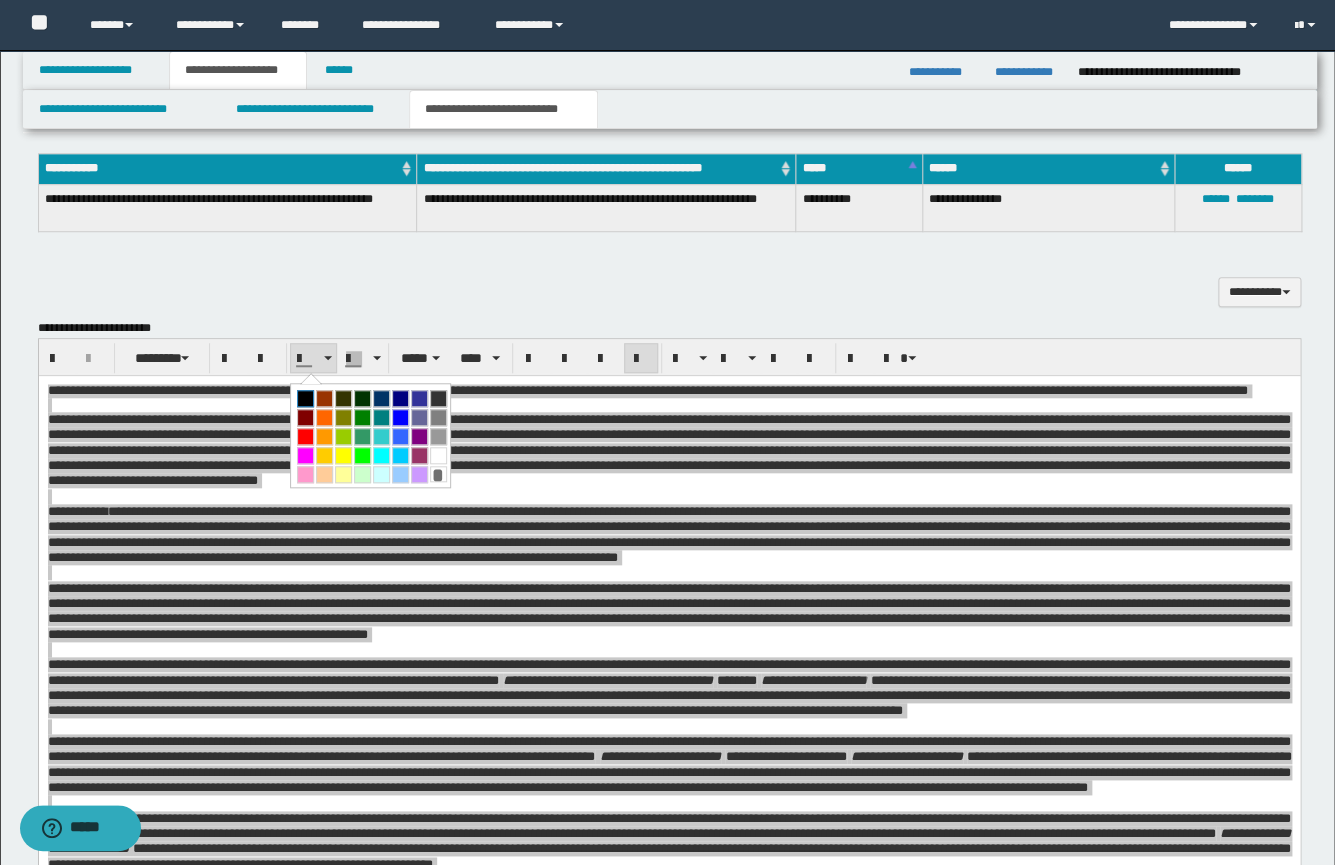click at bounding box center [305, 398] 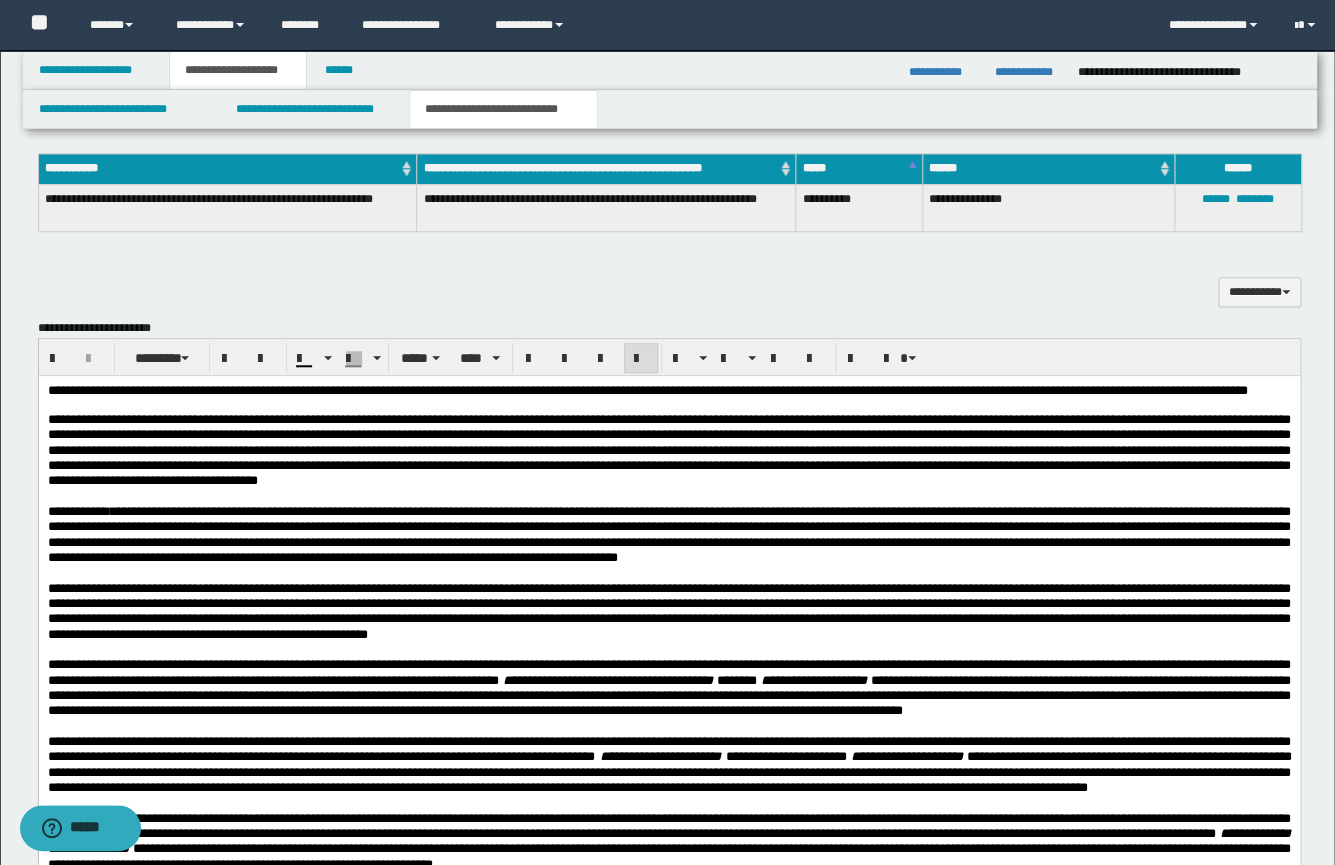 click on "**********" at bounding box center (668, 533) 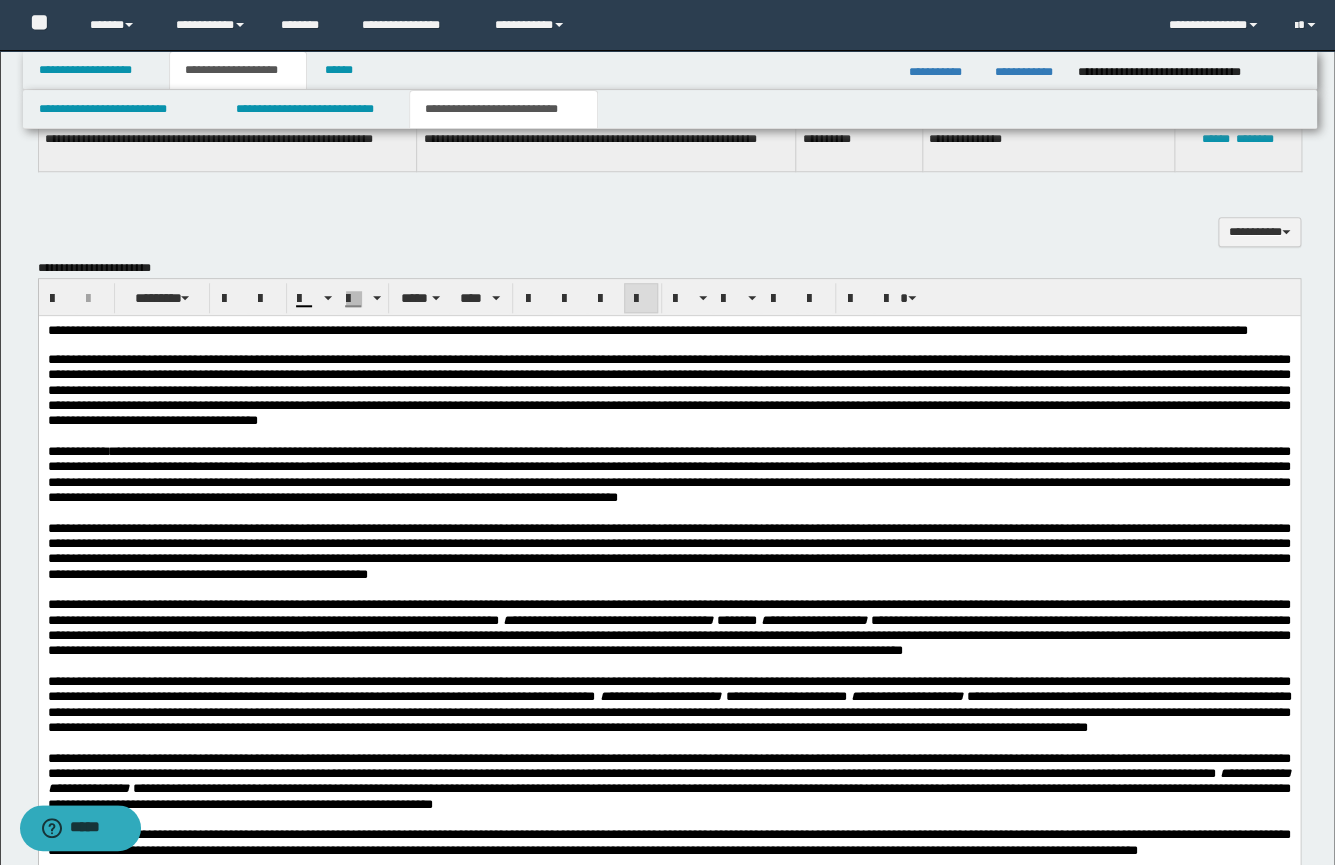scroll, scrollTop: 530, scrollLeft: 0, axis: vertical 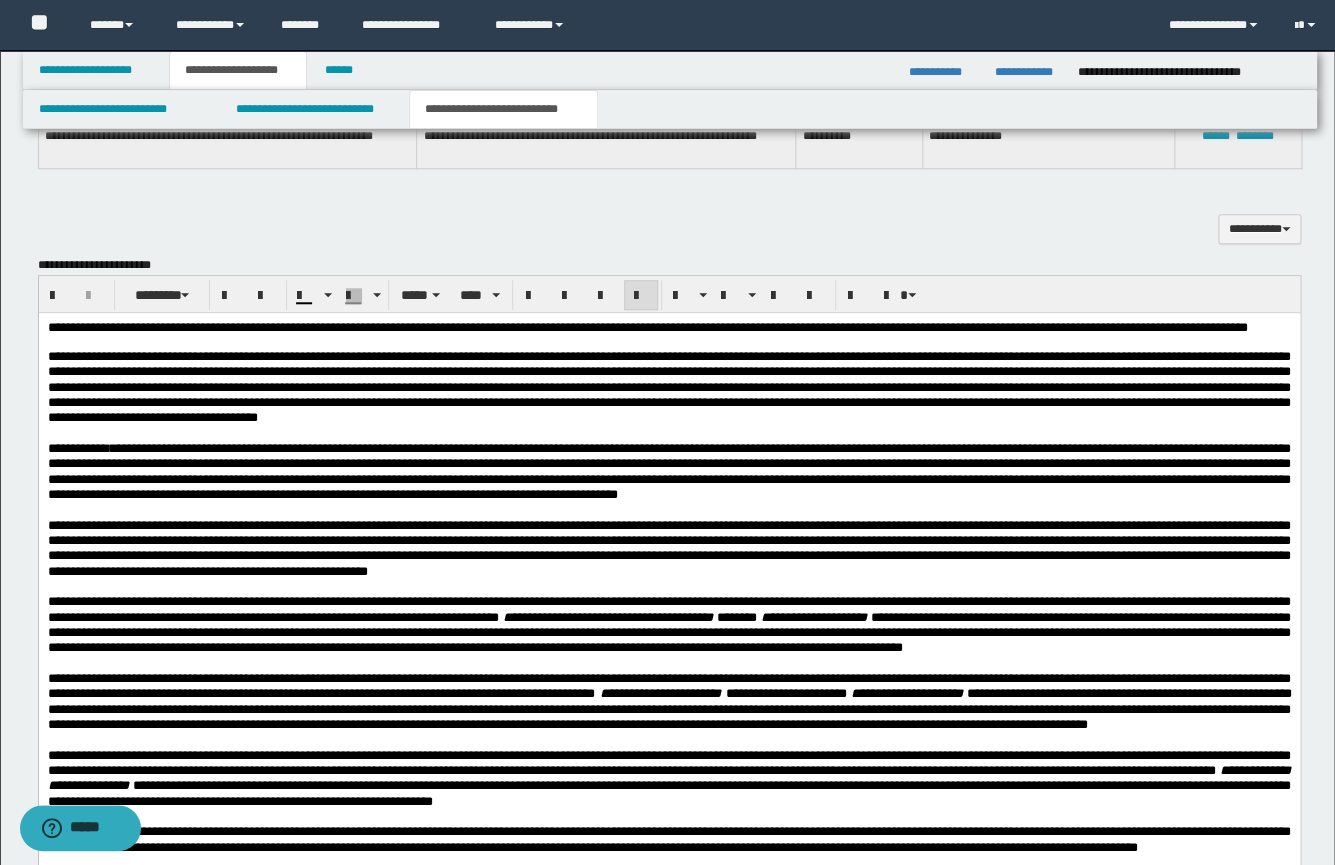 click on "**********" at bounding box center (668, 470) 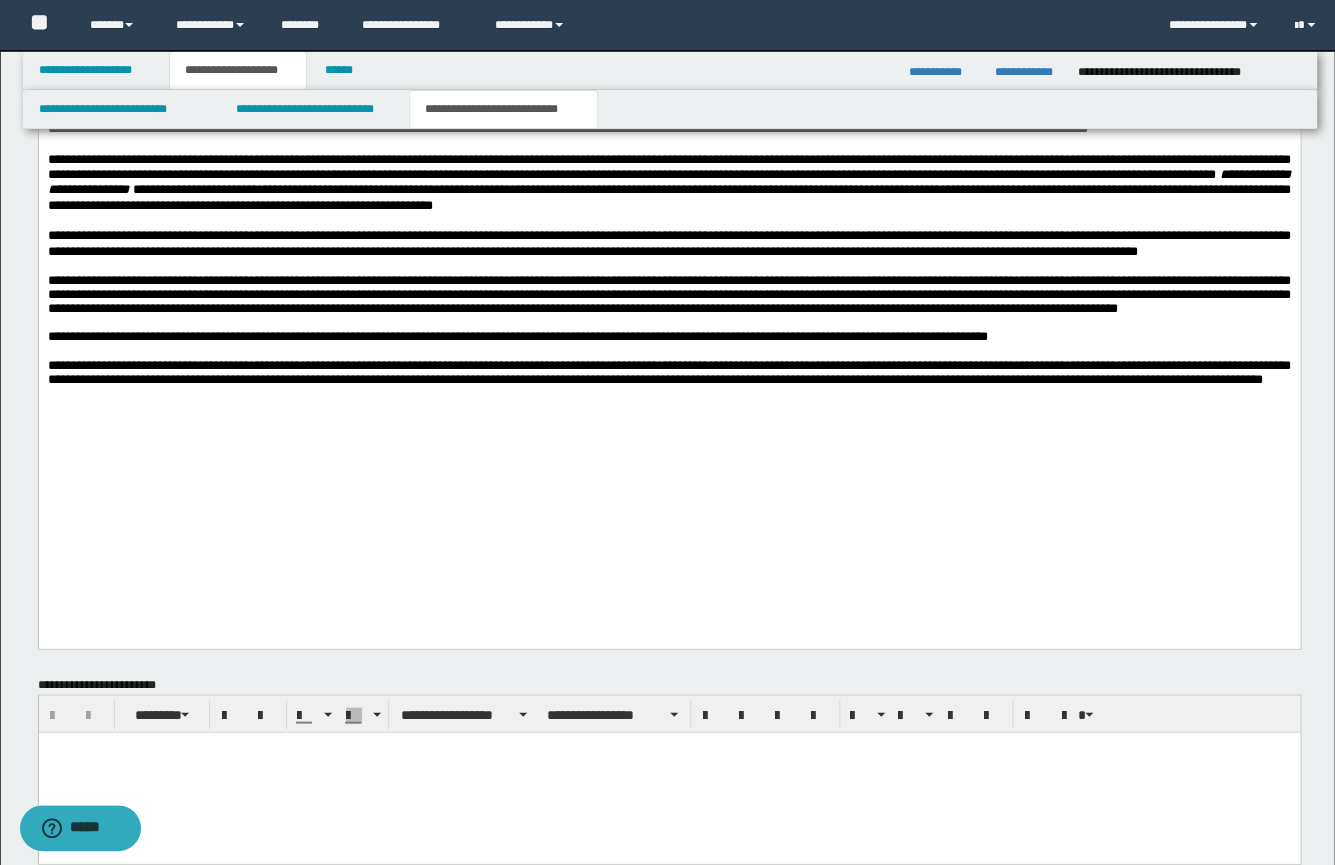 scroll, scrollTop: 1175, scrollLeft: 0, axis: vertical 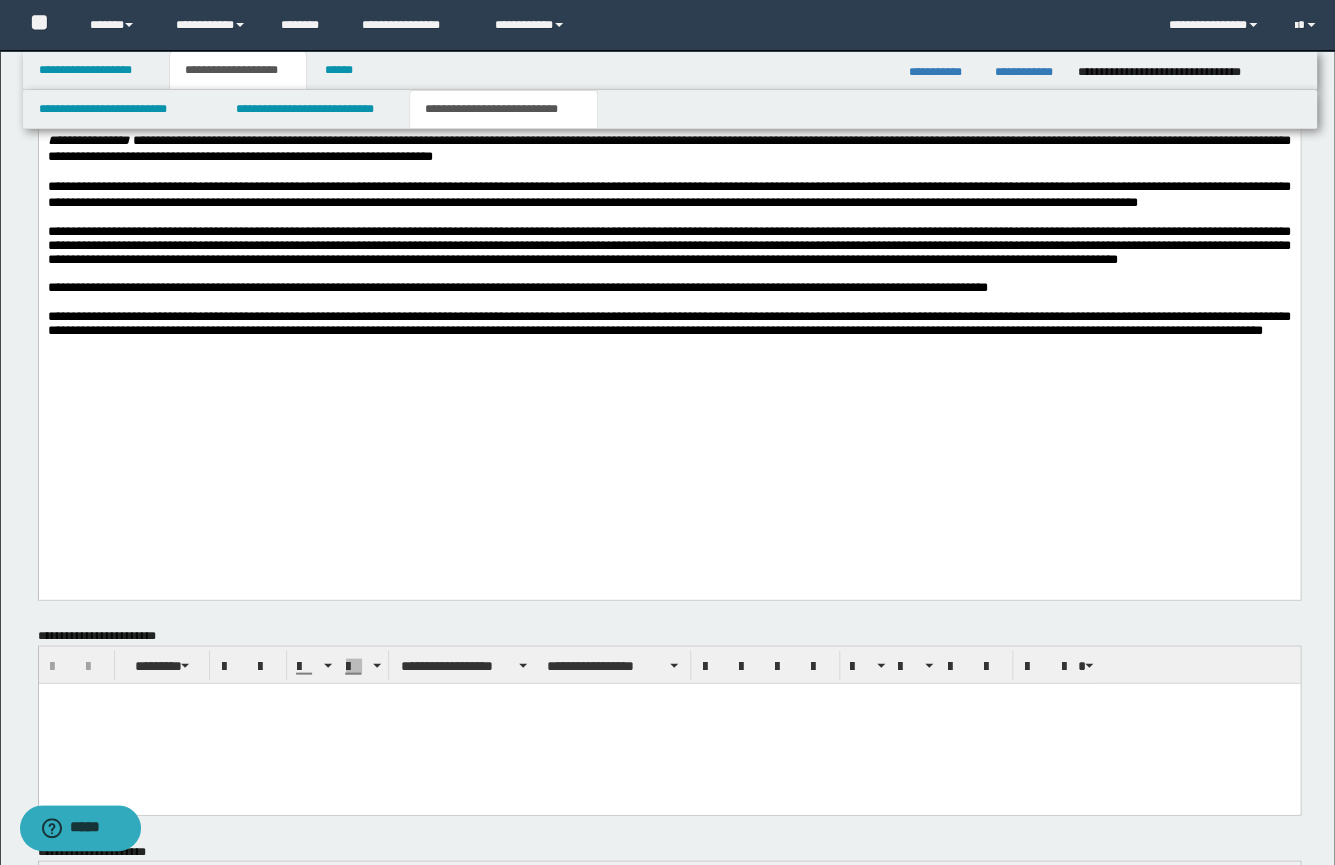 click on "**********" at bounding box center (668, 52) 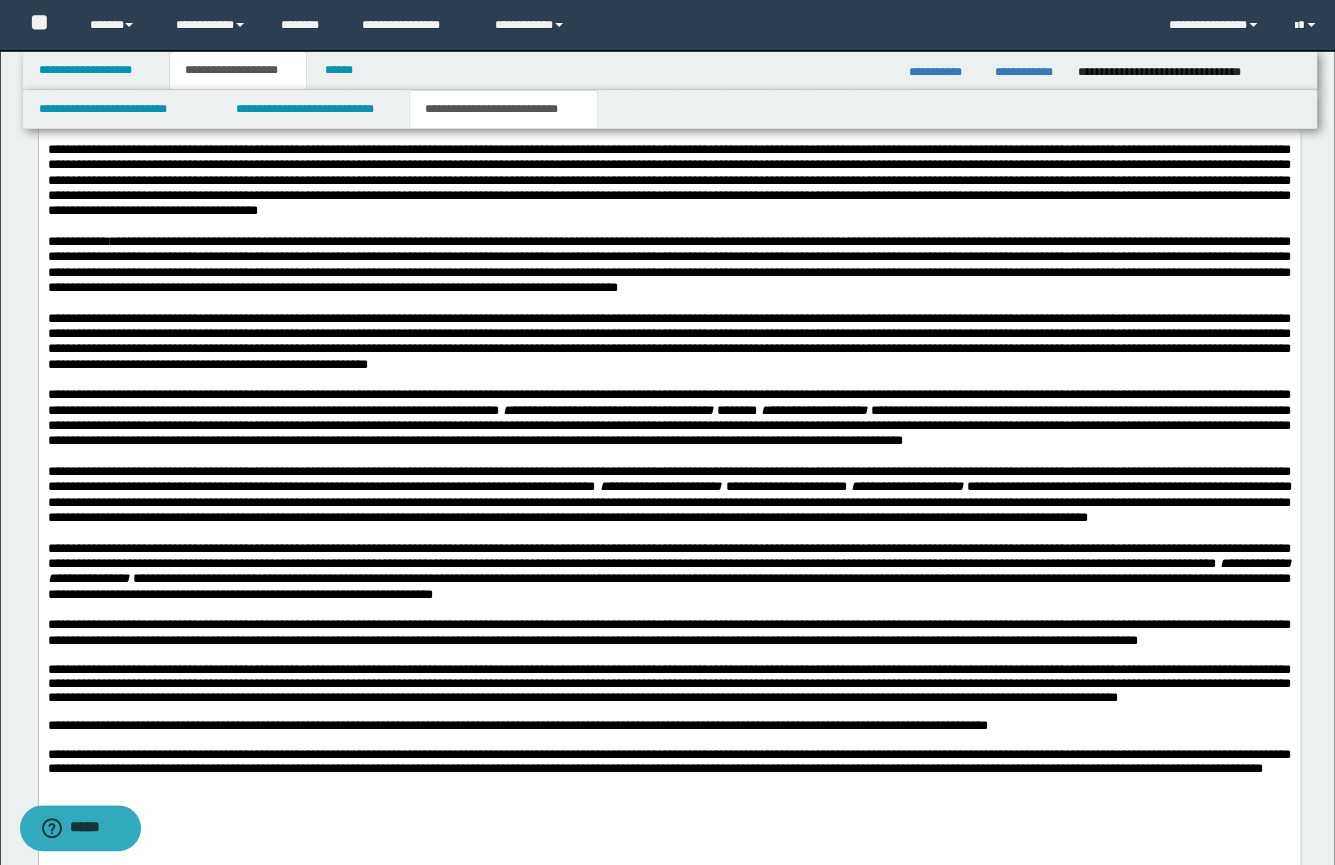 scroll, scrollTop: 734, scrollLeft: 0, axis: vertical 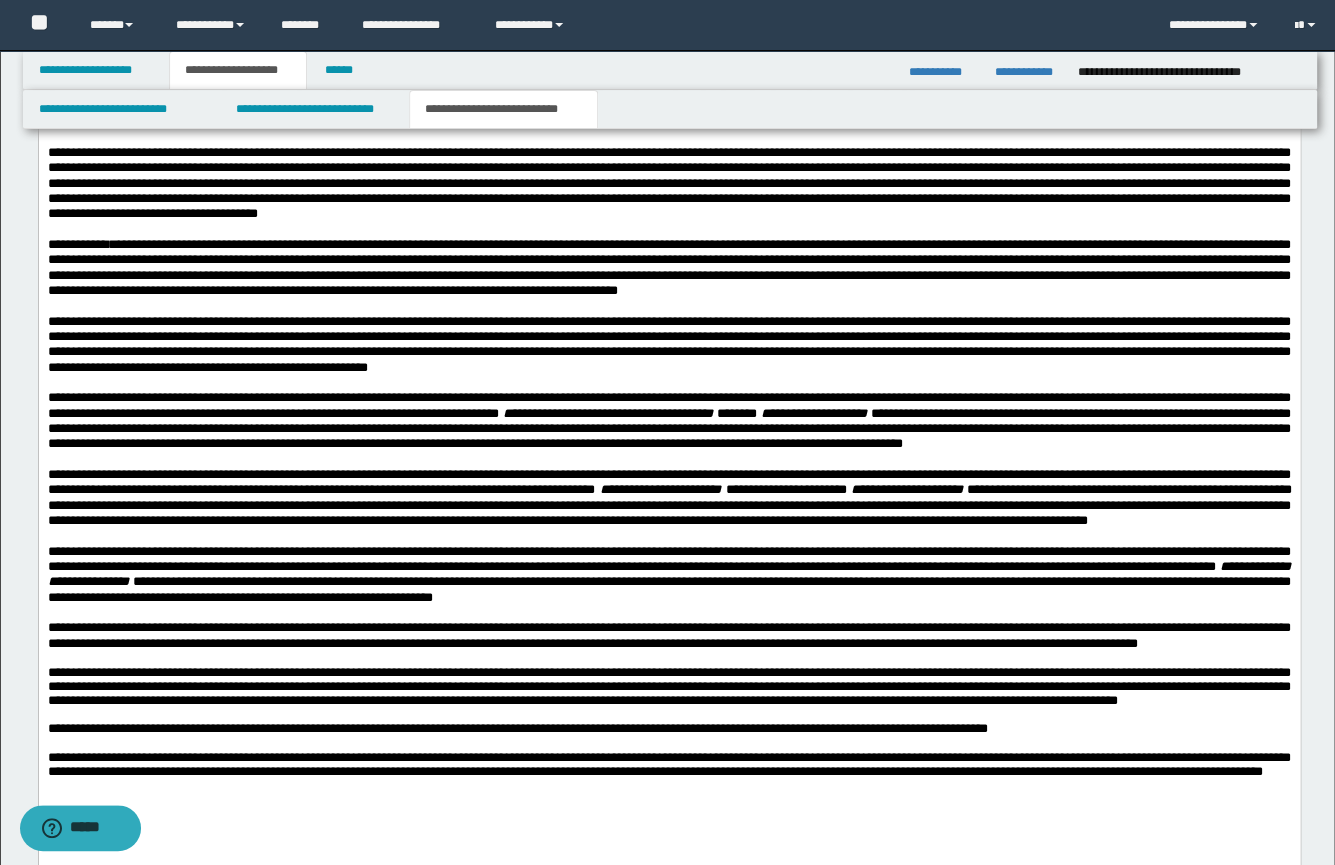 click at bounding box center (668, 304) 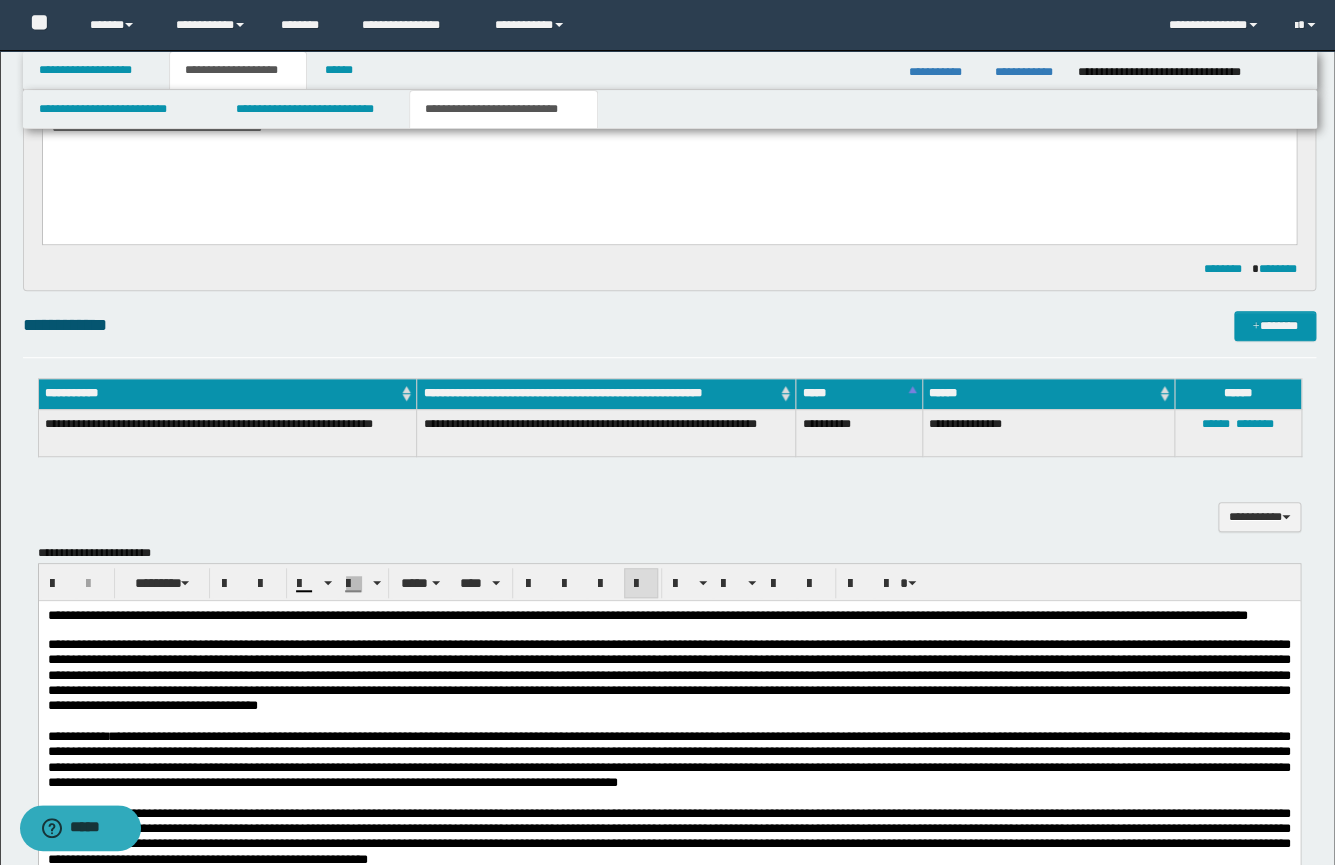 scroll, scrollTop: 234, scrollLeft: 0, axis: vertical 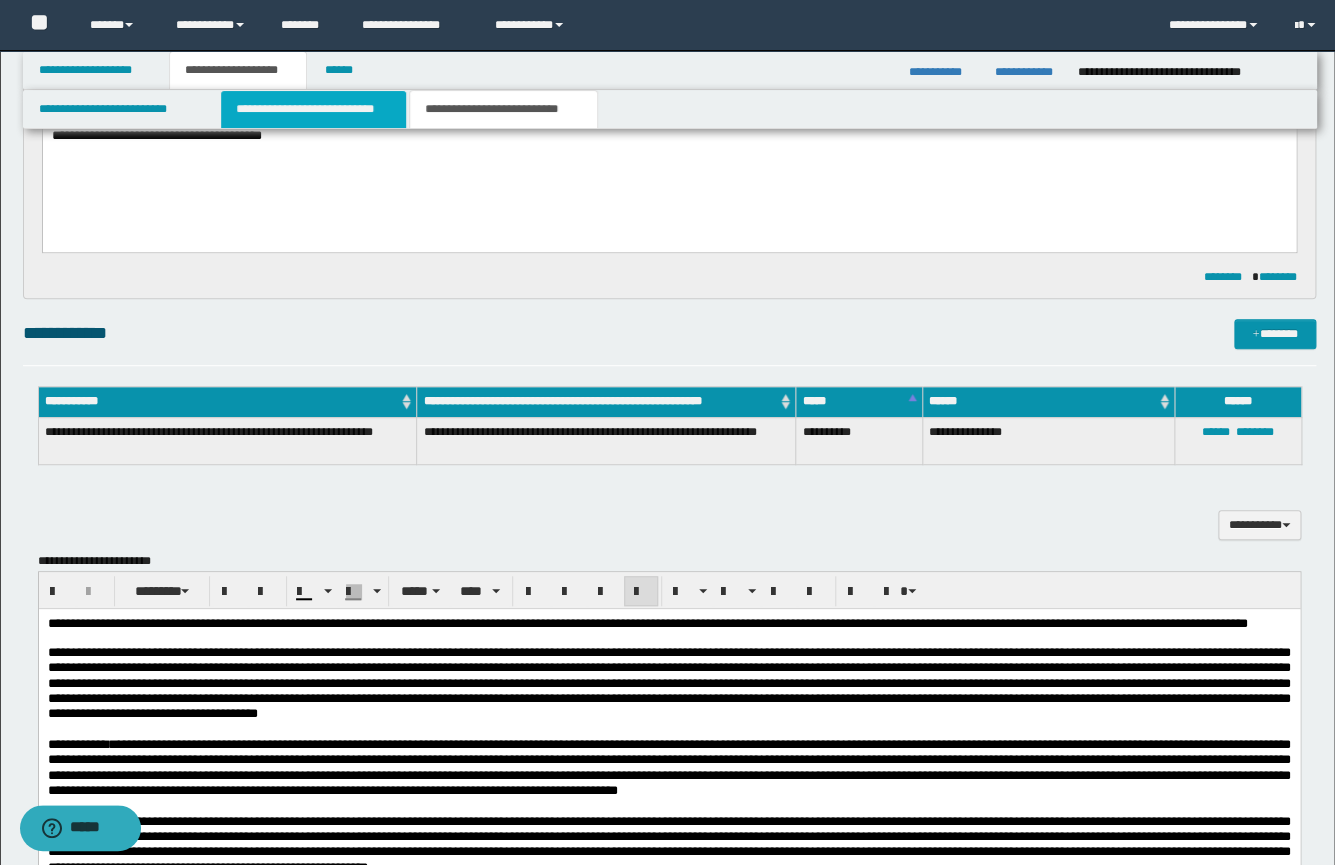 click on "**********" at bounding box center (313, 109) 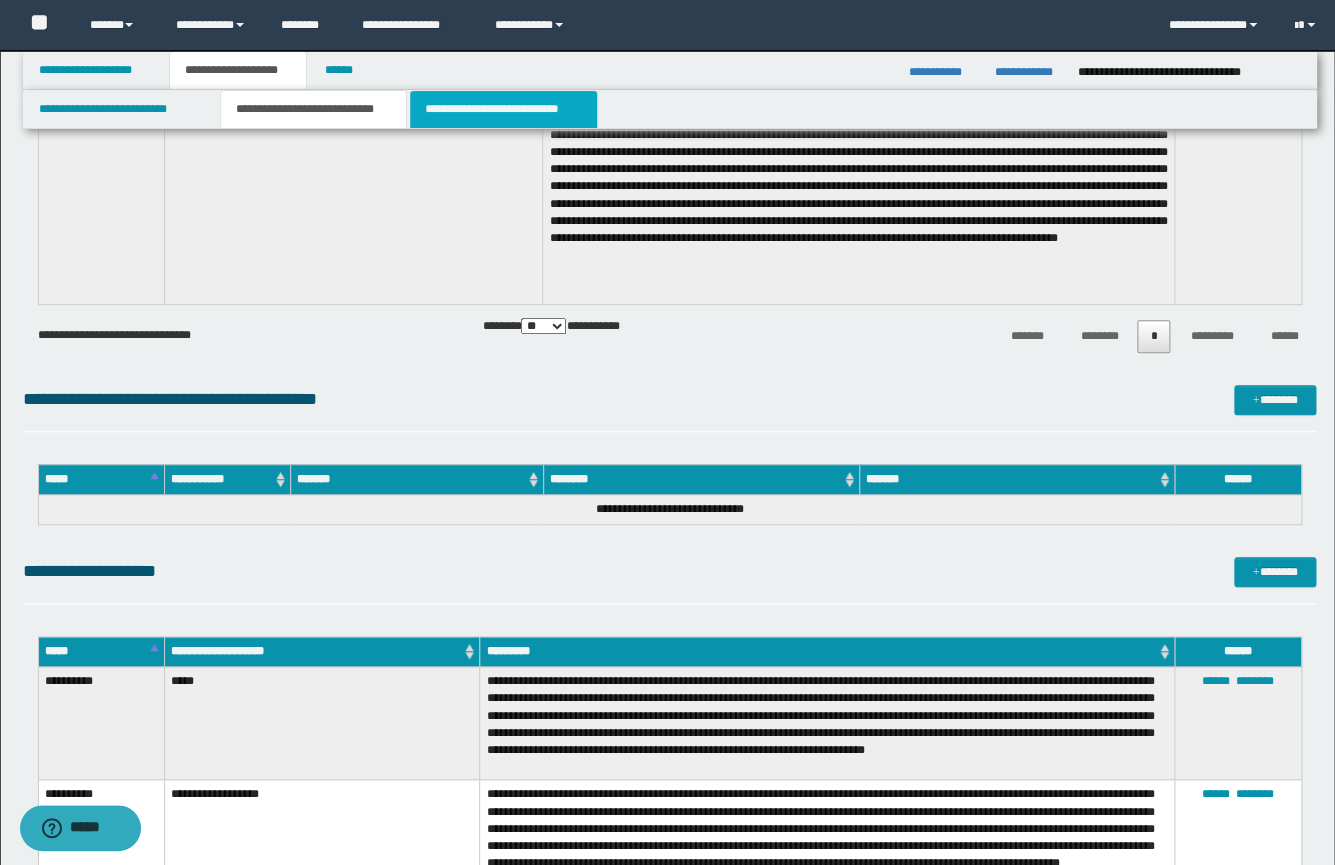 click on "**********" at bounding box center (503, 109) 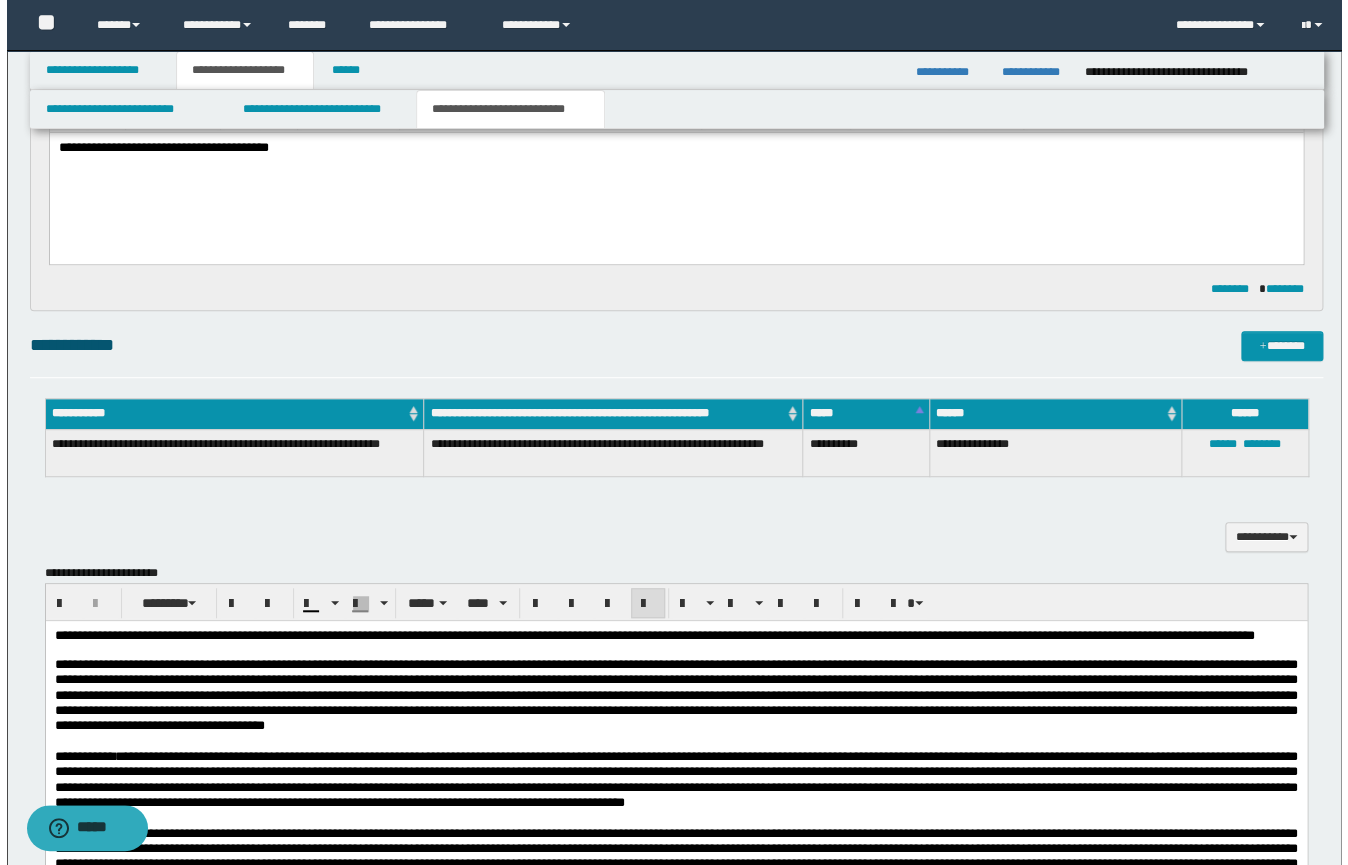 scroll, scrollTop: 0, scrollLeft: 0, axis: both 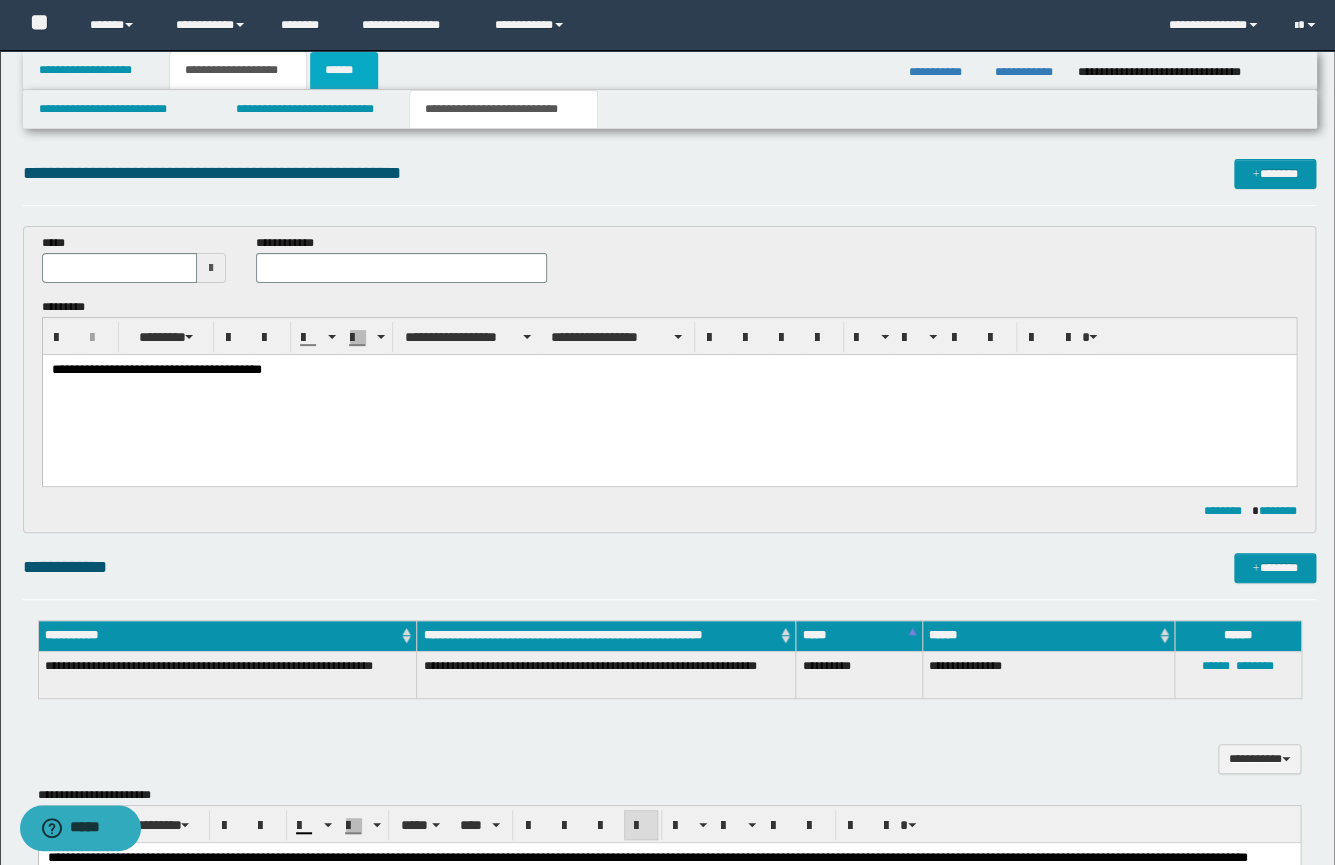 click on "******" at bounding box center (344, 70) 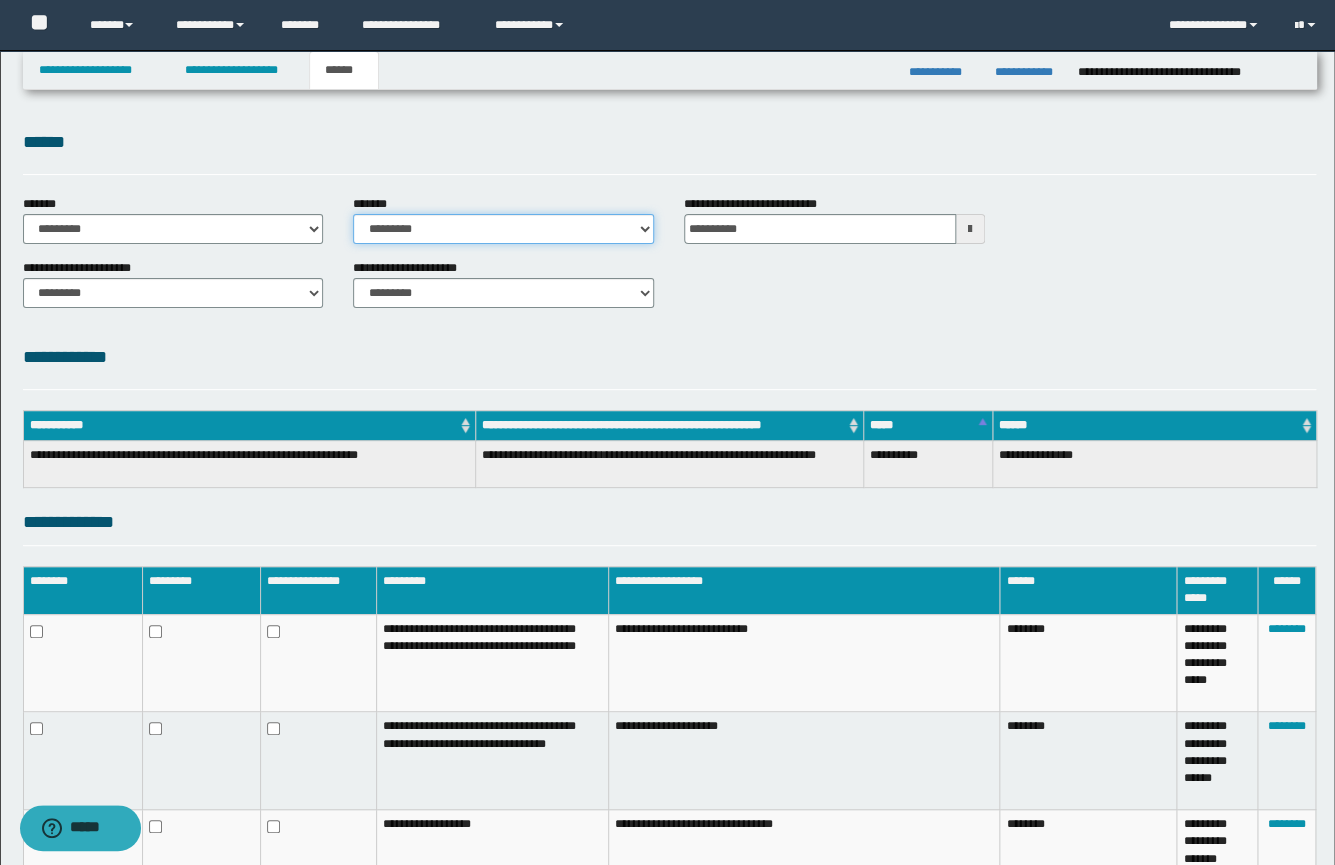click on "**********" at bounding box center (503, 229) 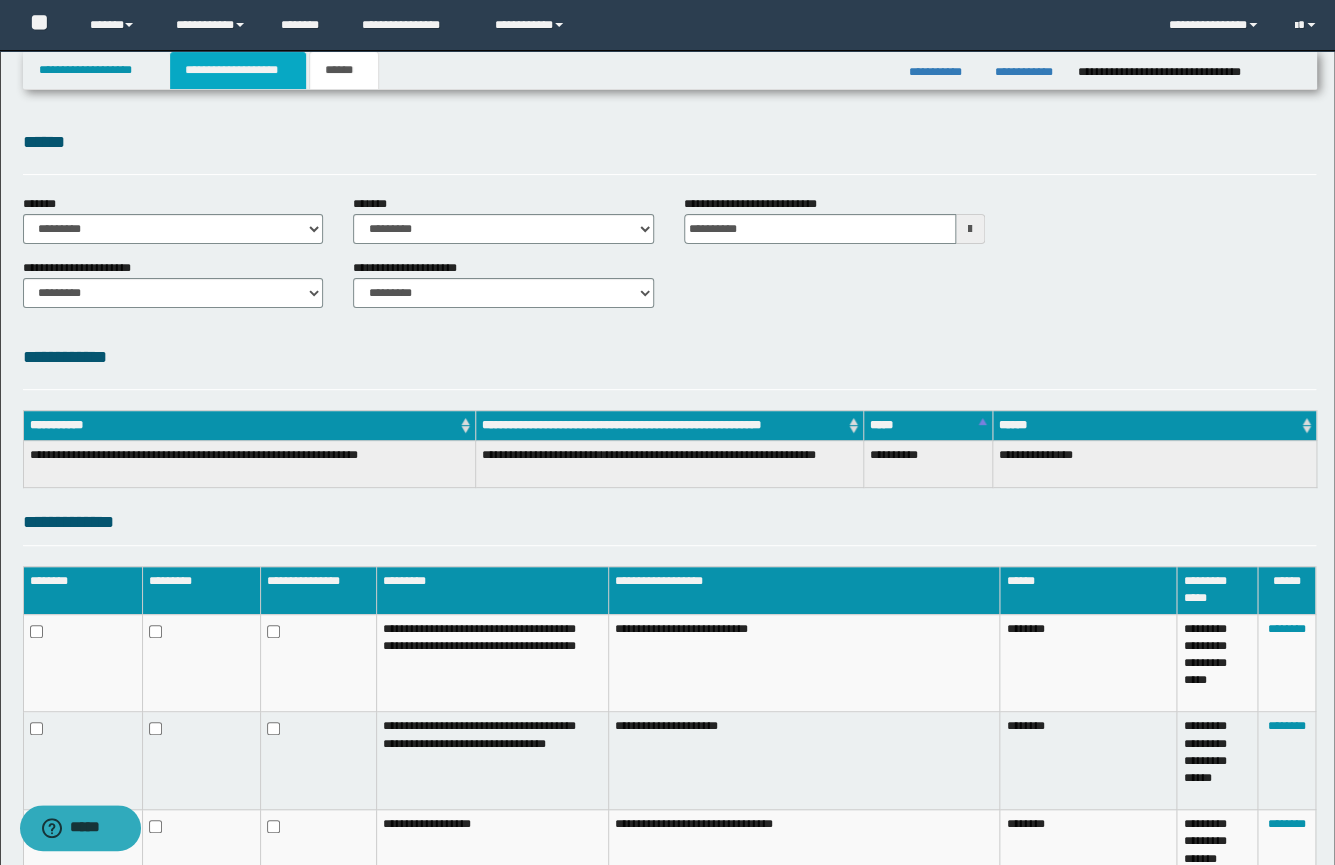 click on "**********" at bounding box center [238, 70] 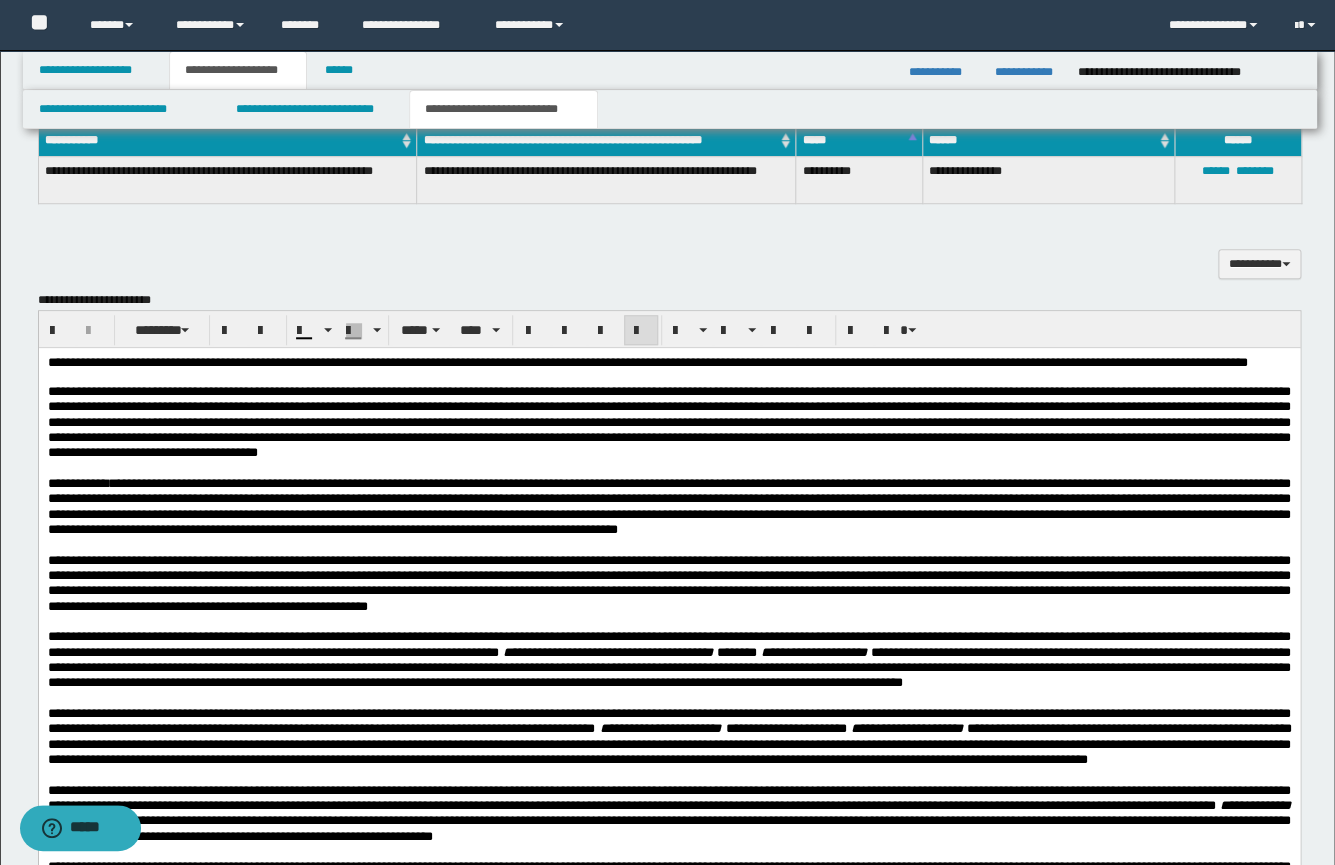 scroll, scrollTop: 463, scrollLeft: 0, axis: vertical 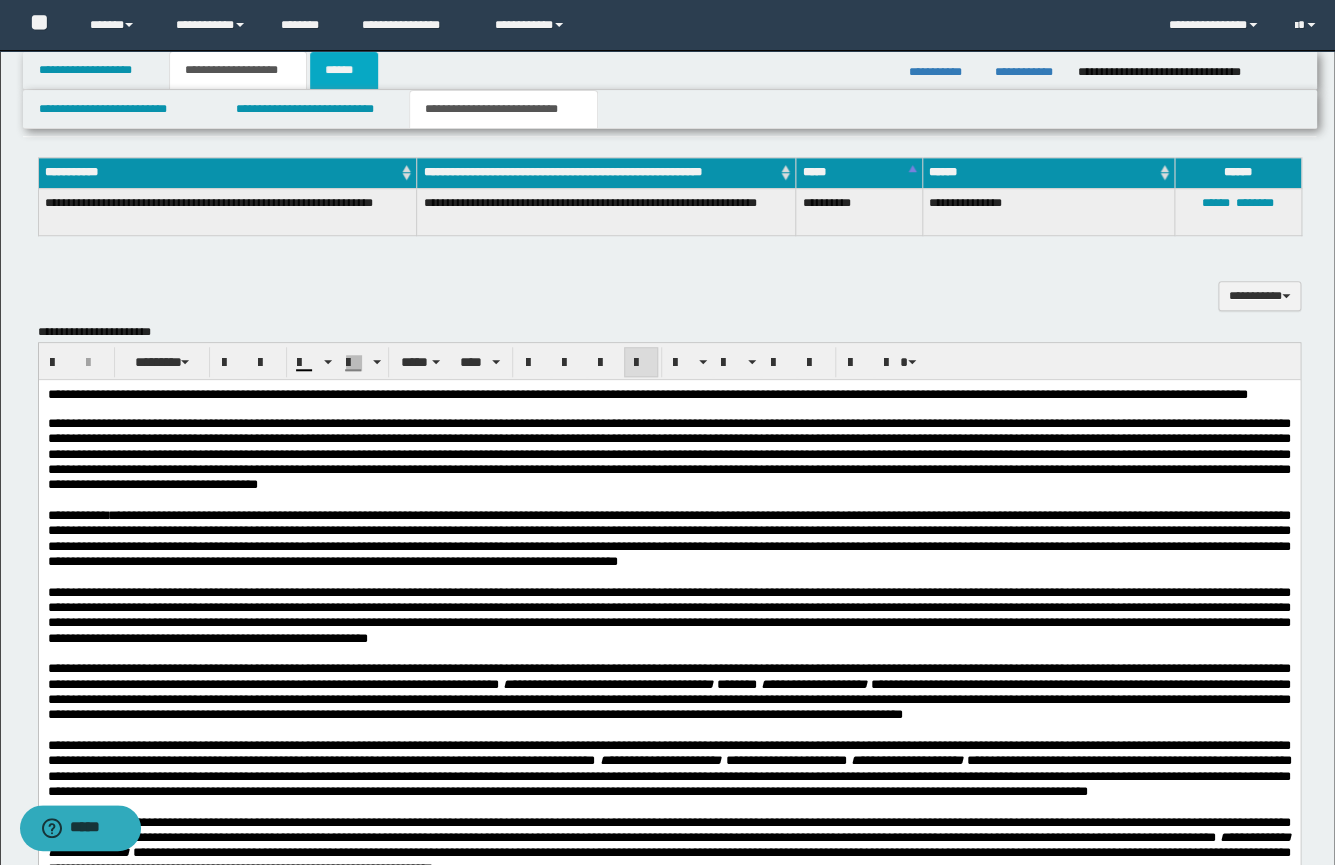 click on "******" at bounding box center [344, 70] 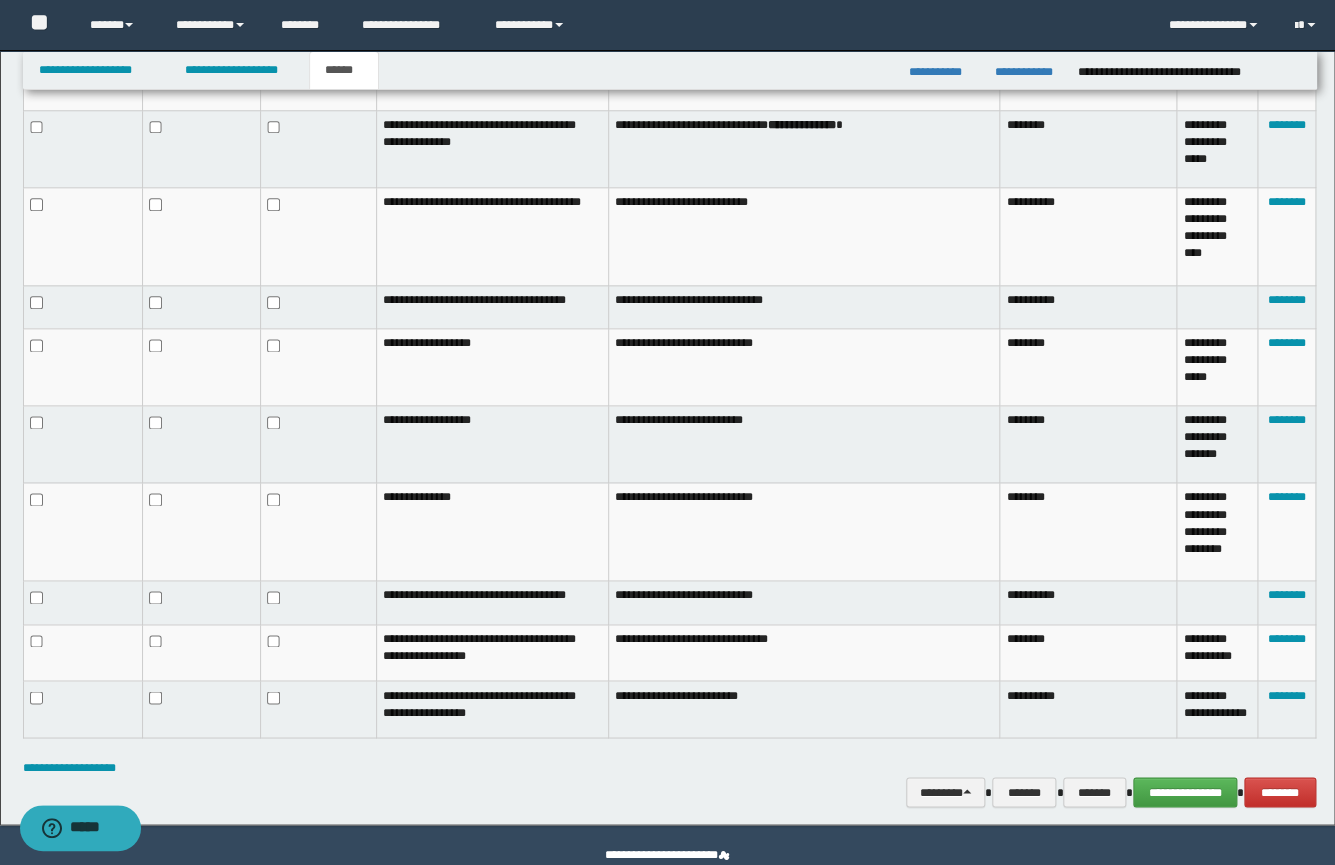 scroll, scrollTop: 814, scrollLeft: 0, axis: vertical 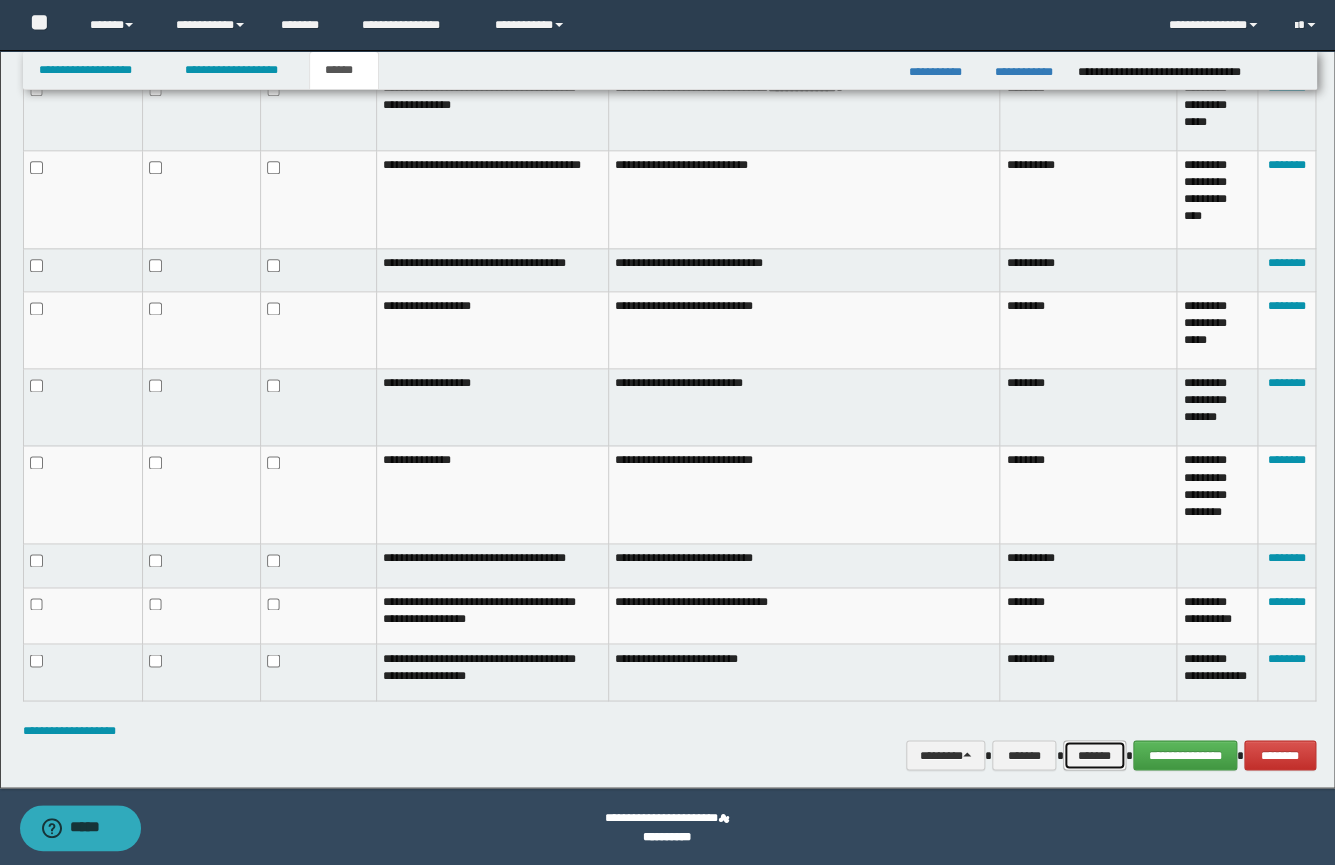 click on "*******" at bounding box center [1094, 755] 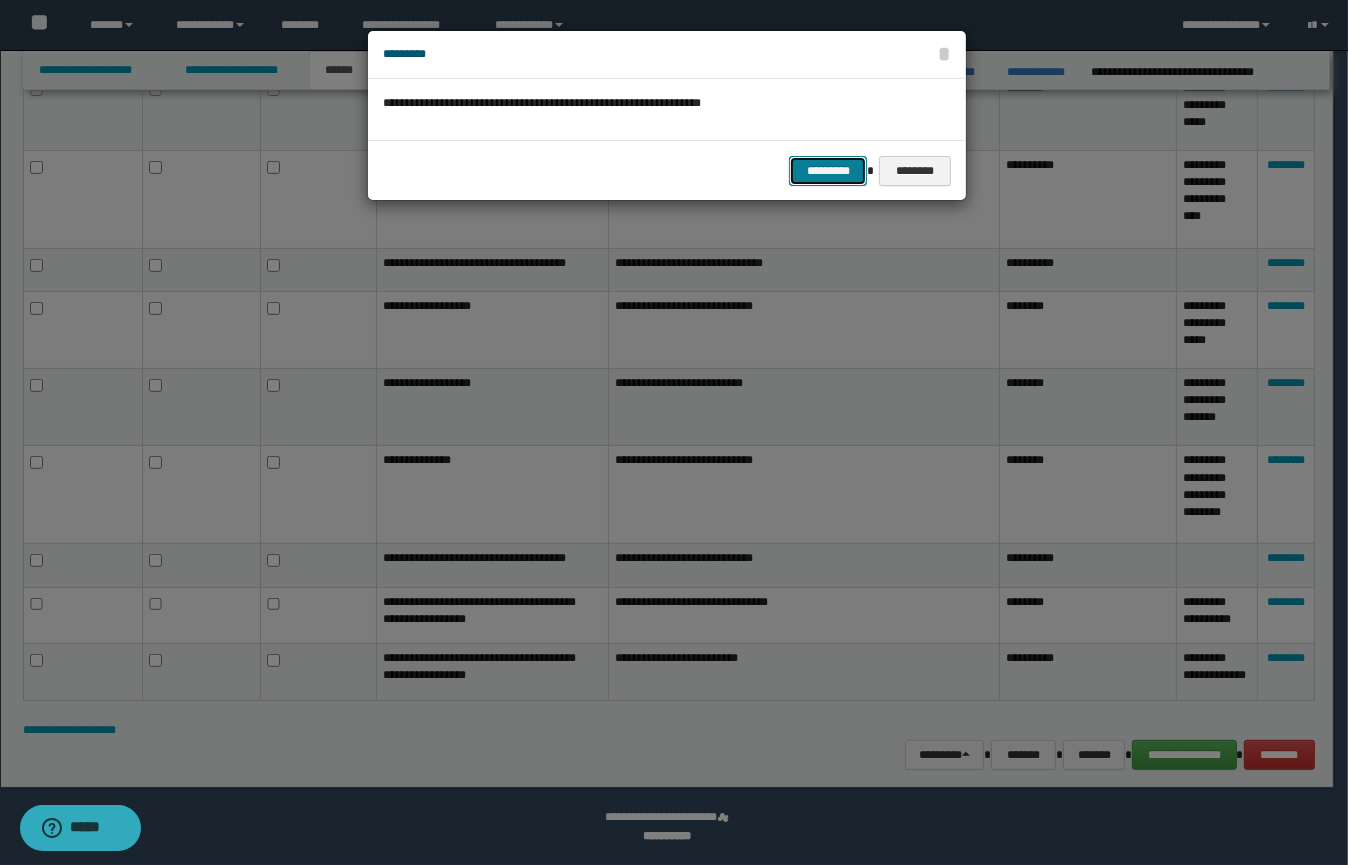 click on "*********" at bounding box center (828, 171) 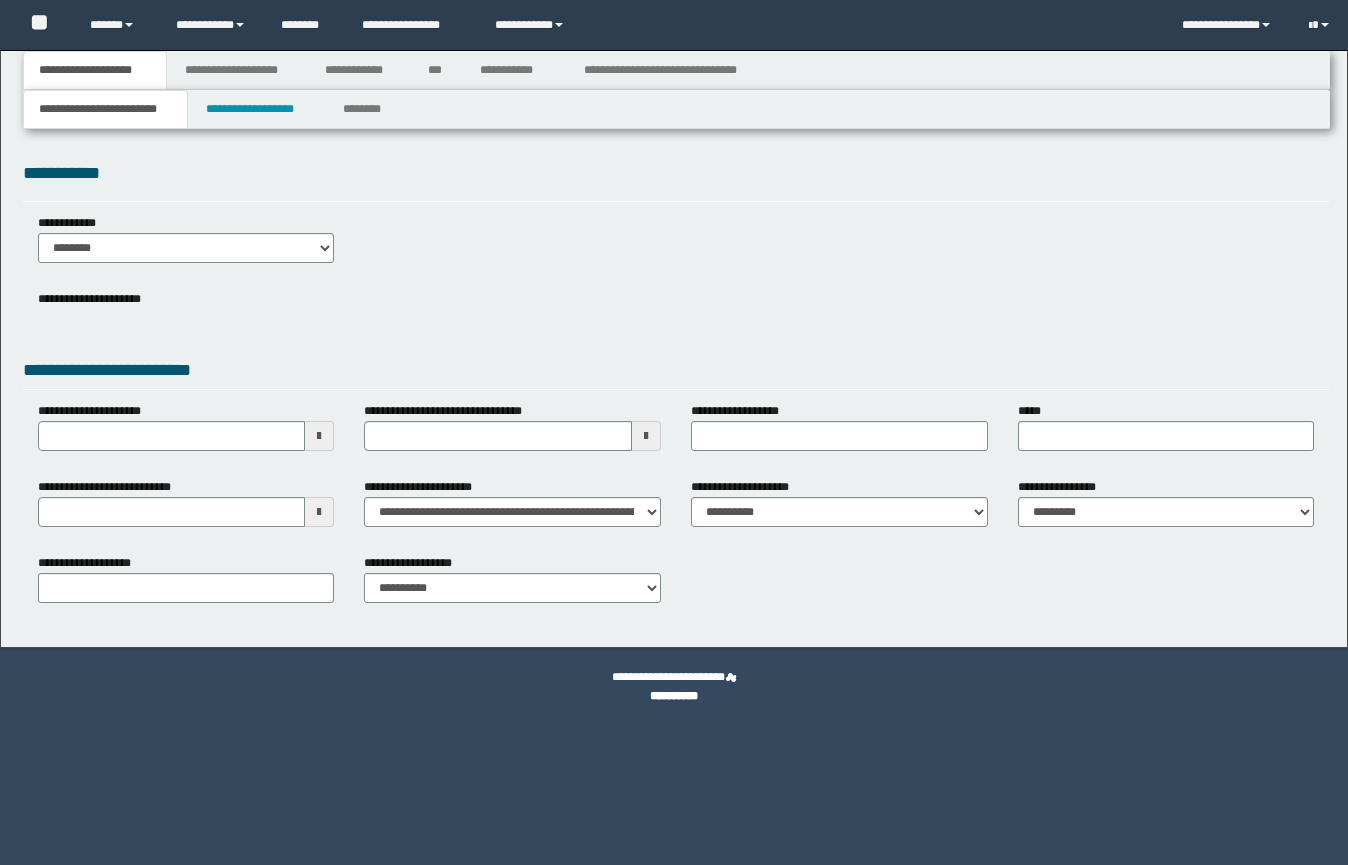 scroll, scrollTop: 0, scrollLeft: 0, axis: both 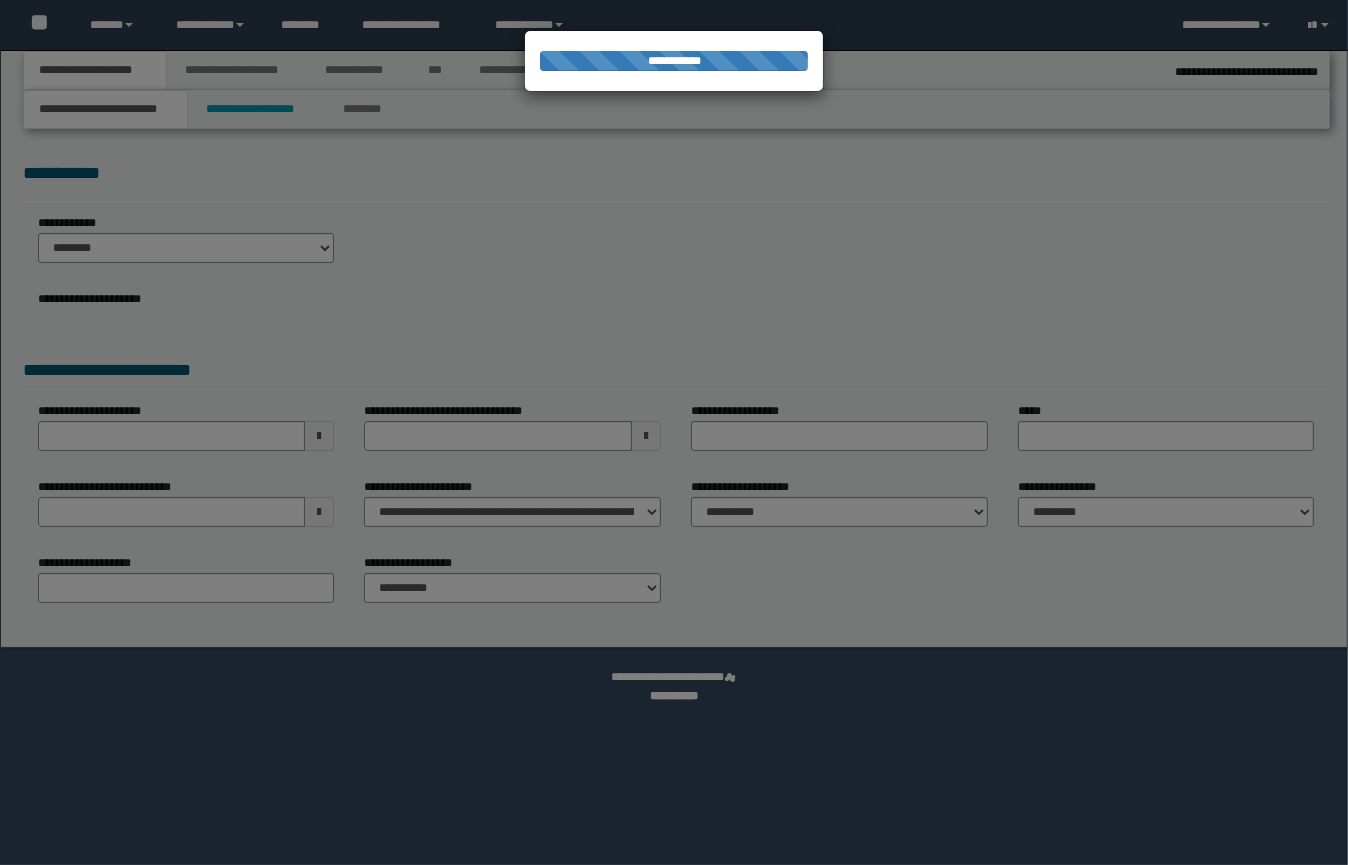 select on "*" 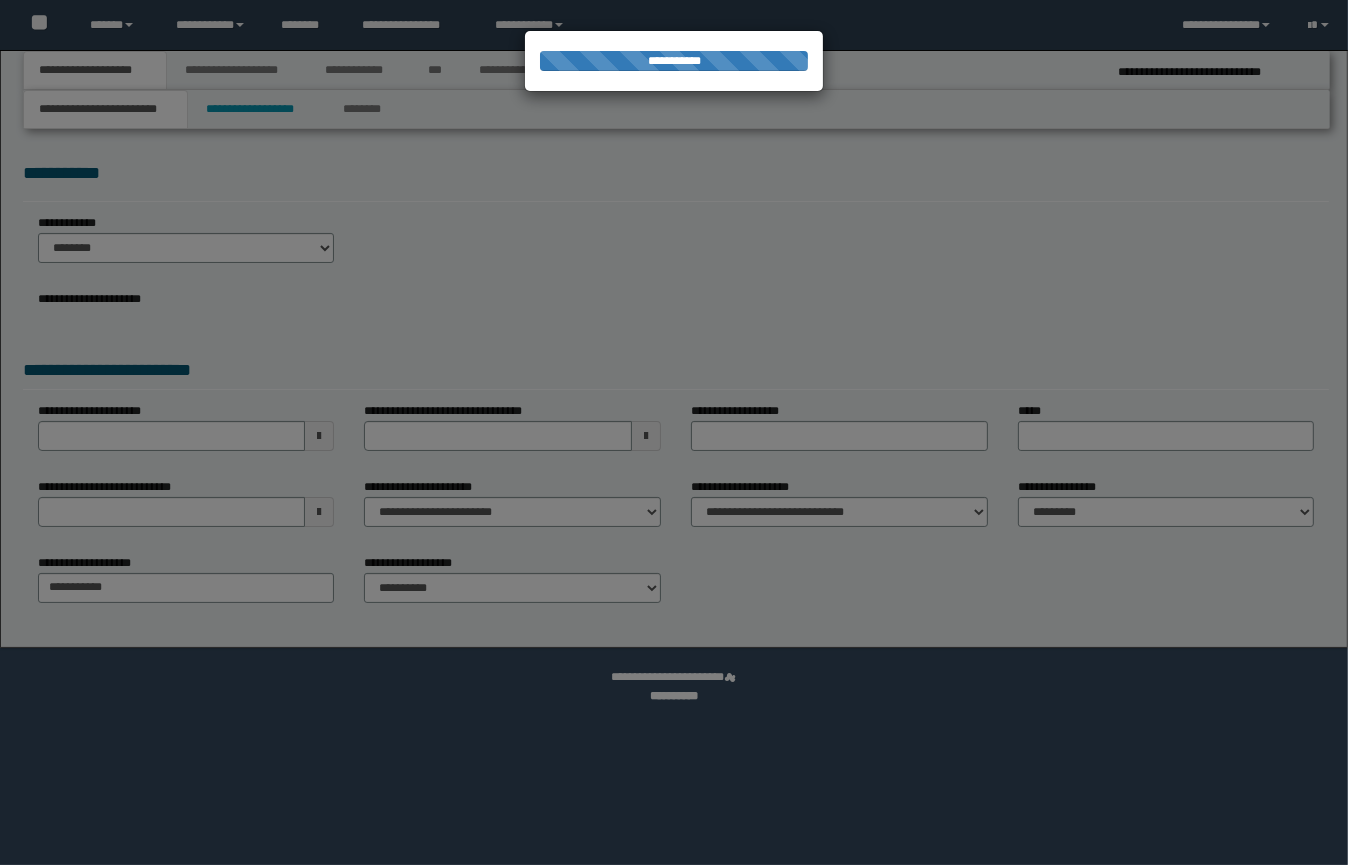 scroll, scrollTop: 0, scrollLeft: 0, axis: both 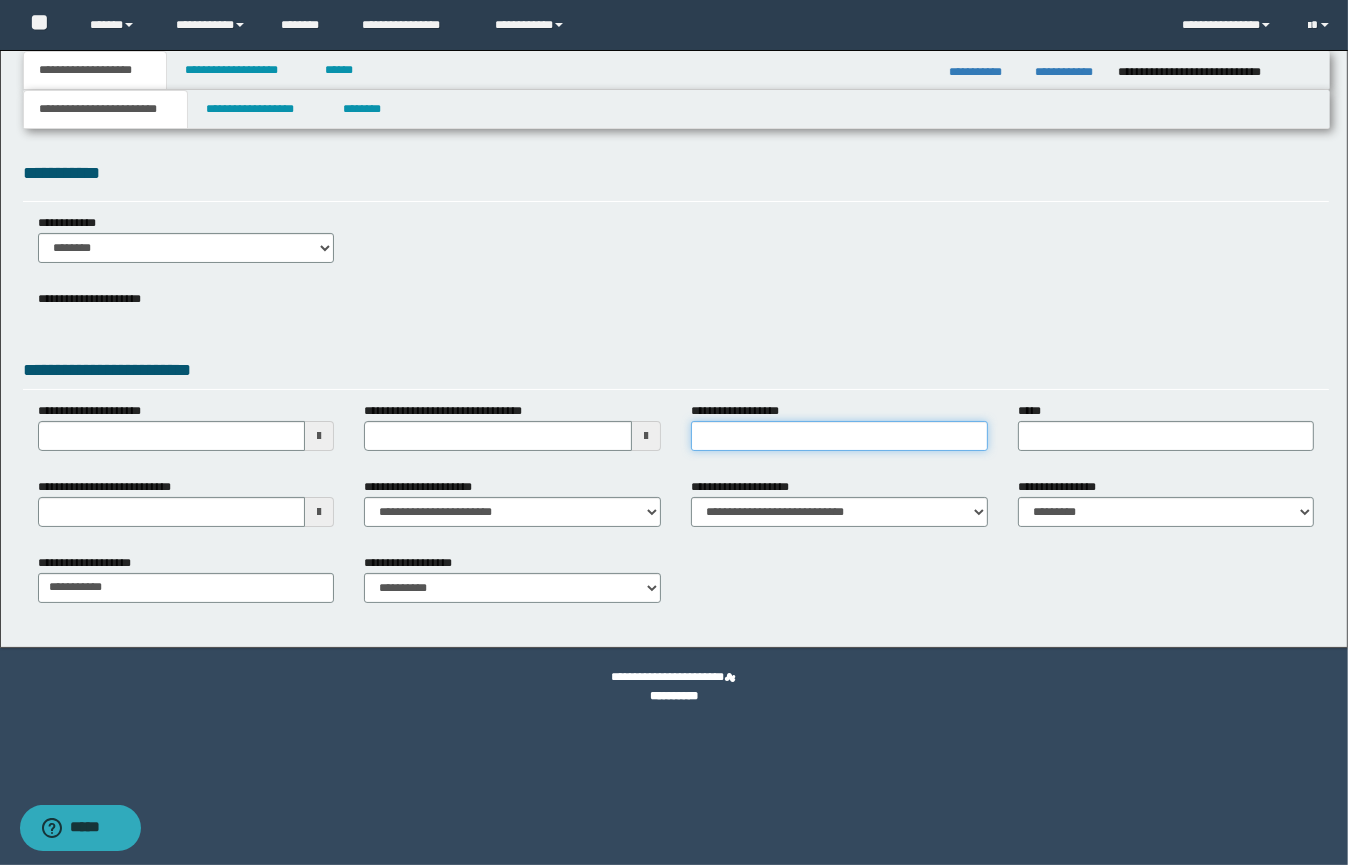 click on "**********" at bounding box center [839, 436] 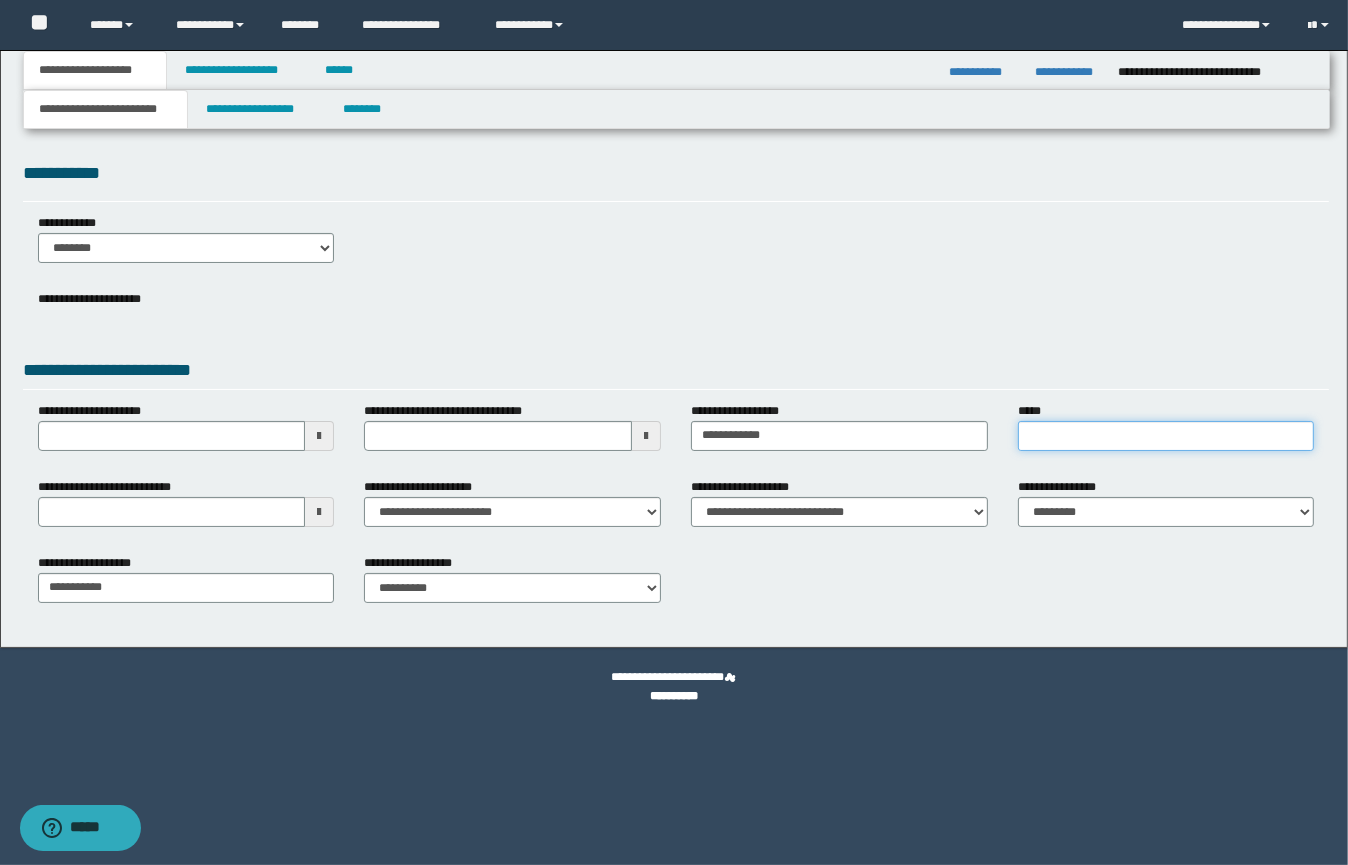 click on "*****" at bounding box center (1166, 436) 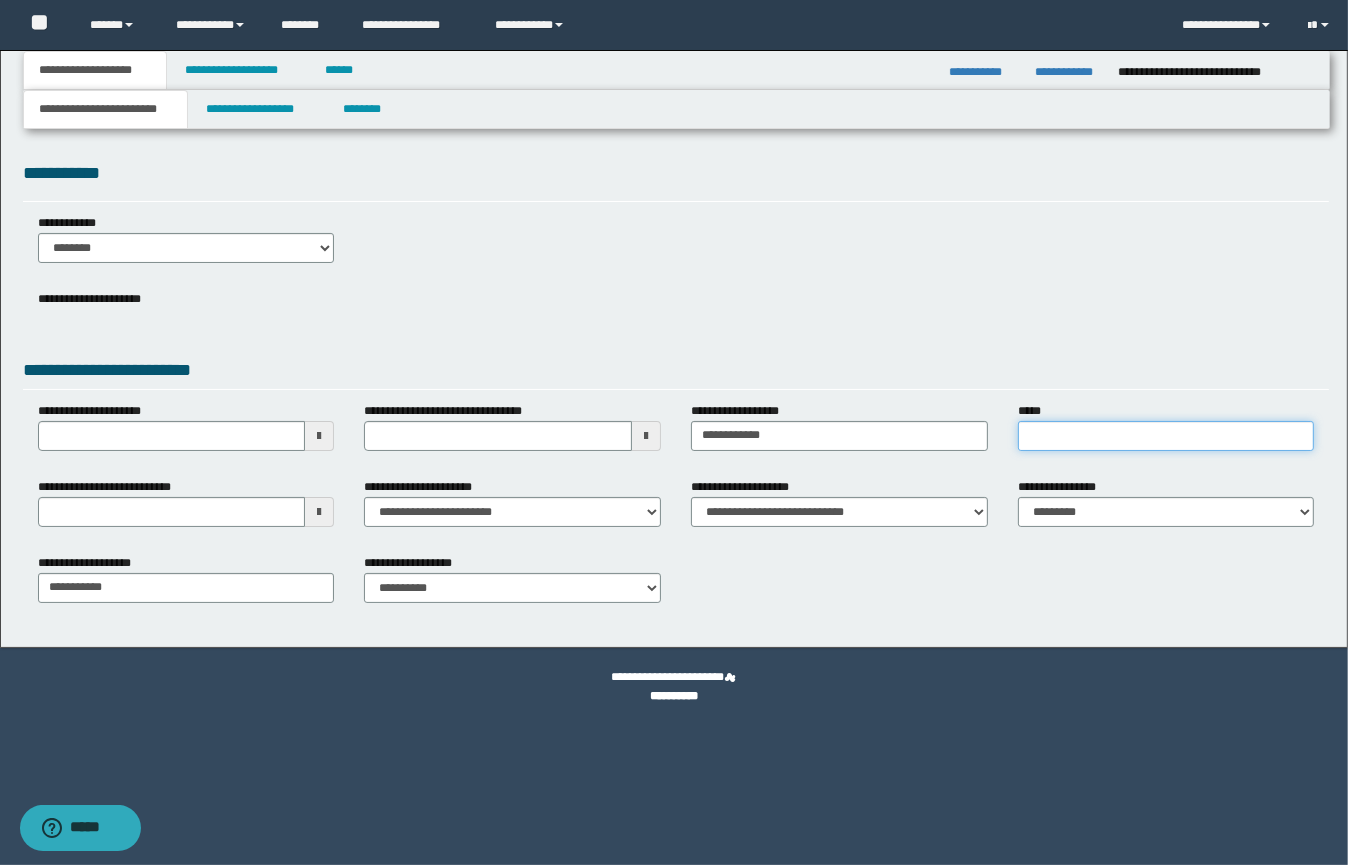type on "**********" 